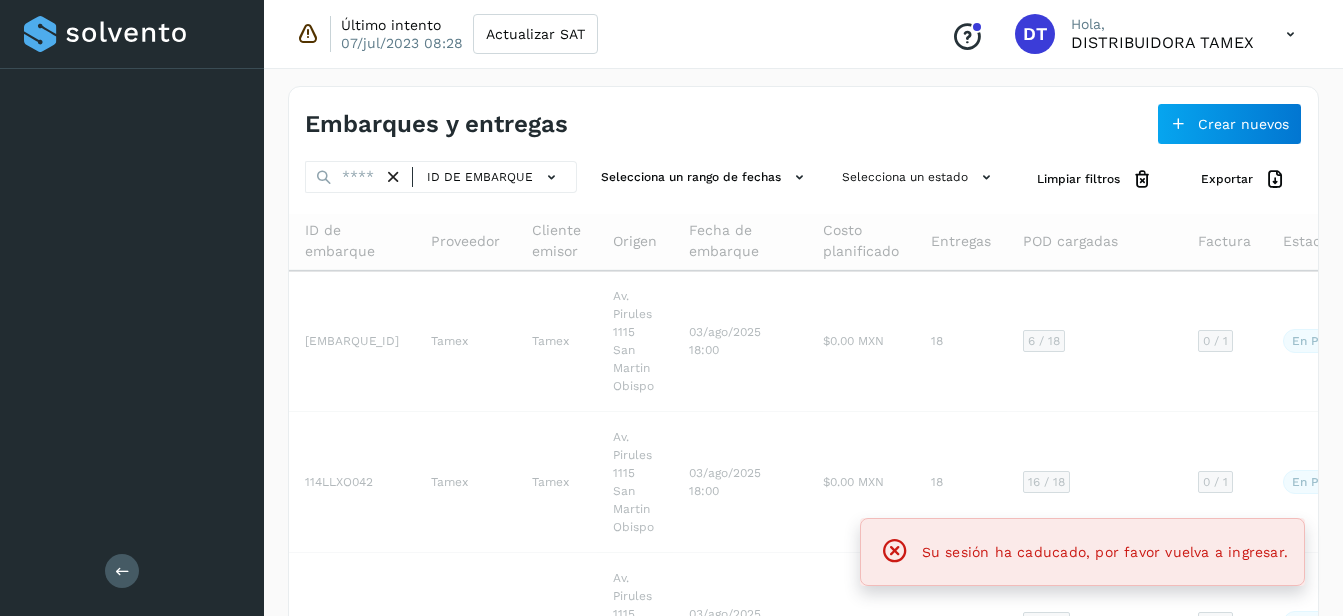 scroll, scrollTop: 0, scrollLeft: 0, axis: both 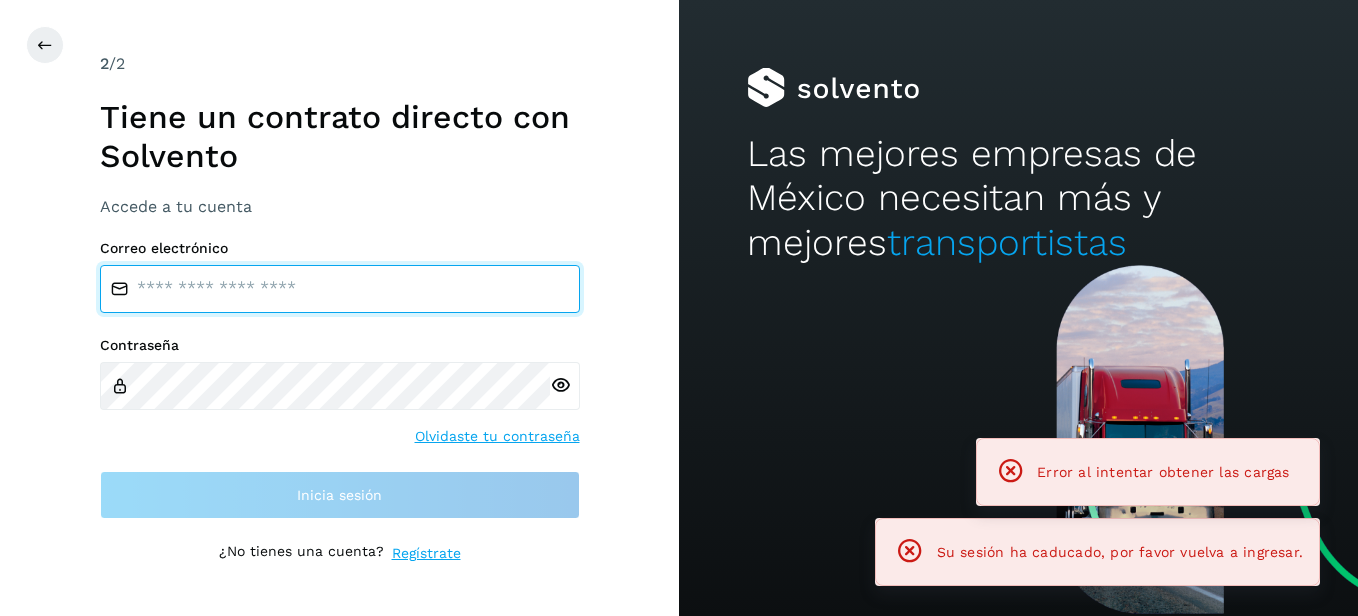 click at bounding box center (340, 289) 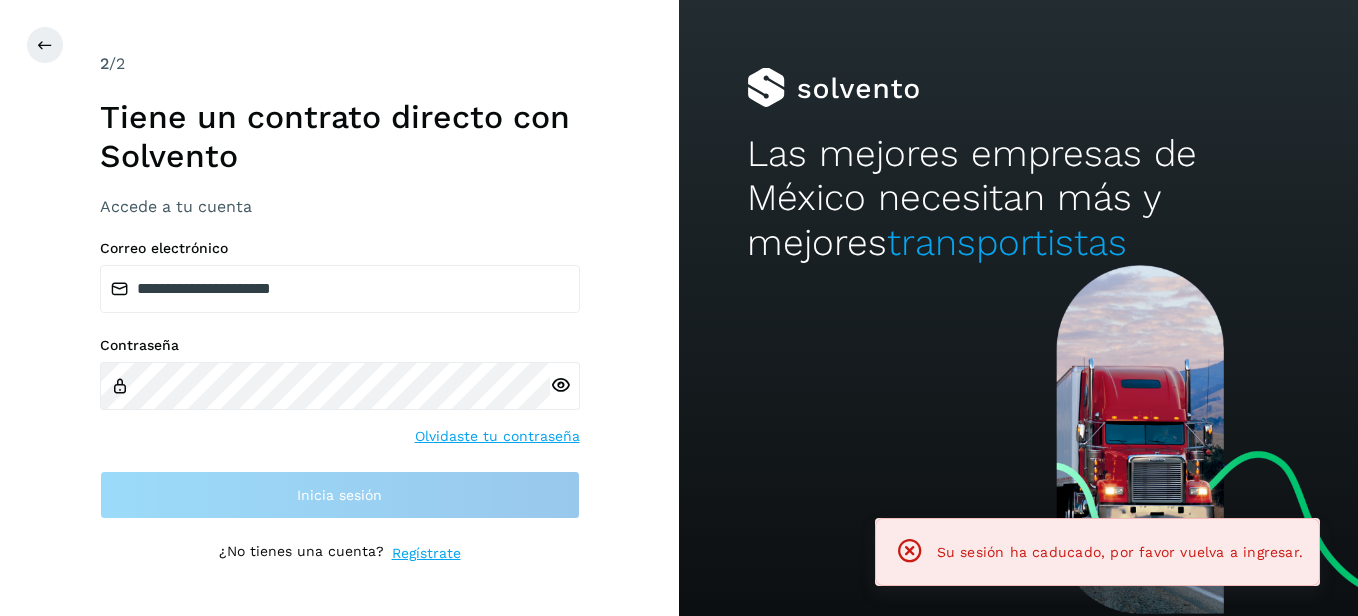 click at bounding box center (560, 385) 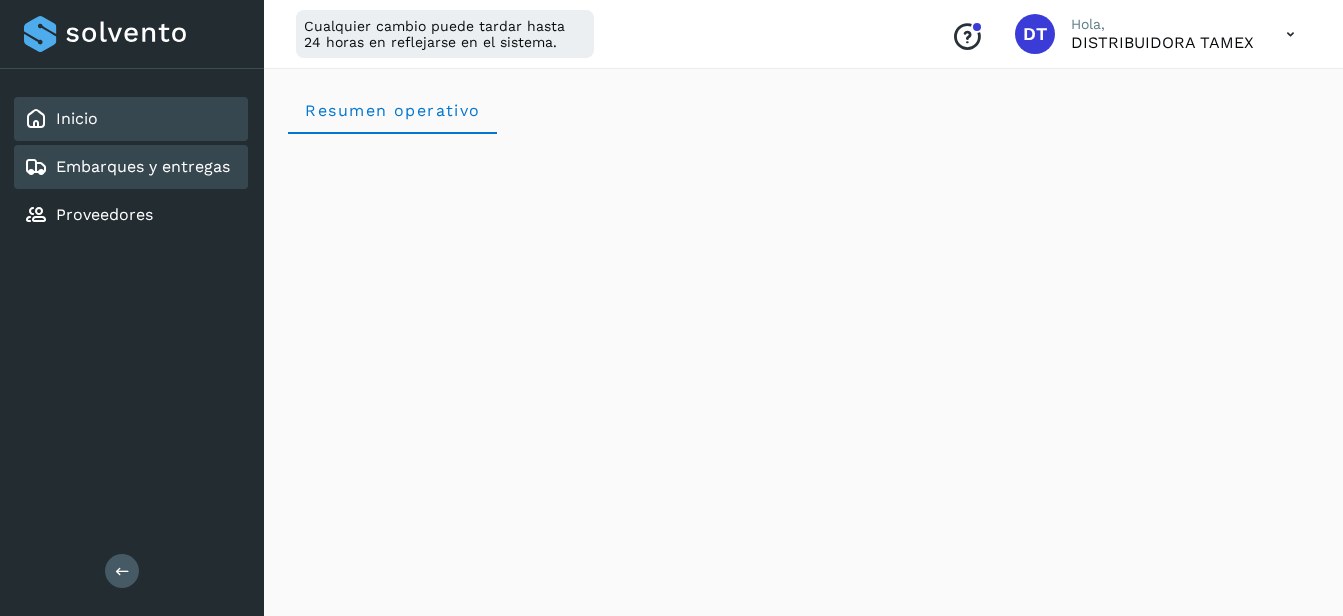 click on "Embarques y entregas" at bounding box center [143, 166] 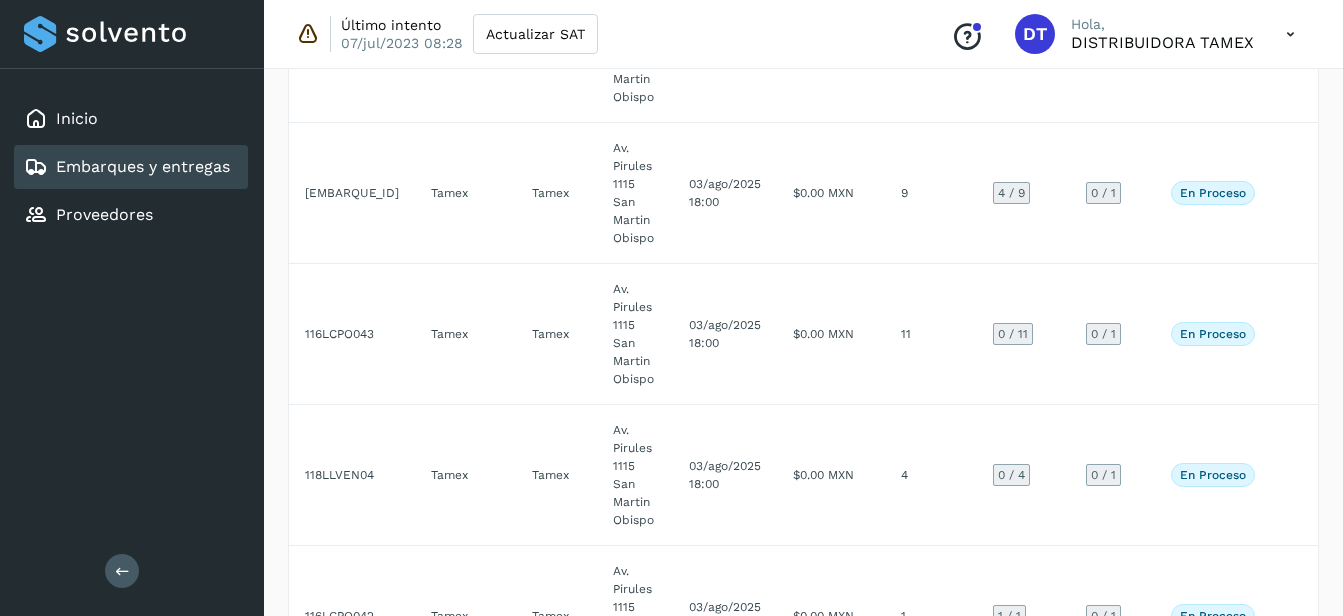 scroll, scrollTop: 900, scrollLeft: 0, axis: vertical 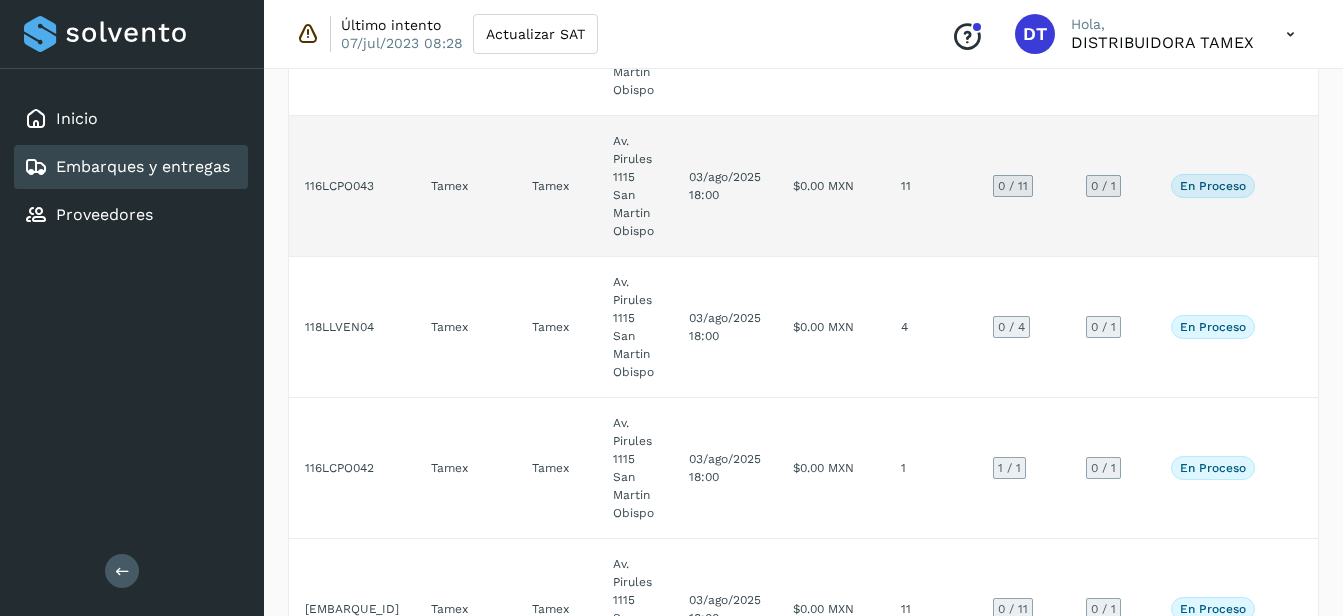 click on "$0.00 MXN" 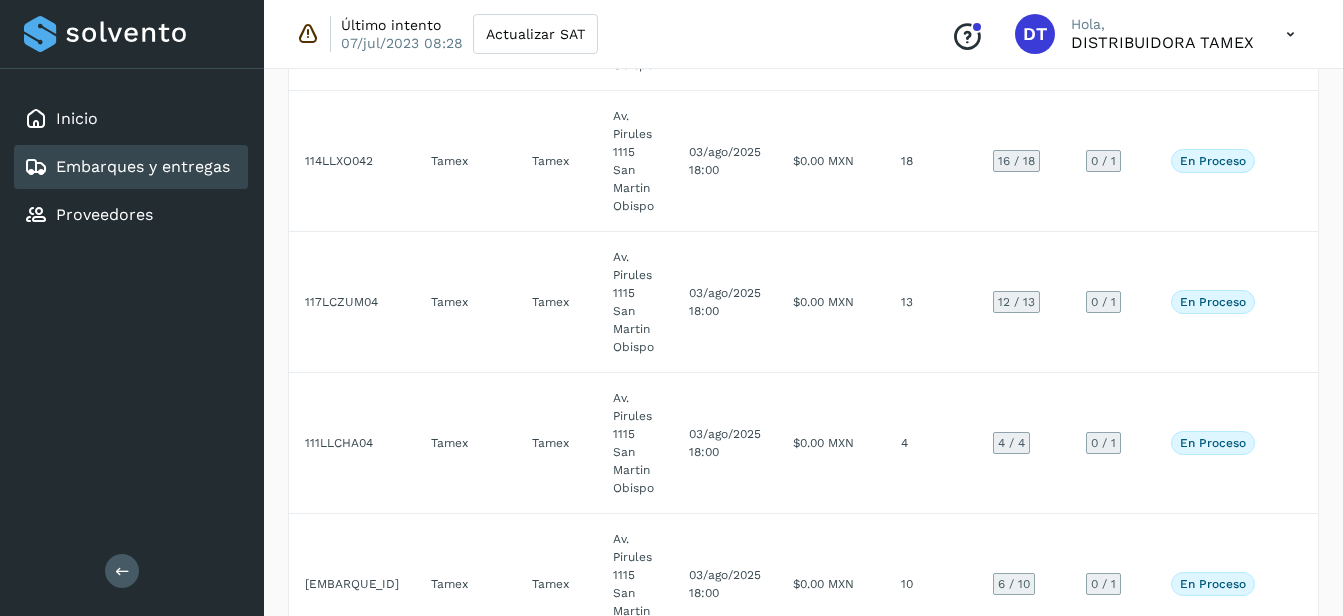 select on "**" 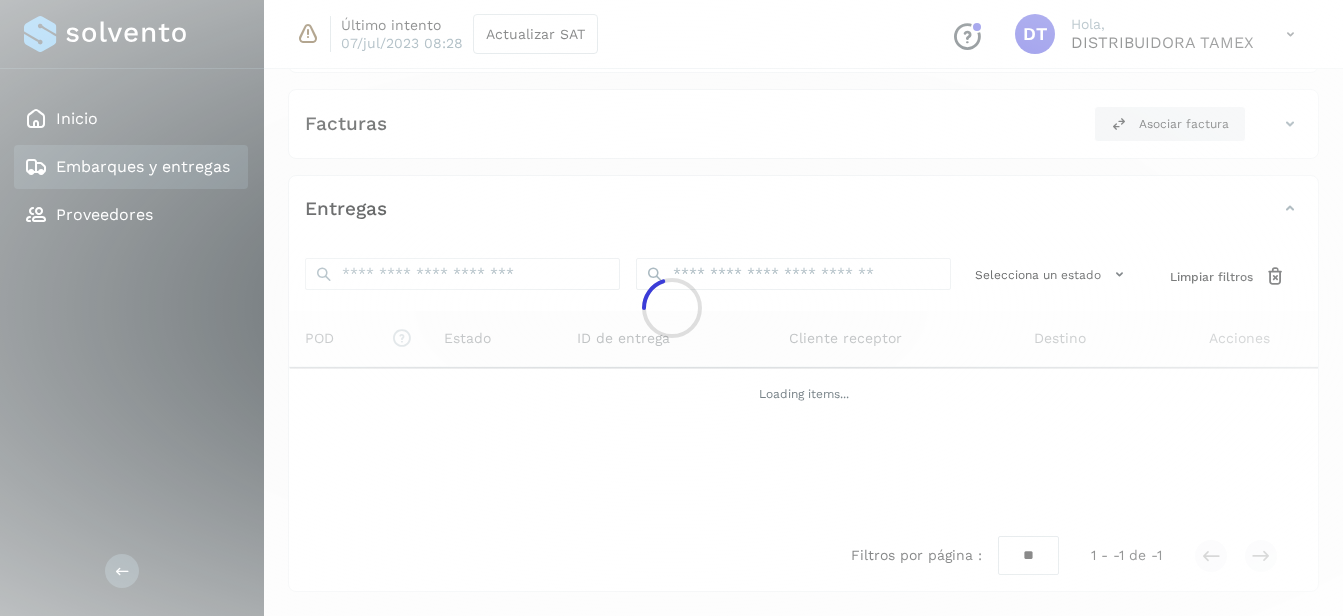 click 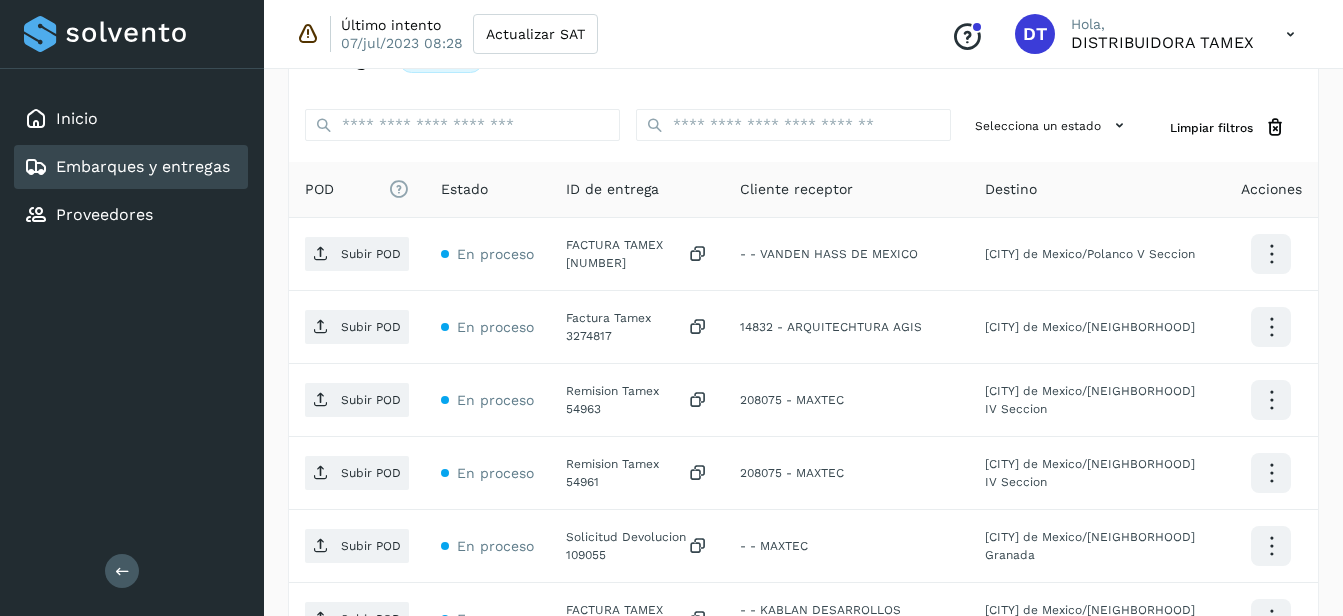 scroll, scrollTop: 569, scrollLeft: 0, axis: vertical 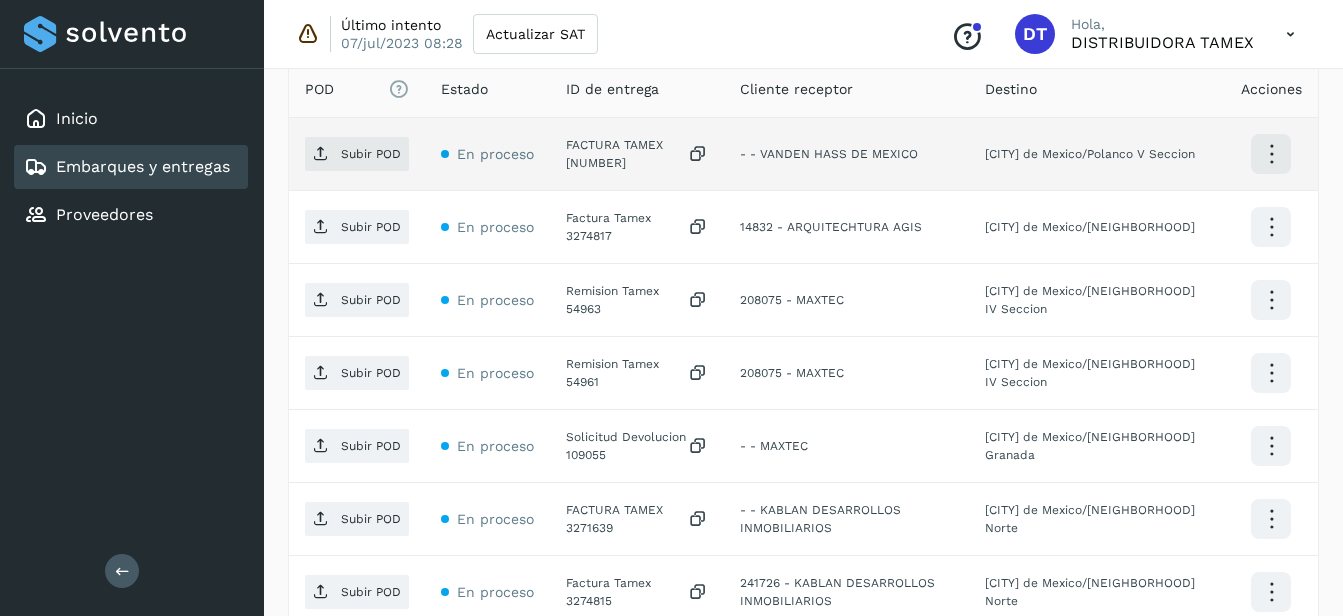 click on "FACTURA TAMEX [NUMBER]" 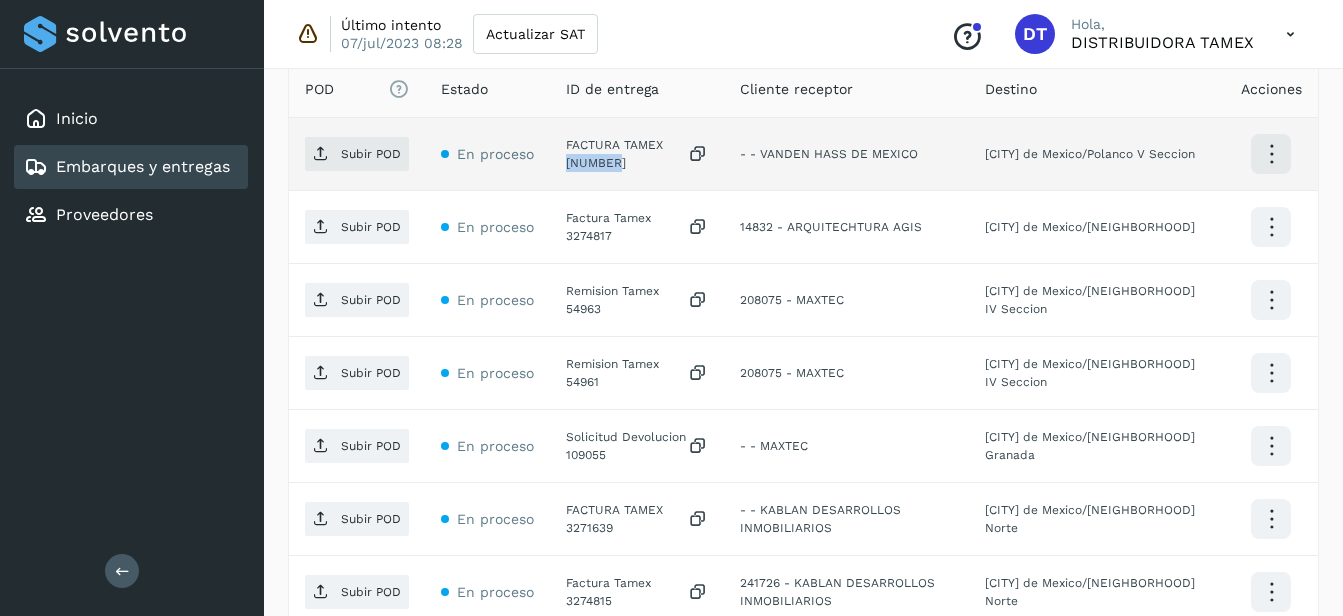 click on "FACTURA TAMEX [NUMBER]" 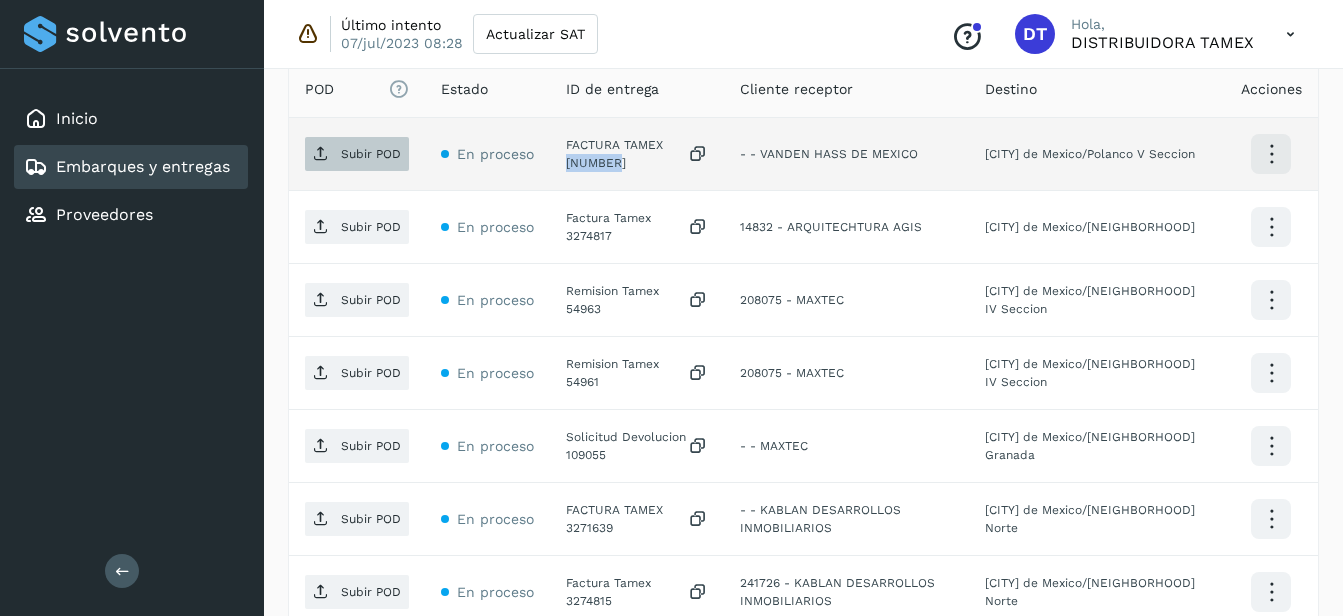 click on "Subir POD" at bounding box center (371, 154) 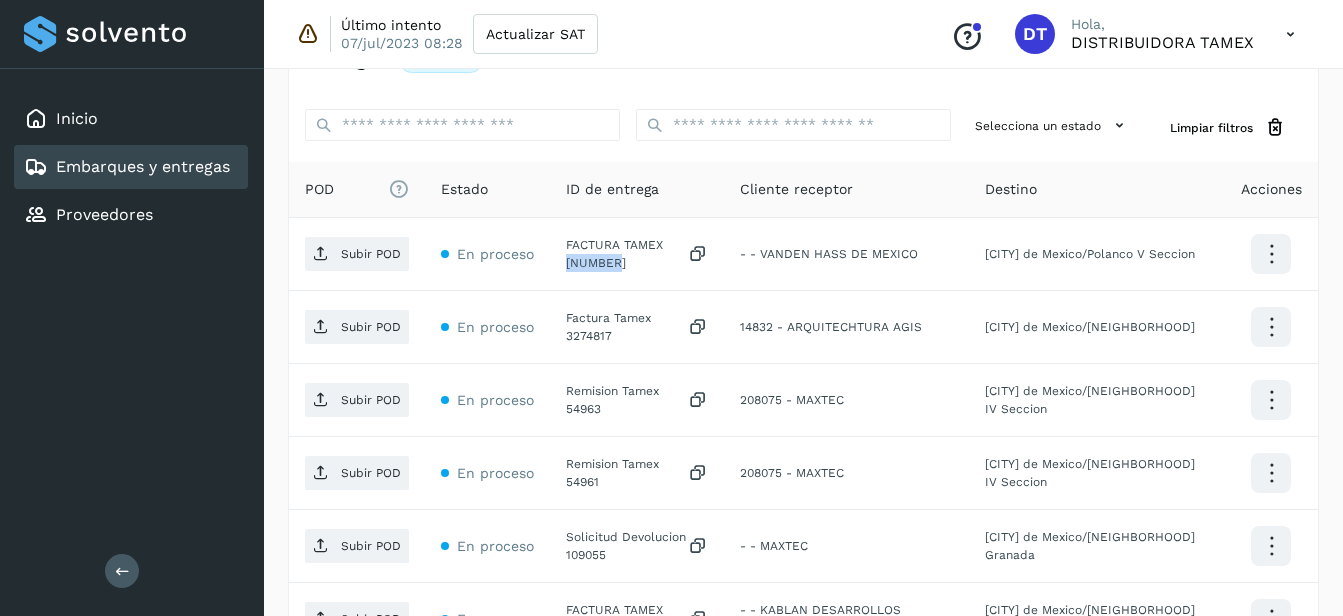 scroll, scrollTop: 569, scrollLeft: 0, axis: vertical 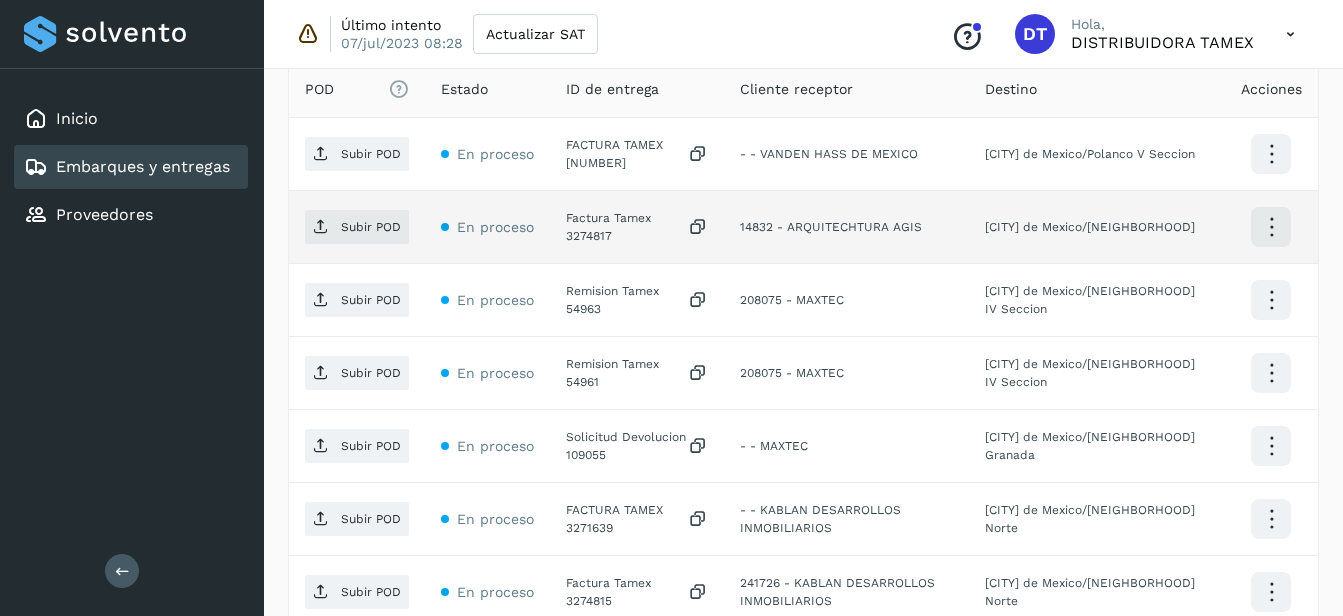 click on "Factura Tamex 3274817" 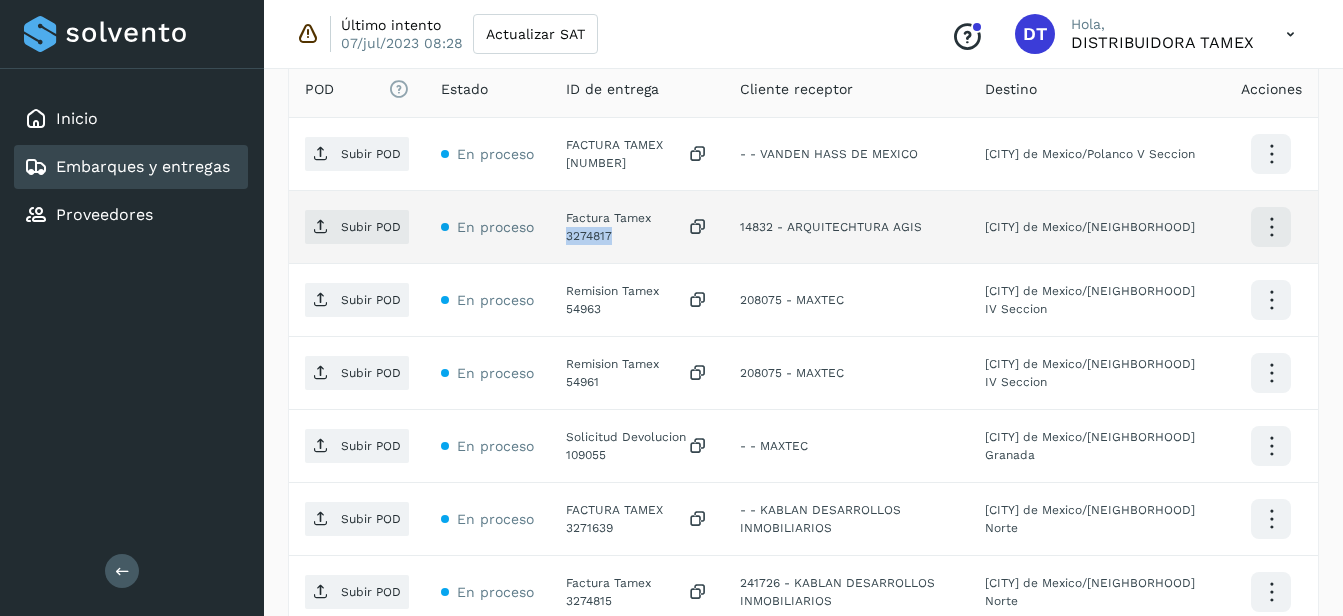 click on "Factura Tamex 3274817" 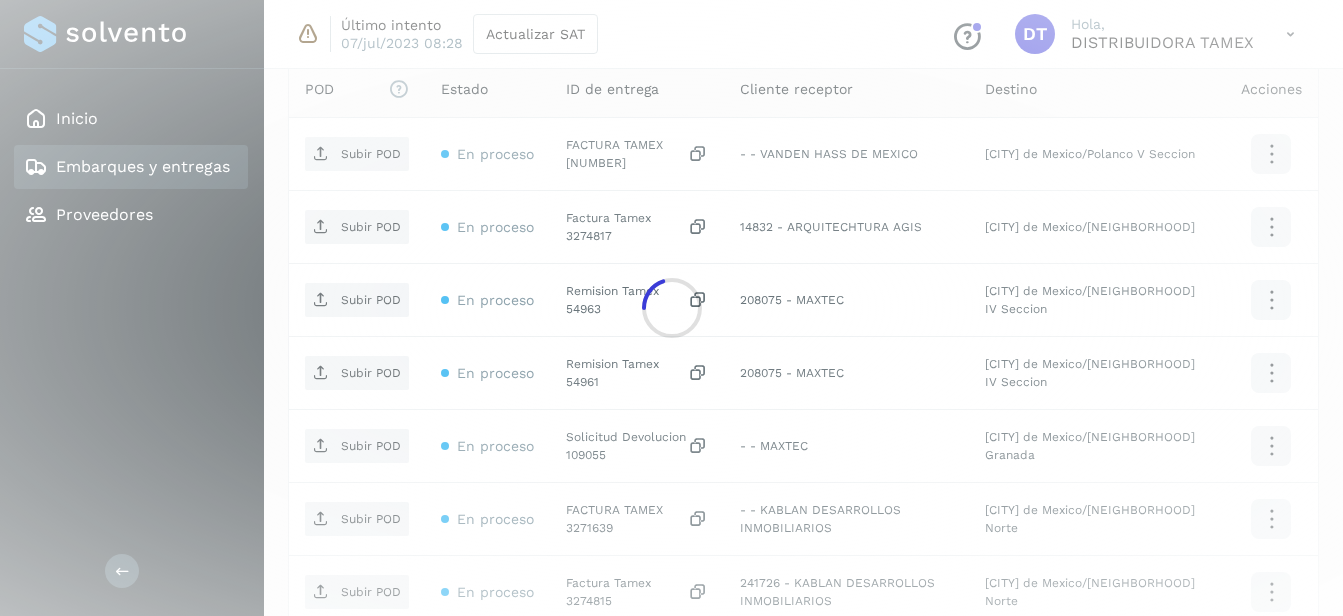 click 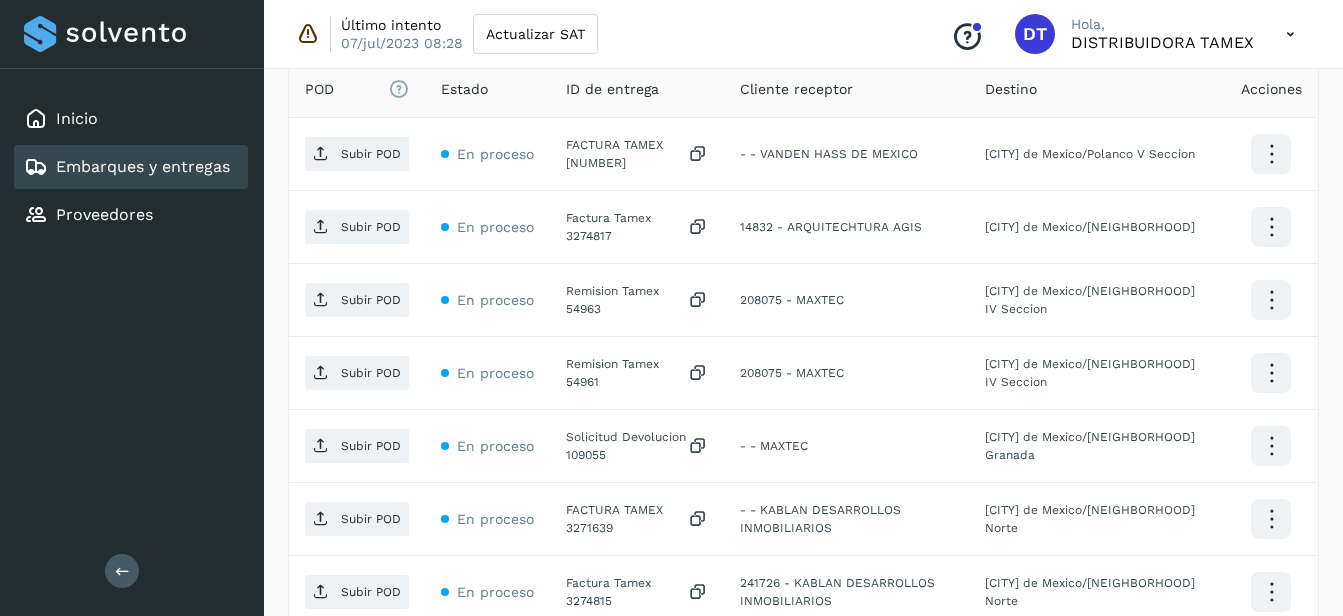 click on "Subir POD" at bounding box center (371, 227) 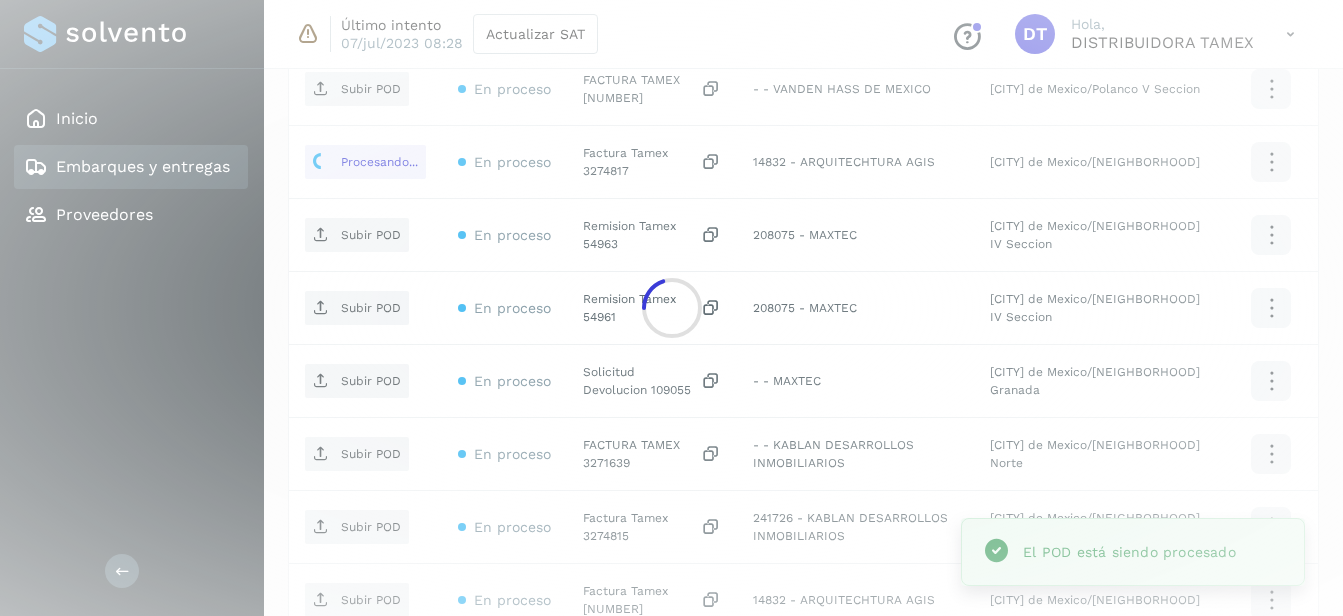 scroll, scrollTop: 669, scrollLeft: 0, axis: vertical 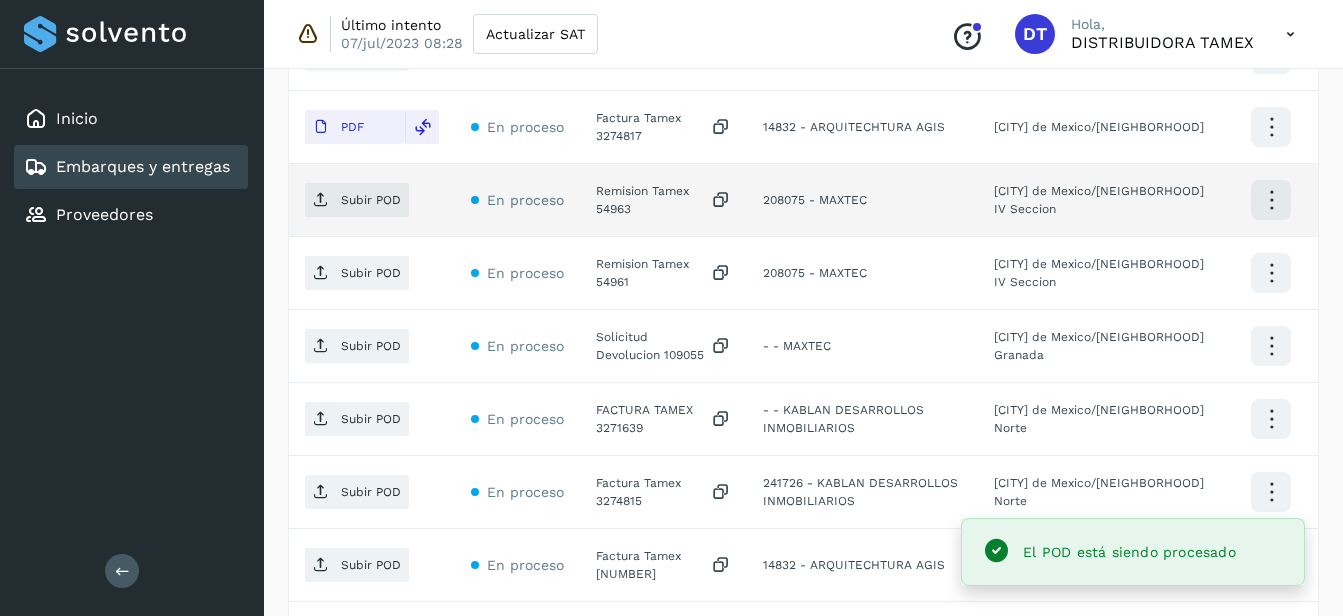 click on "Remision Tamex 54963" 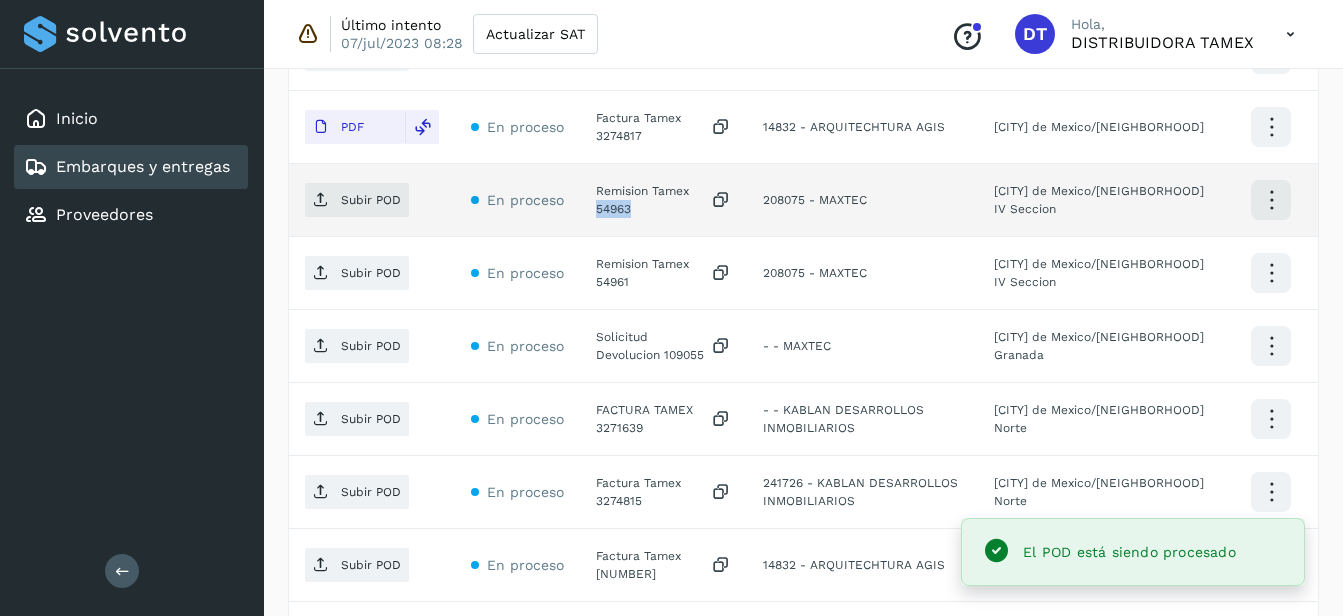 click on "Remision Tamex 54963" 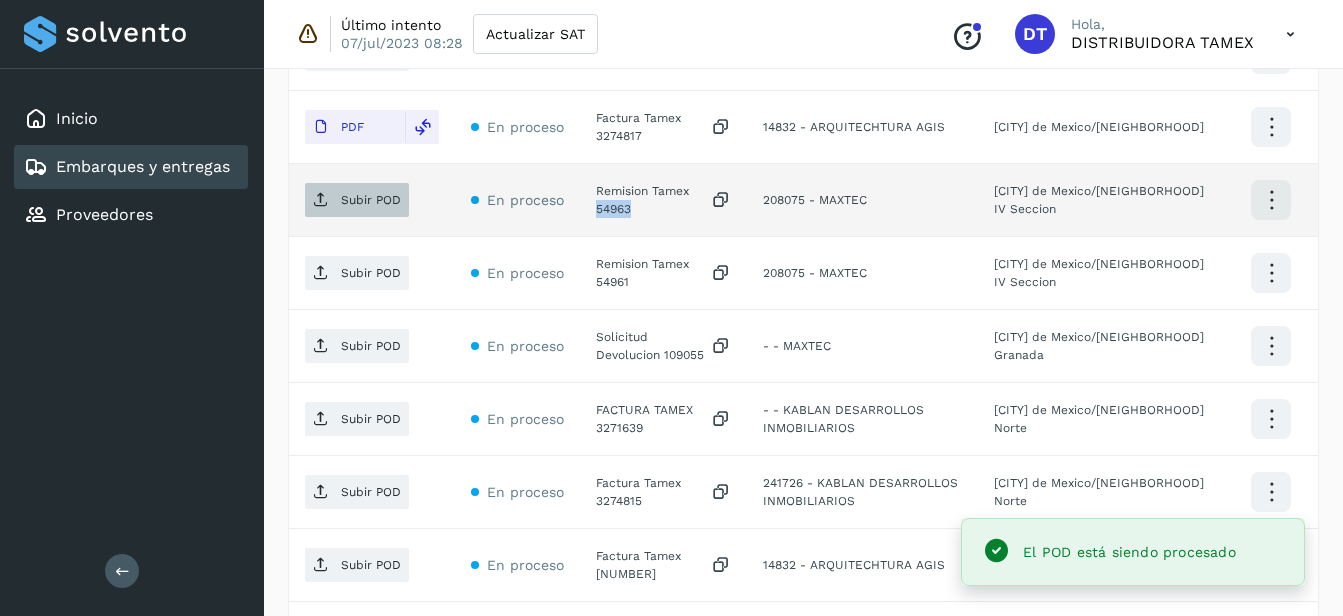 click on "Subir POD" at bounding box center [371, 200] 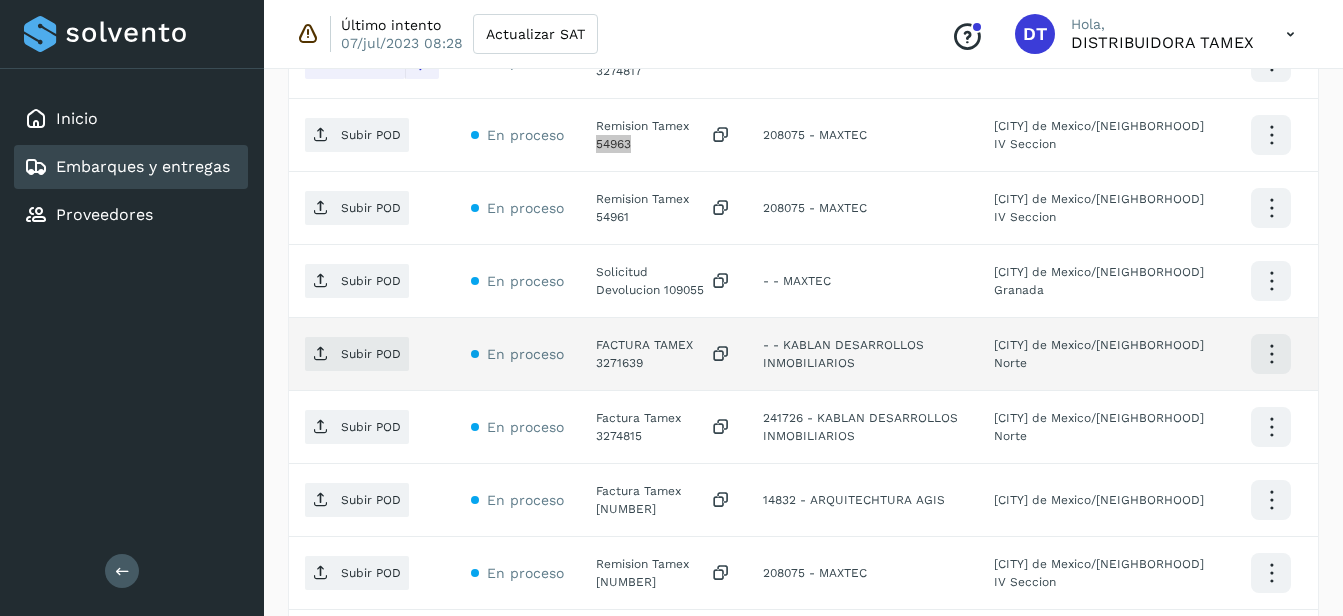 scroll, scrollTop: 769, scrollLeft: 0, axis: vertical 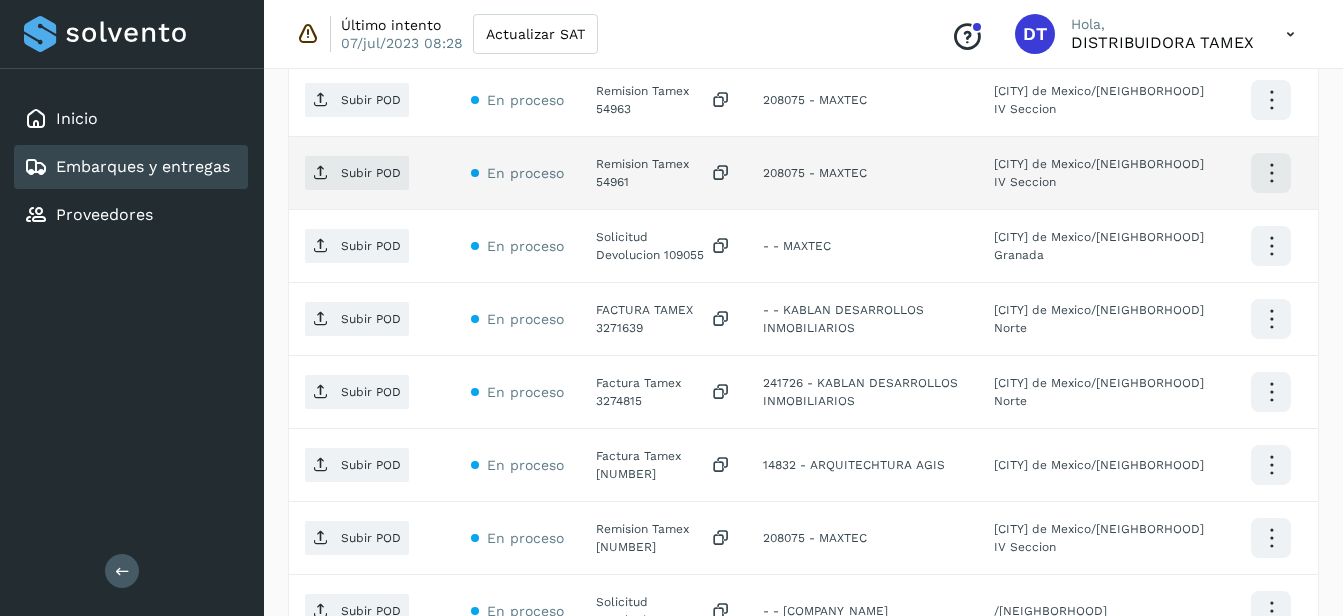 click on "Remision Tamex 54961" 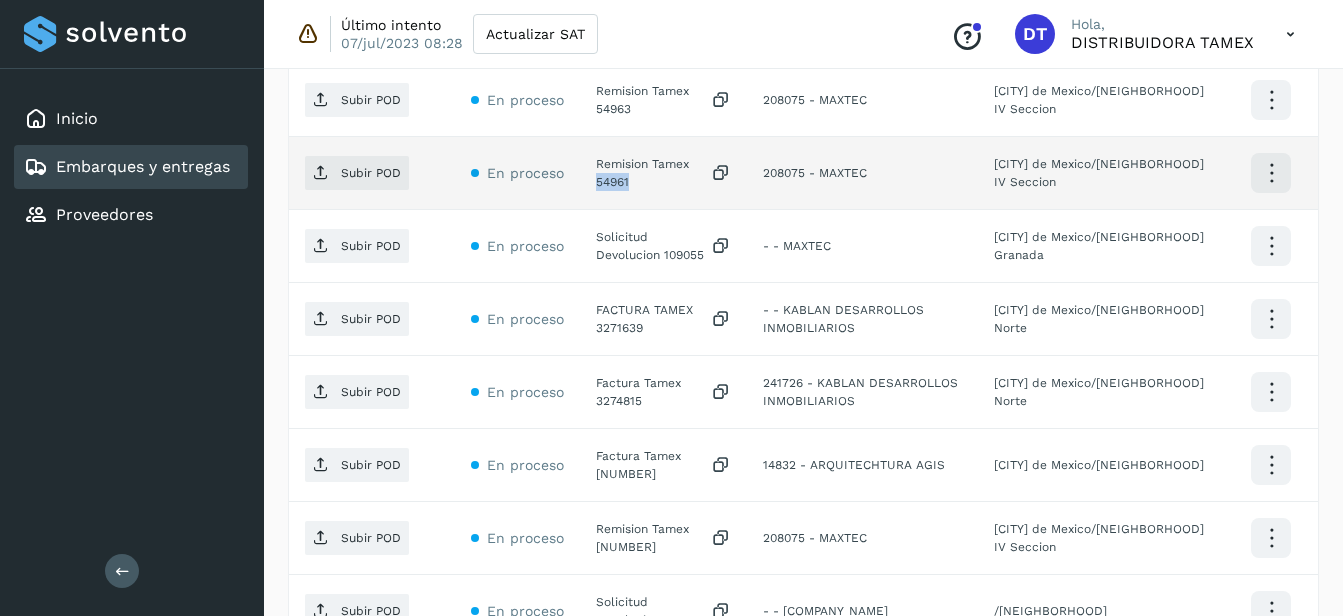 click on "Remision Tamex 54961" 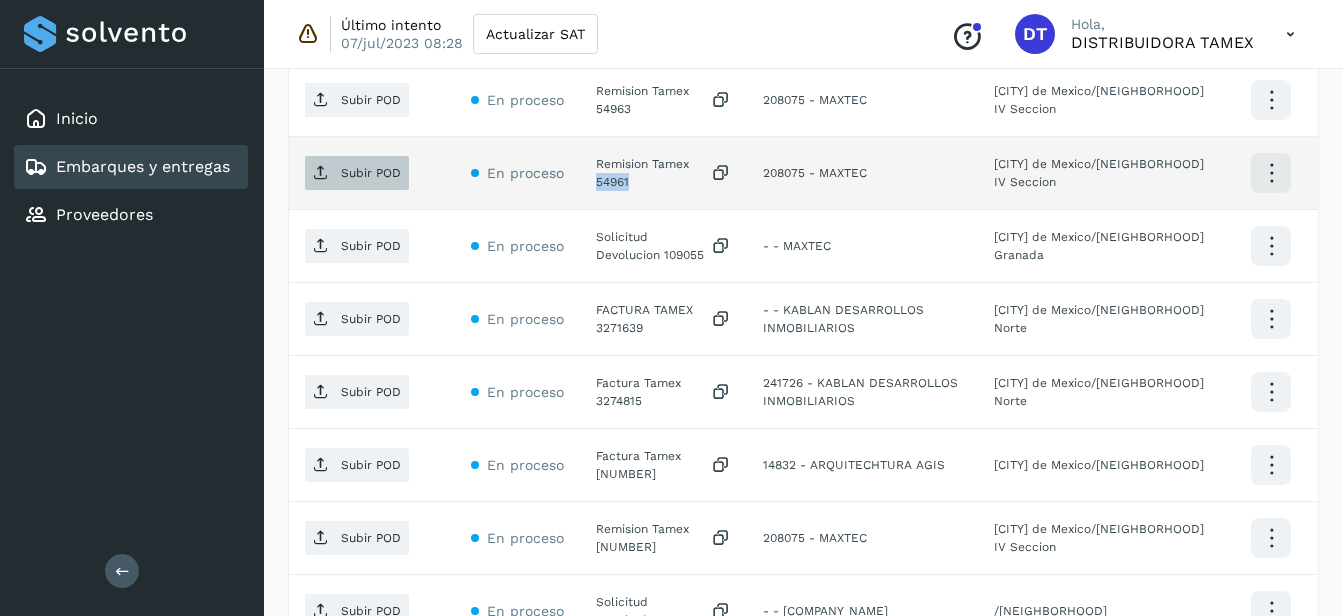 click on "Subir POD" at bounding box center (357, 173) 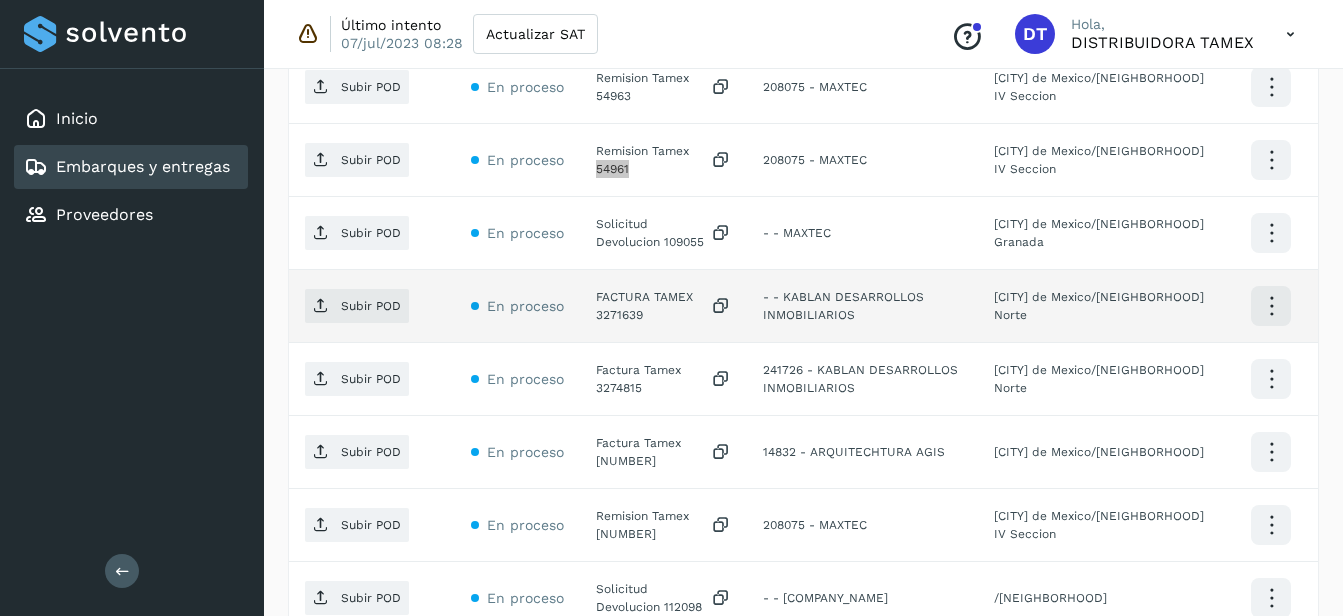 scroll, scrollTop: 869, scrollLeft: 0, axis: vertical 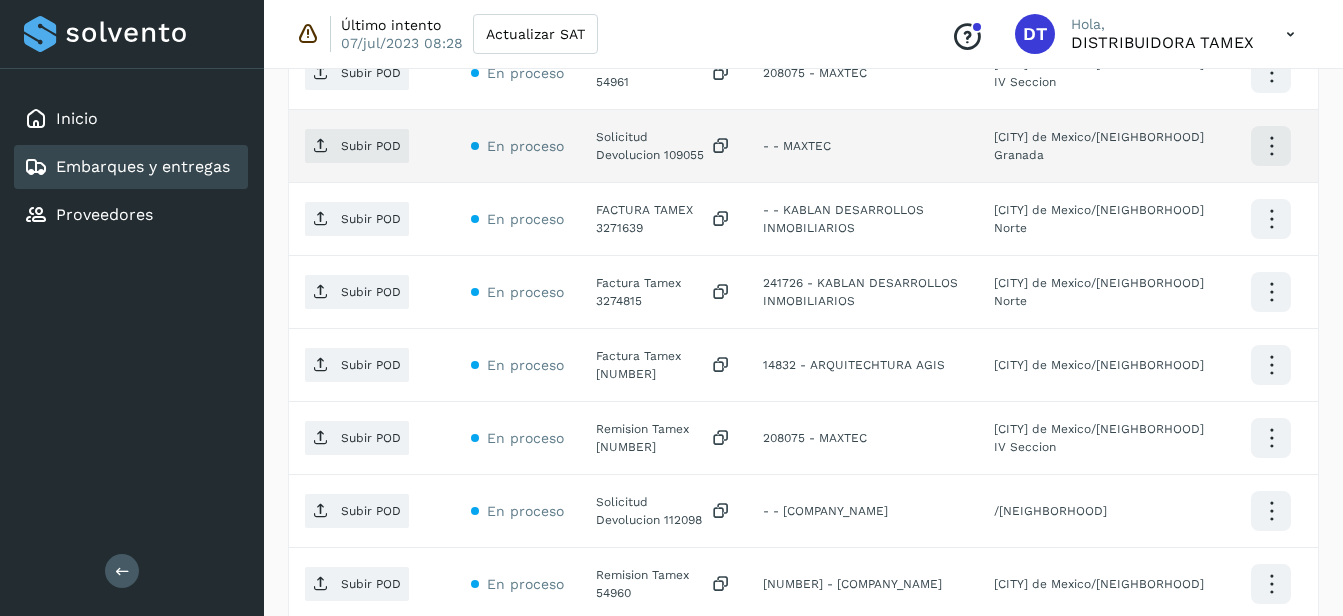click on "Solicitud Devolucion 109055" 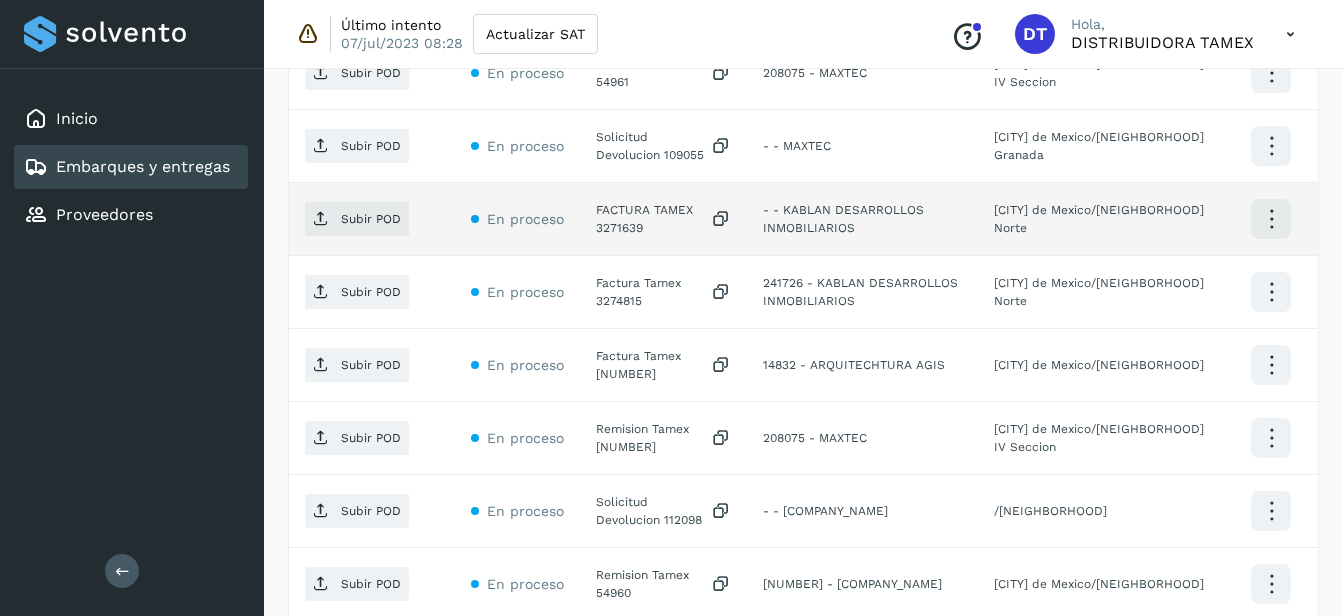 click on "FACTURA TAMEX 3271639" 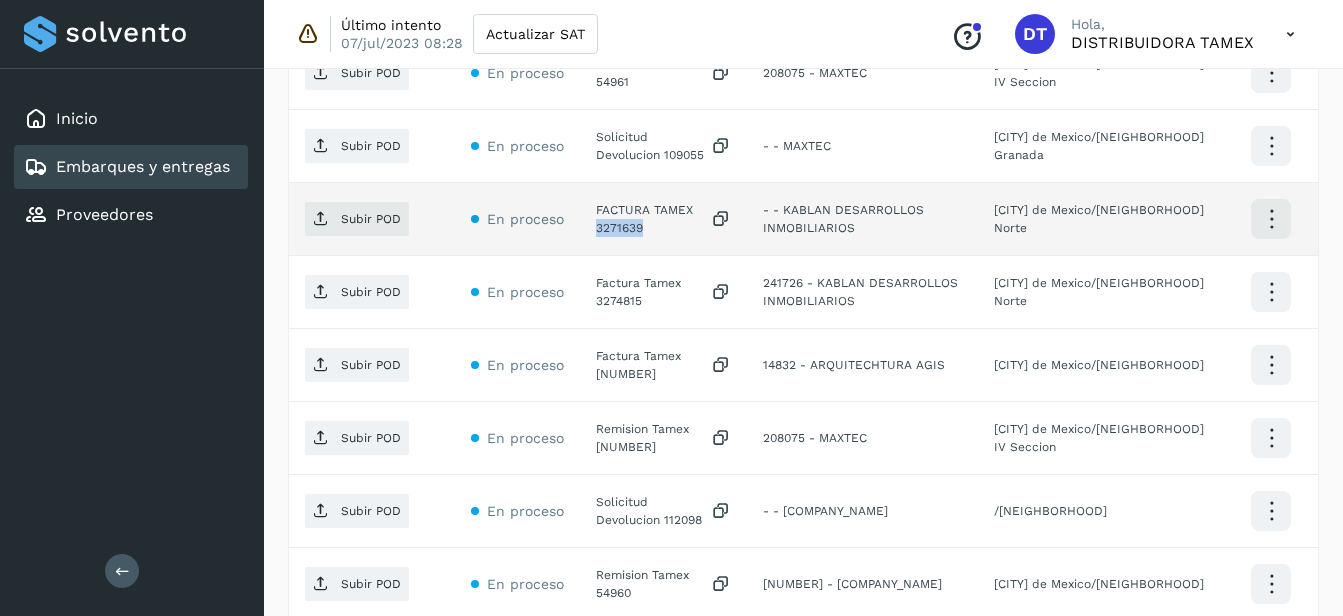 click on "FACTURA TAMEX 3271639" 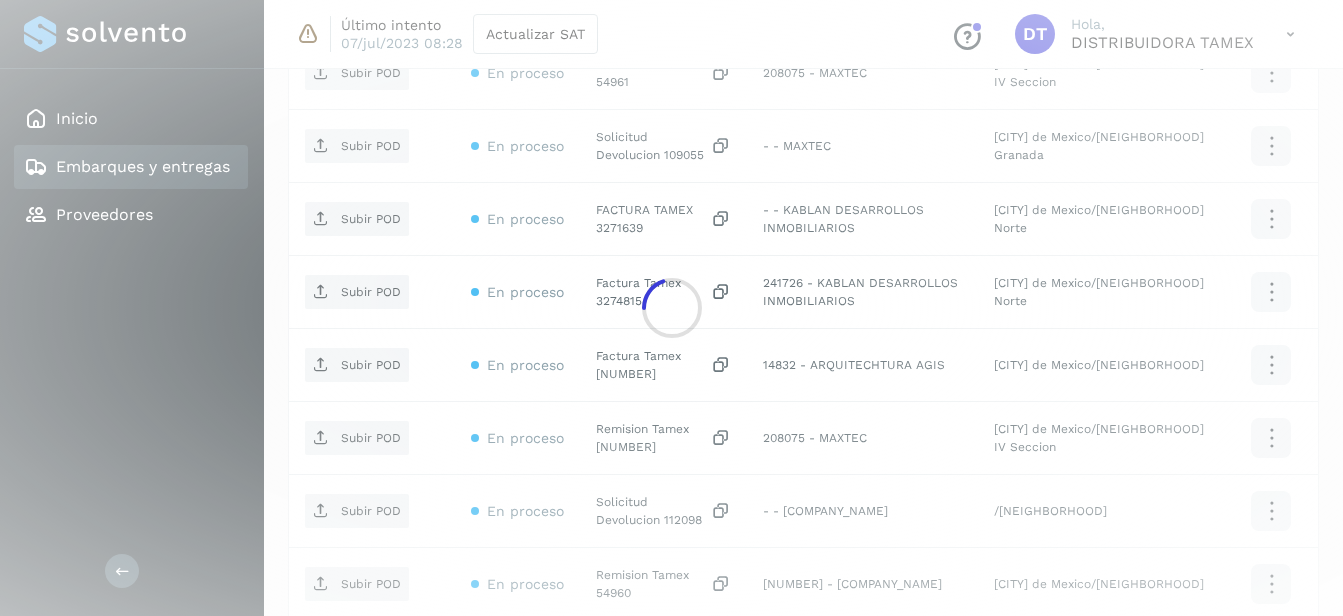 click 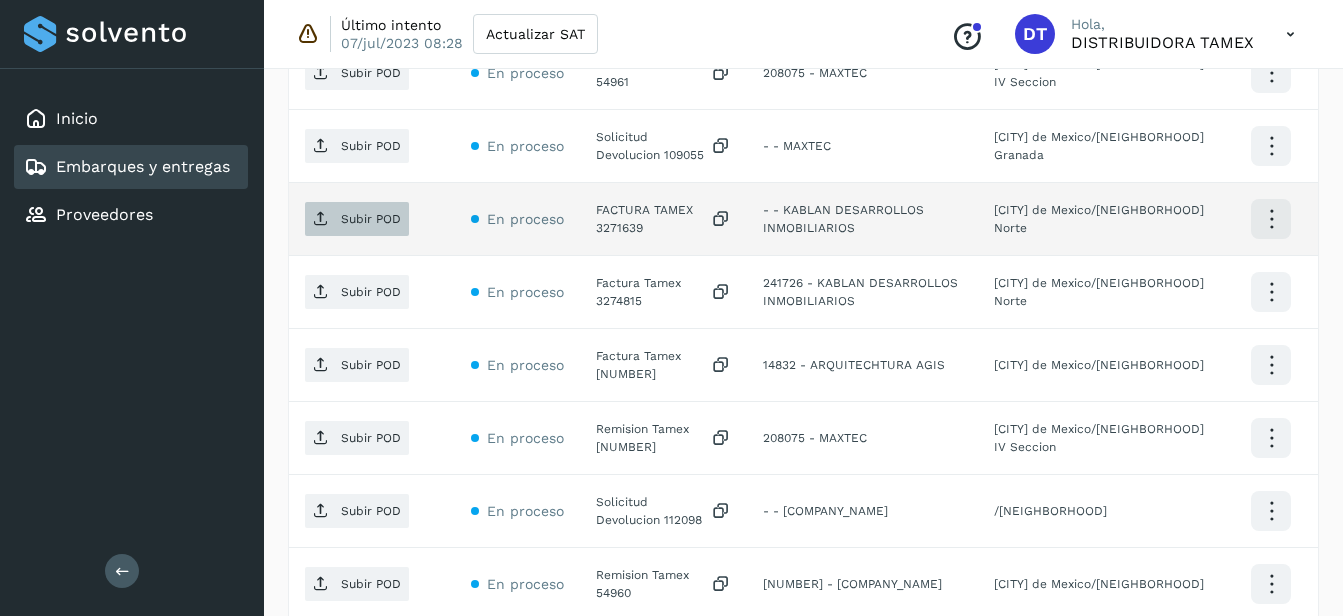 click on "Subir POD" at bounding box center (371, 219) 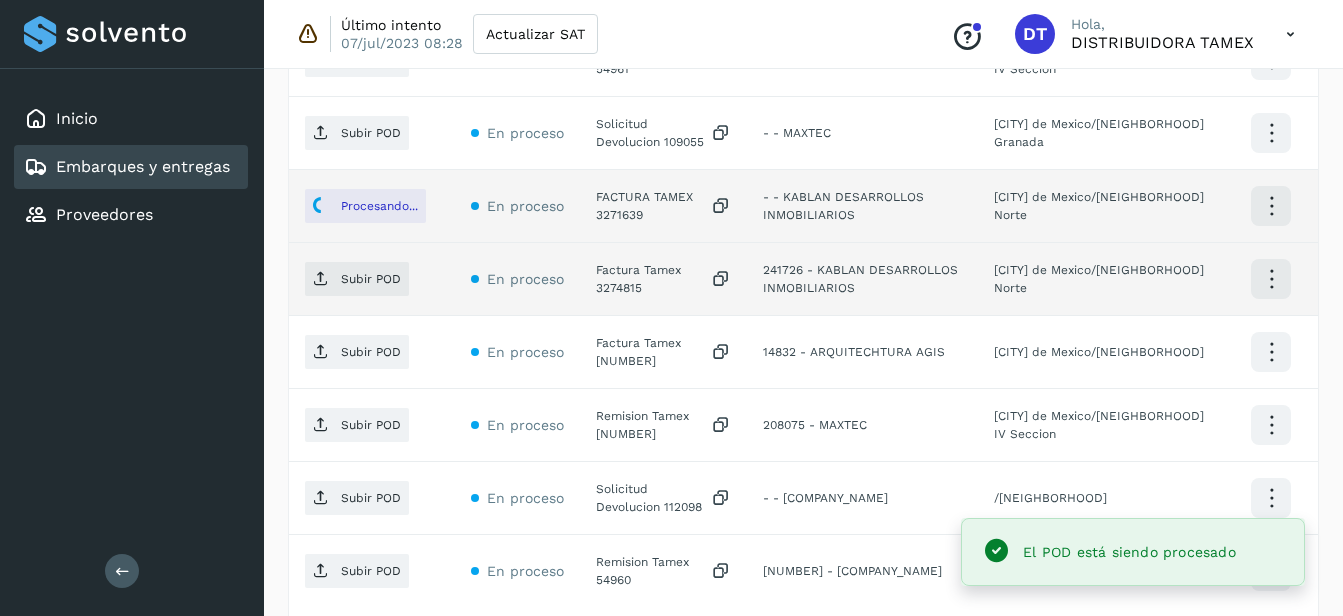 scroll, scrollTop: 969, scrollLeft: 0, axis: vertical 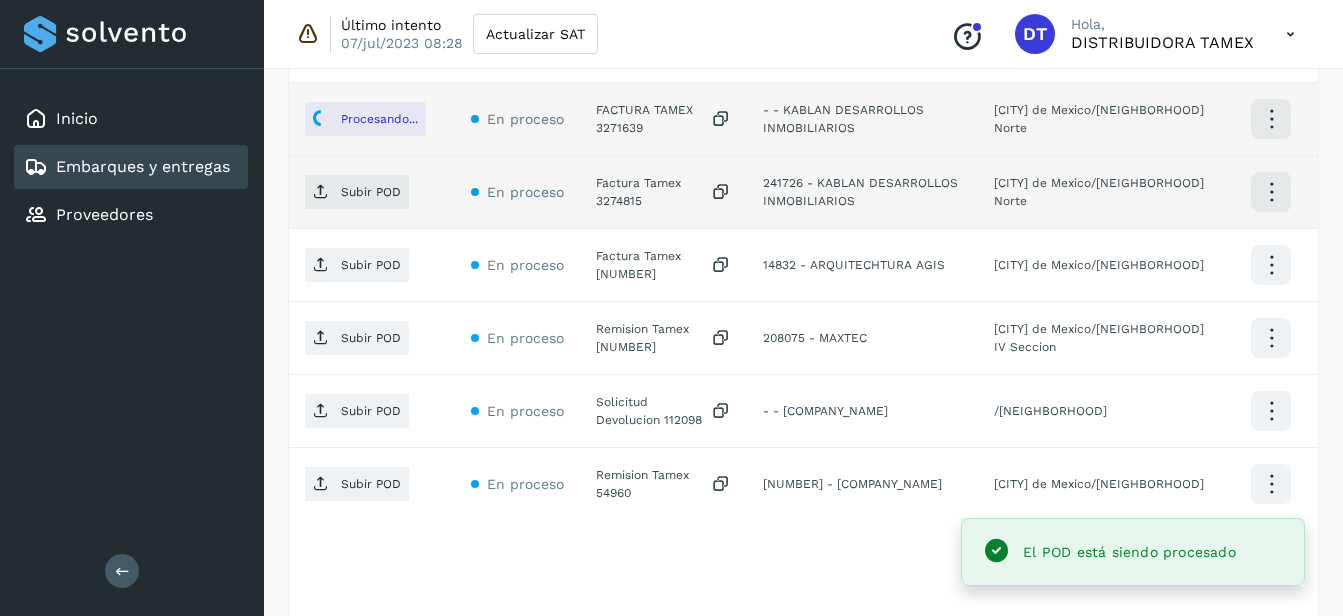 click on "Factura Tamex 3274815" 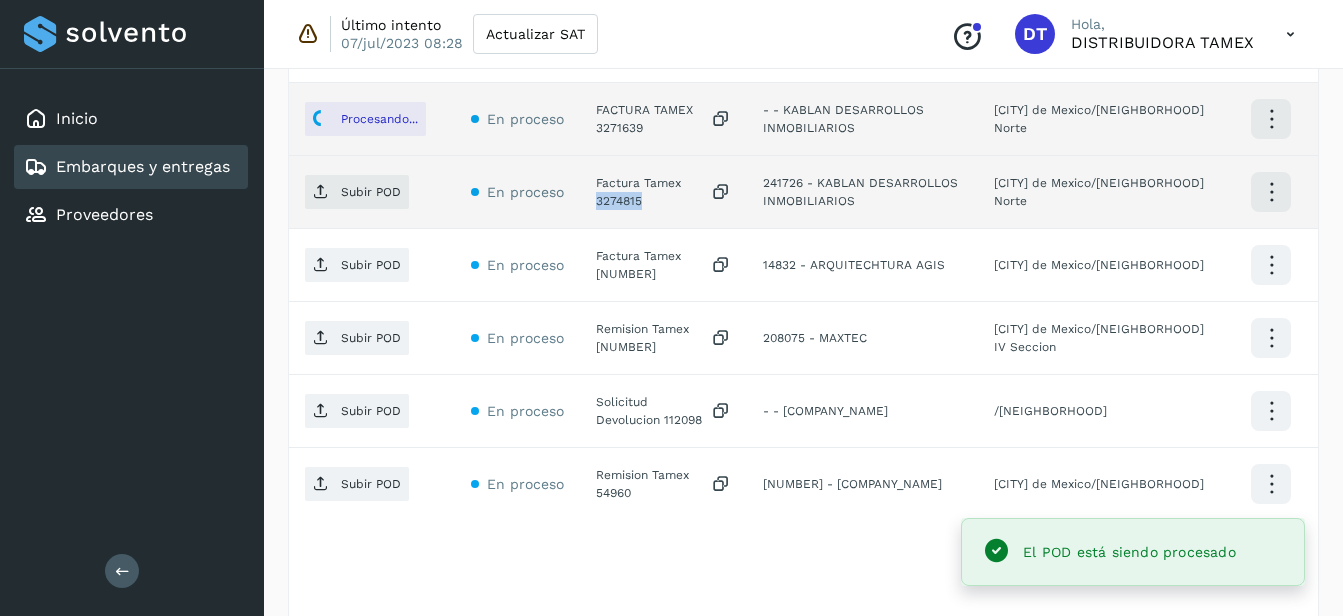click on "Factura Tamex 3274815" 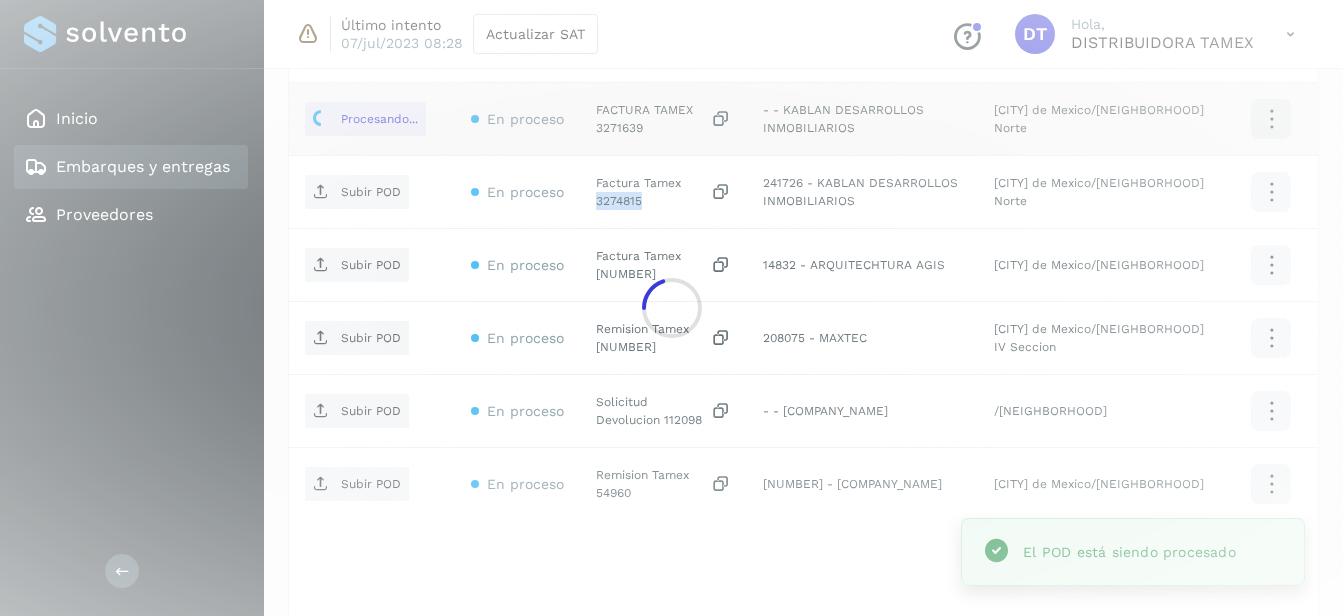 copy on "3274815" 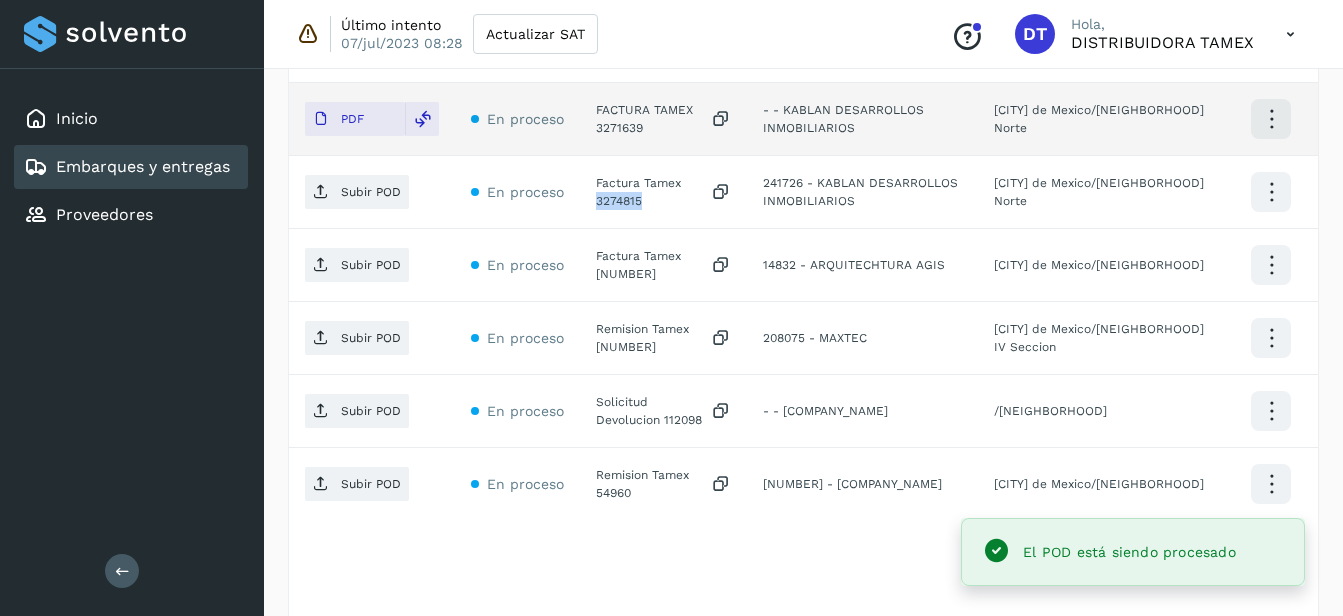 click on "Subir POD" at bounding box center (371, 192) 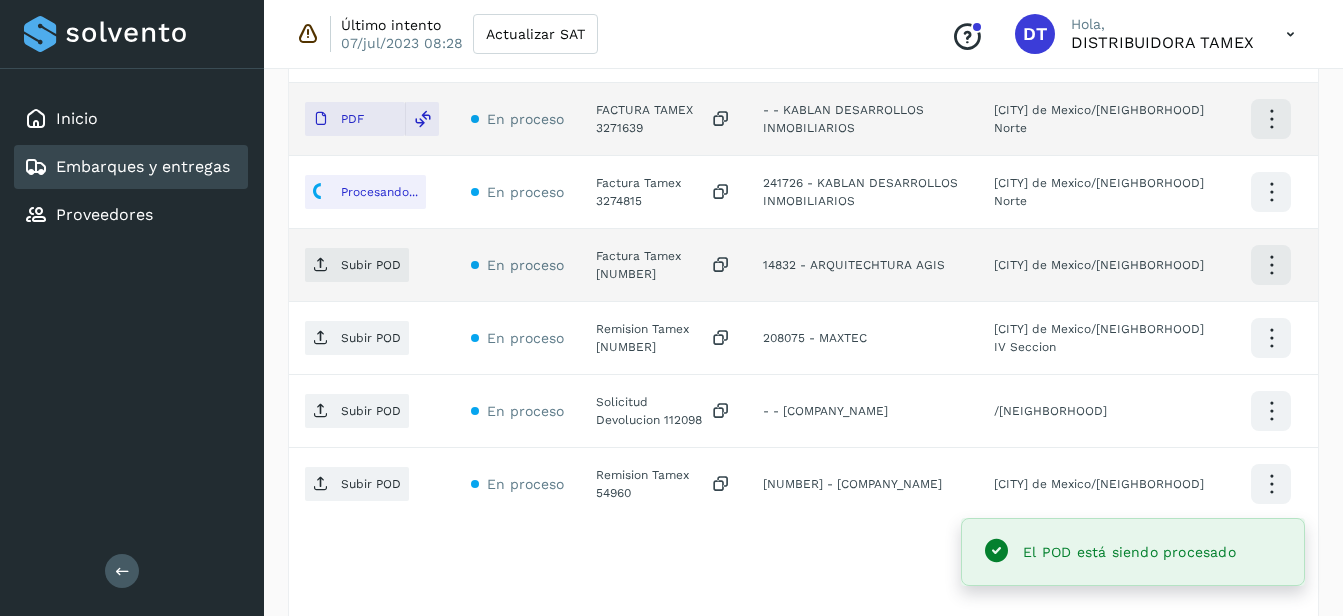 click on "Factura Tamex [NUMBER]" 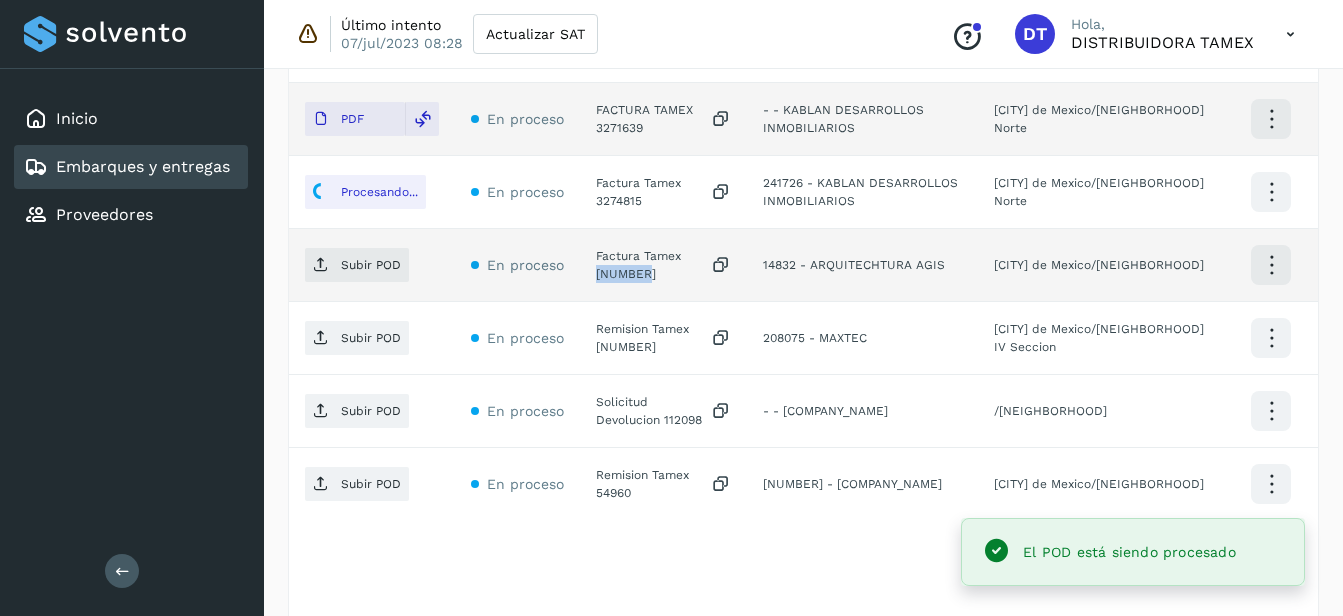 click on "Factura Tamex [NUMBER]" 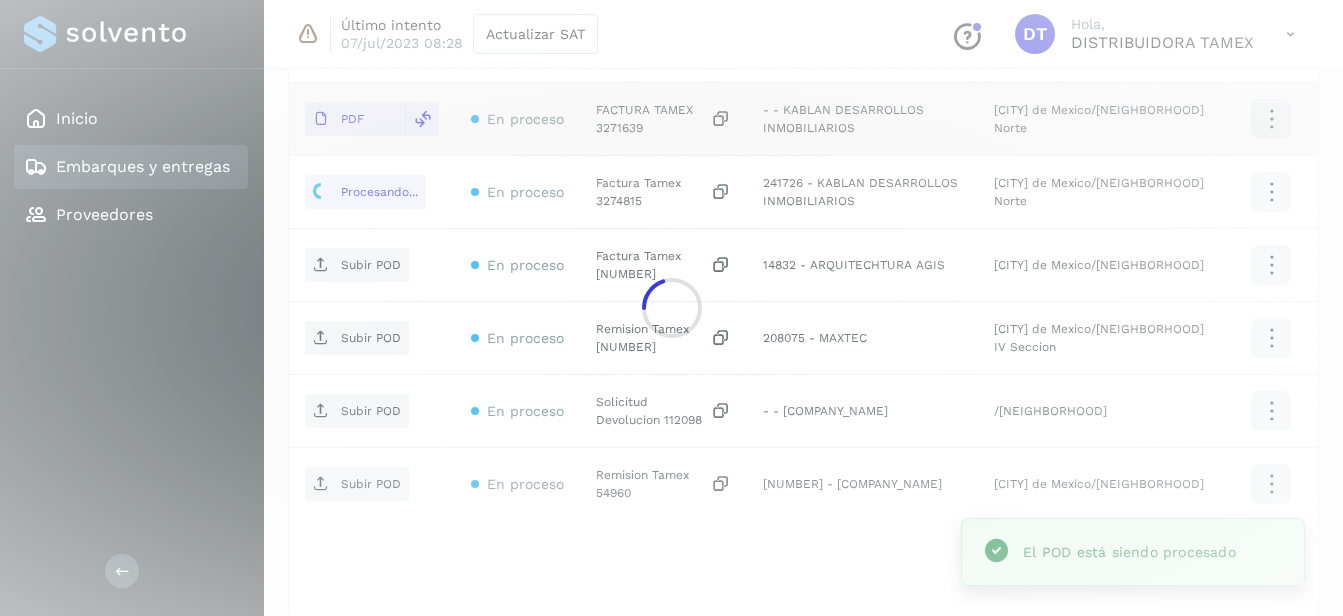 click 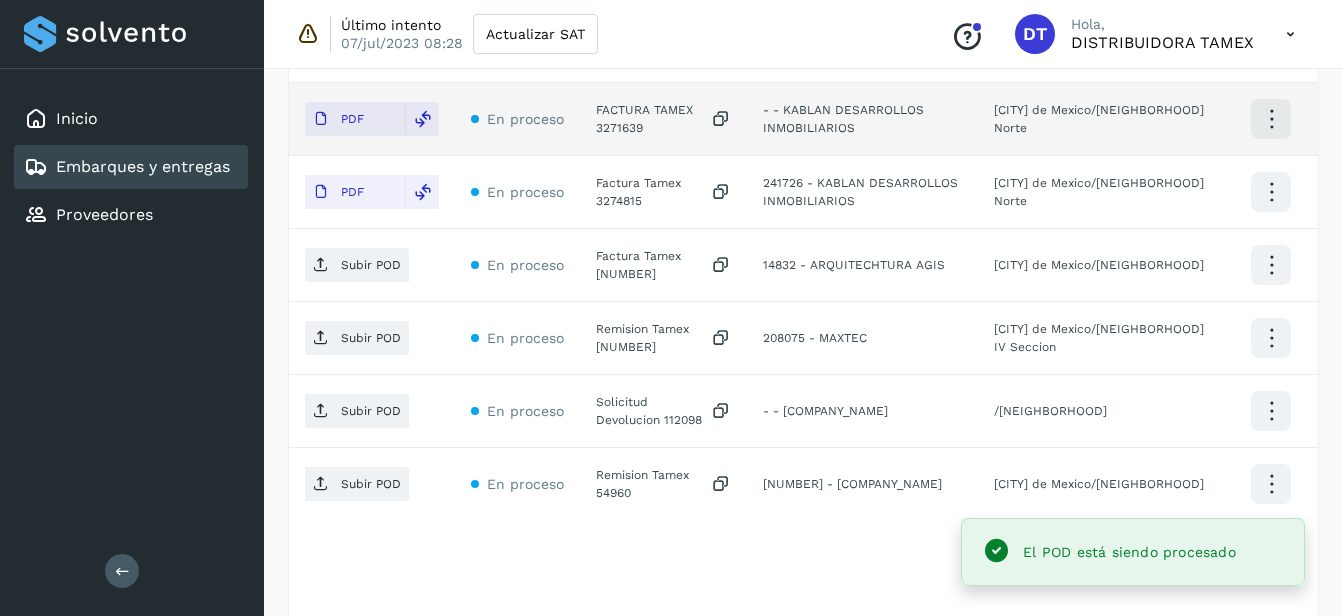 click on "Subir POD" at bounding box center [371, 265] 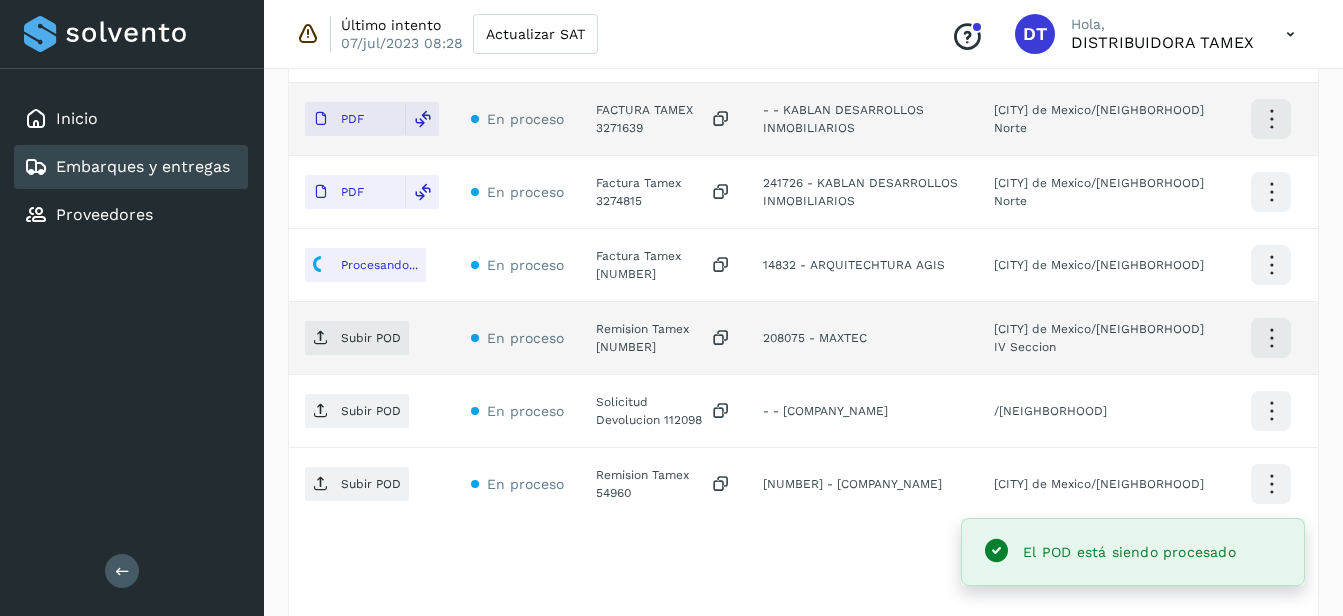 click on "Remision Tamex [NUMBER]" 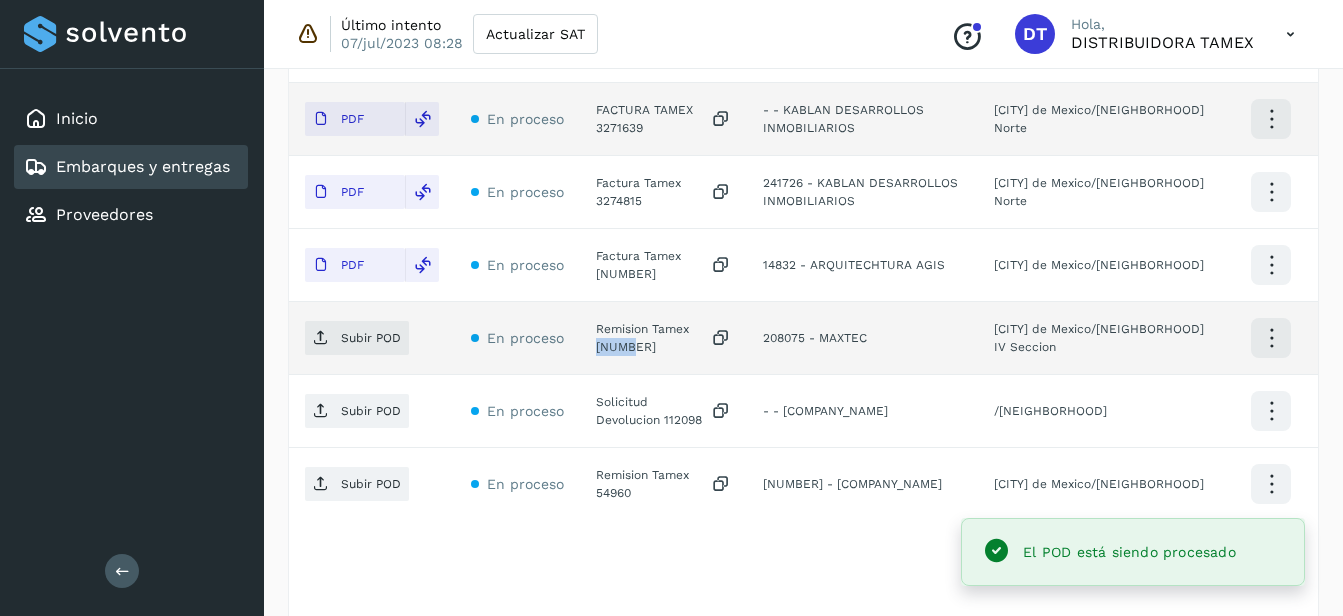 click on "Remision Tamex [NUMBER]" 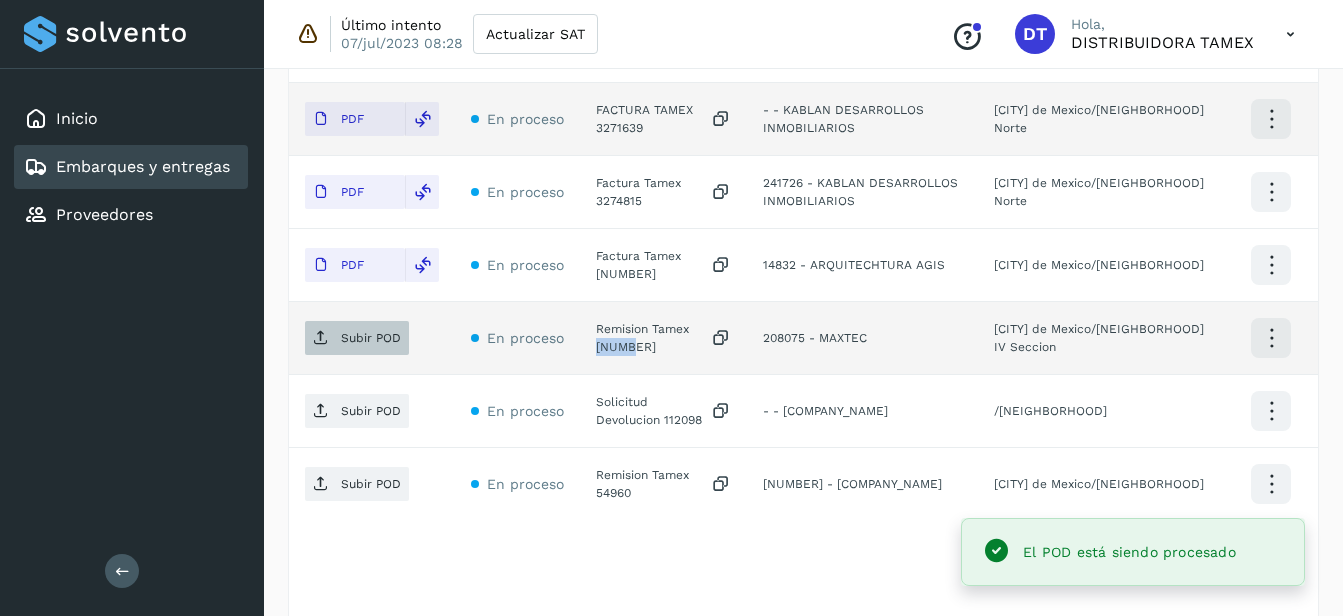 click on "Subir POD" at bounding box center (371, 338) 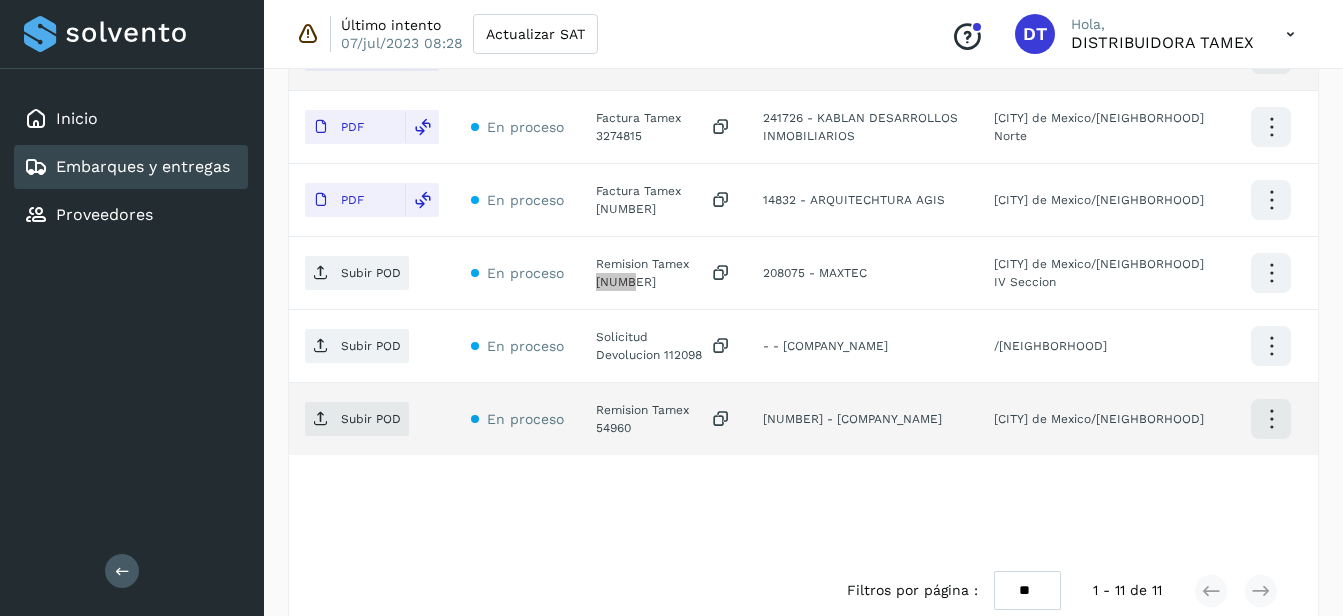 scroll, scrollTop: 1069, scrollLeft: 0, axis: vertical 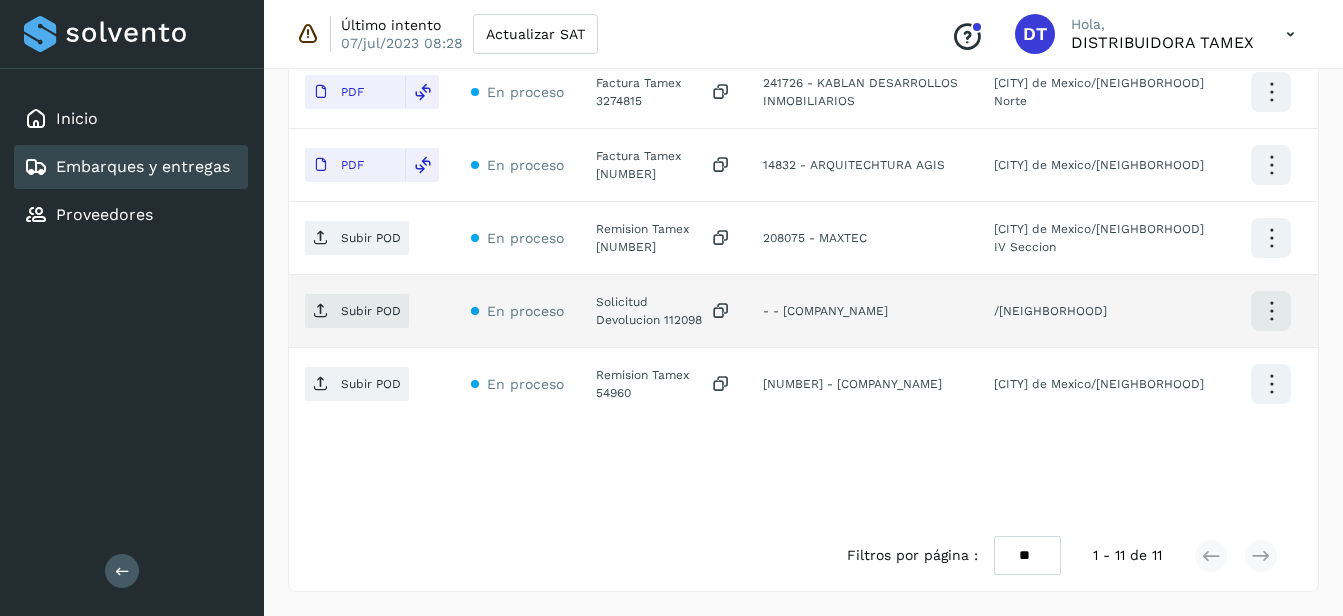 click on "Solicitud Devolucion 112098" 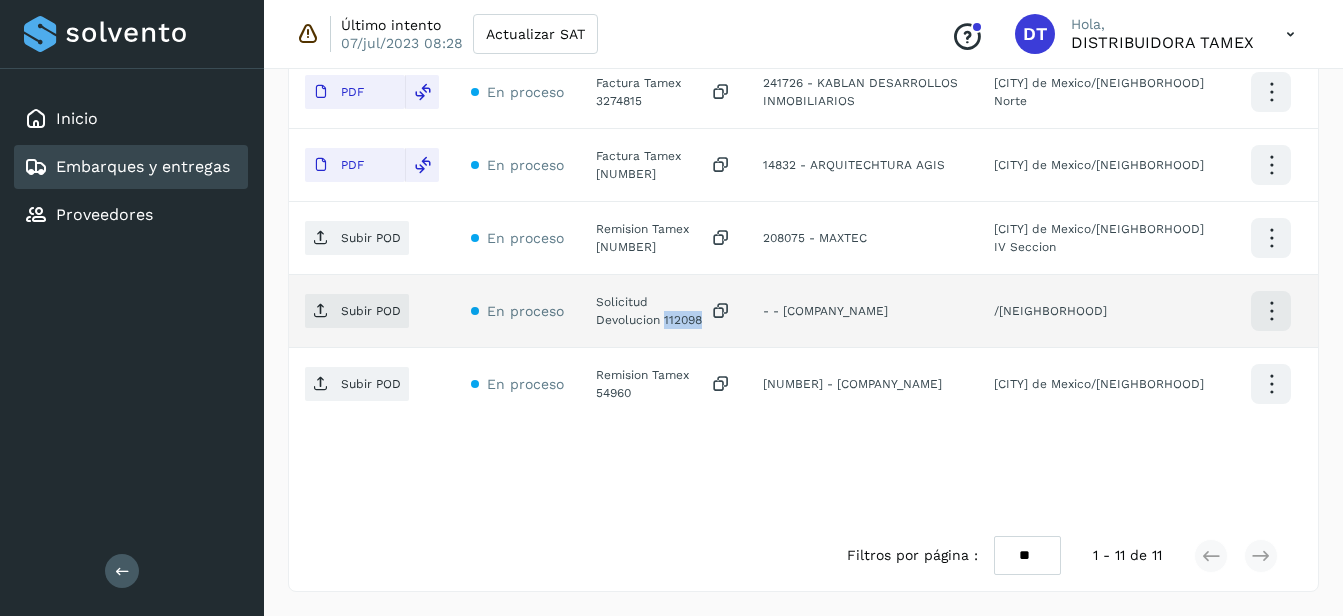 click on "Solicitud Devolucion 112098" 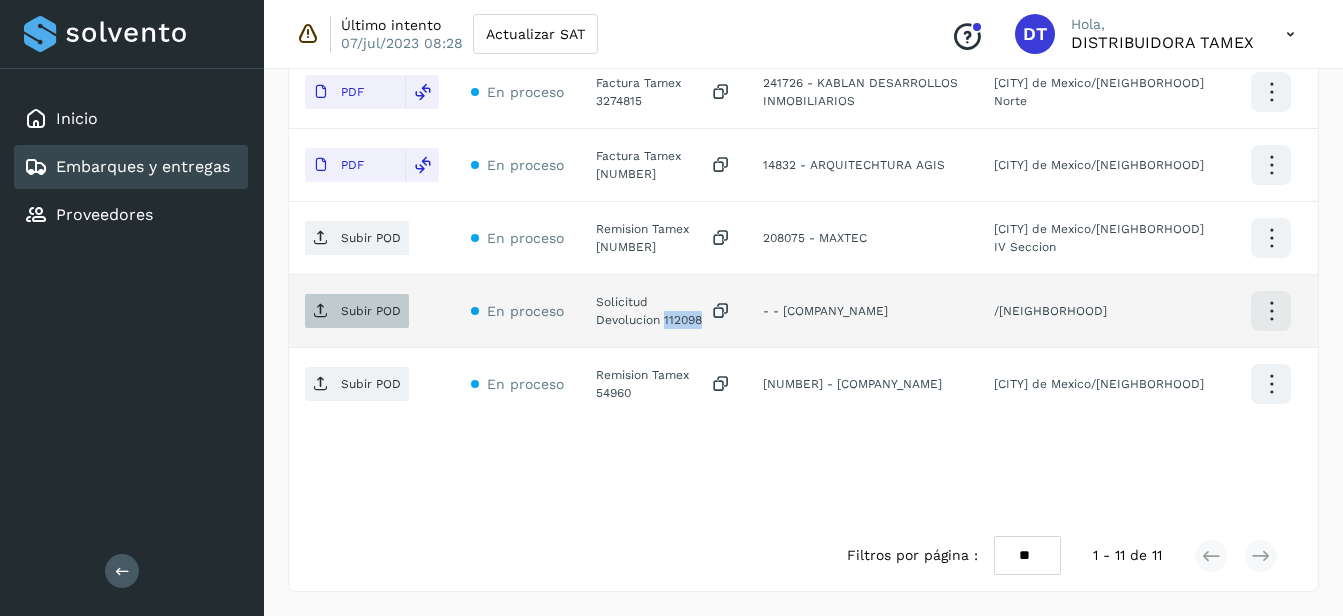 click on "Subir POD" at bounding box center (357, 311) 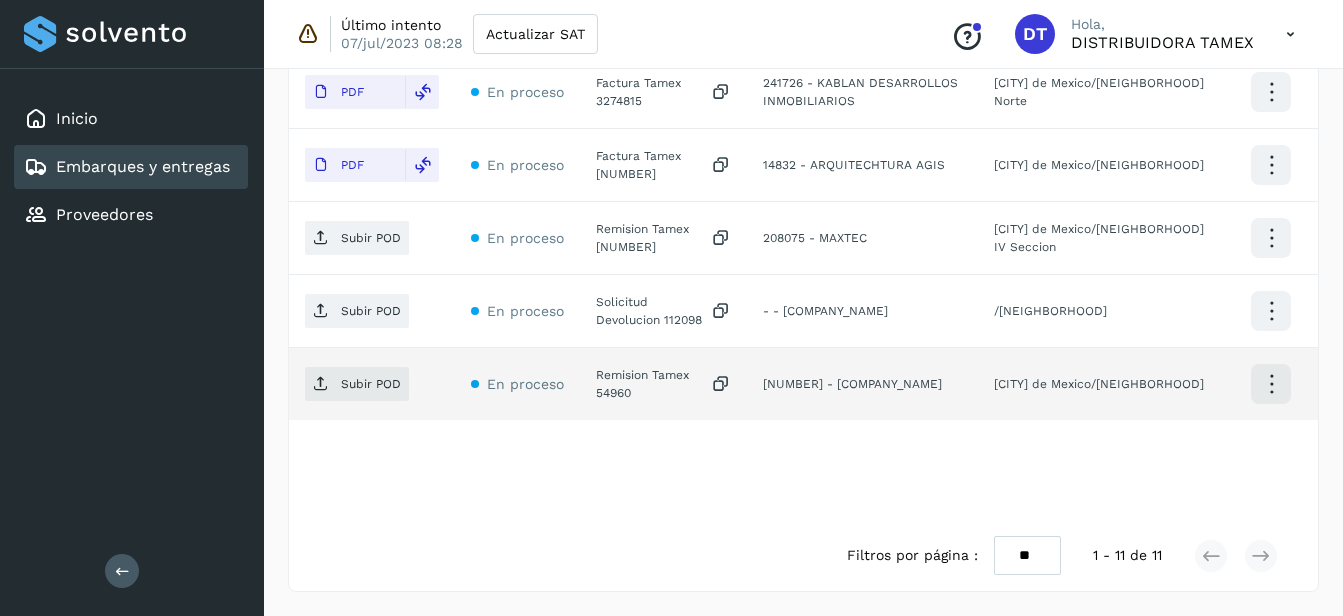 click on "Remision Tamex 54960" 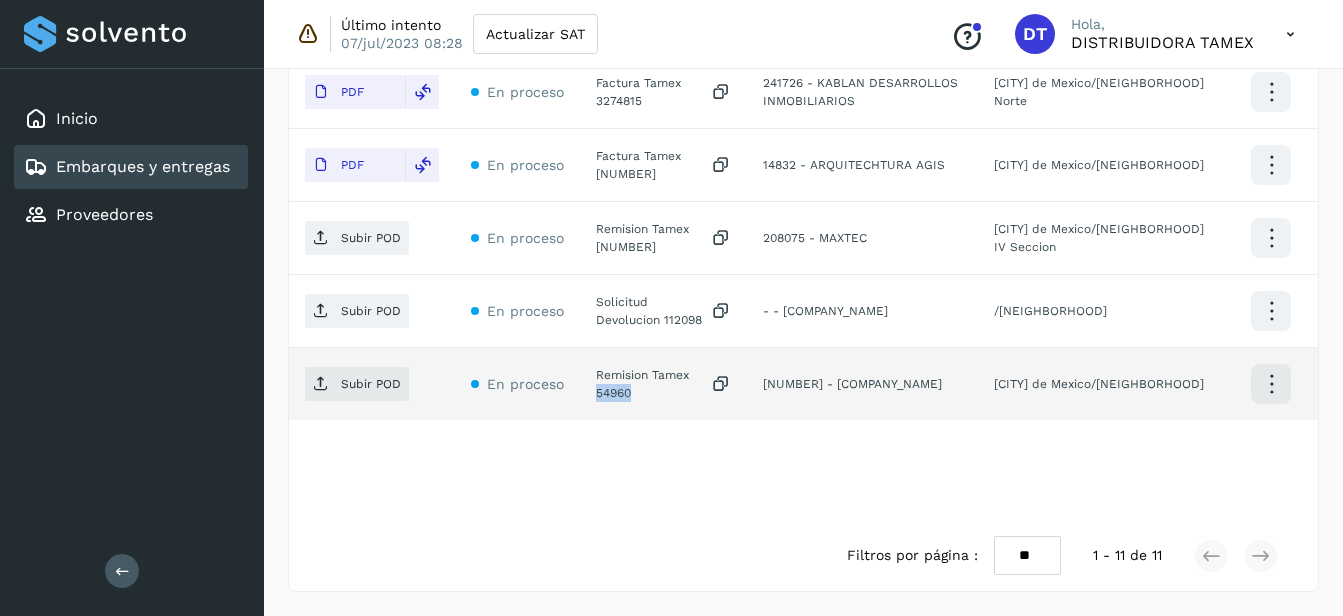 click on "Remision Tamex 54960" 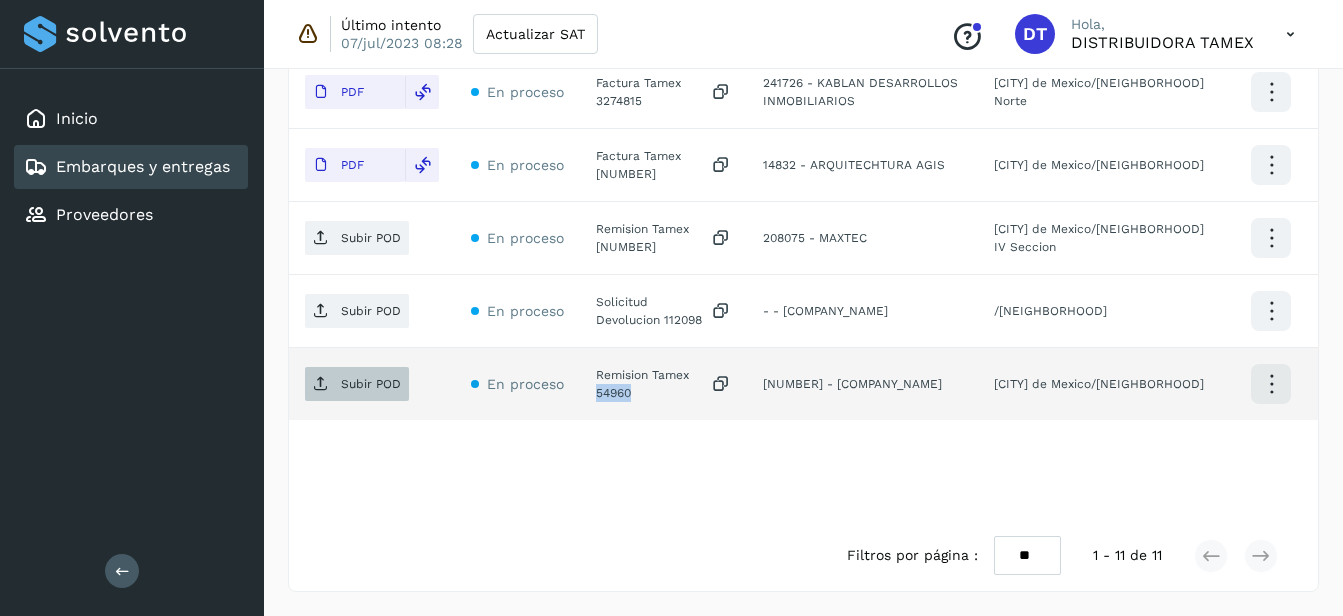 click on "Subir POD" at bounding box center (357, 384) 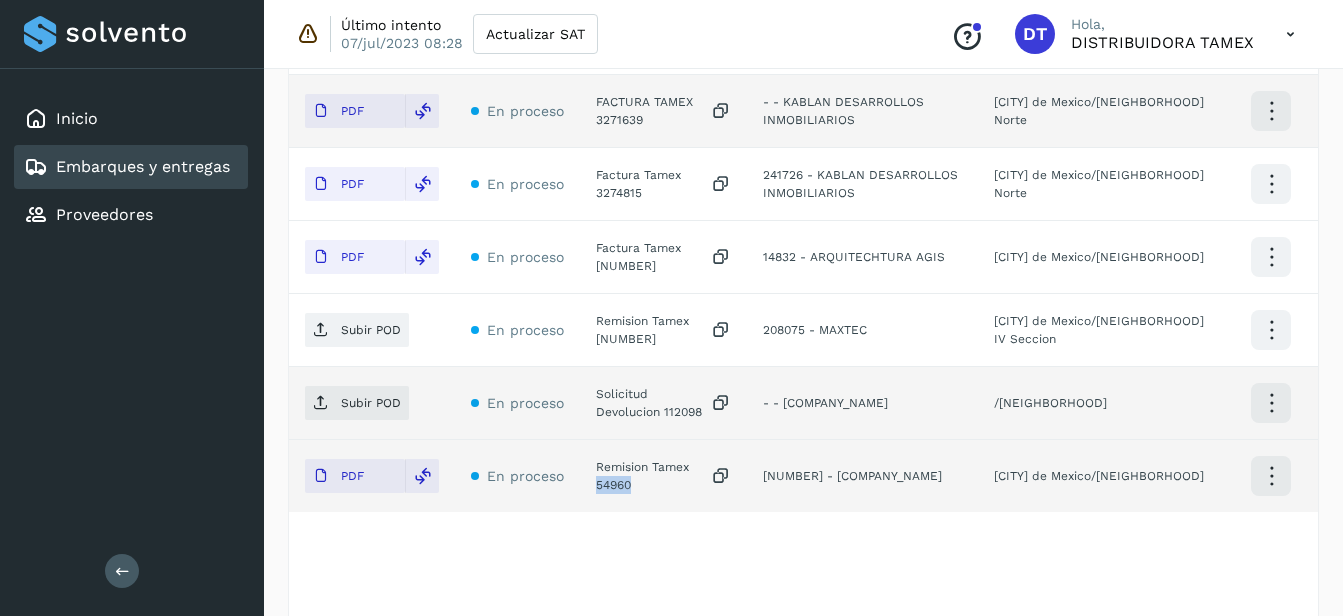 scroll, scrollTop: 1069, scrollLeft: 0, axis: vertical 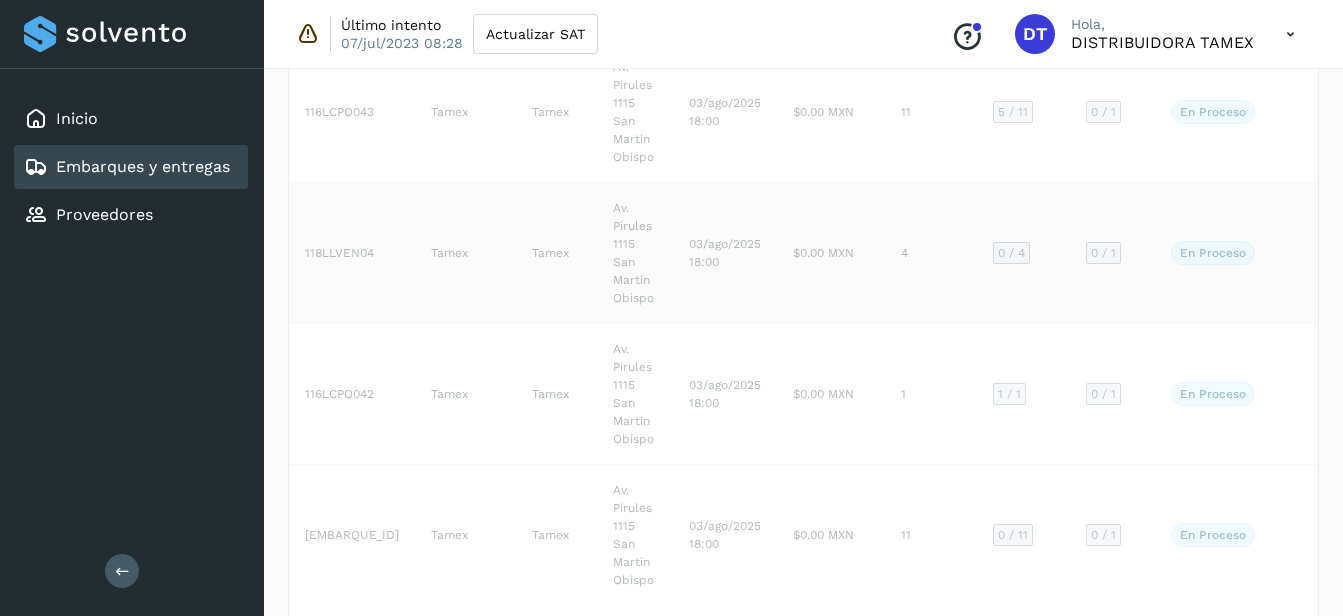 click on "$0.00 MXN" 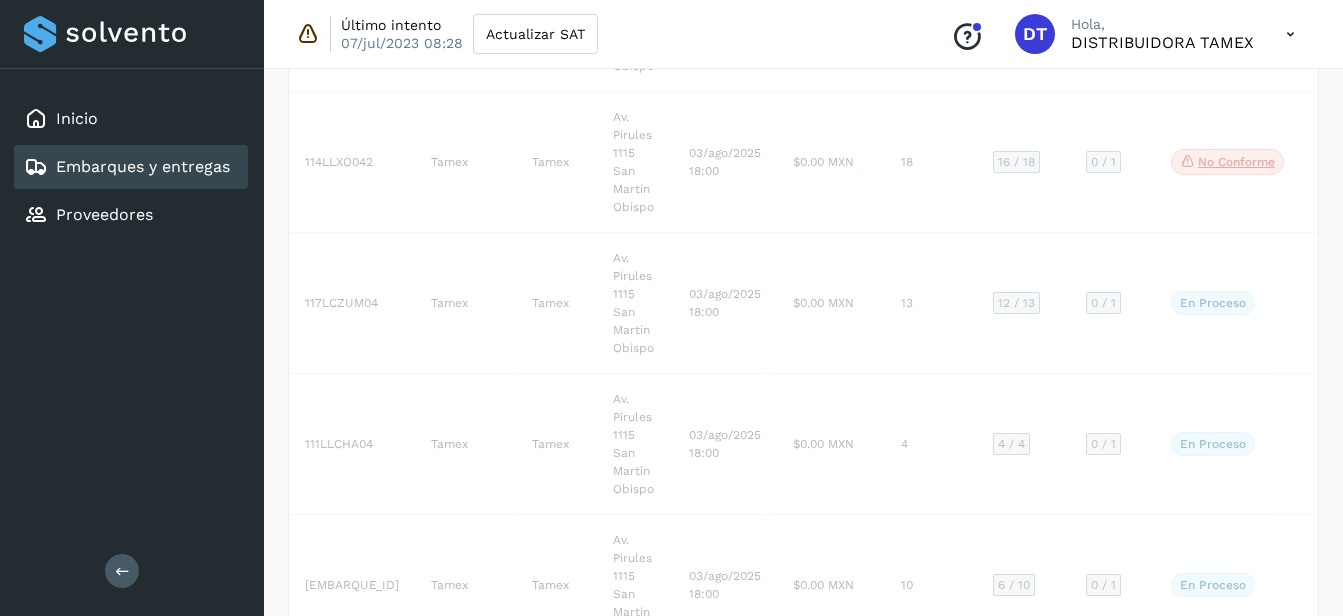 select on "**" 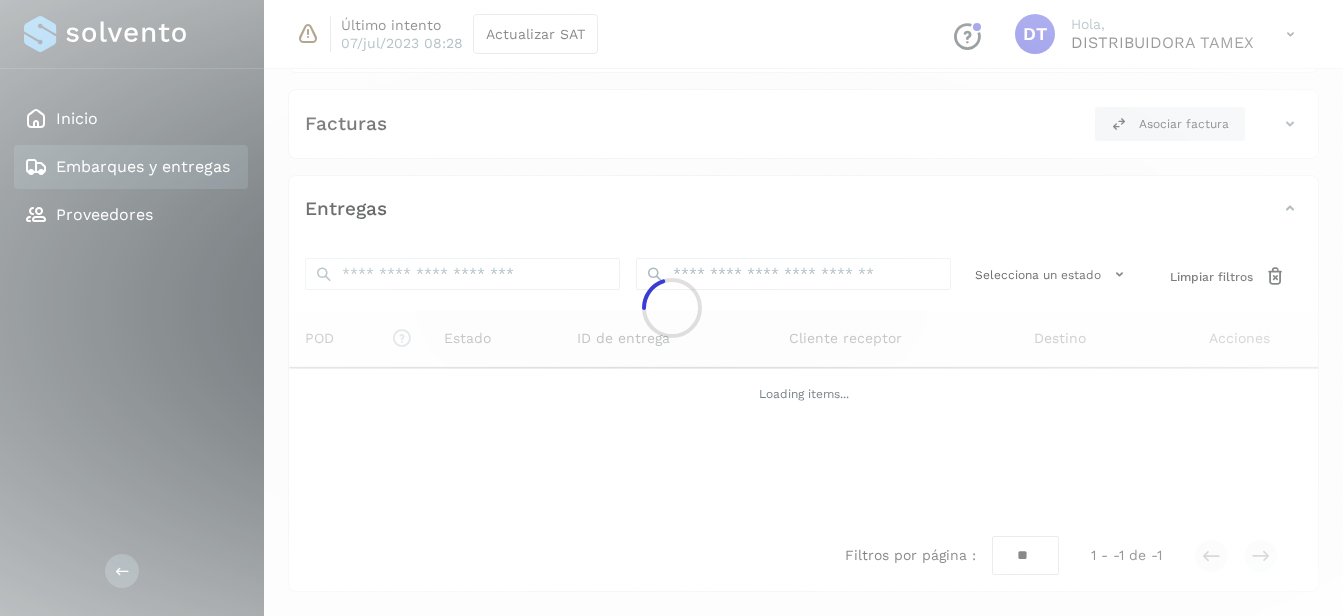 scroll, scrollTop: 558, scrollLeft: 0, axis: vertical 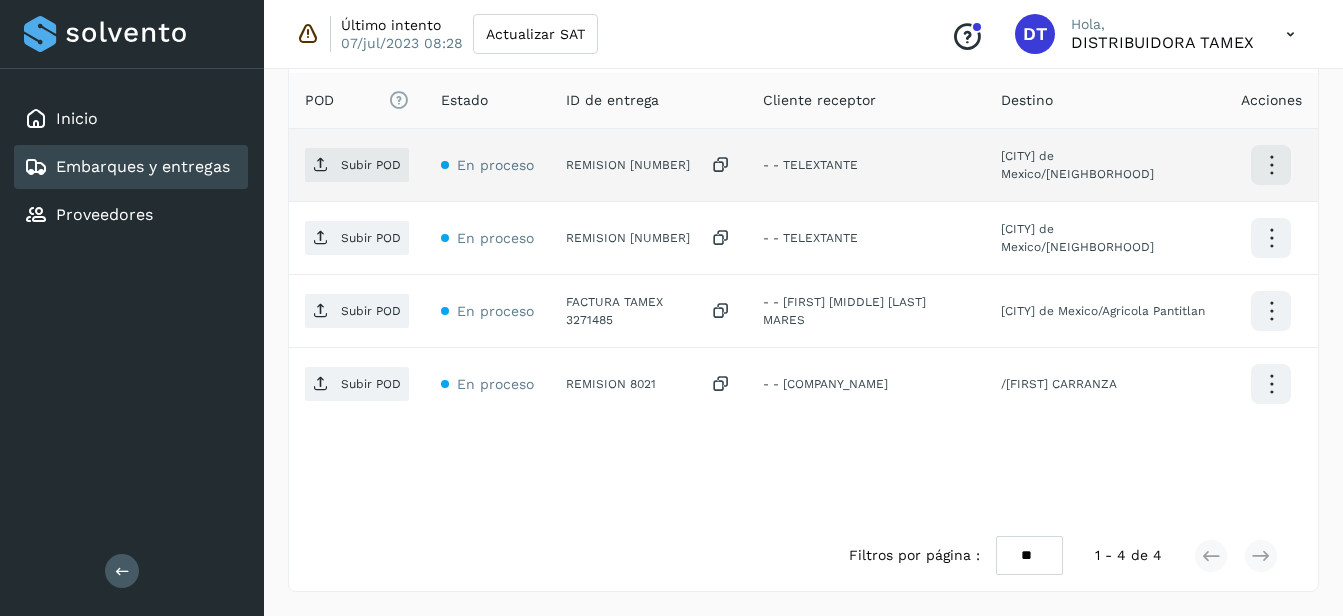 click on "REMISION [NUMBER]" 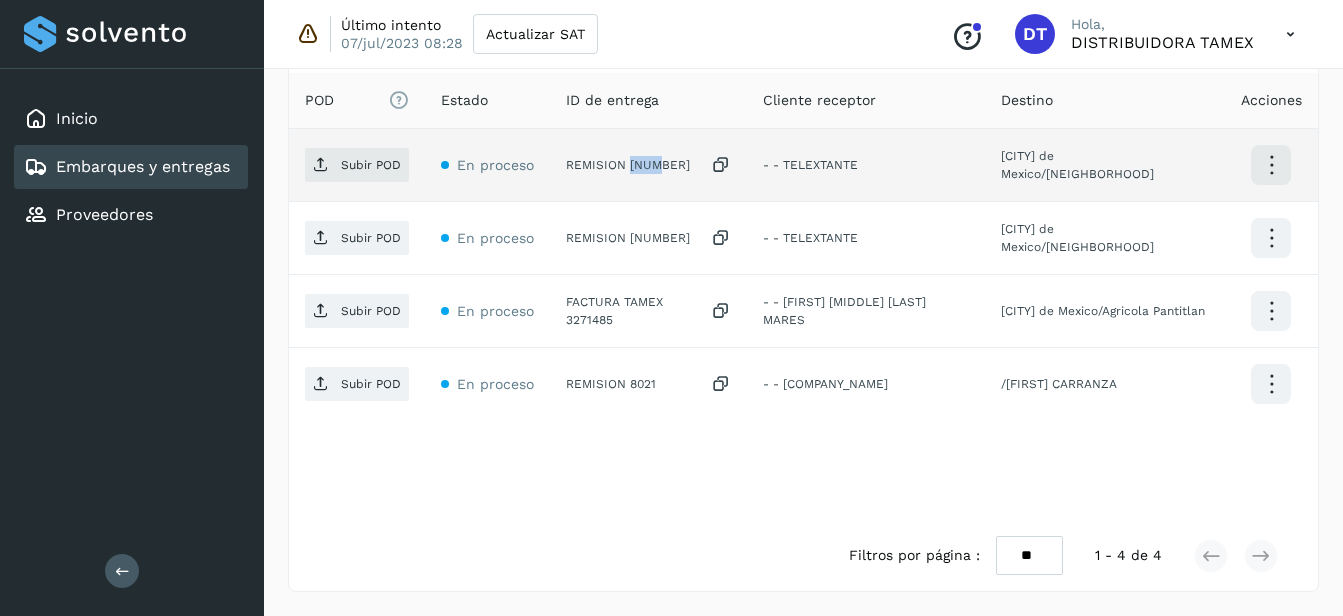 click on "REMISION [NUMBER]" 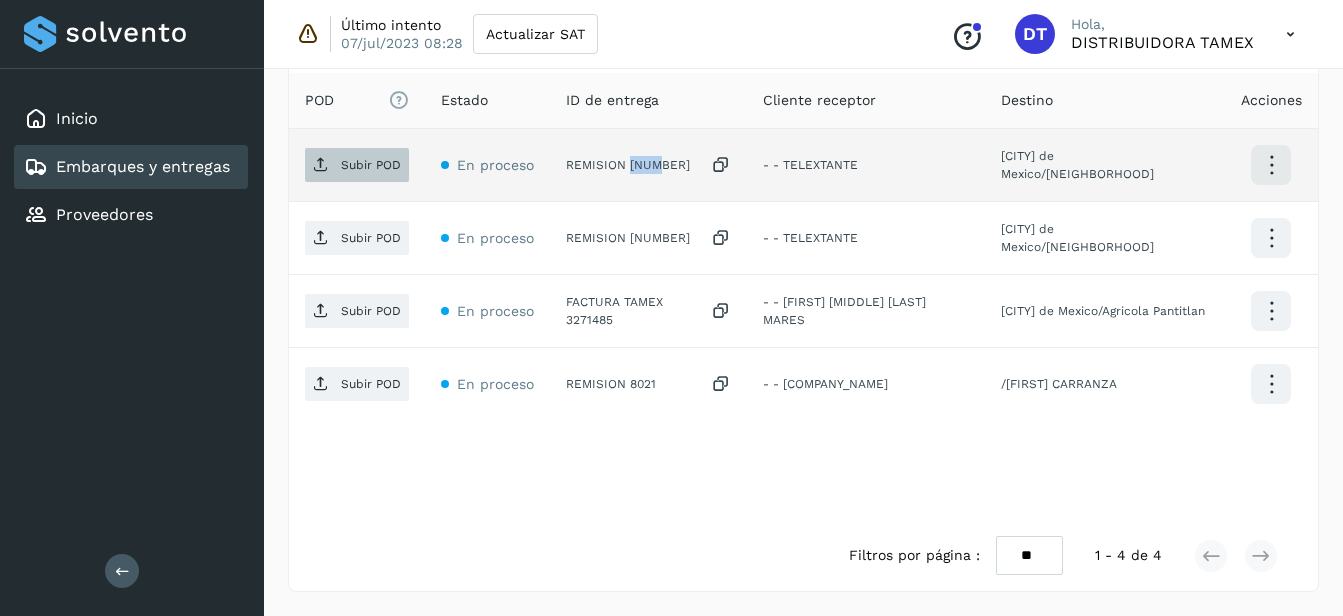 click on "Subir POD" at bounding box center [371, 165] 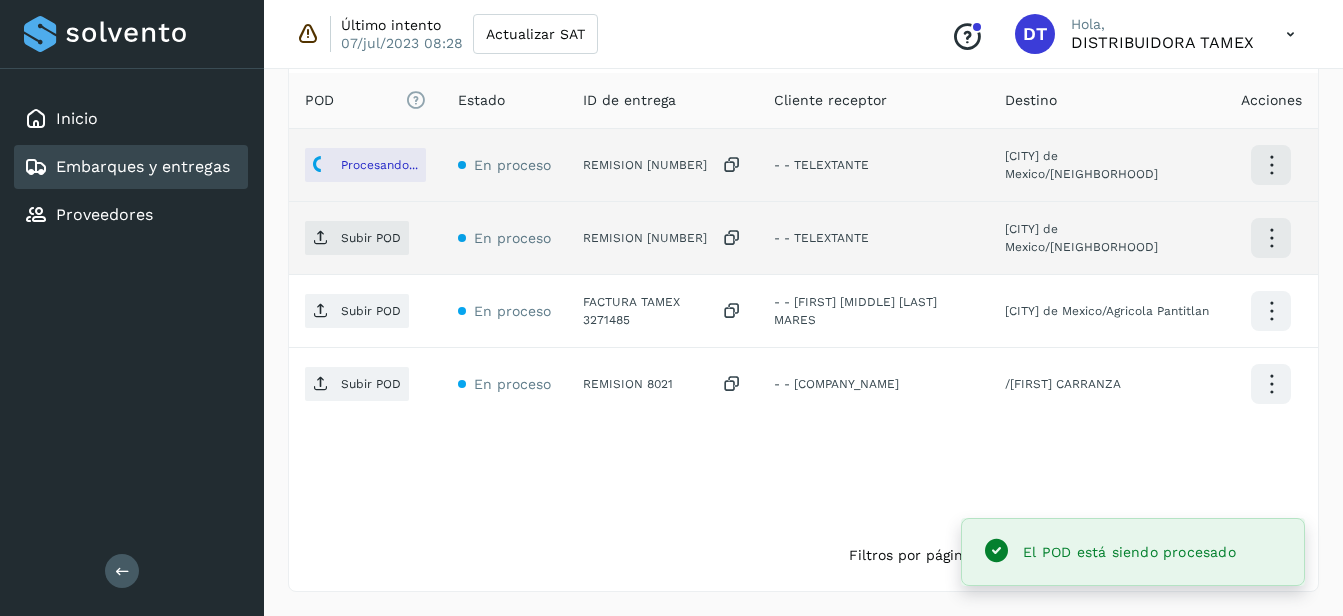 click on "REMISION [NUMBER]" 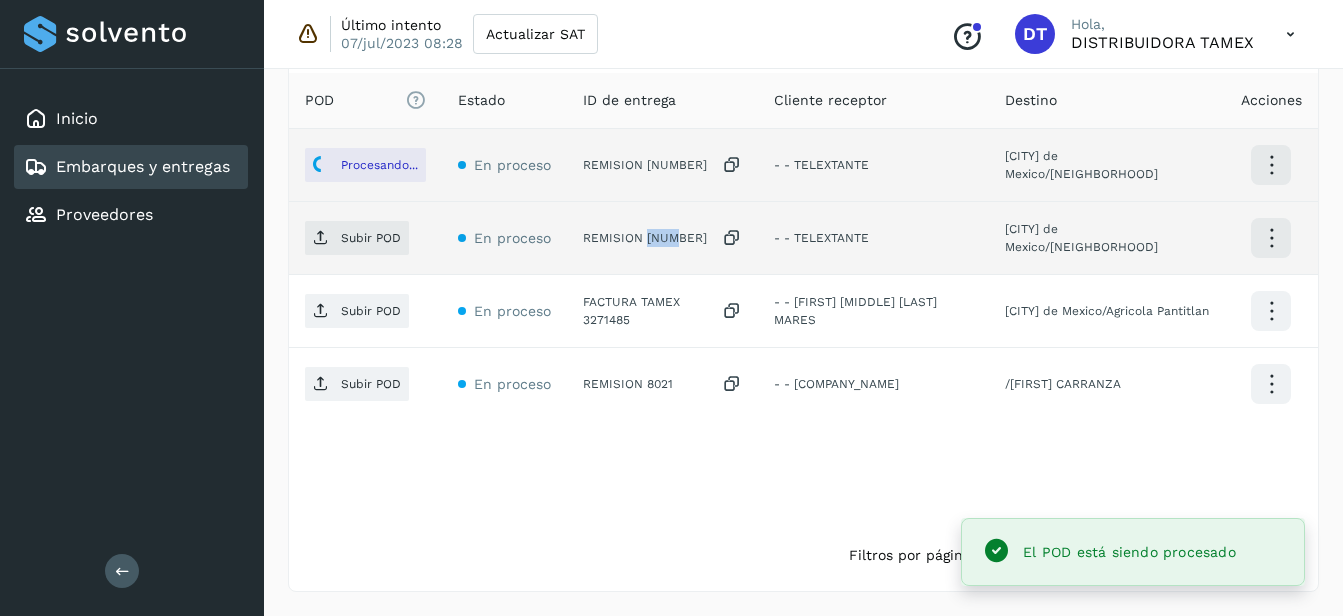 click on "REMISION [NUMBER]" 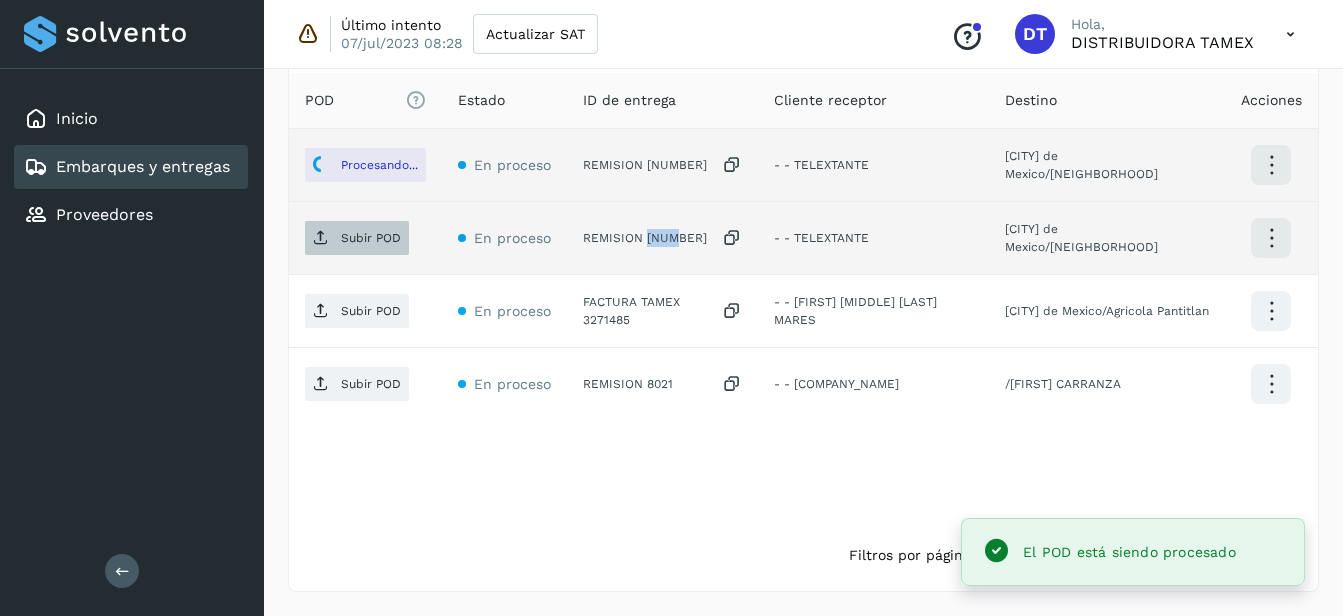 click on "Subir POD" at bounding box center (357, 238) 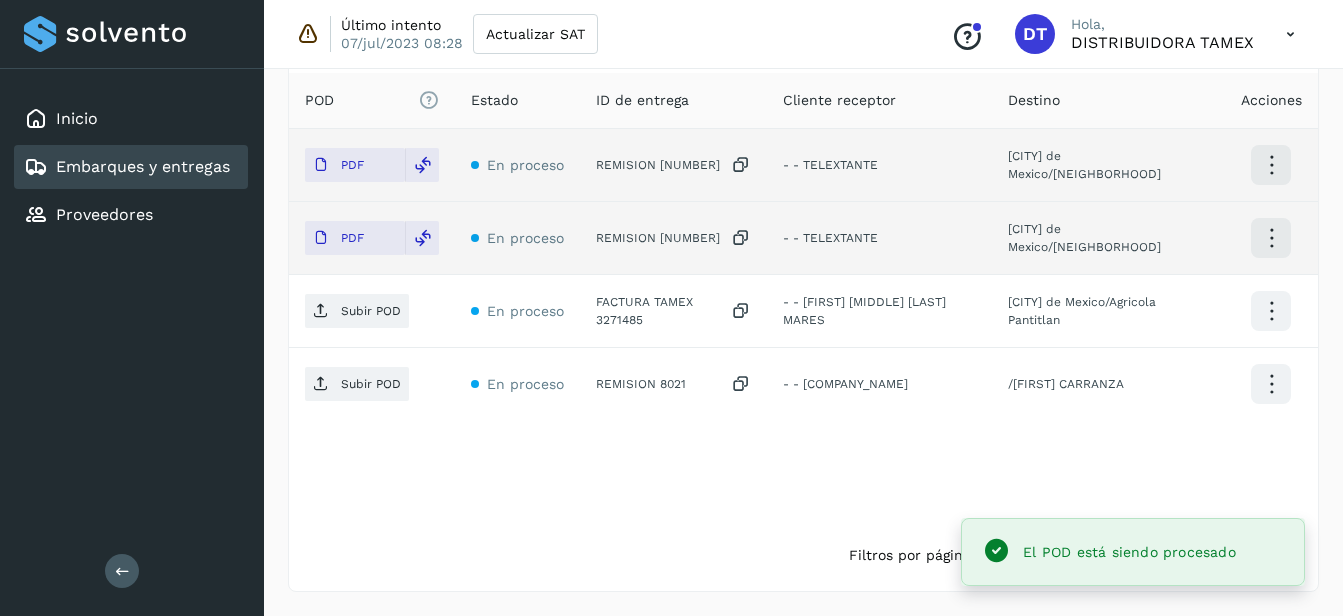 click on "FACTURA TAMEX 3271485" 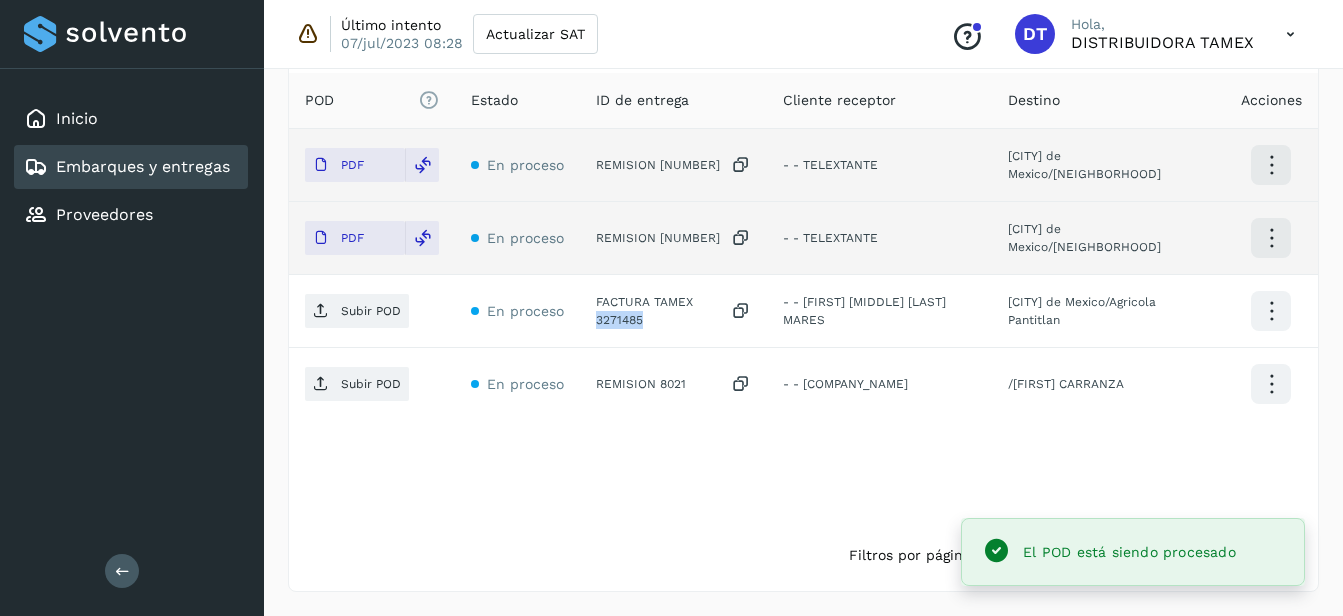 click on "FACTURA TAMEX 3271485" 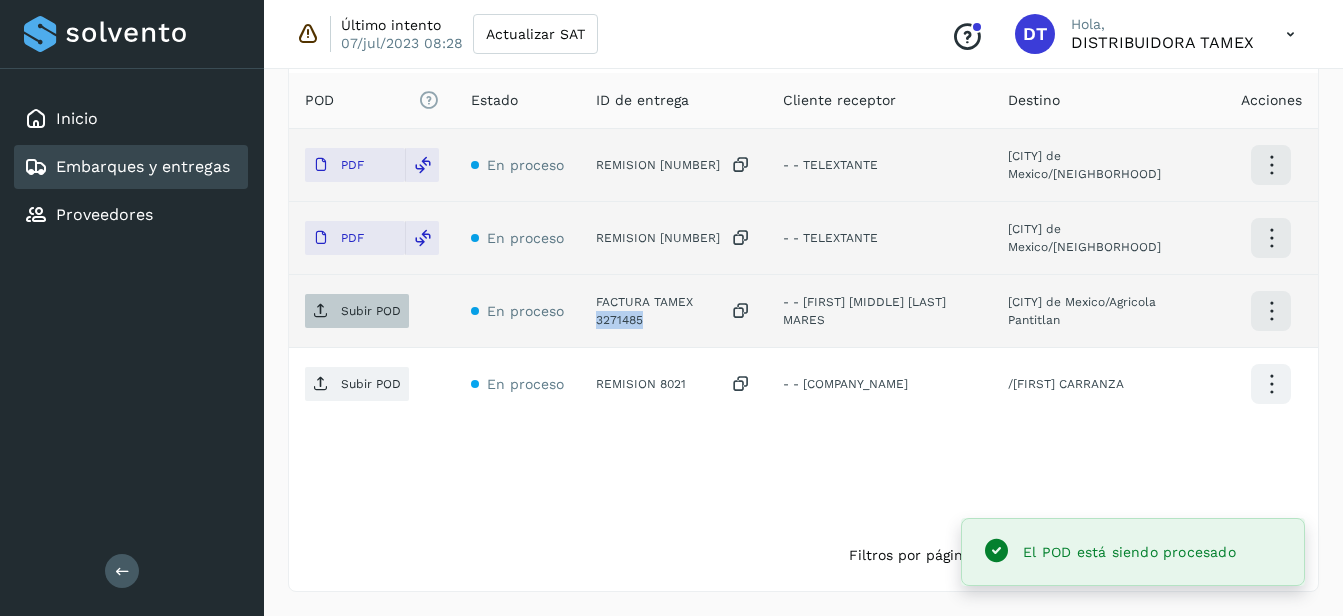 click on "Subir POD" at bounding box center [357, 311] 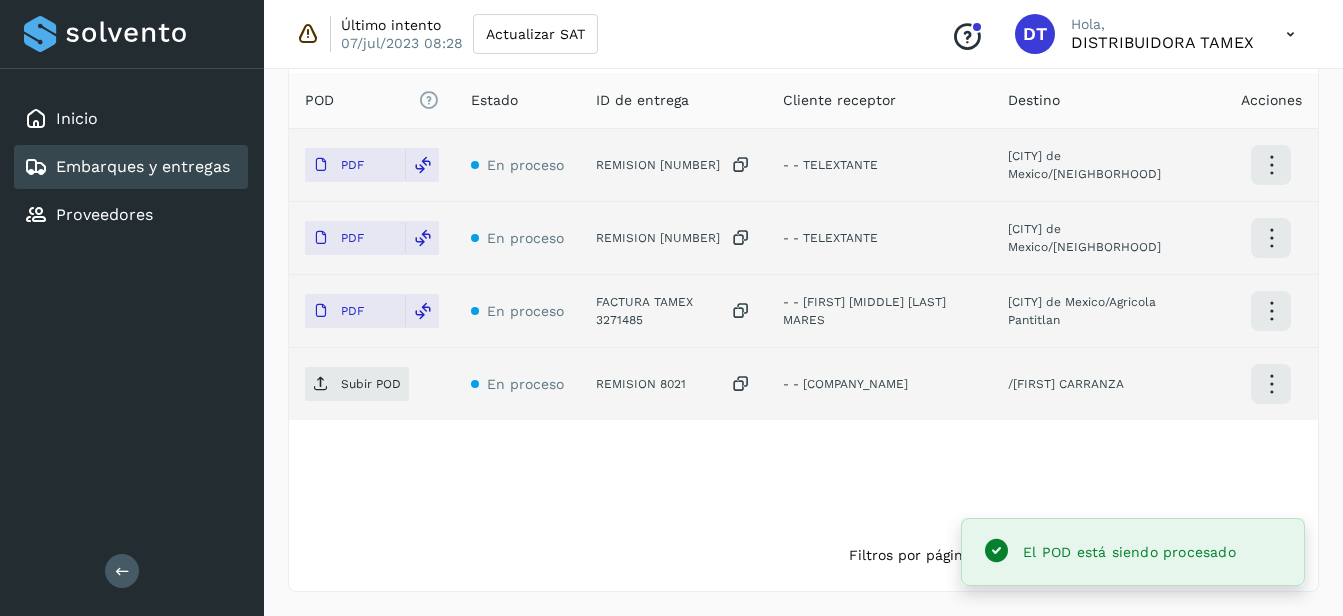 click on "REMISION 8021" 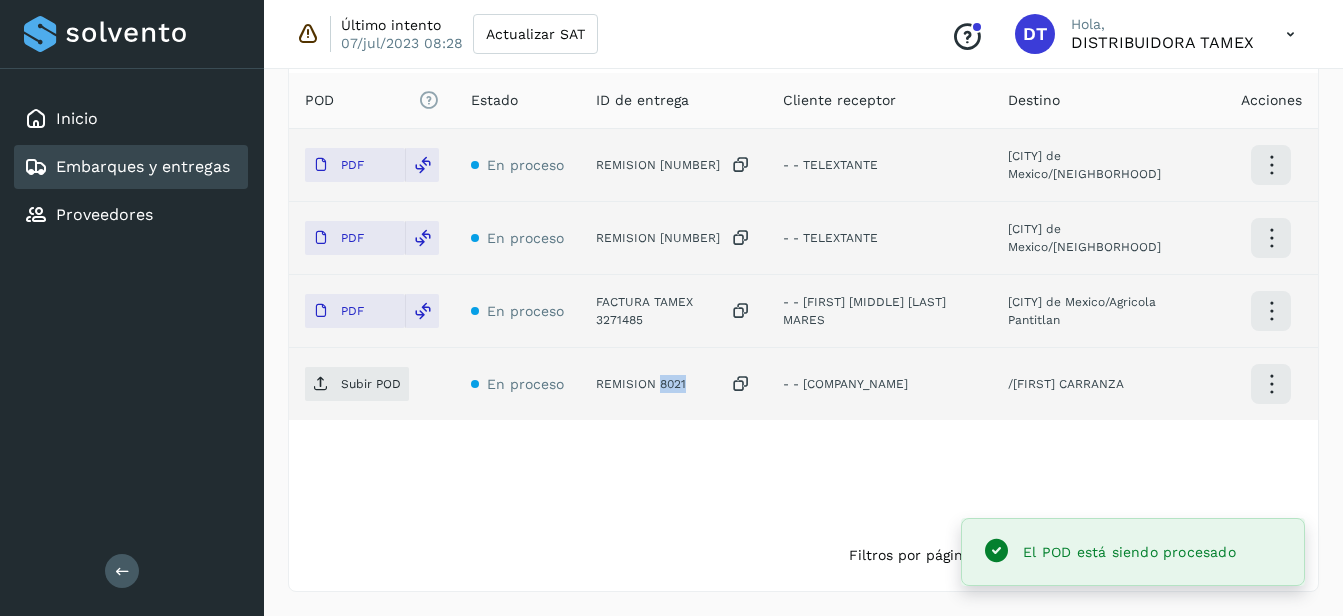 click on "REMISION 8021" 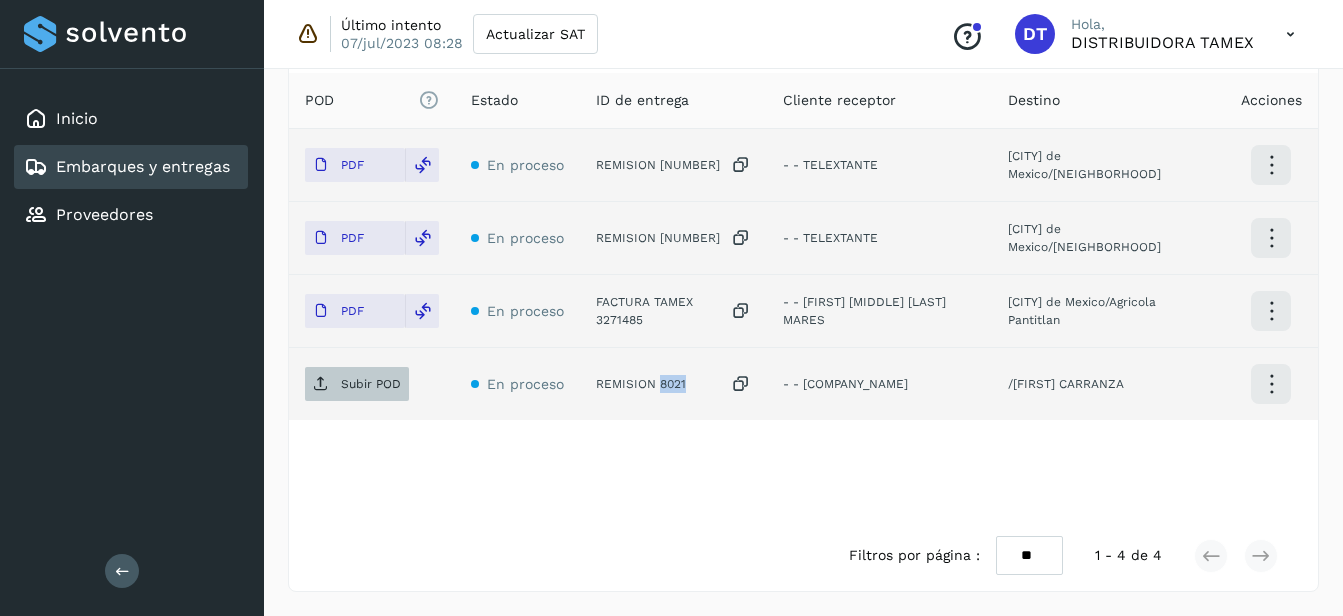 click on "Subir POD" at bounding box center [371, 384] 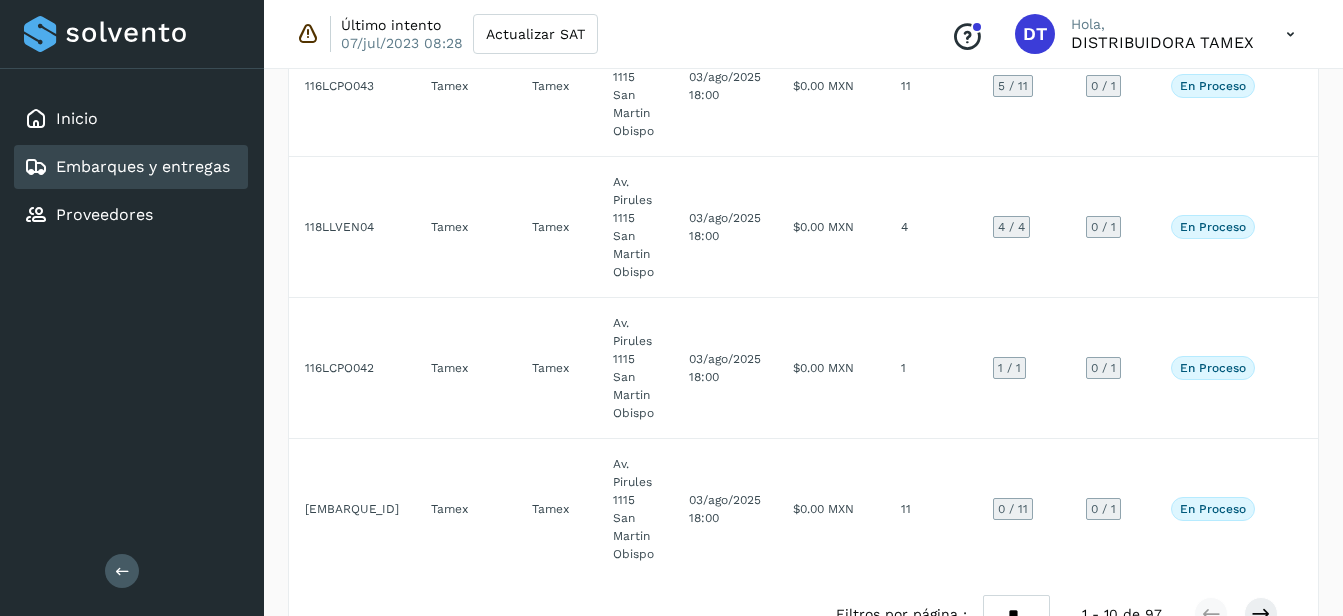 scroll, scrollTop: 1174, scrollLeft: 0, axis: vertical 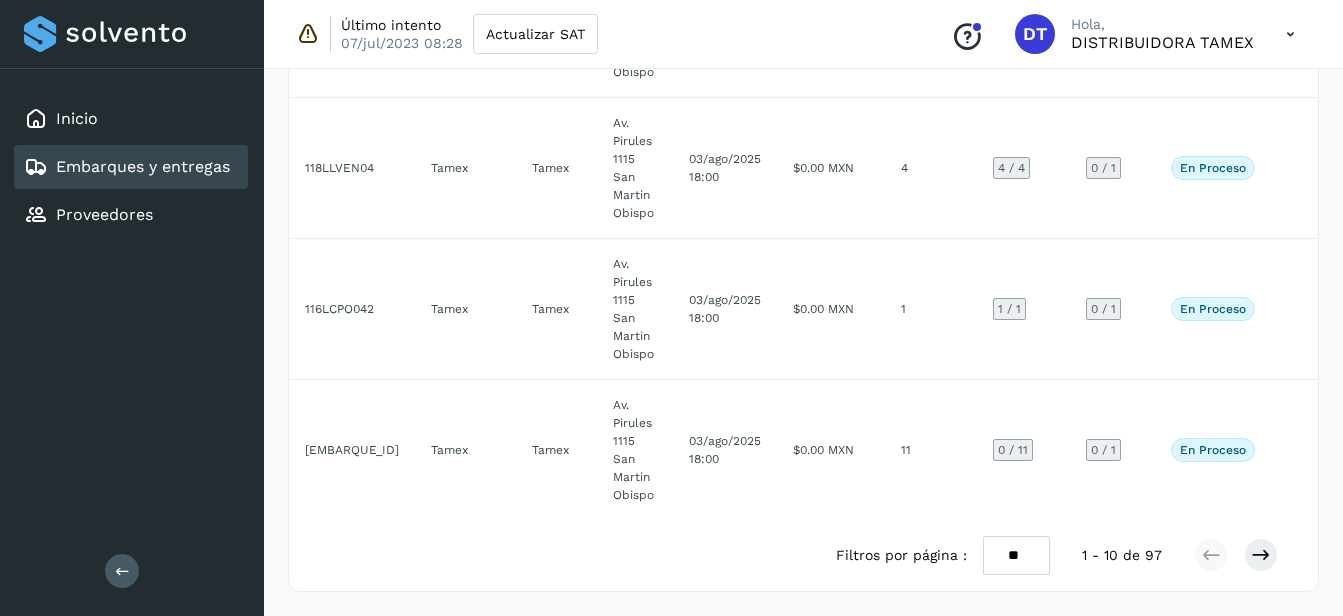 click on "** ** **" at bounding box center (1016, 555) 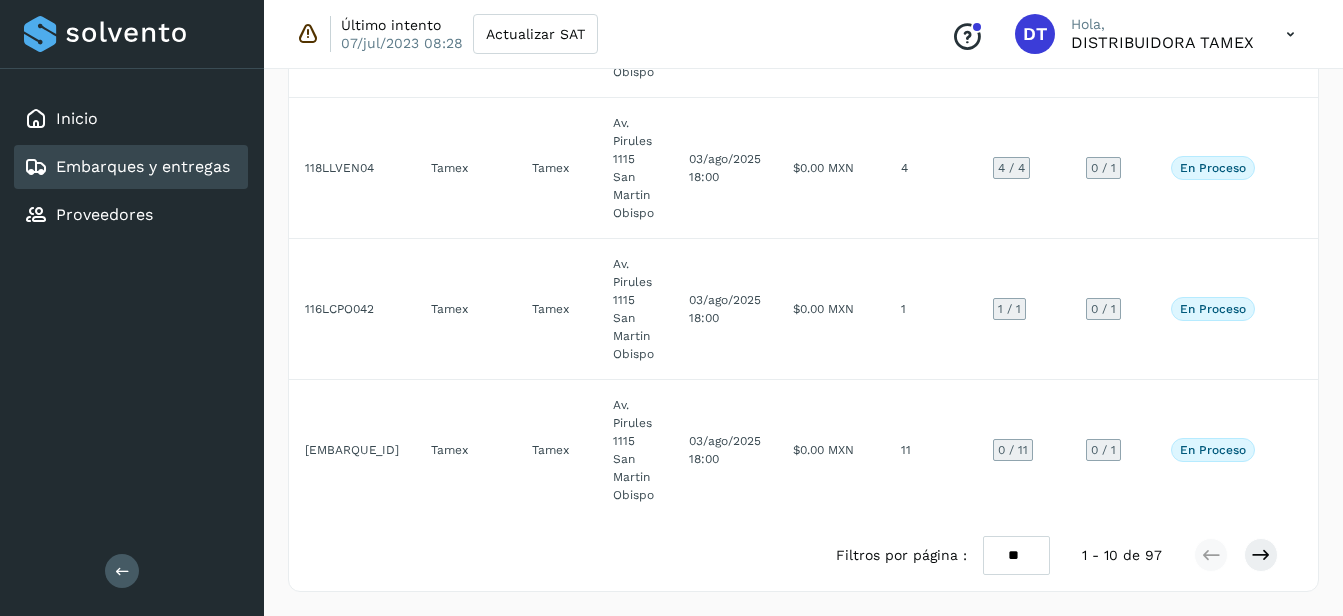 select on "**" 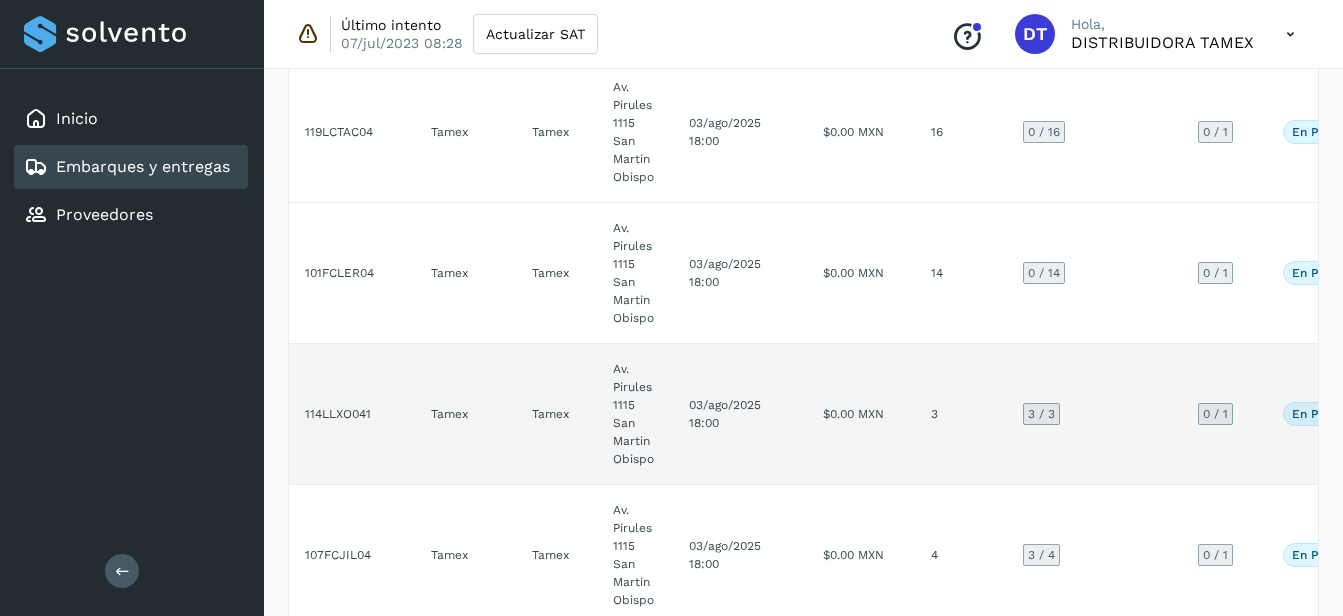 scroll, scrollTop: 2274, scrollLeft: 0, axis: vertical 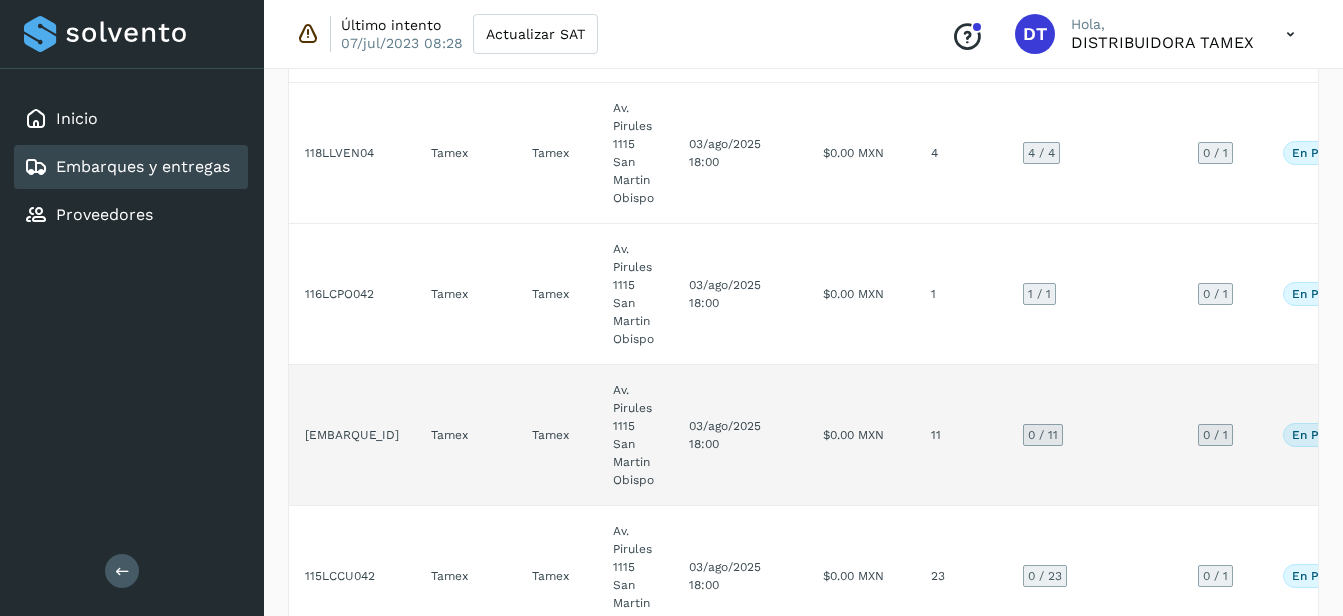 click on "$0.00 MXN" 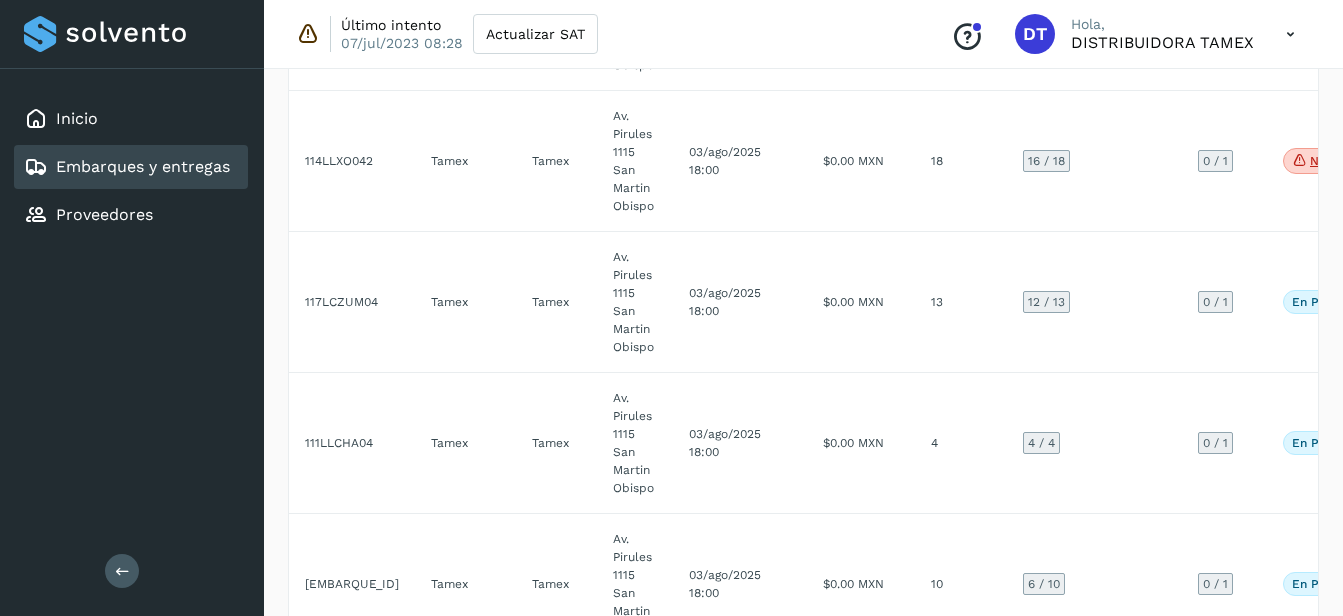 select on "**" 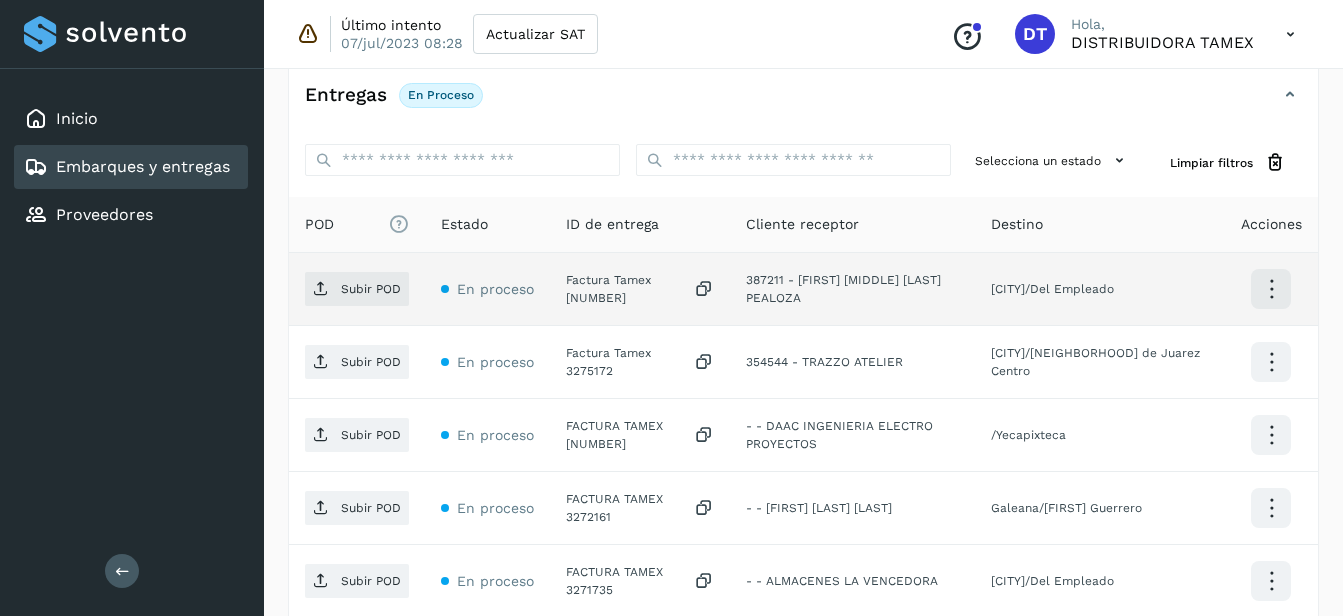 scroll, scrollTop: 469, scrollLeft: 0, axis: vertical 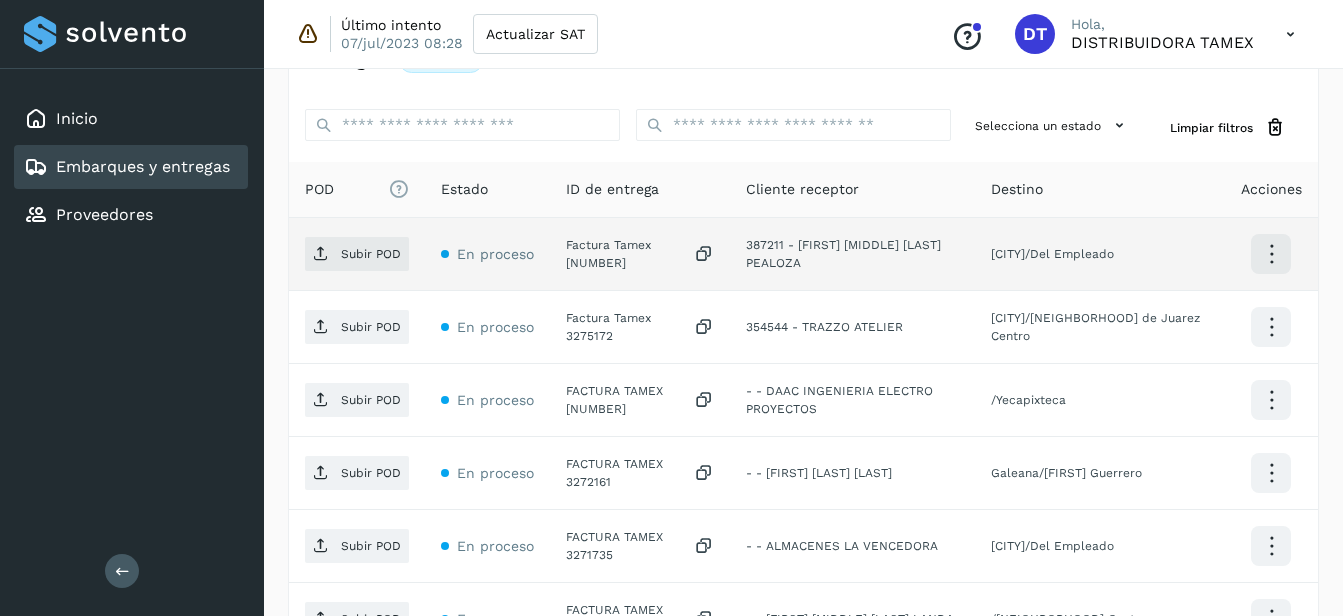 click on "Factura Tamex [NUMBER]" 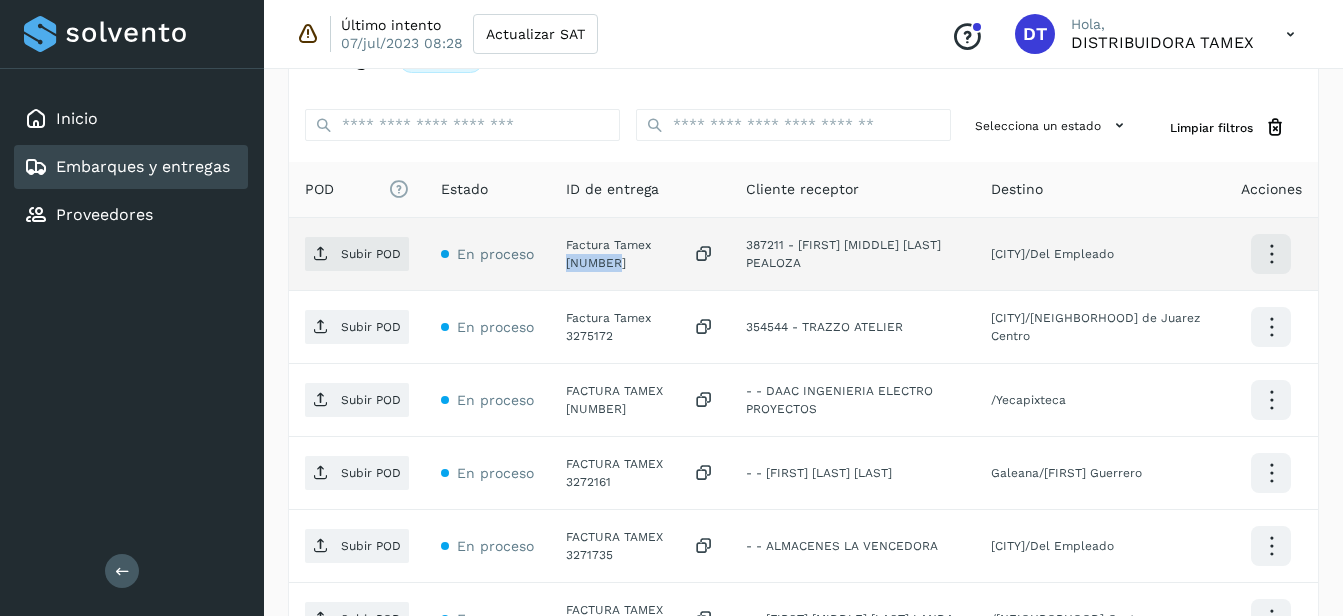 click on "Factura Tamex [NUMBER]" 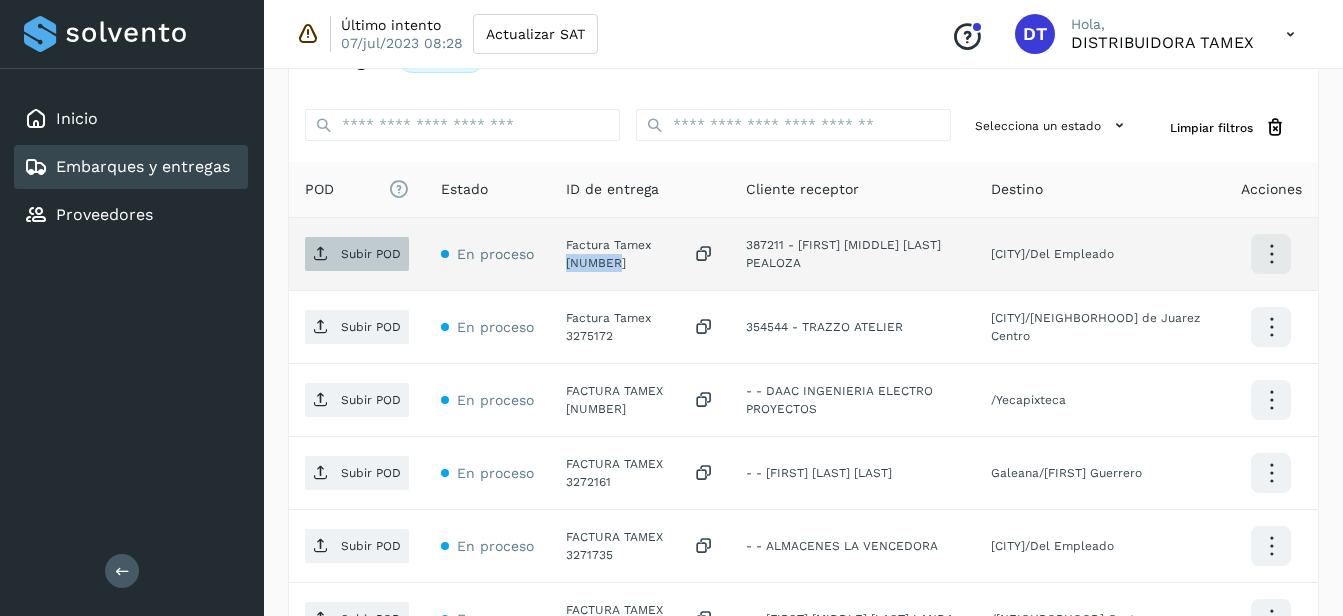 click on "Subir POD" at bounding box center [371, 254] 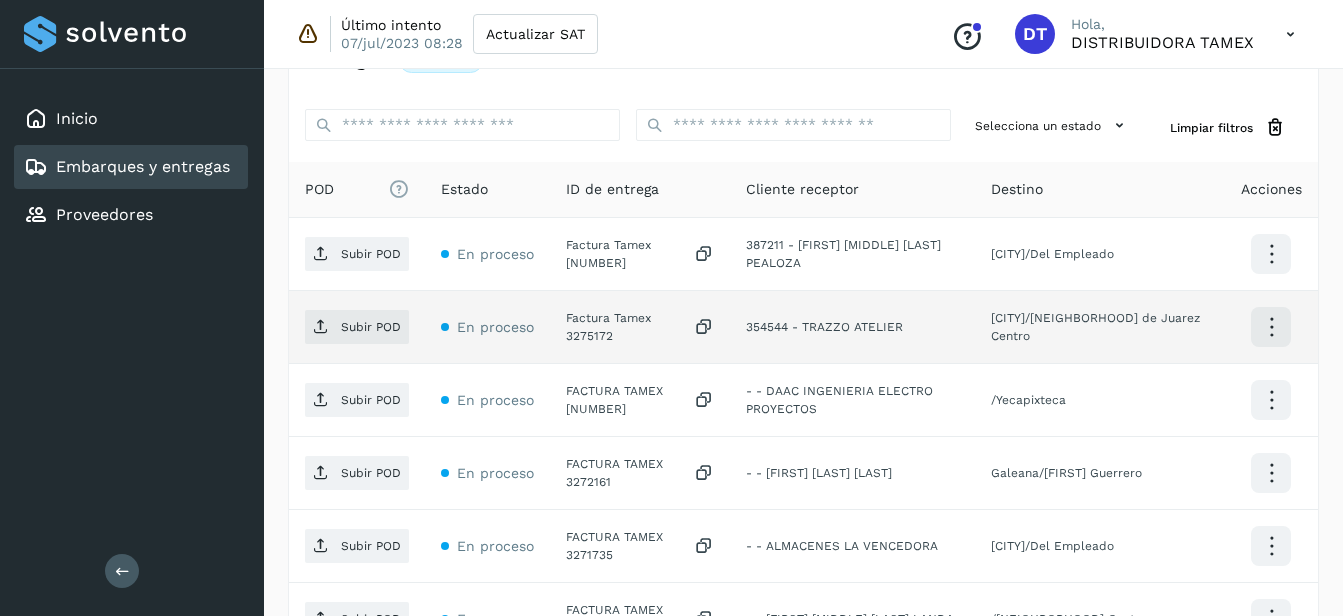 click on "Factura Tamex 3275172" 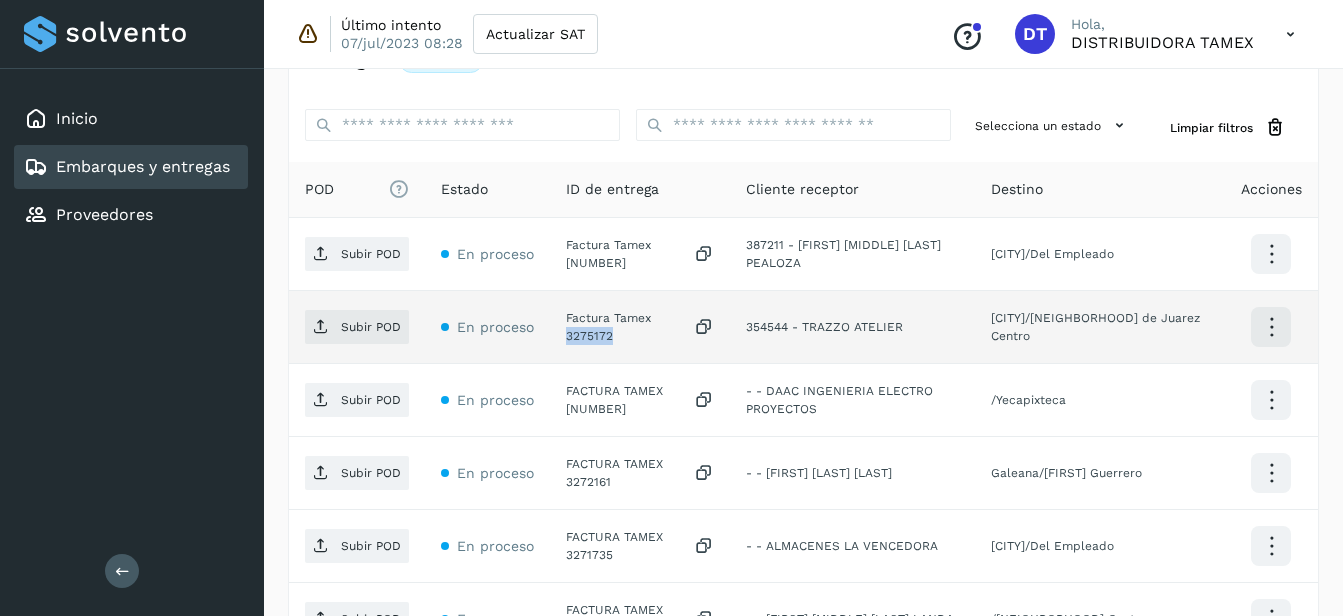 click on "Factura Tamex 3275172" 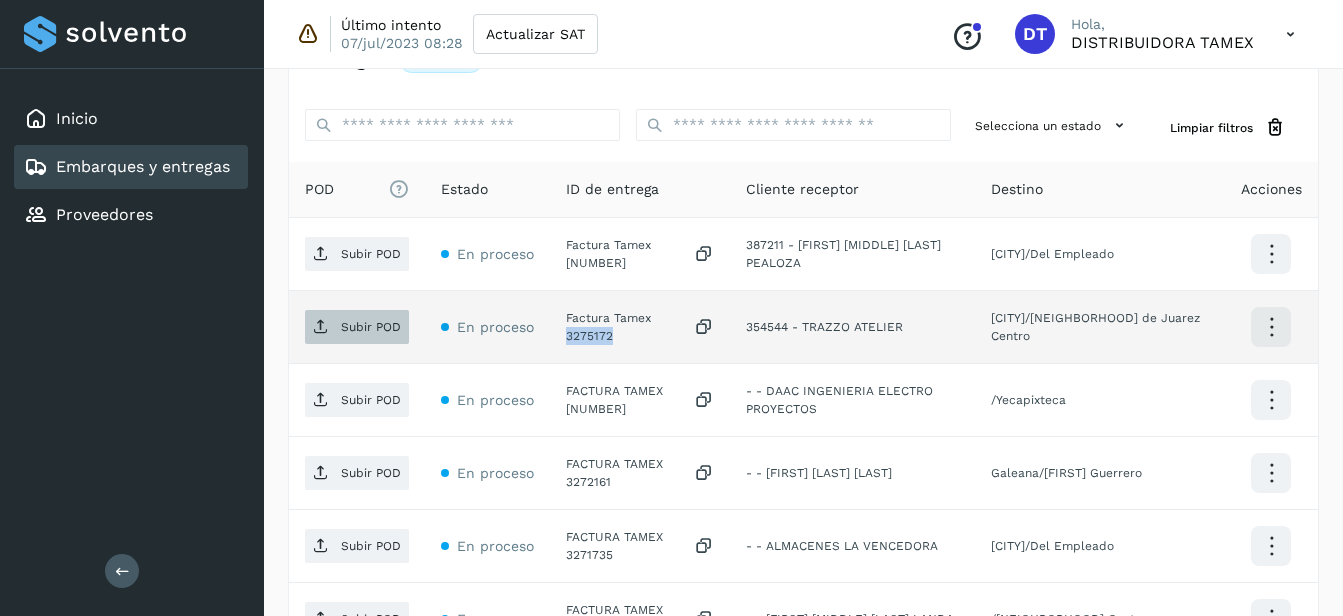 click on "Subir POD" at bounding box center [371, 327] 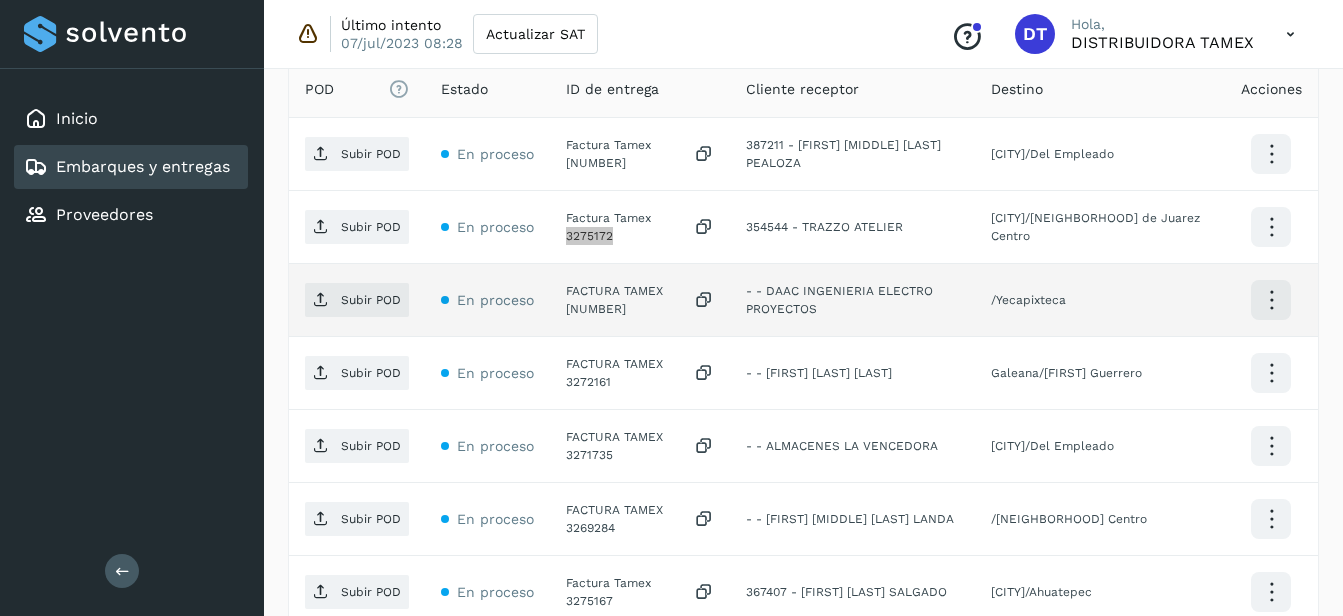 scroll, scrollTop: 669, scrollLeft: 0, axis: vertical 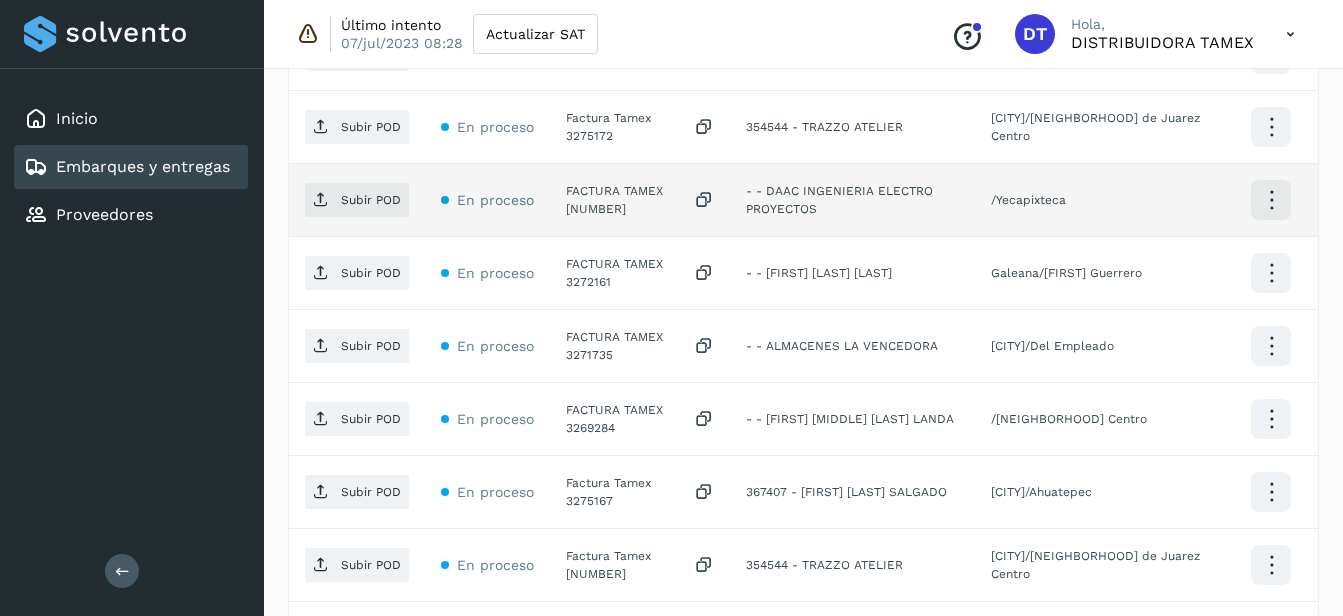 click on "FACTURA TAMEX [NUMBER]" 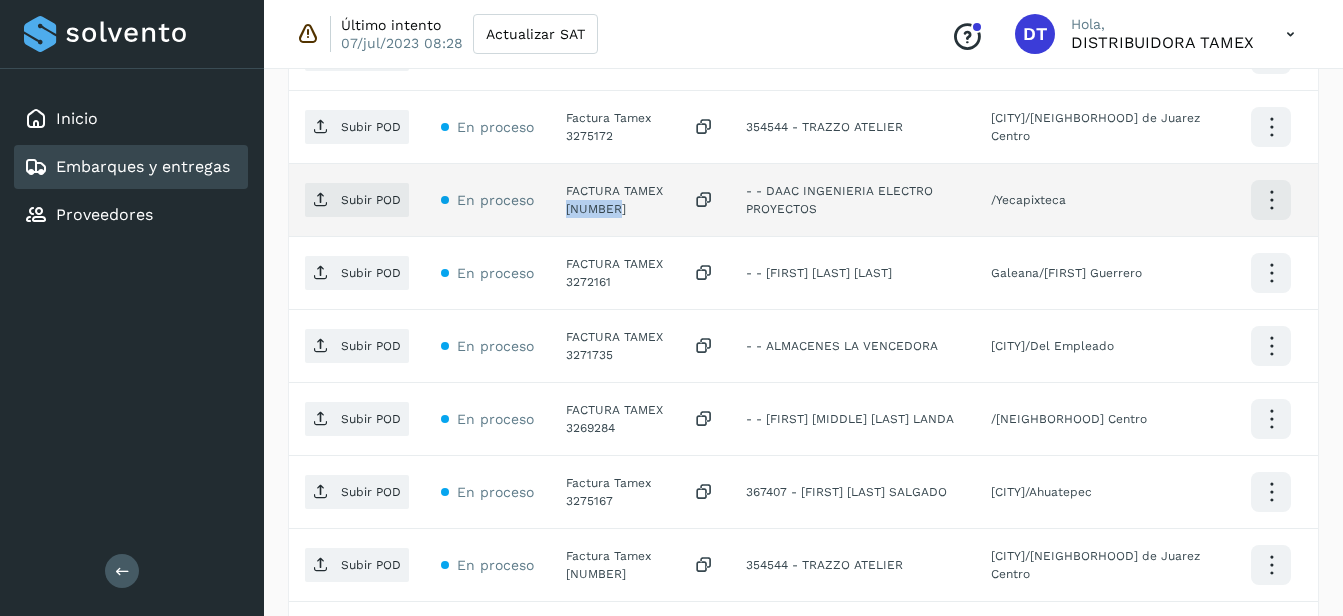click on "FACTURA TAMEX [NUMBER]" 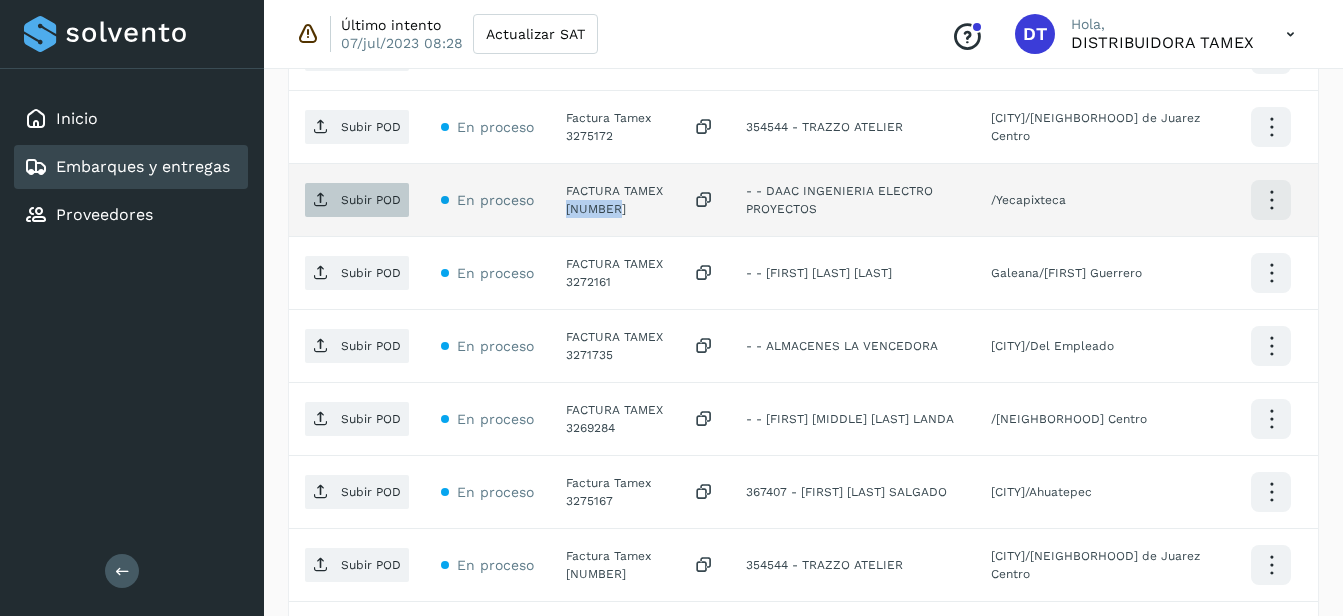 click on "Subir POD" at bounding box center [357, 200] 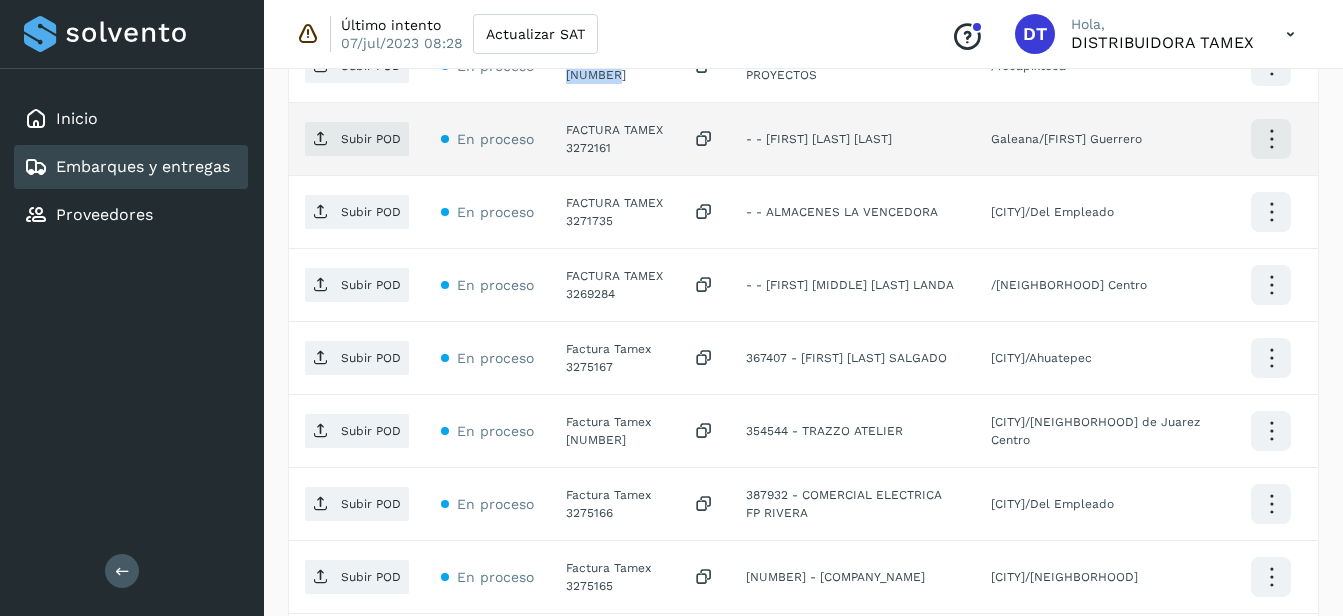 scroll, scrollTop: 769, scrollLeft: 0, axis: vertical 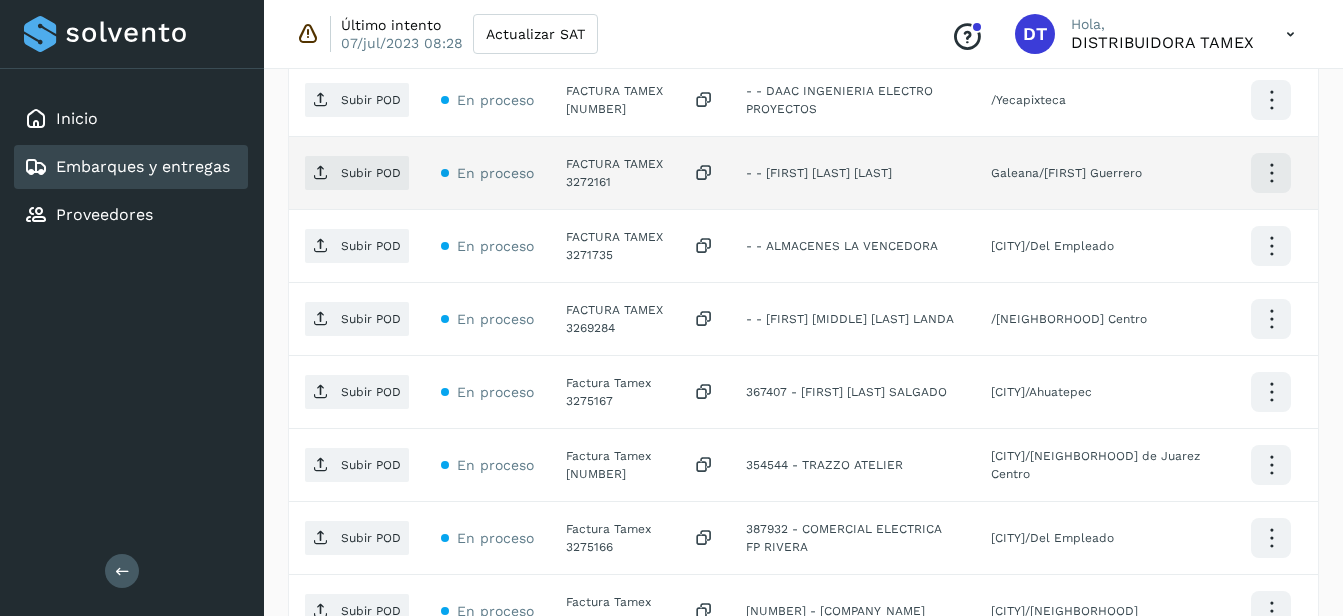 click on "FACTURA TAMEX 3272161" 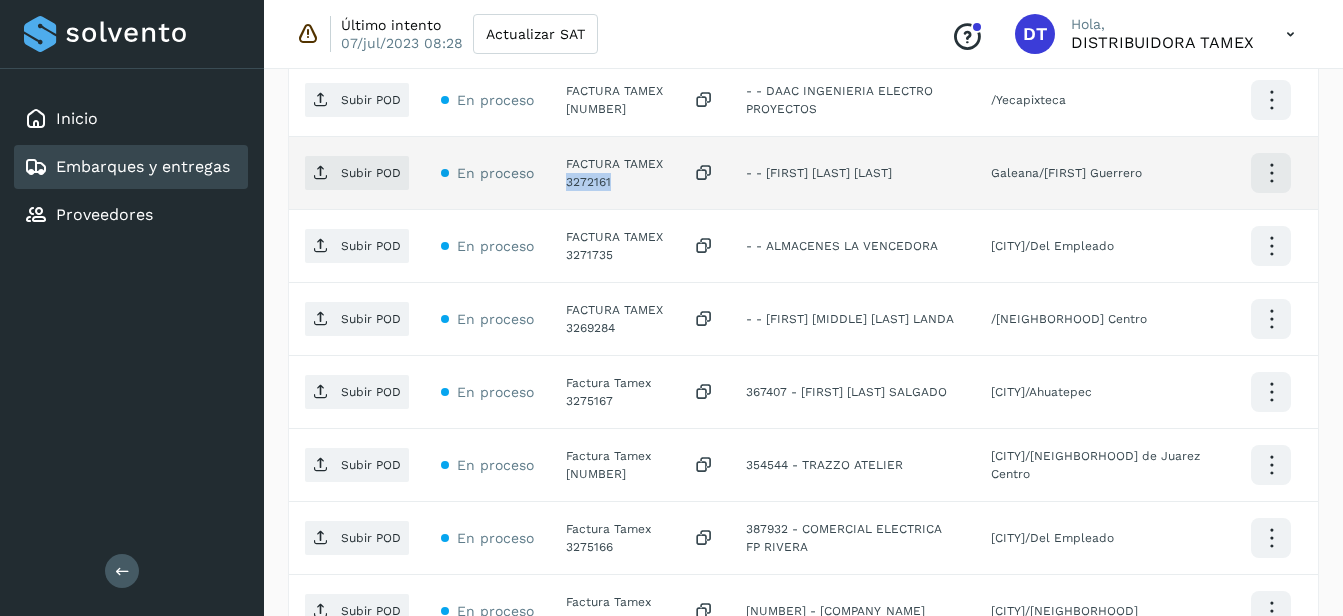 click on "FACTURA TAMEX 3272161" 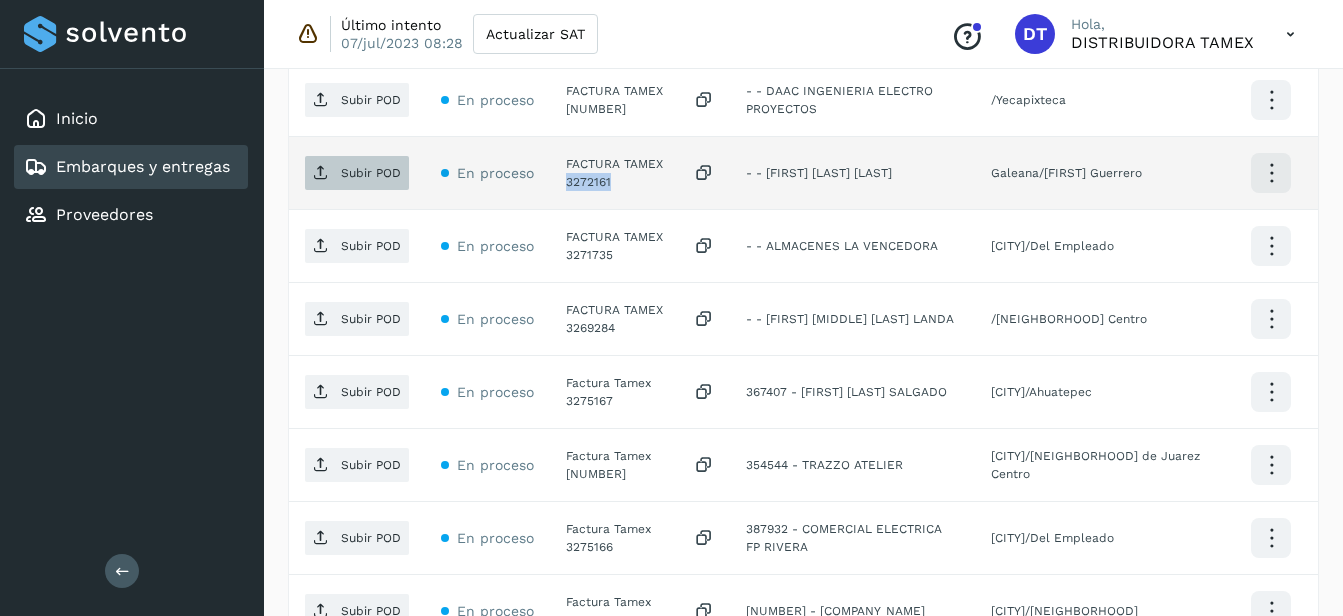 click on "Subir POD" at bounding box center [371, 173] 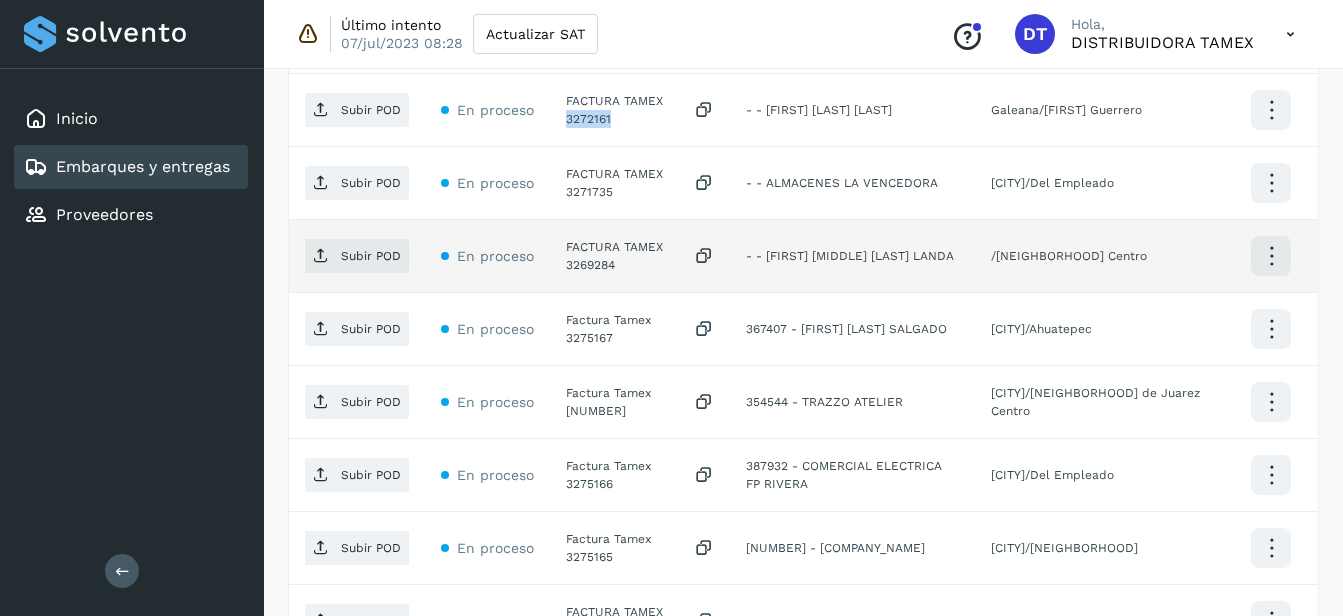 scroll, scrollTop: 769, scrollLeft: 0, axis: vertical 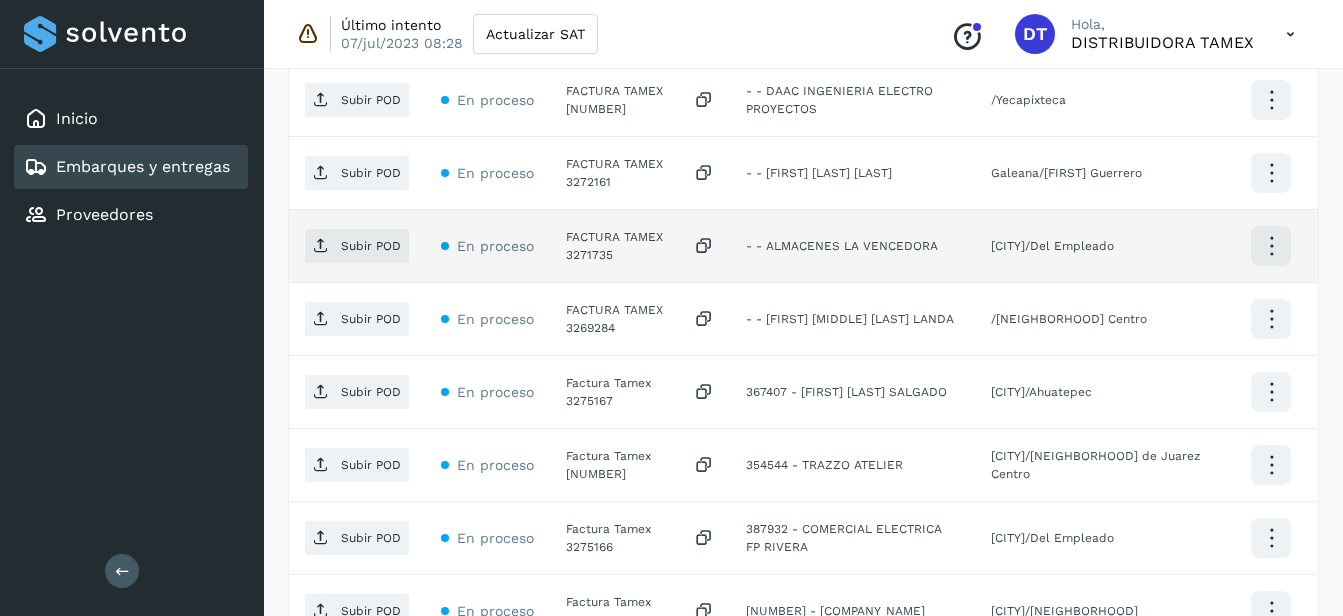 click on "FACTURA TAMEX 3271735" 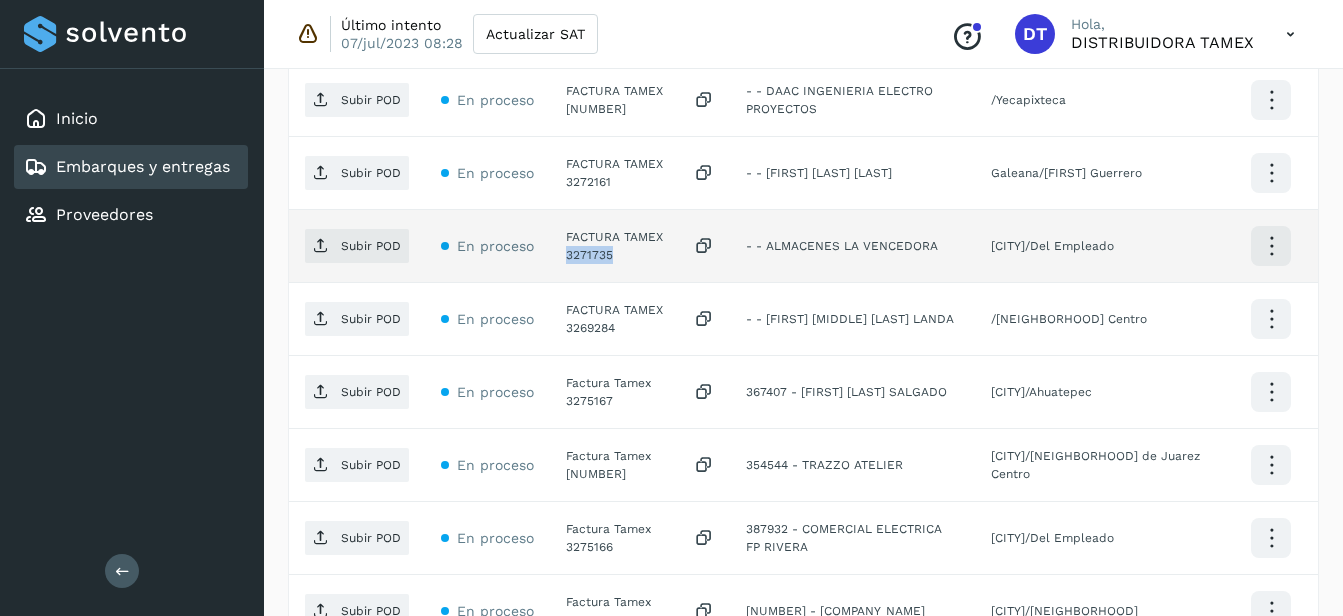 click on "FACTURA TAMEX 3271735" 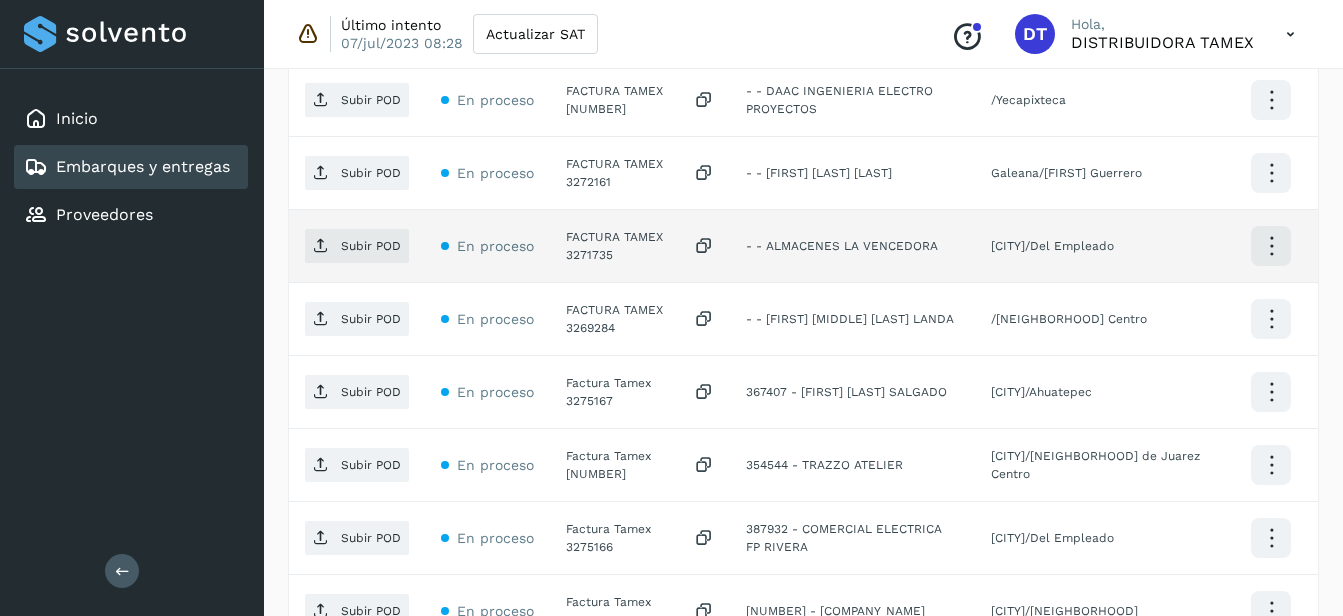 click on "Subir POD" 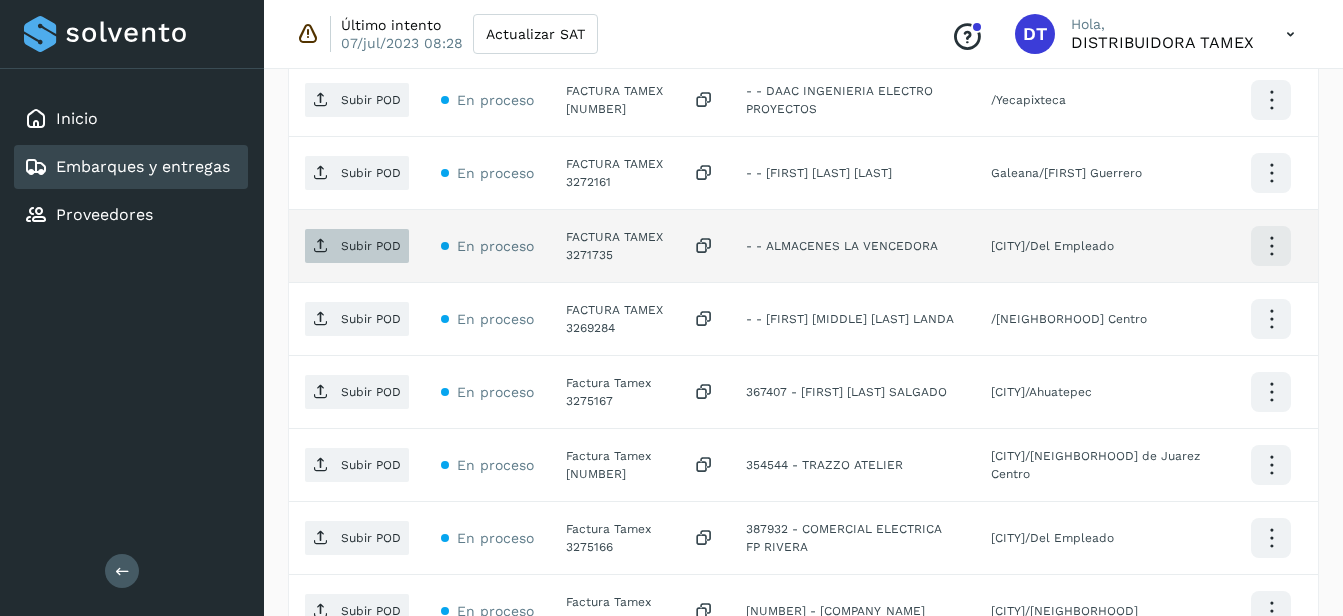 click on "Subir POD" at bounding box center [357, 246] 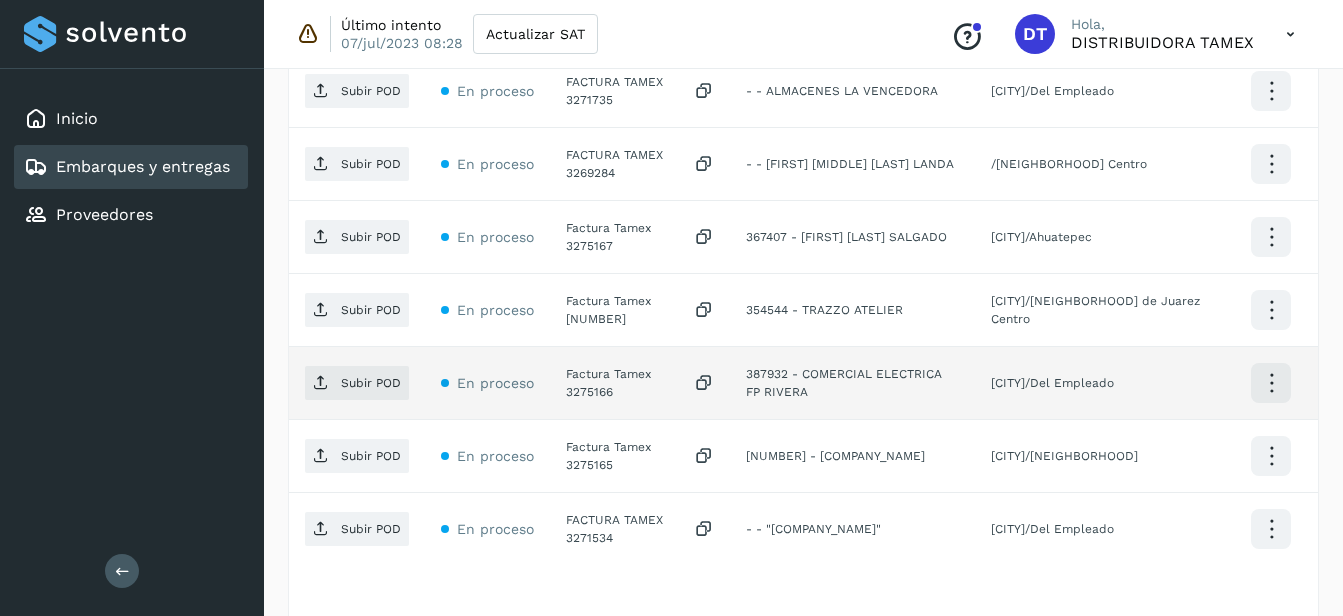 scroll, scrollTop: 969, scrollLeft: 0, axis: vertical 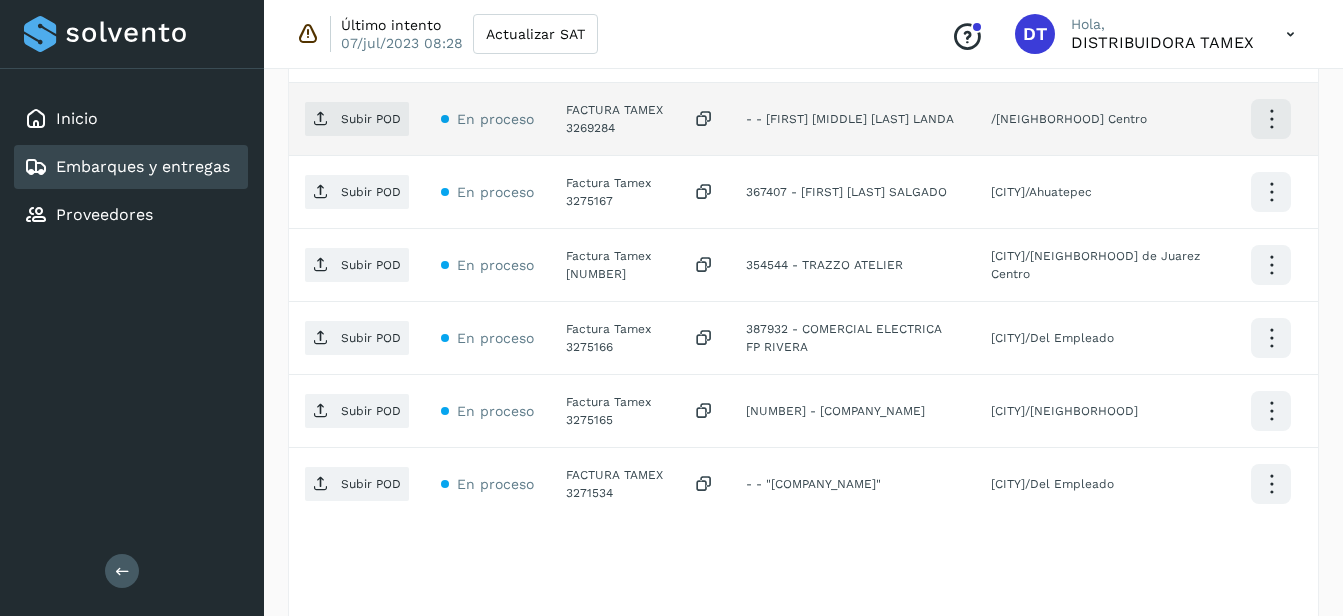 click on "FACTURA TAMEX 3269284" 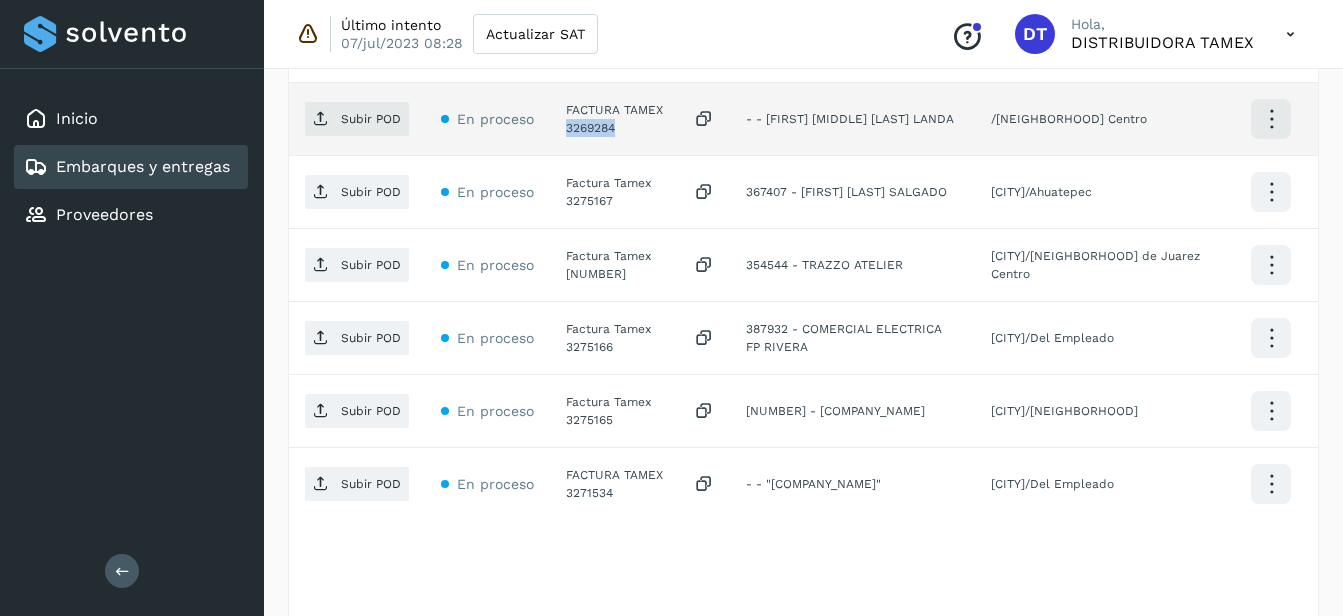 click on "FACTURA TAMEX 3269284" 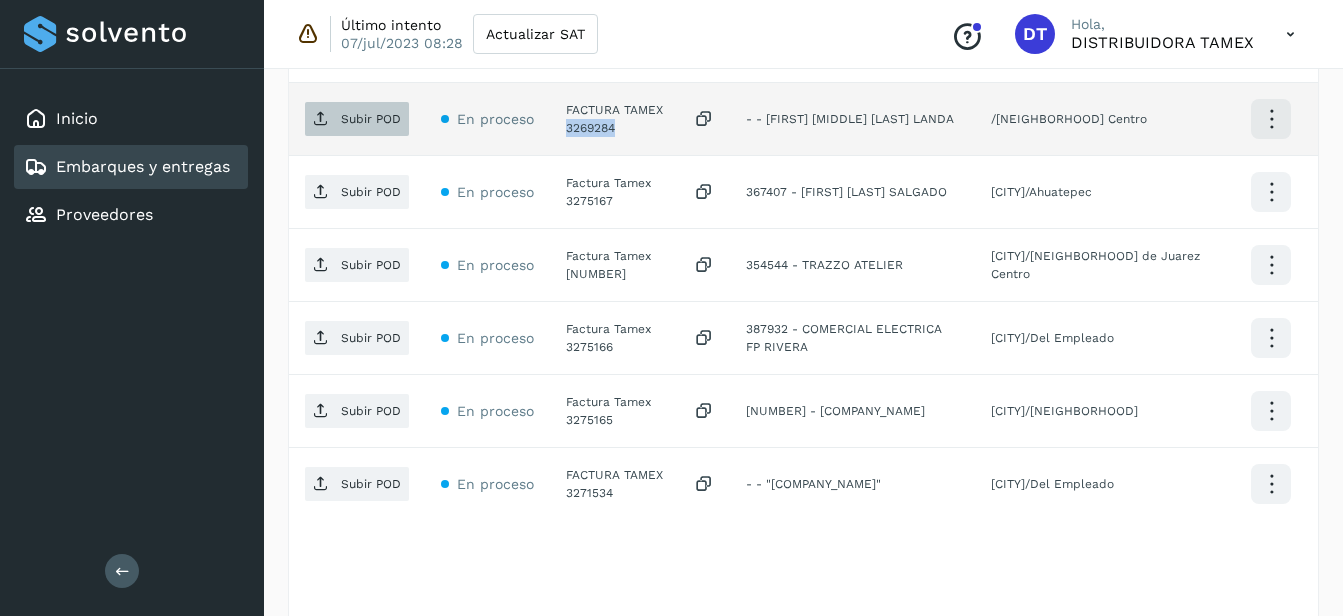 click on "Subir POD" at bounding box center [357, 119] 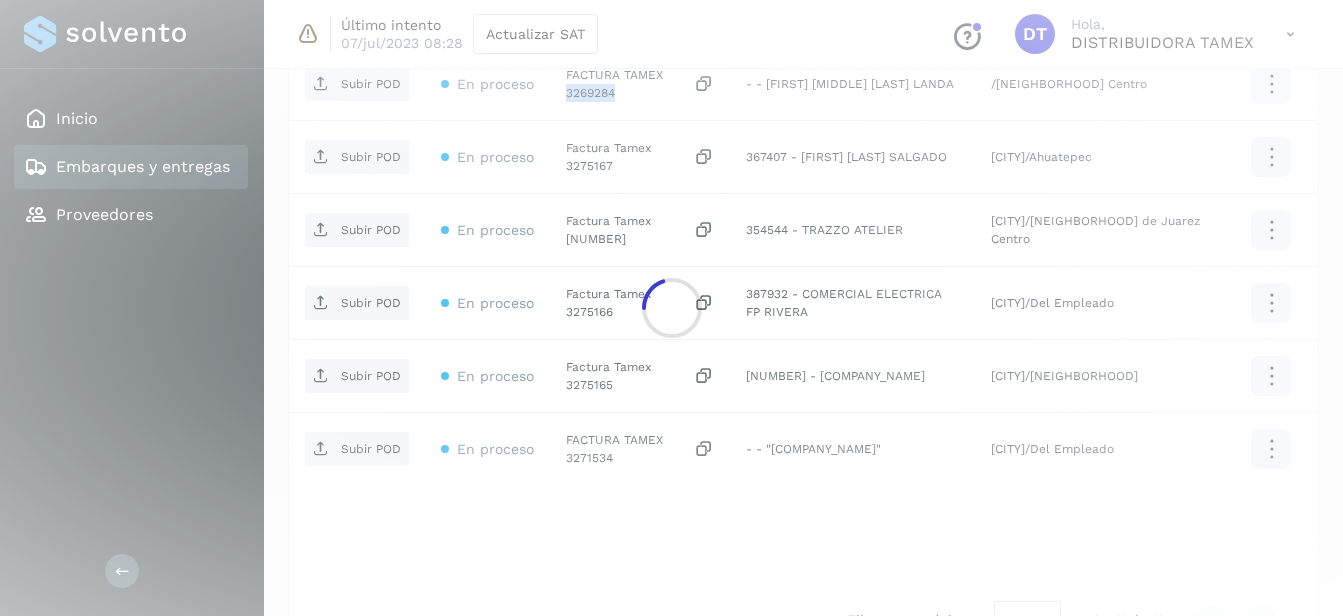scroll, scrollTop: 969, scrollLeft: 0, axis: vertical 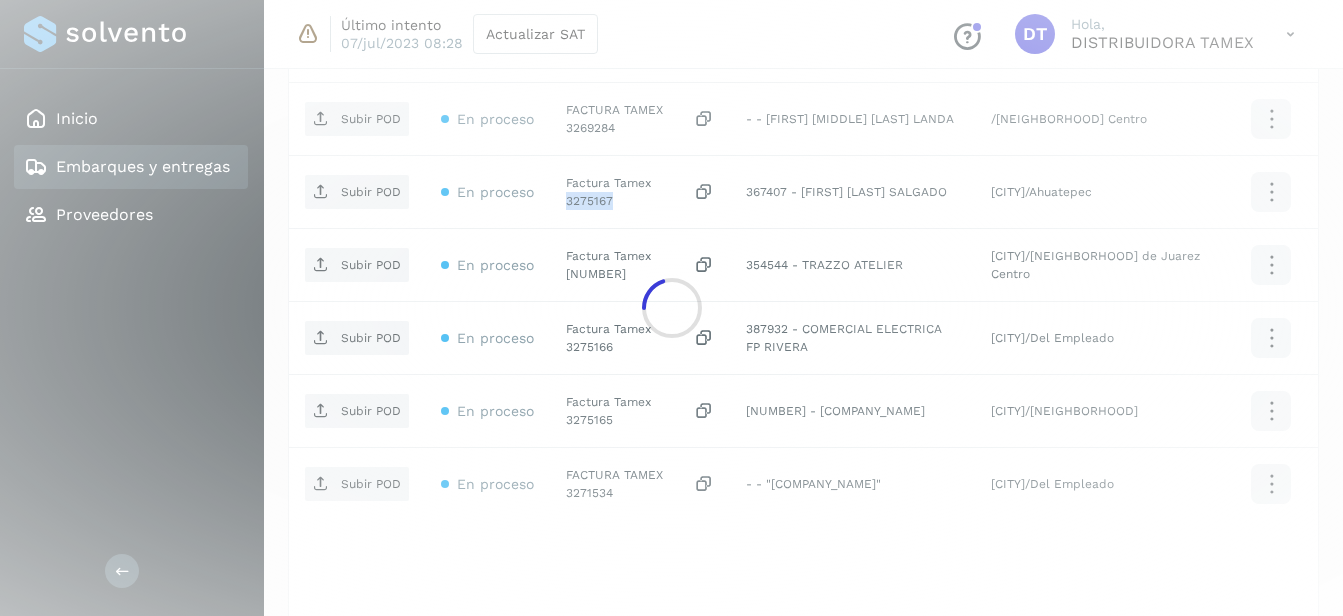 click on "Factura Tamex 3275167" 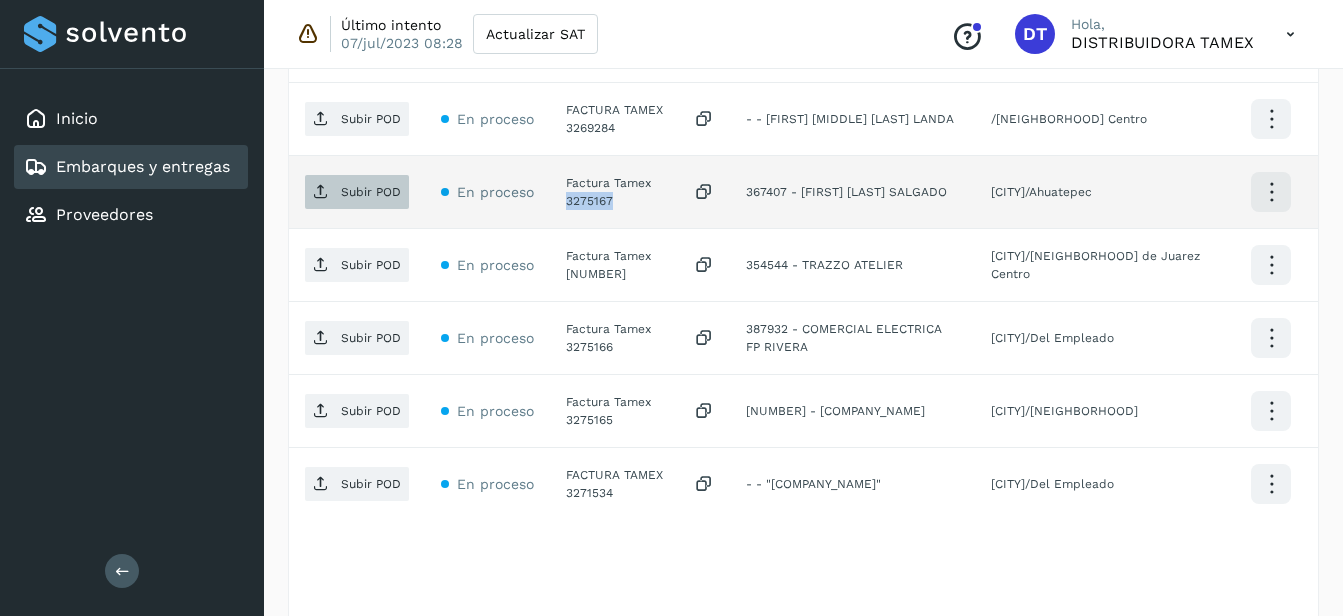 click on "Subir POD" at bounding box center (371, 192) 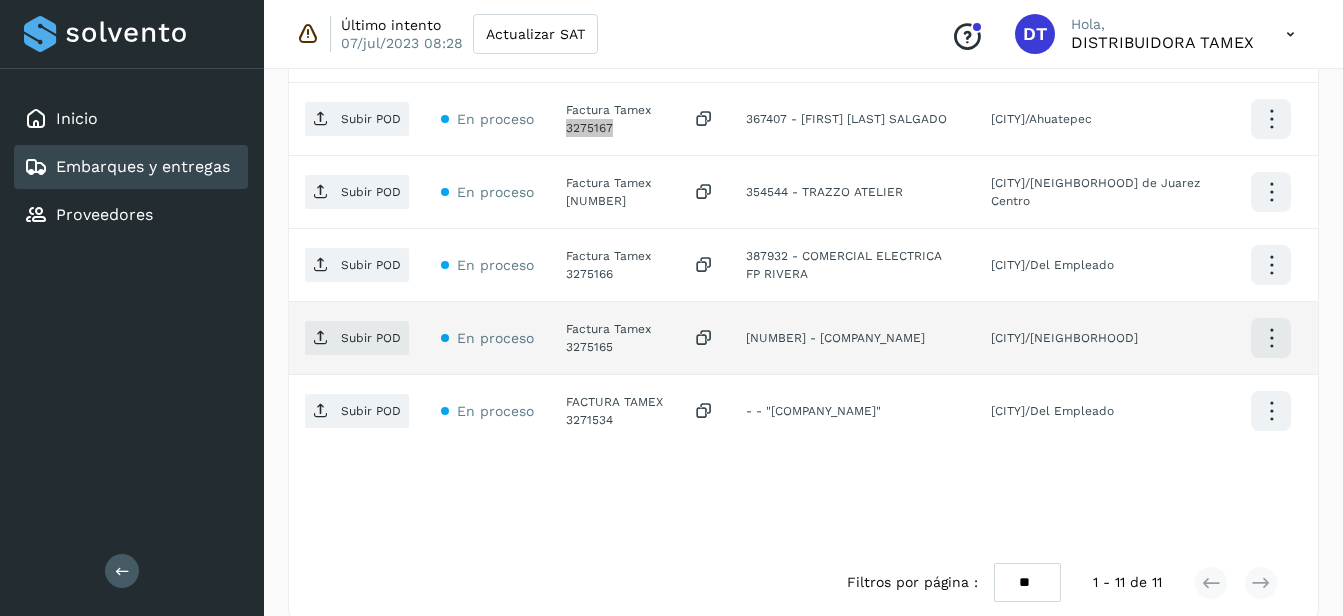 scroll, scrollTop: 1069, scrollLeft: 0, axis: vertical 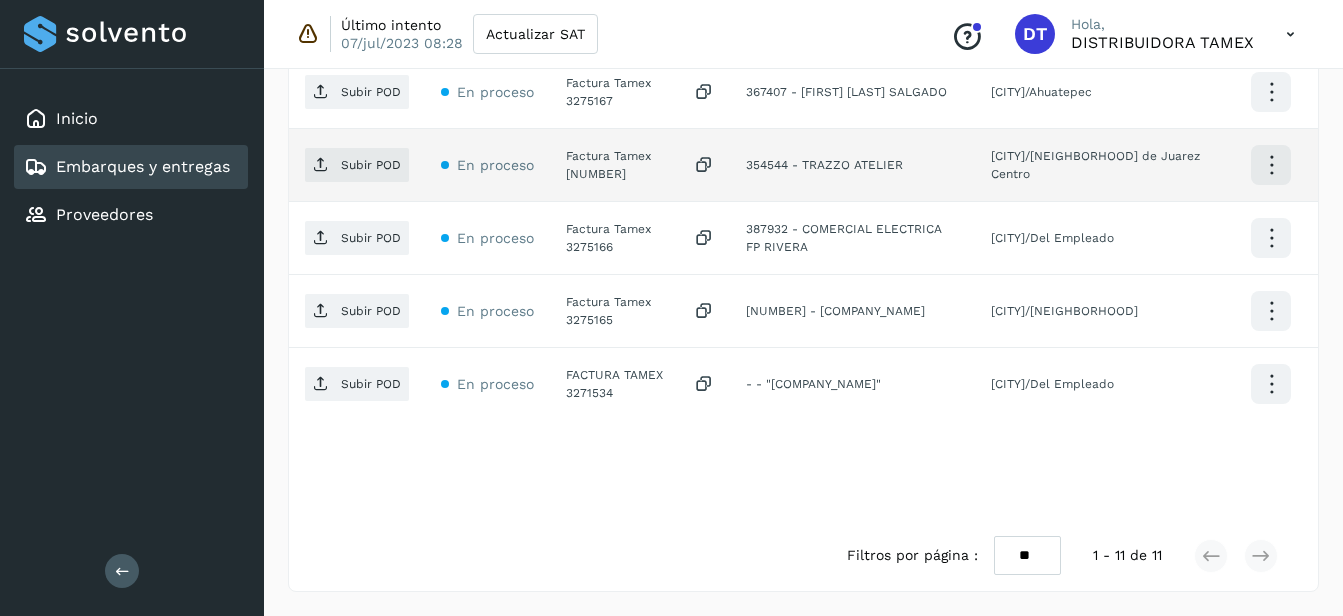 click on "Factura Tamex [NUMBER]" 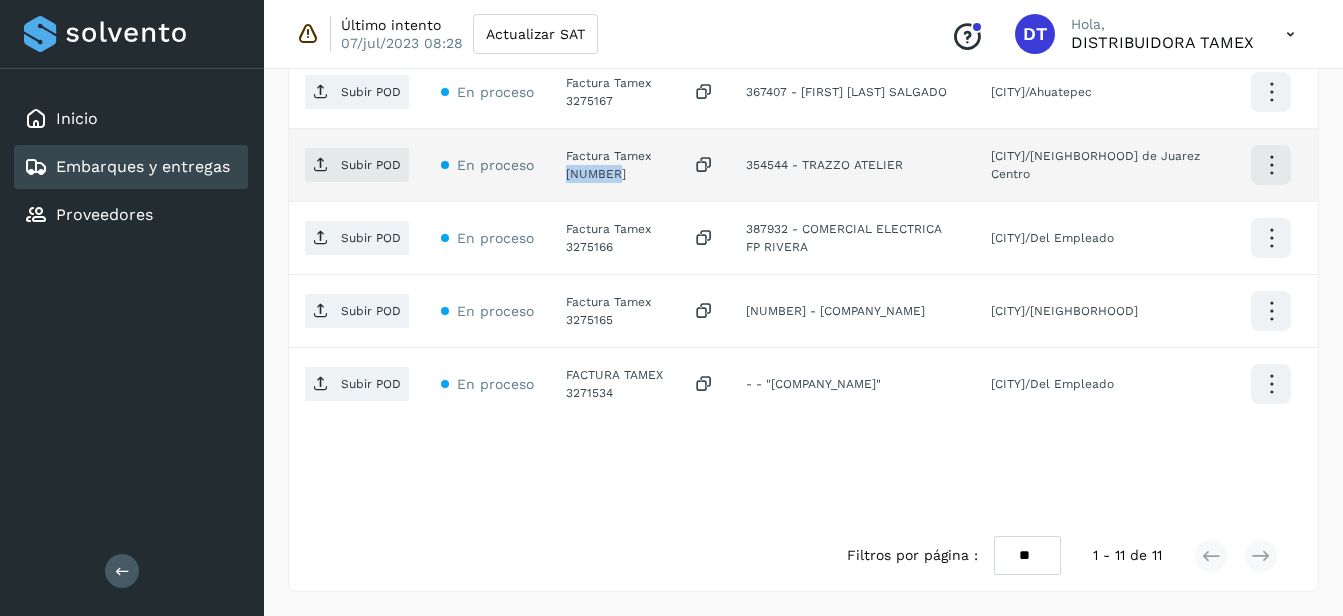 click on "Factura Tamex [NUMBER]" 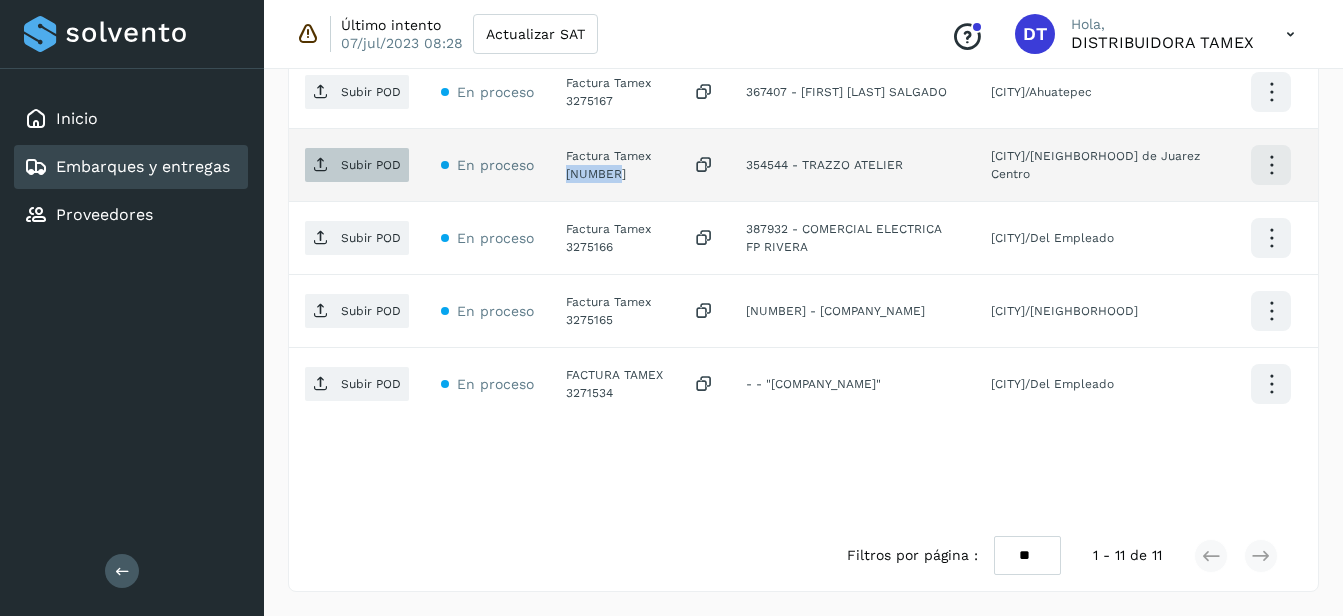 click on "Subir POD" at bounding box center (357, 165) 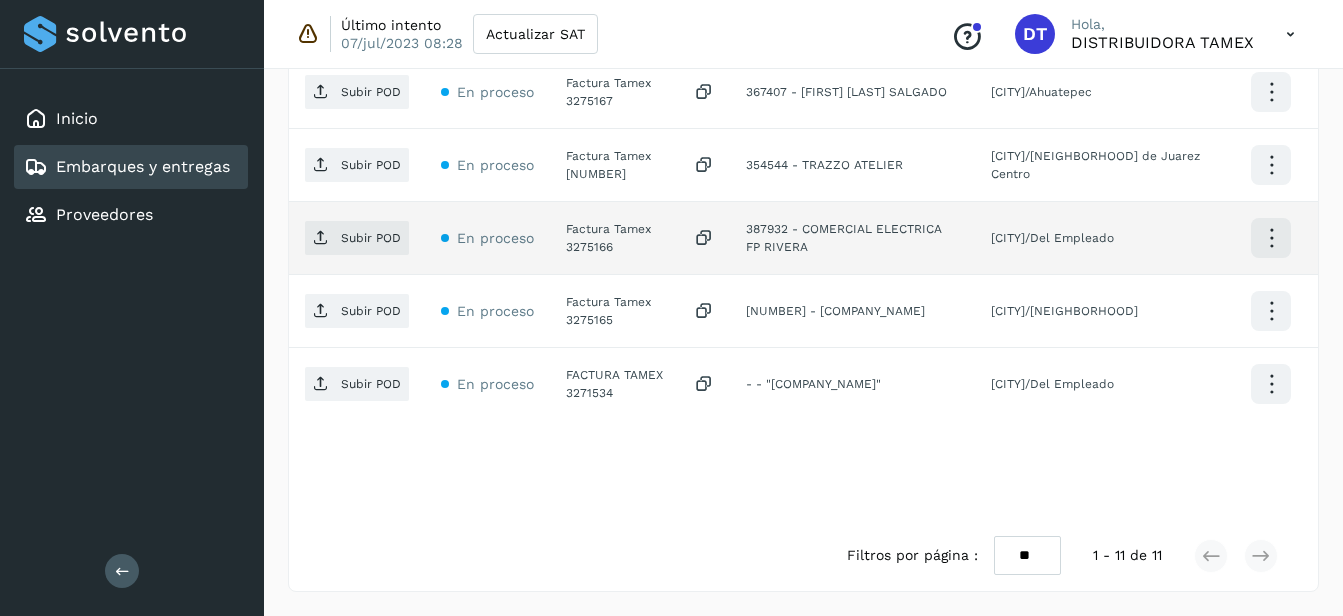 click on "Factura Tamex 3275166" 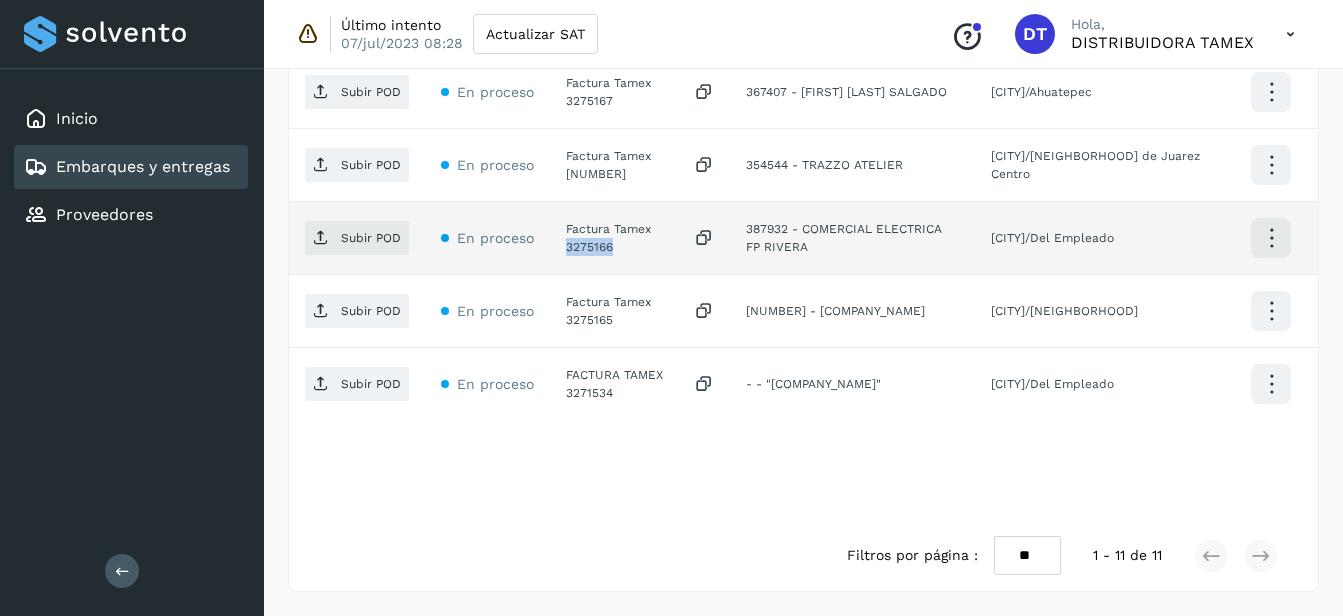 click on "Factura Tamex 3275166" 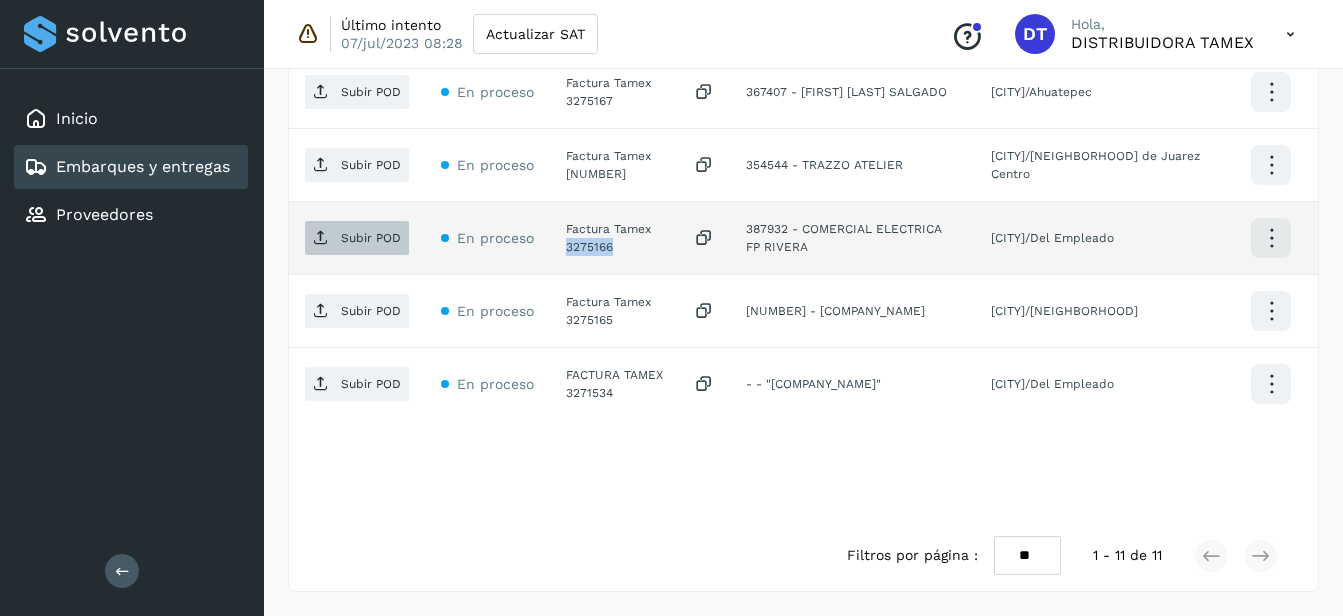 click on "Subir POD" at bounding box center (371, 238) 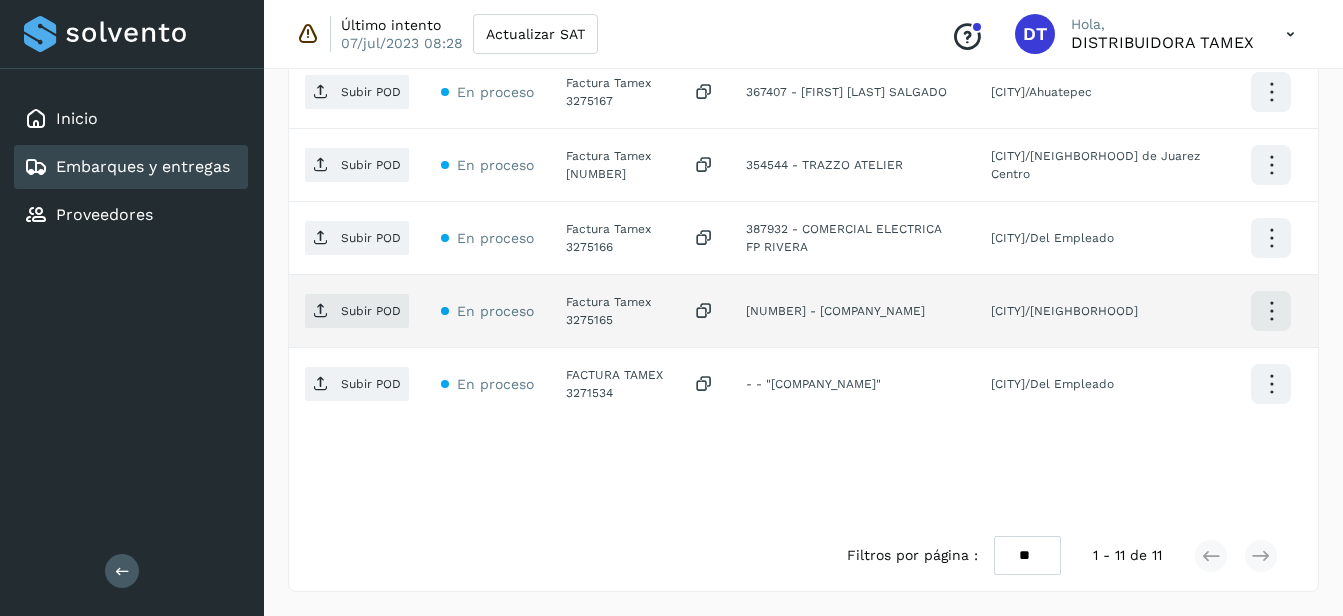 click on "Factura Tamex 3275165" 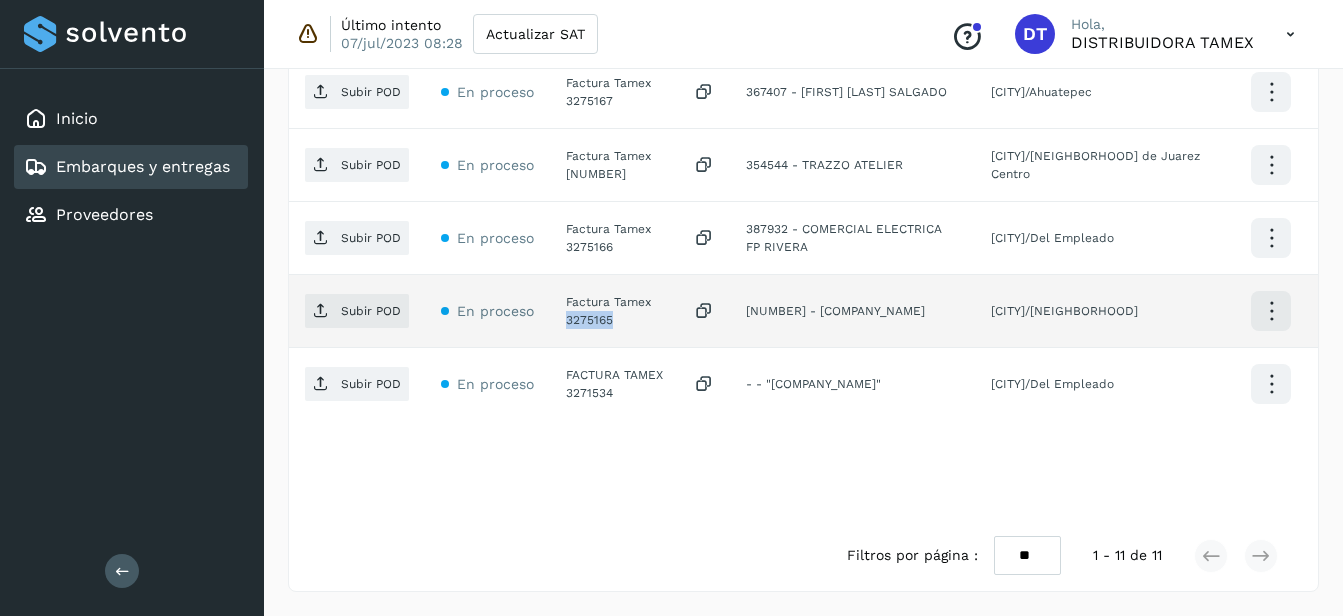 click on "Factura Tamex 3275165" 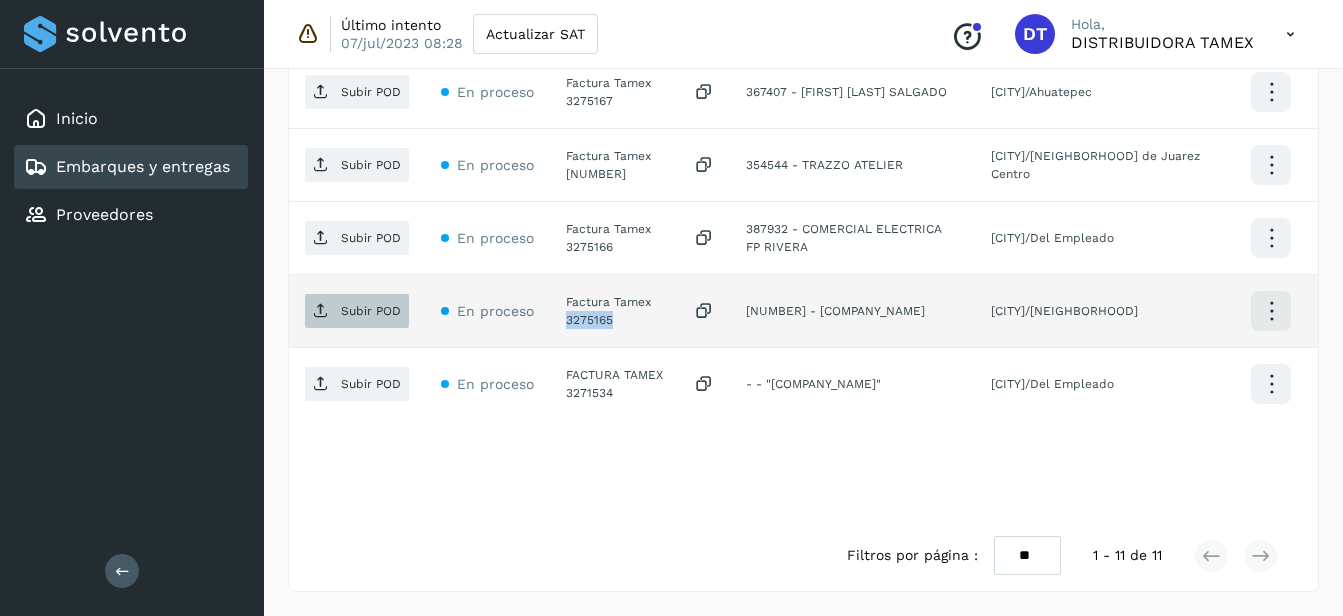 click on "Subir POD" at bounding box center [357, 311] 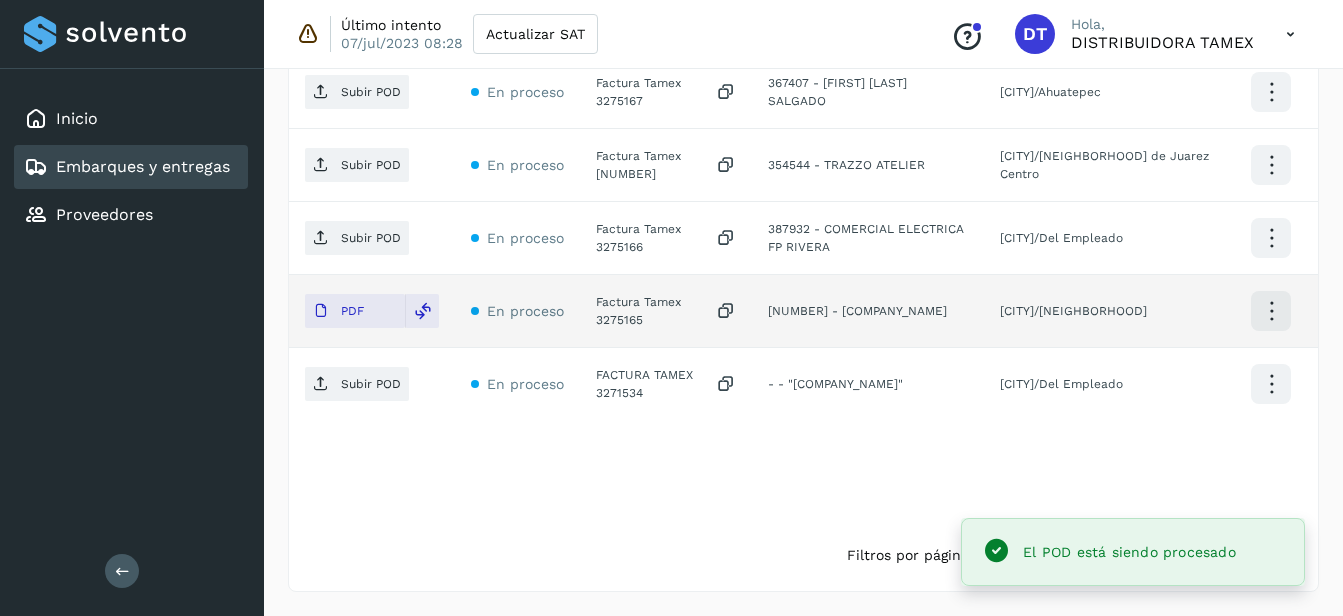 click on "FACTURA TAMEX 3271534" 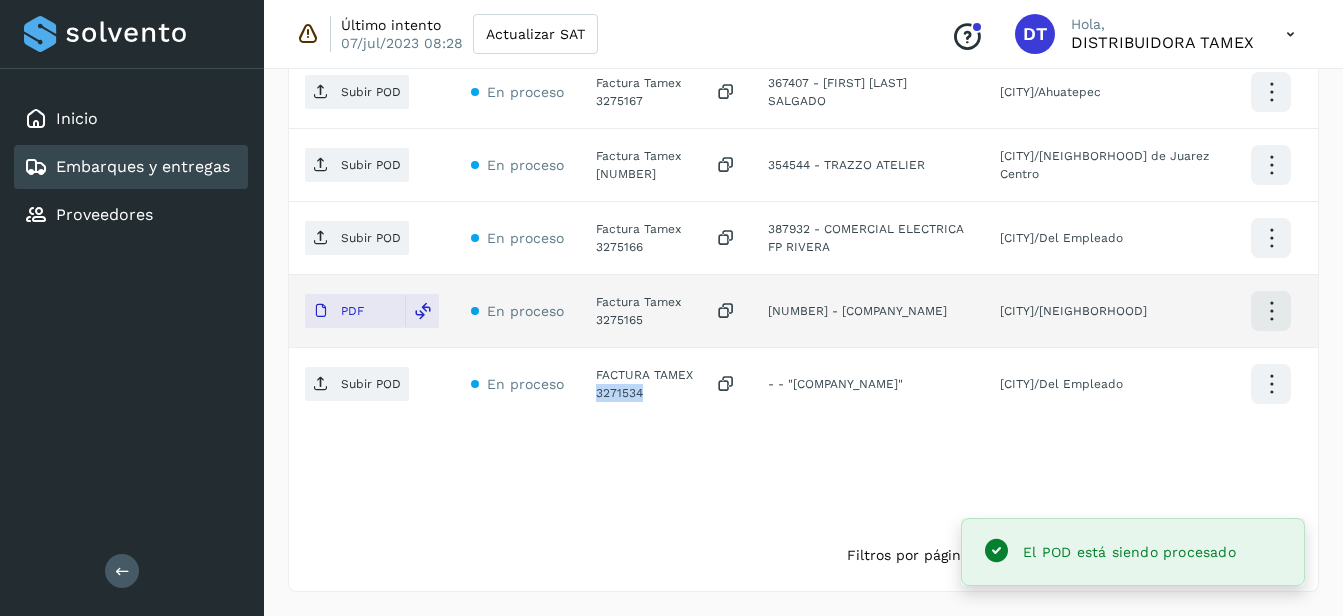 click on "FACTURA TAMEX 3271534" 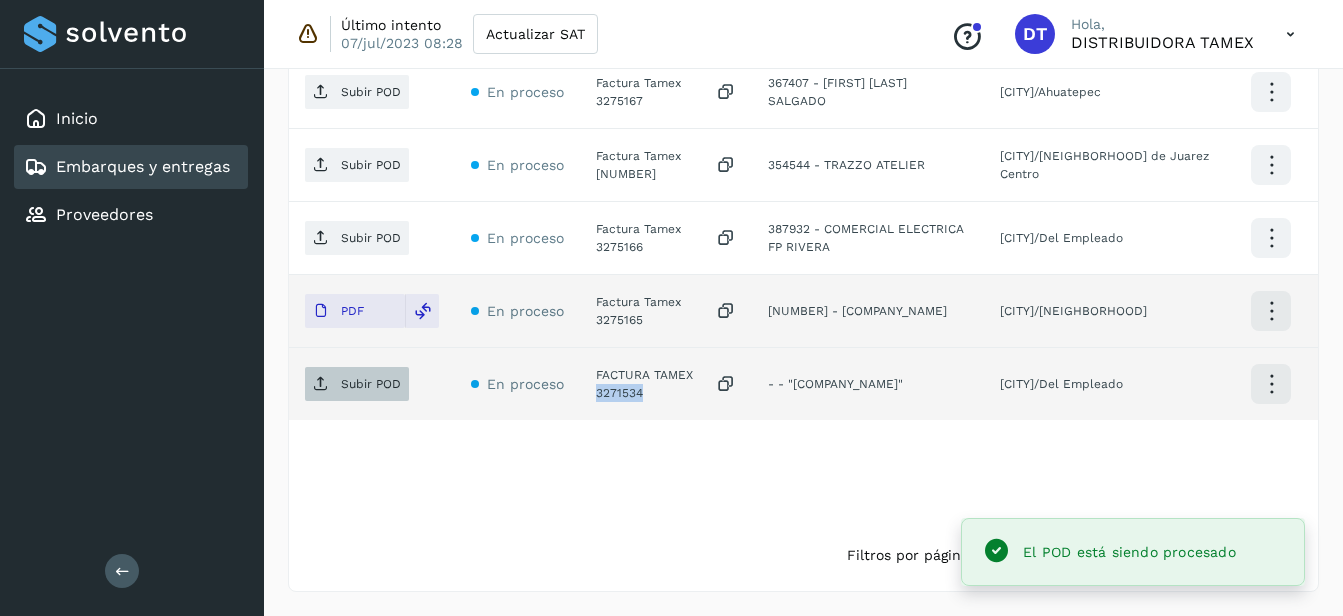 click on "Subir POD" at bounding box center [371, 384] 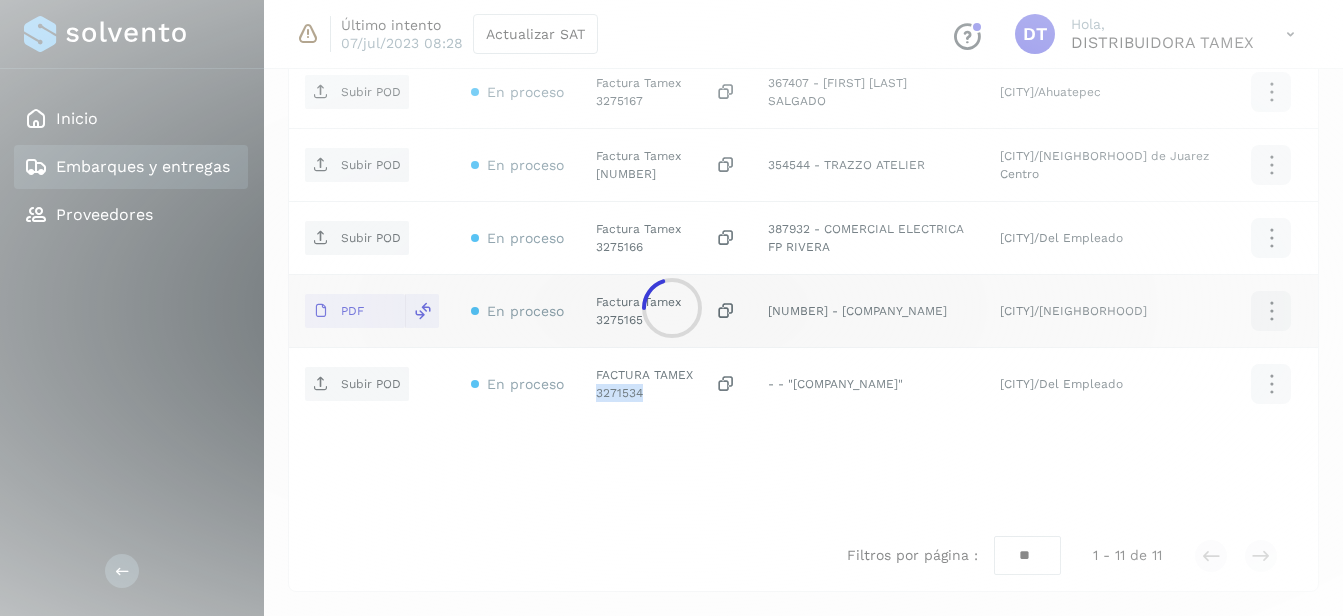 select on "**" 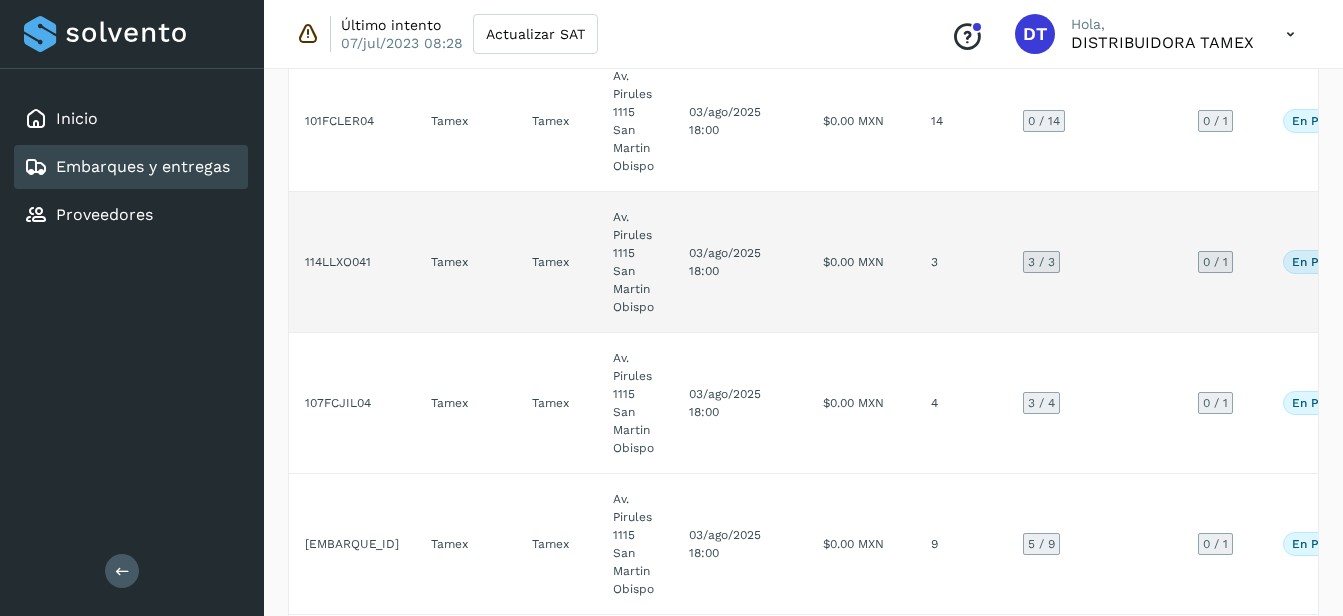 scroll, scrollTop: 2474, scrollLeft: 0, axis: vertical 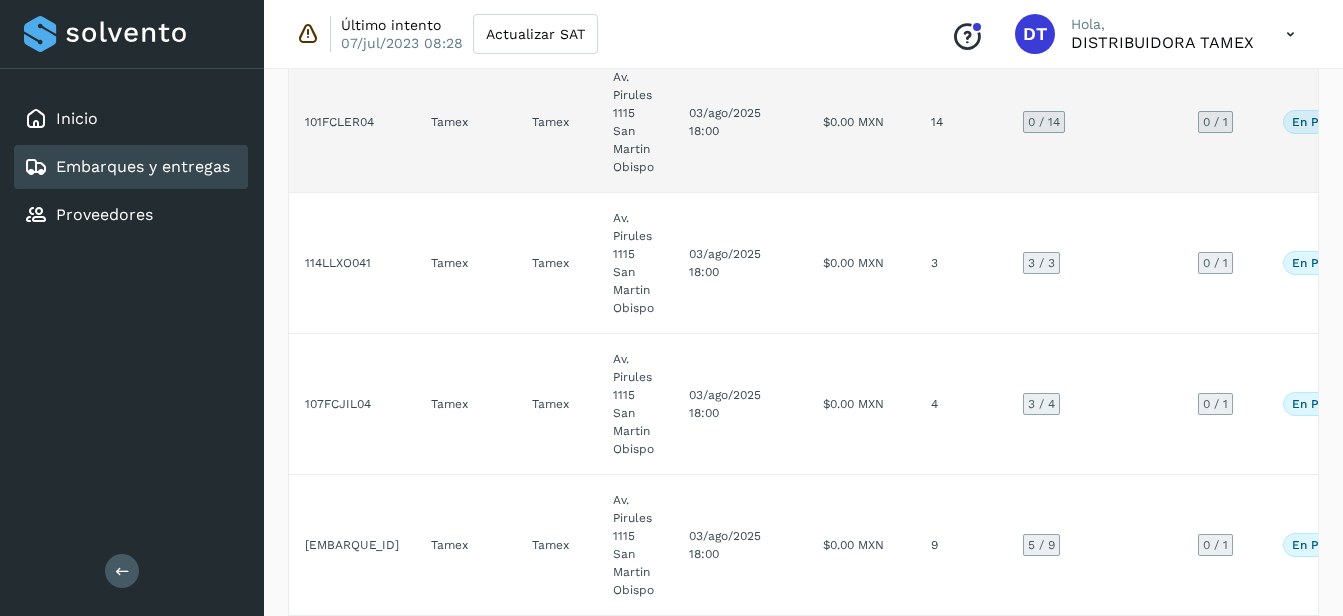 click on "$0.00 MXN" 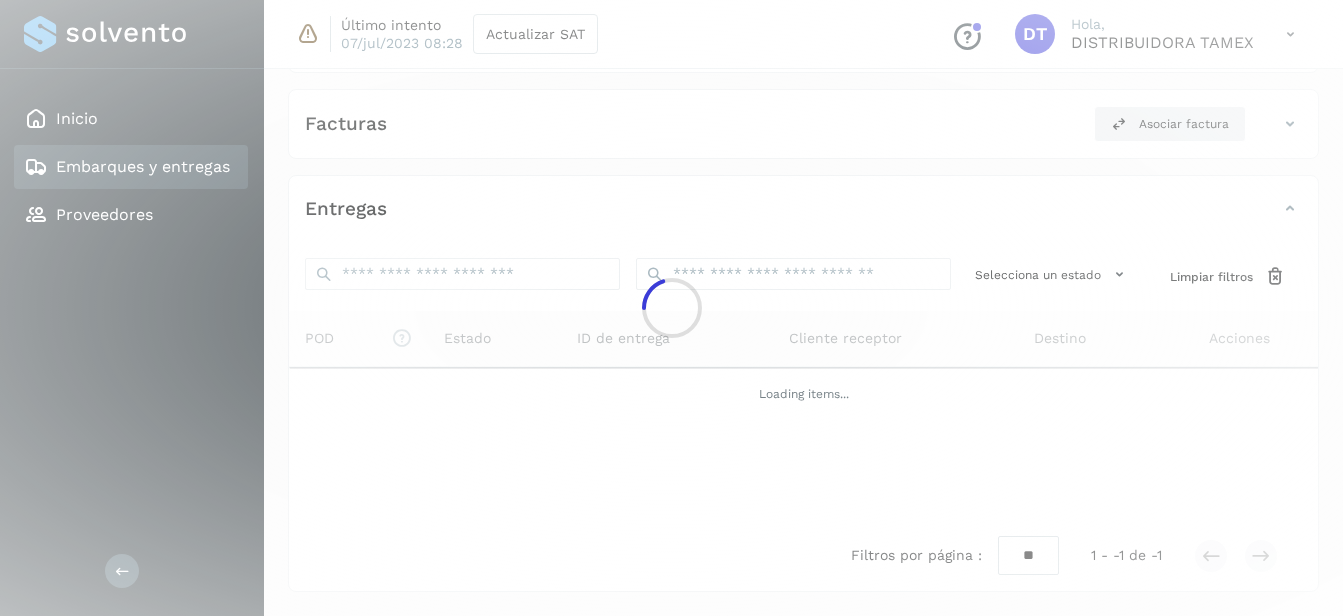 click 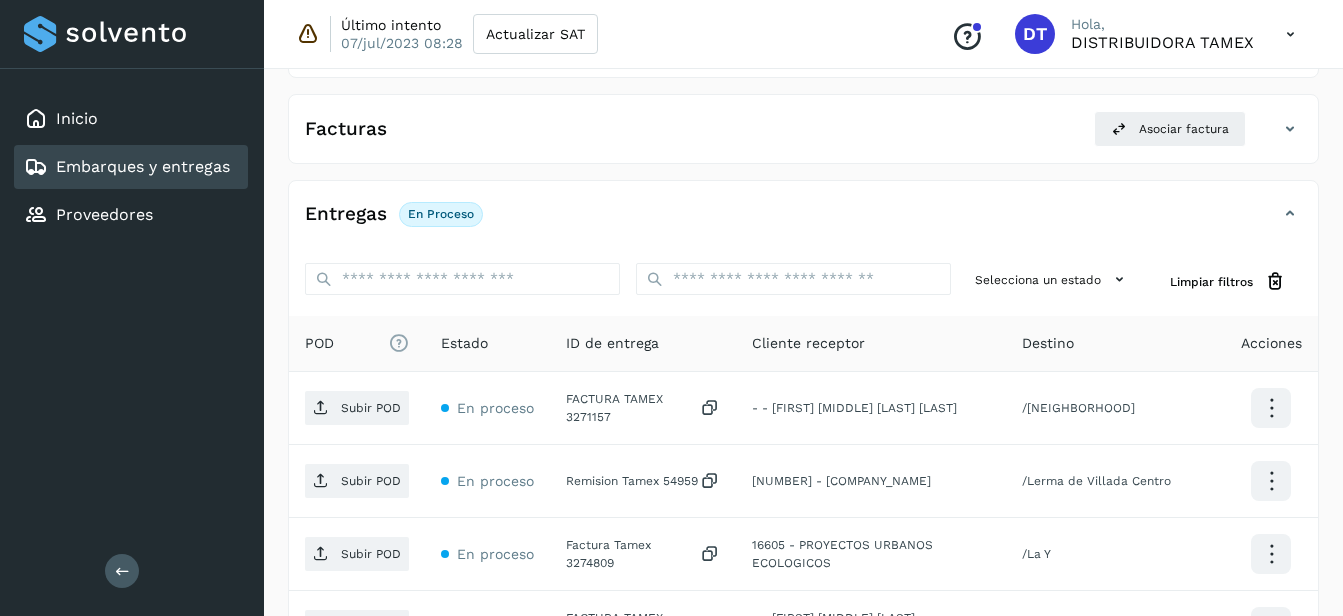 scroll, scrollTop: 388, scrollLeft: 0, axis: vertical 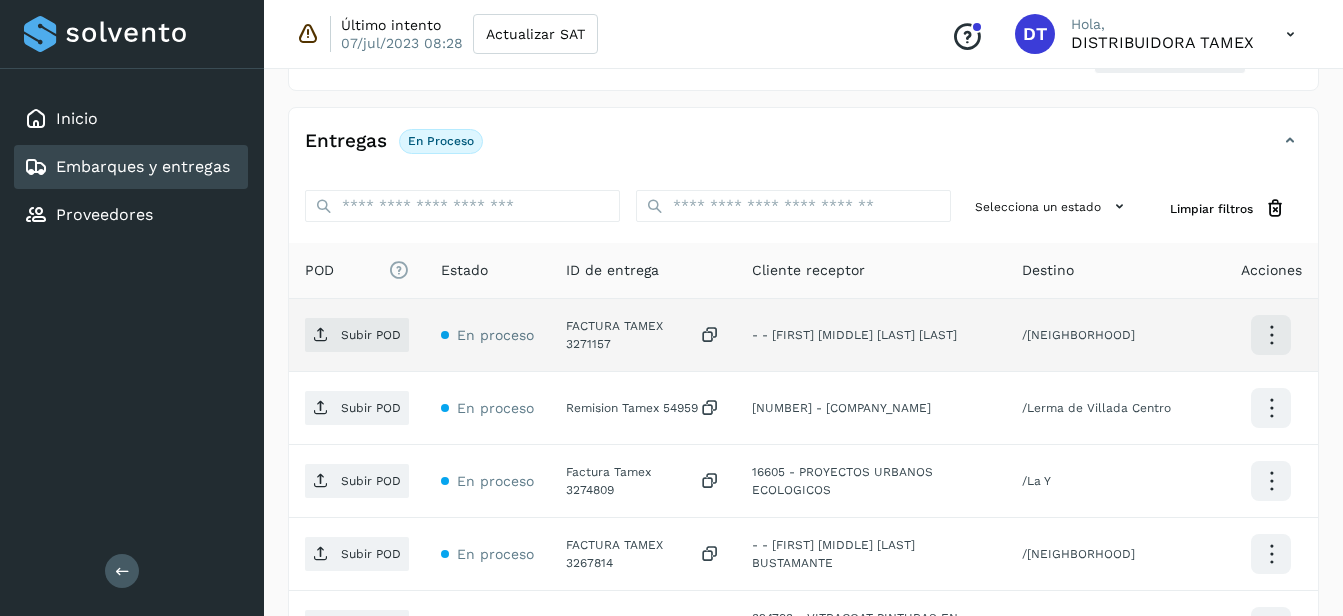 click on "FACTURA TAMEX 3271157" 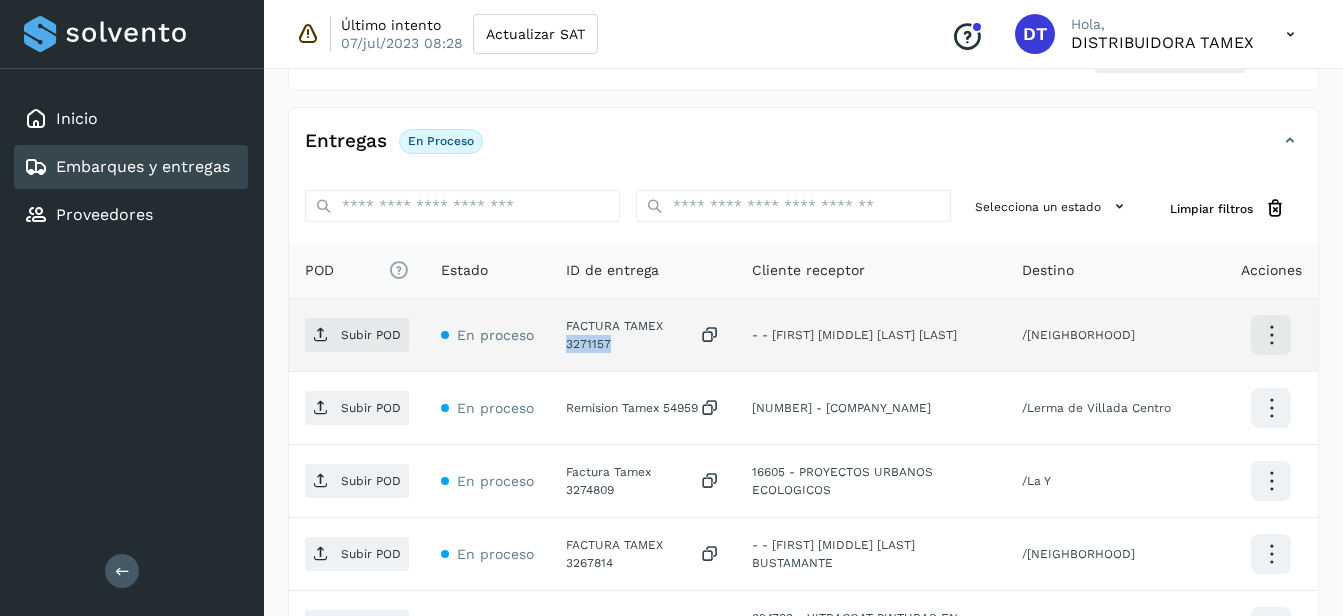 click on "FACTURA TAMEX 3271157" 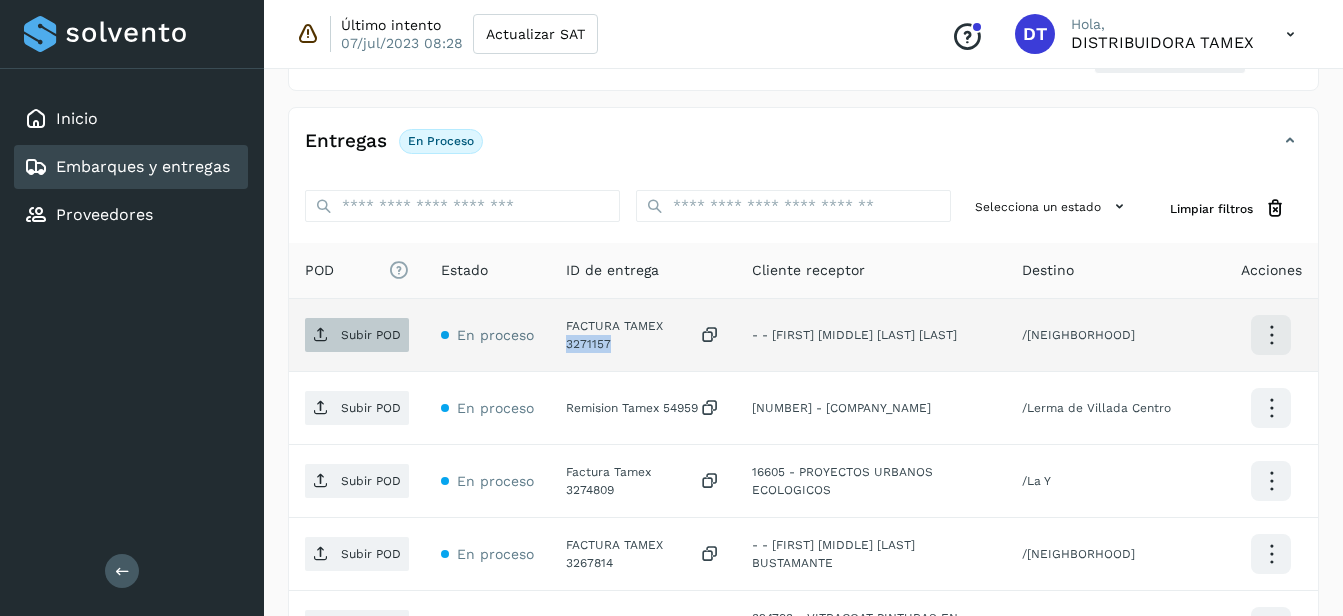 click on "Subir POD" at bounding box center [357, 335] 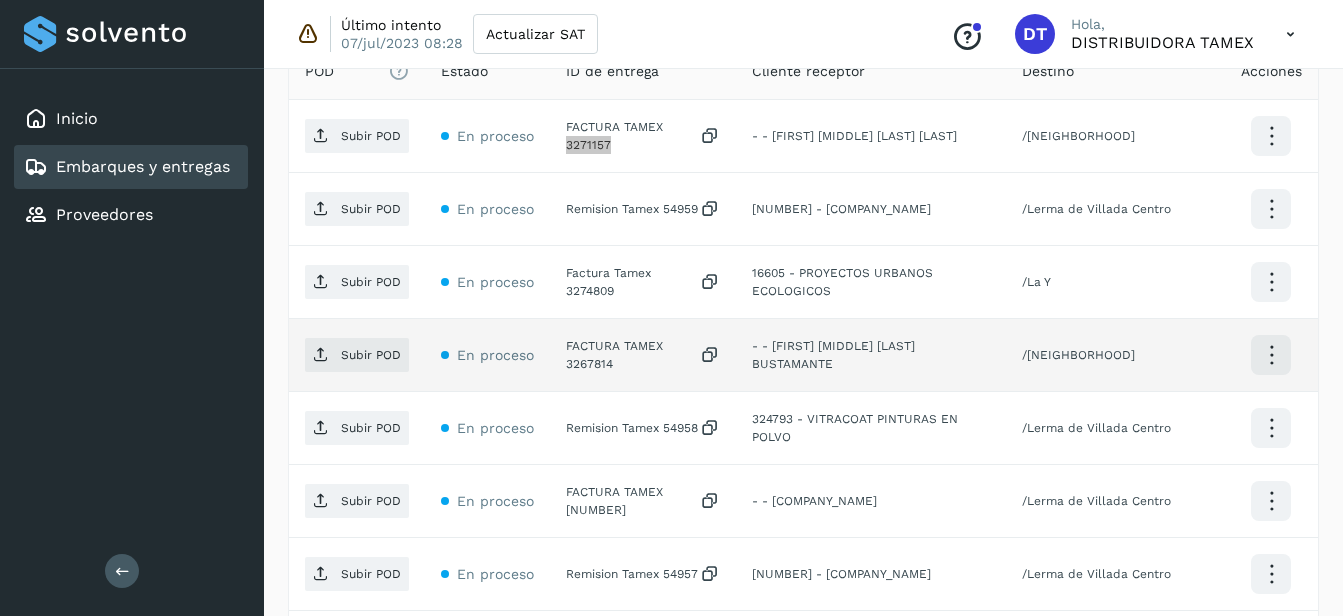 scroll, scrollTop: 588, scrollLeft: 0, axis: vertical 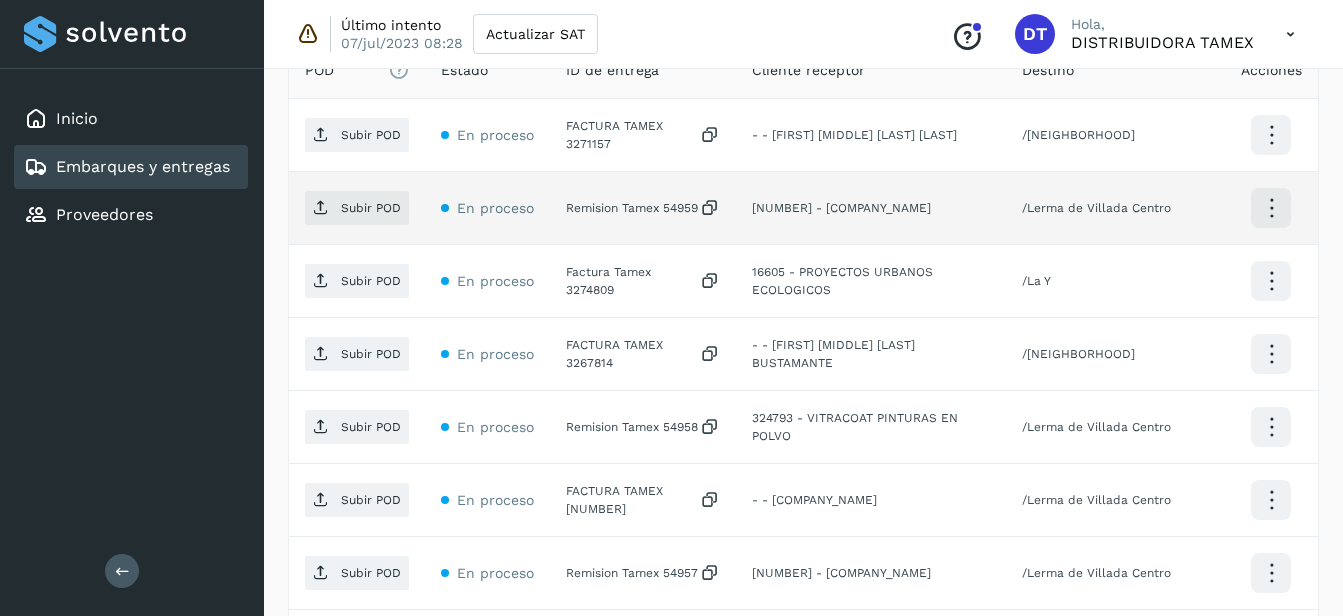 click on "Remision Tamex 54959" 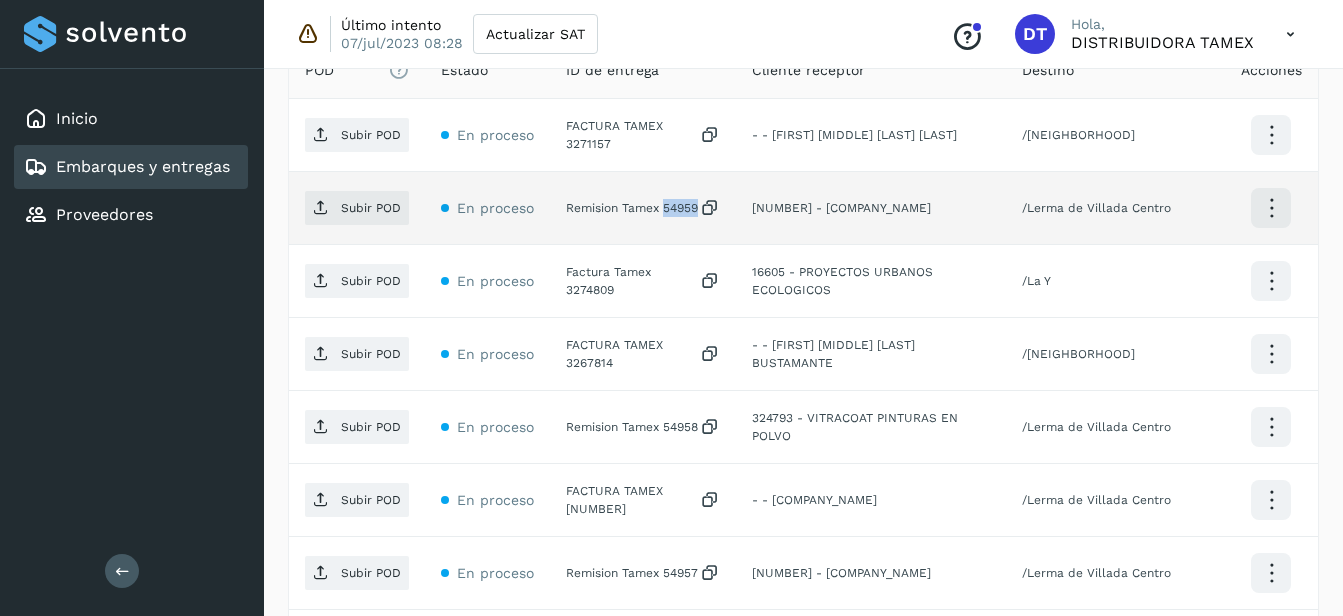 click on "Remision Tamex 54959" 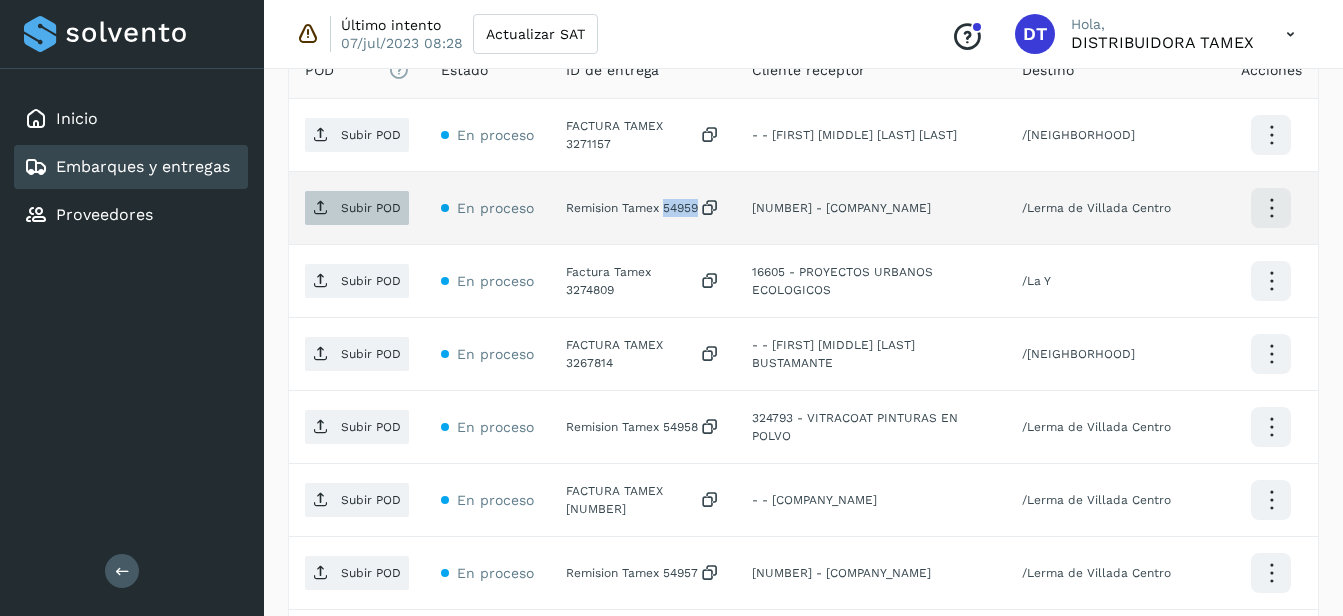 click on "Subir POD" at bounding box center [371, 208] 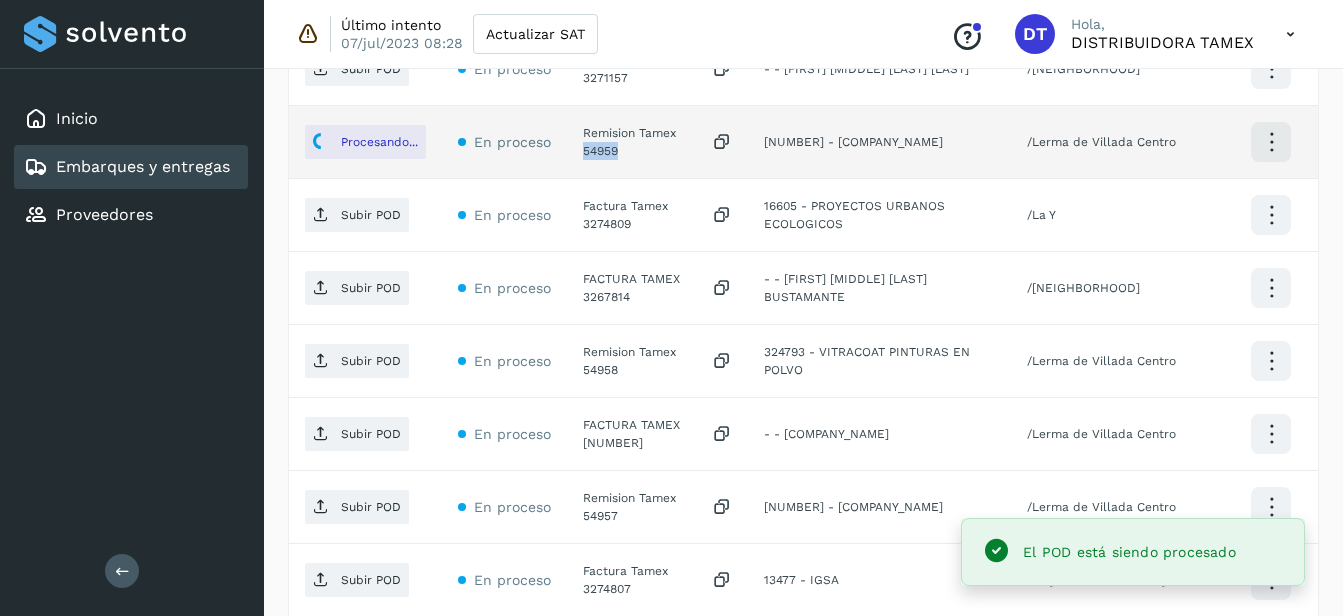 scroll, scrollTop: 688, scrollLeft: 0, axis: vertical 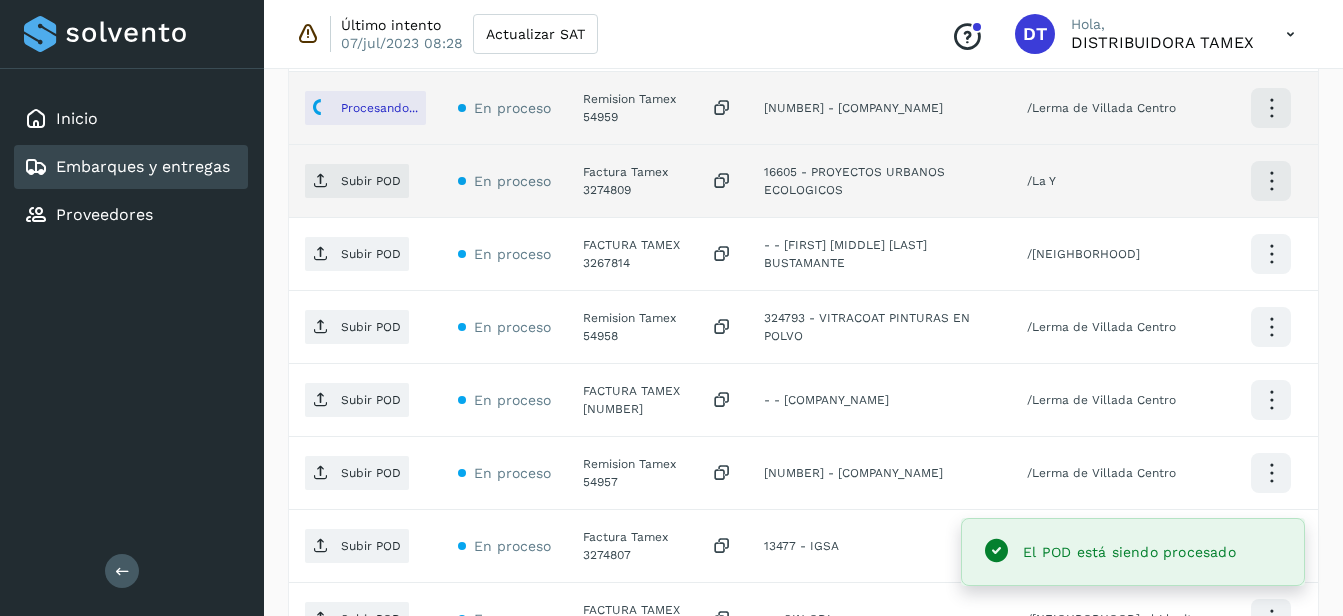 click on "Factura Tamex 3274809" 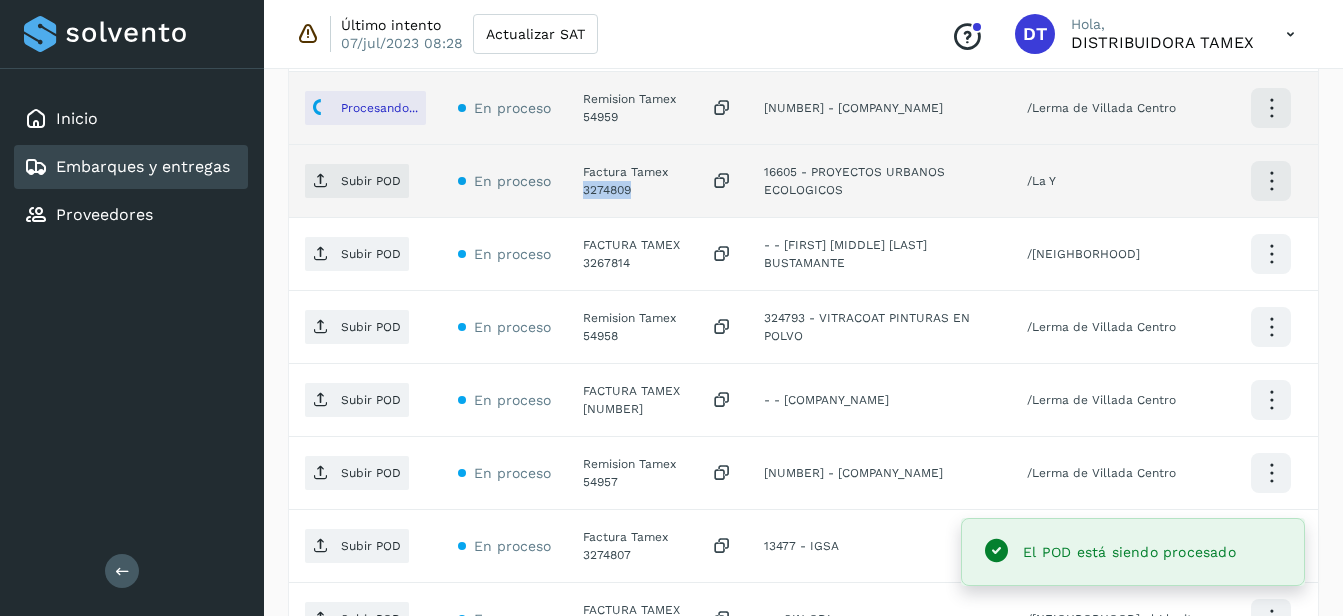 click on "Factura Tamex 3274809" 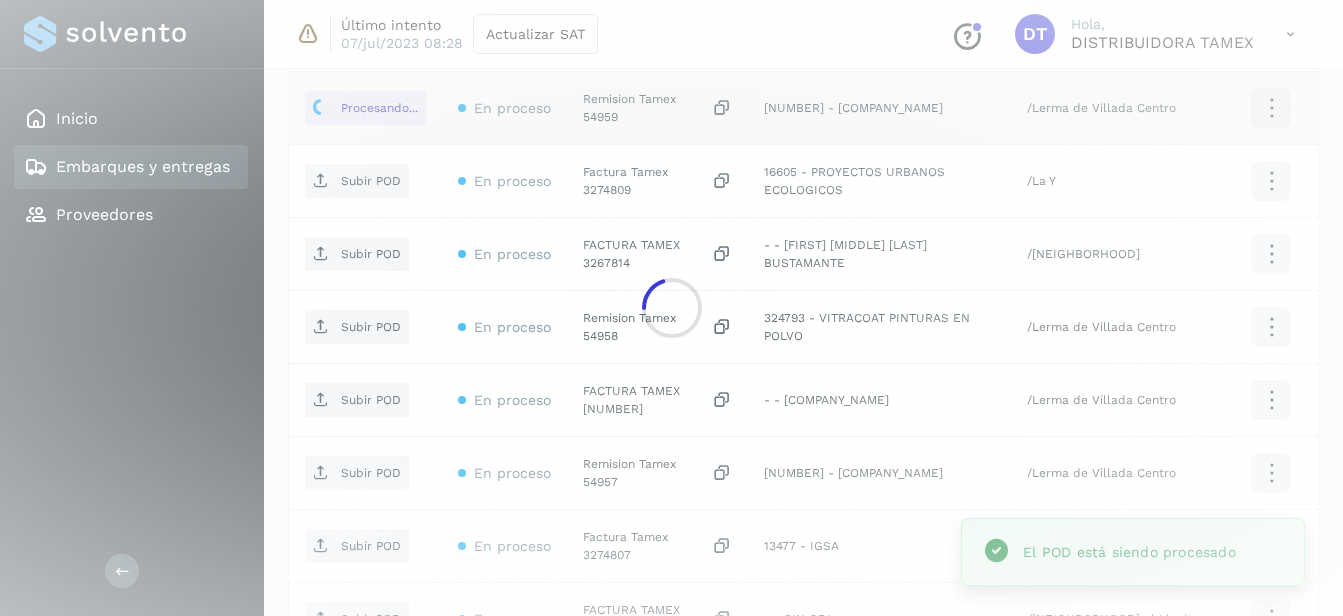 click 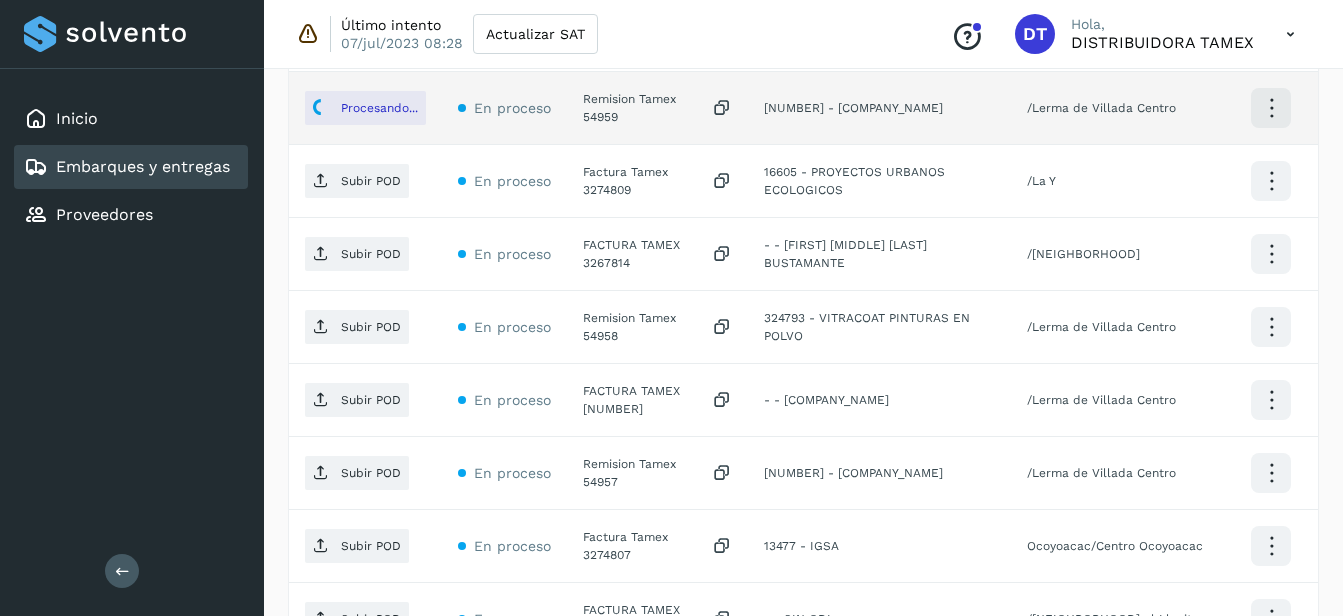 click on "Subir POD" at bounding box center (371, 181) 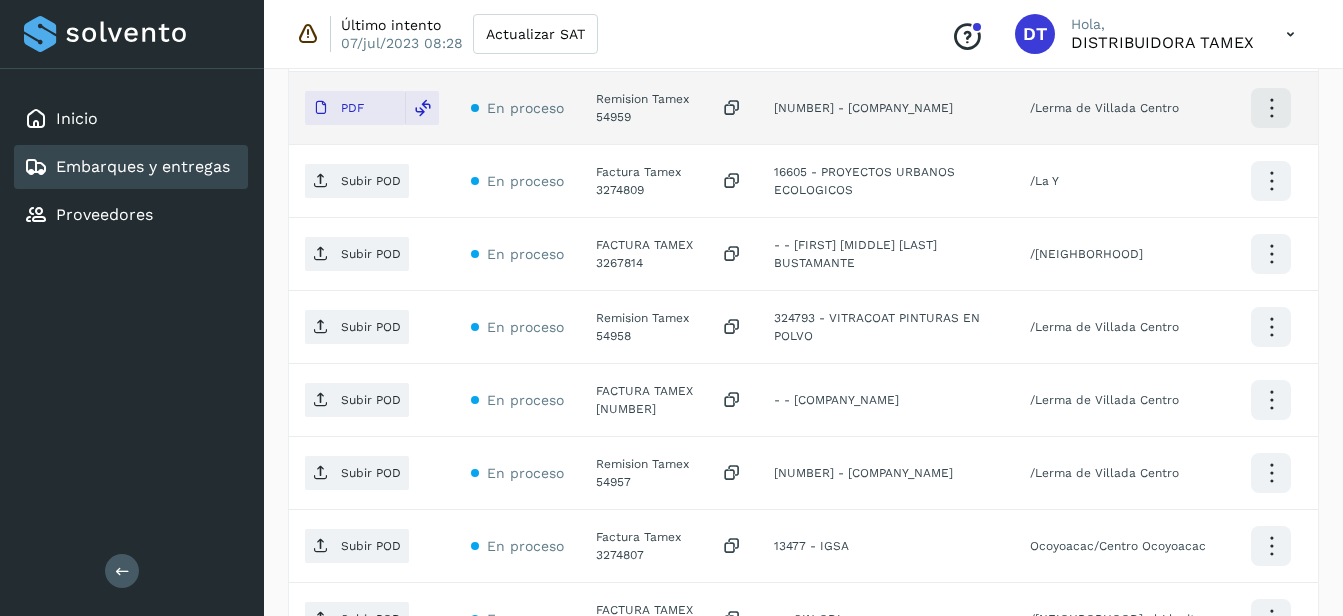 scroll, scrollTop: 788, scrollLeft: 0, axis: vertical 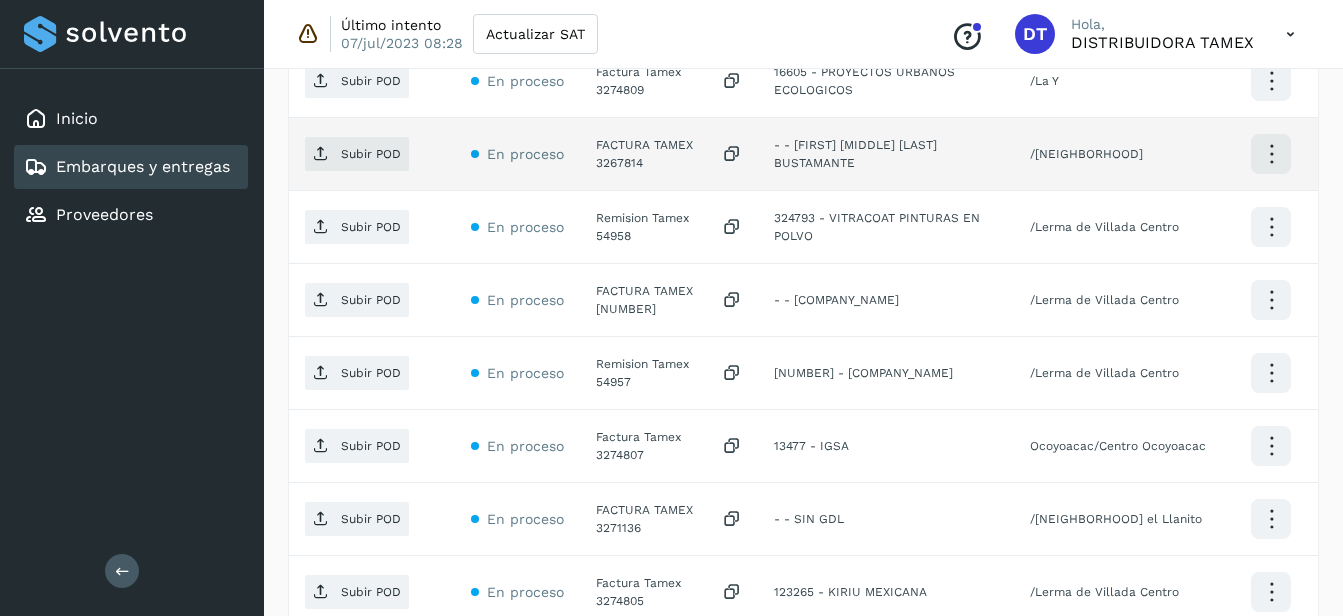 click on "FACTURA TAMEX 3267814" 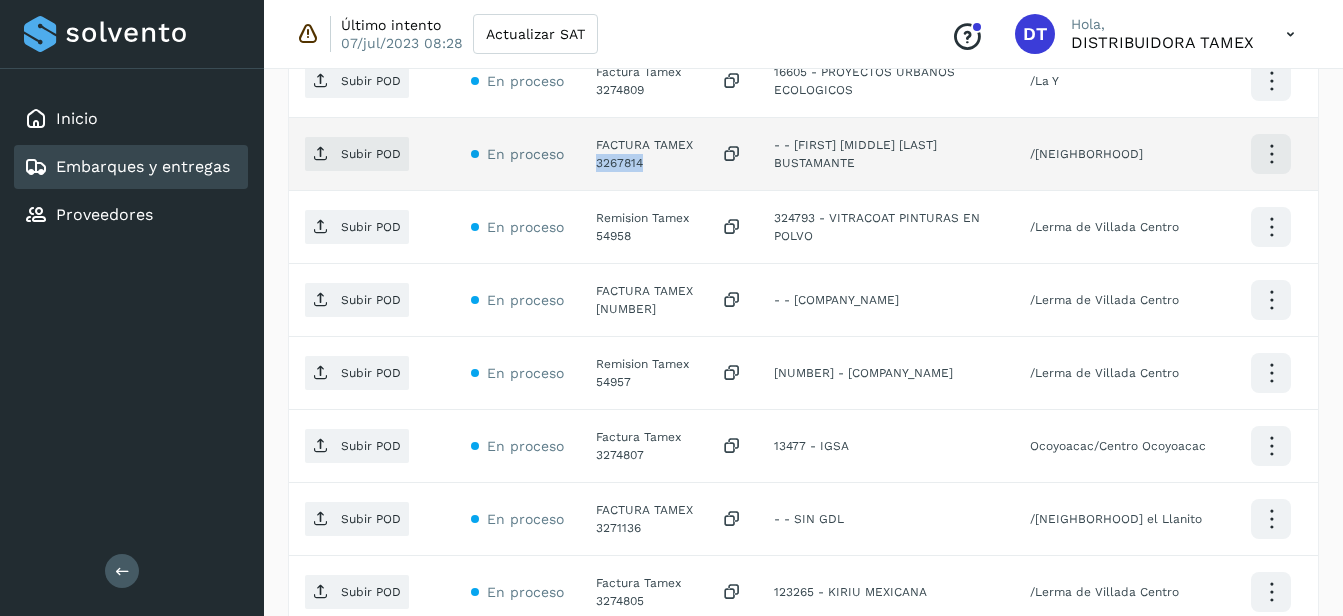 click on "FACTURA TAMEX 3267814" 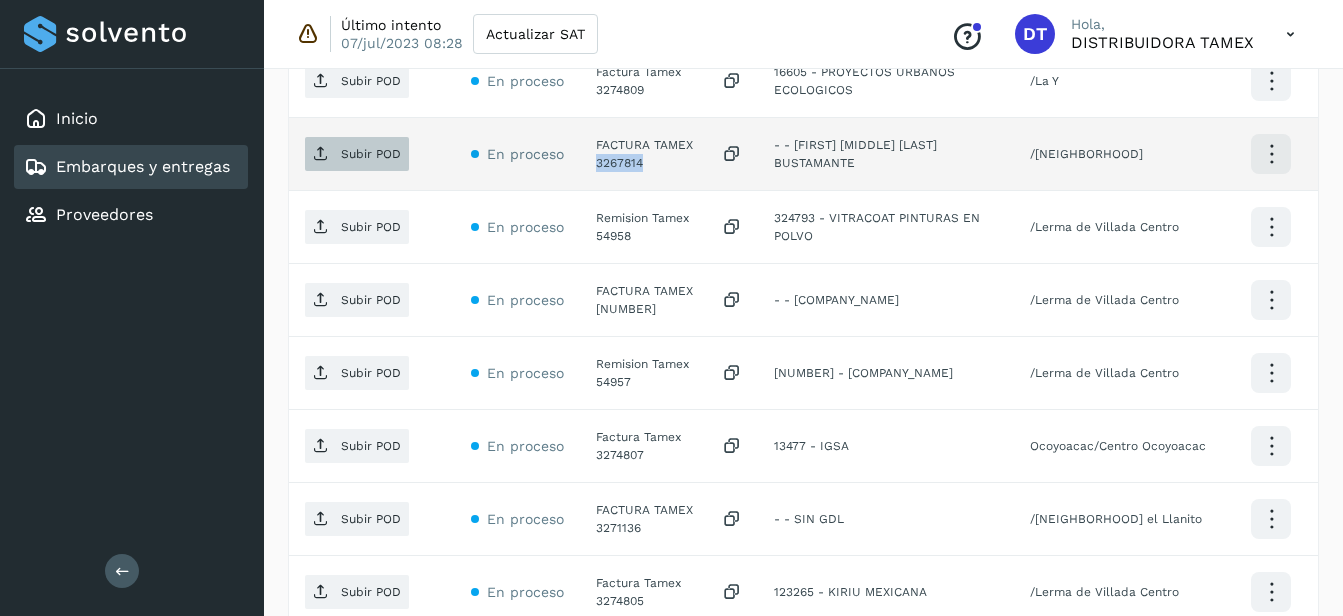 click on "Subir POD" at bounding box center [371, 154] 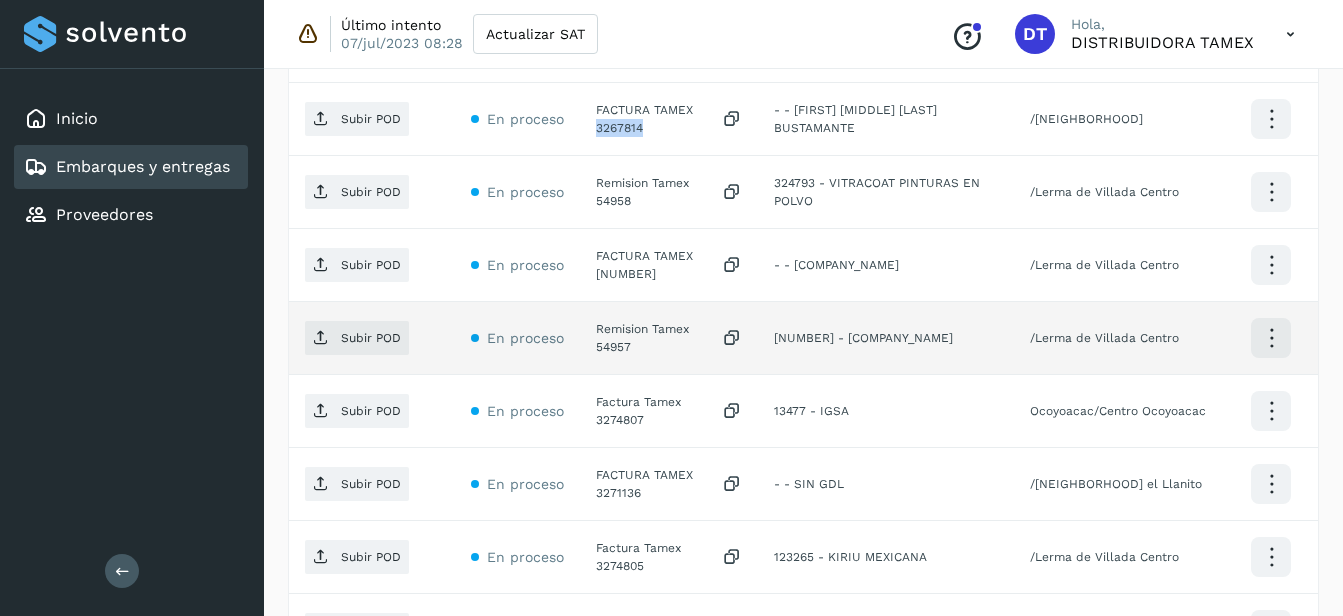 scroll, scrollTop: 788, scrollLeft: 0, axis: vertical 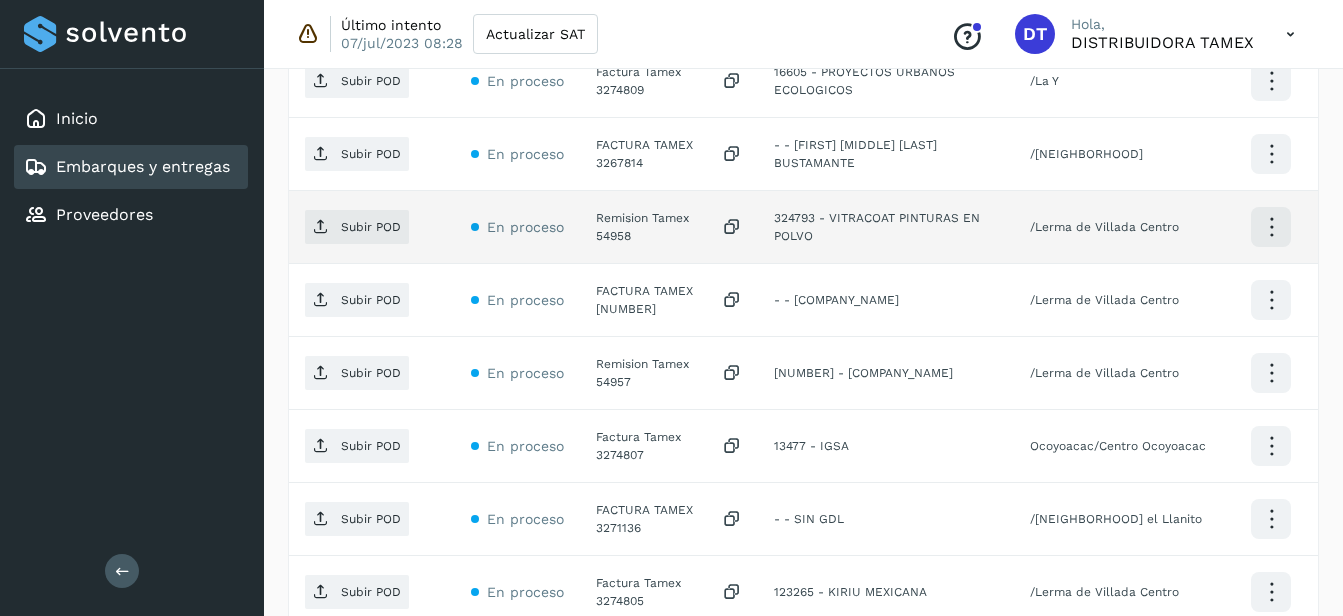 click on "Remision Tamex 54958" 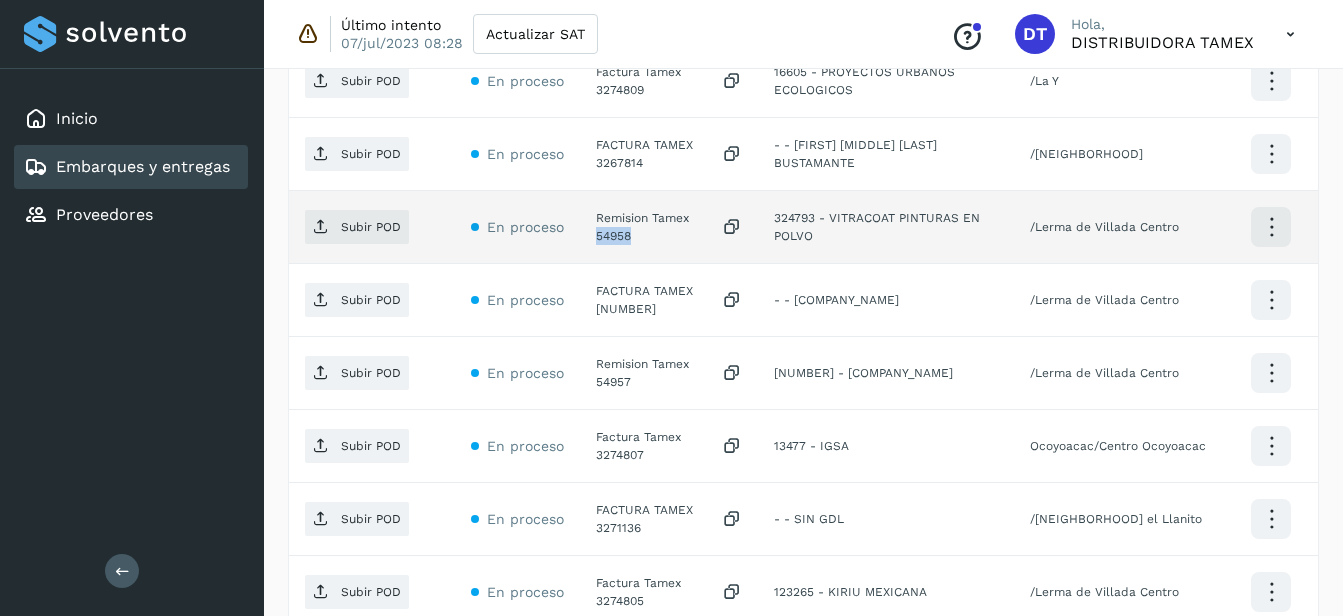 click on "Remision Tamex 54958" 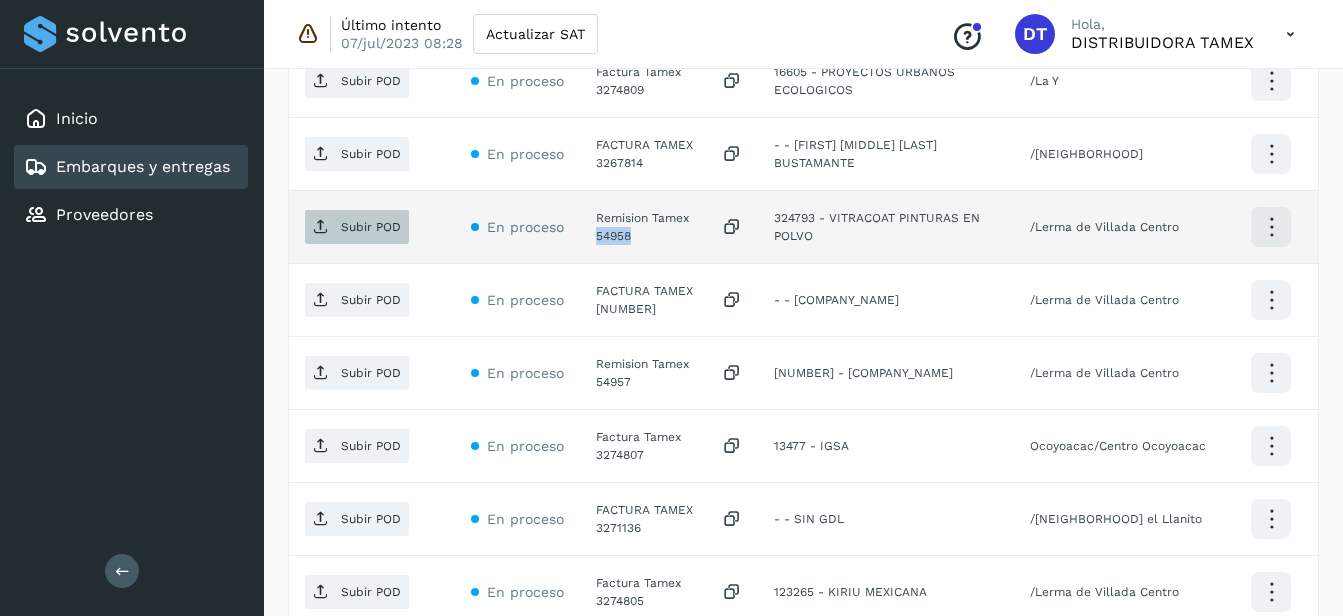 click on "Subir POD" at bounding box center [371, 227] 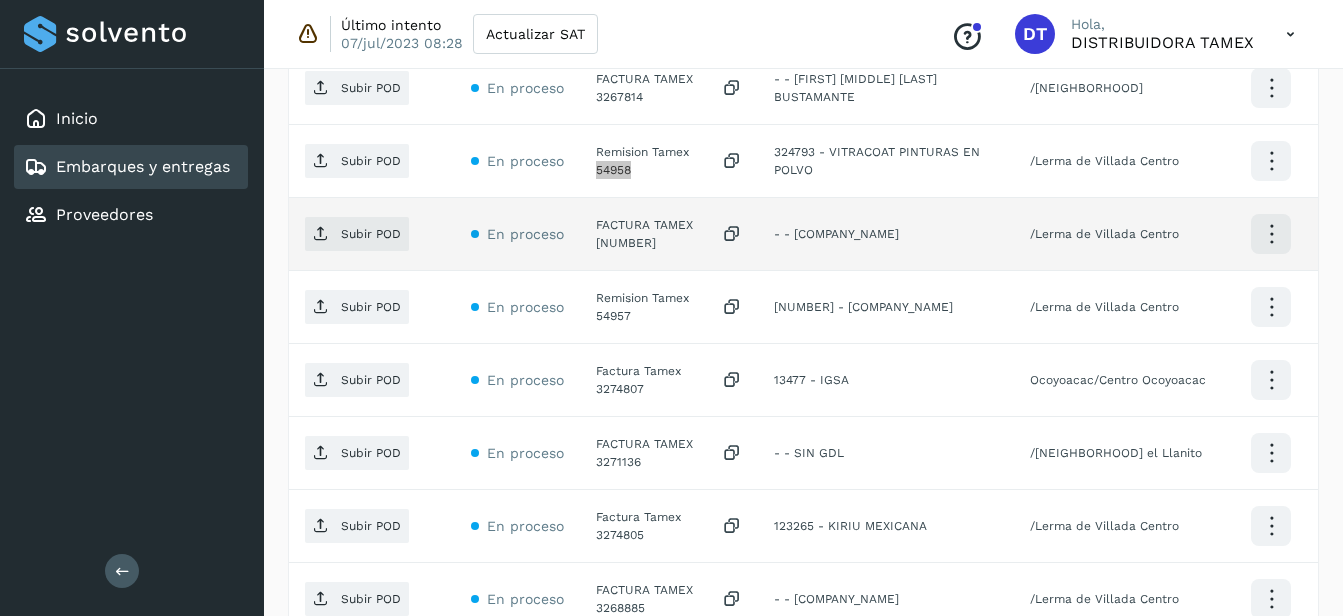 scroll, scrollTop: 888, scrollLeft: 0, axis: vertical 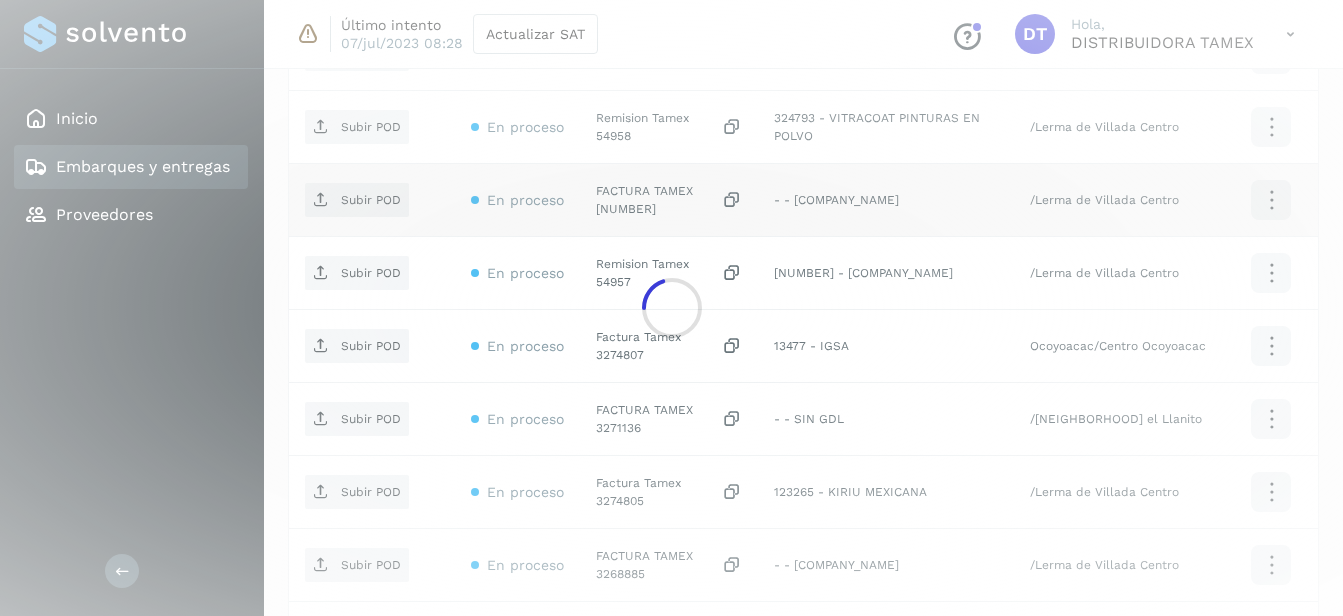 click 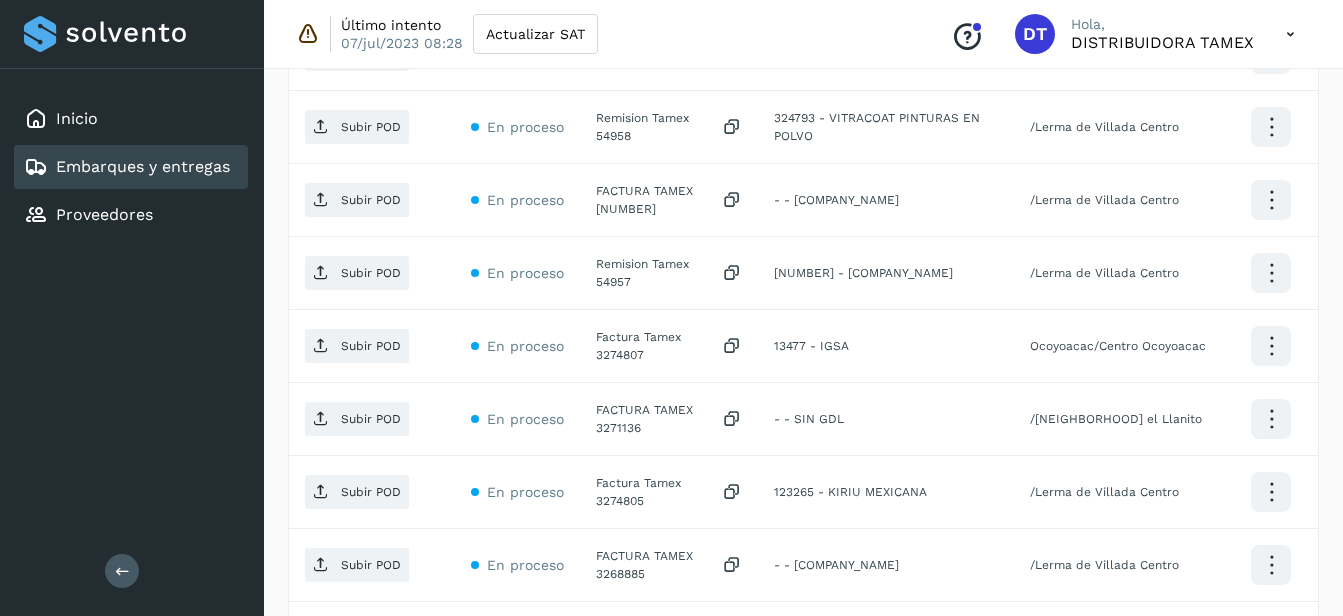 click on "FACTURA TAMEX [NUMBER]" 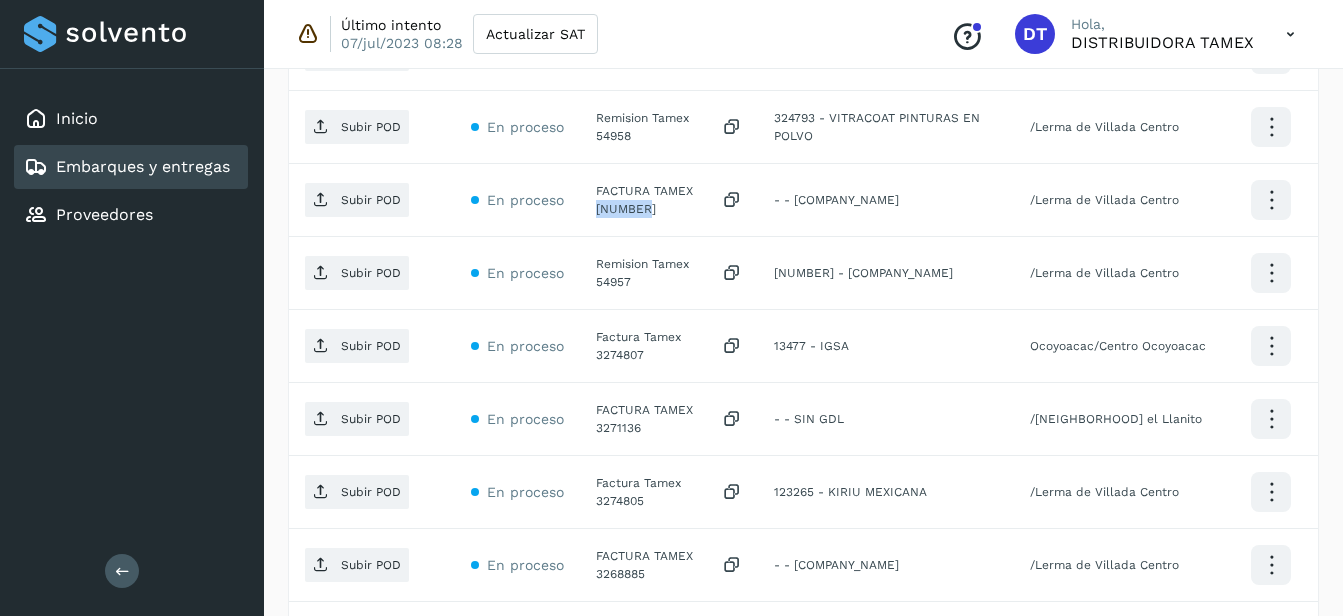 click on "FACTURA TAMEX [NUMBER]" 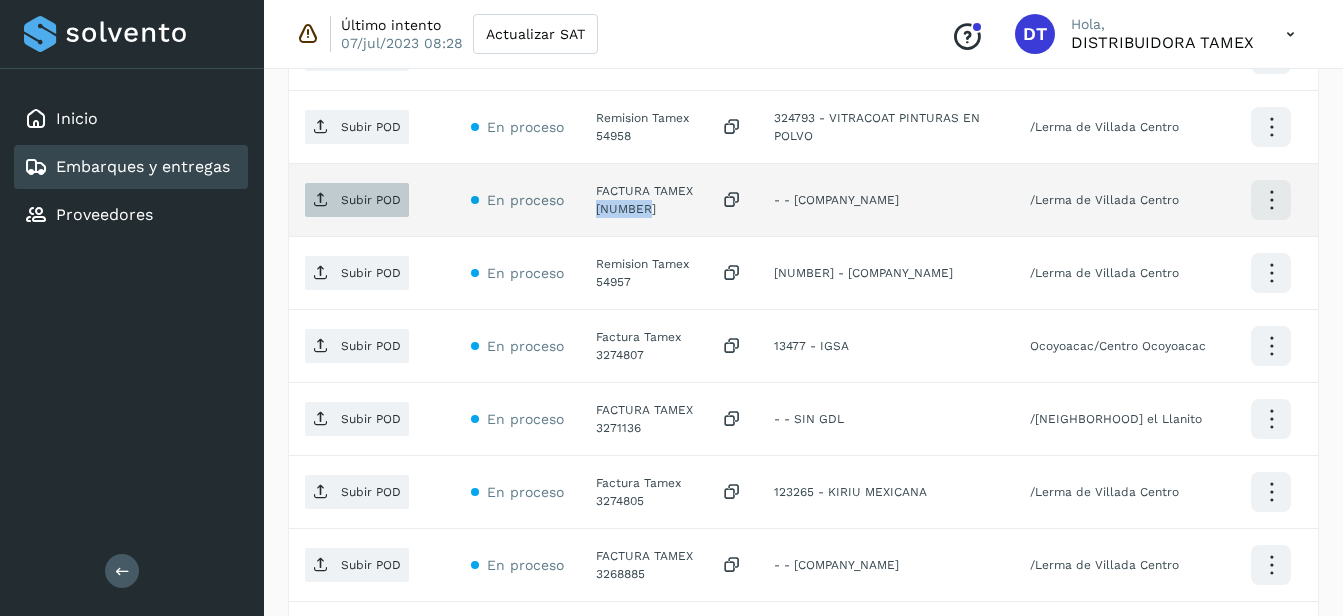 click on "Subir POD" at bounding box center (371, 200) 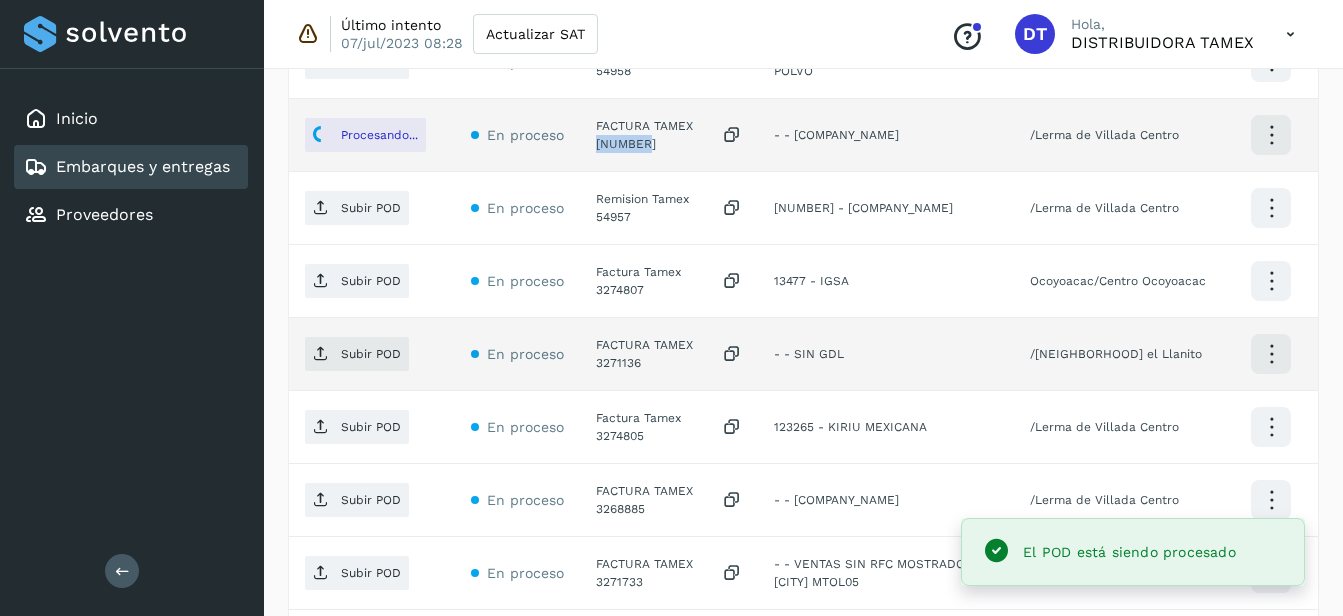 scroll, scrollTop: 988, scrollLeft: 0, axis: vertical 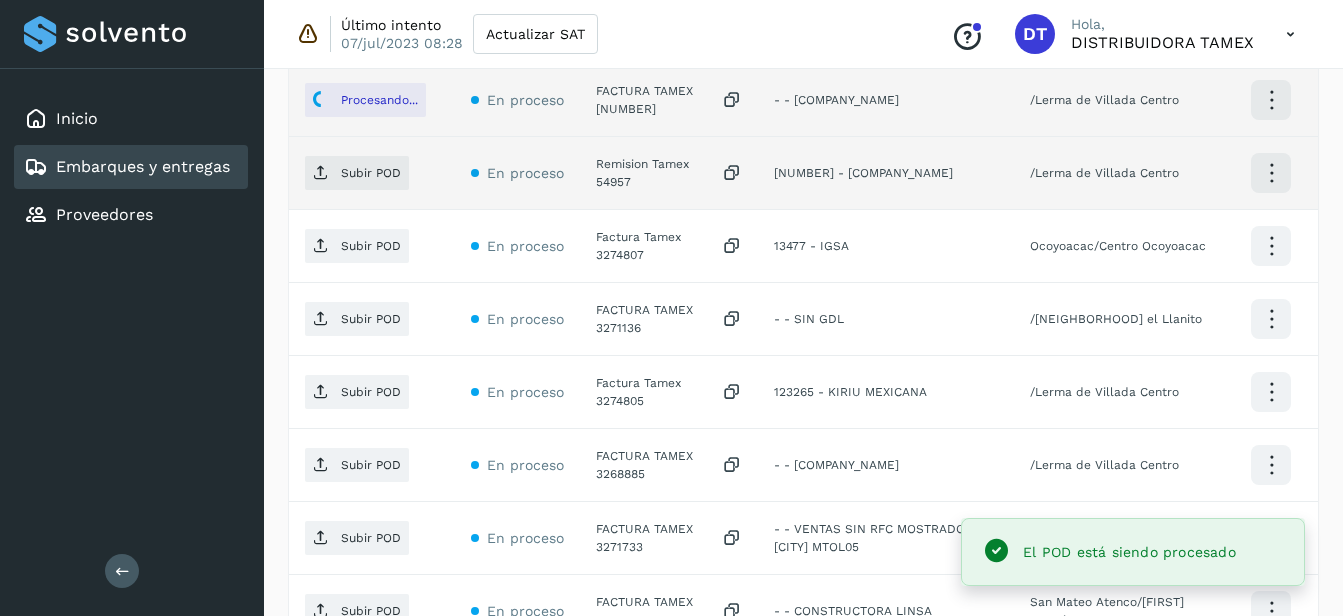 click on "Remision Tamex 54957" 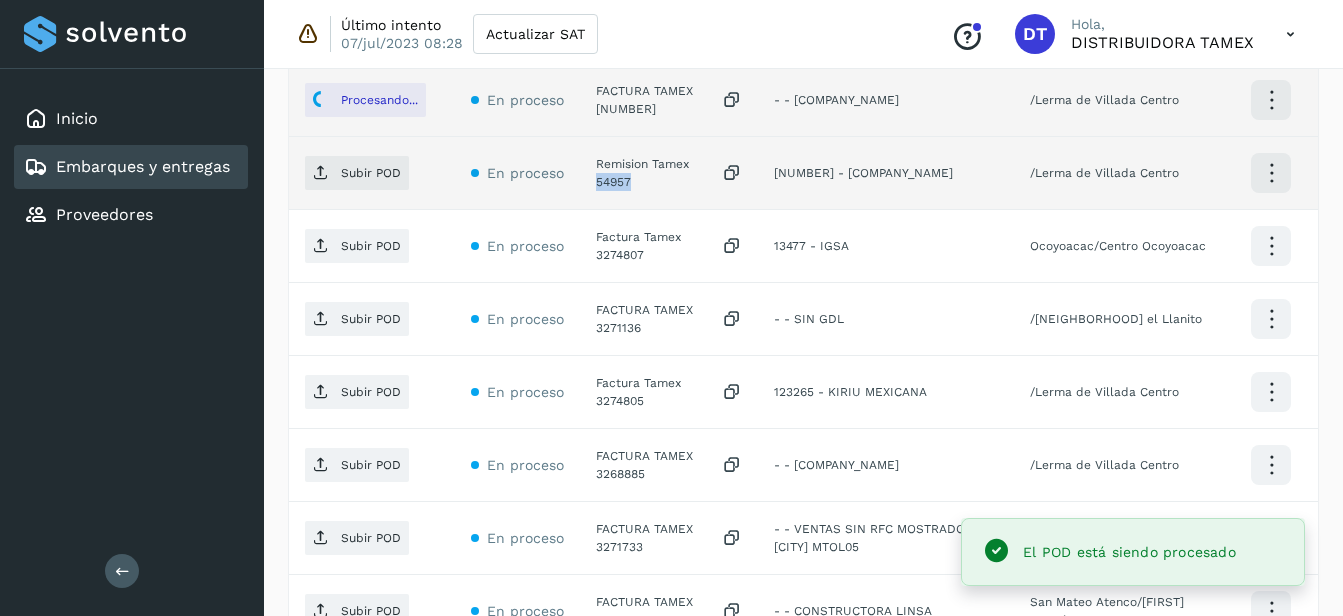 click on "Remision Tamex 54957" 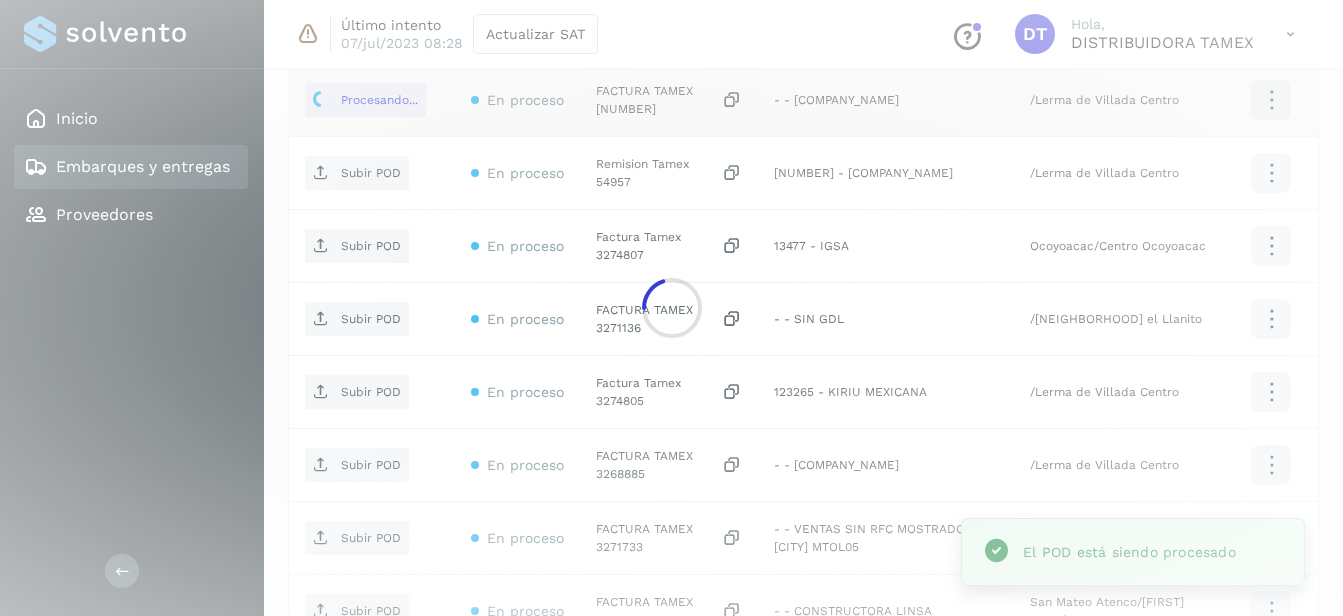 click 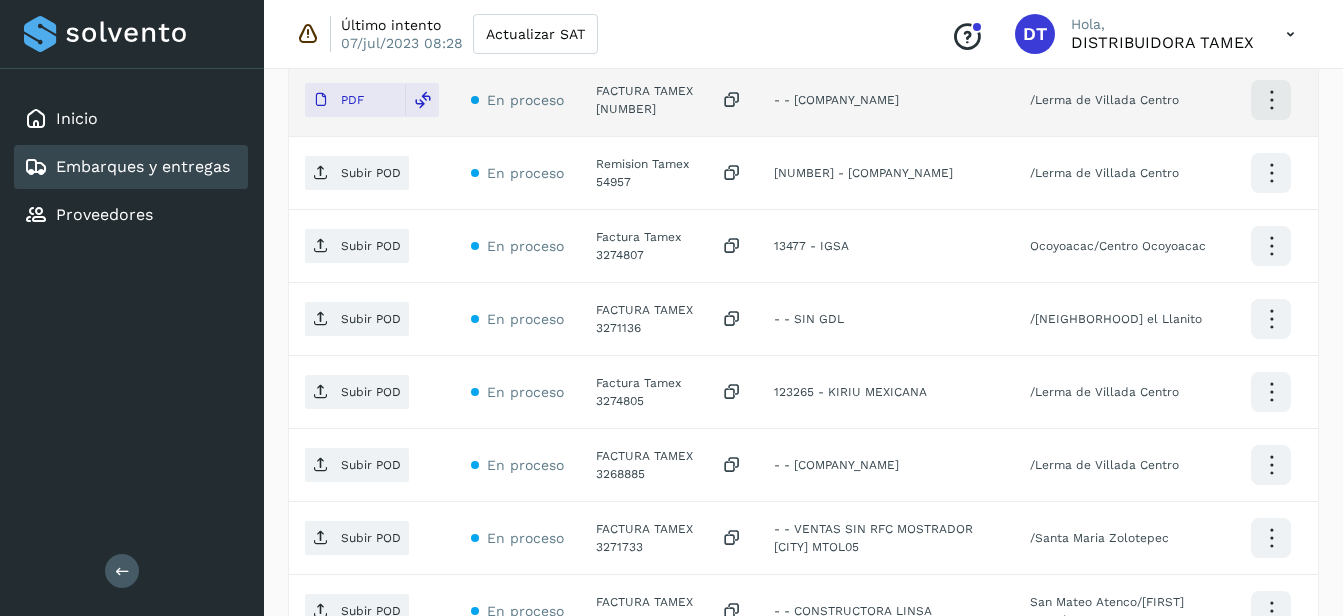 click on "Subir POD" at bounding box center (371, 173) 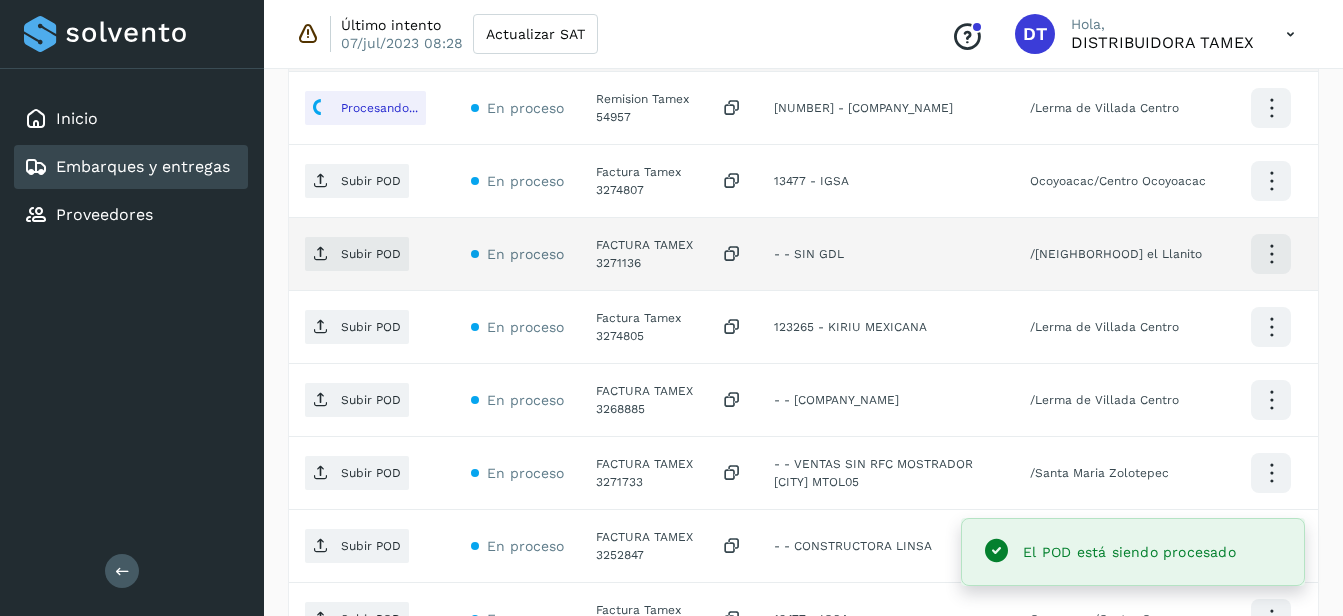 scroll, scrollTop: 1088, scrollLeft: 0, axis: vertical 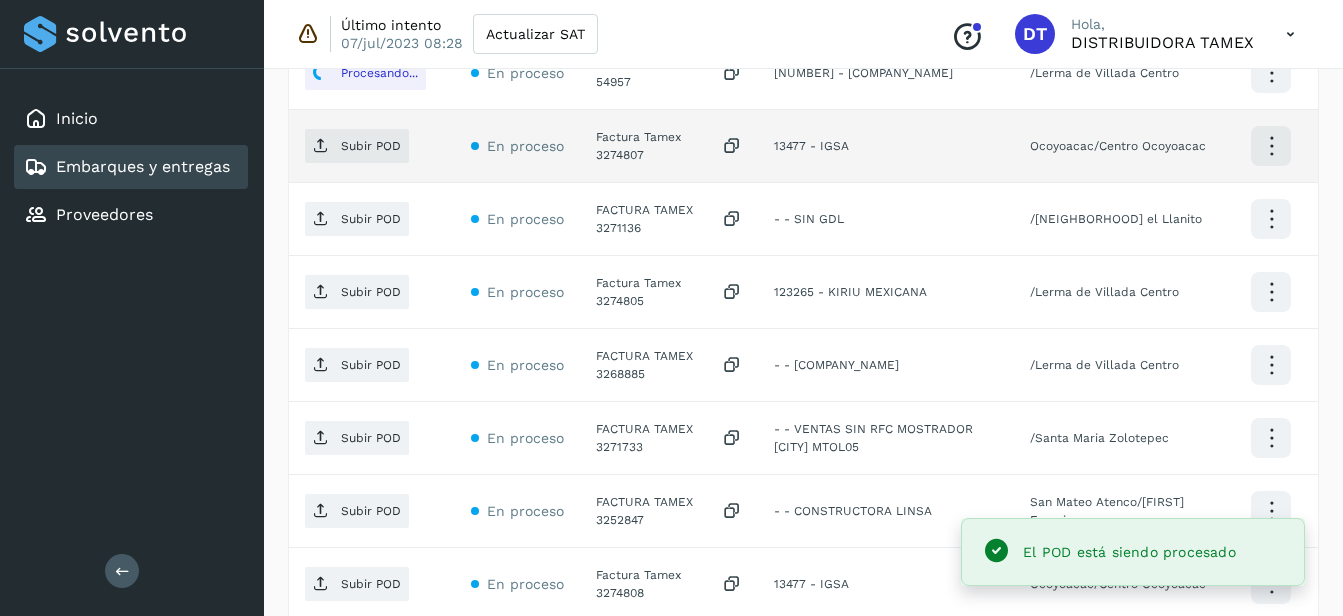 click on "Factura Tamex 3274807" 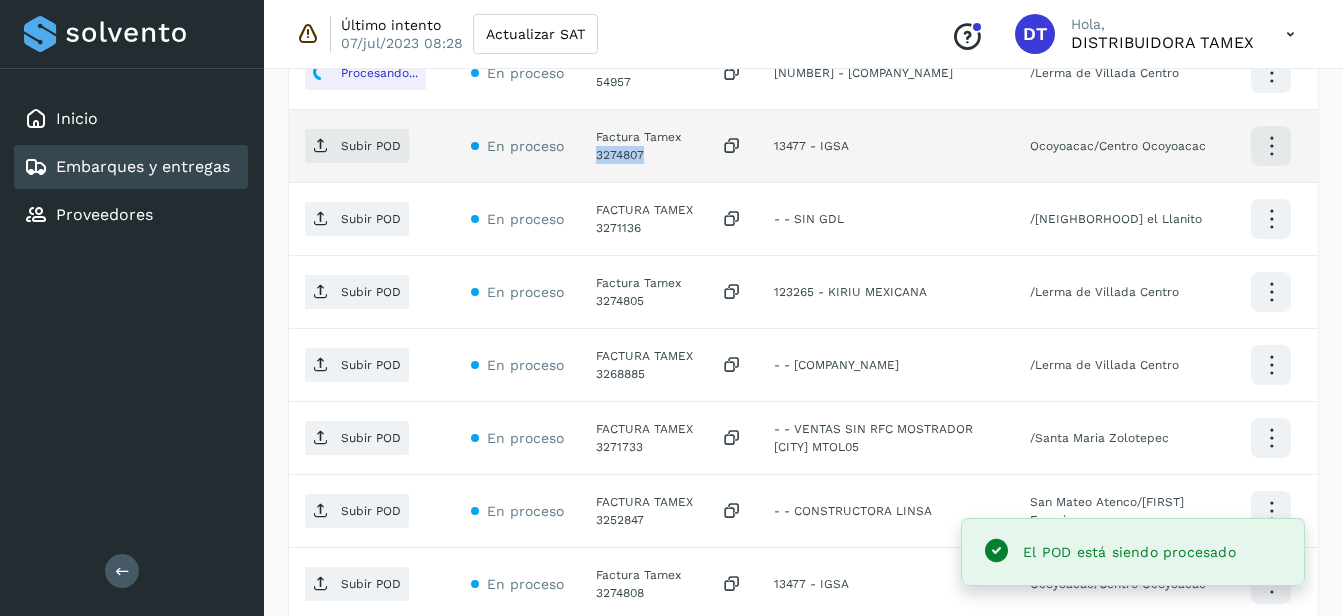 click on "Factura Tamex 3274807" 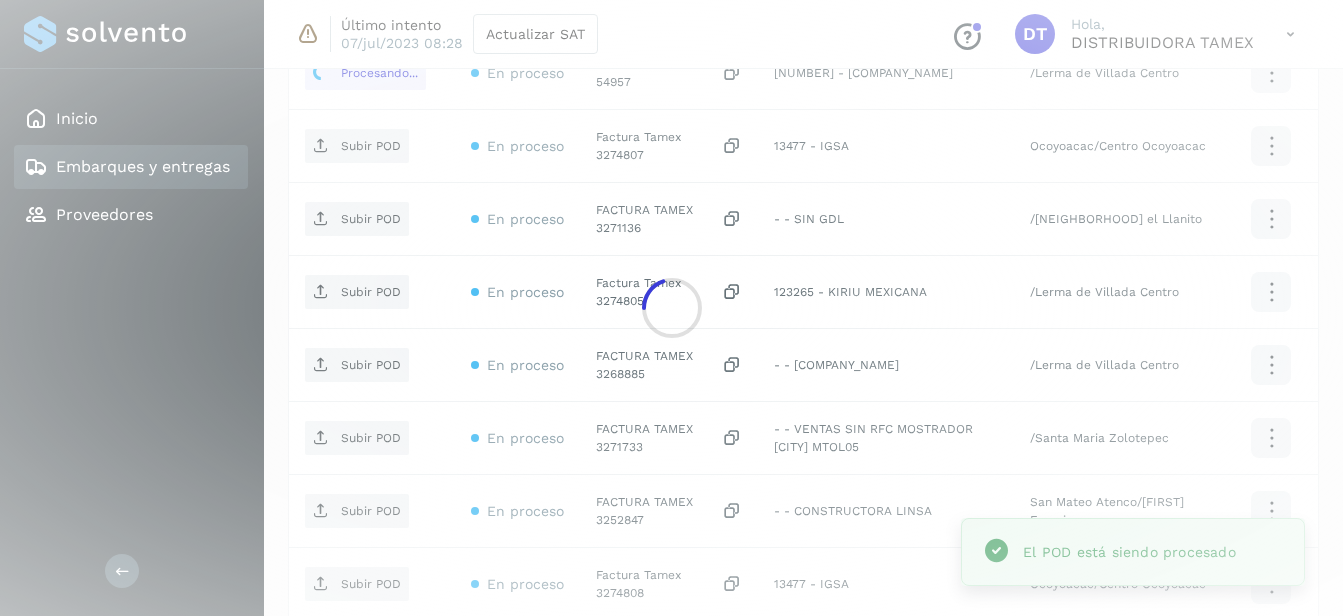 click 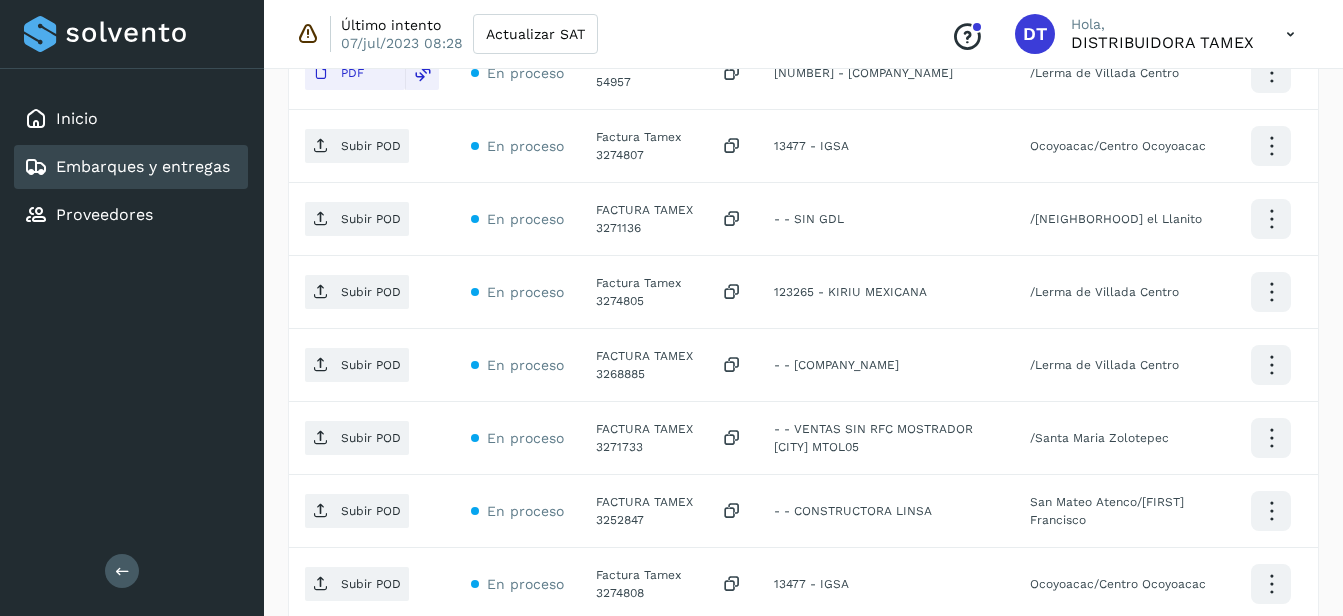 click on "Subir POD" at bounding box center [371, 146] 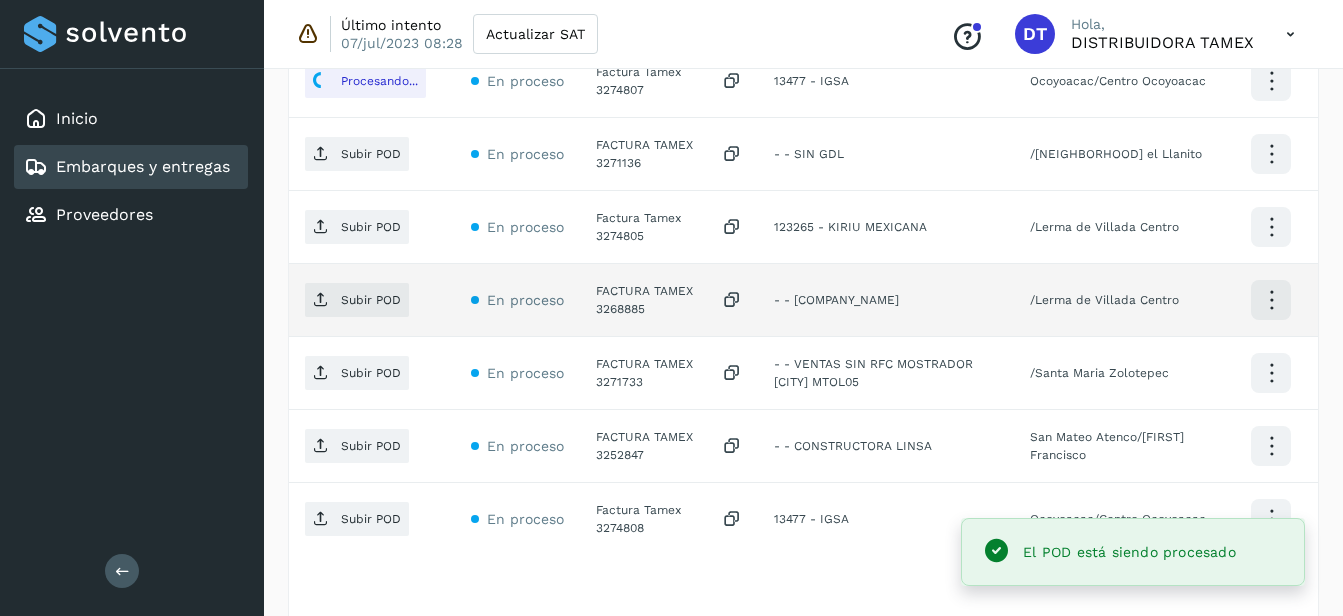 scroll, scrollTop: 1188, scrollLeft: 0, axis: vertical 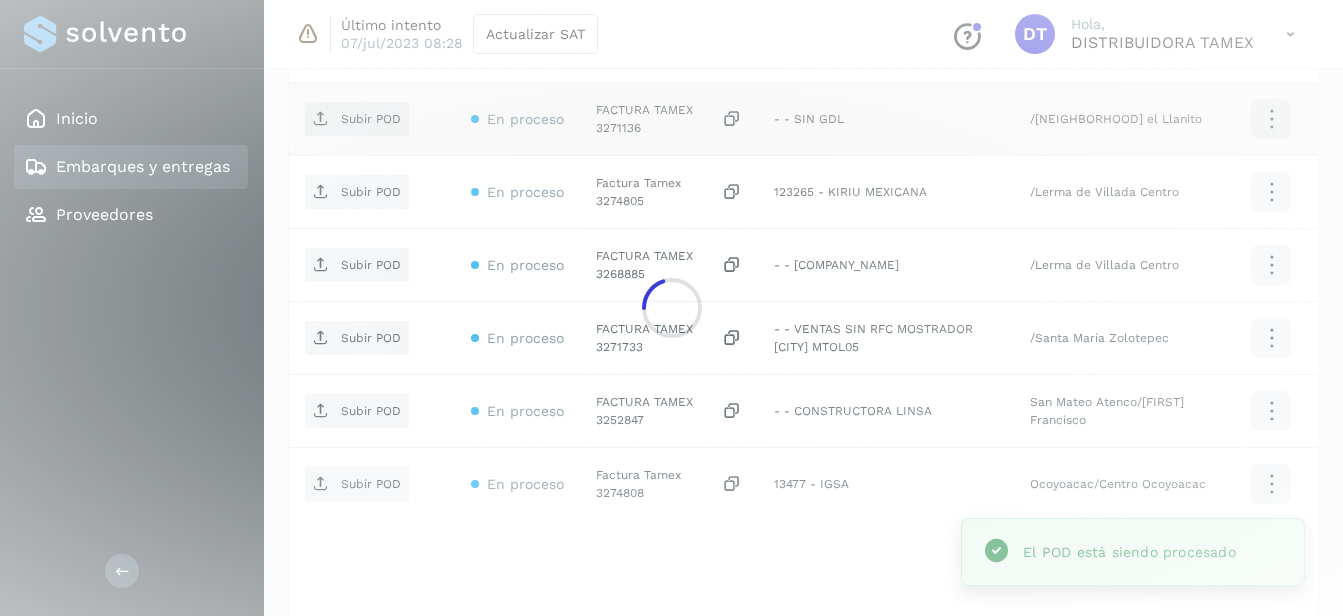 click 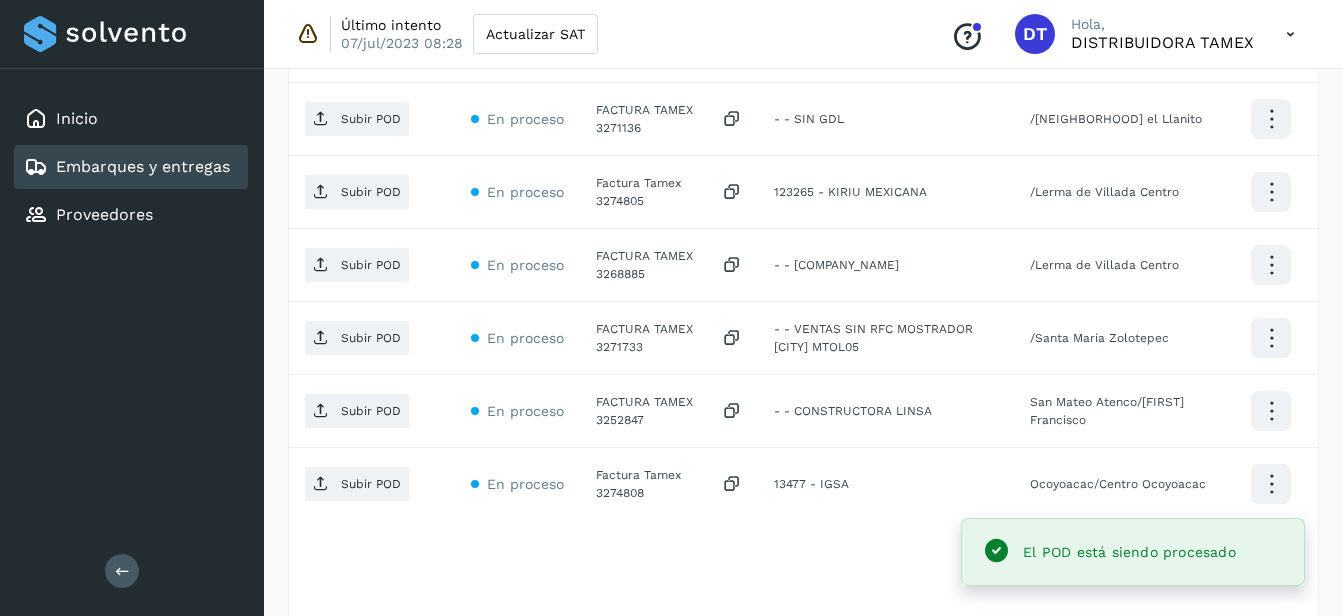 click on "FACTURA TAMEX 3271136" 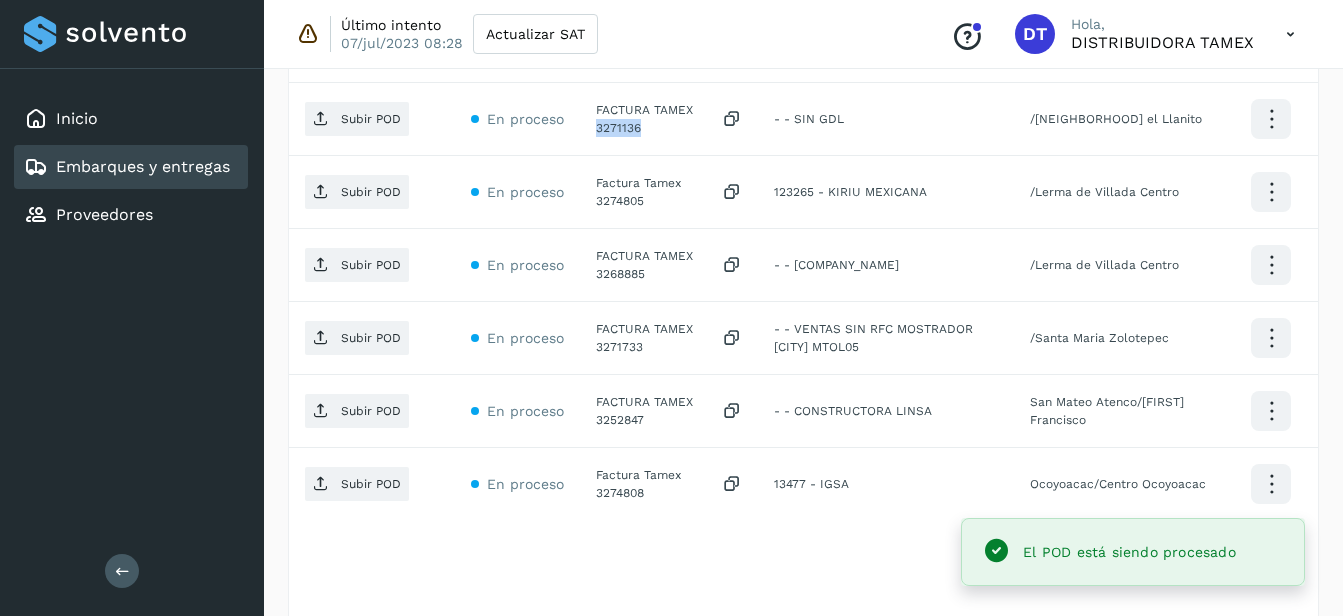 click on "FACTURA TAMEX 3271136" 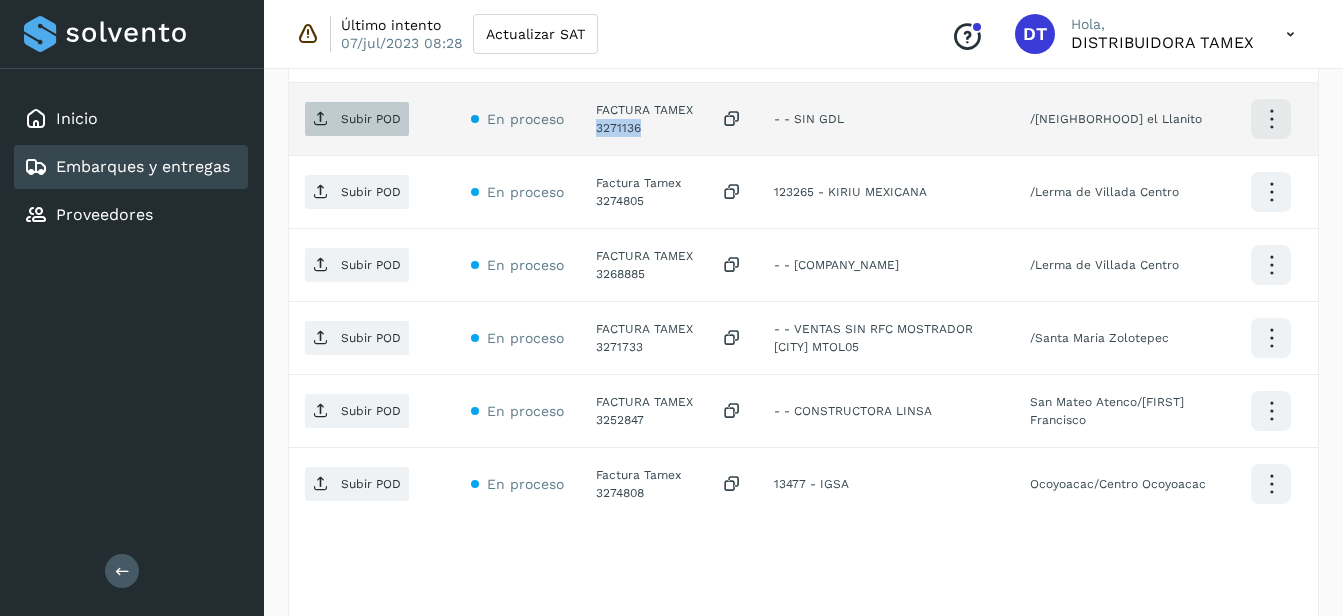 click on "Subir POD" at bounding box center (357, 119) 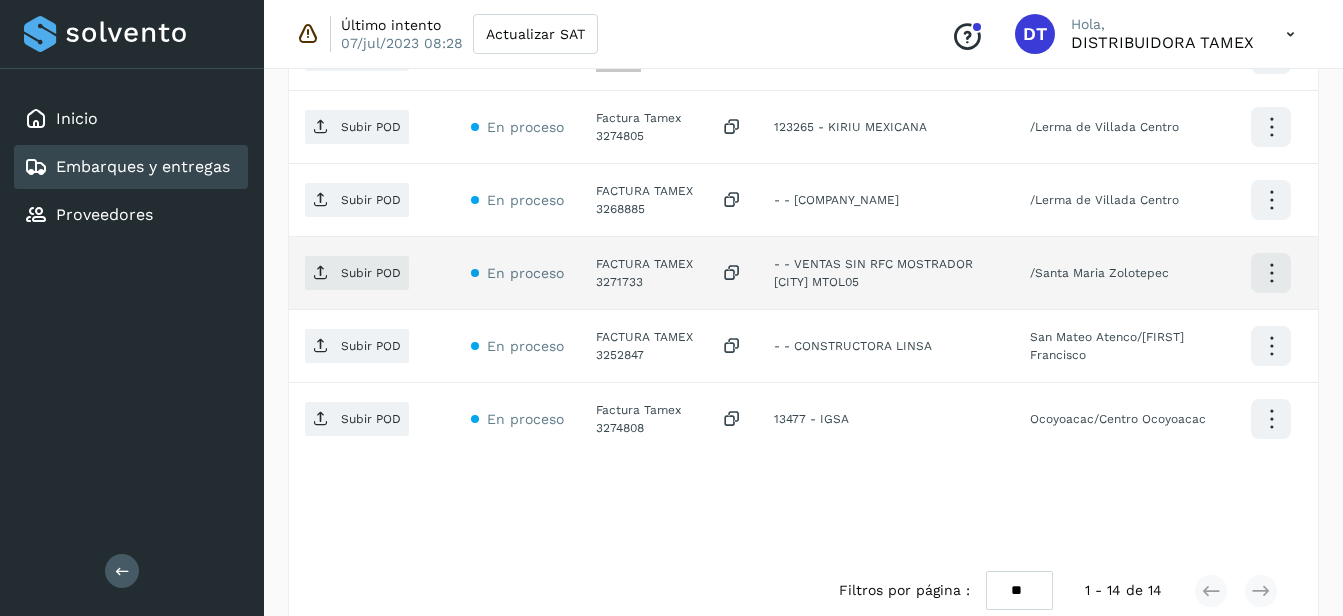 scroll, scrollTop: 1288, scrollLeft: 0, axis: vertical 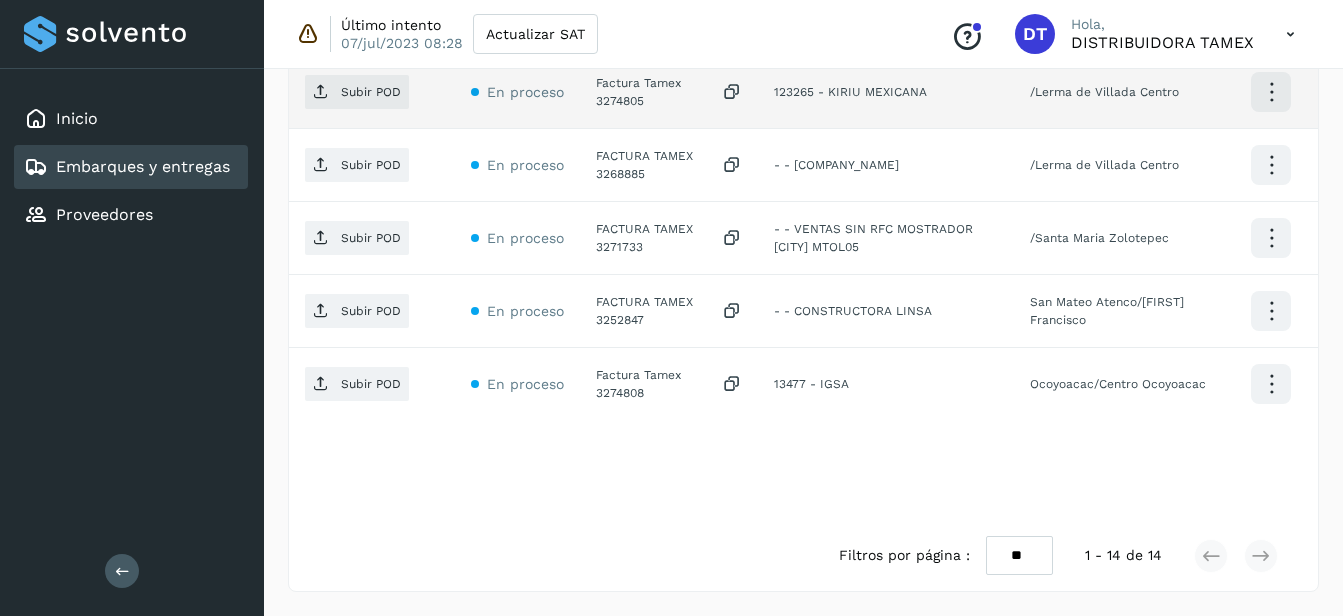 click on "Factura Tamex 3274805" 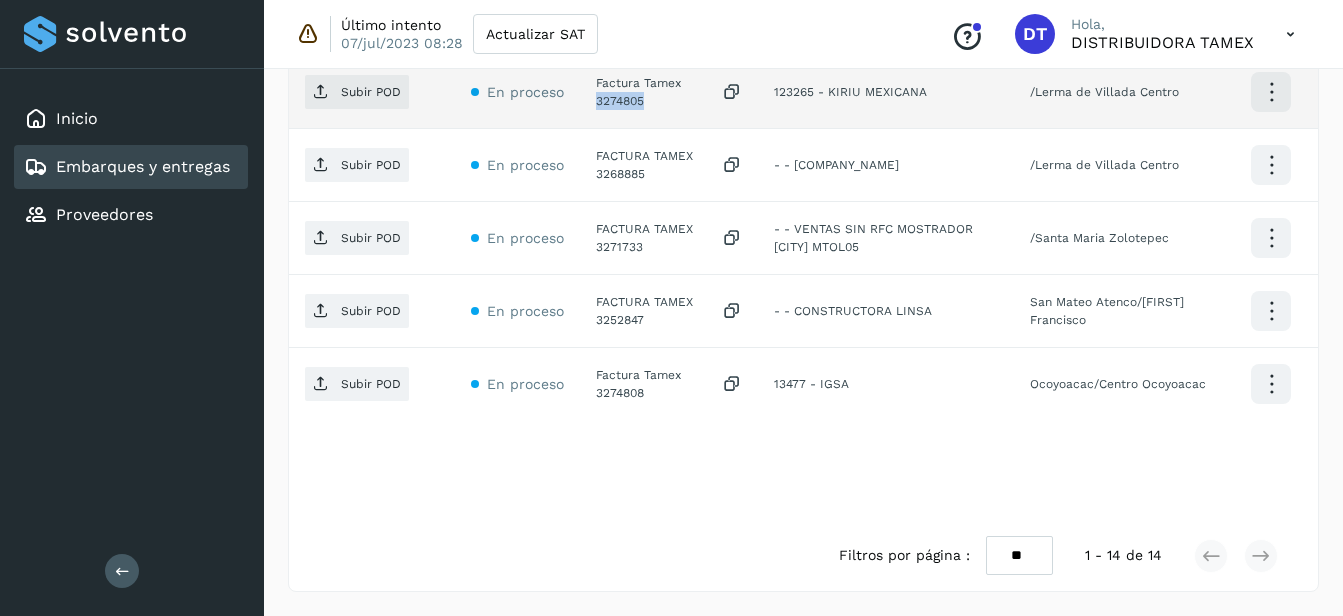 click on "Factura Tamex 3274805" 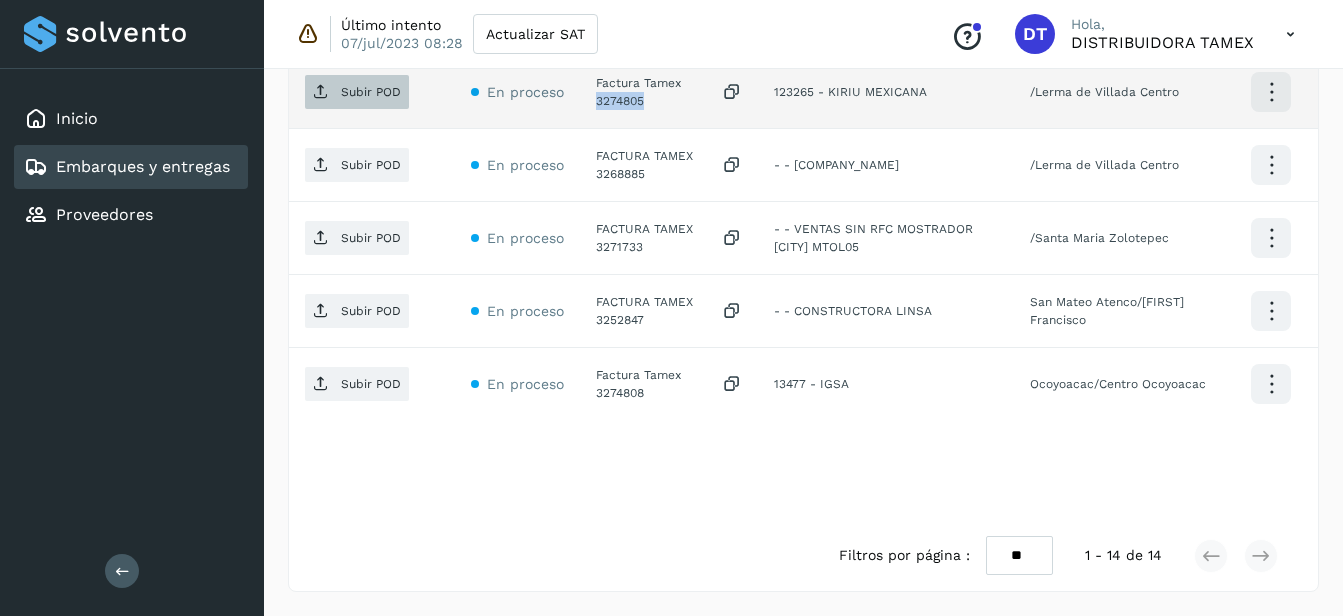 click on "Subir POD" at bounding box center [371, 92] 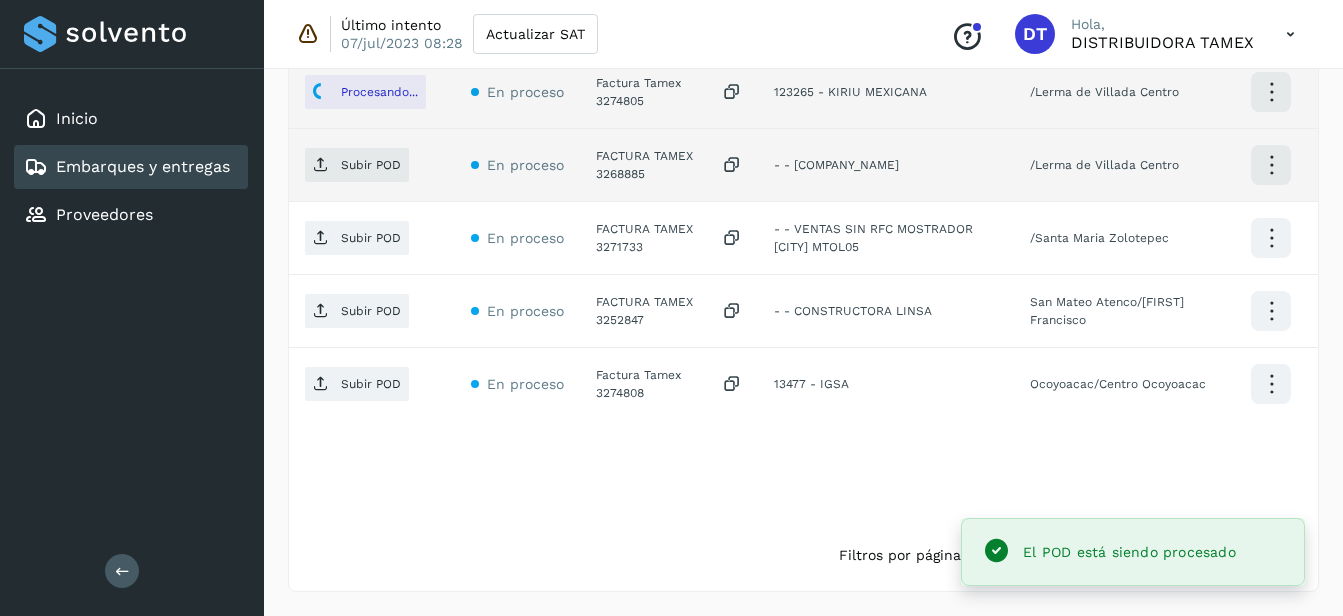 click on "FACTURA TAMEX 3268885" 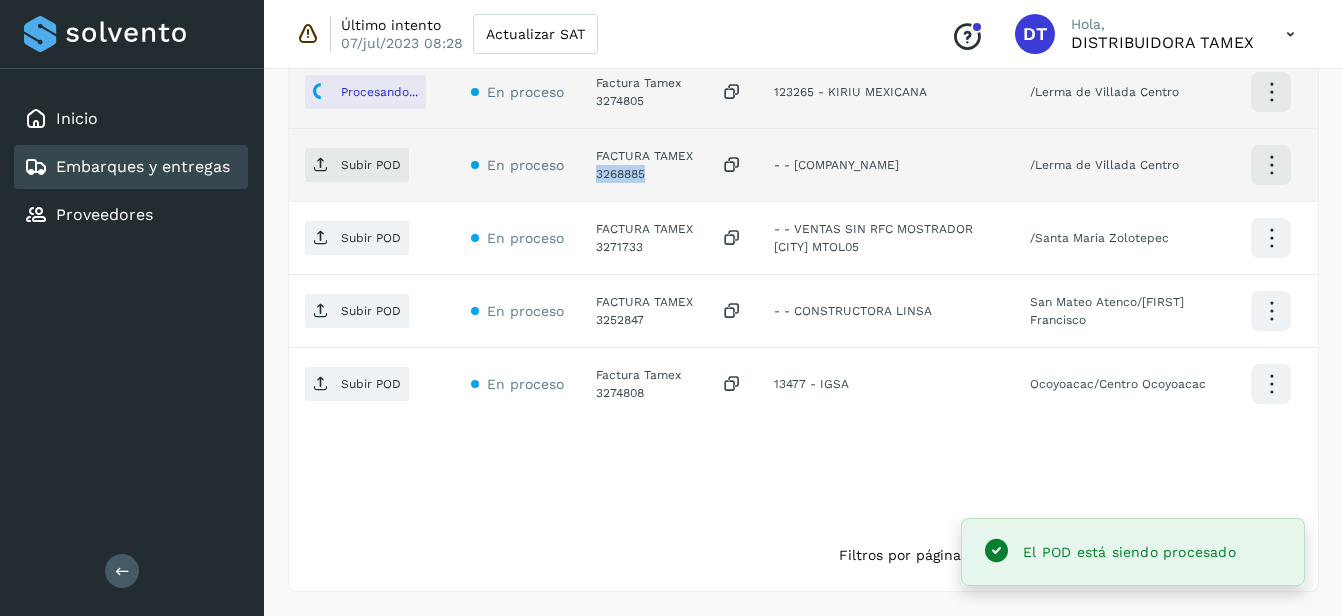 click on "FACTURA TAMEX 3268885" 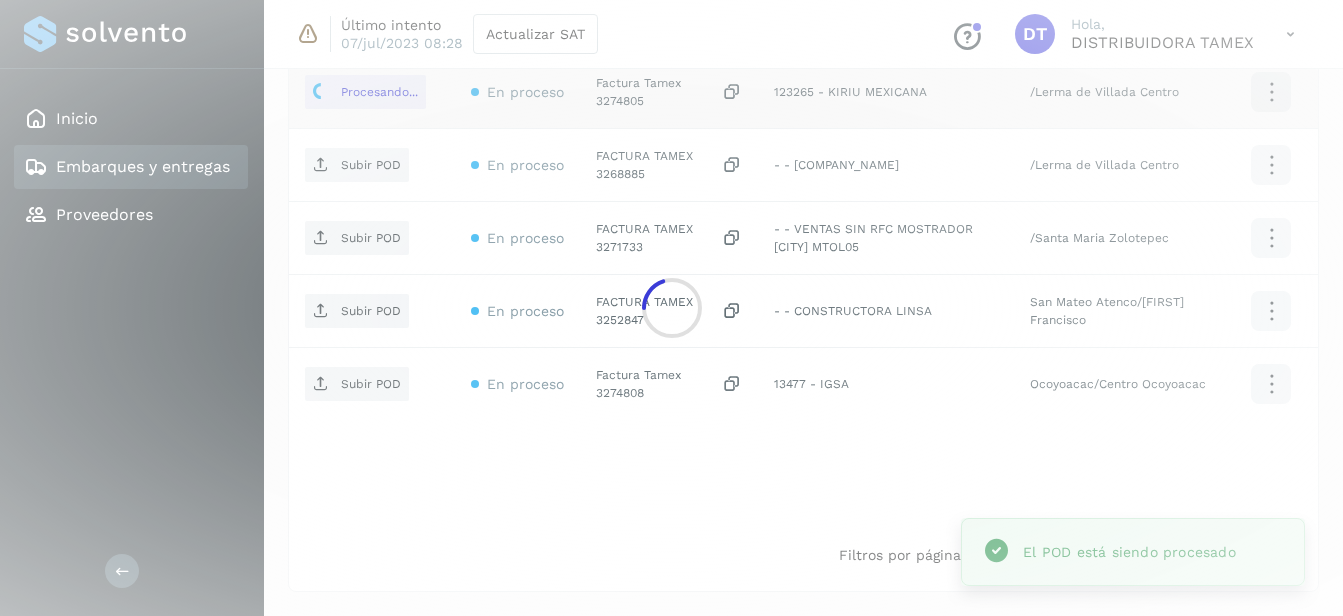 click 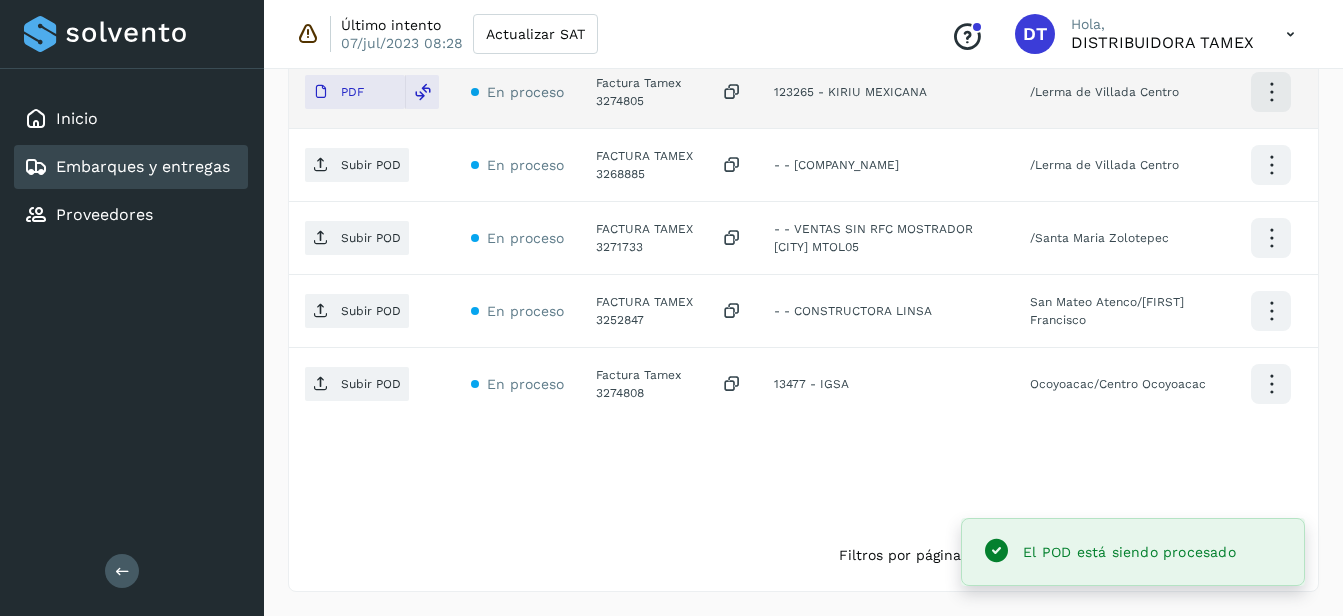 click on "Subir POD" at bounding box center [371, 165] 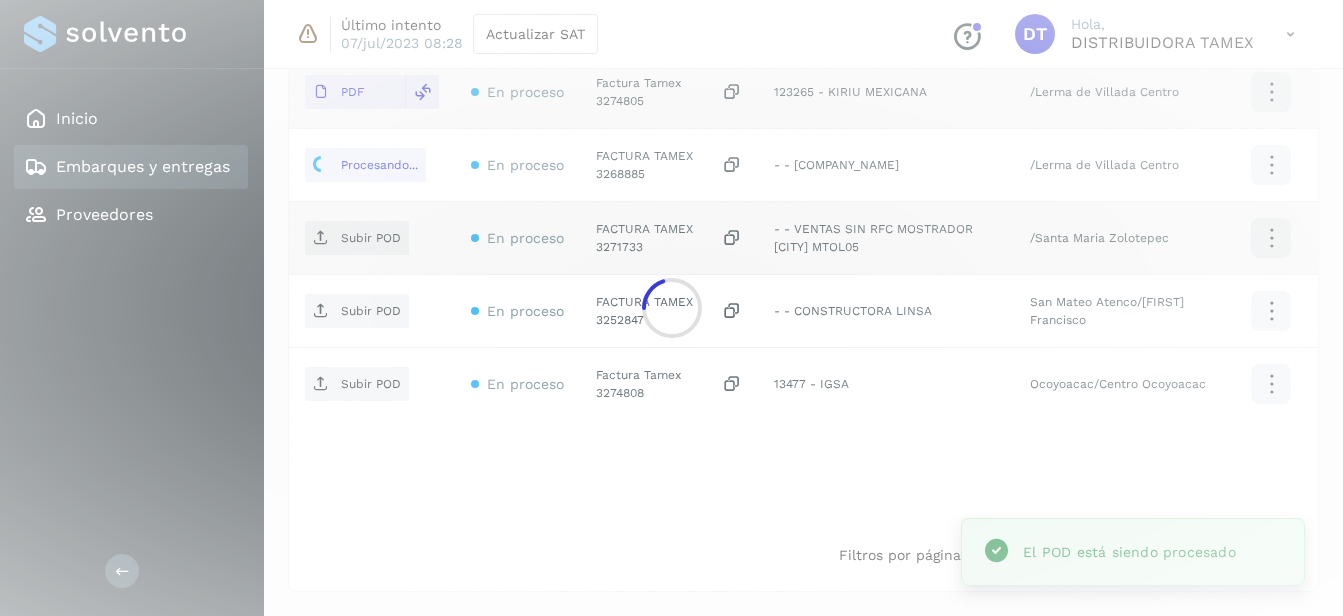 click 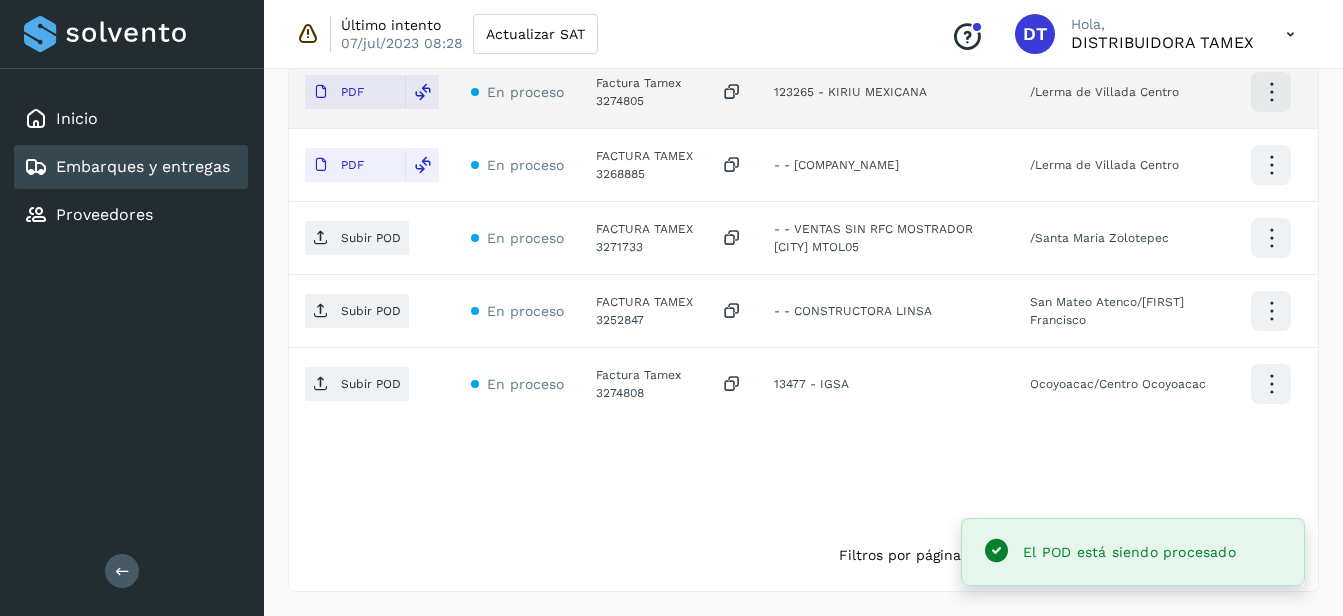 click on "FACTURA TAMEX 3271733" 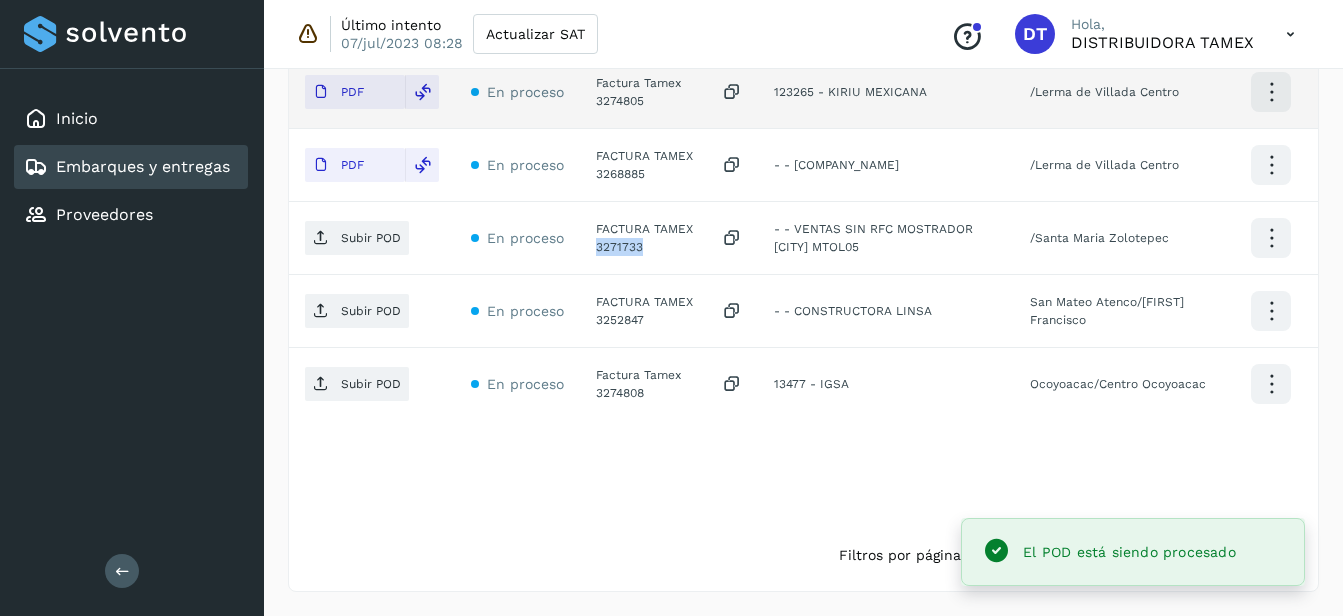 click on "FACTURA TAMEX 3271733" 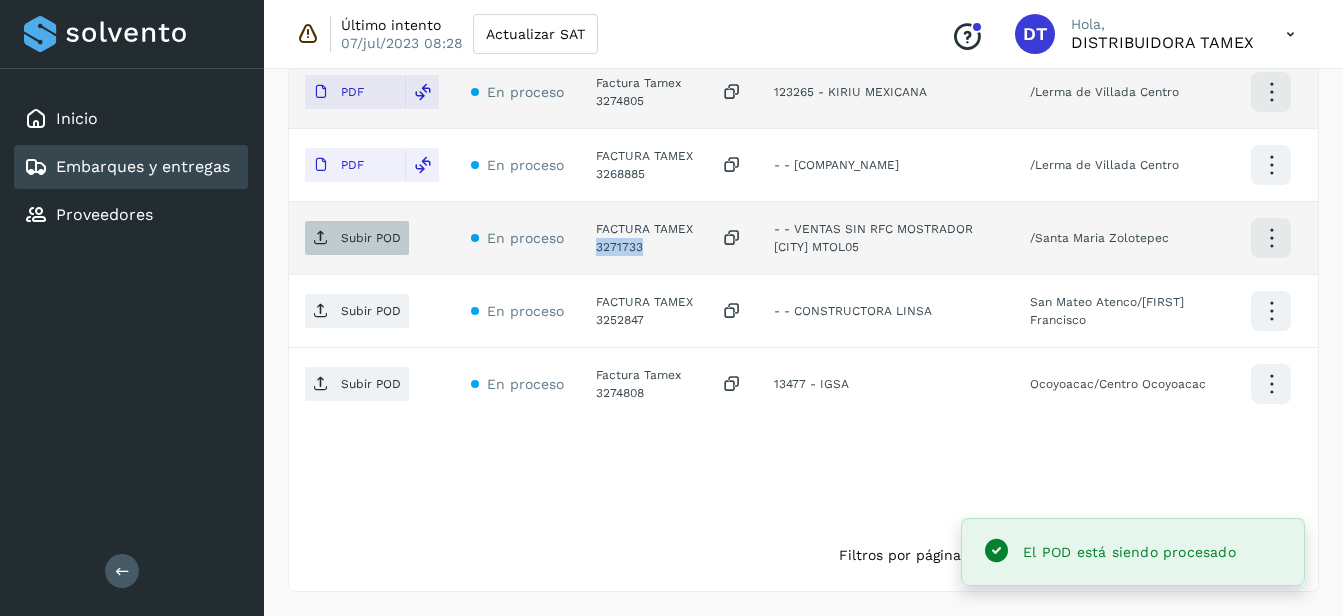 click on "Subir POD" at bounding box center (357, 238) 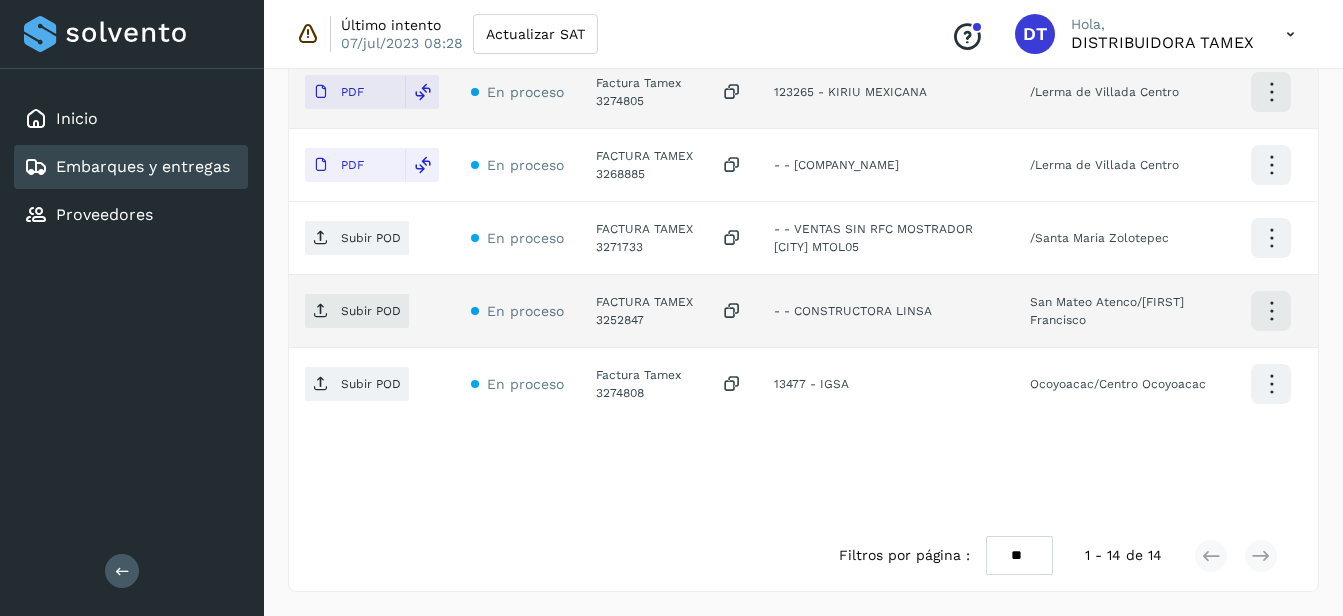 click on "FACTURA TAMEX 3252847" 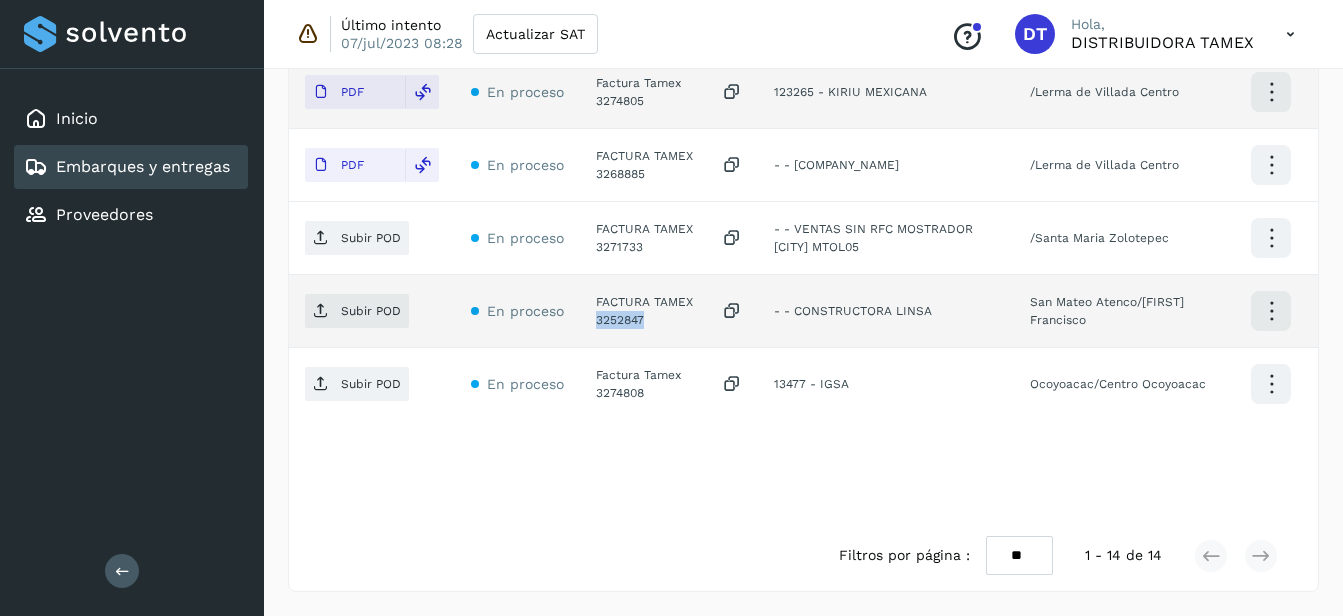 click on "FACTURA TAMEX 3252847" 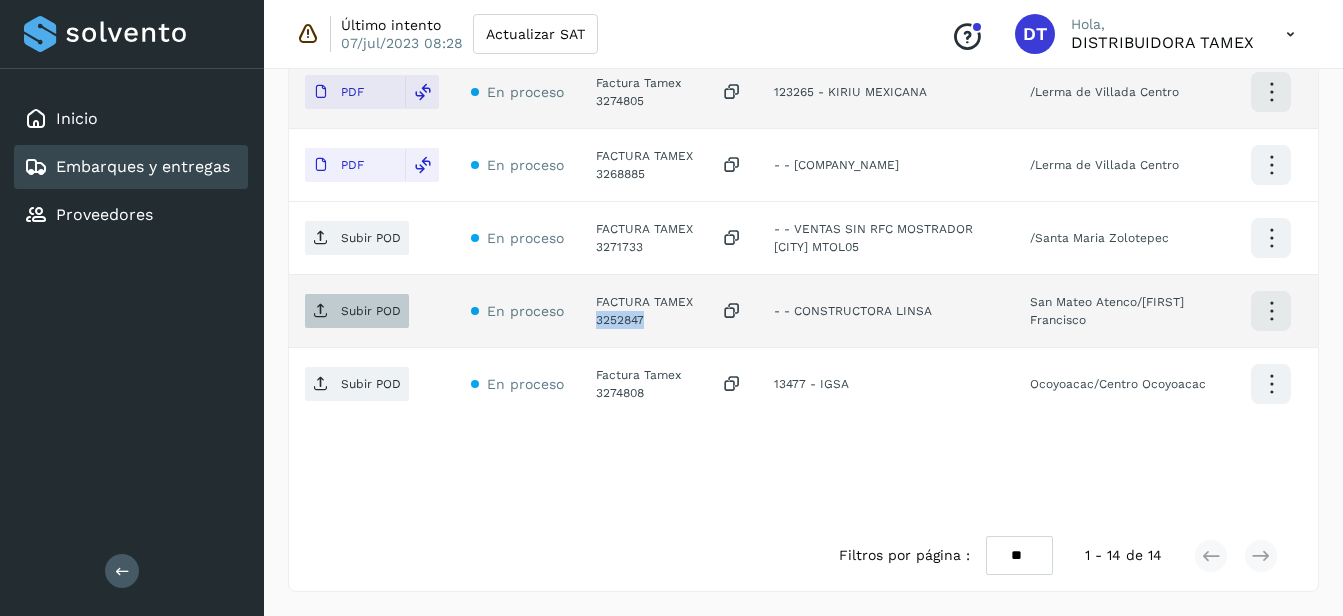 click on "Subir POD" at bounding box center [357, 311] 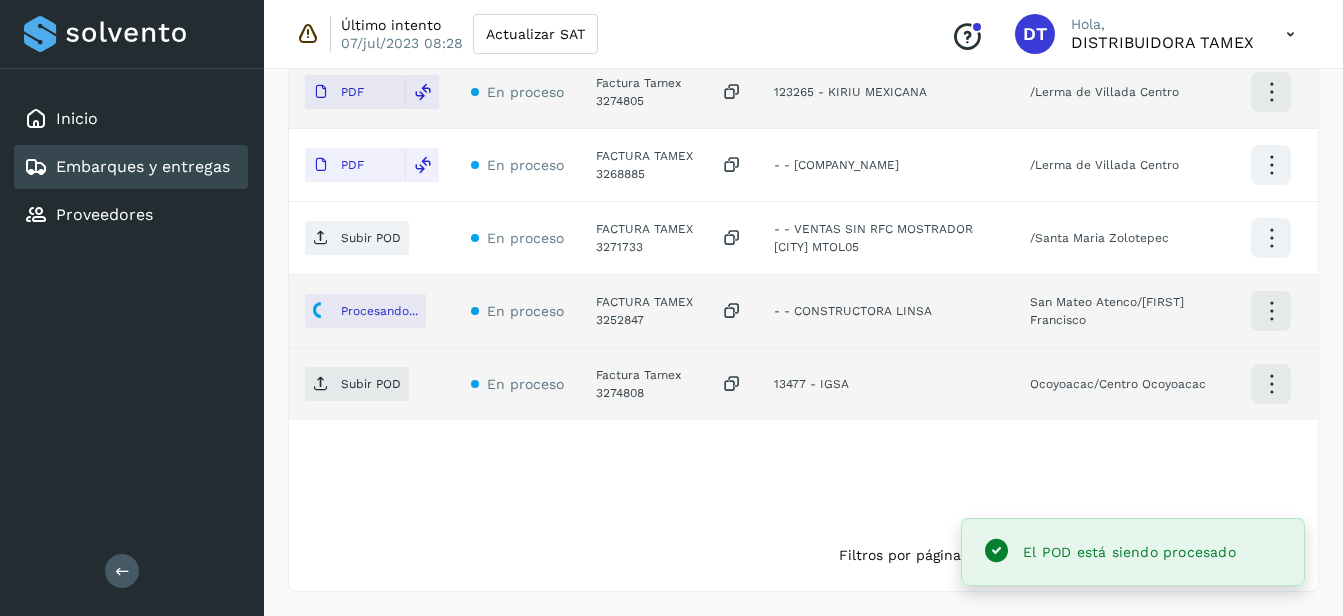 click on "Factura Tamex 3274808" 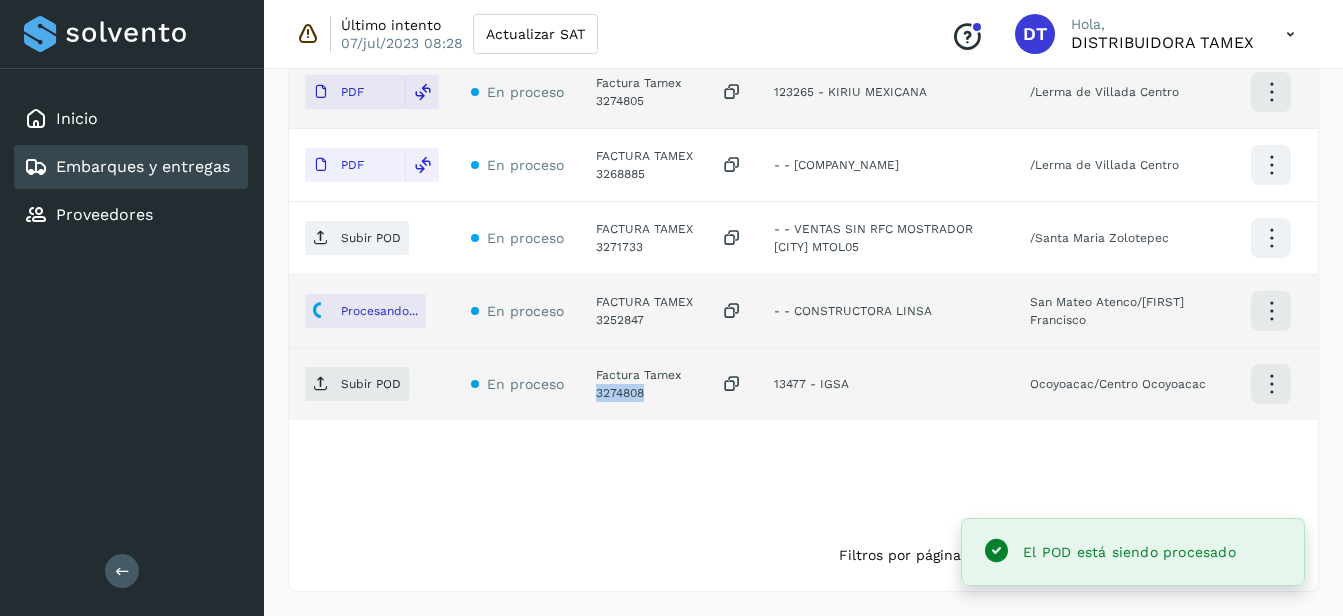 click on "Inicio Embarques y entregas Proveedores Salir Último intento 07/[MONTH]/2023 08:28 Actualizar SAT
Conoce nuestros beneficios
DT Hola, DISTRIBUIDORA TAMEX Embarques y entregas Embarque #101FCLER04  ✨ Muy pronto podrás gestionar todos tus accesorios desde esta misma página. Conocer más Embarque En proceso
Verifica el estado de la factura o entregas asociadas a este embarque
ID de embarque 101FCLER04 Fecha de embarque 03/[MONTH]/2025 18:00 Proveedor Tamex Costo planificado  $0.00 MXN  Cliente emisor Tamex Entregas 14 Origen Av. Pirules 1115 San Martin Obispo Facturas Asociar factura Aún no has subido ninguna factura Entregas En proceso Selecciona un estado Limpiar filtros POD
El tamaño máximo de archivo es de 20 Mb.
Estado ID de entrega Cliente receptor Destino Acciones Subir POD En proceso FACTURA TAMEX 3271157  - - [FIRST] [MIDDLE] [LAST] SERRANO /[CITY] **" 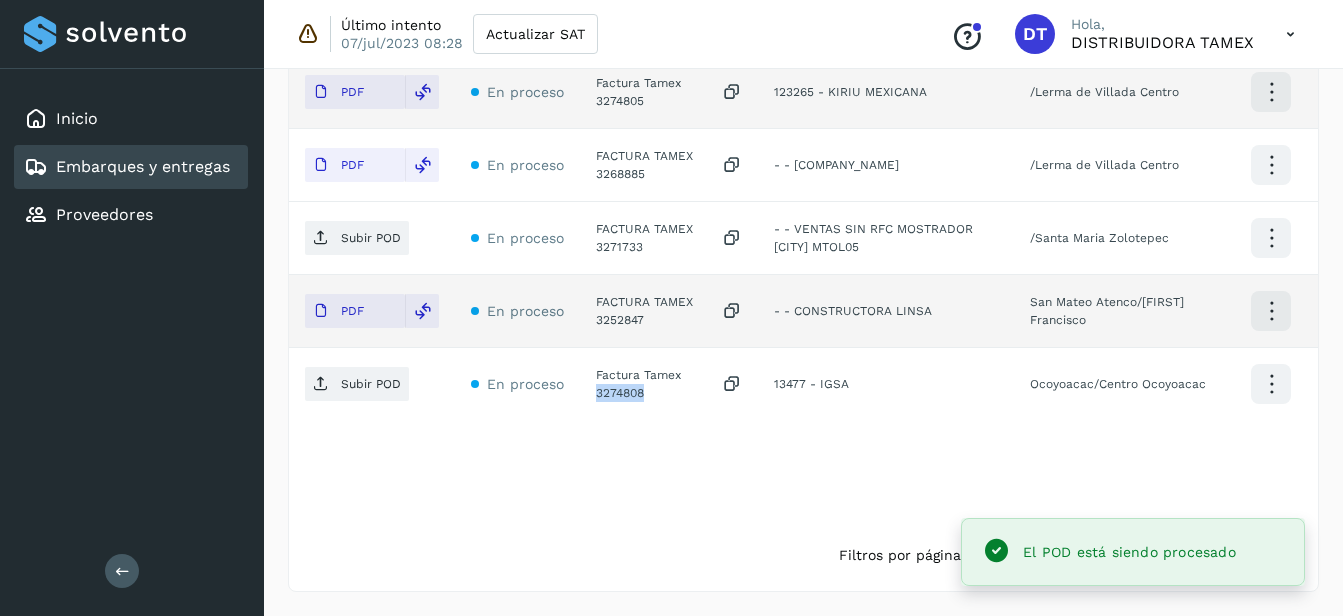 click on "Subir POD" at bounding box center [371, 384] 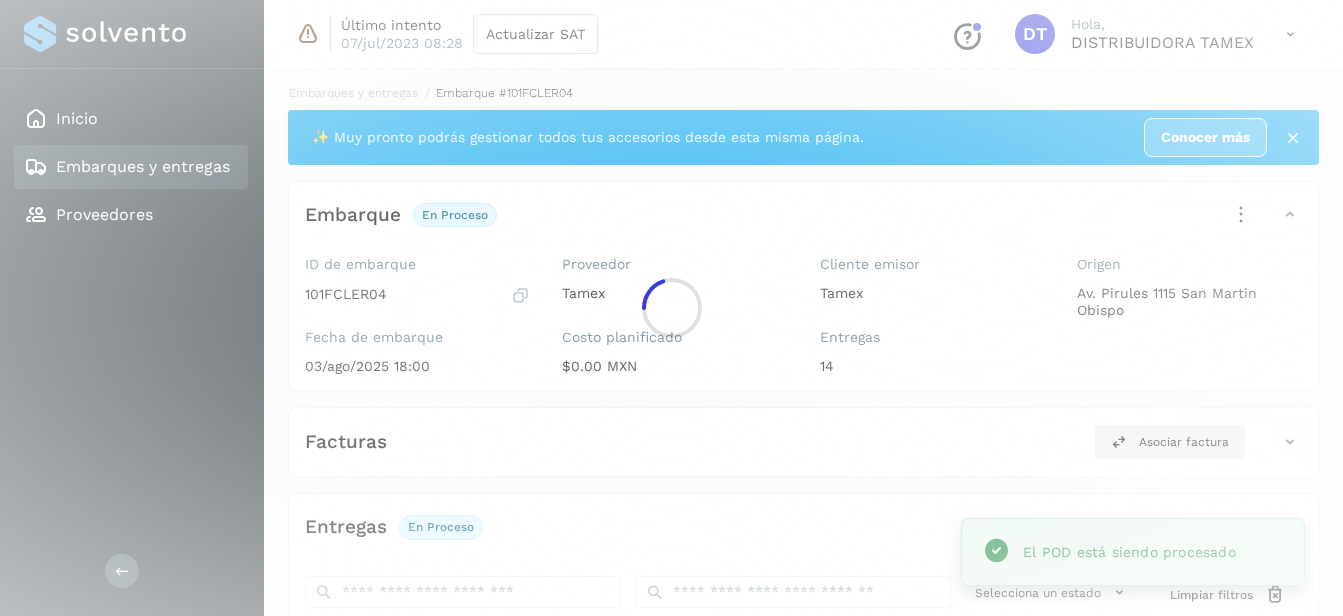 scroll, scrollTop: 0, scrollLeft: 0, axis: both 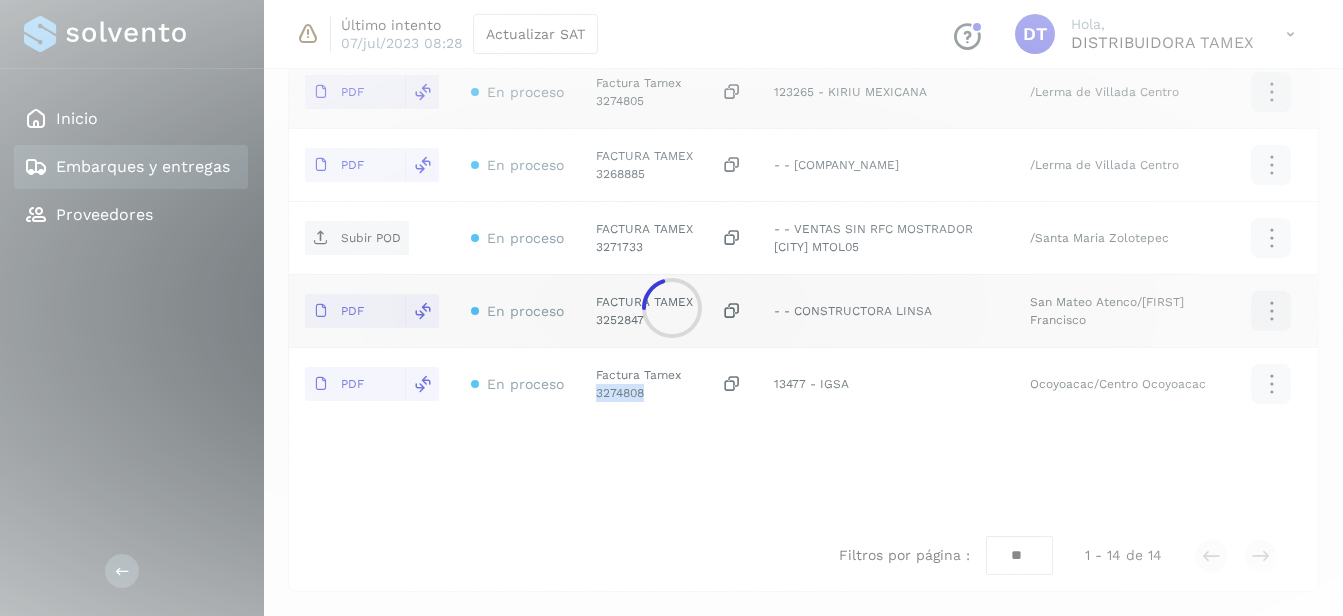 select on "**" 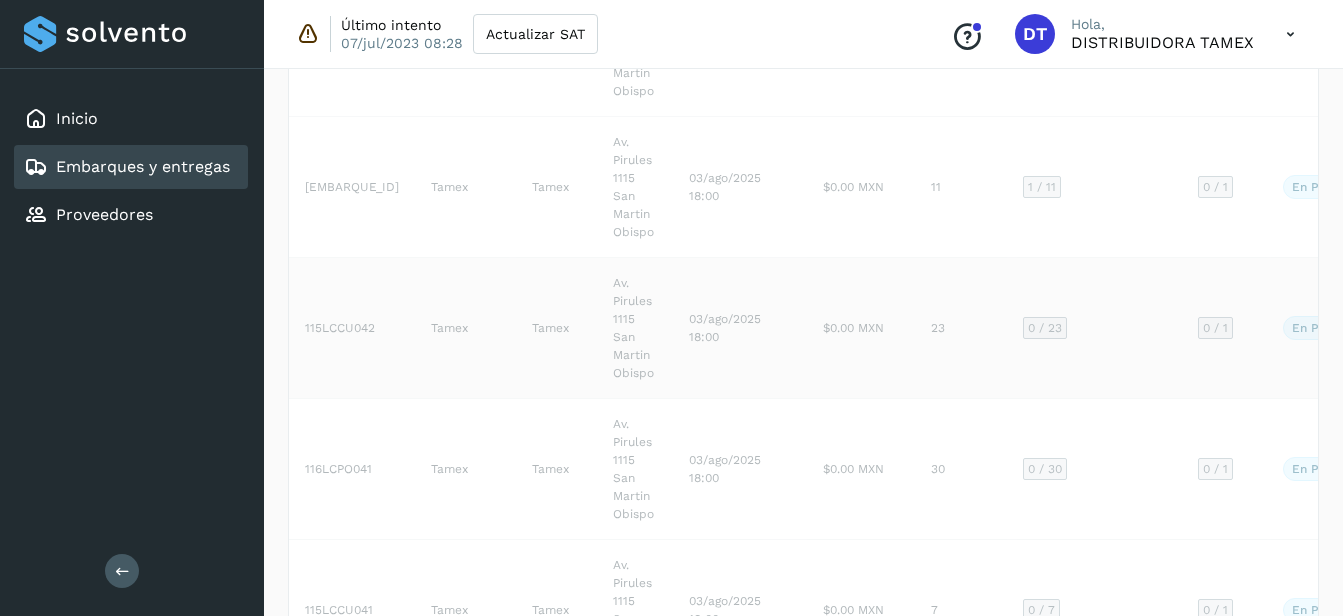 scroll, scrollTop: 1388, scrollLeft: 0, axis: vertical 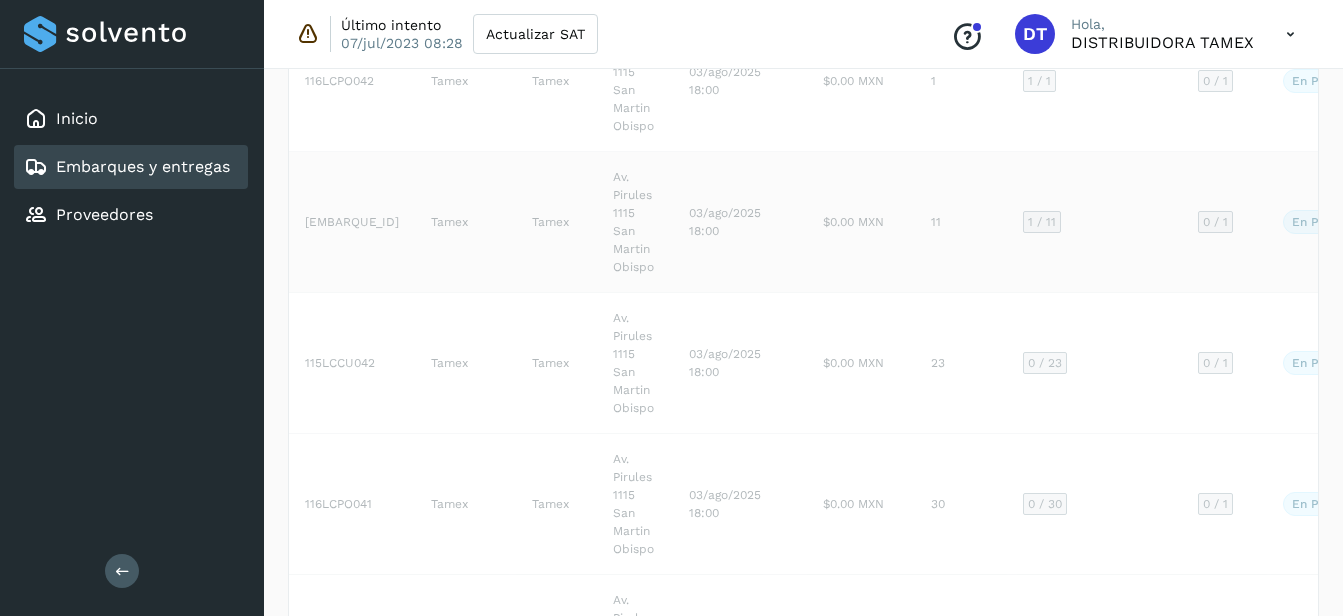 click on "$0.00 MXN" 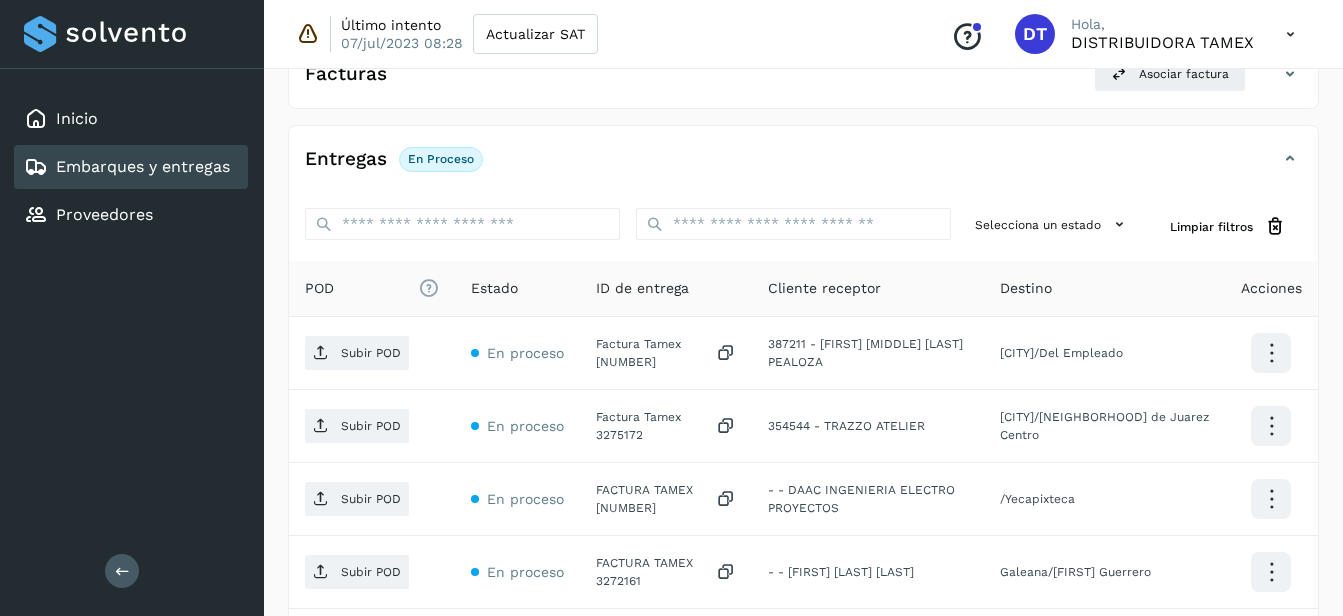 scroll, scrollTop: 369, scrollLeft: 0, axis: vertical 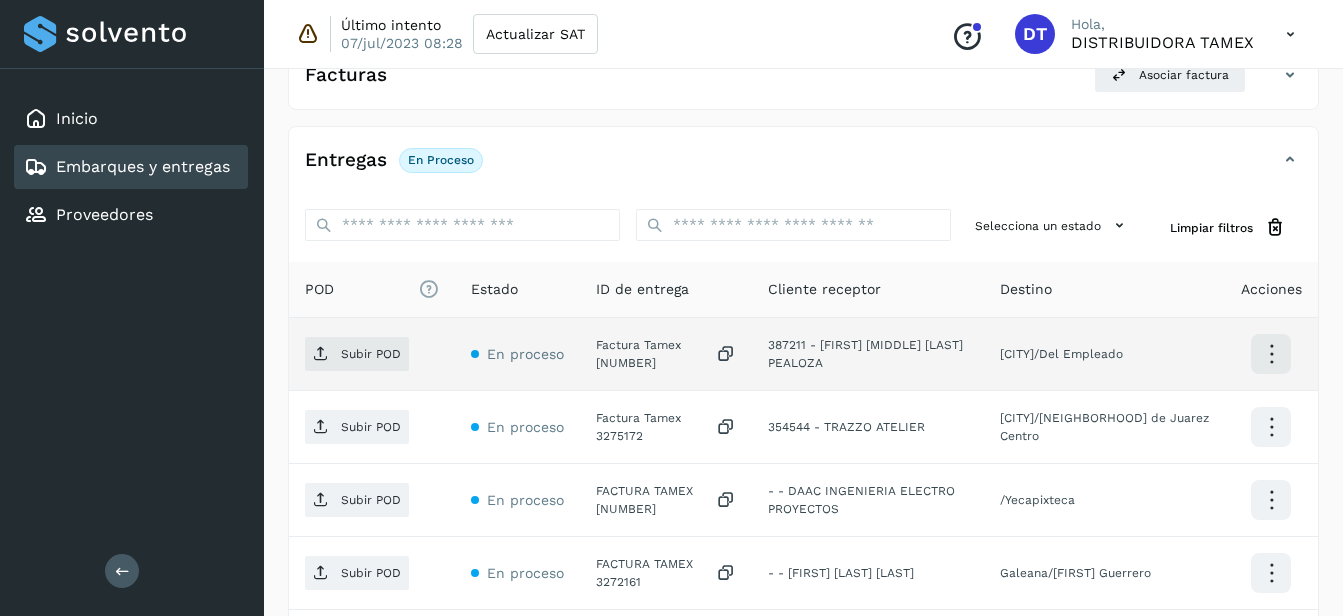 click on "Factura Tamex [NUMBER]" 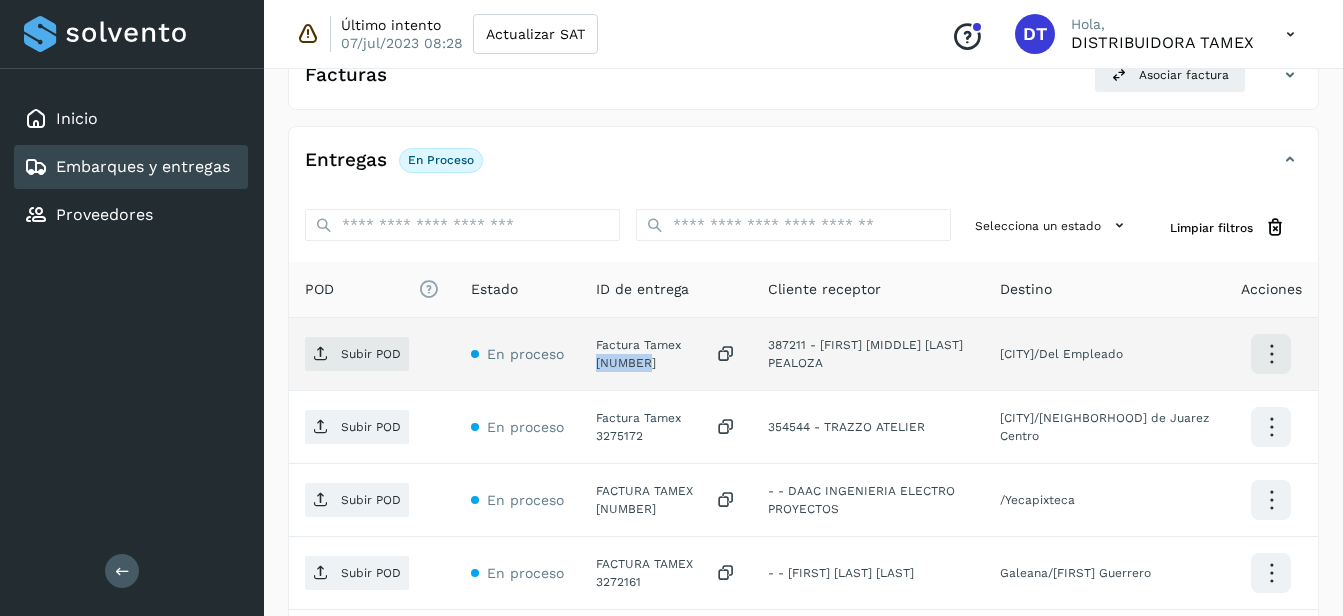 click on "Factura Tamex [NUMBER]" 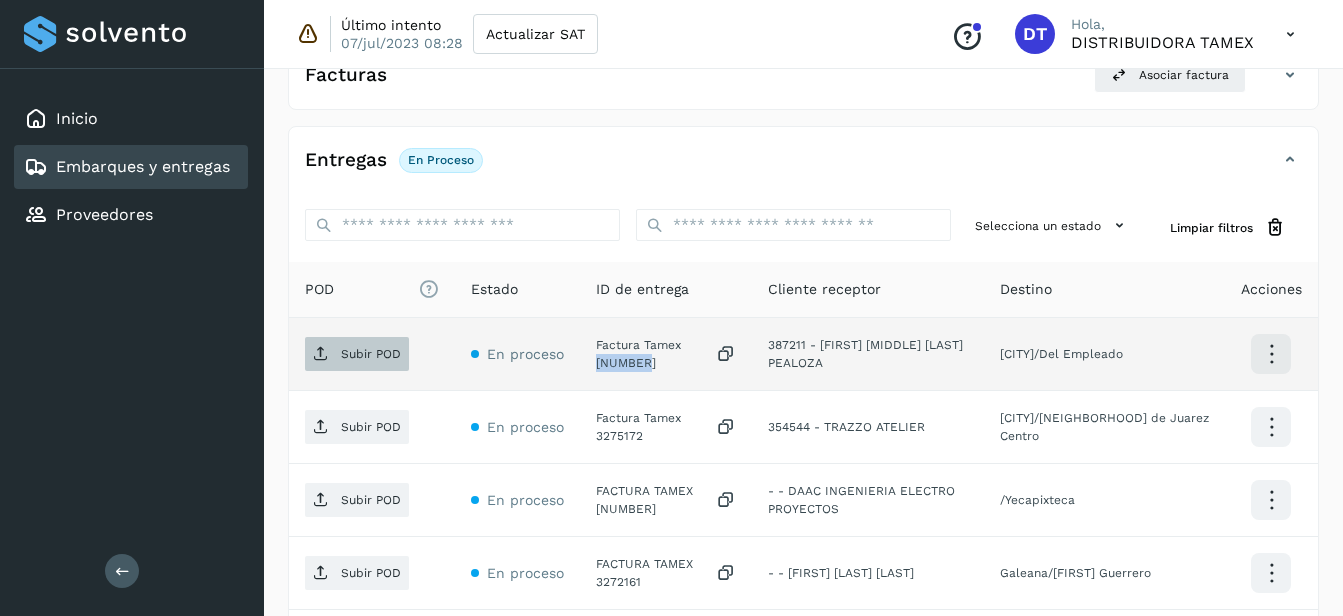 click on "Subir POD" at bounding box center (371, 354) 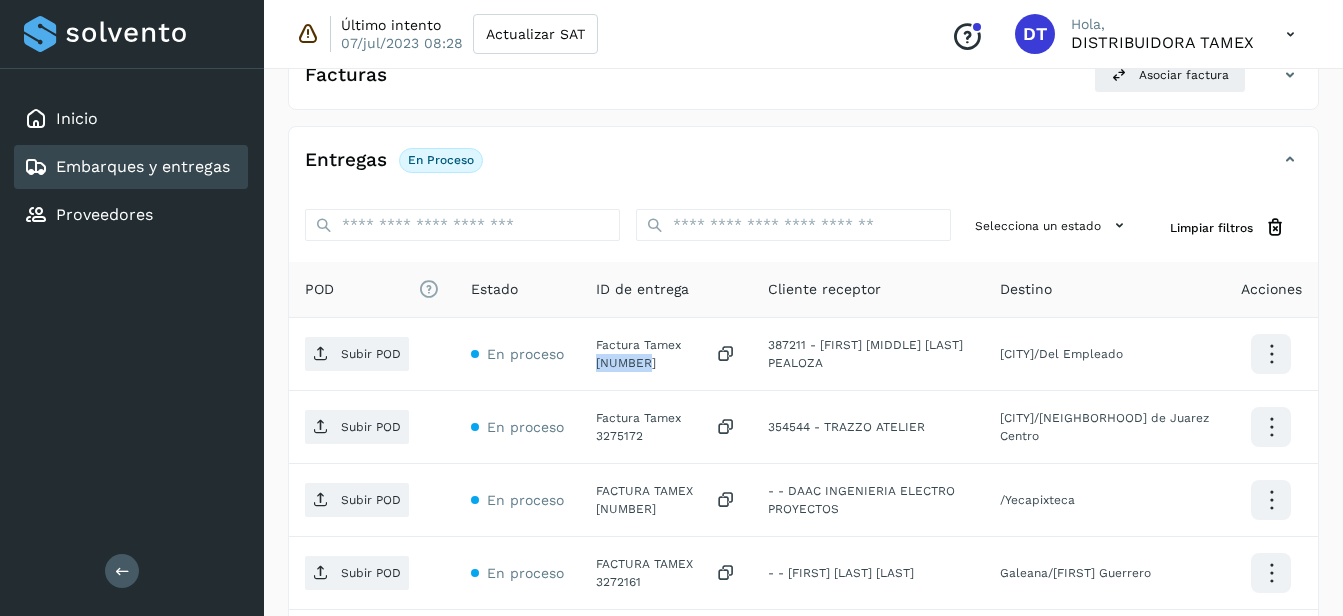 select on "**" 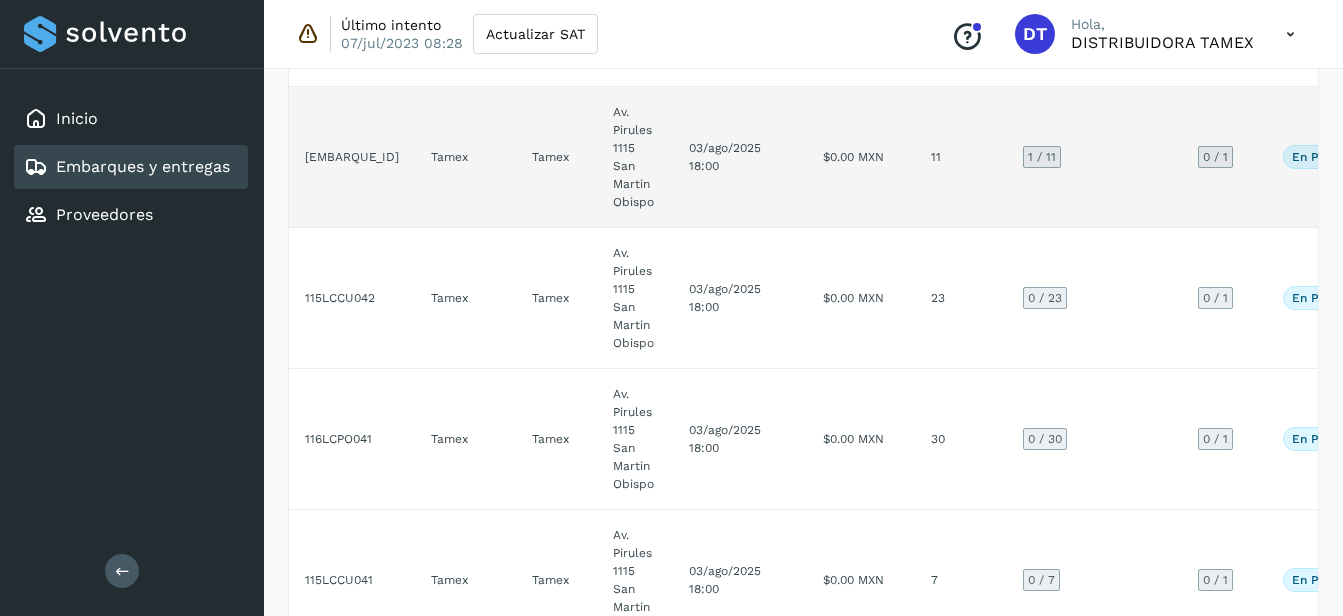 scroll, scrollTop: 1487, scrollLeft: 0, axis: vertical 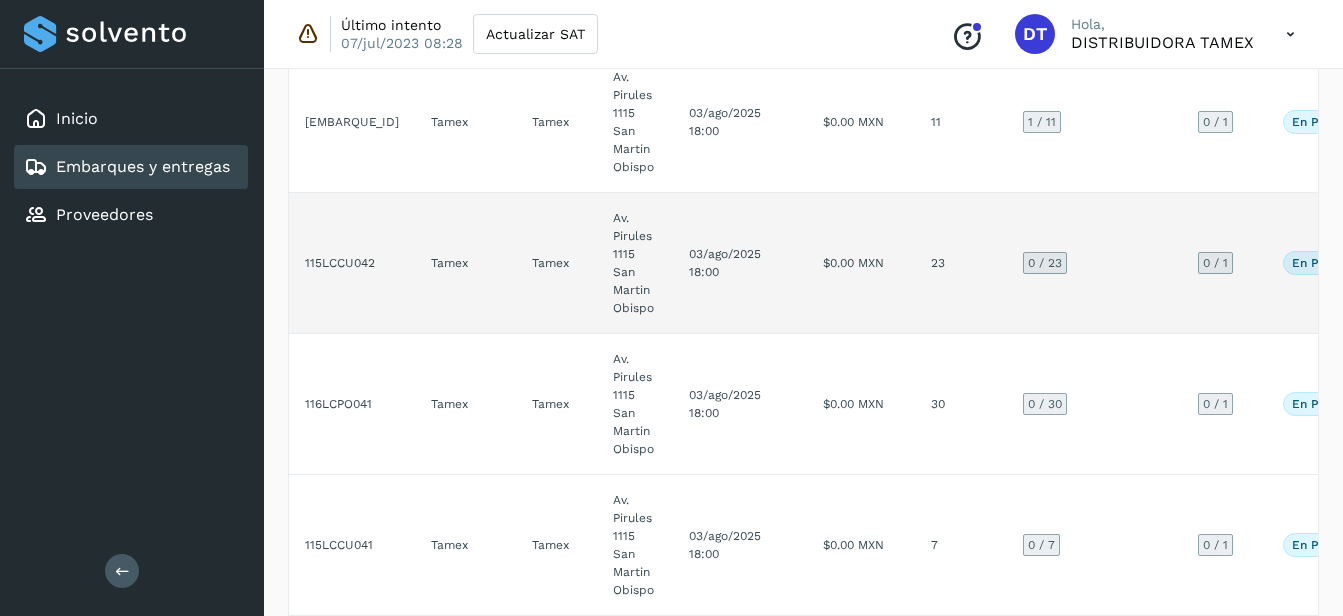 click on "0  / 23" at bounding box center (1045, 263) 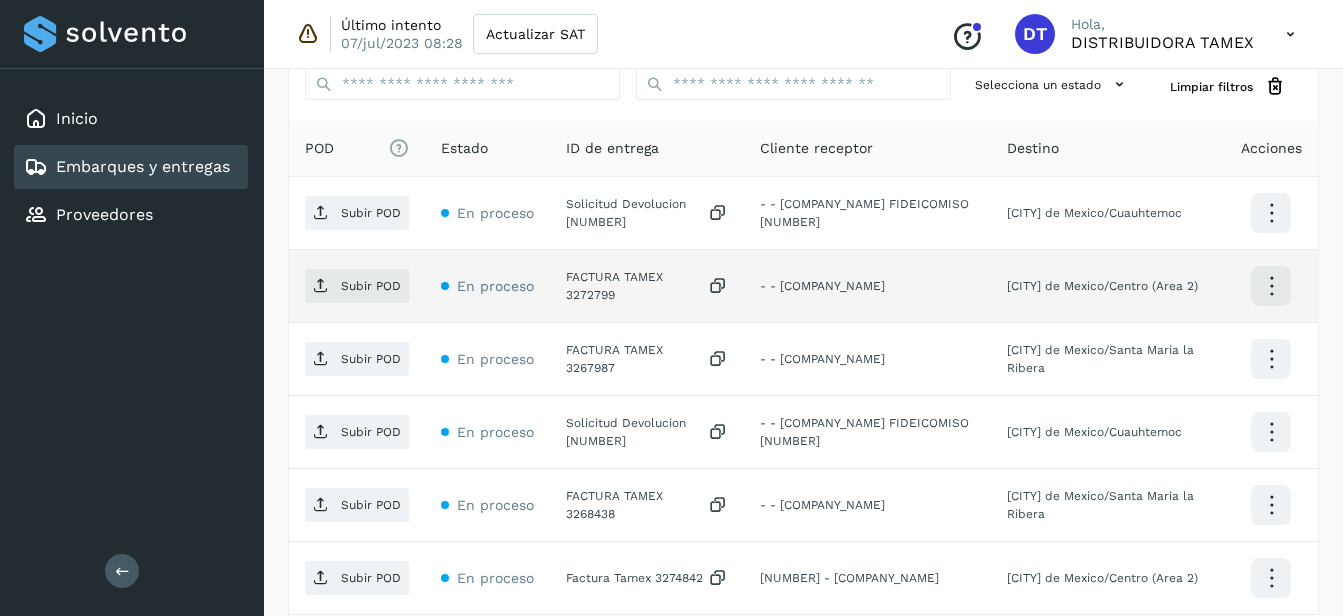 scroll, scrollTop: 545, scrollLeft: 0, axis: vertical 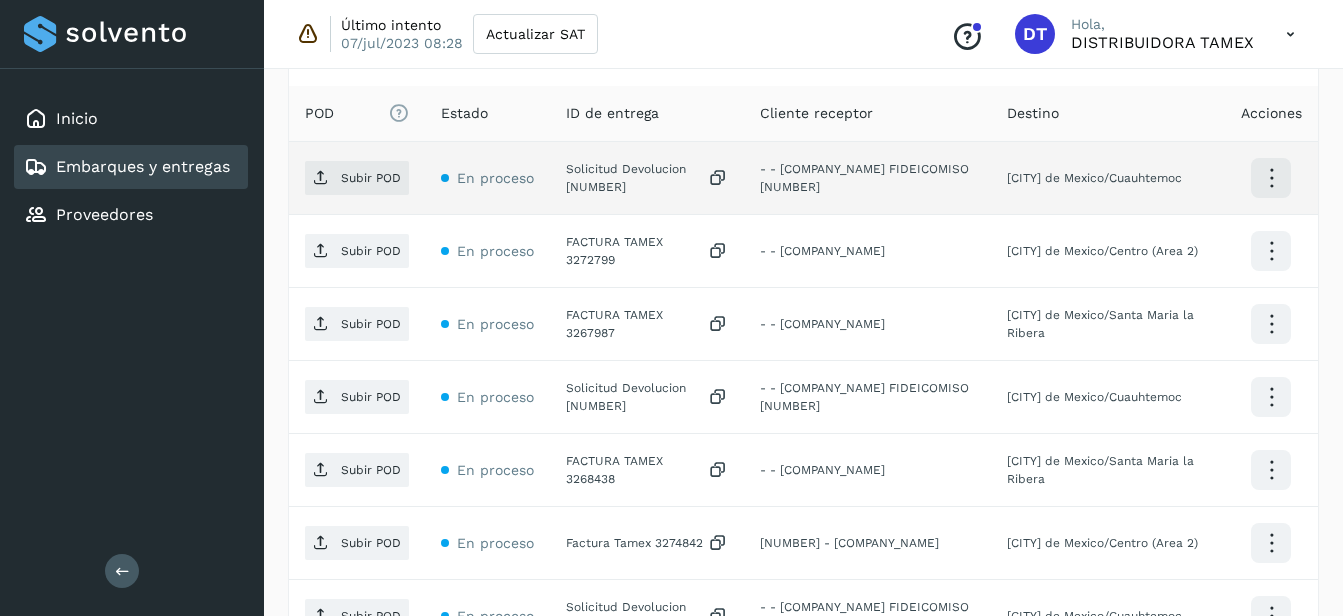 click on "Solicitud Devolucion [NUMBER]" 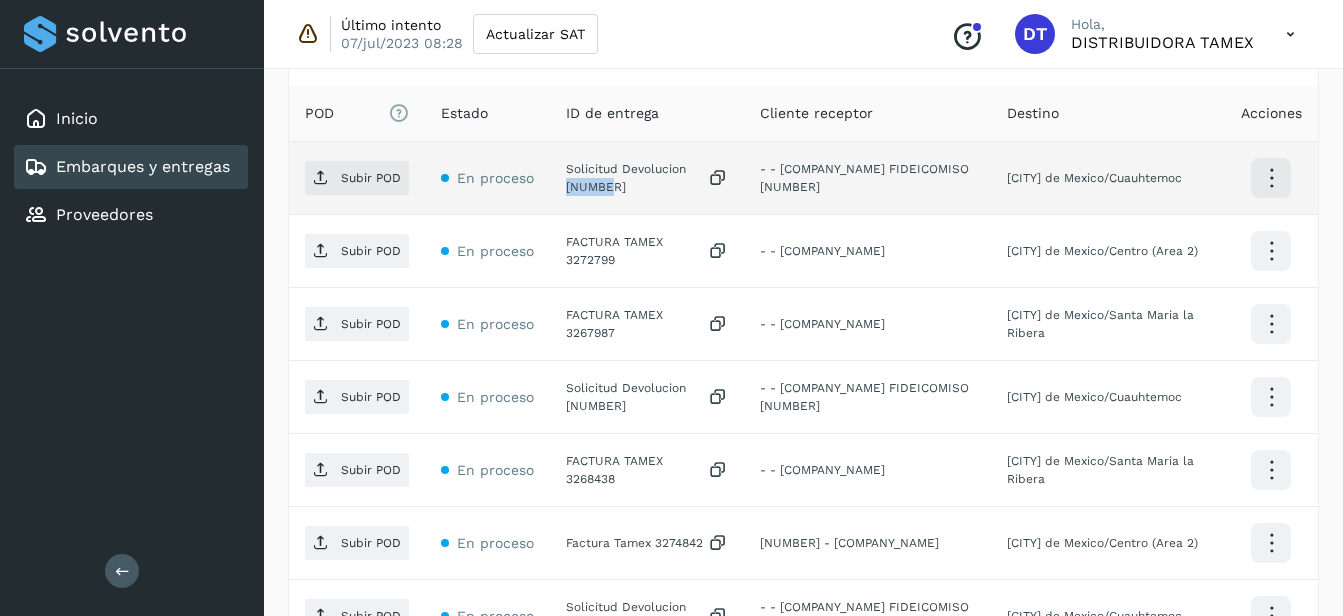 click on "Solicitud Devolucion [NUMBER]" 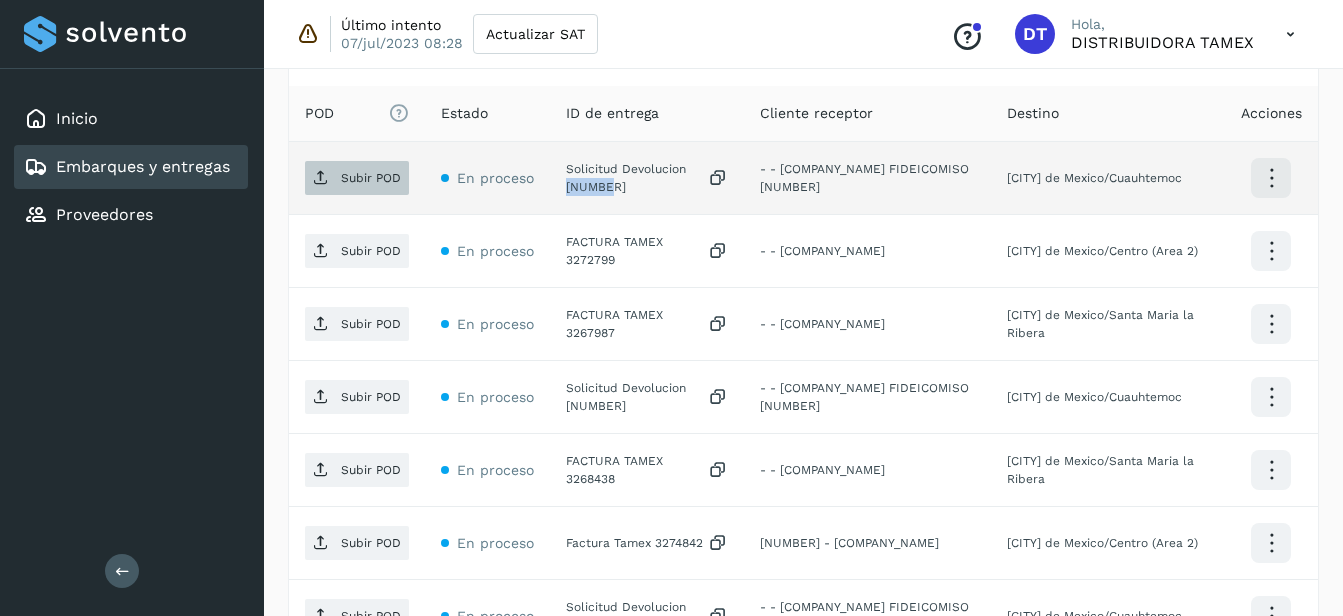 click on "Subir POD" at bounding box center (371, 178) 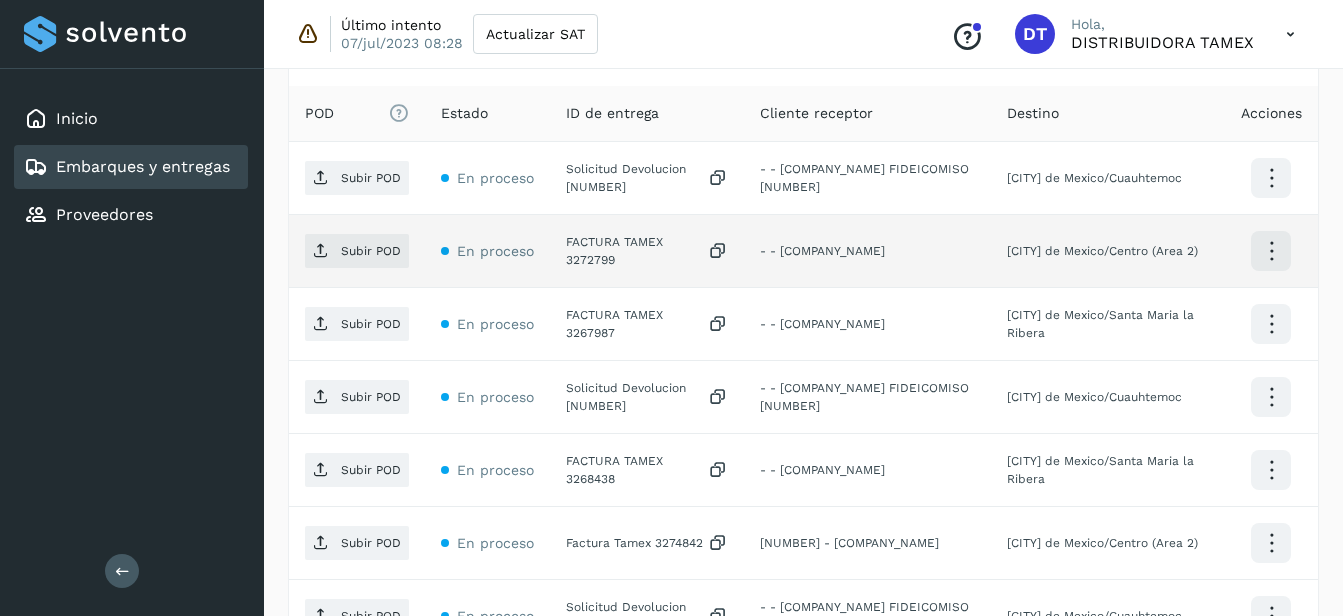 click on "FACTURA TAMEX 3272799" 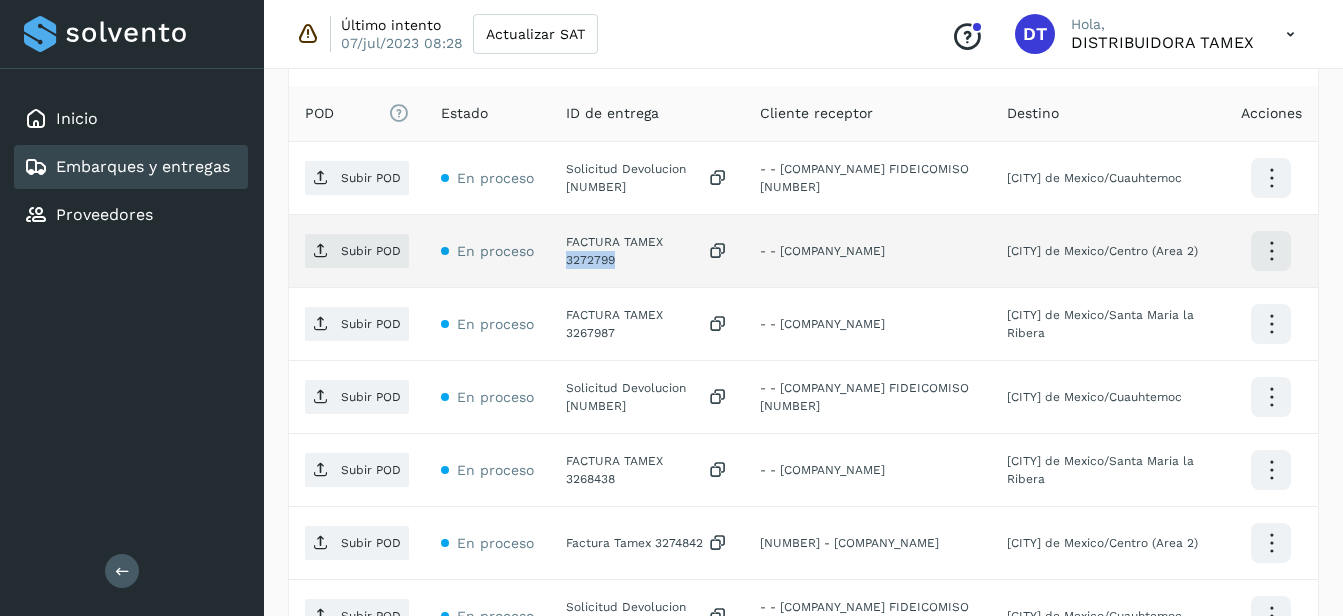 click on "FACTURA TAMEX 3272799" 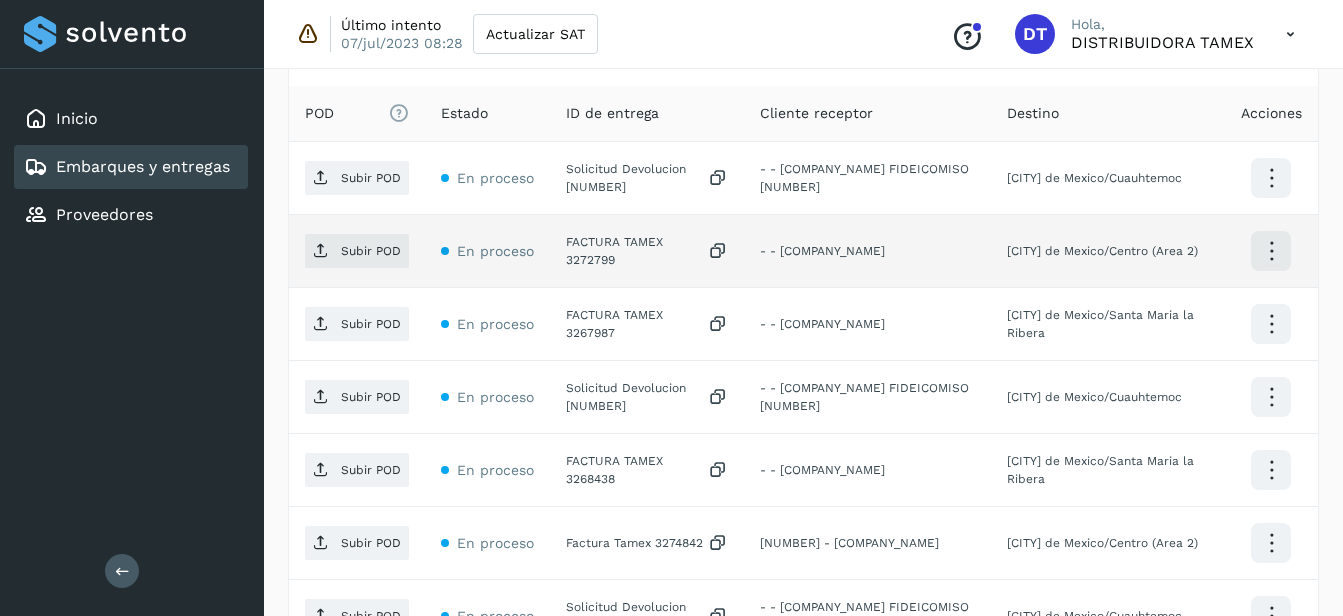 click on "Subir POD" 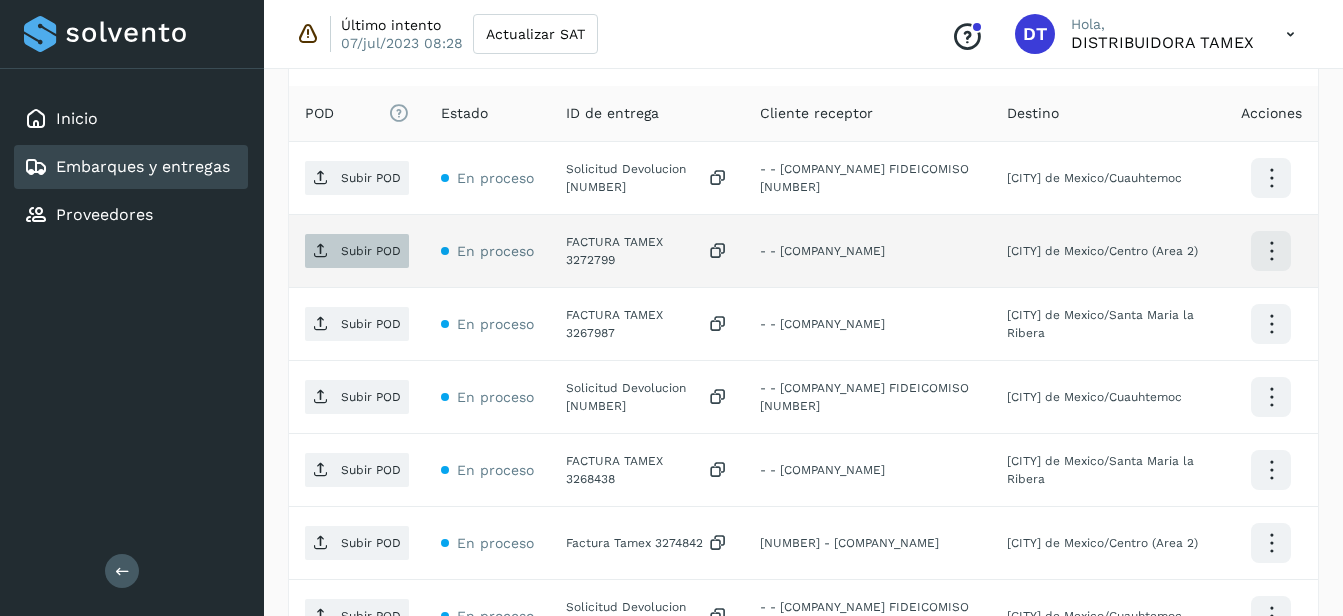 click on "Subir POD" at bounding box center (357, 251) 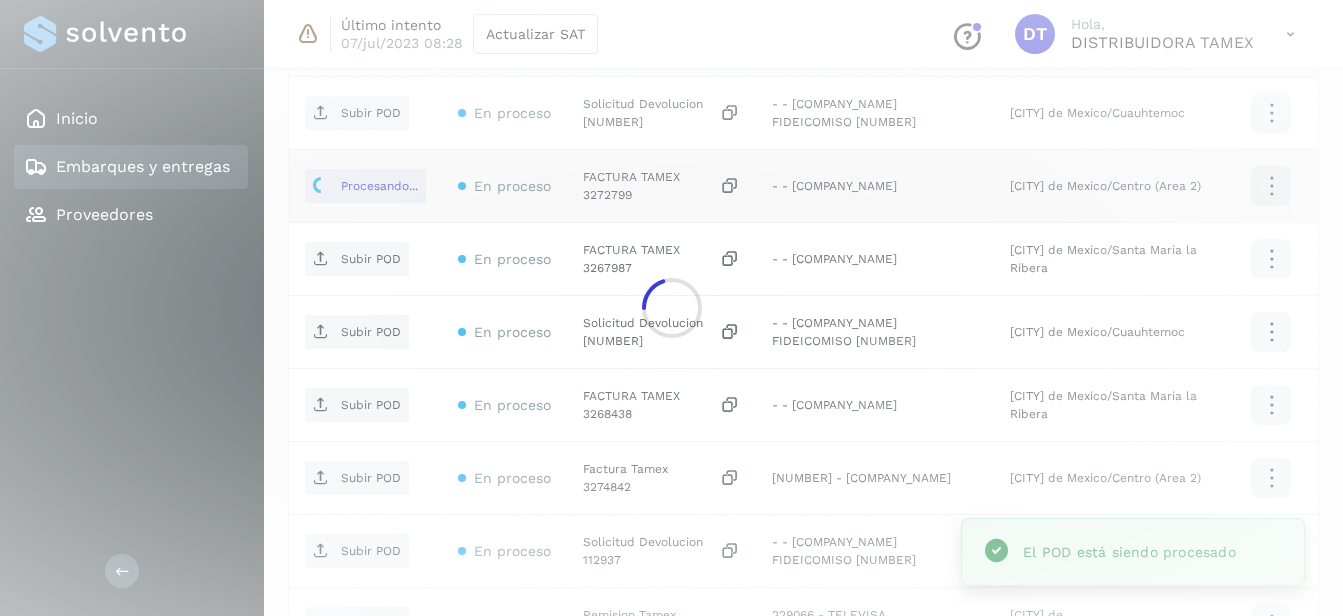 scroll, scrollTop: 645, scrollLeft: 0, axis: vertical 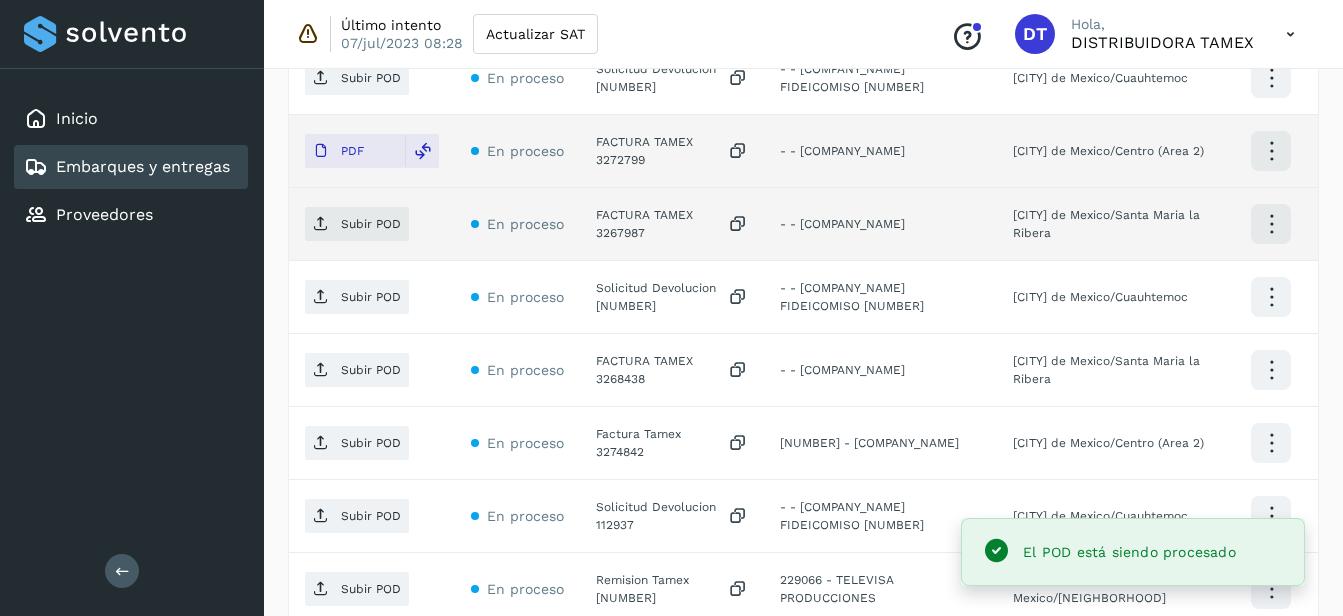 click on "FACTURA TAMEX 3267987" 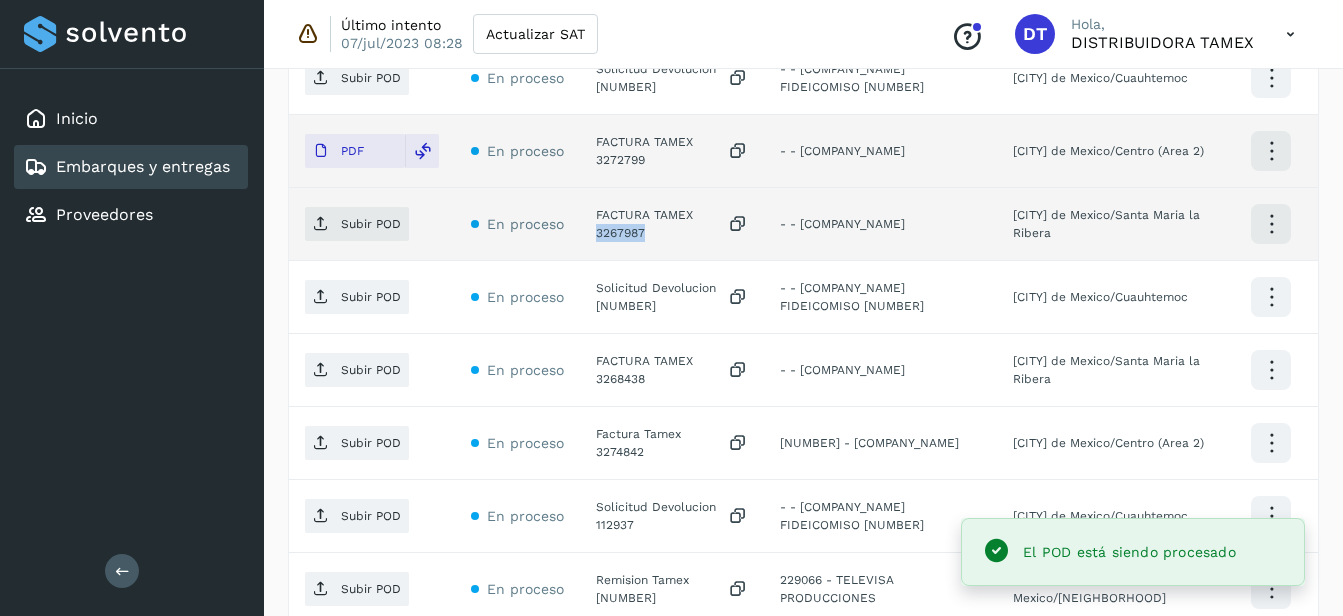 click on "FACTURA TAMEX 3267987" 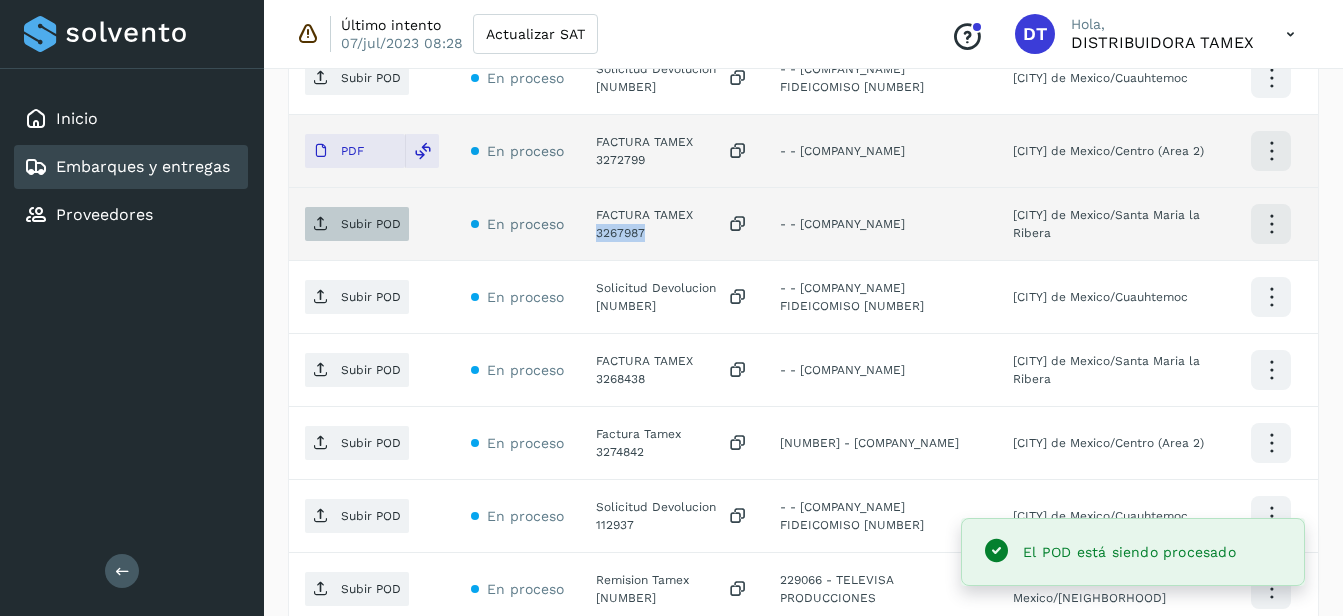 click on "Subir POD" at bounding box center (371, 224) 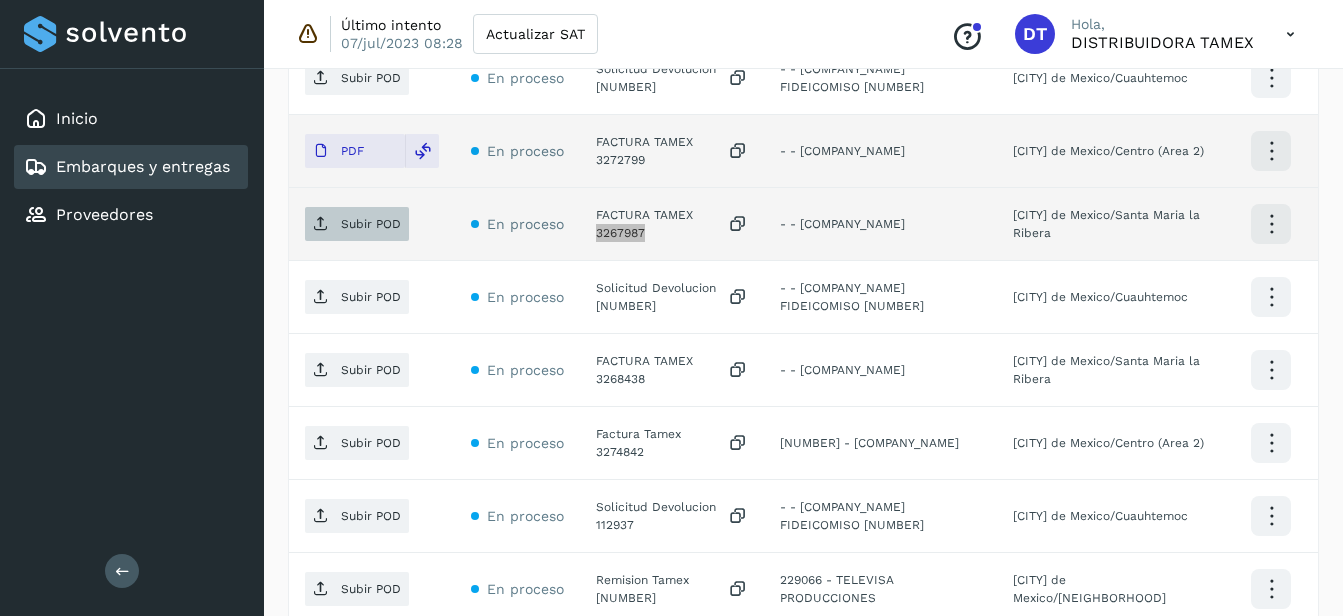scroll, scrollTop: 745, scrollLeft: 0, axis: vertical 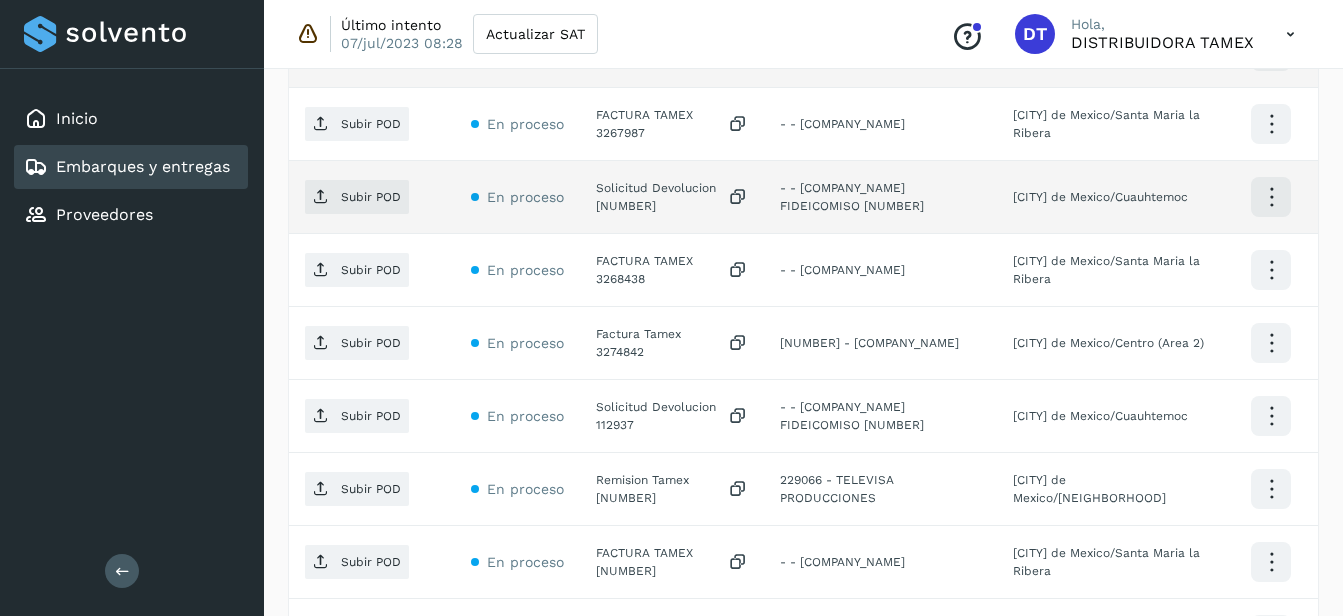 click on "Solicitud Devolucion [NUMBER]" 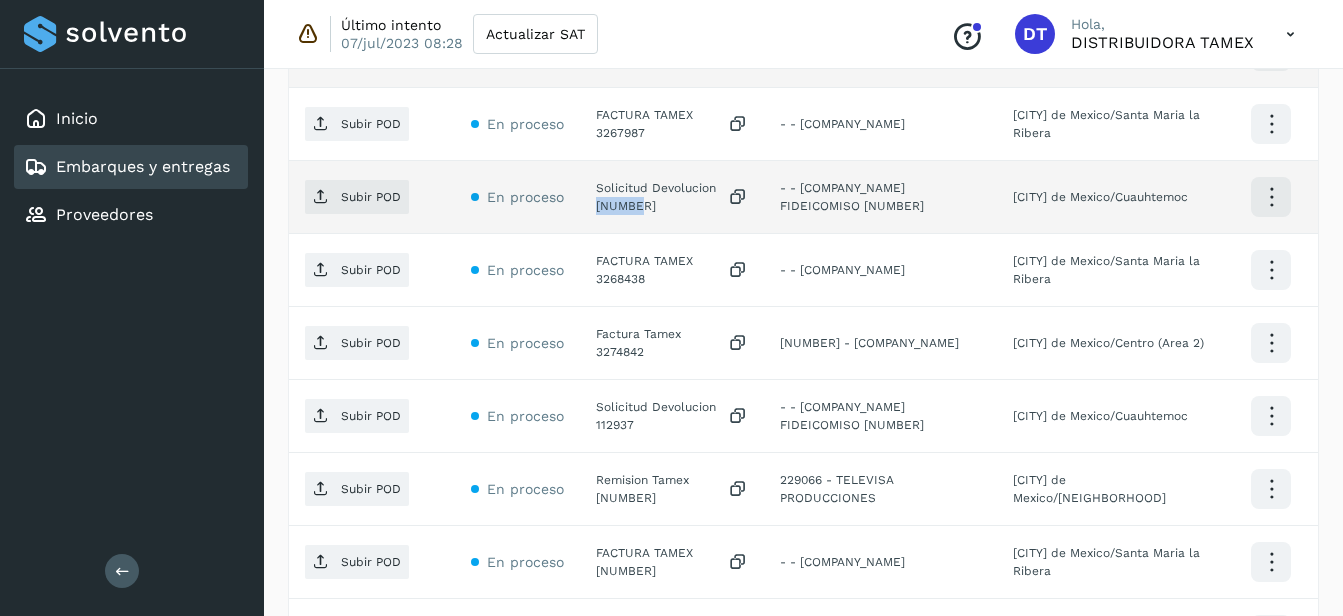 click on "Solicitud Devolucion [NUMBER]" 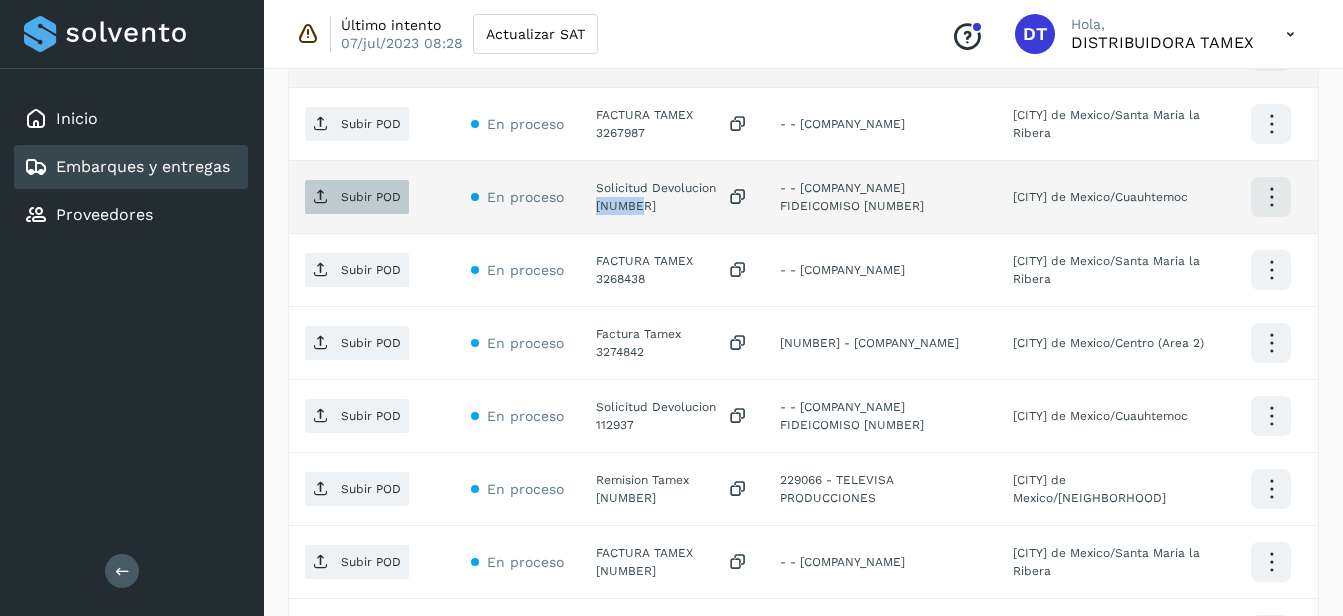click on "Subir POD" at bounding box center (371, 197) 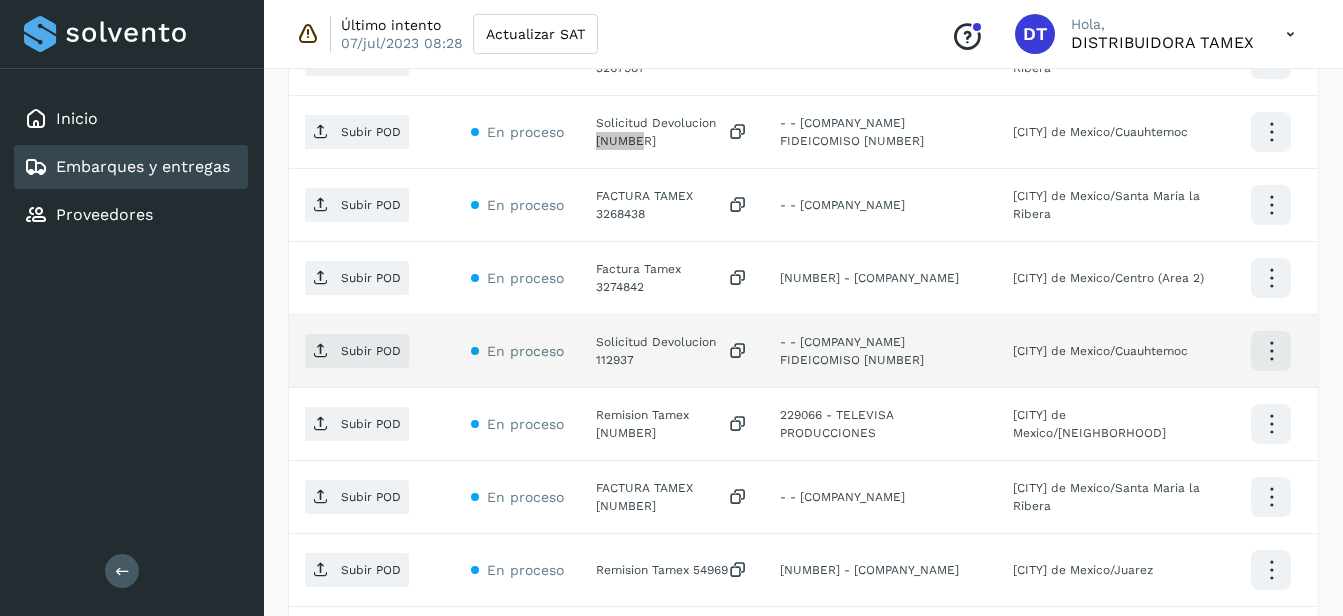 scroll, scrollTop: 845, scrollLeft: 0, axis: vertical 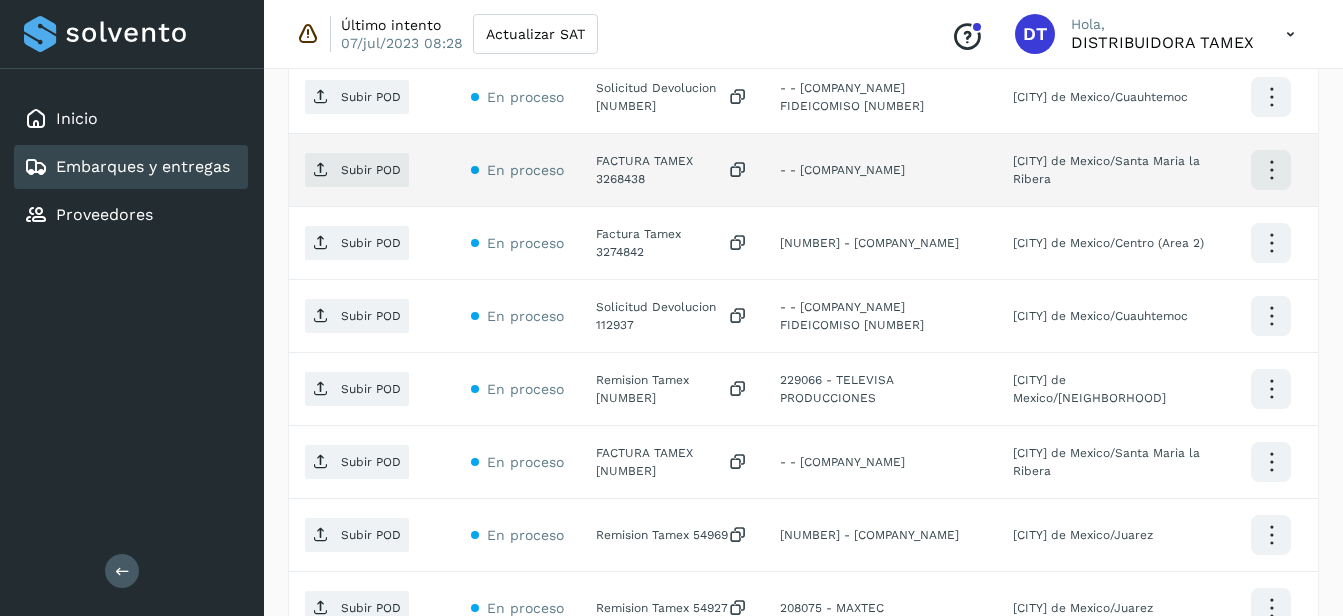 click on "FACTURA TAMEX 3268438" 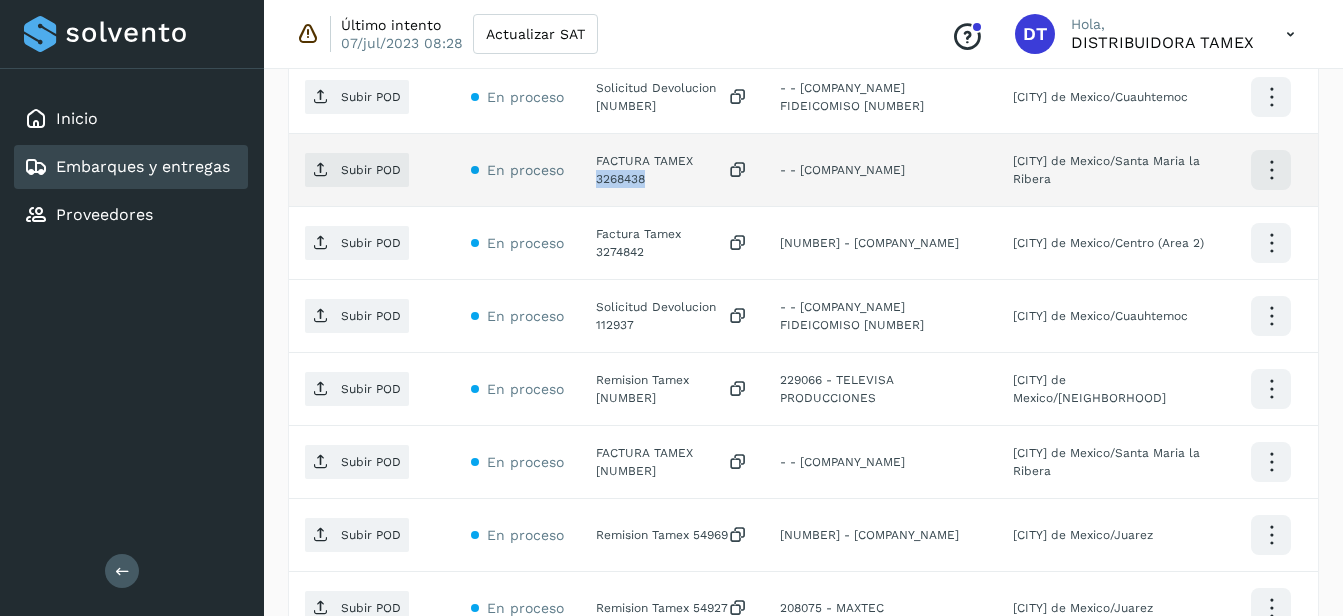 click on "FACTURA TAMEX 3268438" 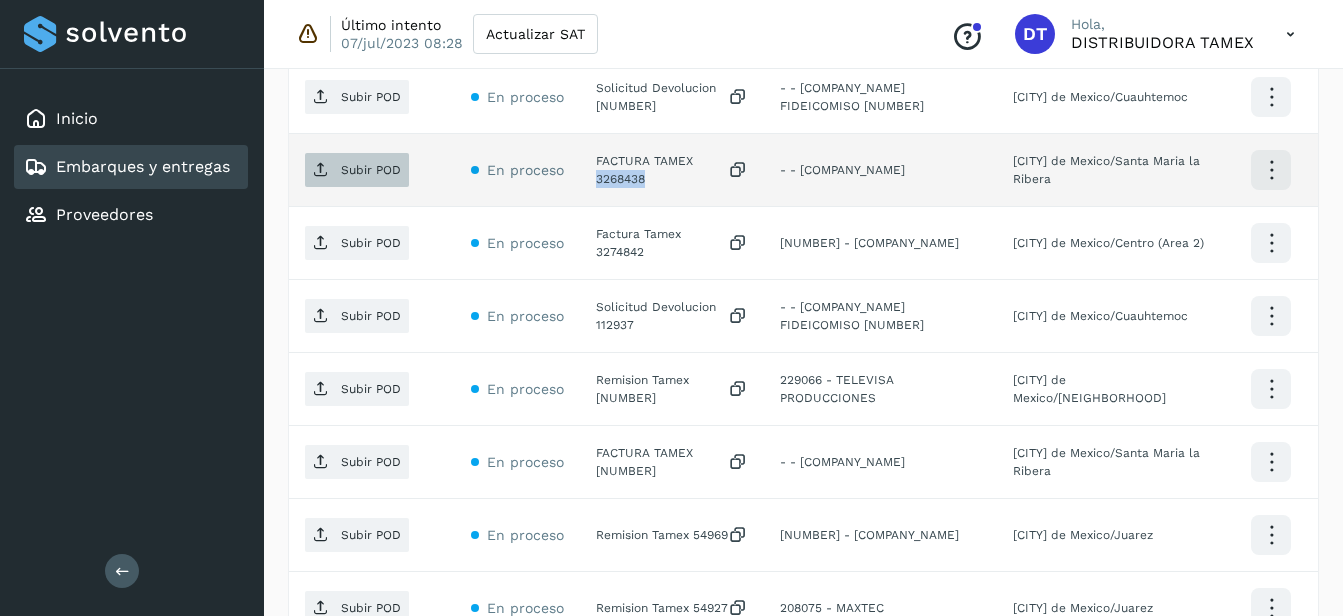 click on "Subir POD" at bounding box center (371, 170) 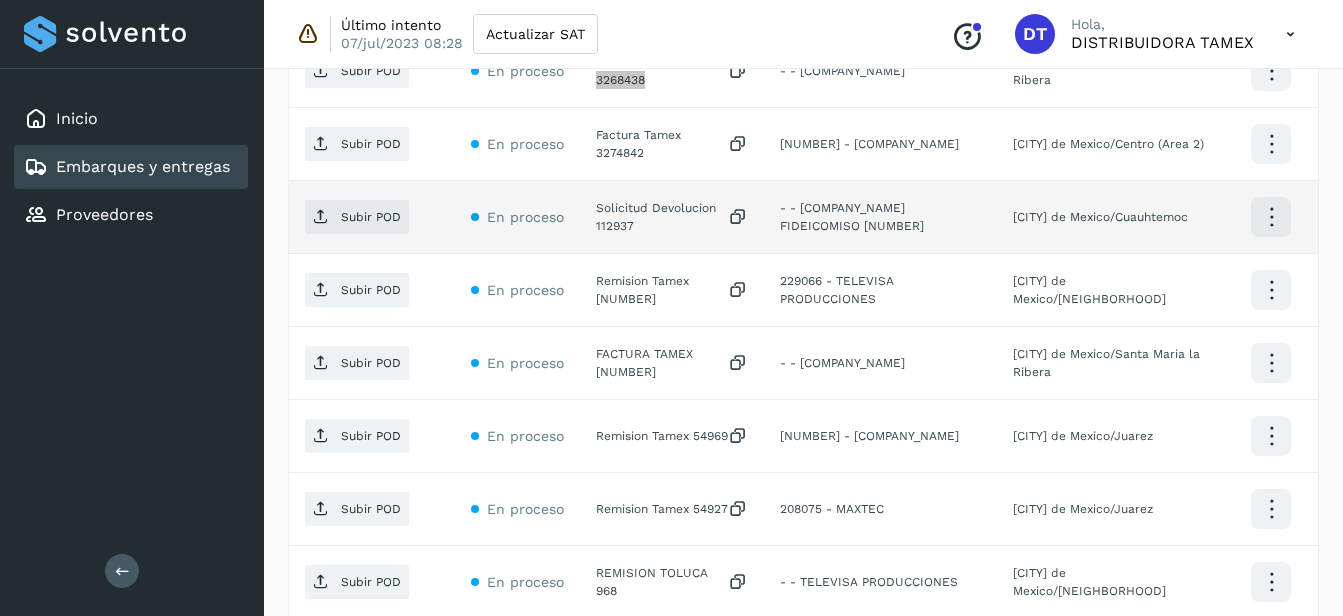 scroll, scrollTop: 945, scrollLeft: 0, axis: vertical 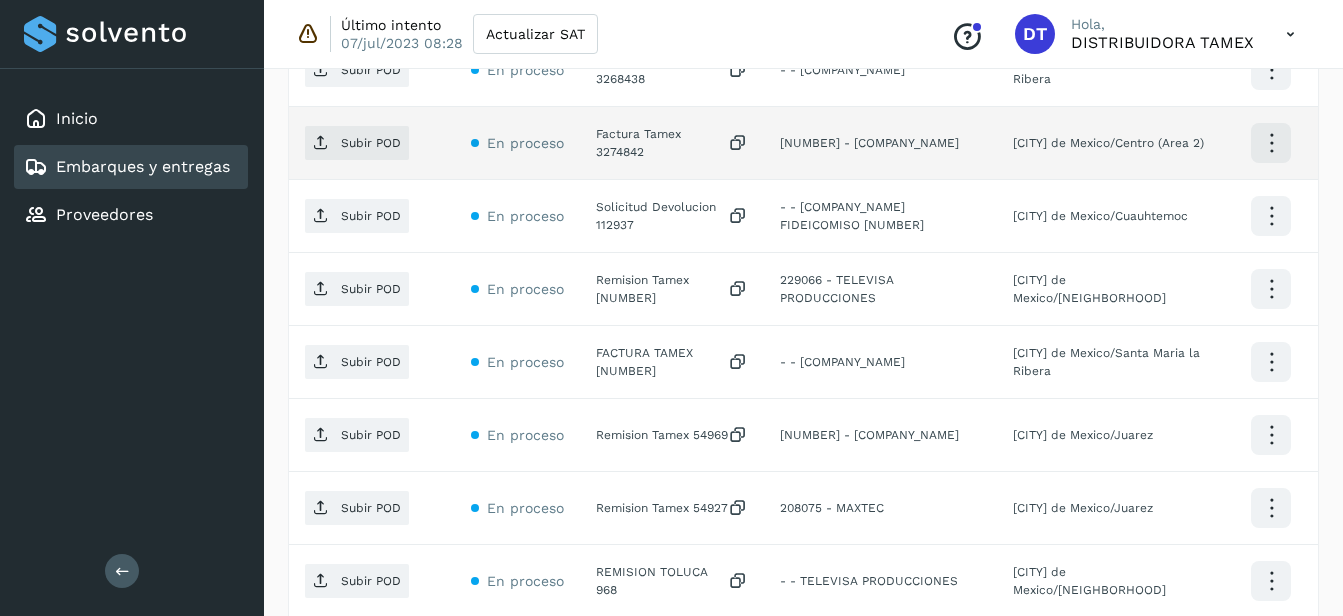 click on "Factura Tamex 3274842" 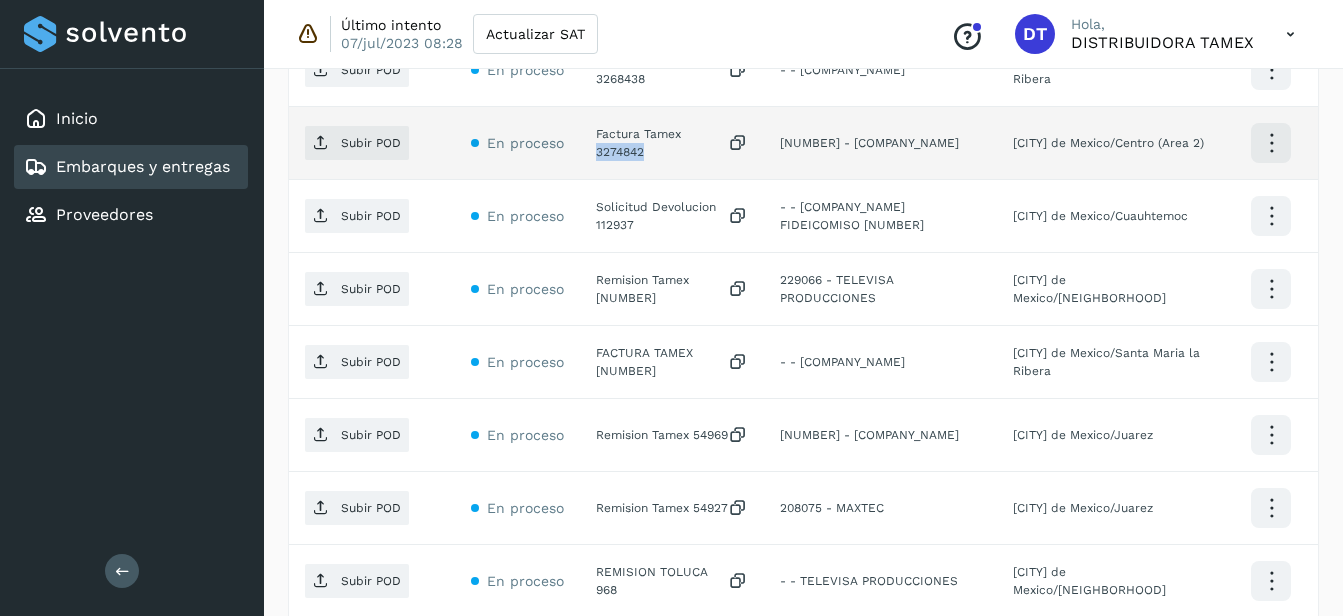 click on "Factura Tamex 3274842" 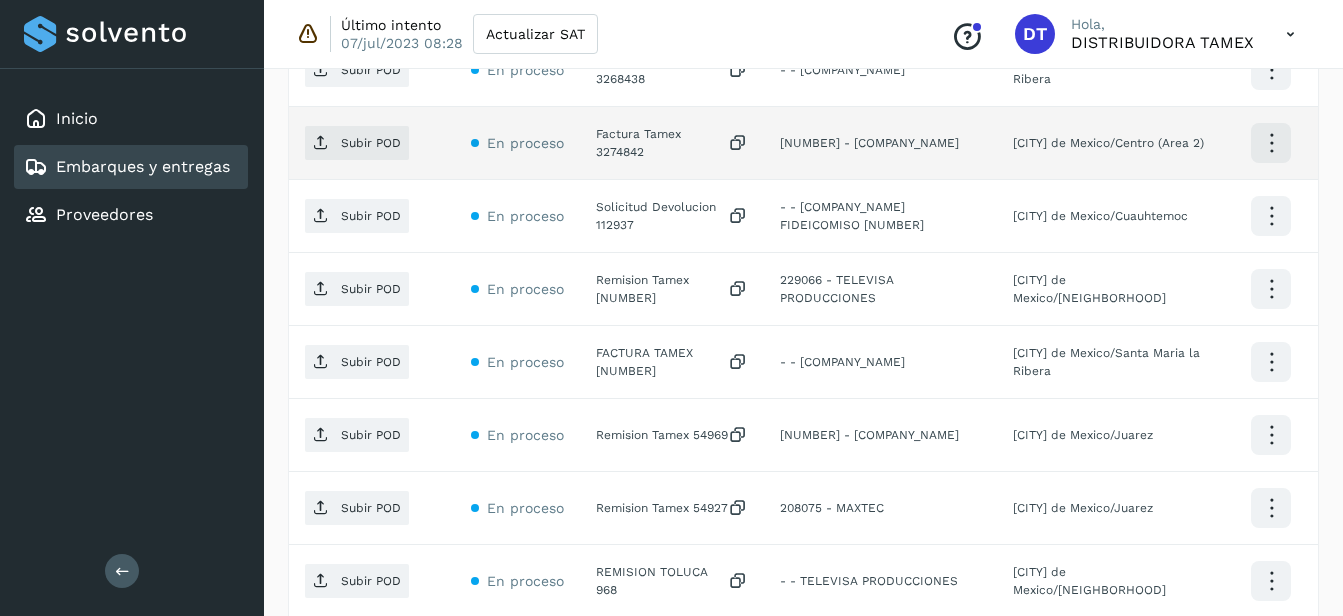 click on "Subir POD" 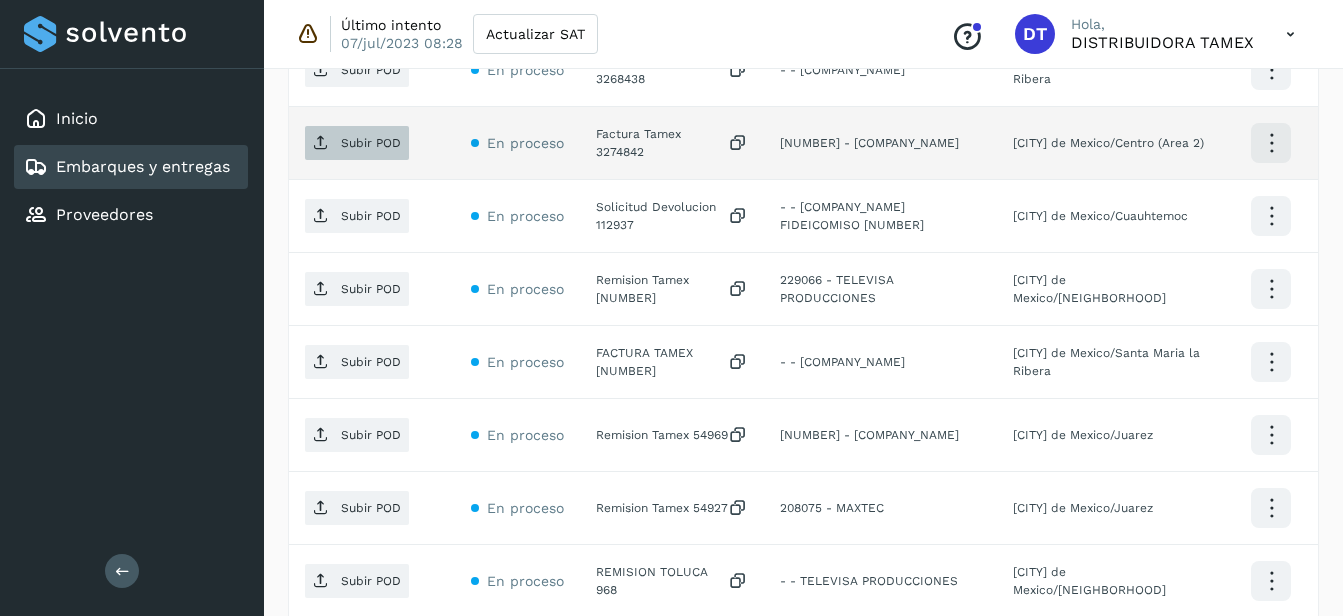 click on "Subir POD" at bounding box center (357, 143) 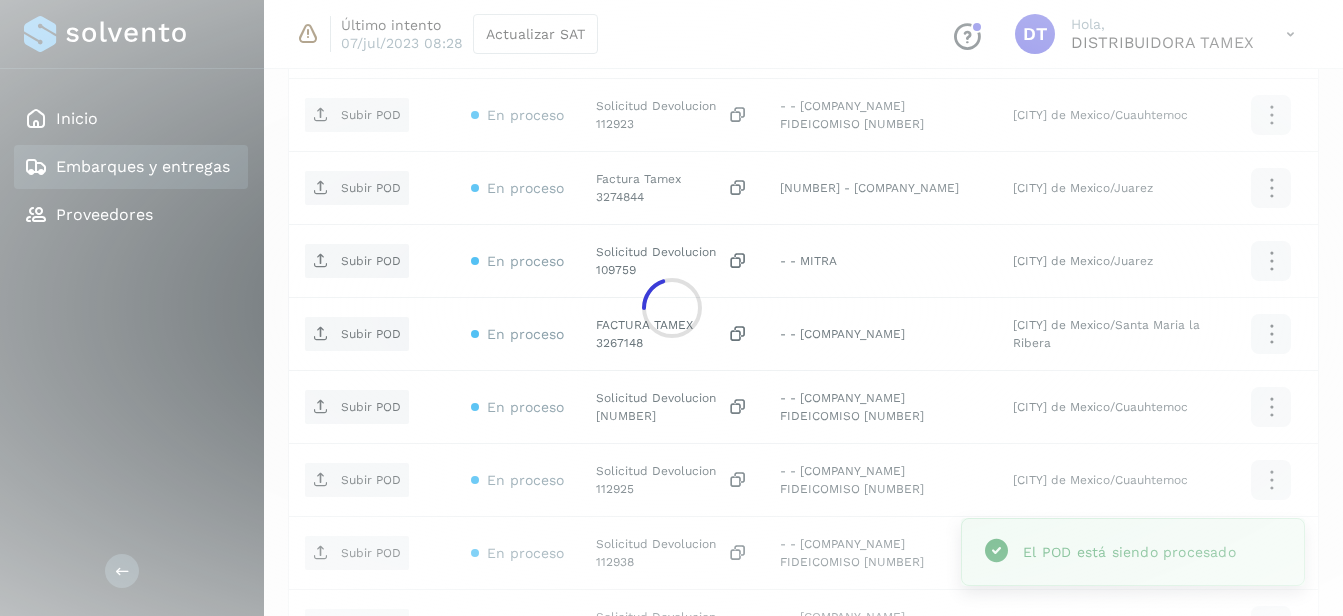 scroll, scrollTop: 1945, scrollLeft: 0, axis: vertical 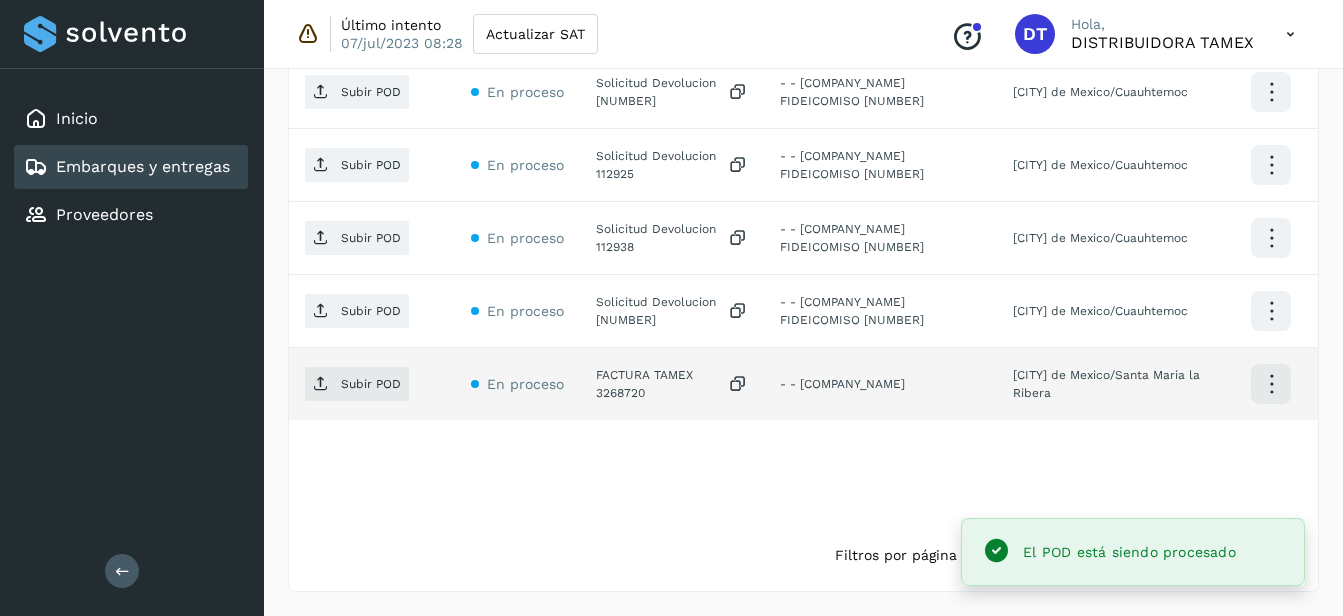 click on "FACTURA TAMEX 3268720" 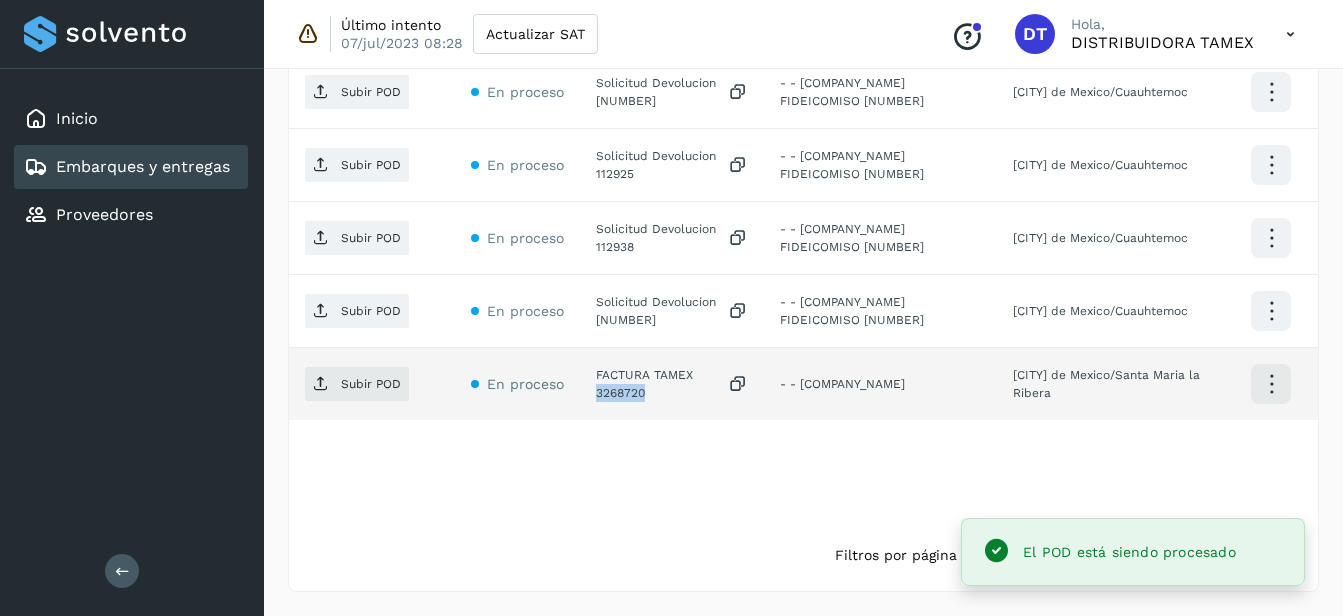 click on "FACTURA TAMEX 3268720" 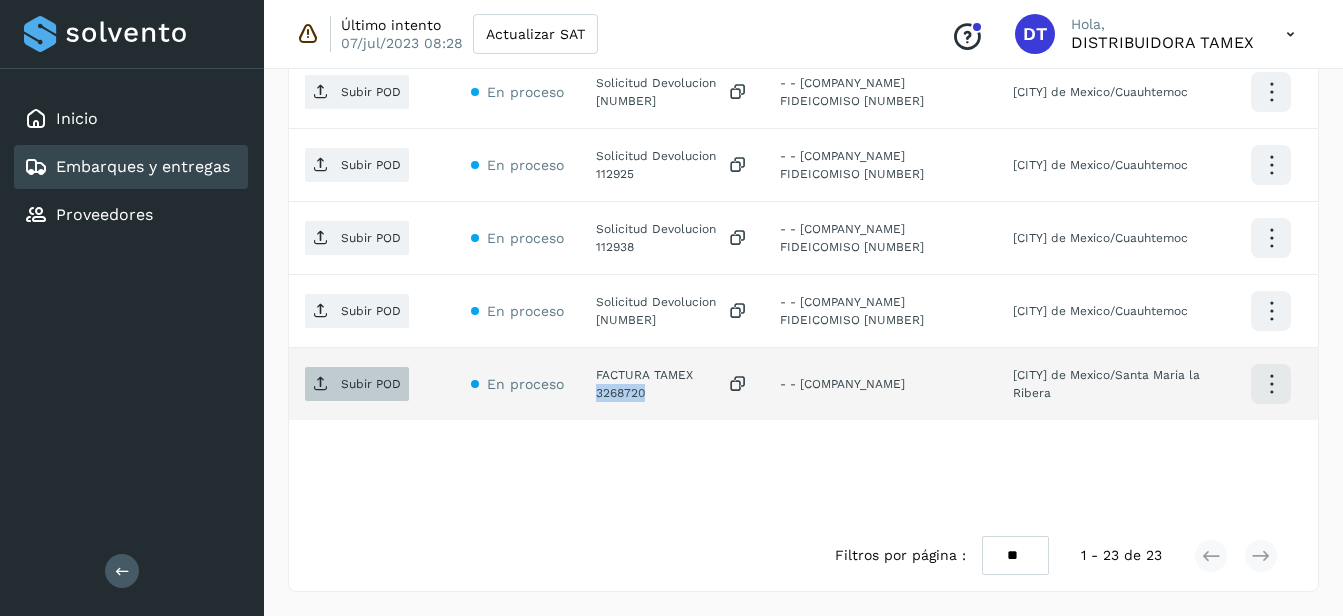 click on "Subir POD" at bounding box center [357, 384] 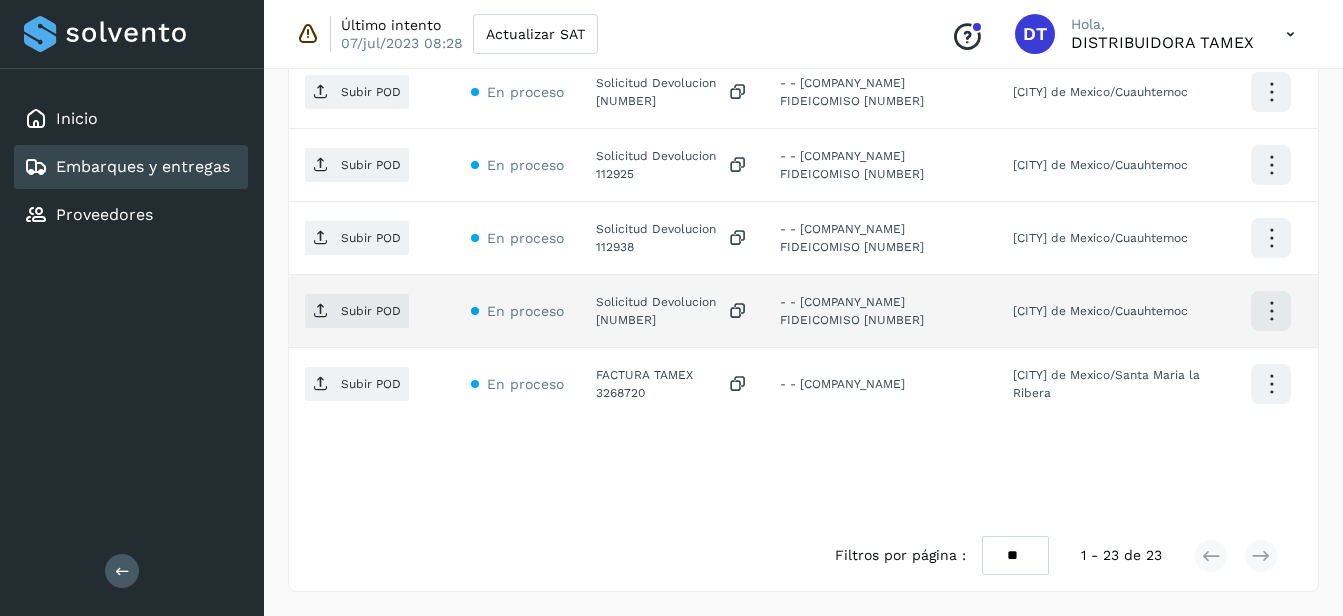 click on "Solicitud Devolucion [NUMBER]" 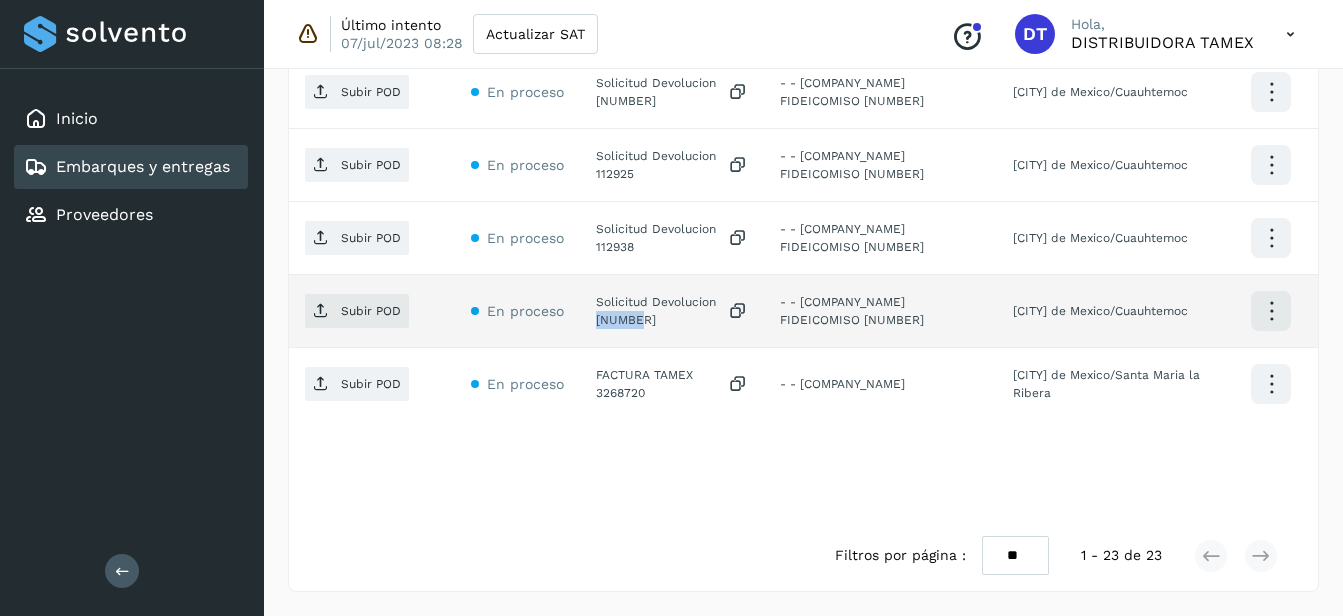 click on "Solicitud Devolucion [NUMBER]" 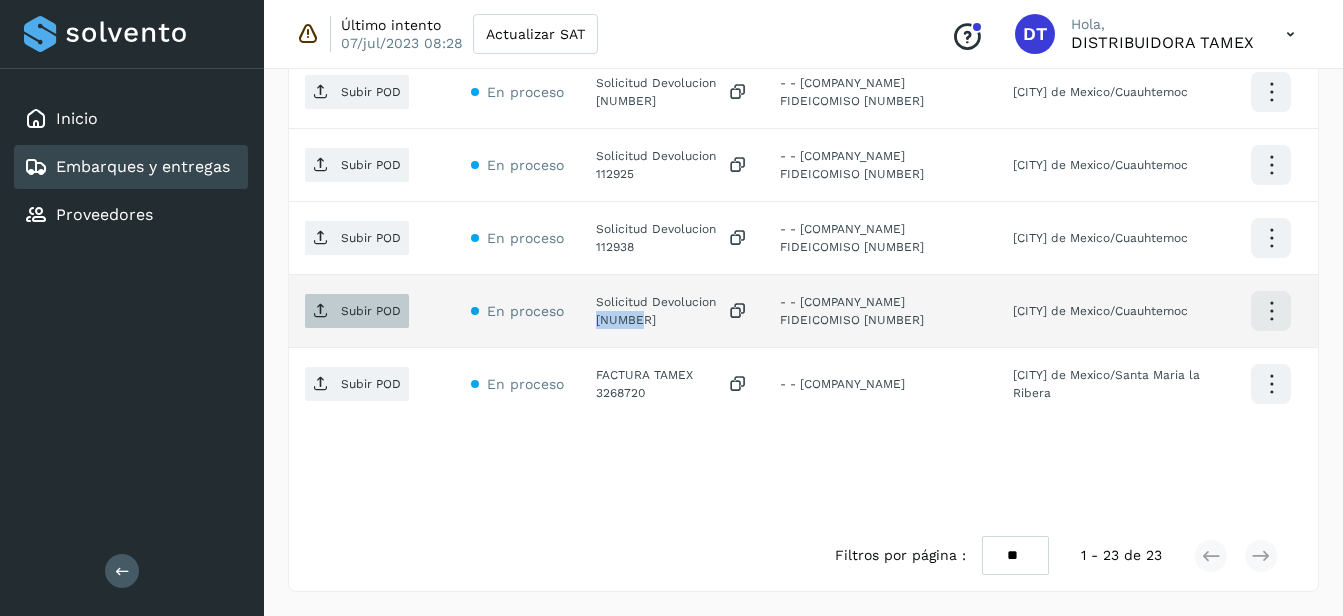click on "Subir POD" at bounding box center (357, 311) 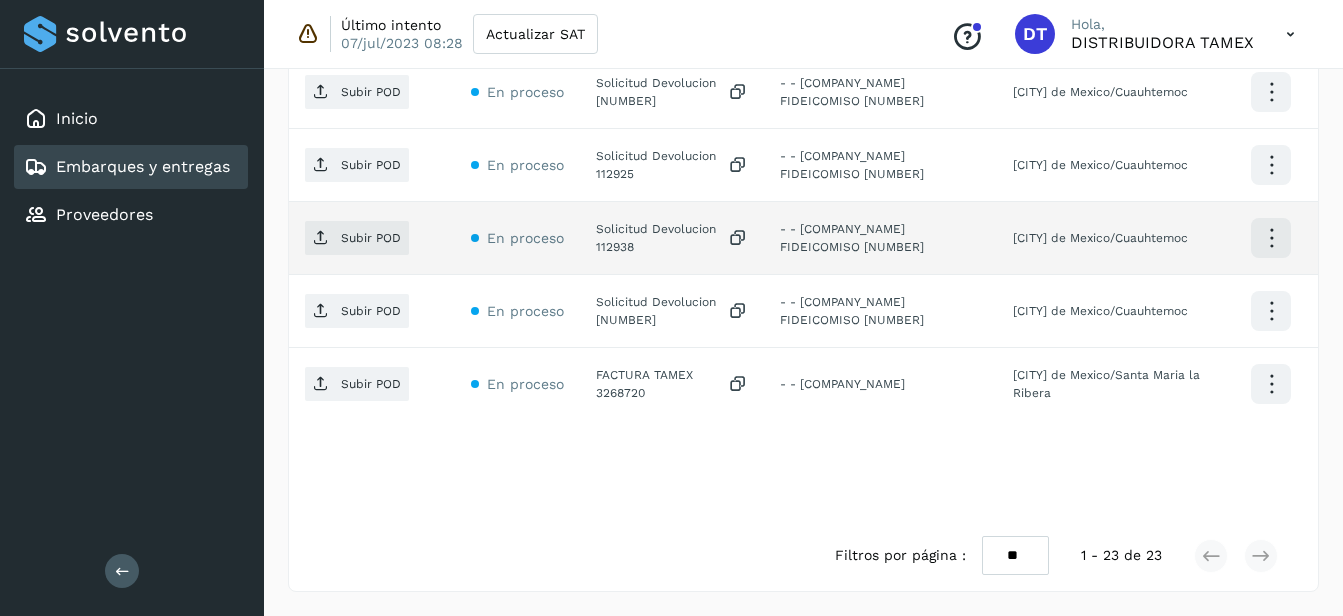 click on "Solicitud Devolucion 112938" 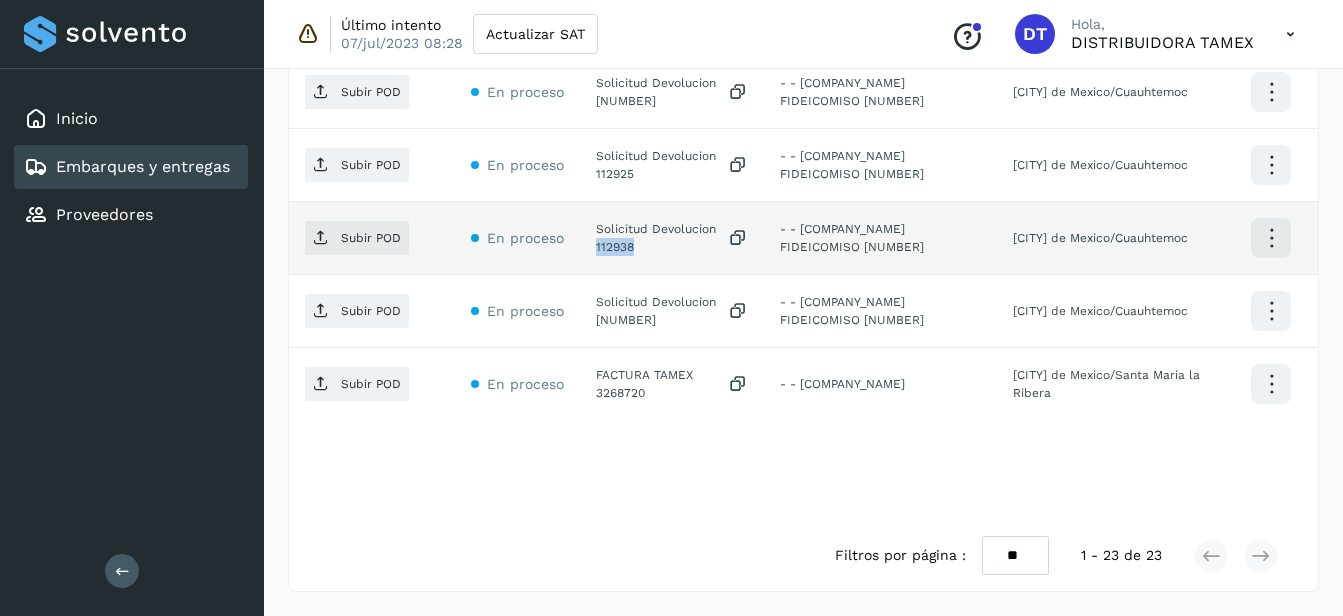 click on "Solicitud Devolucion 112938" 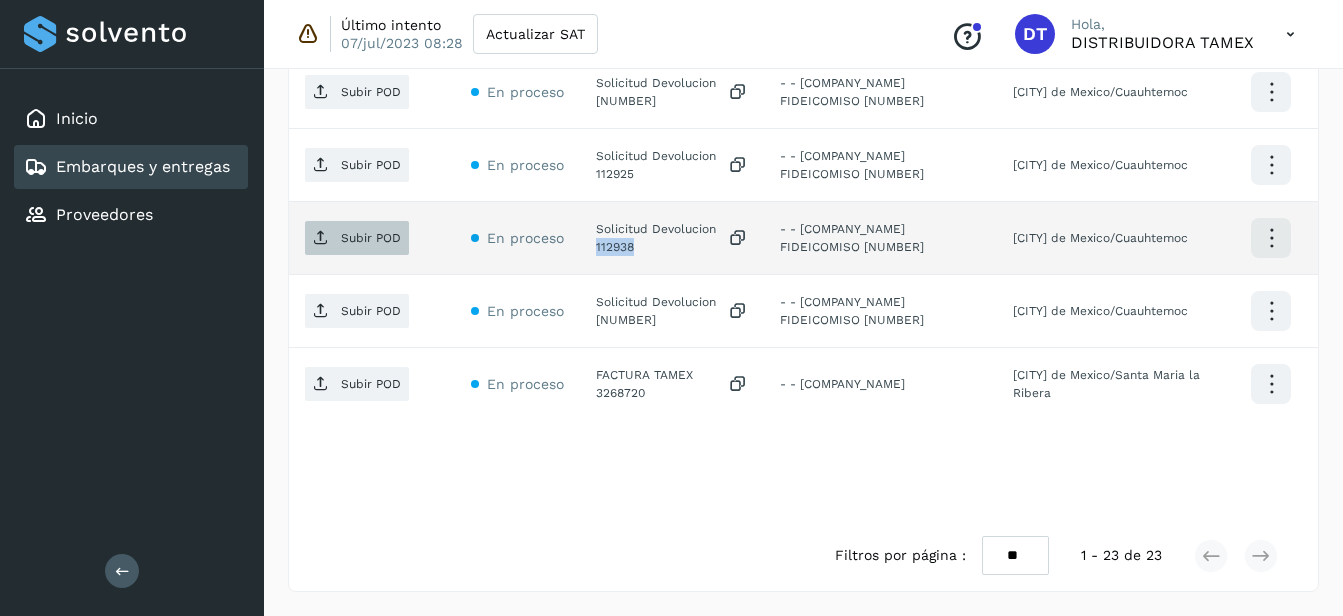 click on "Subir POD" at bounding box center (371, 238) 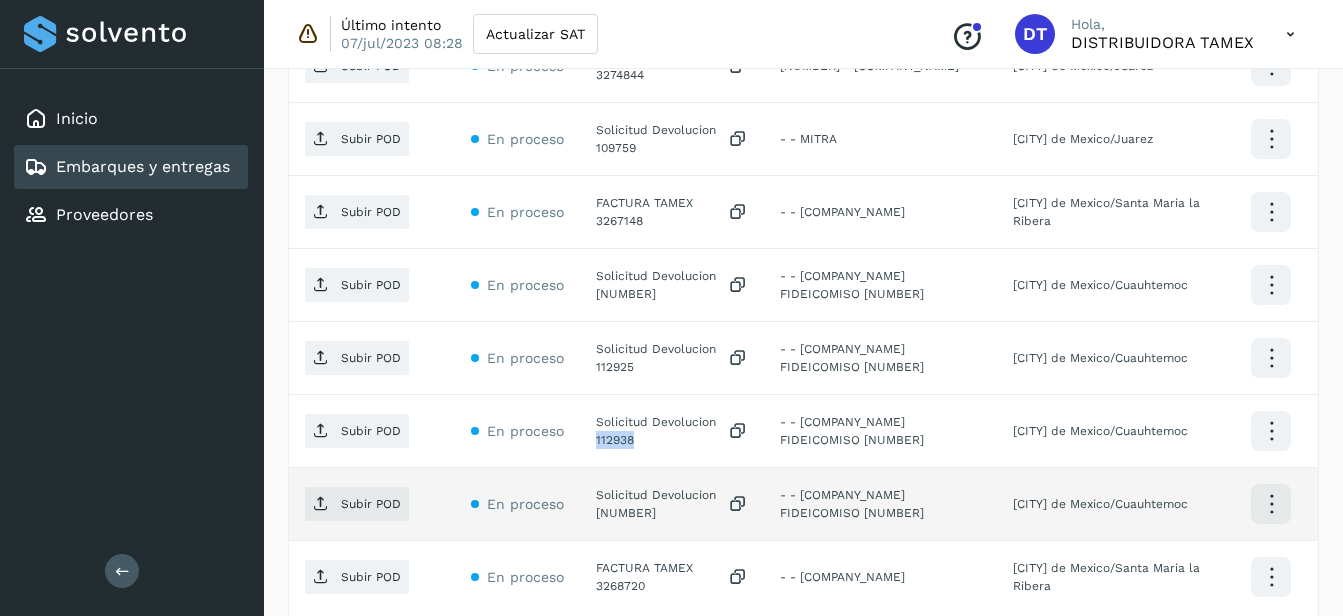 scroll, scrollTop: 1745, scrollLeft: 0, axis: vertical 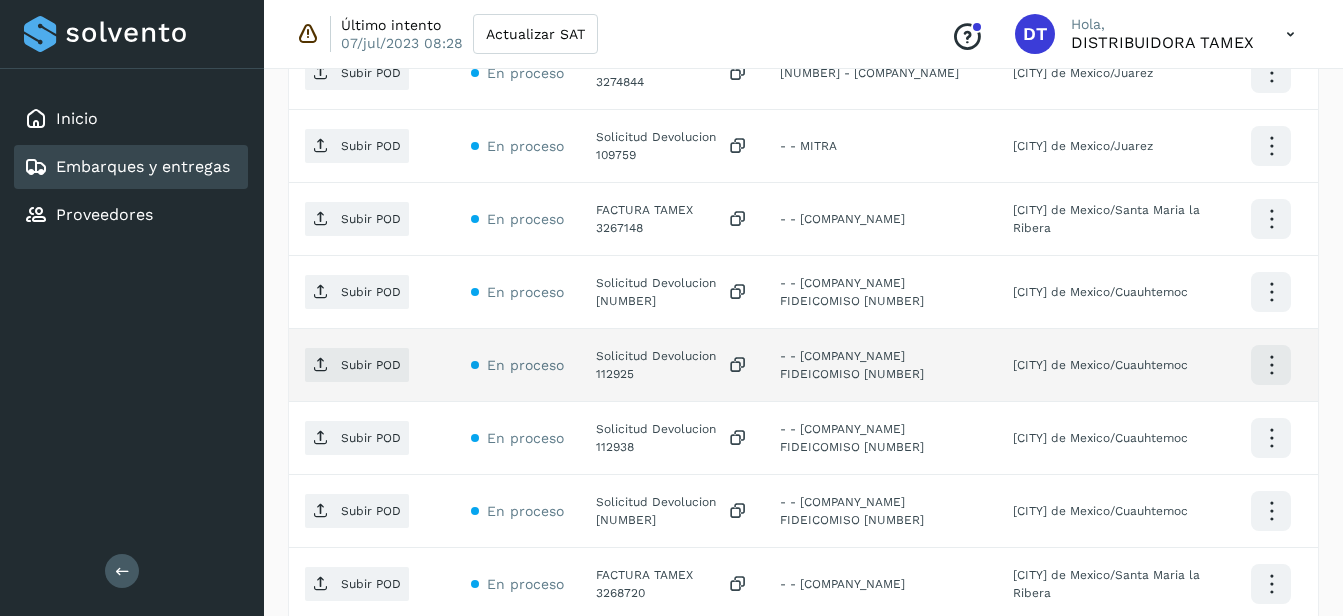 click on "Solicitud Devolucion 112925" 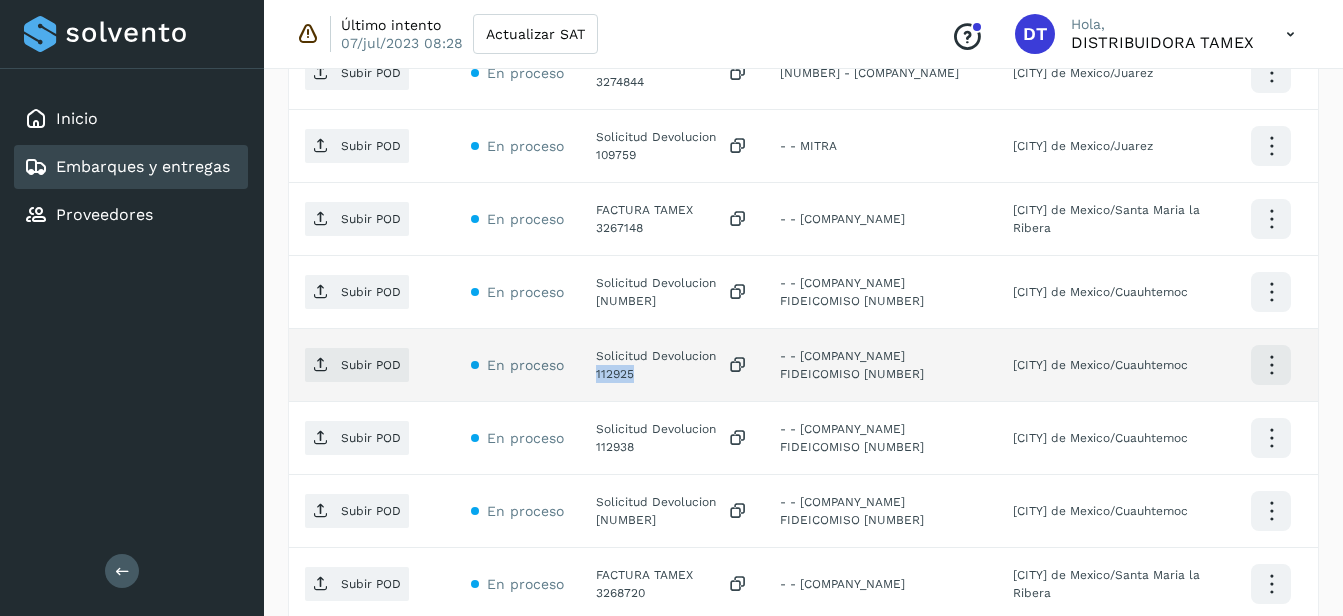 click on "Solicitud Devolucion 112925" 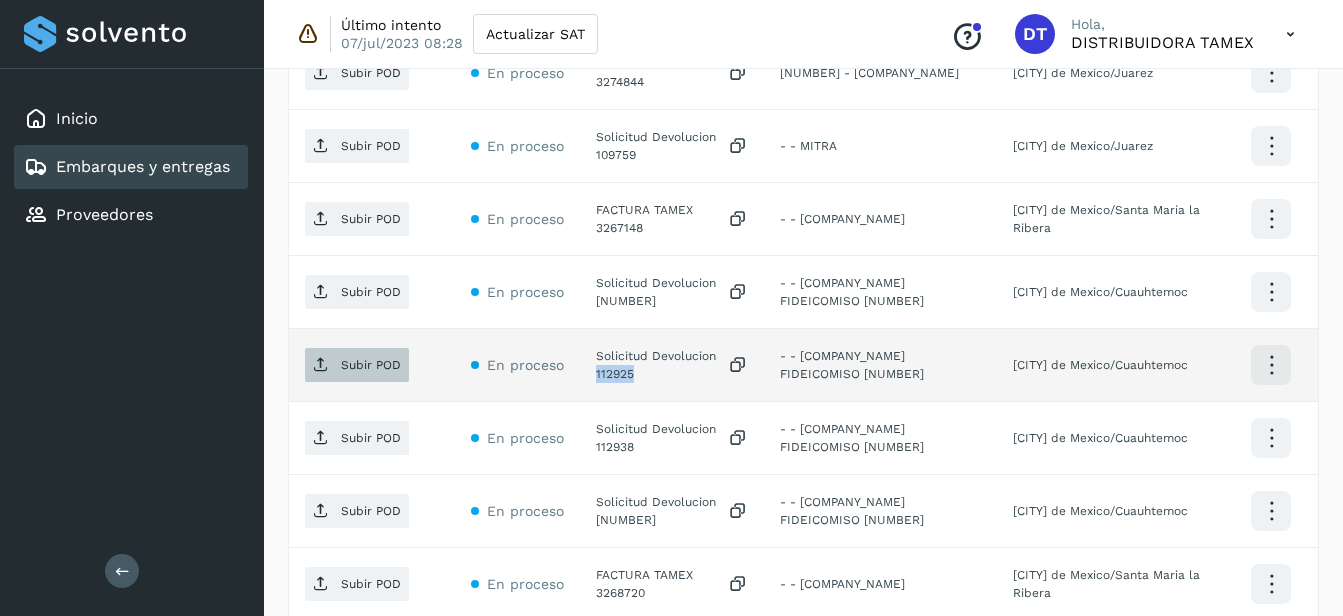 click on "Subir POD" at bounding box center [371, 365] 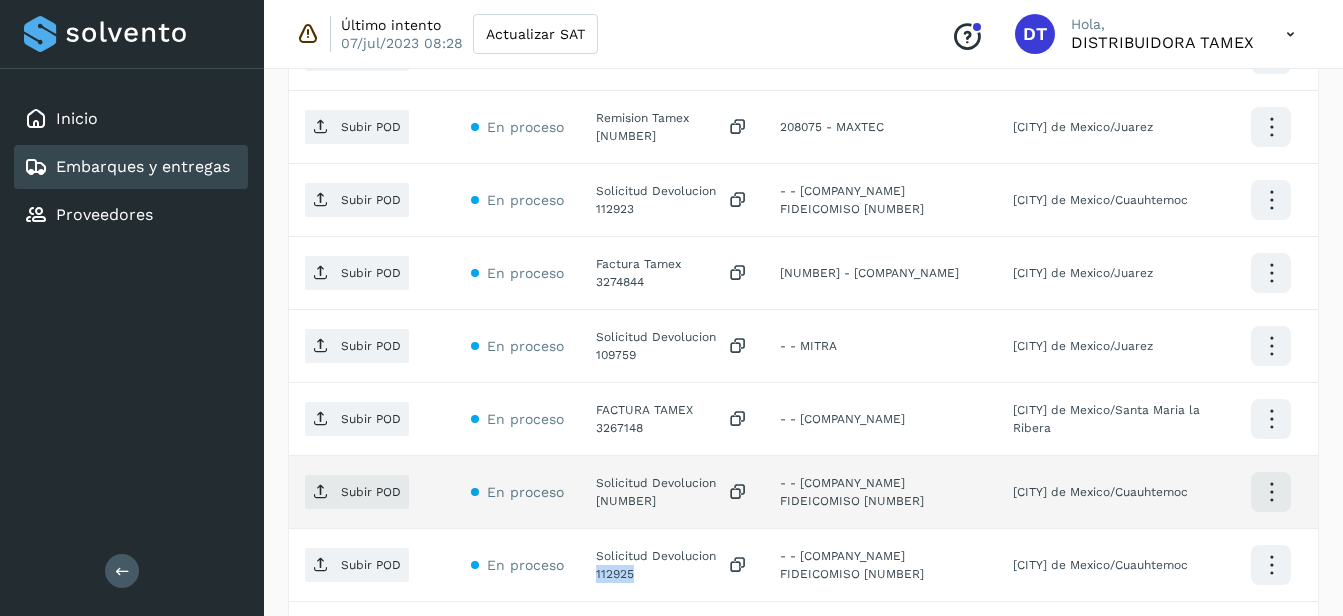 scroll, scrollTop: 1645, scrollLeft: 0, axis: vertical 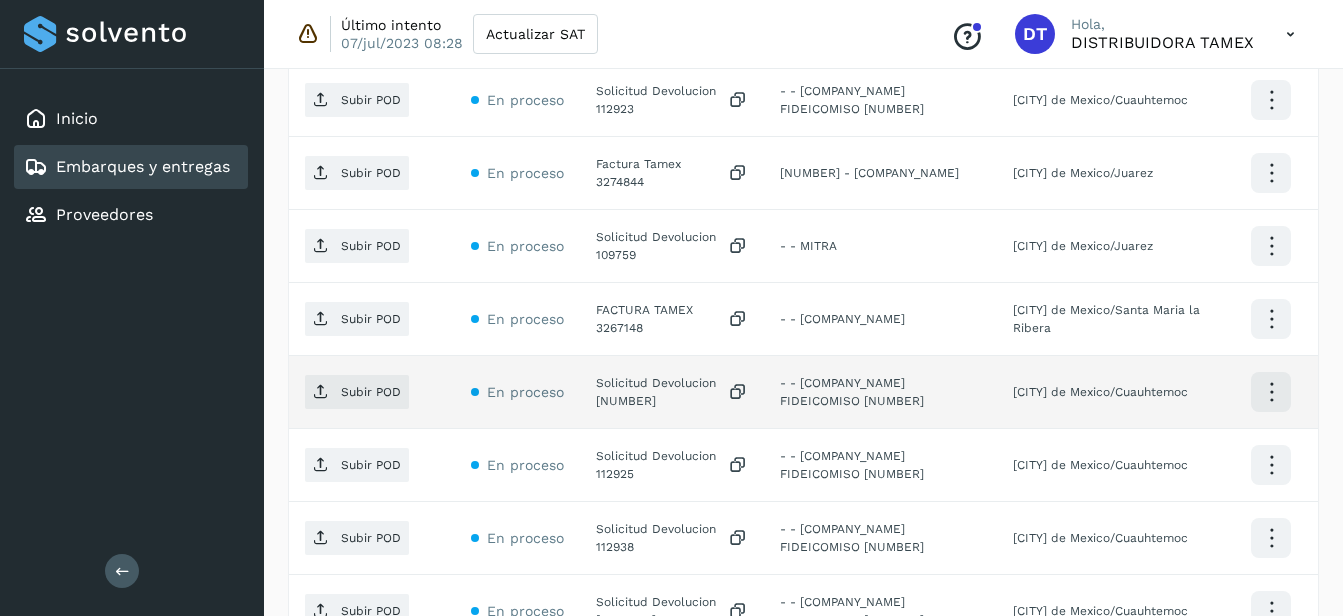 click on "Solicitud Devolucion [NUMBER]" 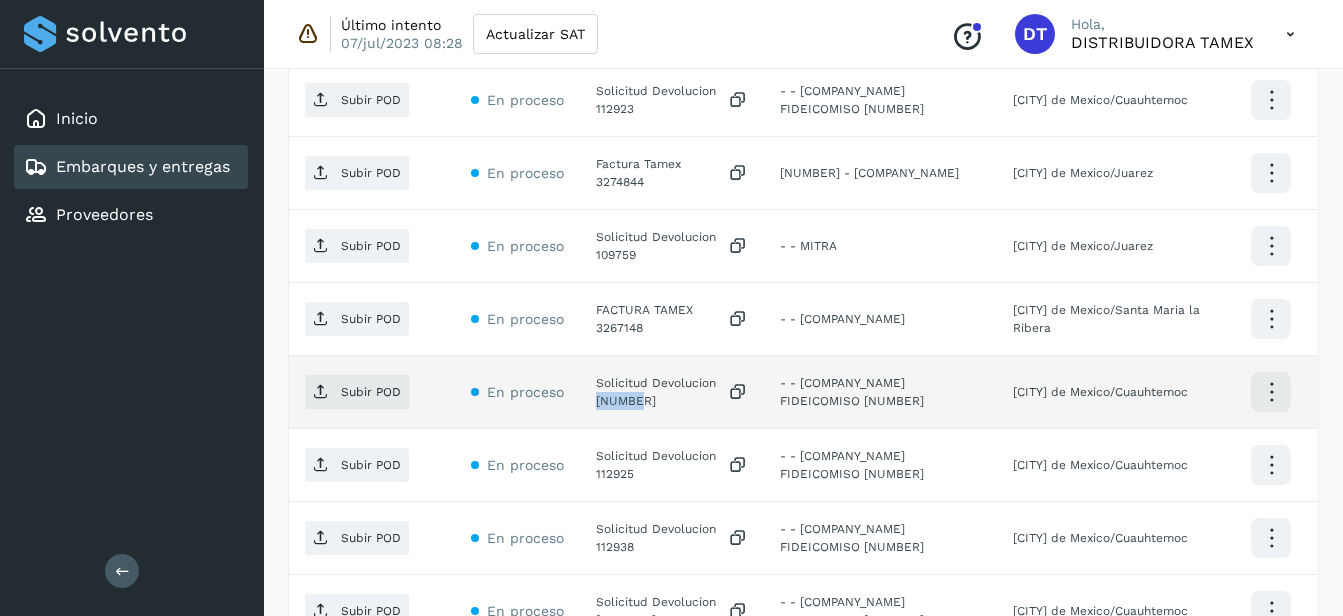 click on "Solicitud Devolucion [NUMBER]" 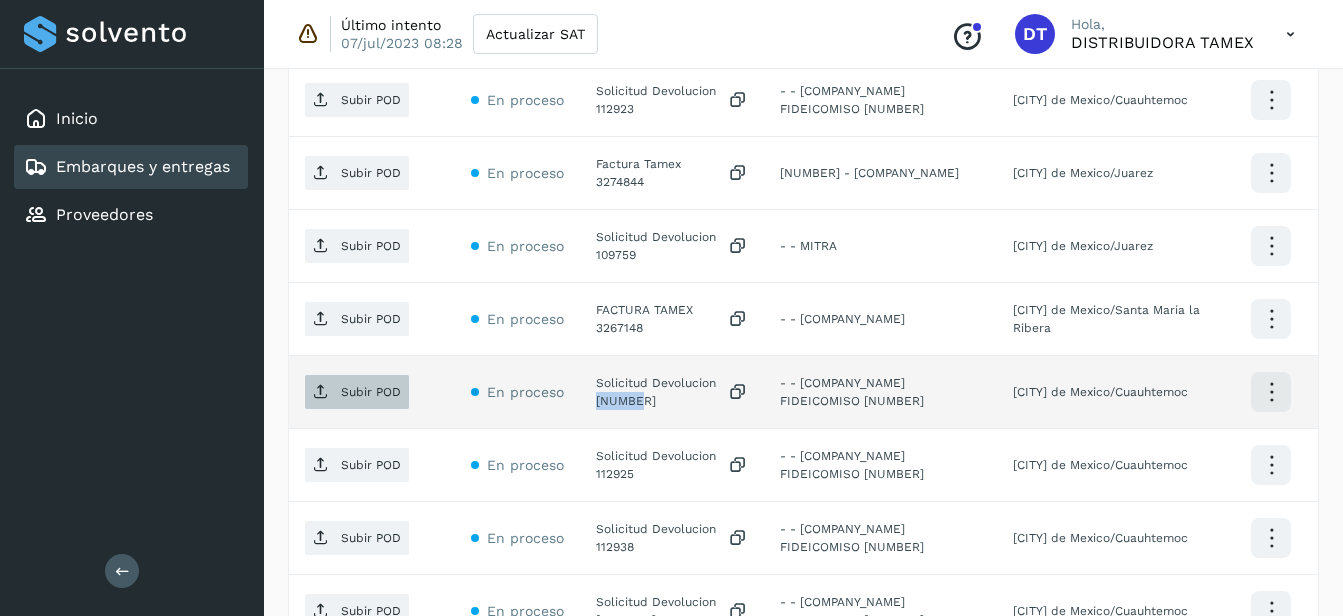 click on "Subir POD" at bounding box center [371, 392] 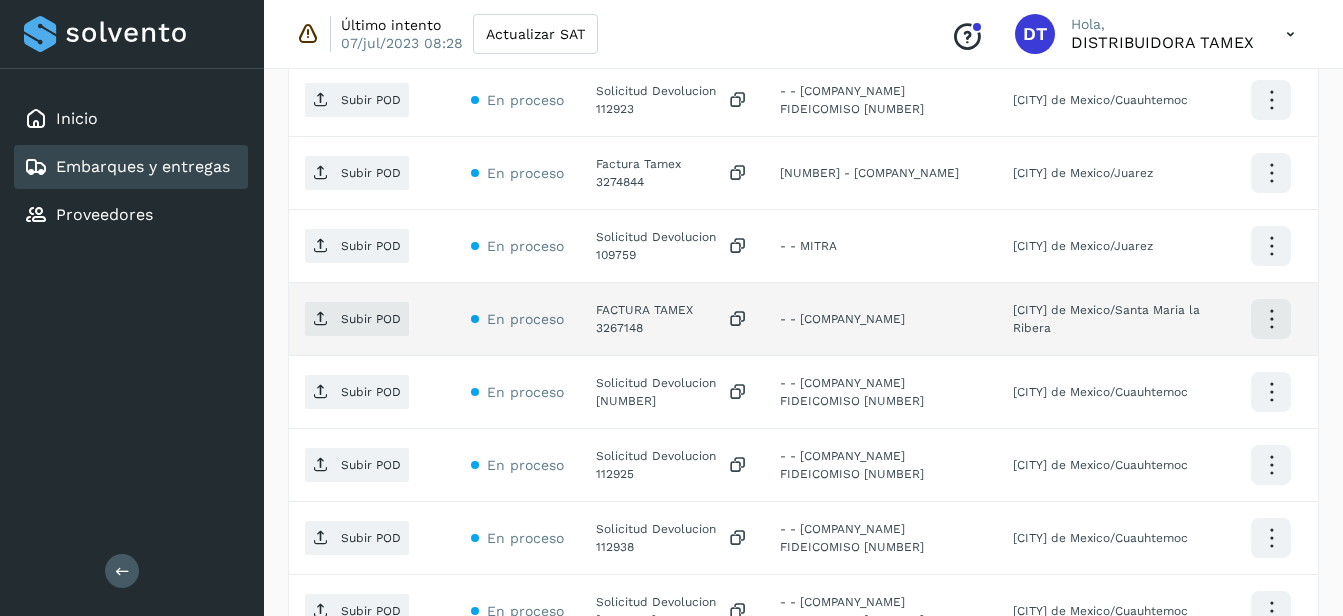 click on "FACTURA TAMEX 3267148" 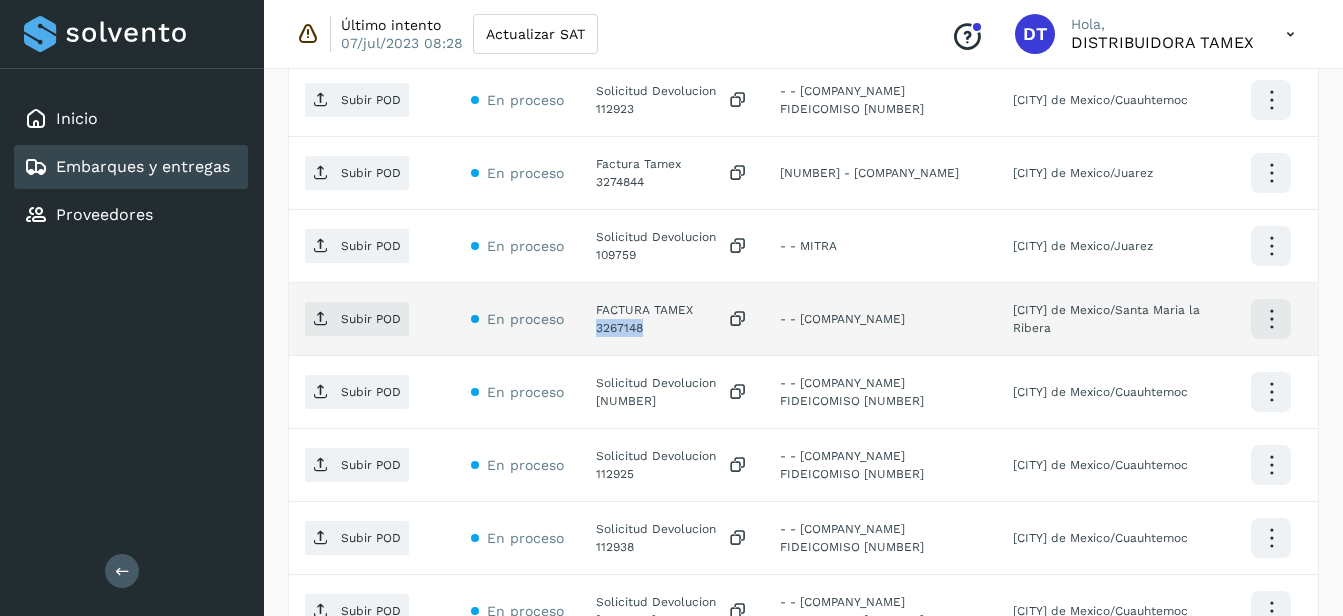 click on "FACTURA TAMEX 3267148" 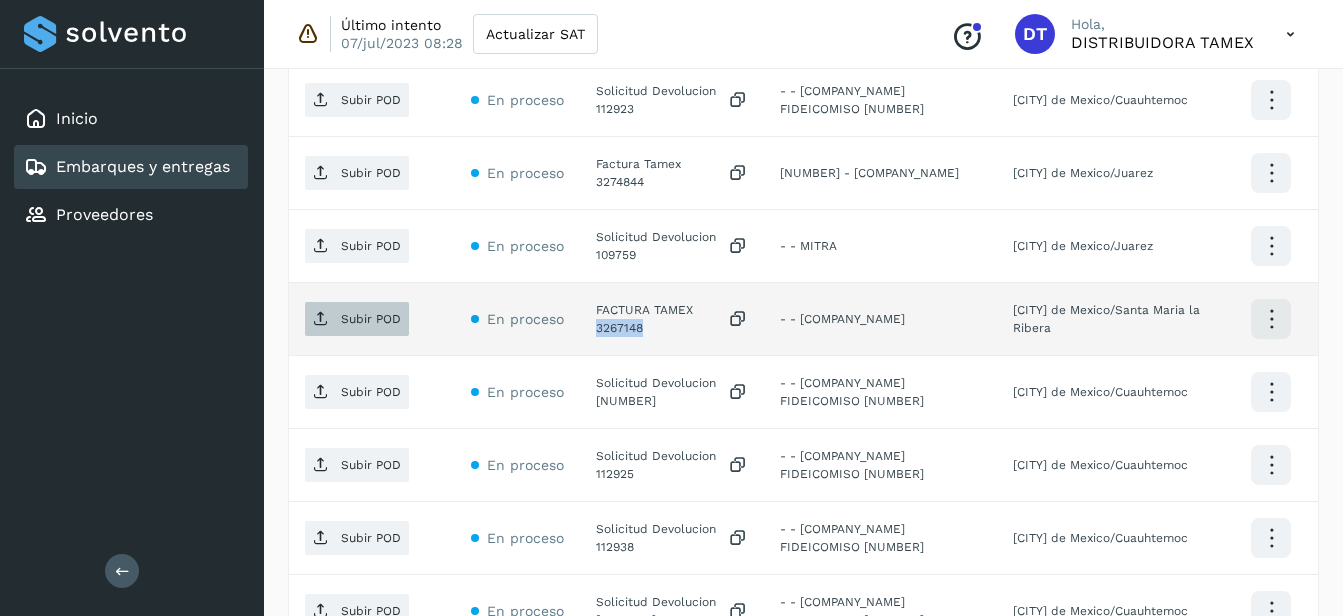 click on "Subir POD" at bounding box center [371, 319] 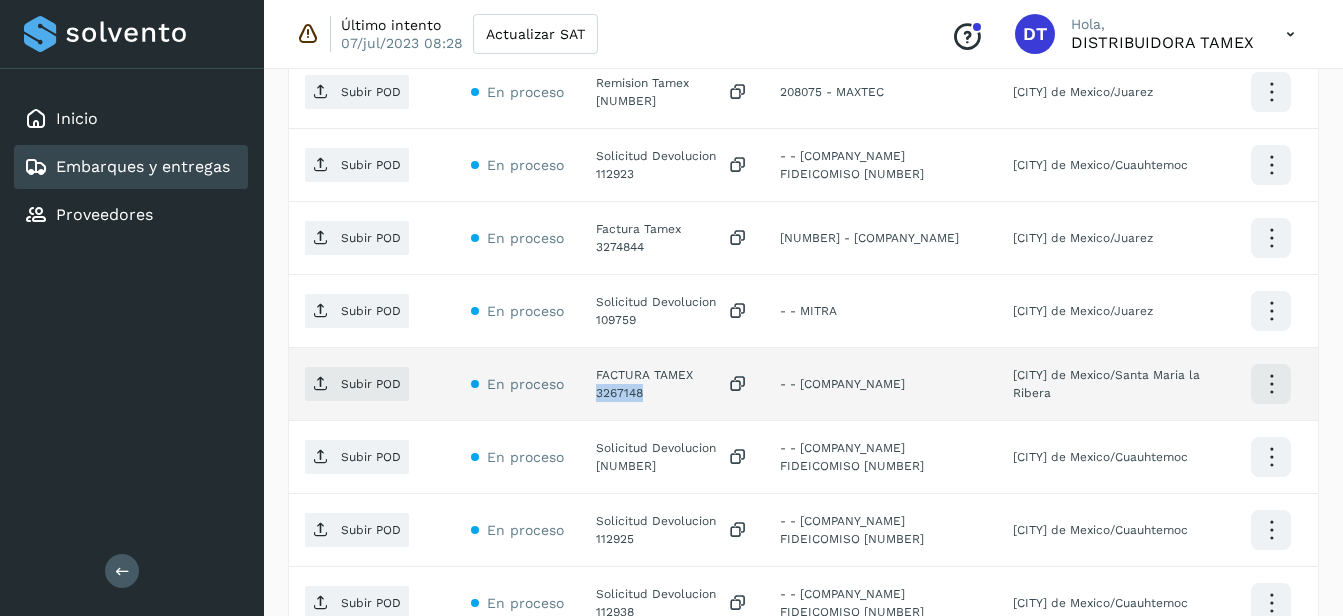 scroll, scrollTop: 1545, scrollLeft: 0, axis: vertical 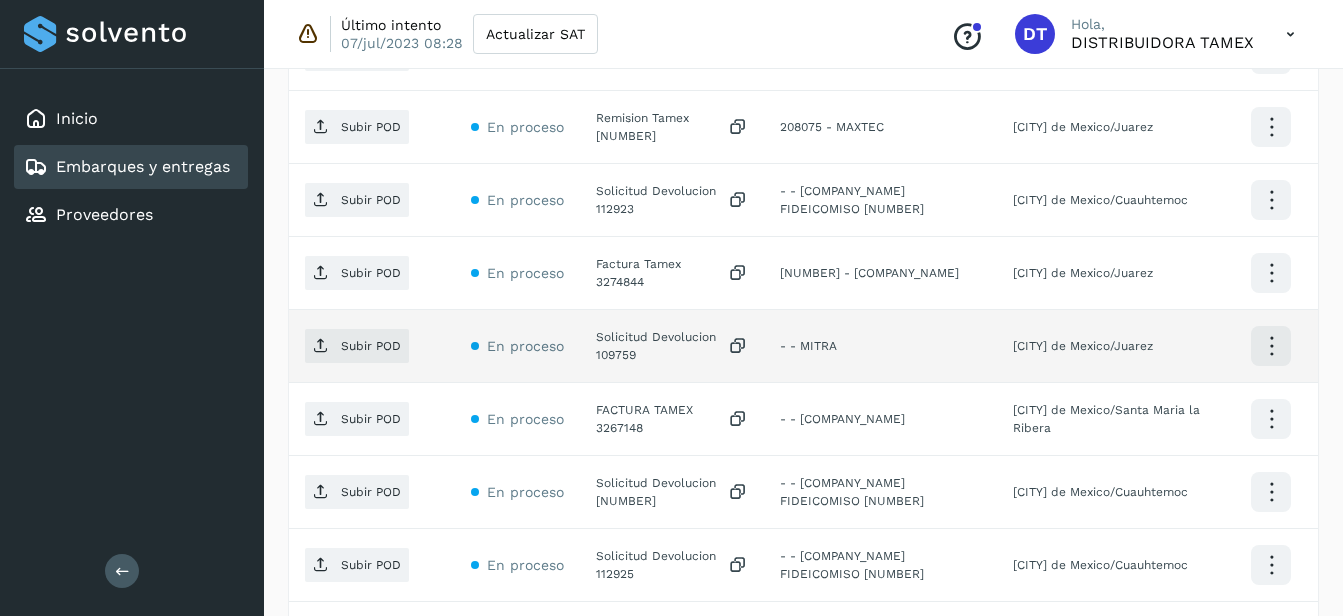 click on "Solicitud Devolucion 109759" 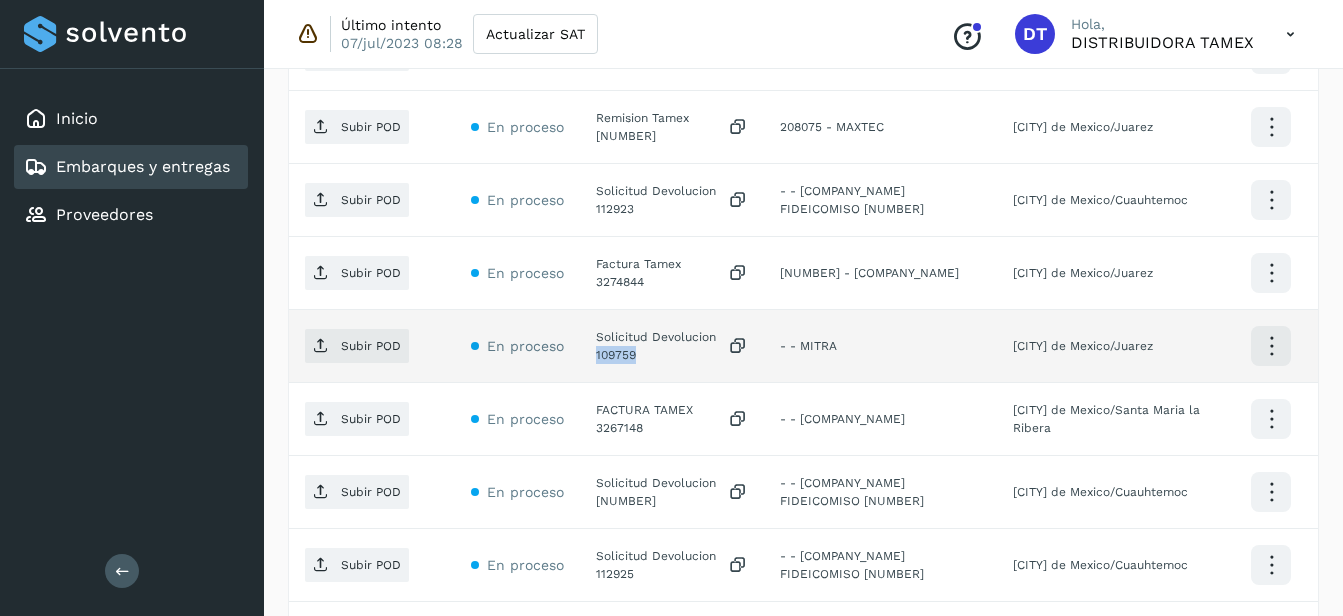 click on "Solicitud Devolucion 109759" 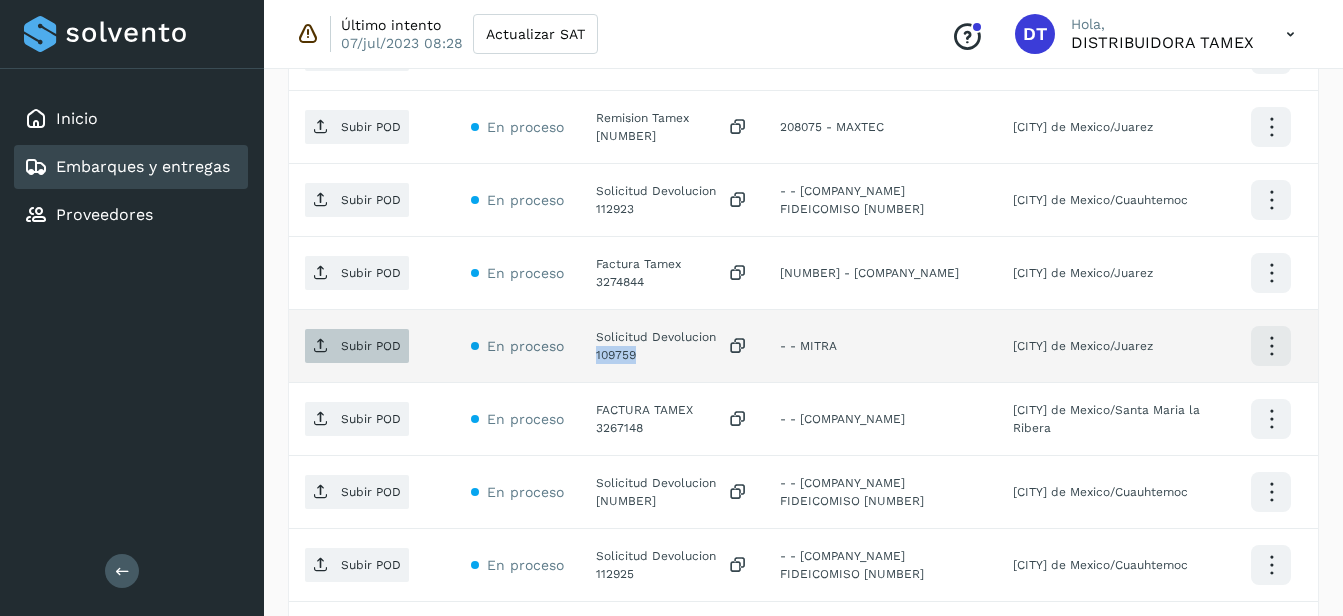click on "Subir POD" at bounding box center (371, 346) 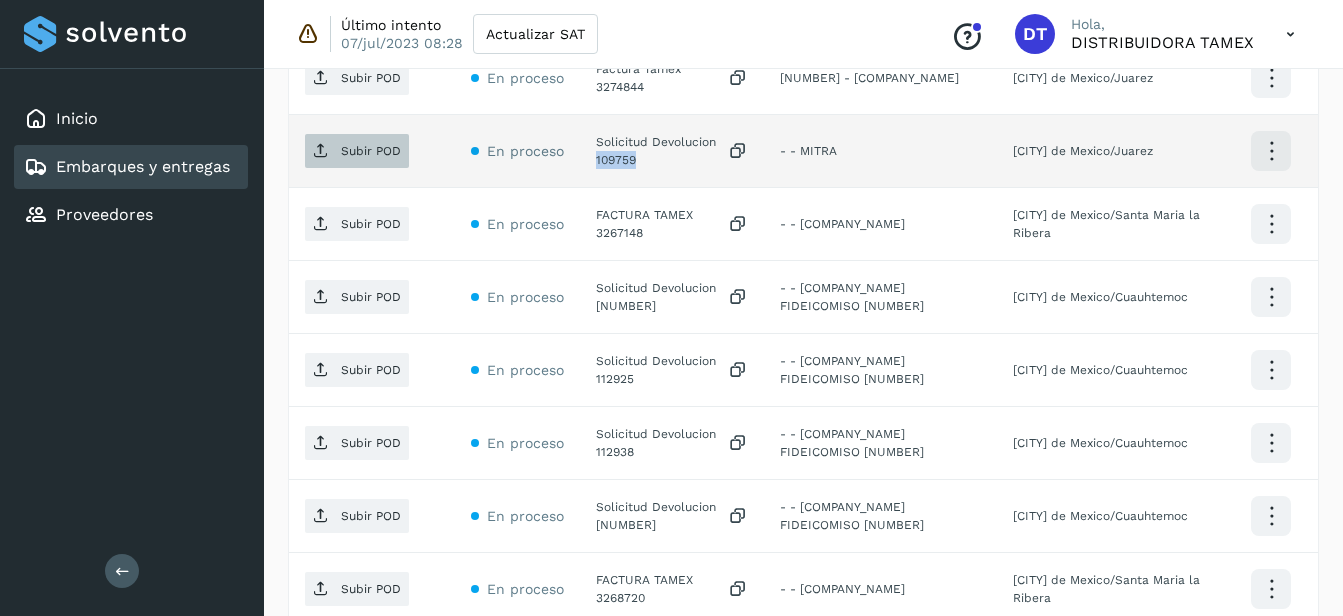 scroll, scrollTop: 1745, scrollLeft: 0, axis: vertical 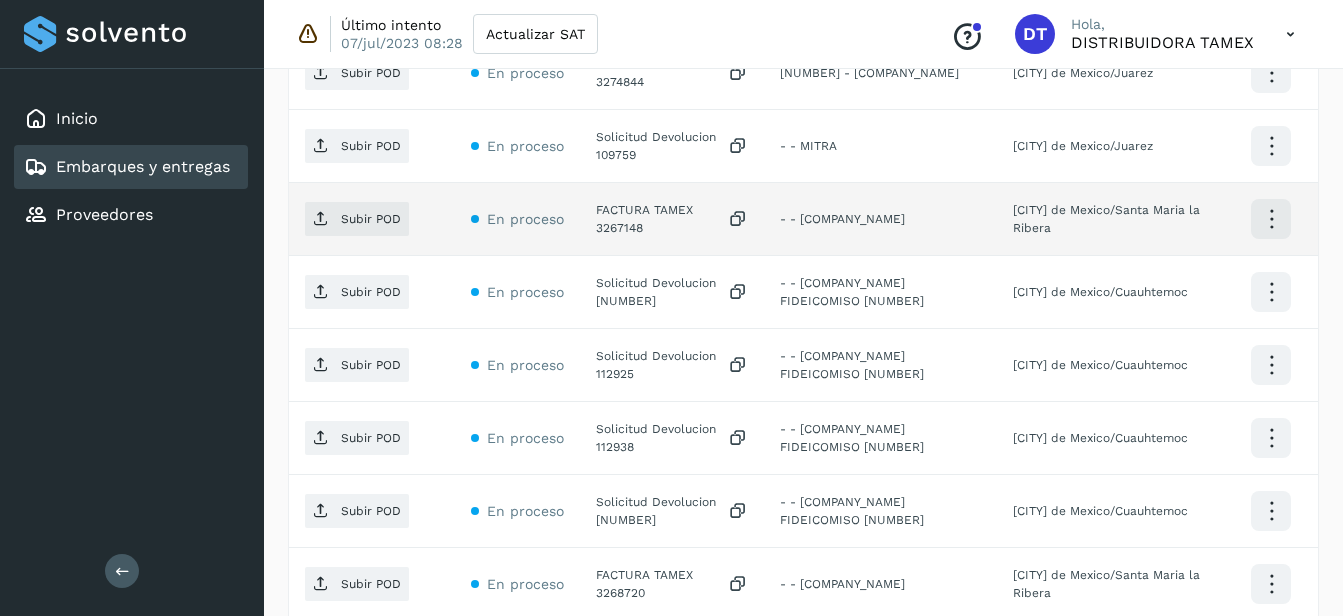 click on "FACTURA TAMEX 3267148" 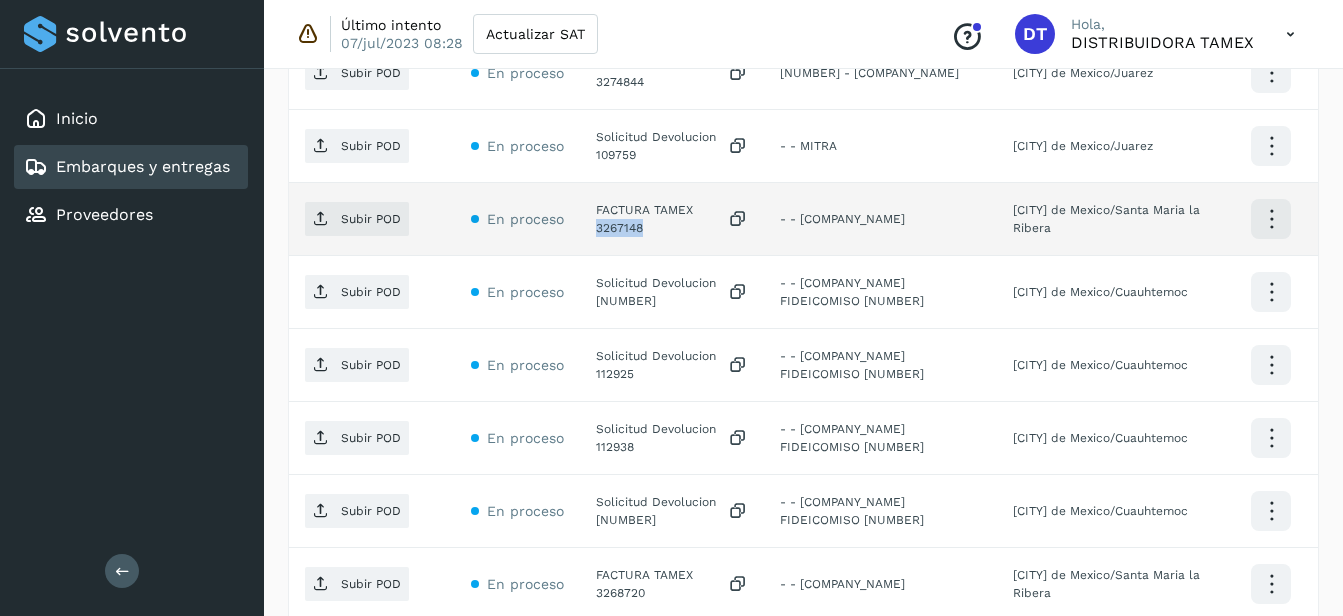 click on "FACTURA TAMEX 3267148" 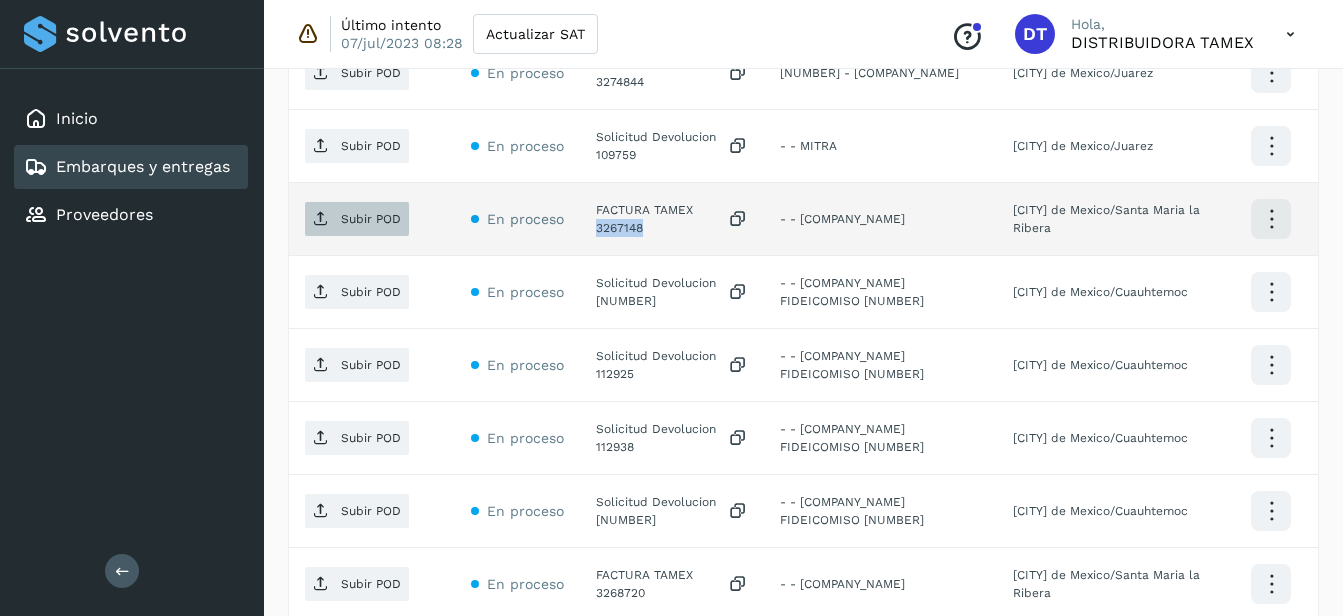 click on "Subir POD" at bounding box center (357, 219) 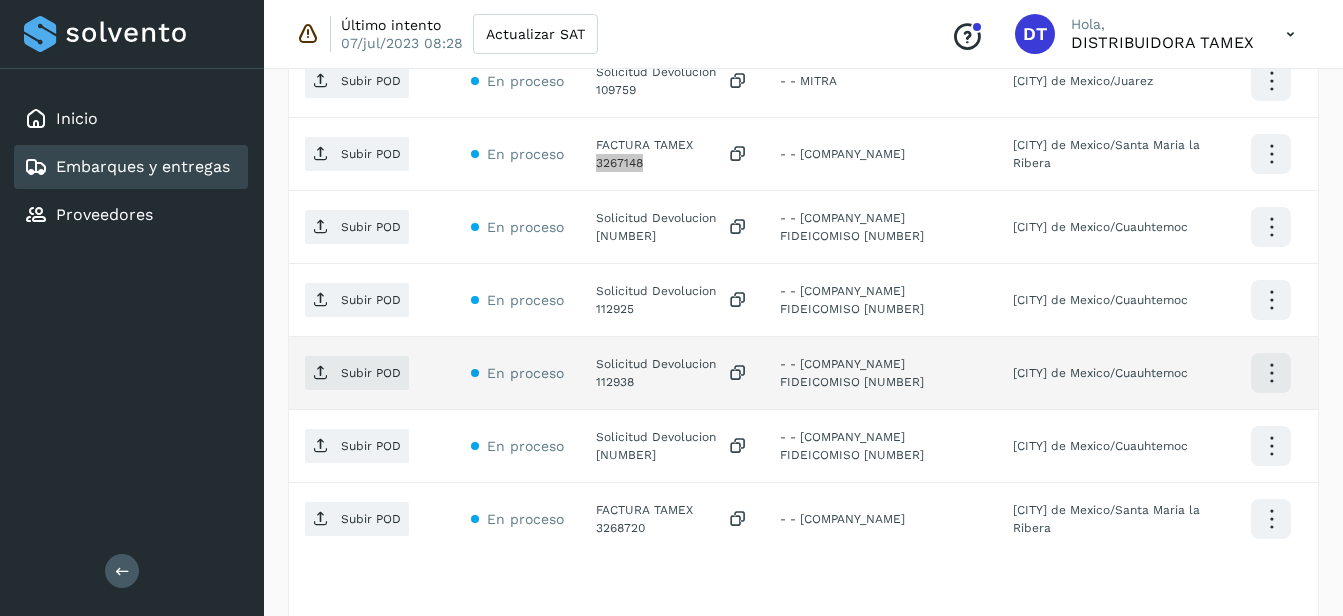scroll, scrollTop: 1845, scrollLeft: 0, axis: vertical 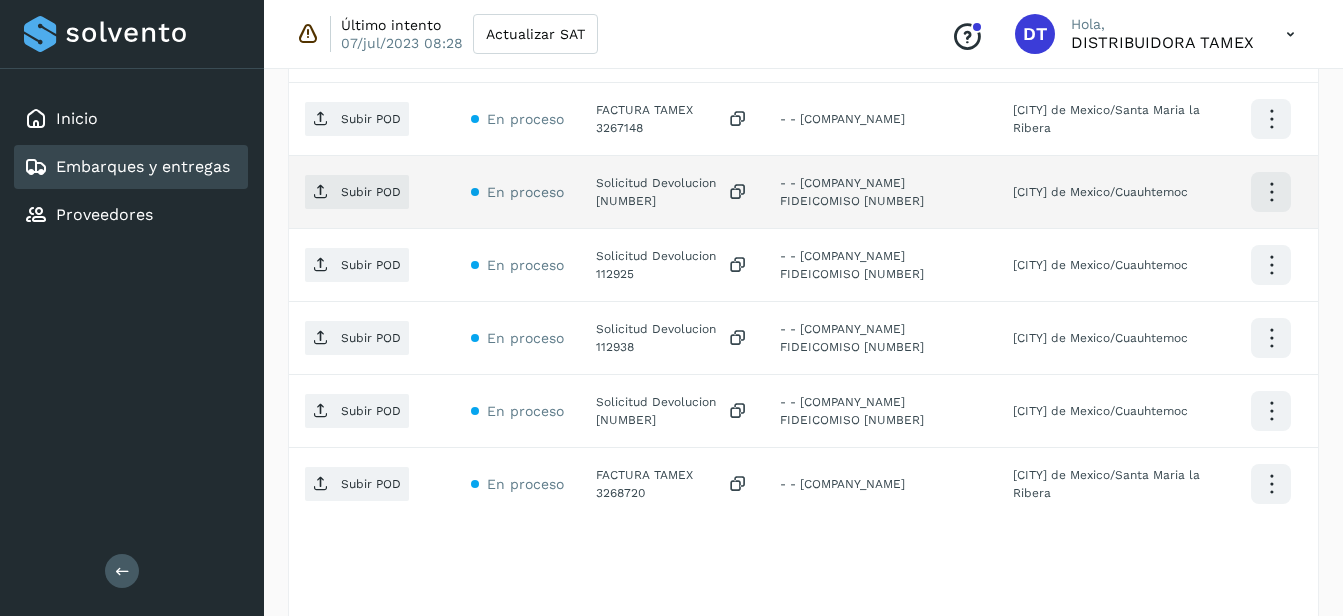 click on "Solicitud Devolucion [NUMBER]" 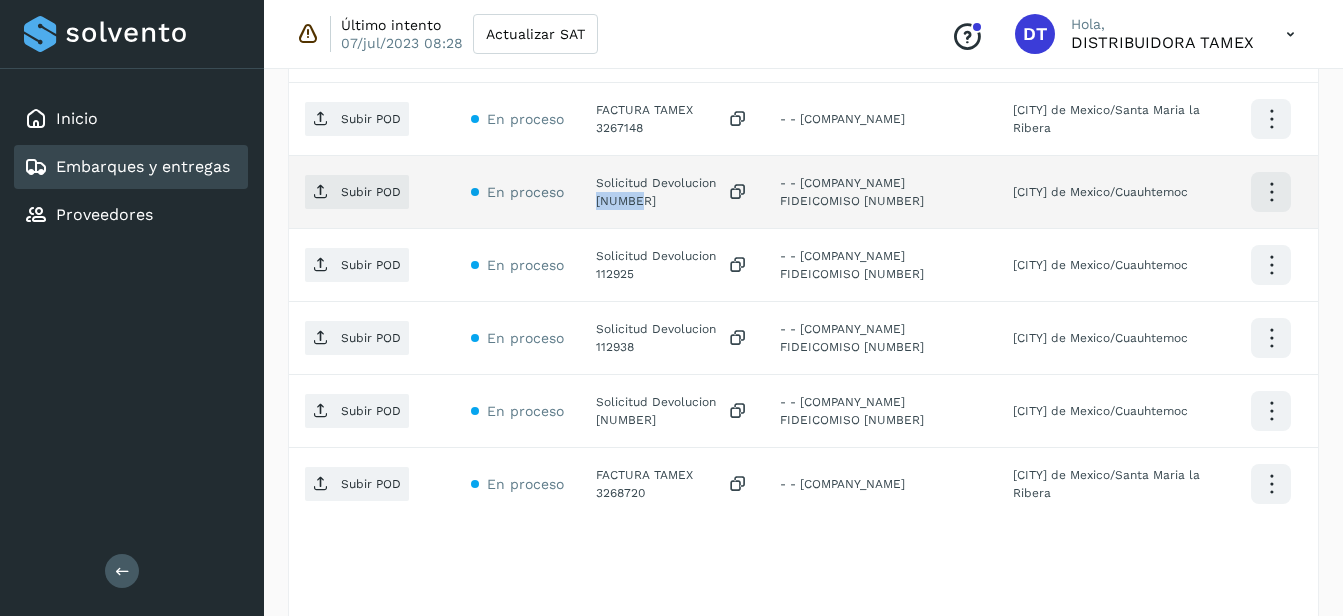 click on "Solicitud Devolucion [NUMBER]" 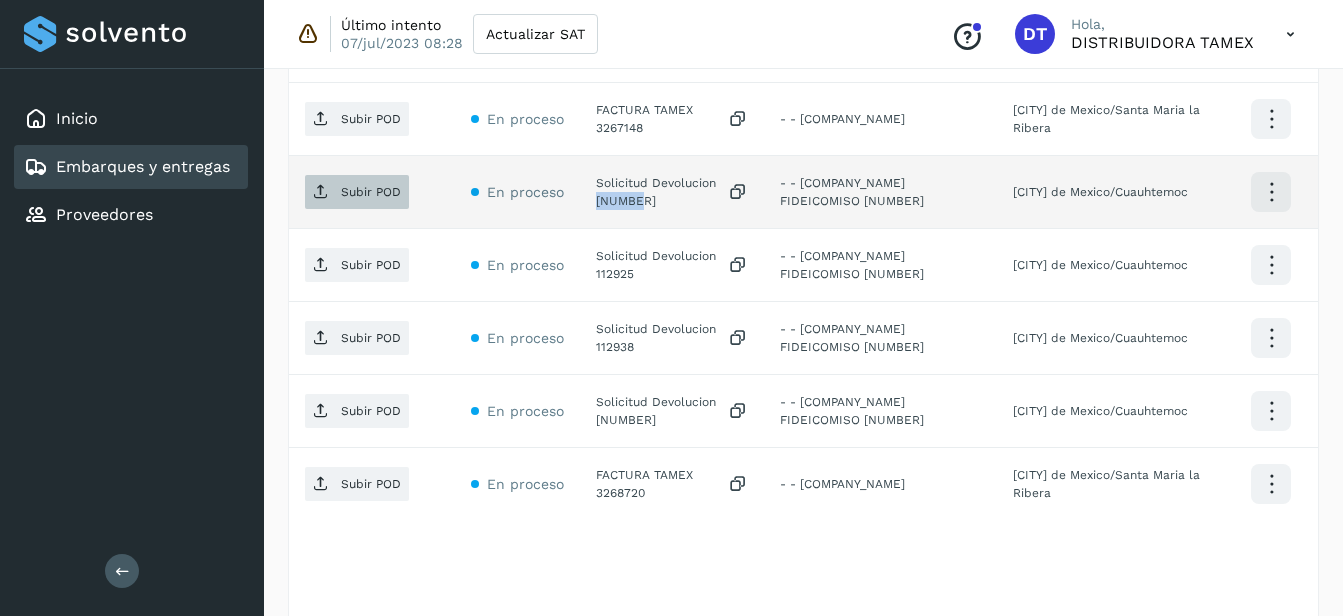 click on "Subir POD" at bounding box center [357, 192] 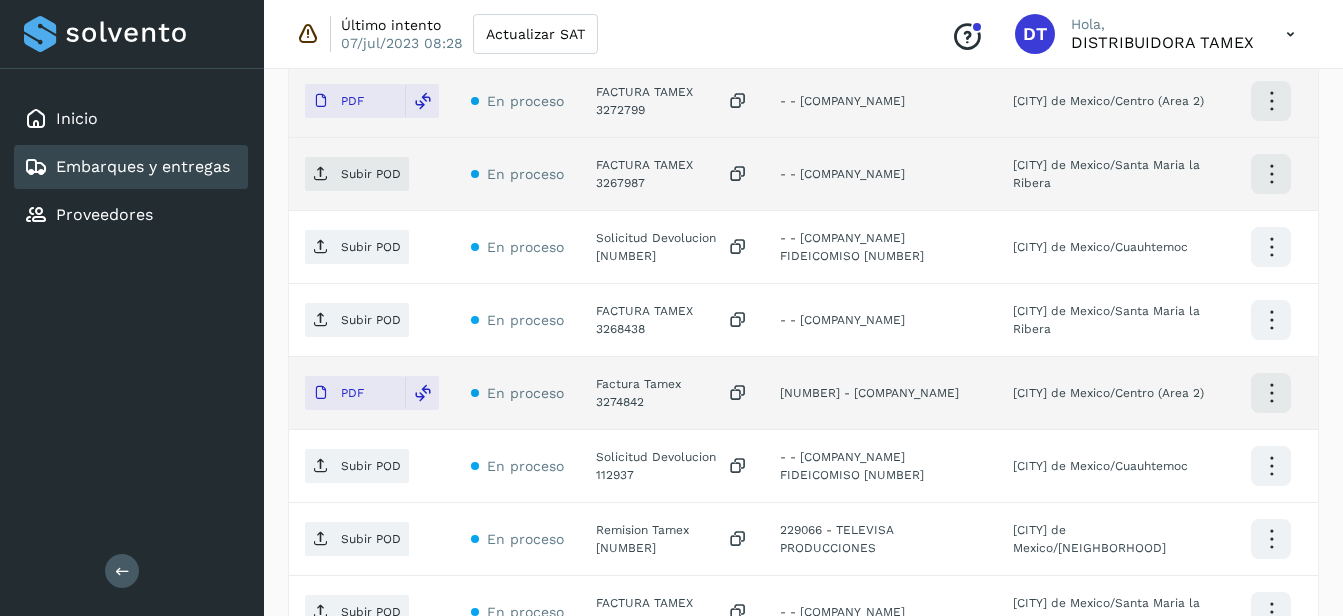 scroll, scrollTop: 700, scrollLeft: 0, axis: vertical 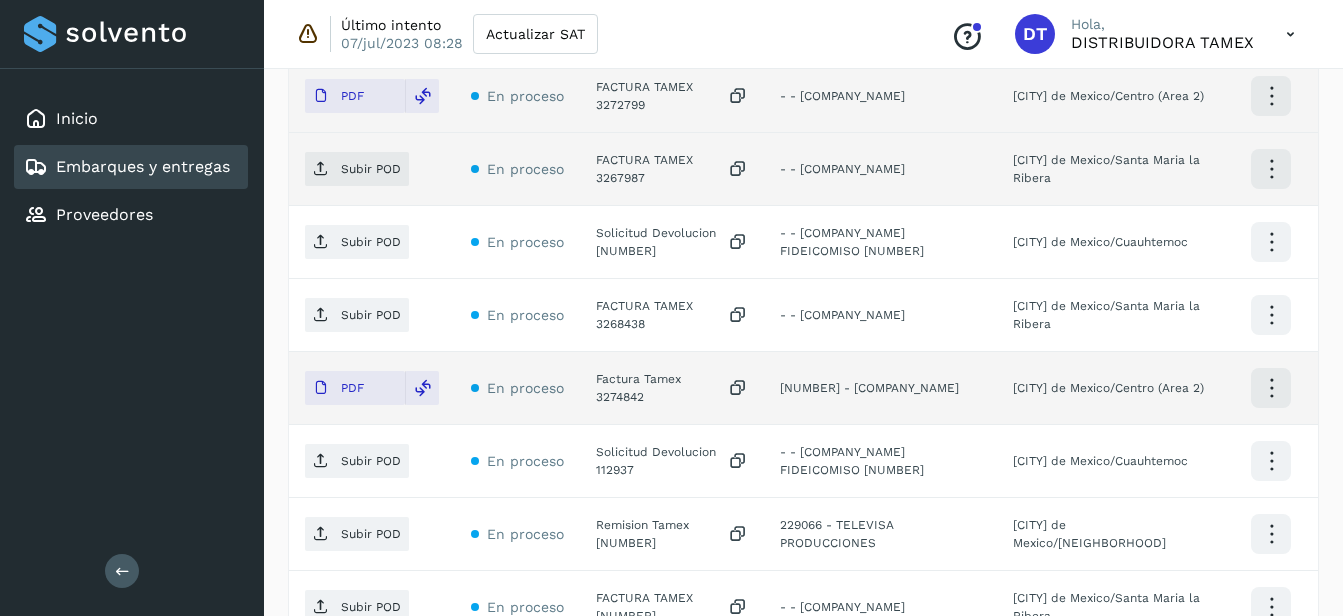 click on "FACTURA TAMEX 3267987" 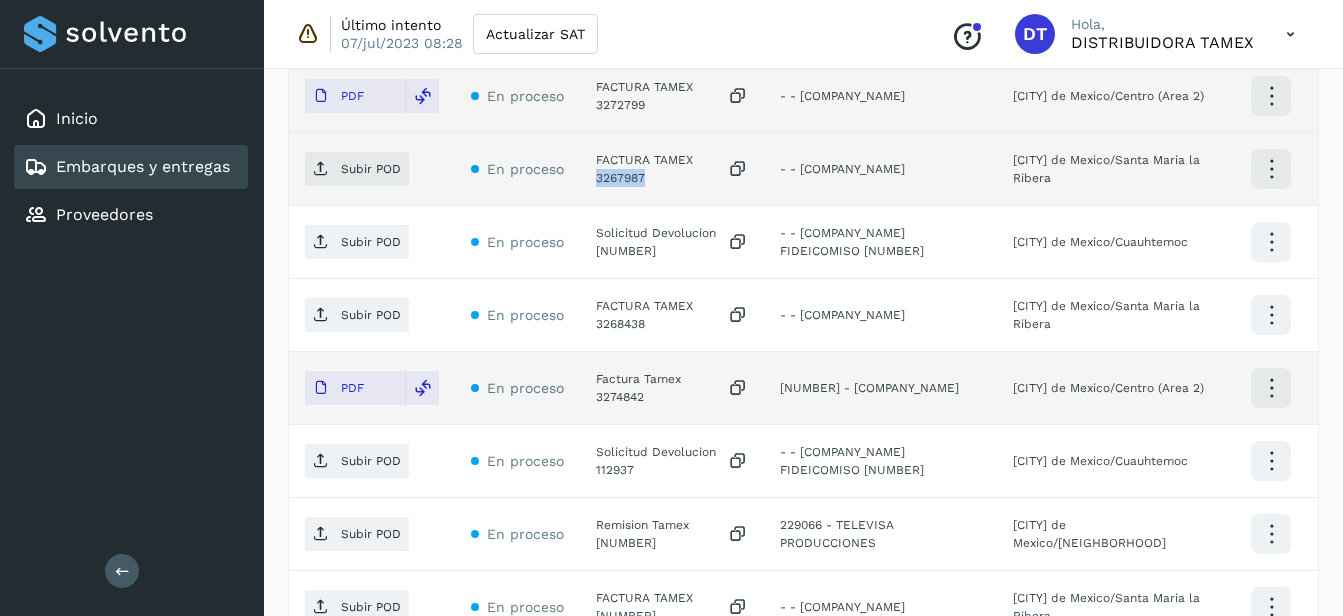 click on "FACTURA TAMEX 3267987" 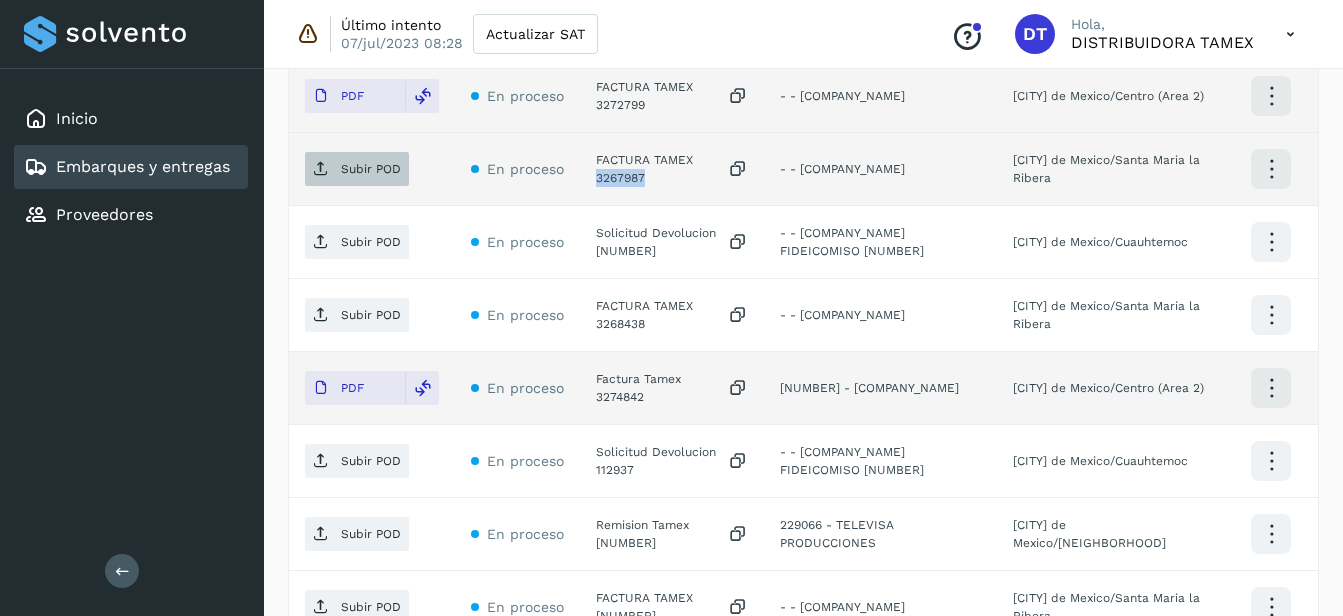 click on "Subir POD" at bounding box center (371, 169) 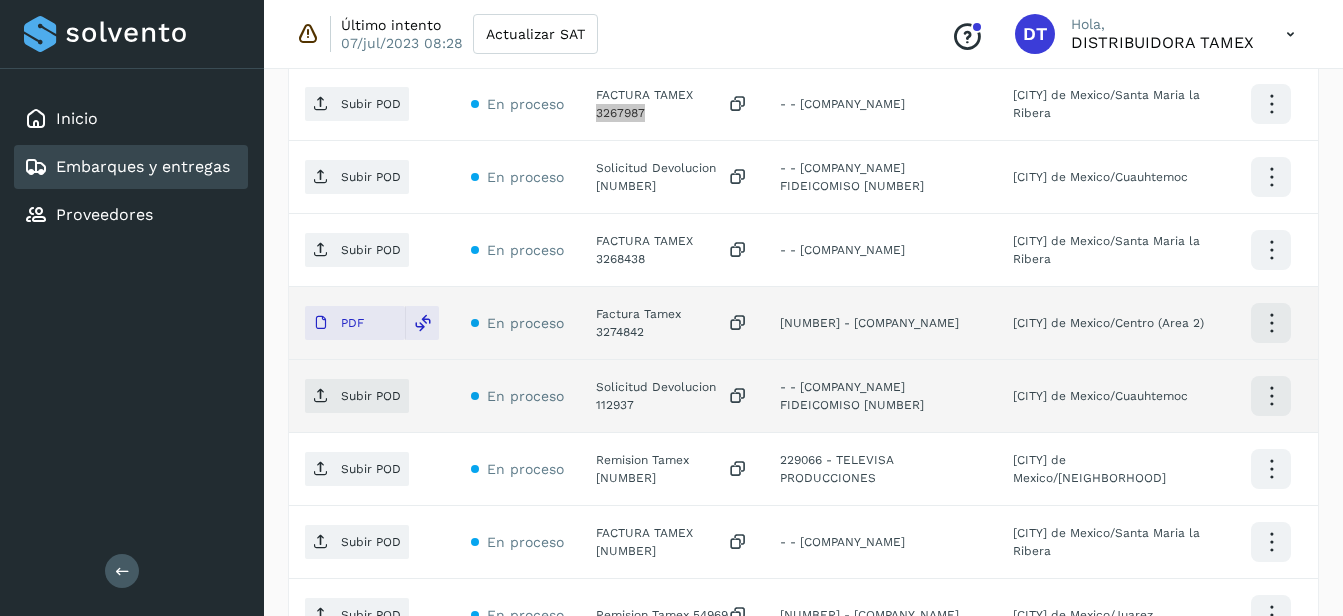 scroll, scrollTop: 800, scrollLeft: 0, axis: vertical 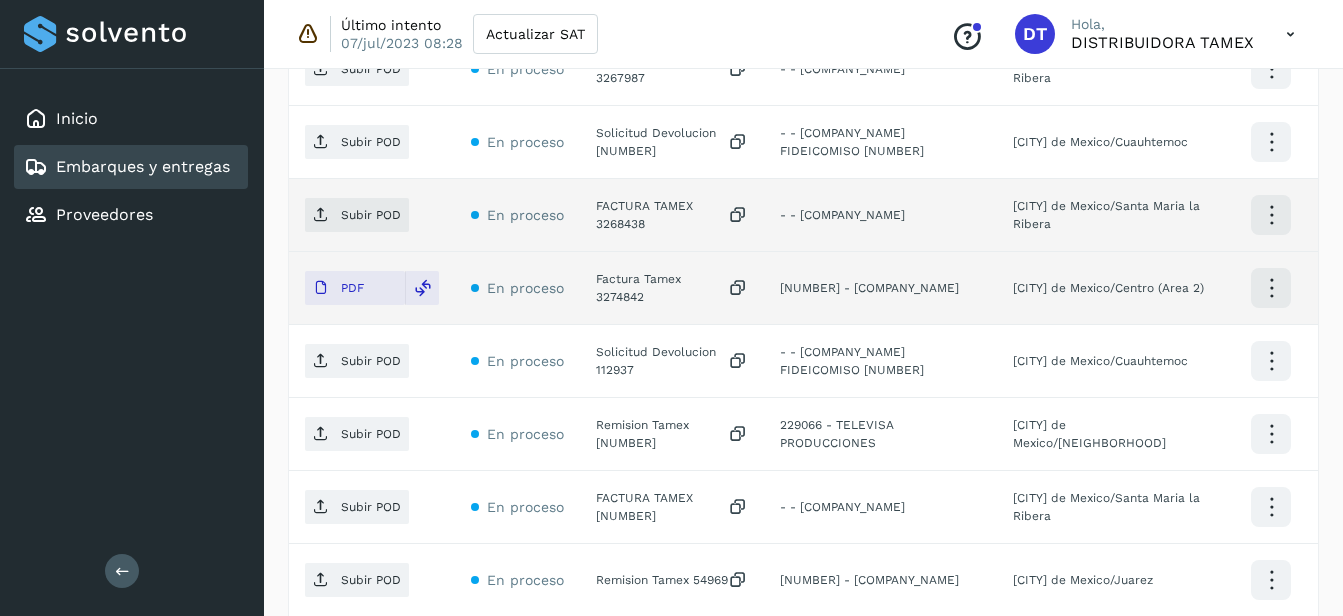 click on "FACTURA TAMEX 3268438" 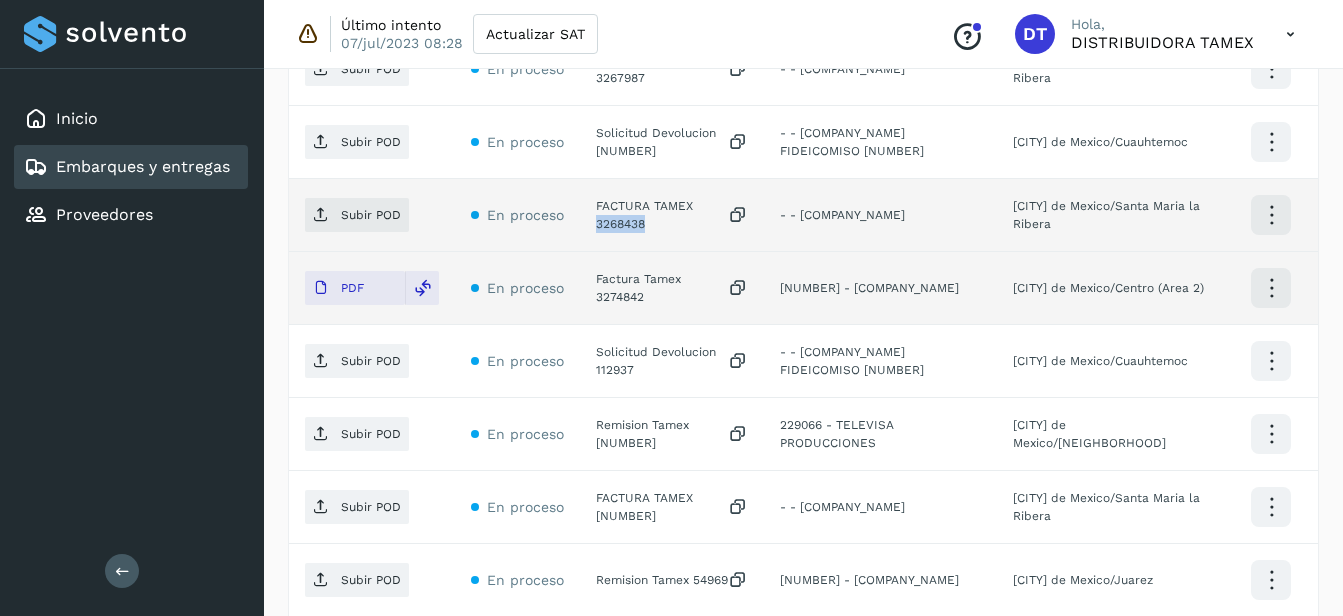 click on "FACTURA TAMEX 3268438" 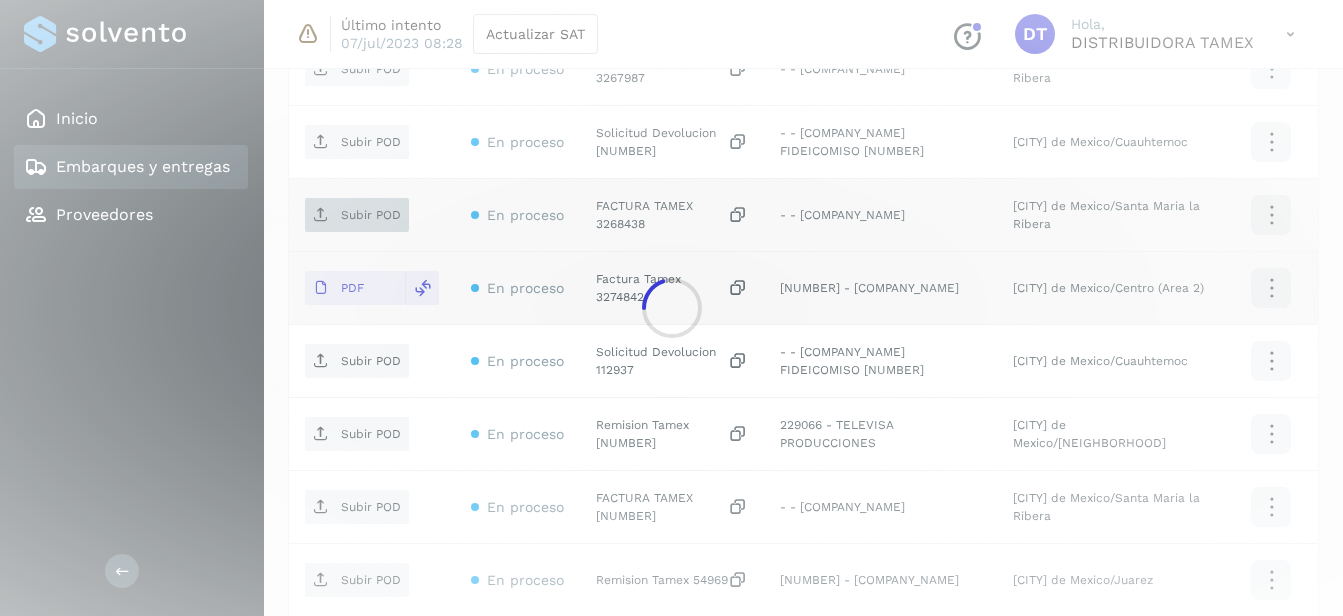 click 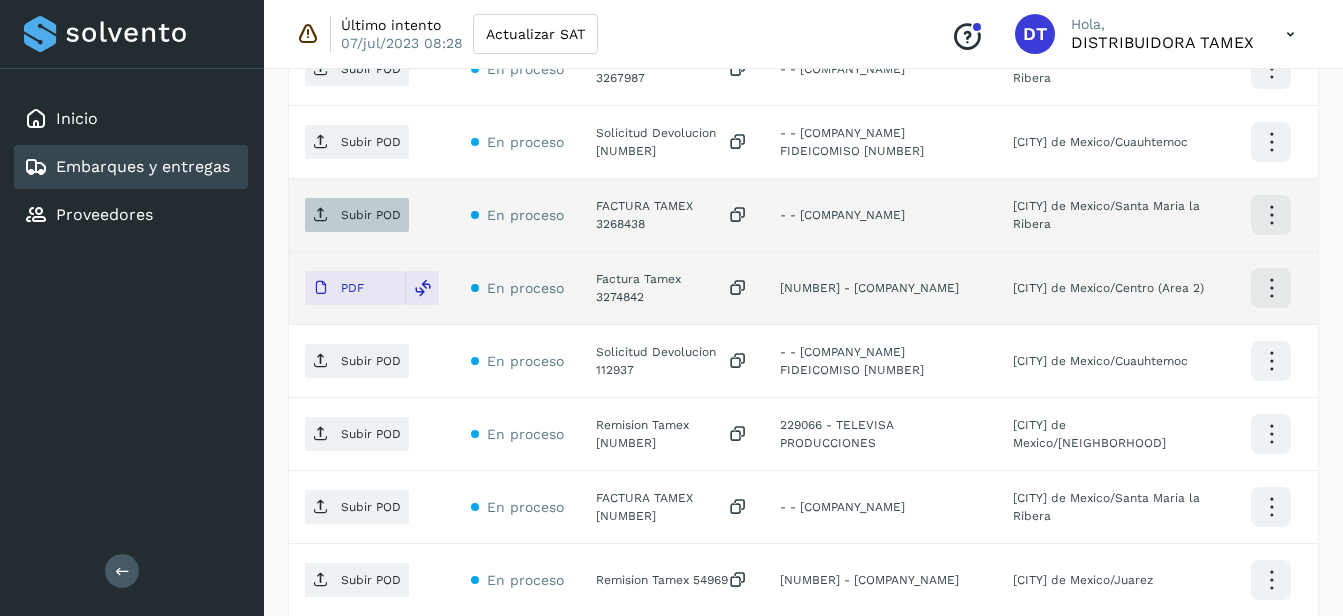 click on "Subir POD" at bounding box center (357, 215) 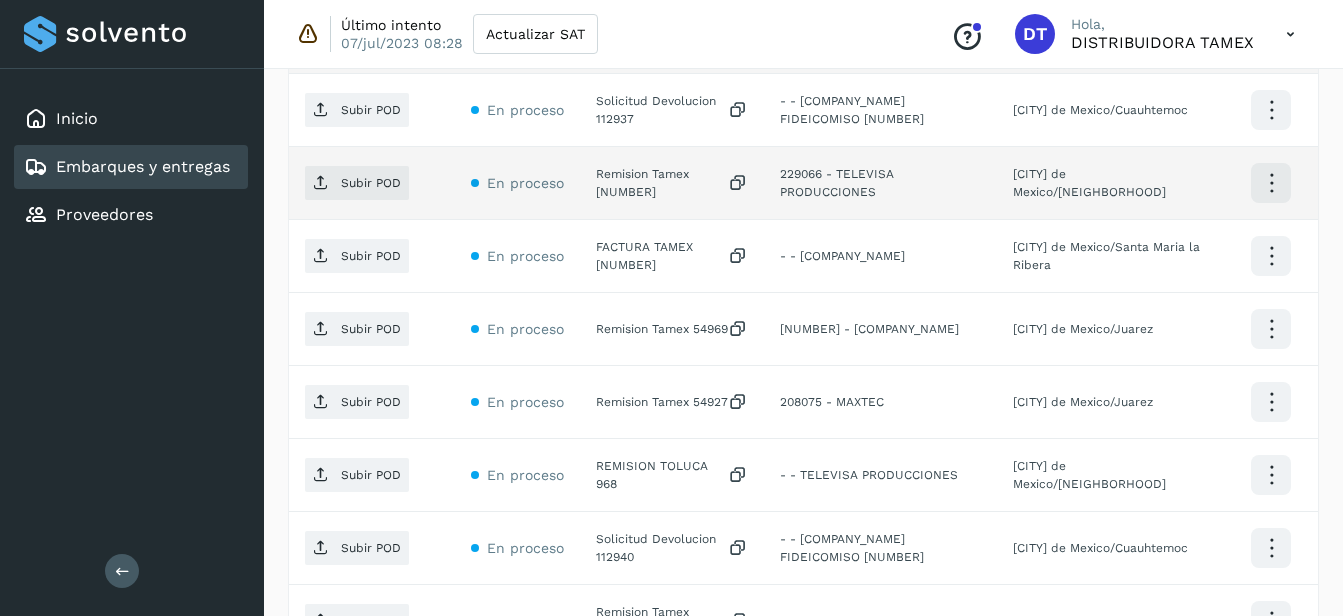 scroll, scrollTop: 1100, scrollLeft: 0, axis: vertical 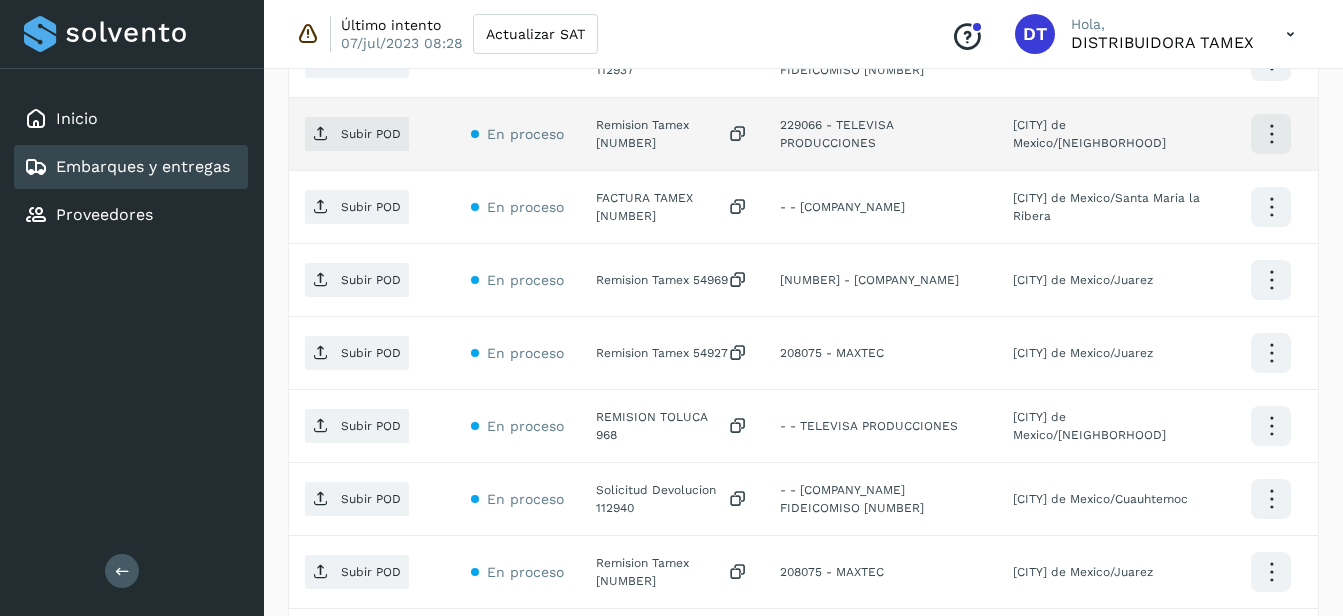 click on "Remision Tamex [NUMBER]" 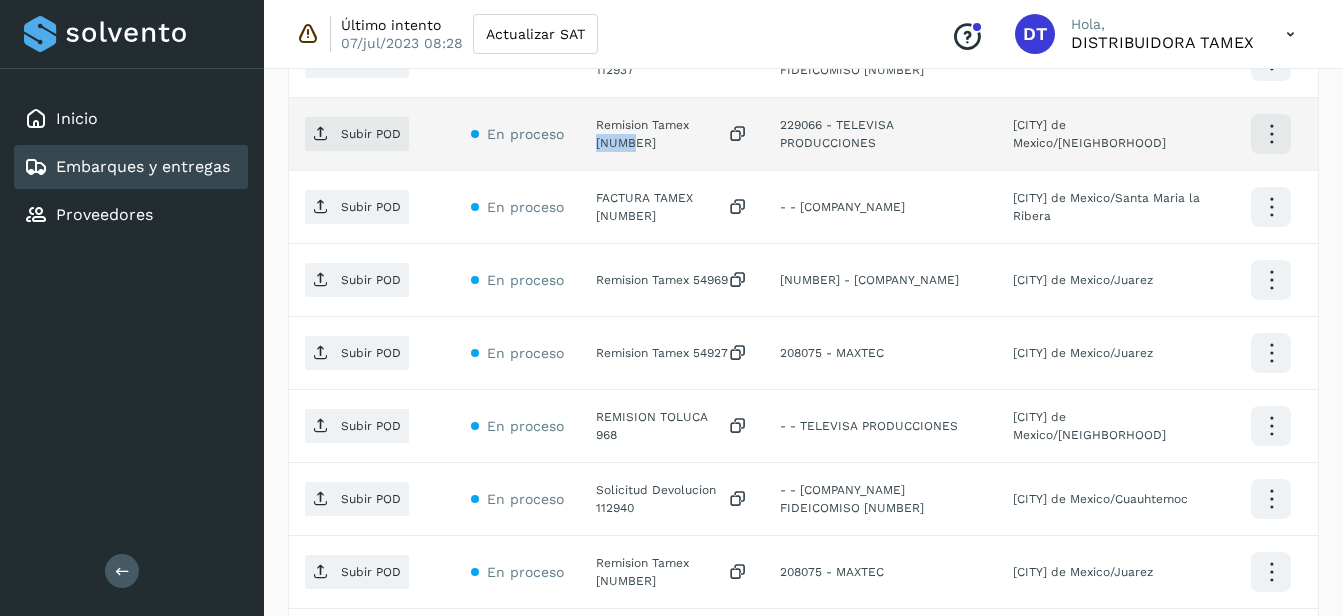 click on "Remision Tamex [NUMBER]" 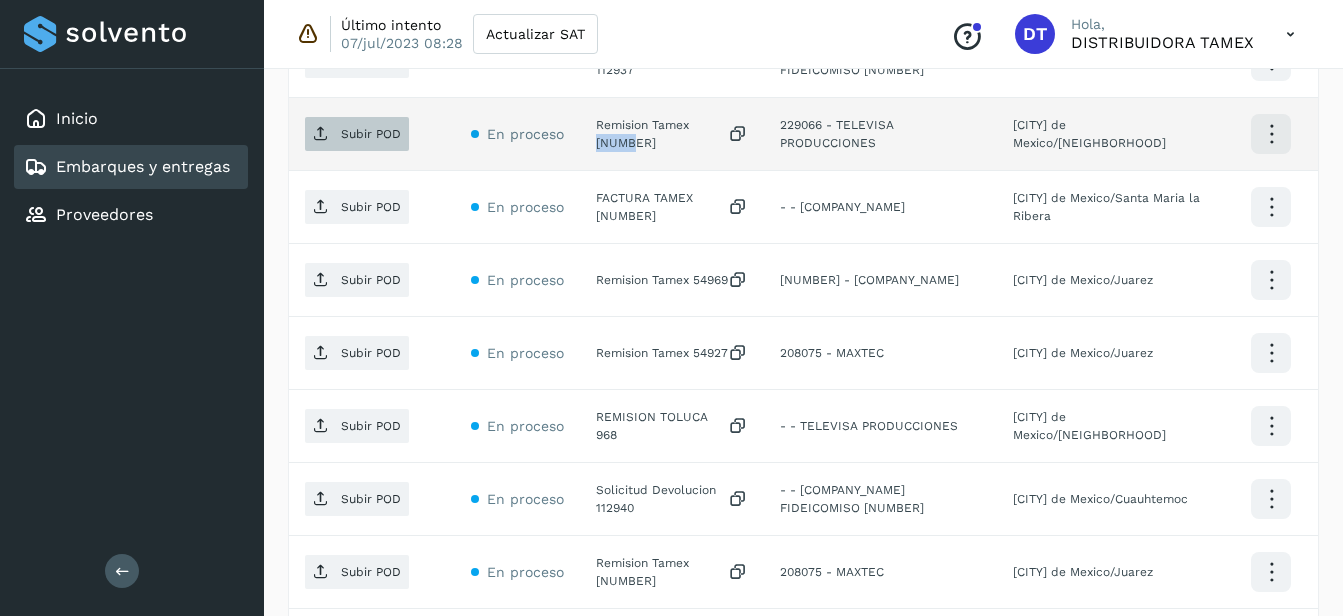 click on "Subir POD" at bounding box center [371, 134] 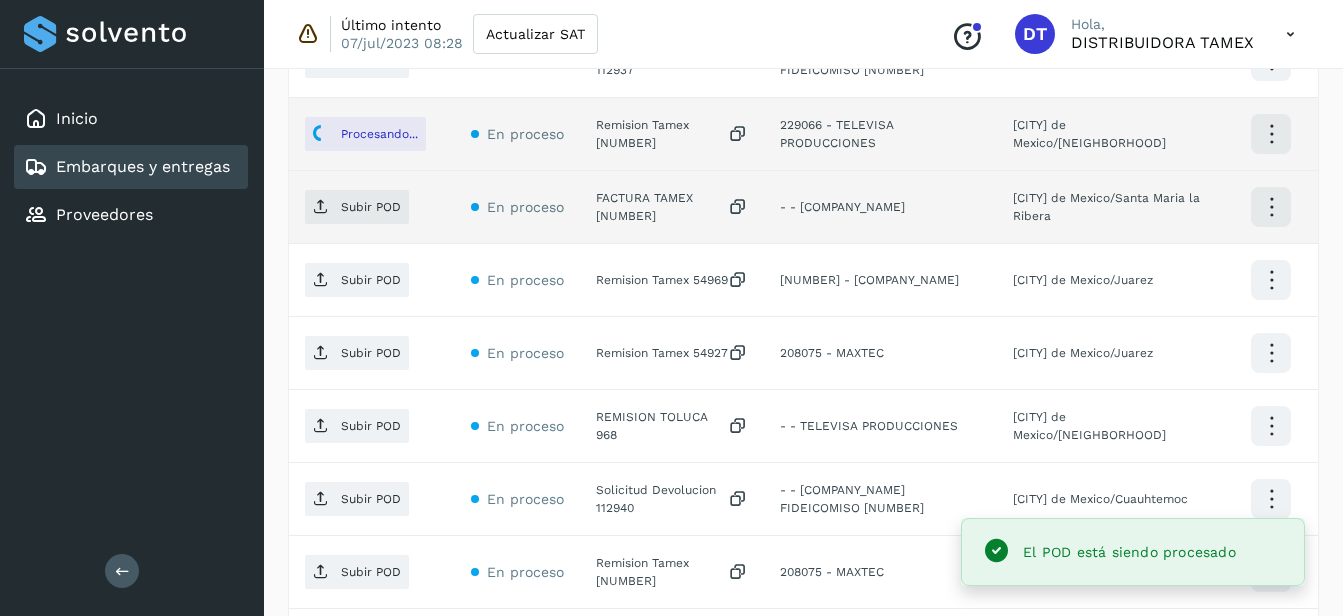click on "FACTURA TAMEX [NUMBER]" 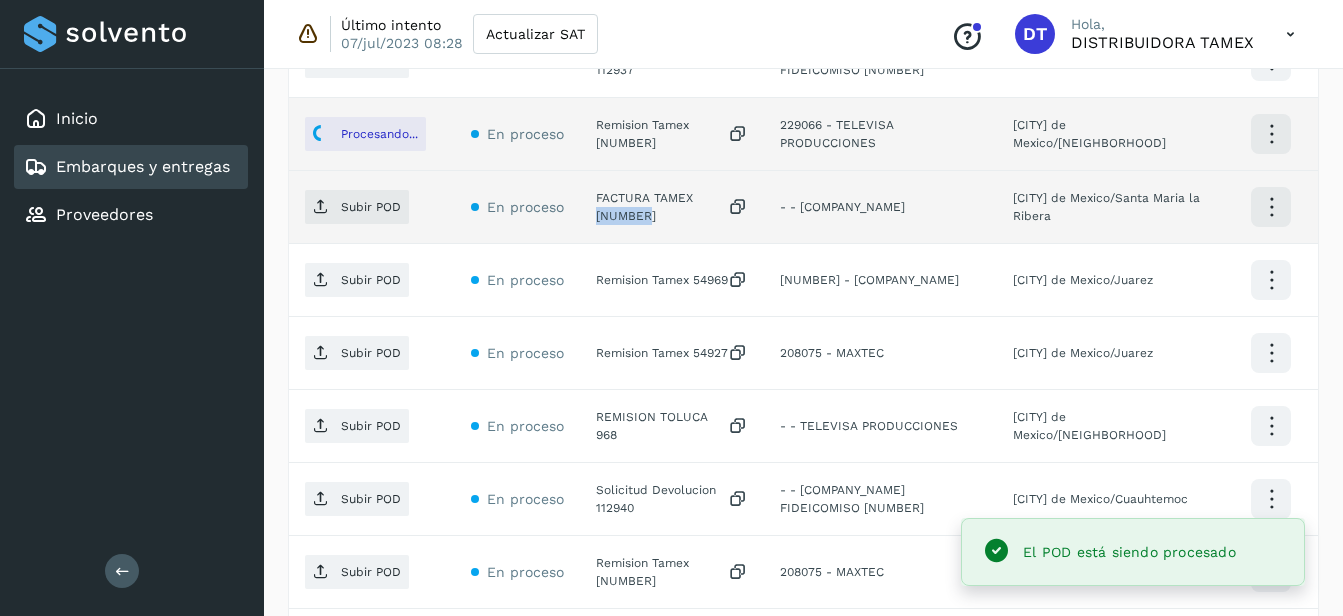 click on "FACTURA TAMEX [NUMBER]" 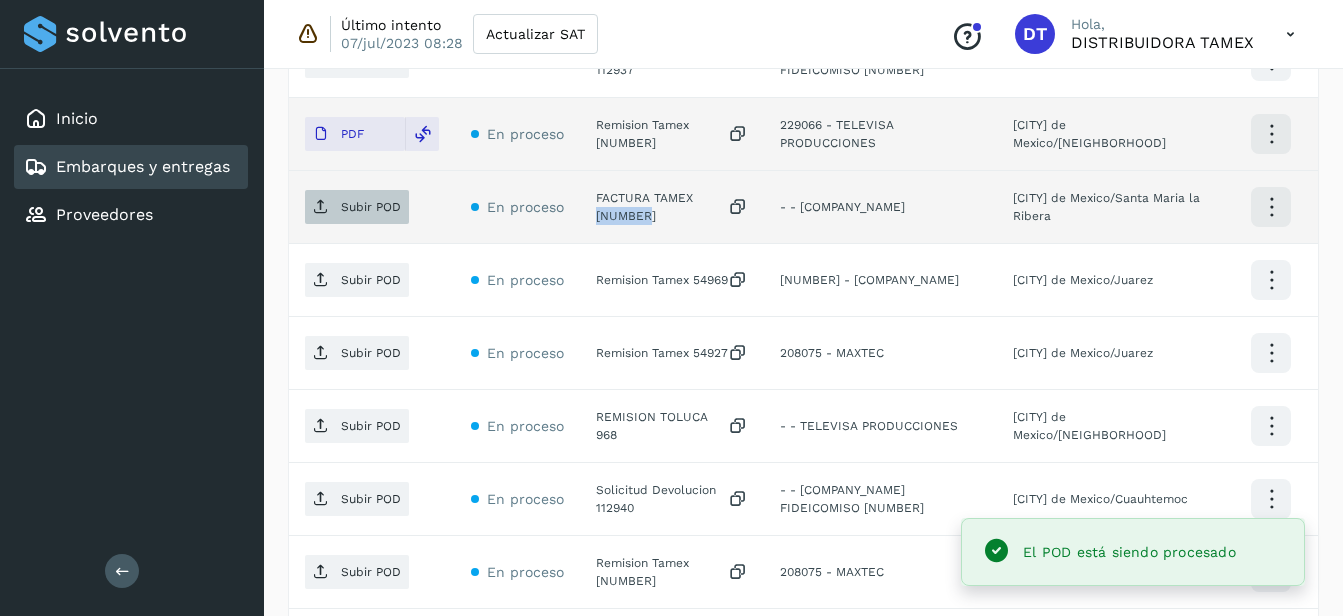 click on "Subir POD" at bounding box center [357, 207] 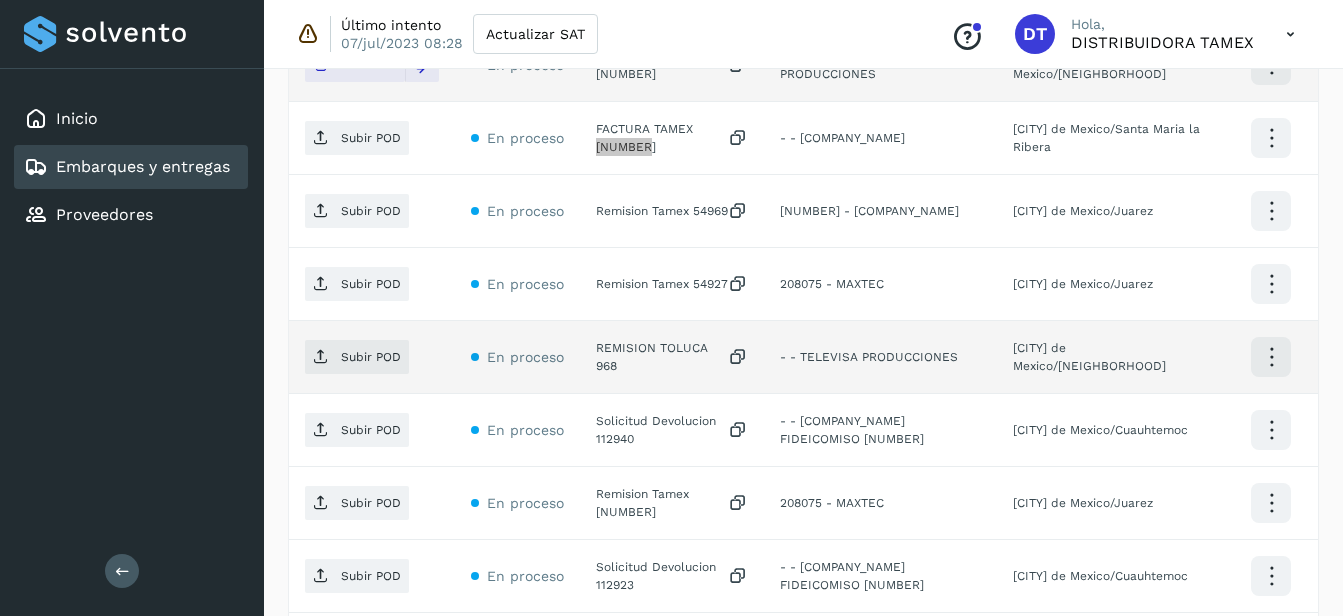 scroll, scrollTop: 1200, scrollLeft: 0, axis: vertical 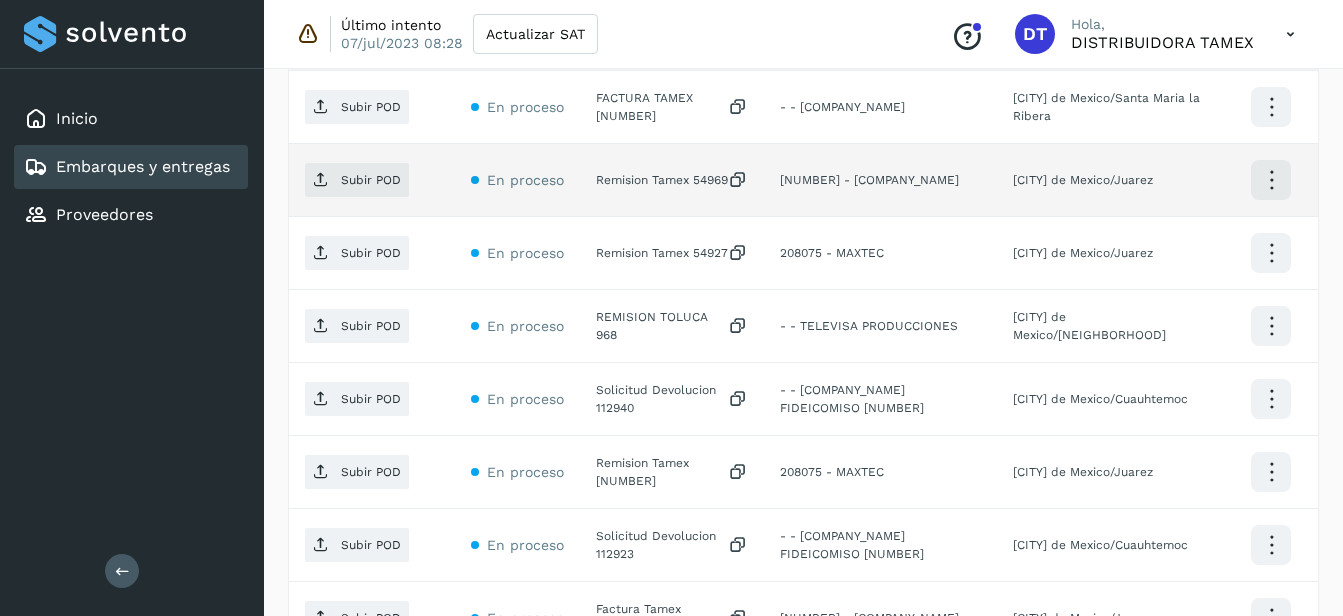 click on "Remision Tamex 54969" 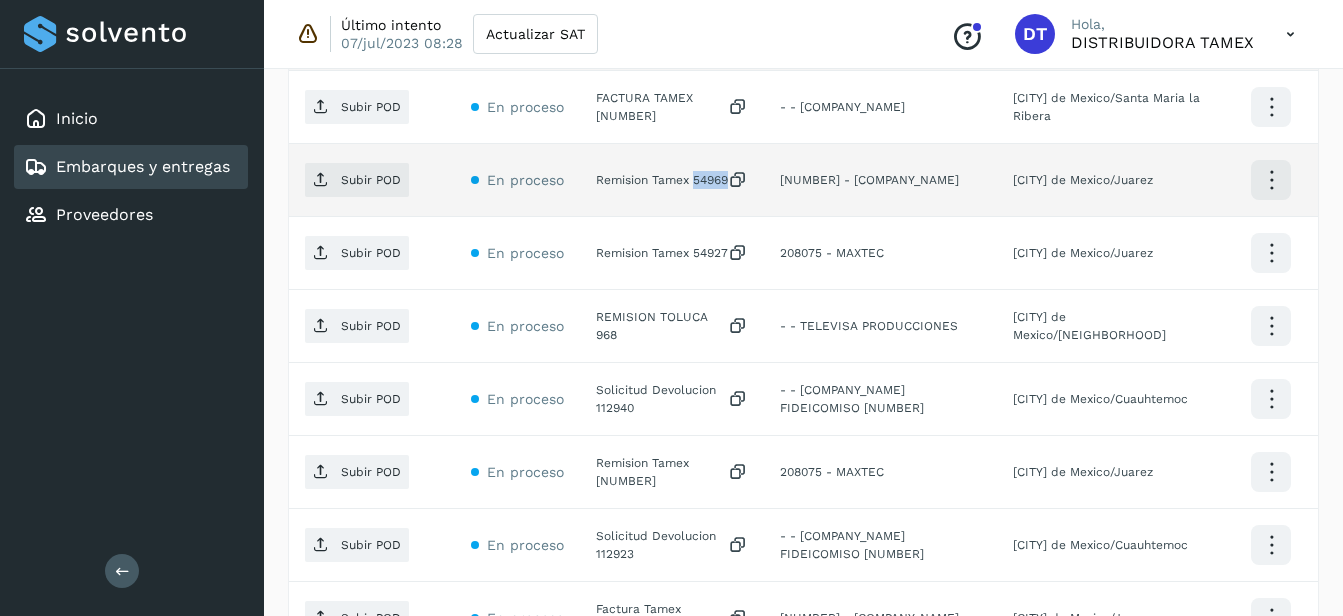 click on "Remision Tamex 54969" 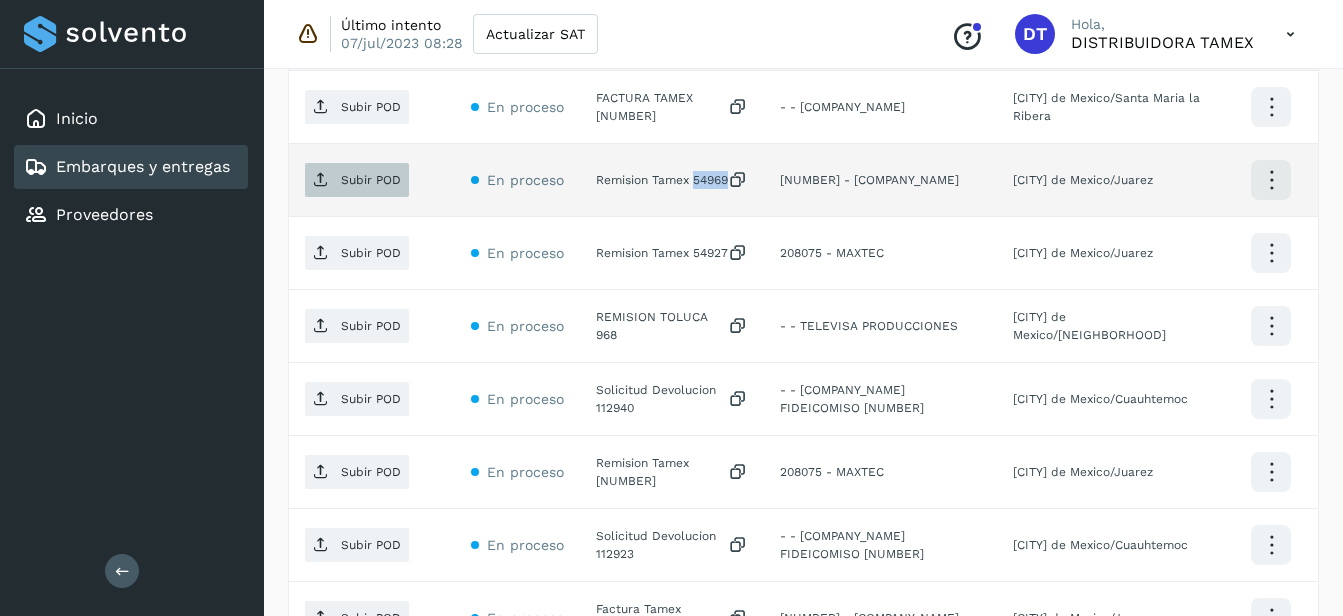 click on "Subir POD" at bounding box center [371, 180] 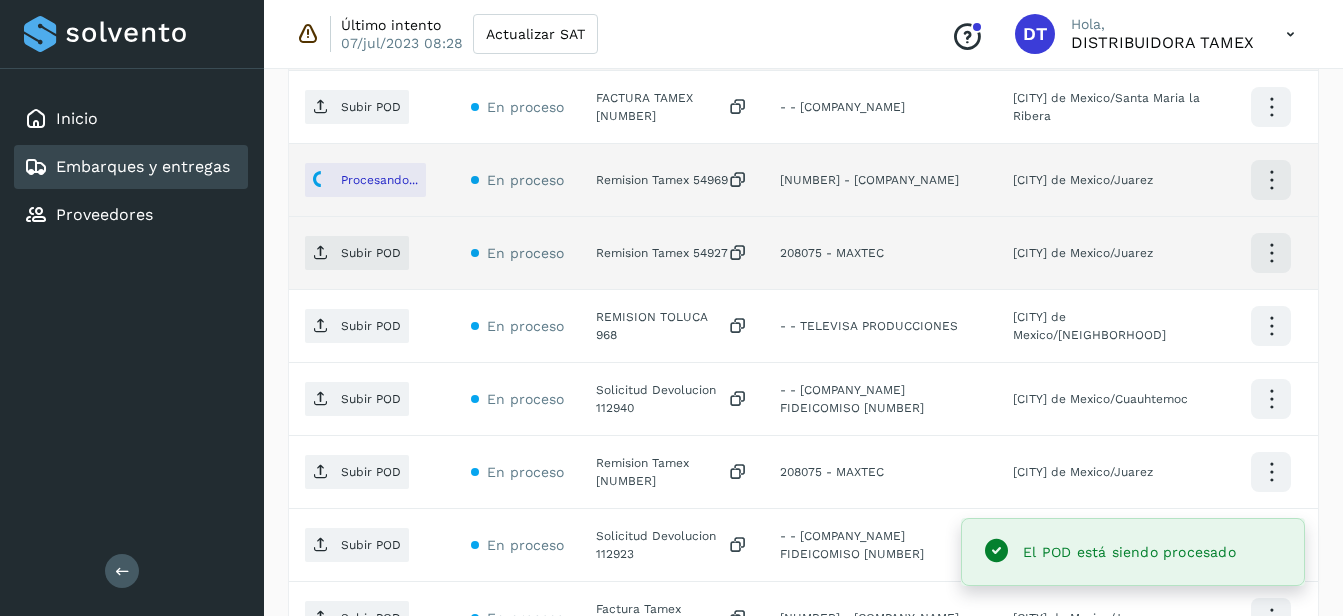 click on "Remision Tamex 54927" 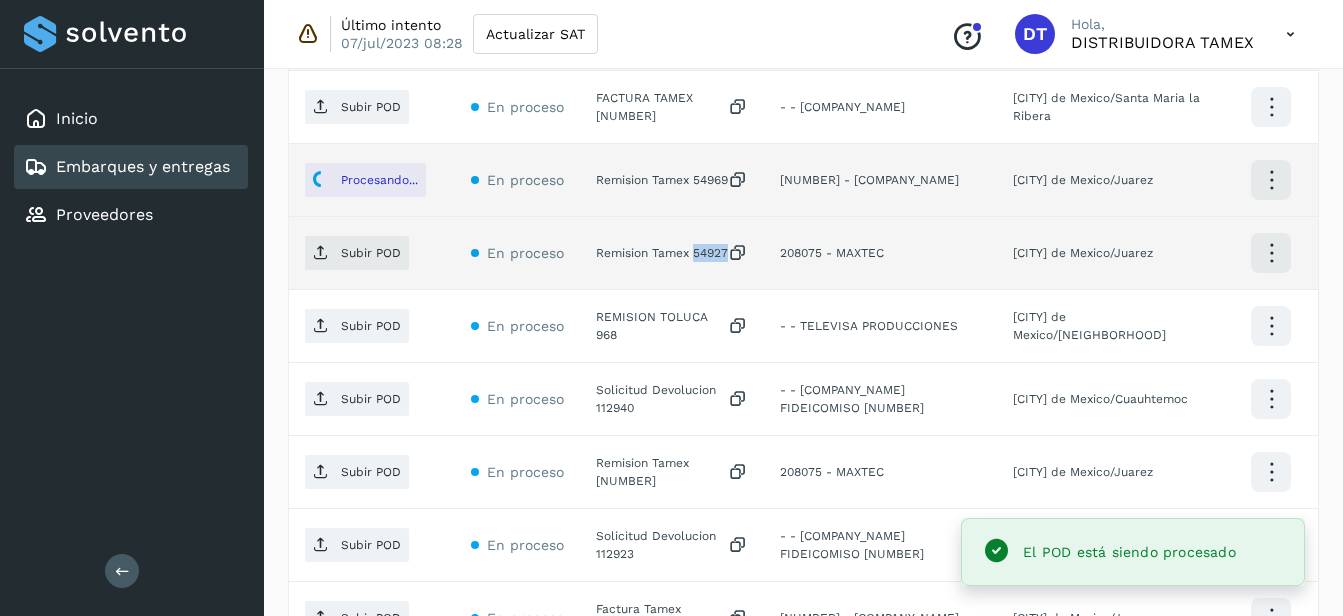click on "Remision Tamex 54927" 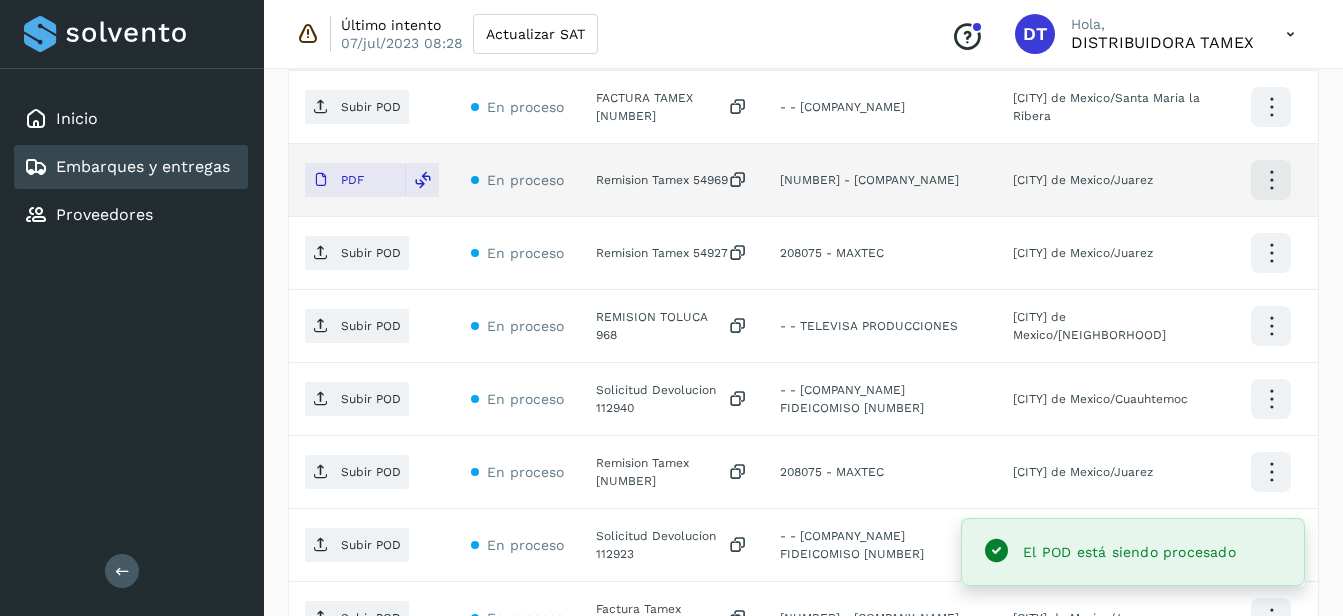 click on "Subir POD" at bounding box center (371, 253) 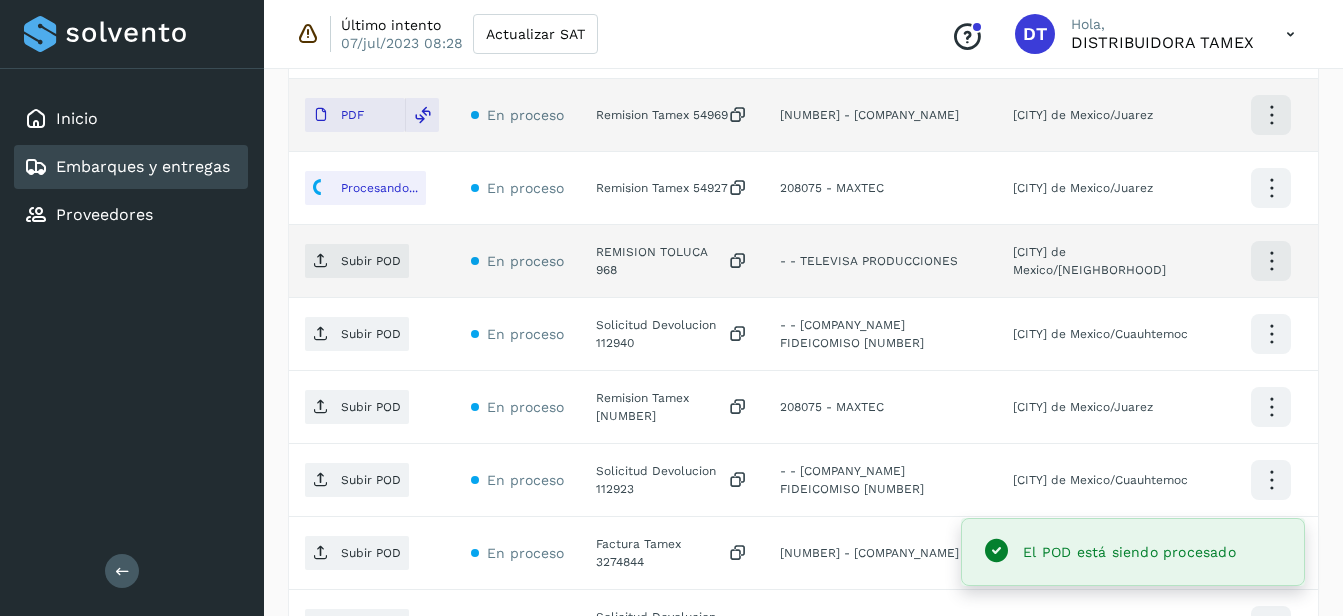 scroll, scrollTop: 1300, scrollLeft: 0, axis: vertical 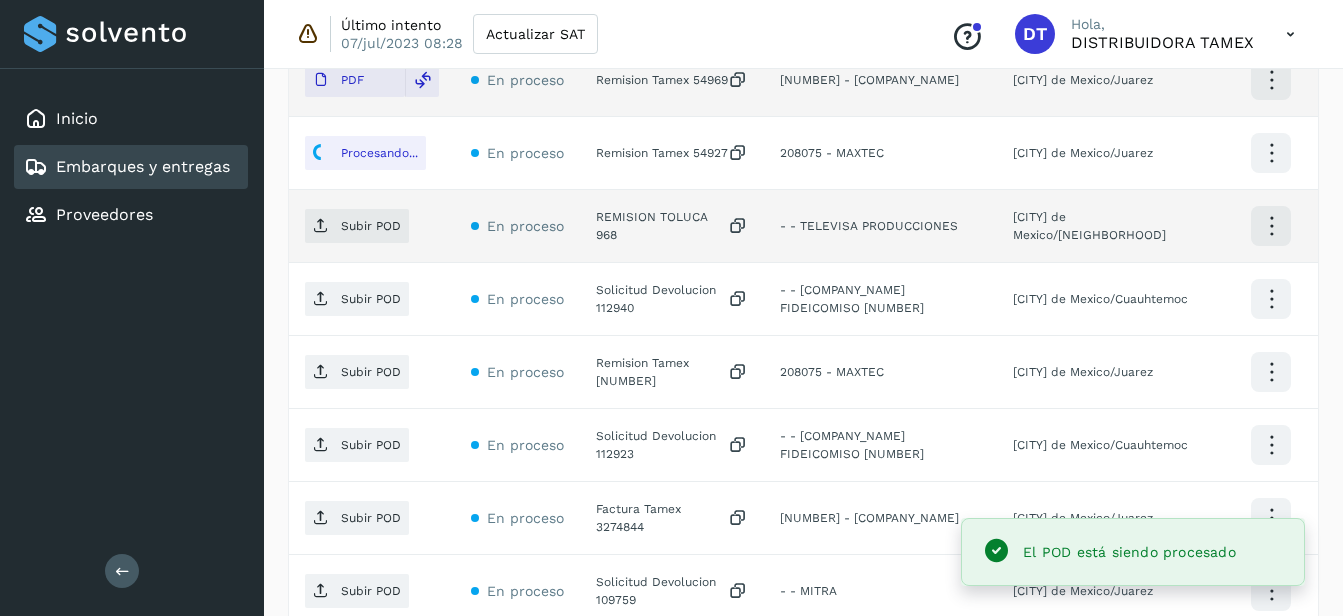 click on "REMISION TOLUCA 968" 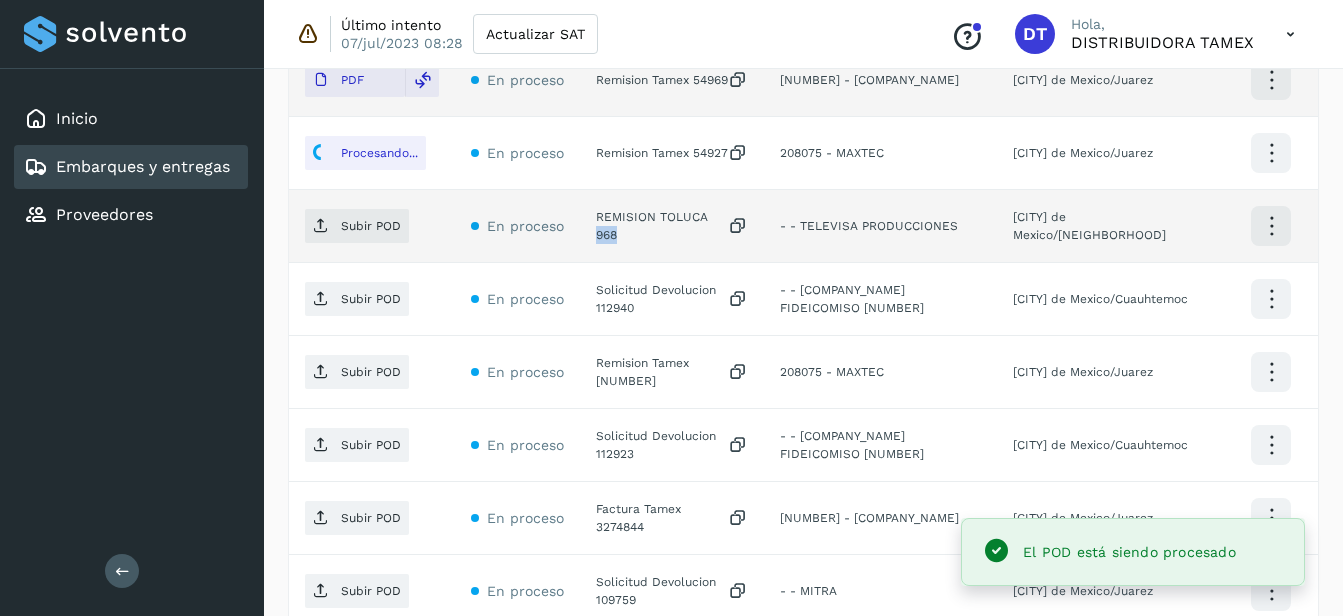 click on "REMISION TOLUCA 968" 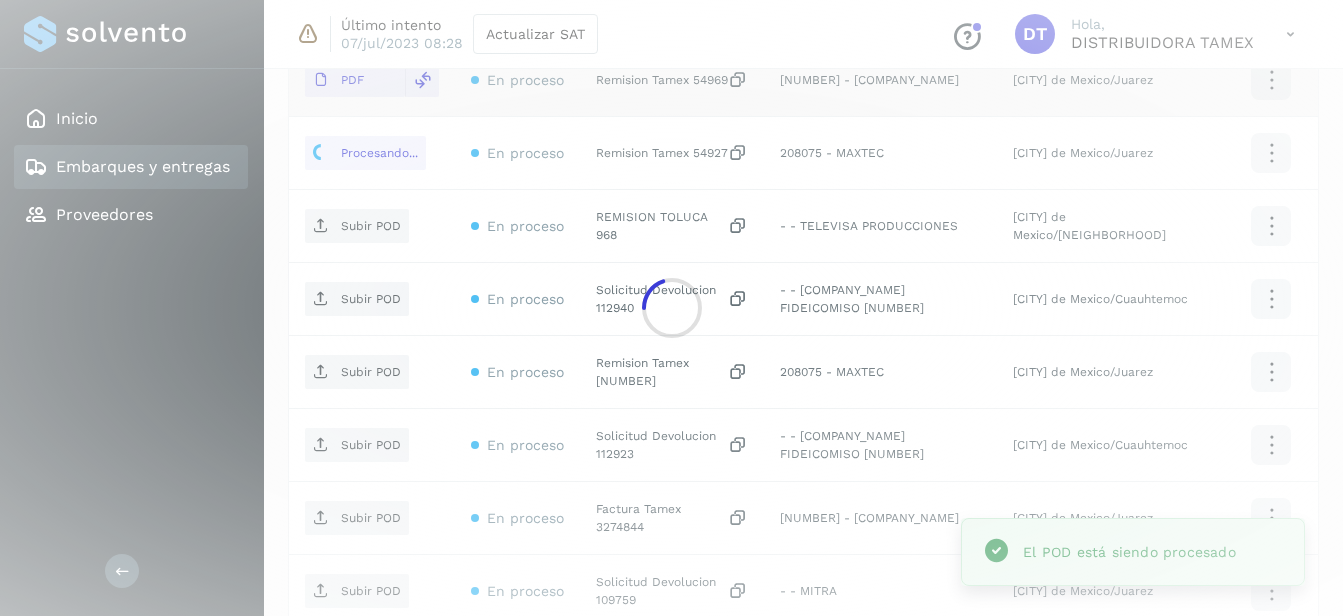 click 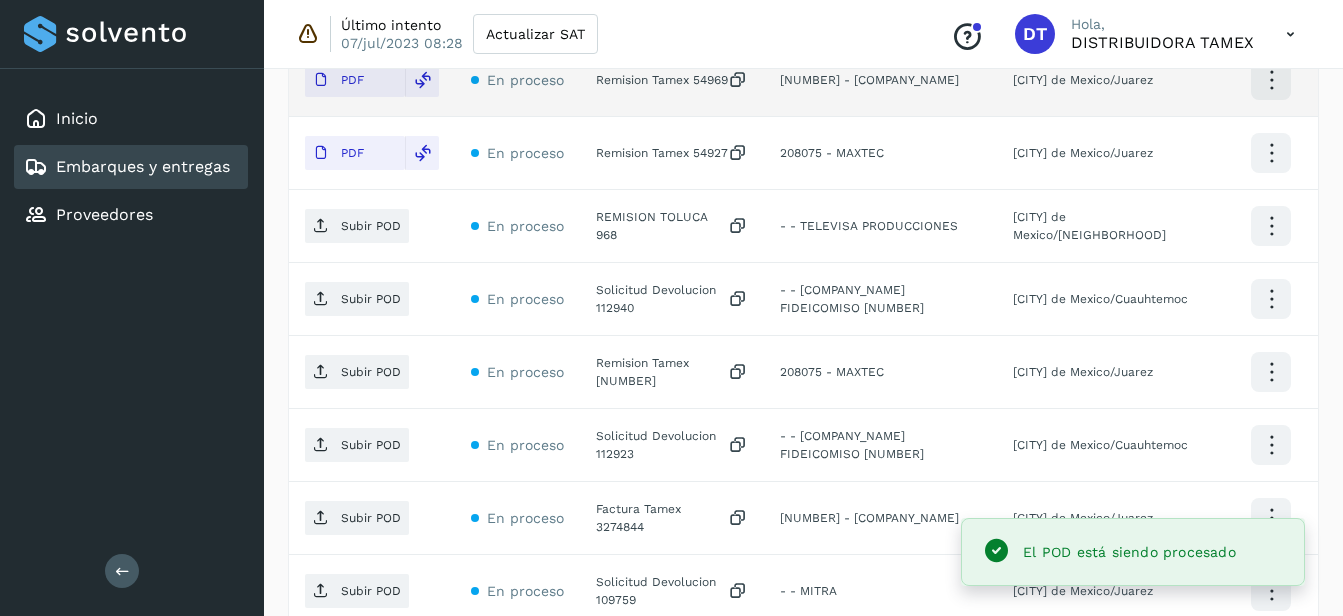 click on "Subir POD" at bounding box center [371, 226] 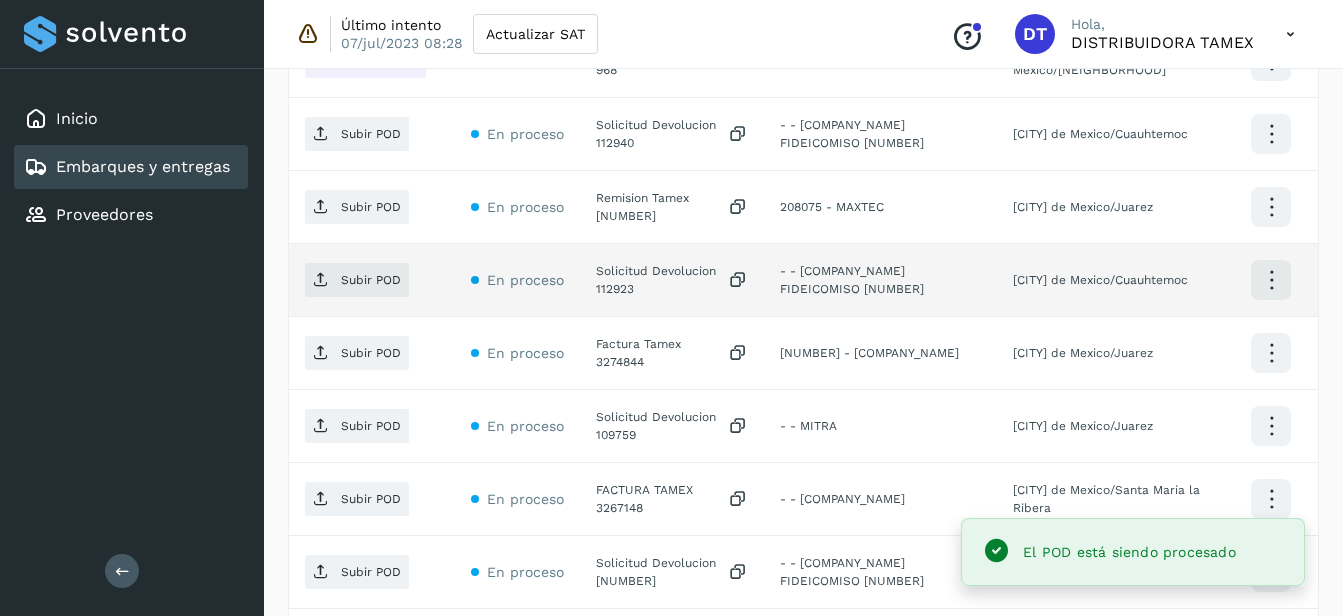 scroll, scrollTop: 1500, scrollLeft: 0, axis: vertical 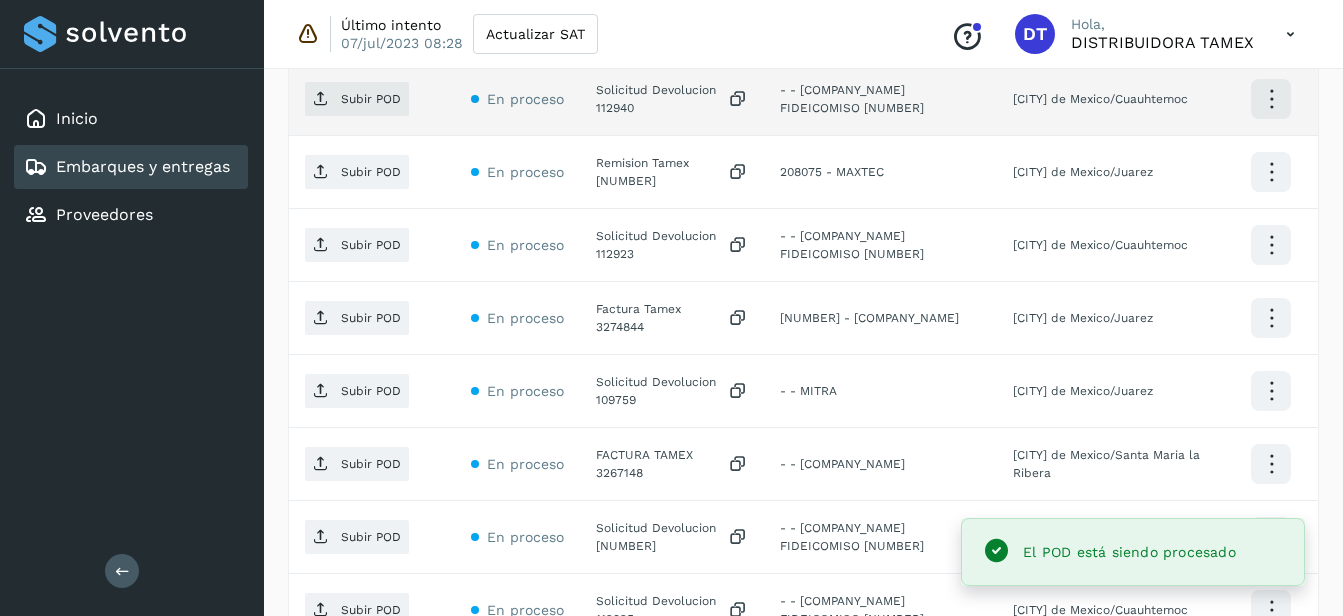 click on "Solicitud Devolucion 112940" 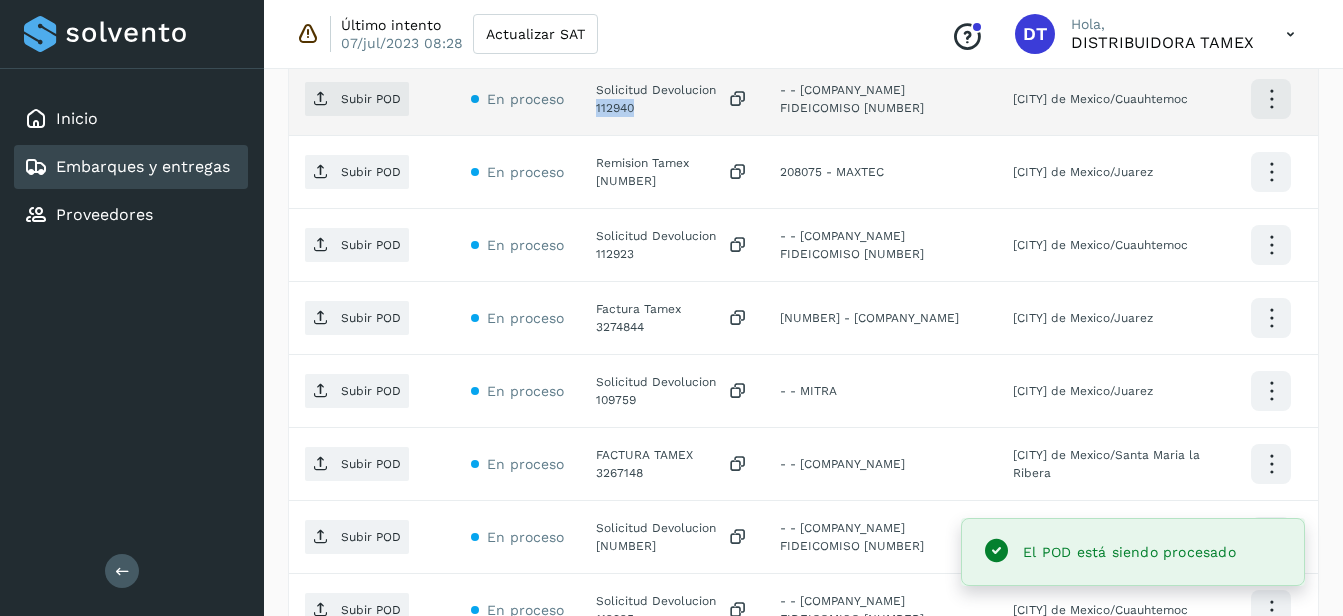 click on "Solicitud Devolucion 112940" 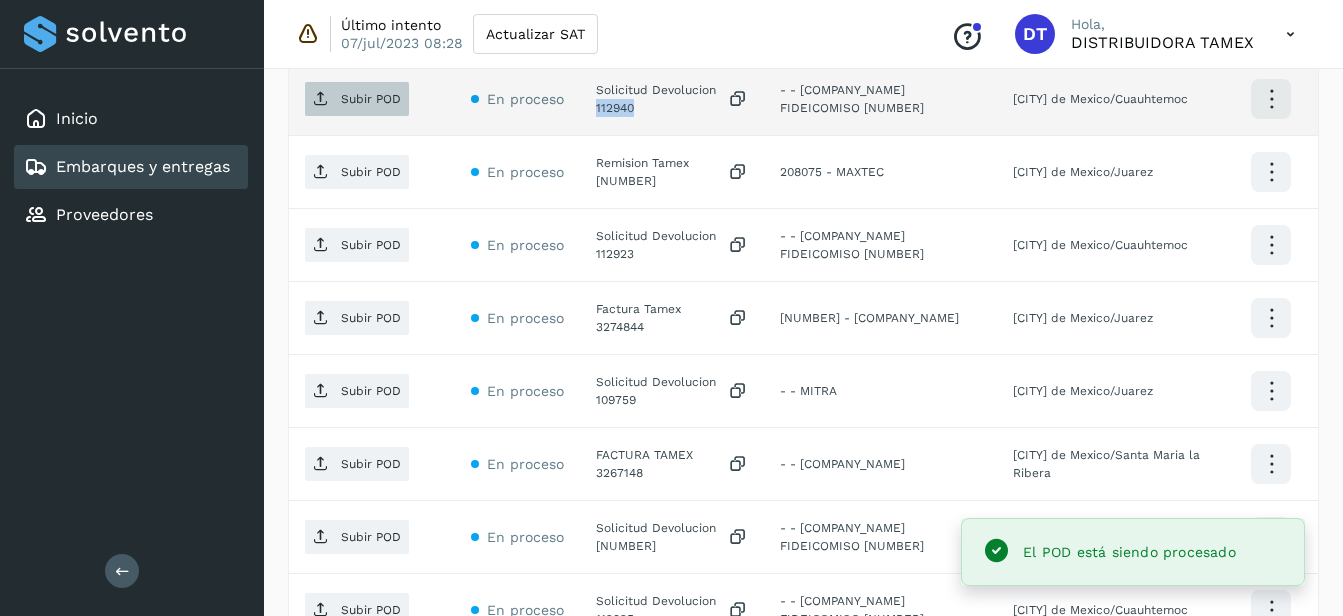 click on "Subir POD" at bounding box center (357, 99) 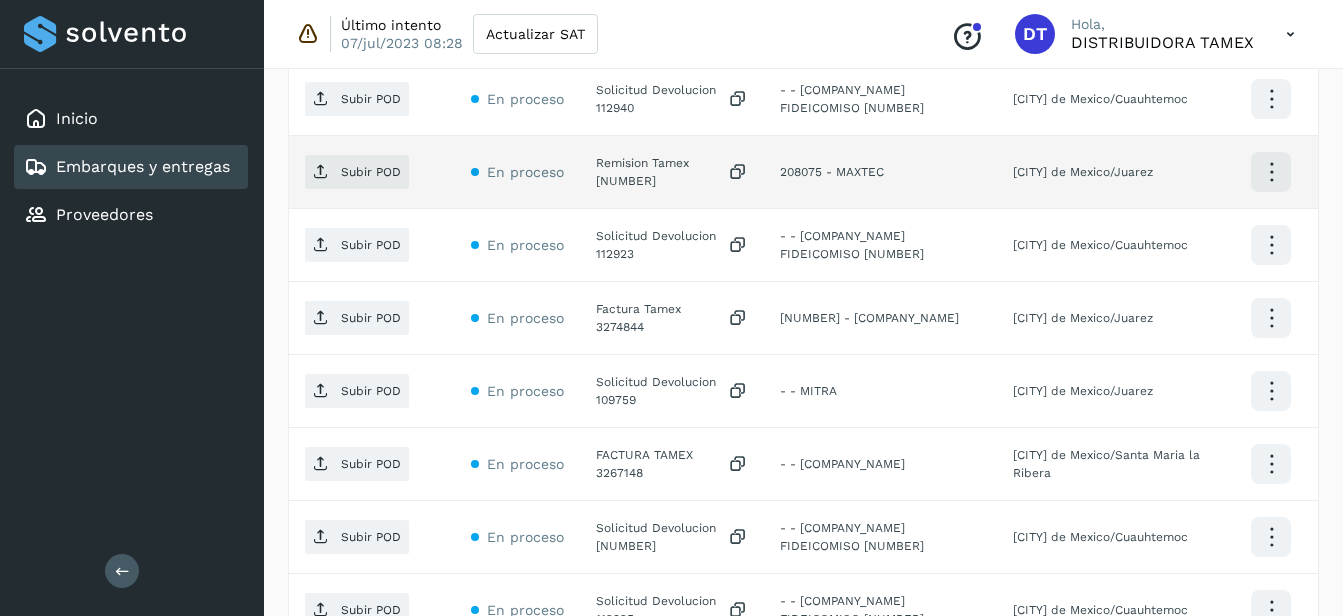 click on "Remision Tamex [NUMBER]" 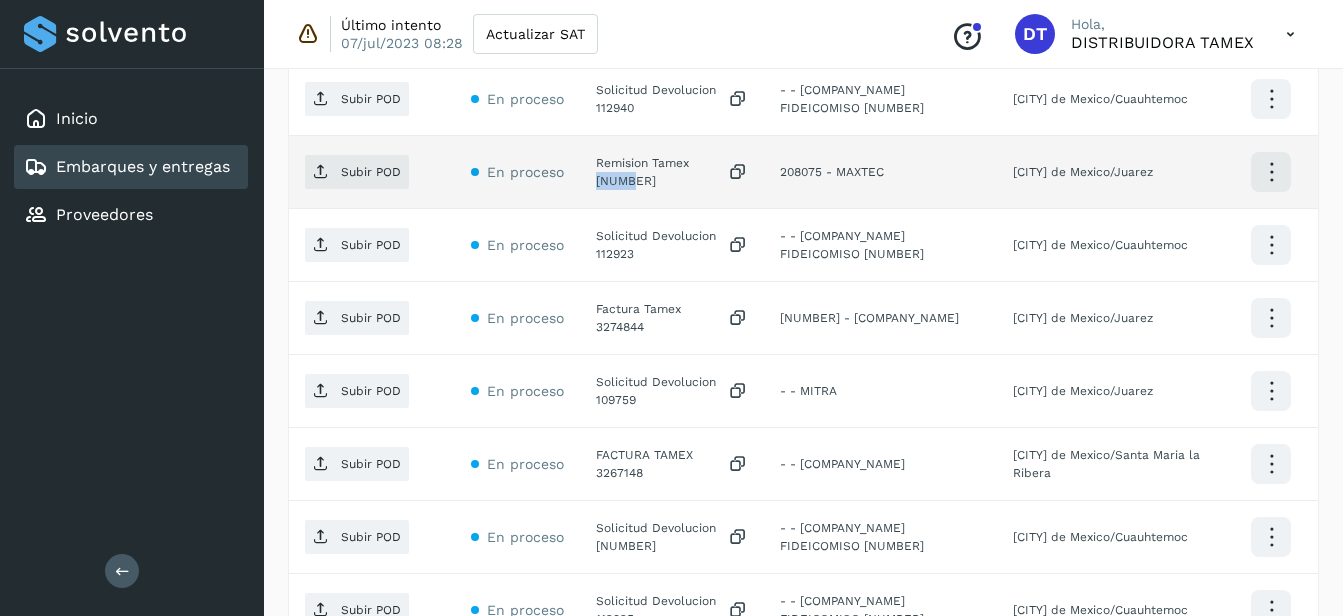 click on "Remision Tamex [NUMBER]" 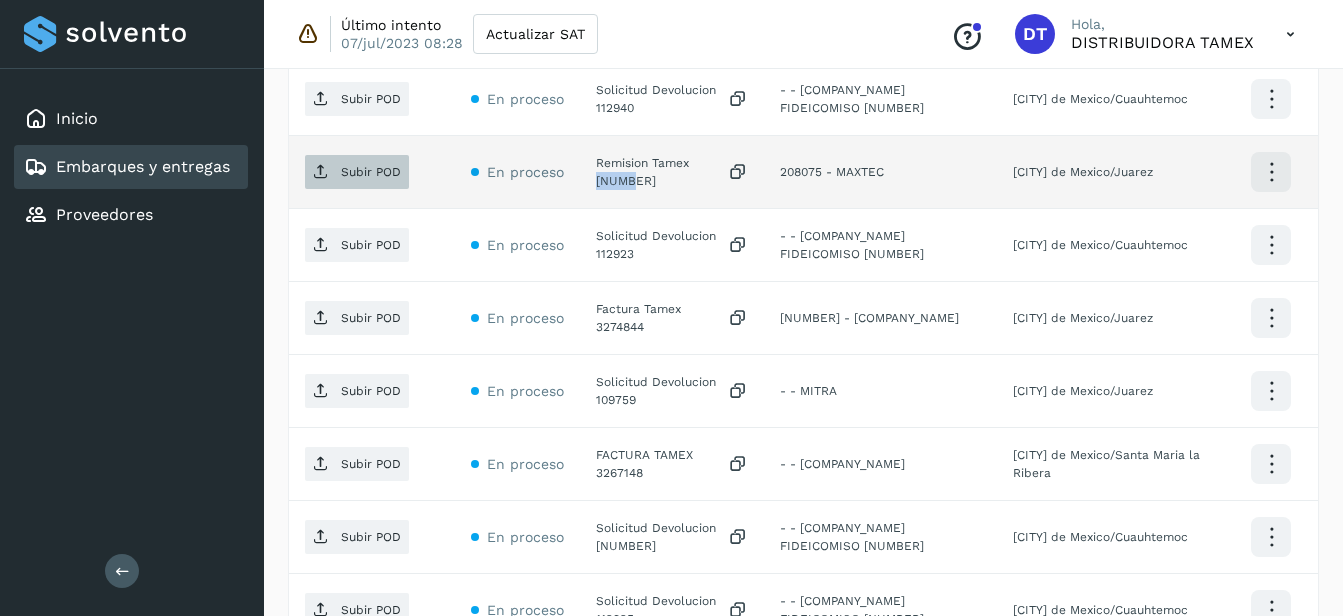 click on "Subir POD" at bounding box center [357, 172] 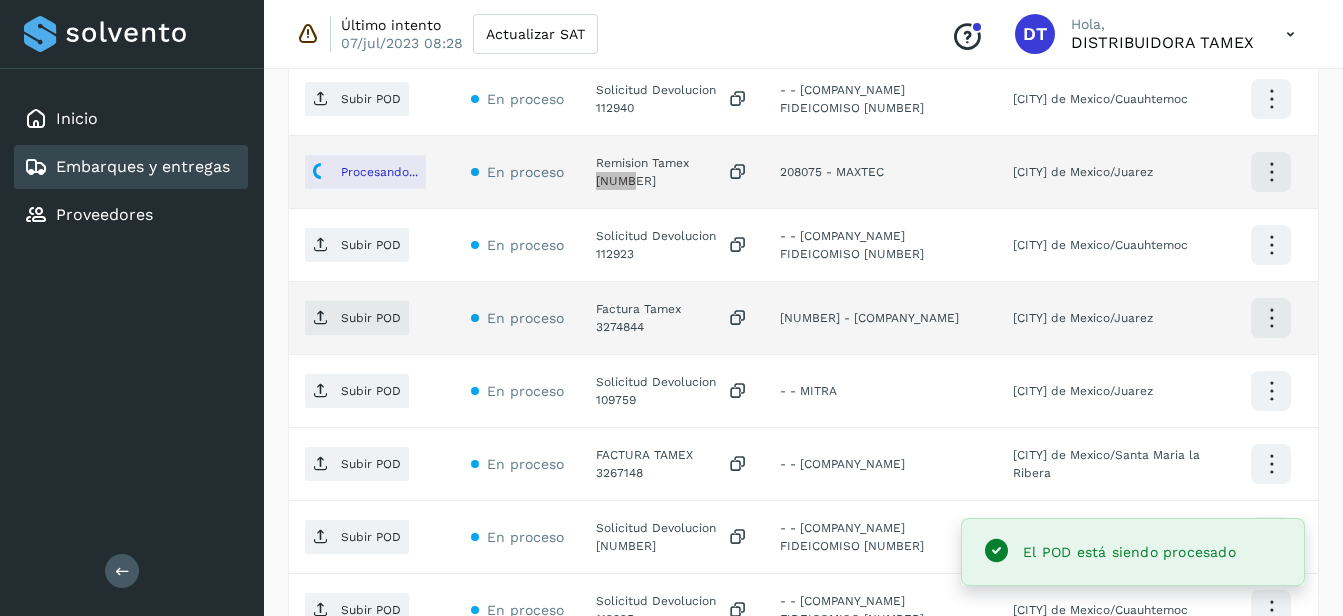 scroll, scrollTop: 1600, scrollLeft: 0, axis: vertical 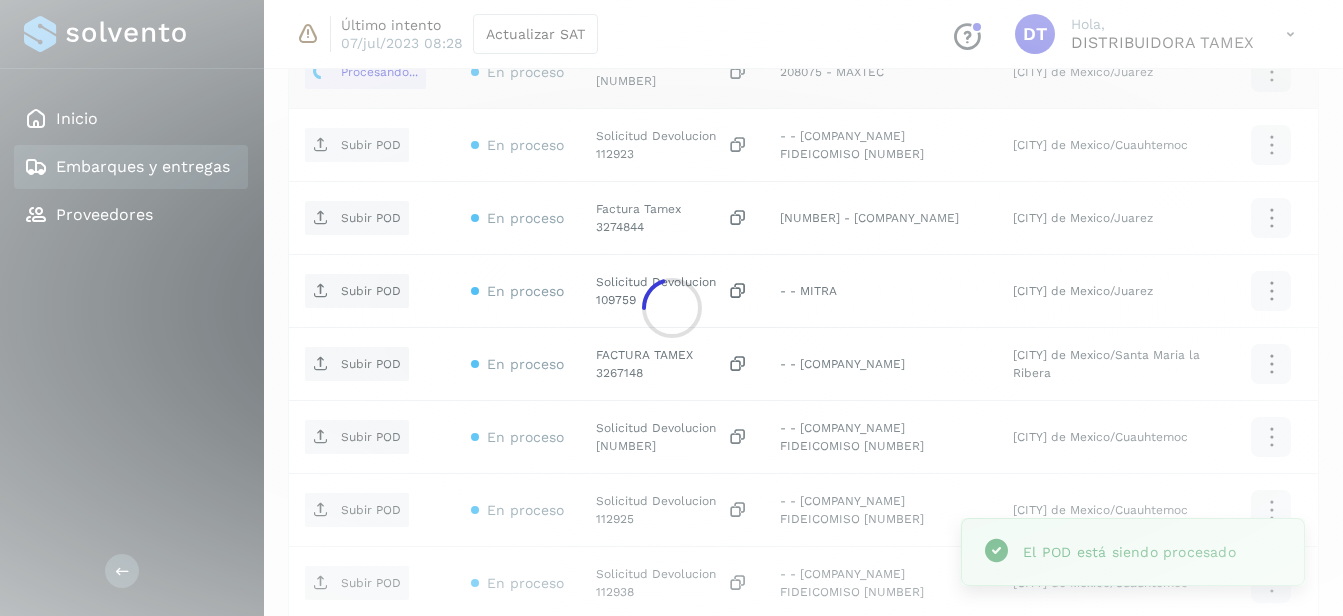 click 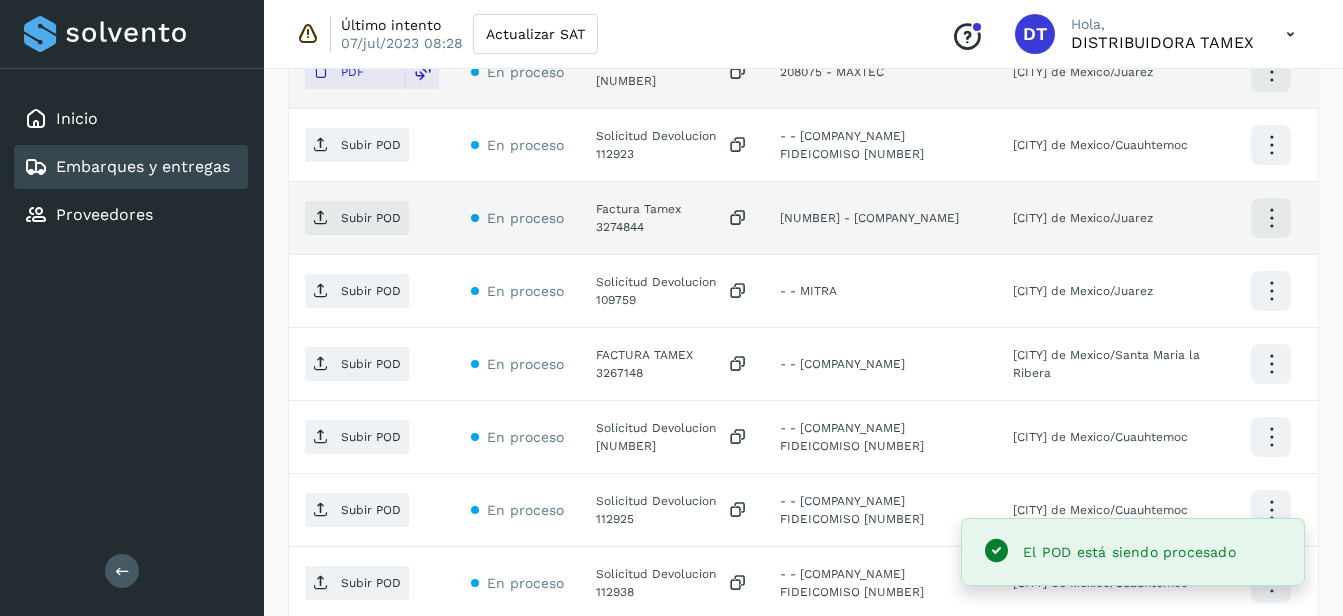 click on "Factura Tamex 3274844" 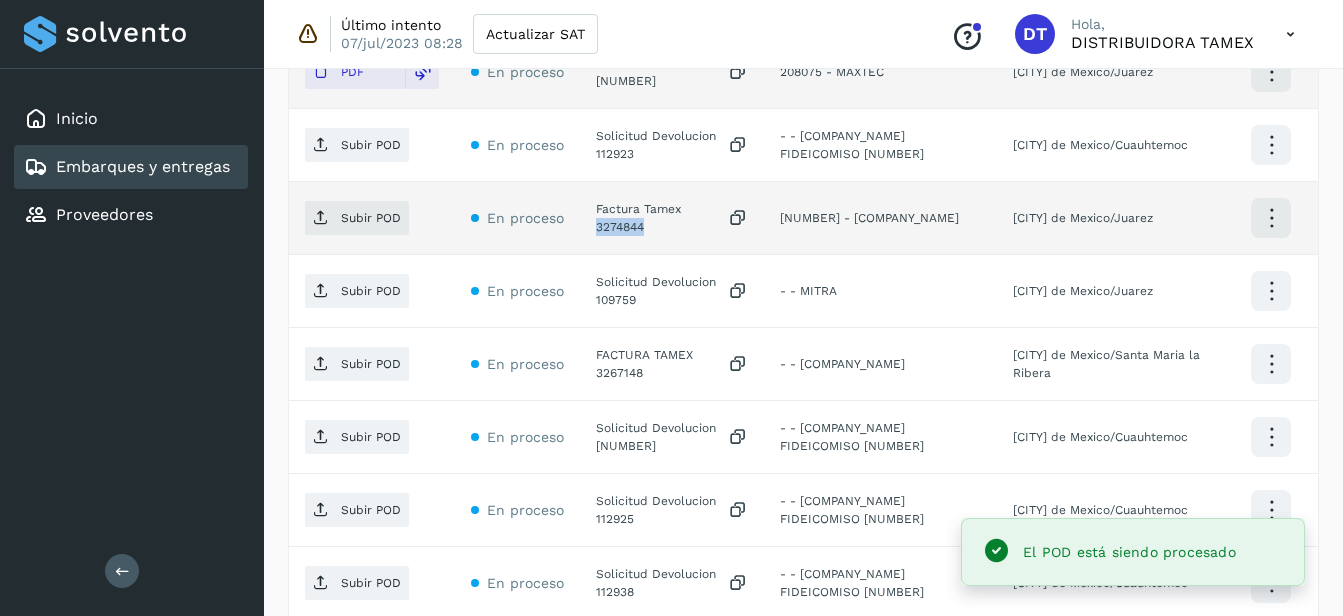 click on "Factura Tamex 3274844" 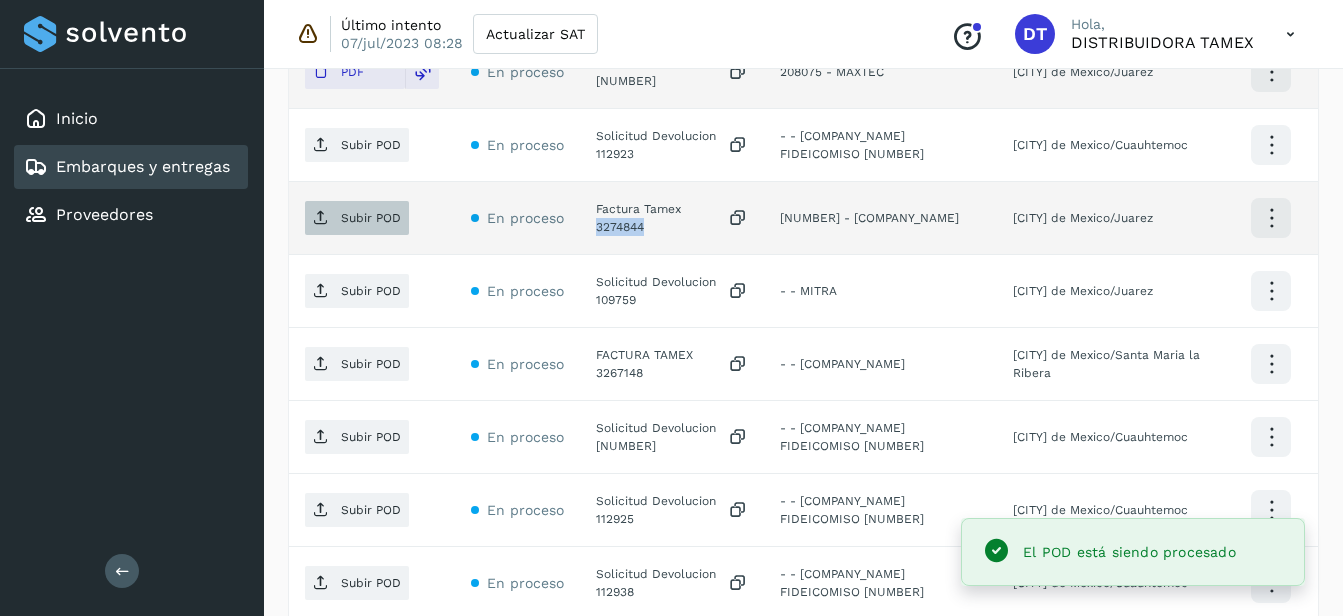 click on "Subir POD" at bounding box center [357, 218] 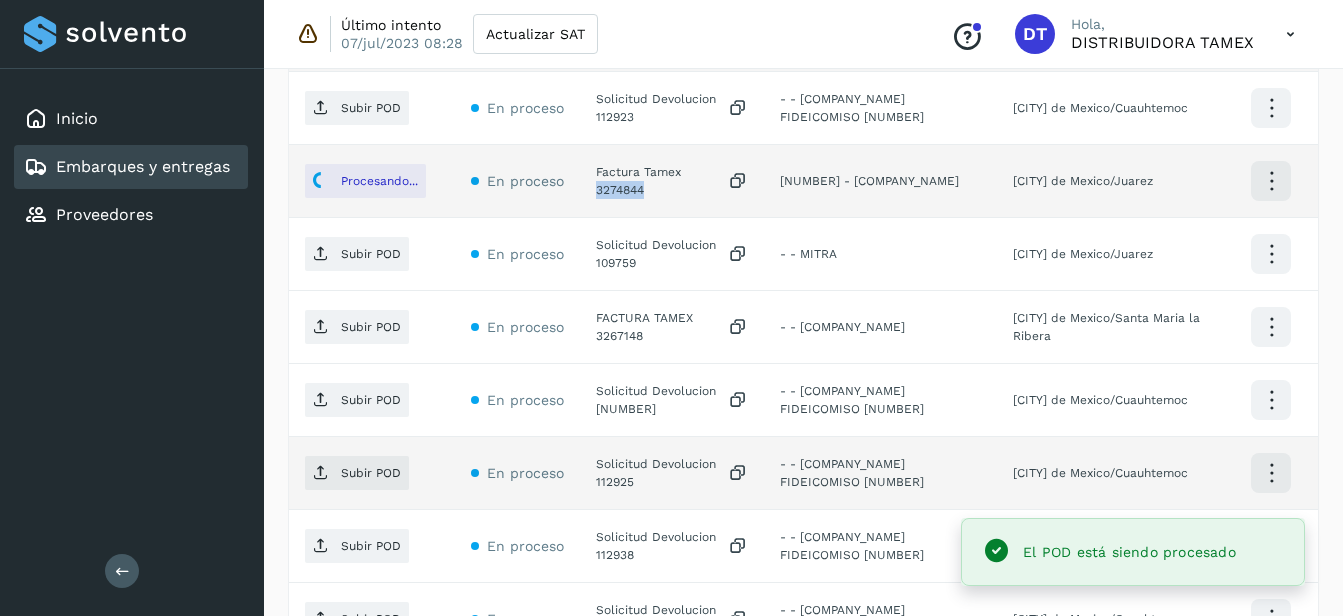 scroll, scrollTop: 1645, scrollLeft: 0, axis: vertical 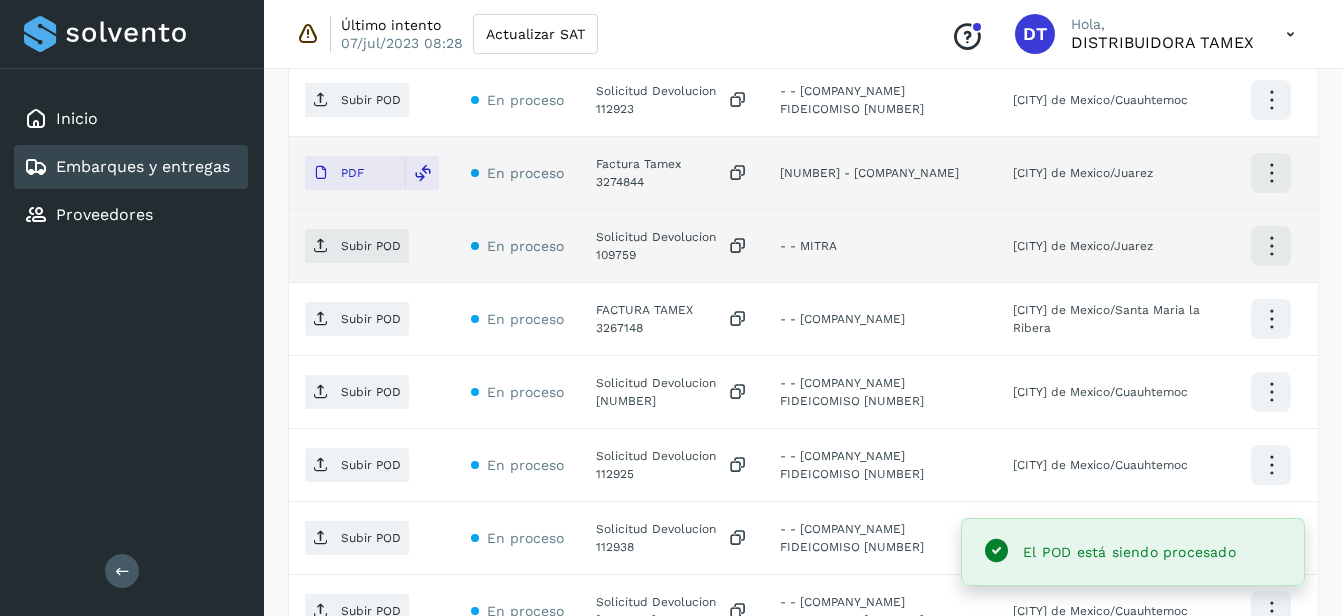 click on "Solicitud Devolucion 109759" 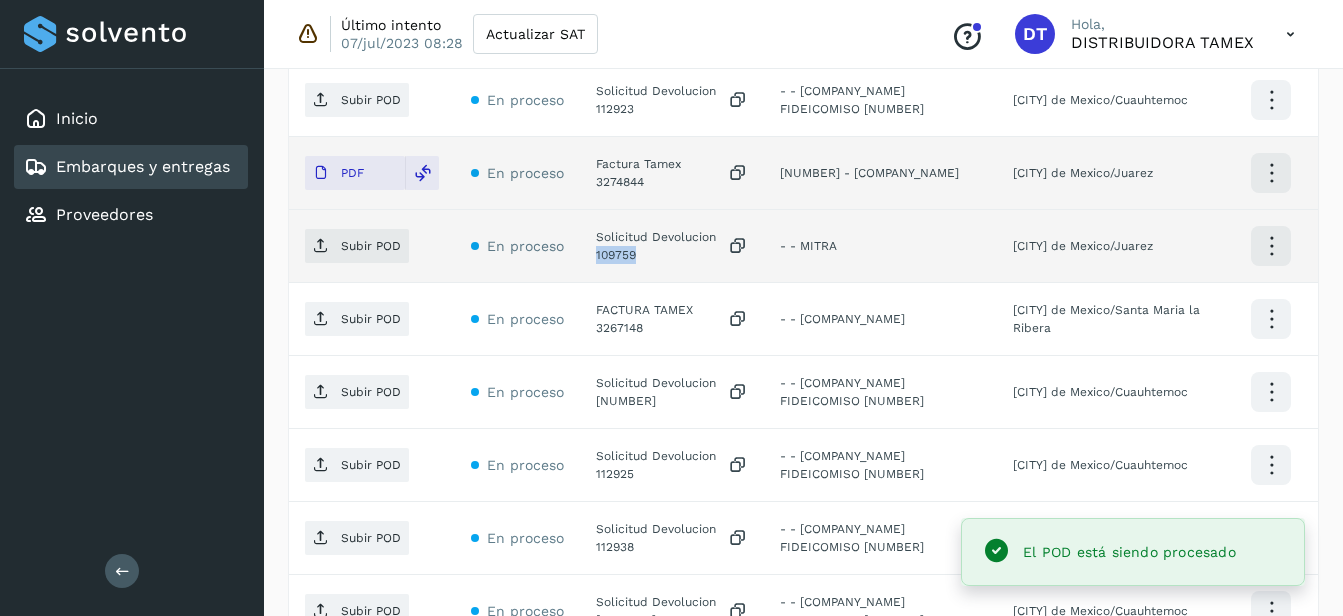 click on "Solicitud Devolucion 109759" 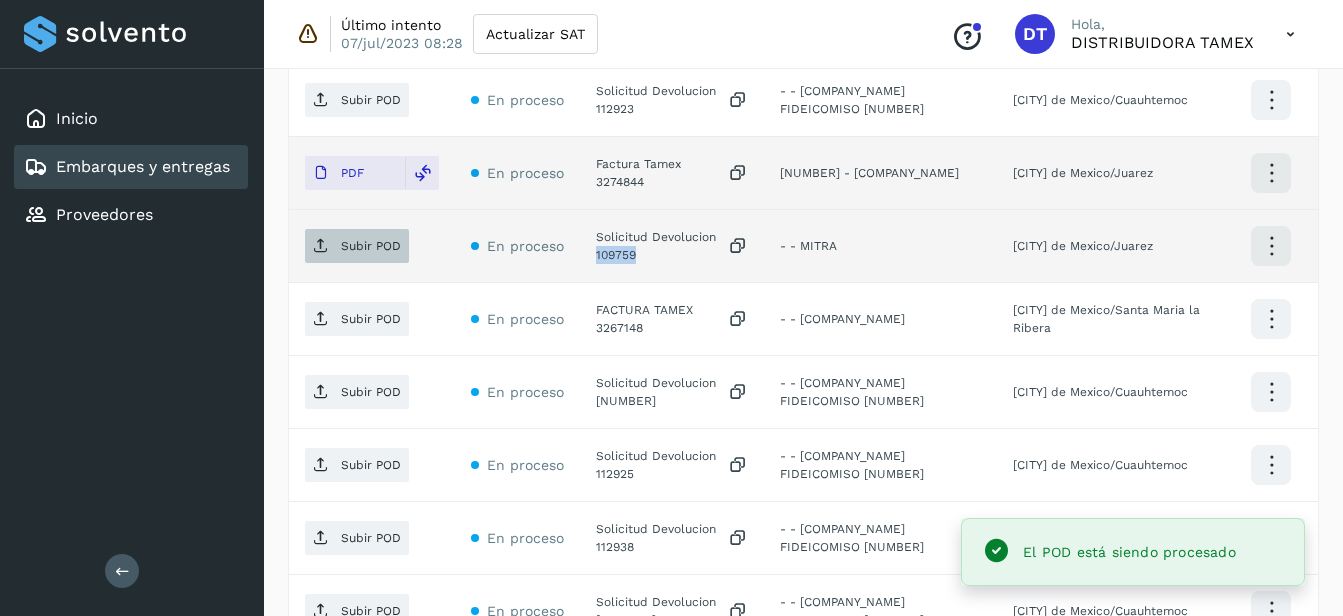 click on "Subir POD" at bounding box center (357, 246) 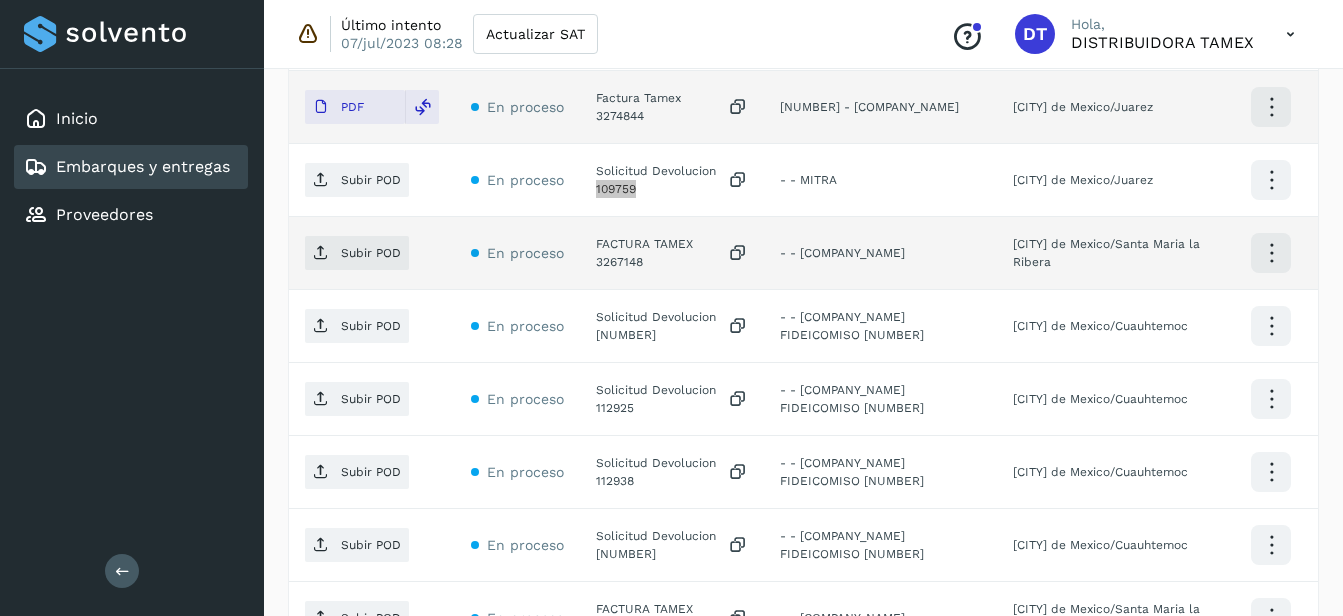 scroll, scrollTop: 1745, scrollLeft: 0, axis: vertical 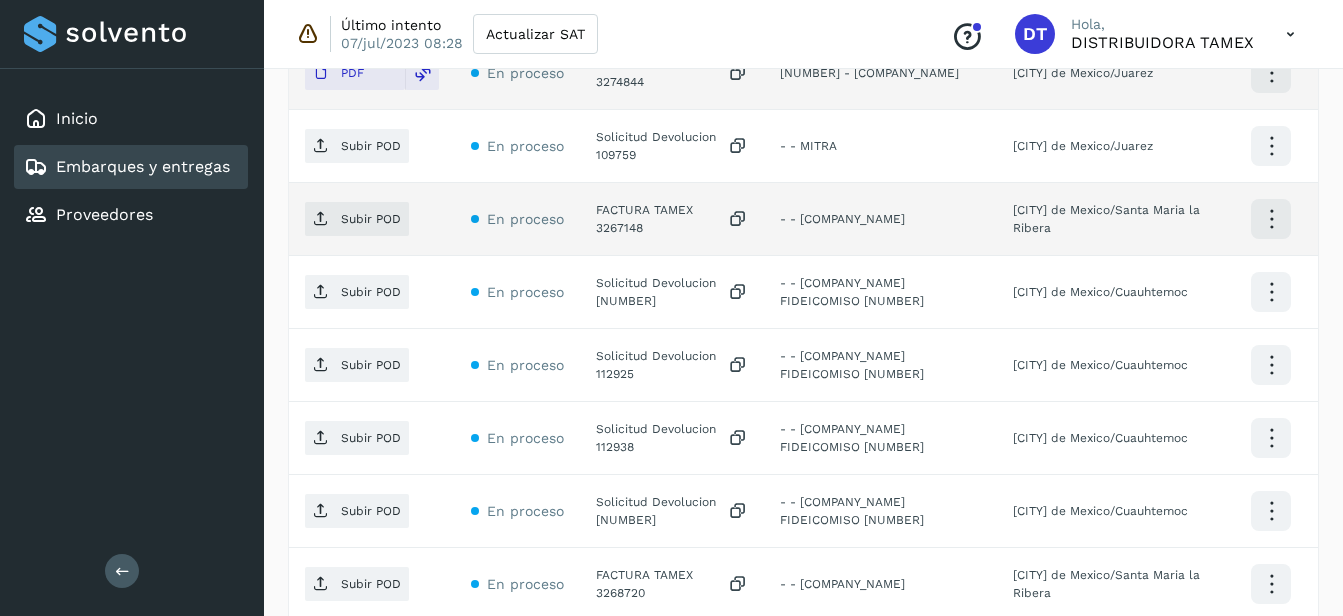 click on "FACTURA TAMEX 3267148" 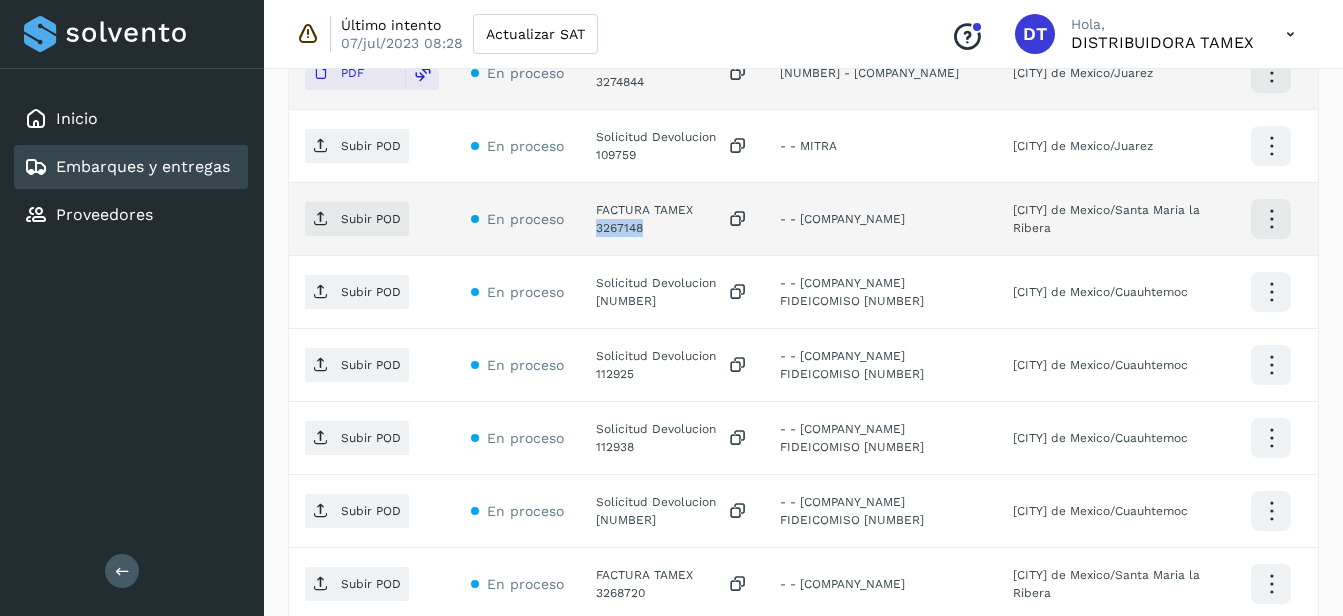 click on "FACTURA TAMEX 3267148" 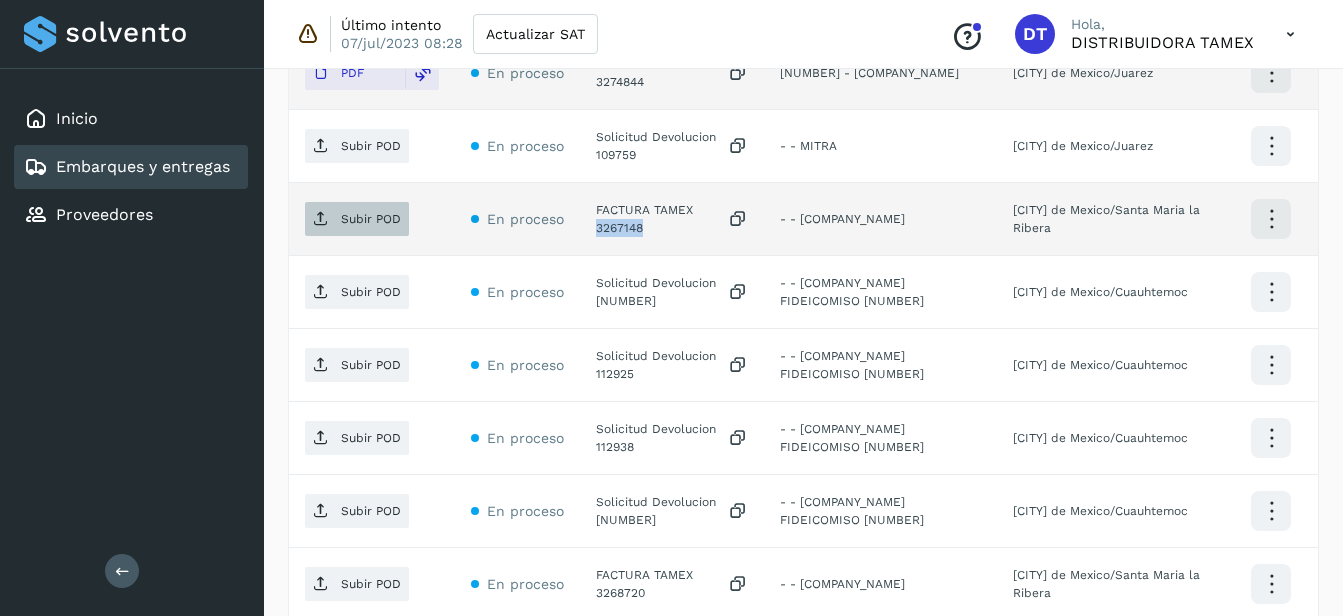 click on "Subir POD" at bounding box center [371, 219] 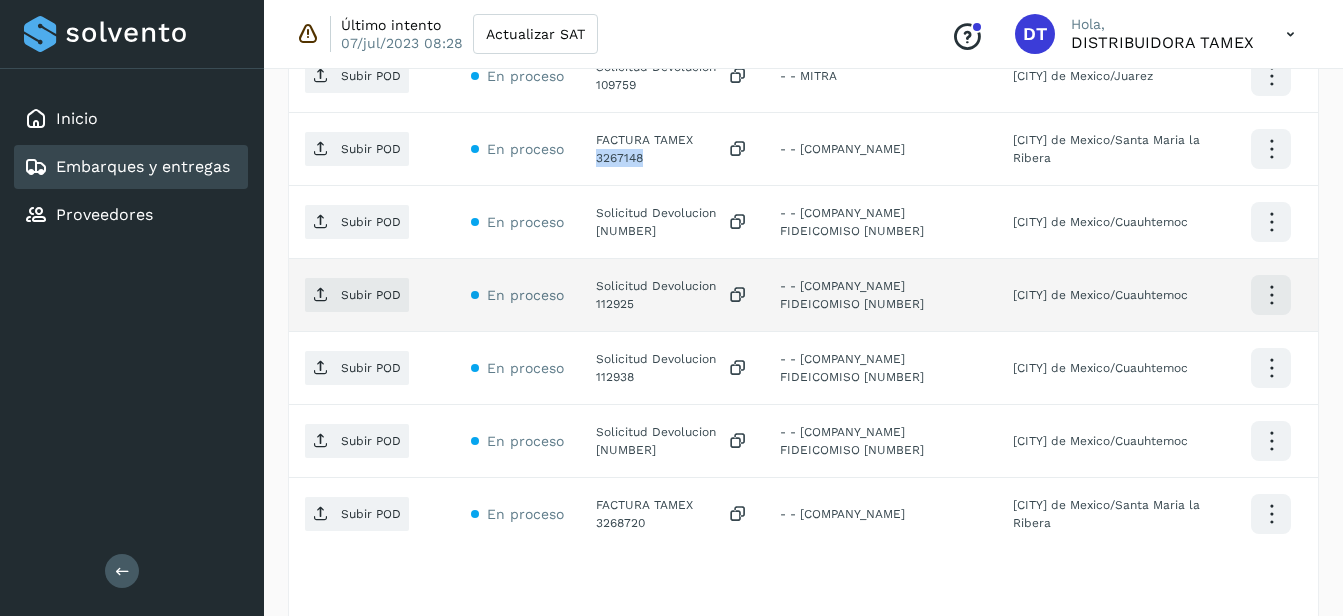 scroll, scrollTop: 1845, scrollLeft: 0, axis: vertical 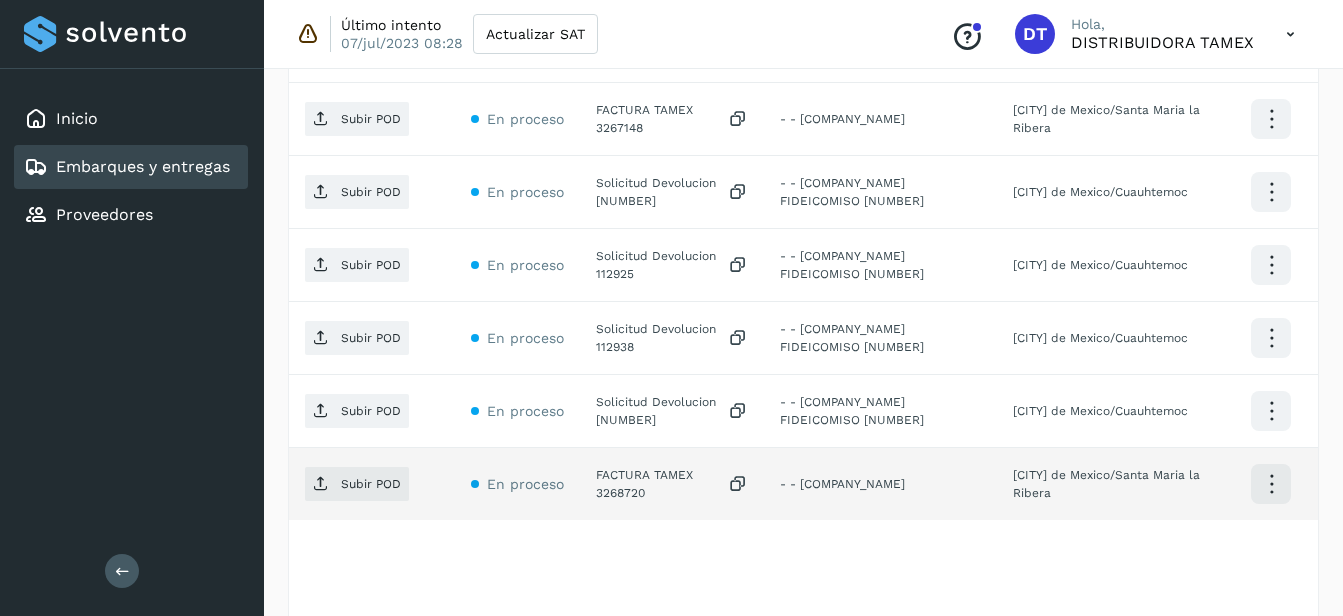 click on "FACTURA TAMEX 3268720" 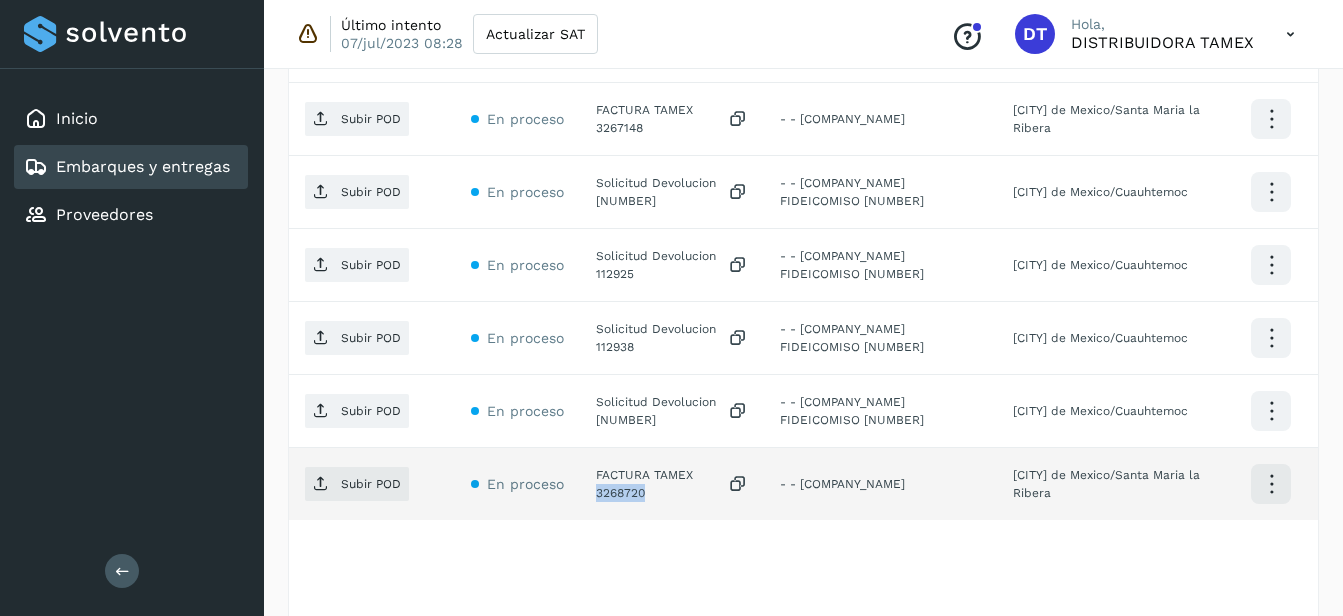 click on "FACTURA TAMEX 3268720" 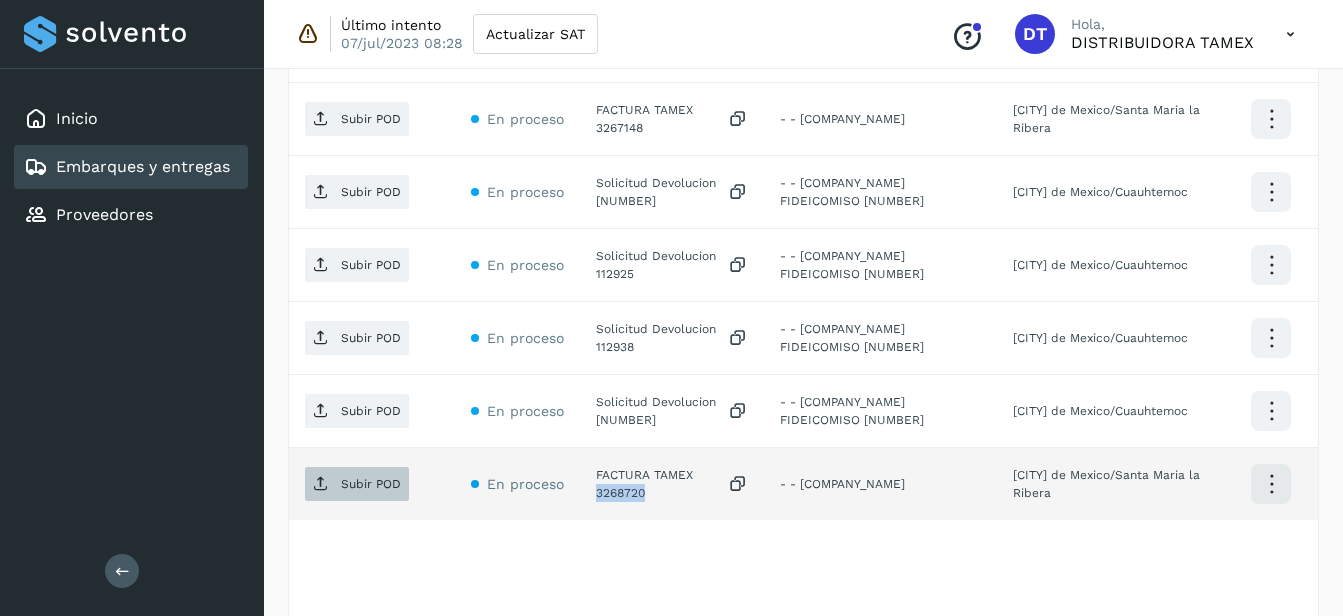 click on "Subir POD" at bounding box center (371, 484) 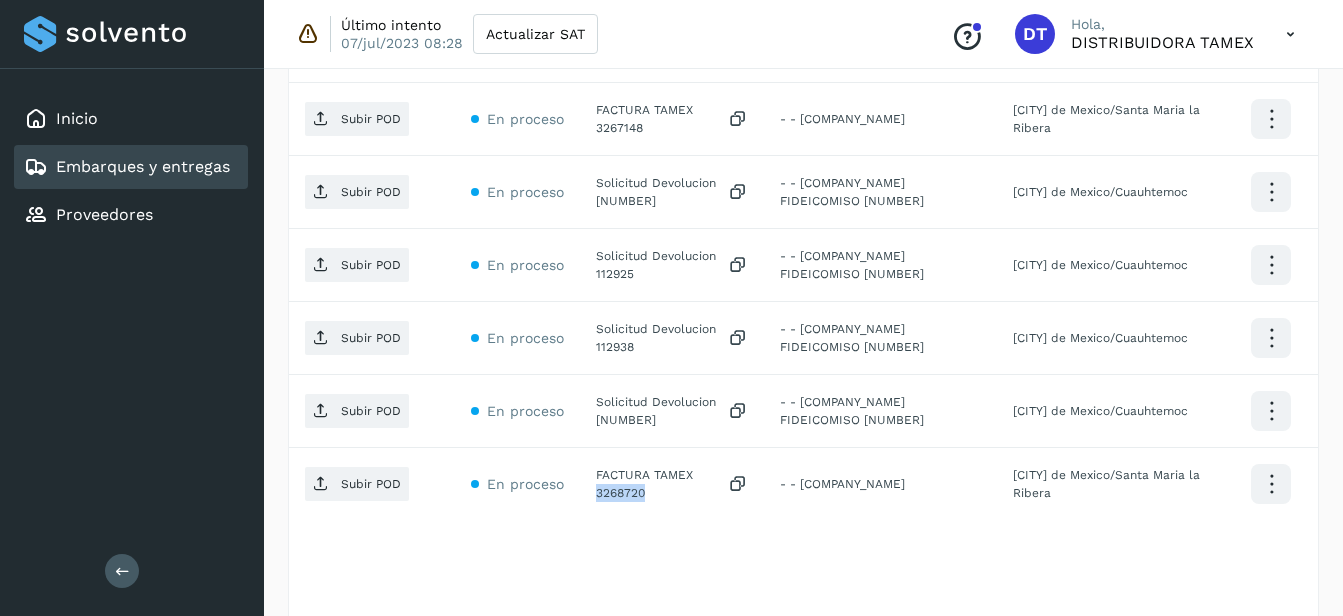 select on "**" 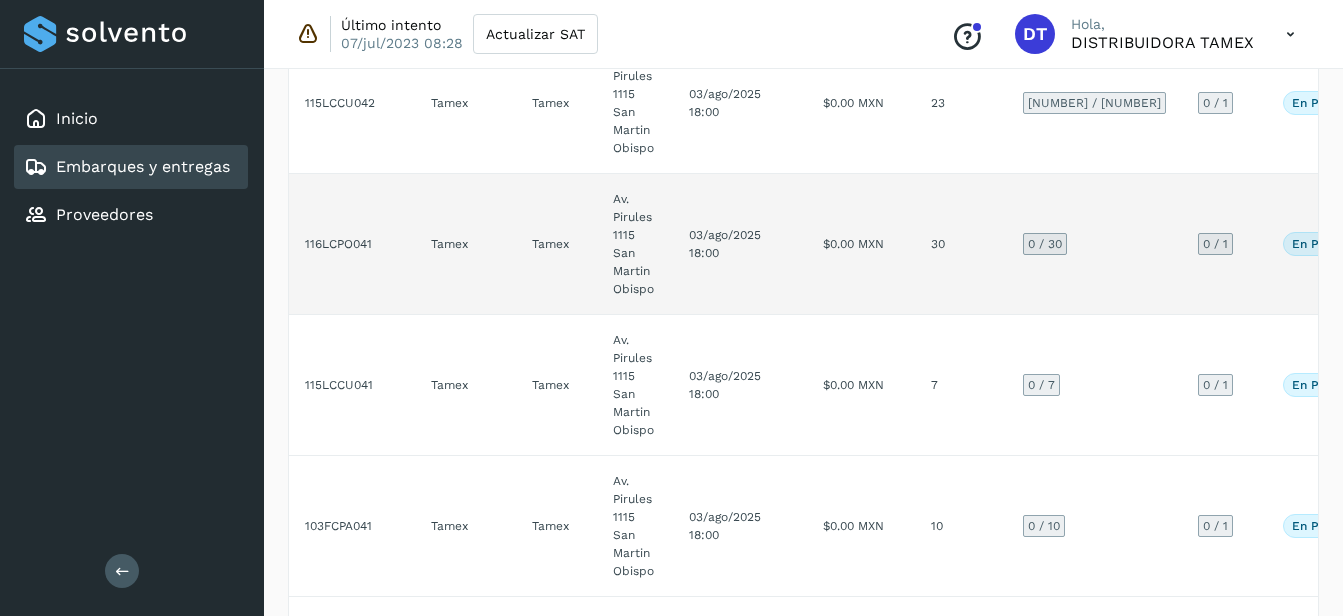 scroll, scrollTop: 1600, scrollLeft: 0, axis: vertical 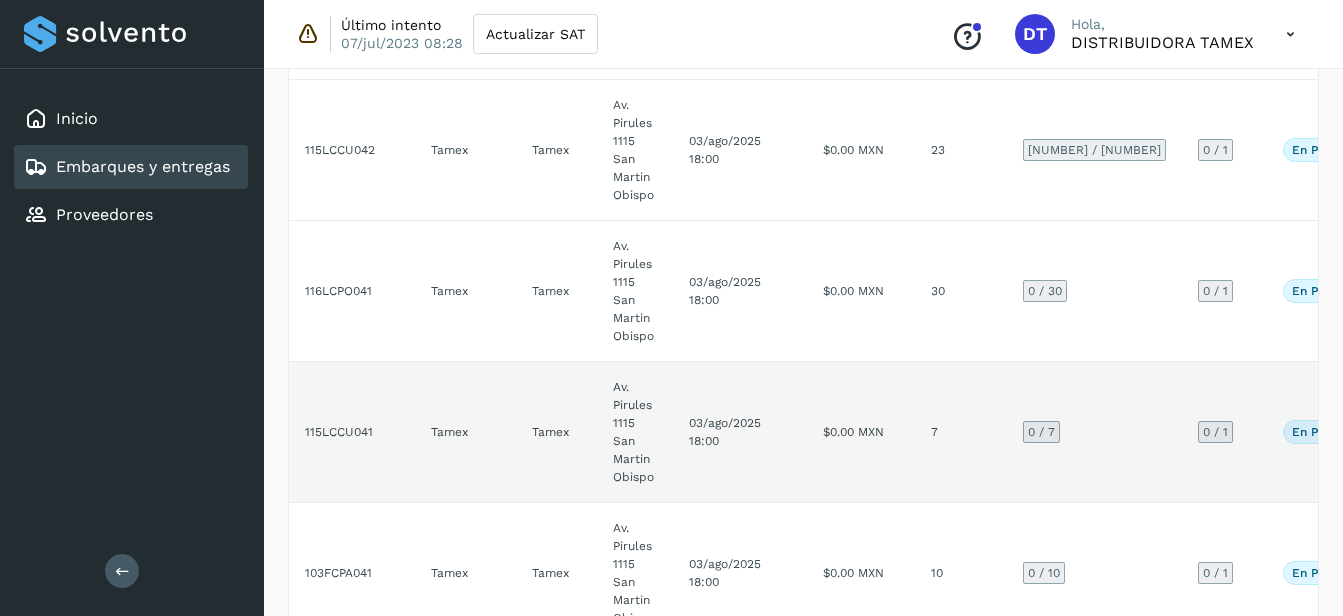 click on "$0.00 MXN" 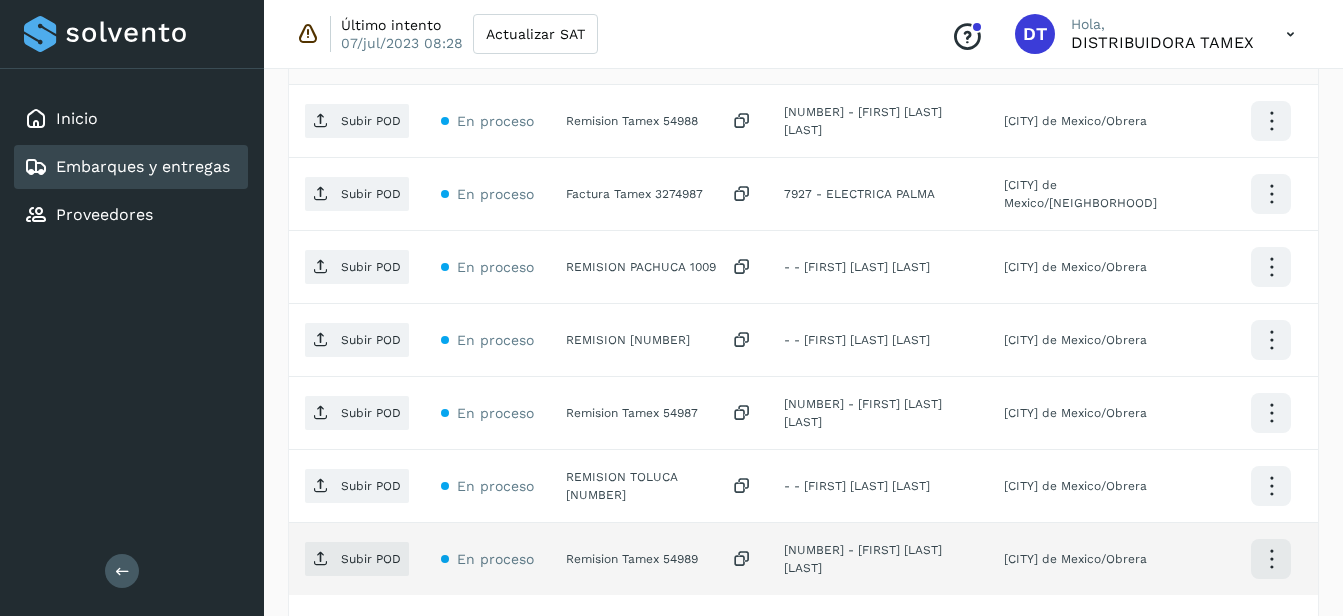 scroll, scrollTop: 477, scrollLeft: 0, axis: vertical 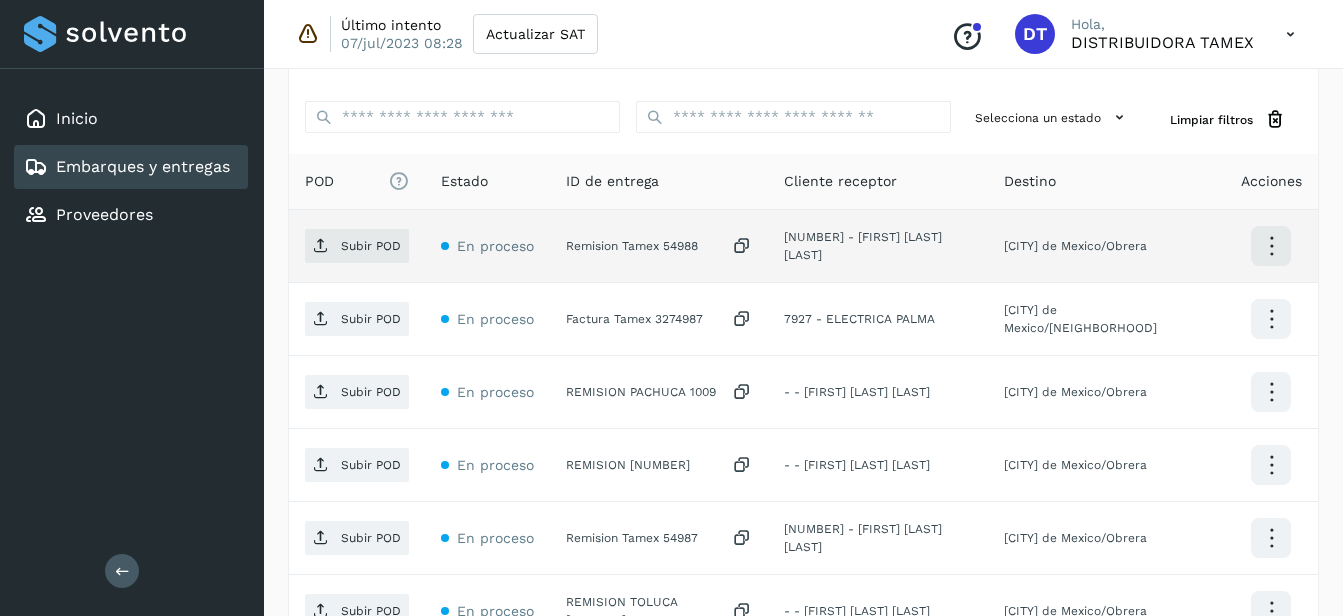 click on "Remision Tamex 54988" 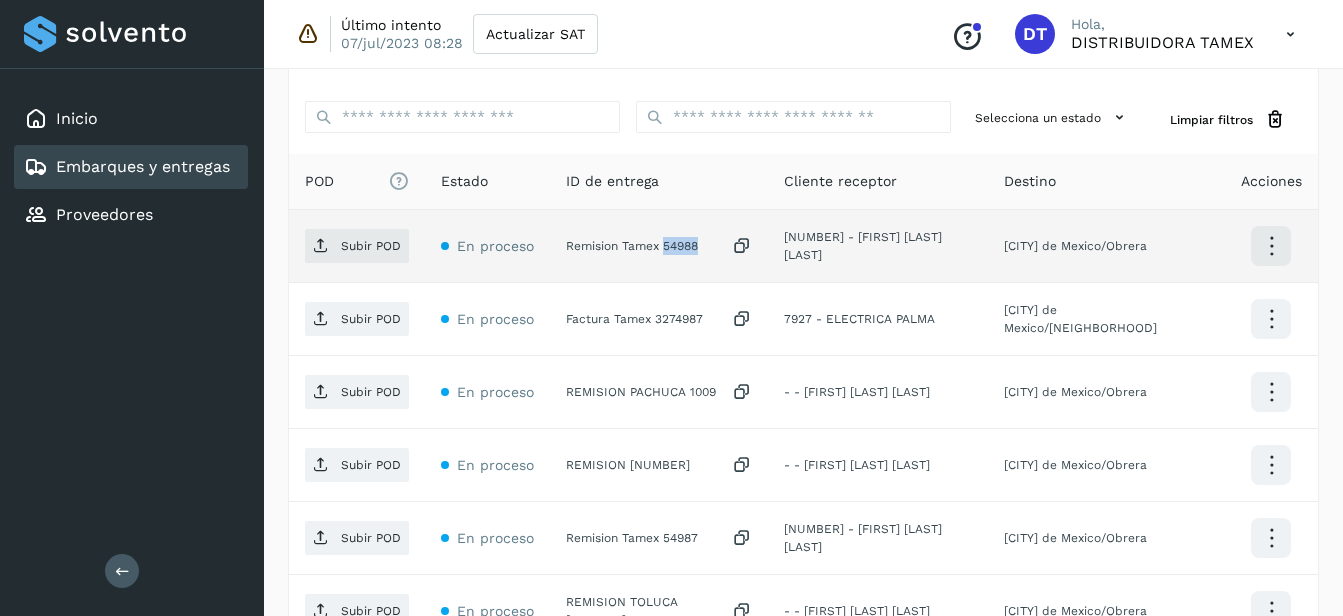 click on "Remision Tamex 54988" 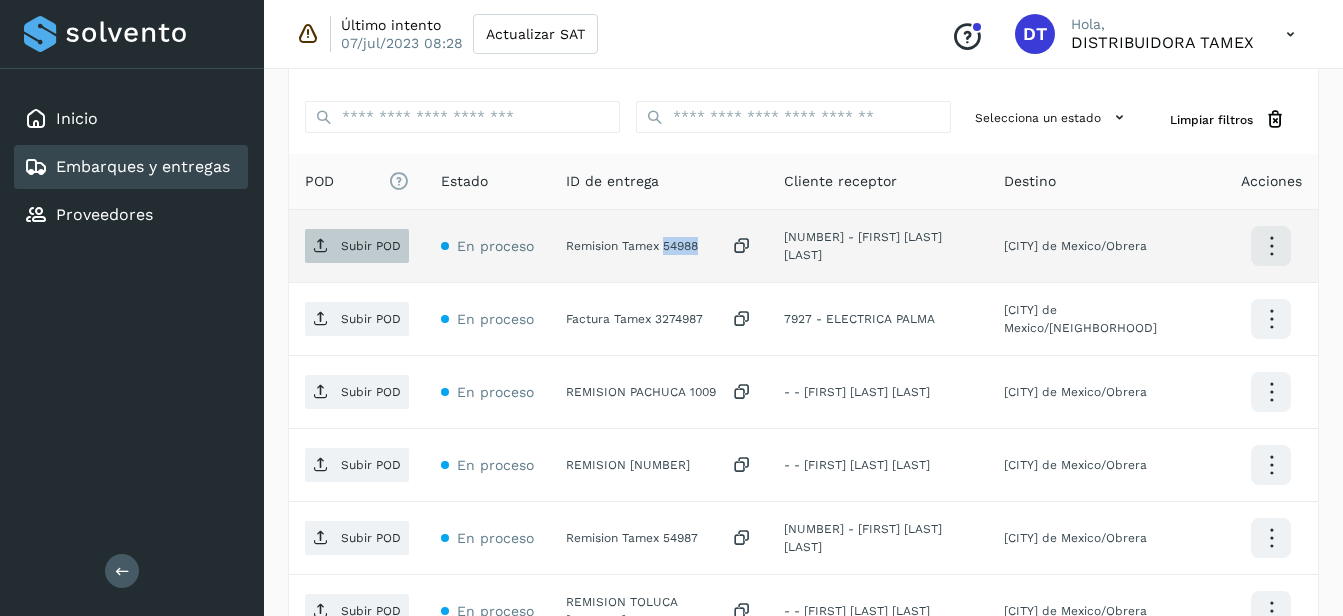 click on "Subir POD" at bounding box center (371, 246) 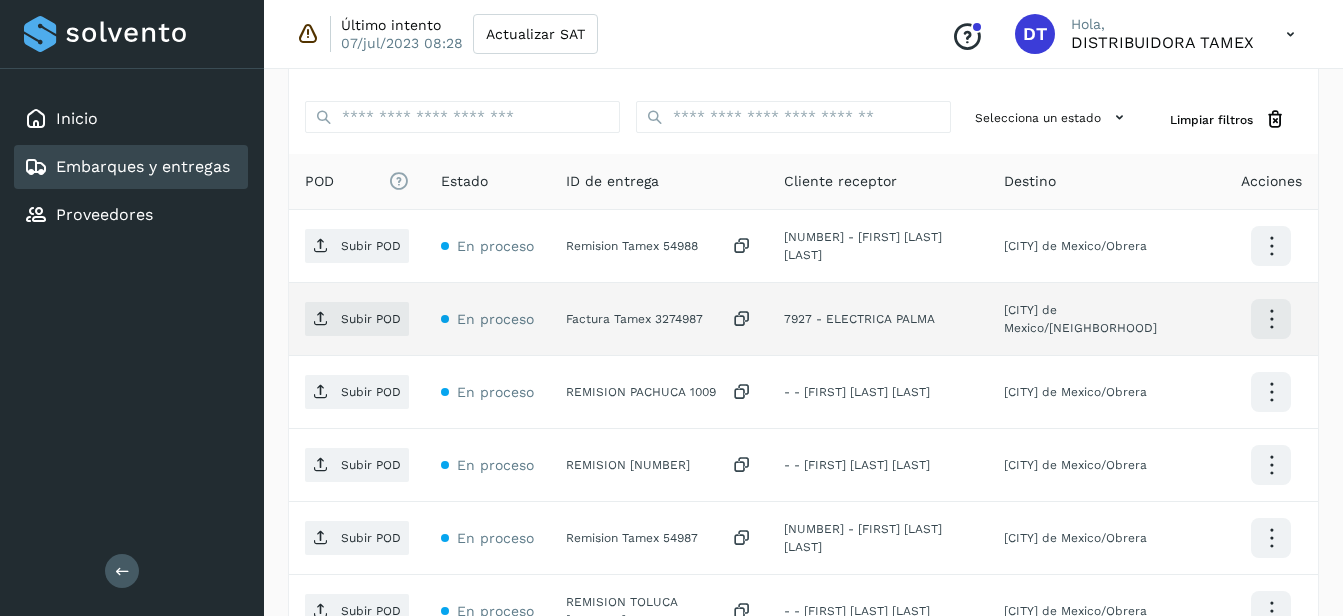 click on "Factura Tamex 3274987" 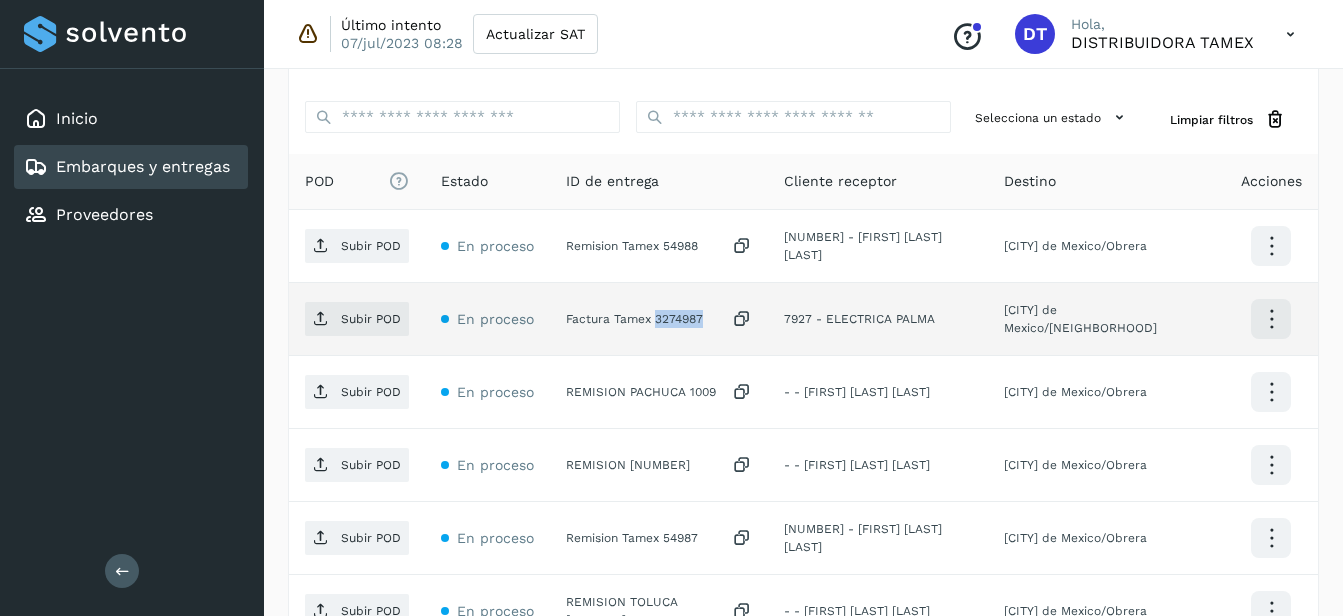 click on "Factura Tamex 3274987" 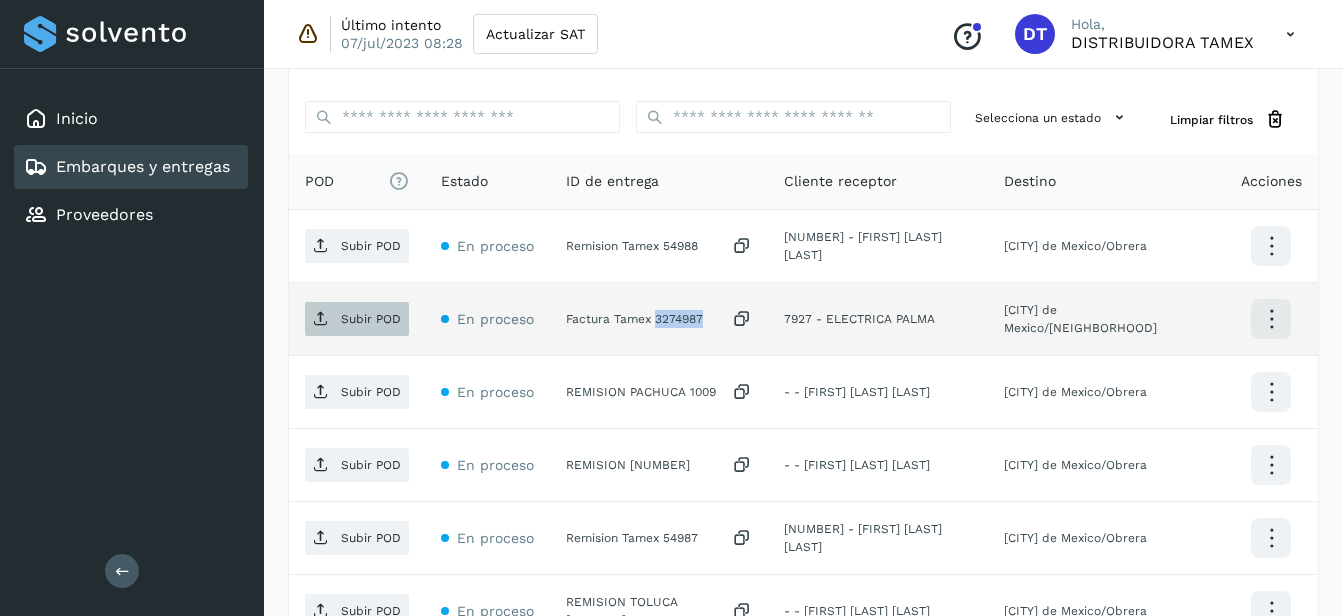 click on "Subir POD" at bounding box center [357, 319] 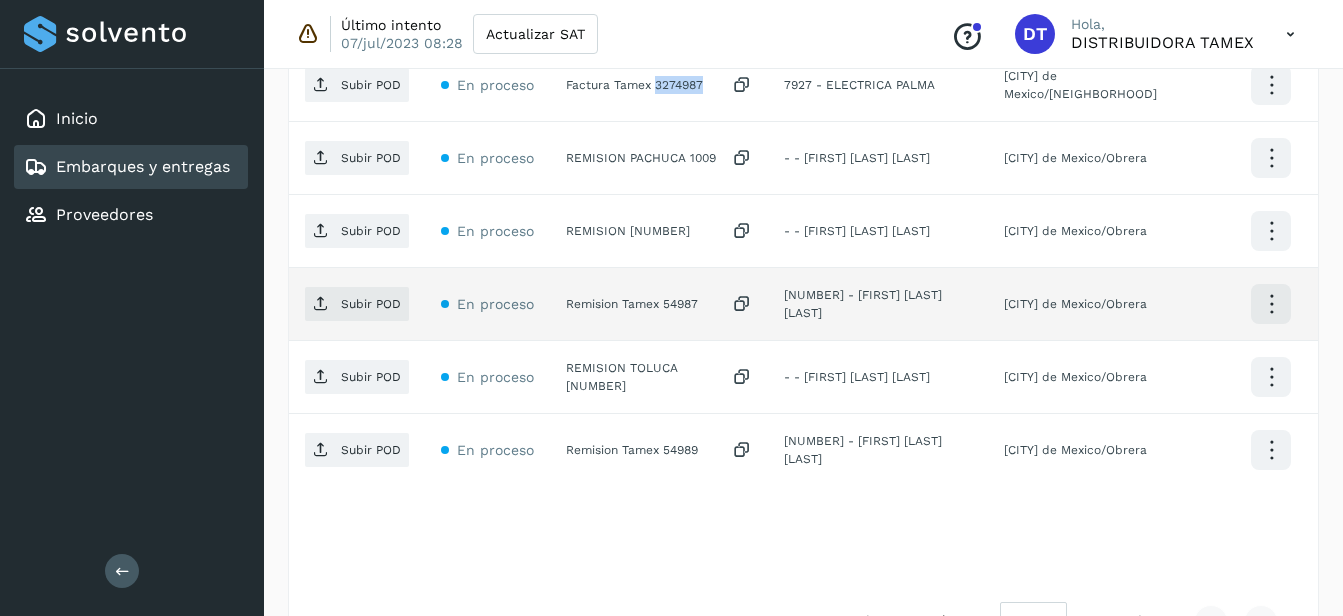 scroll, scrollTop: 677, scrollLeft: 0, axis: vertical 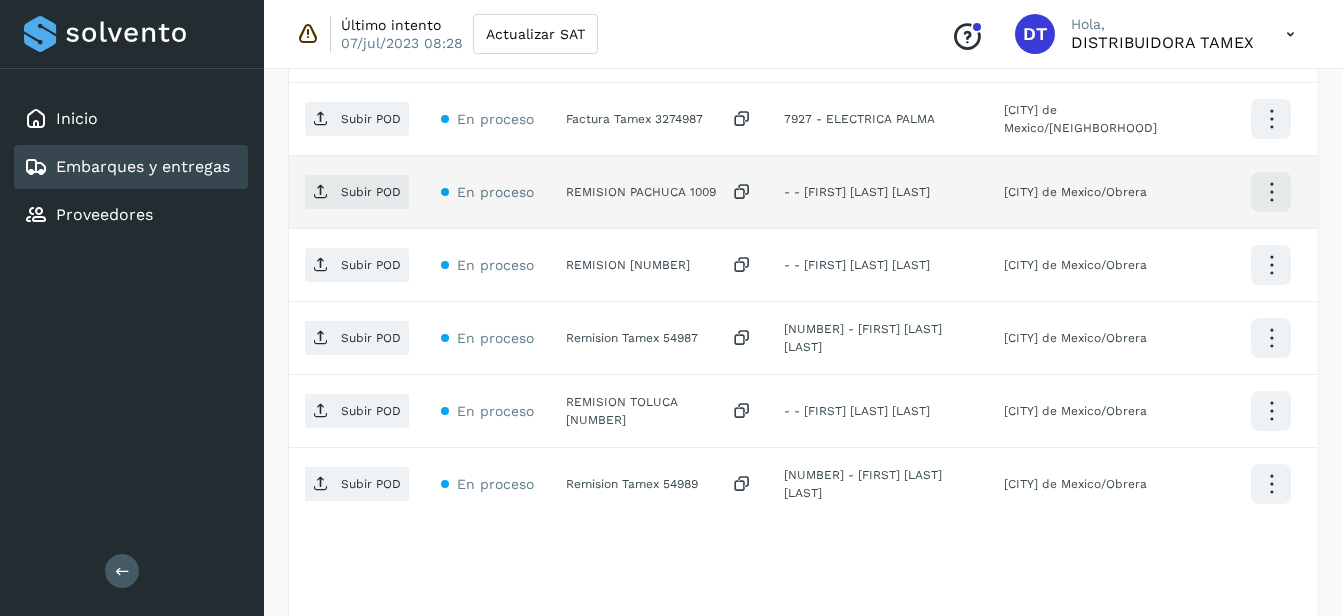 click on "REMISION PACHUCA 1009" 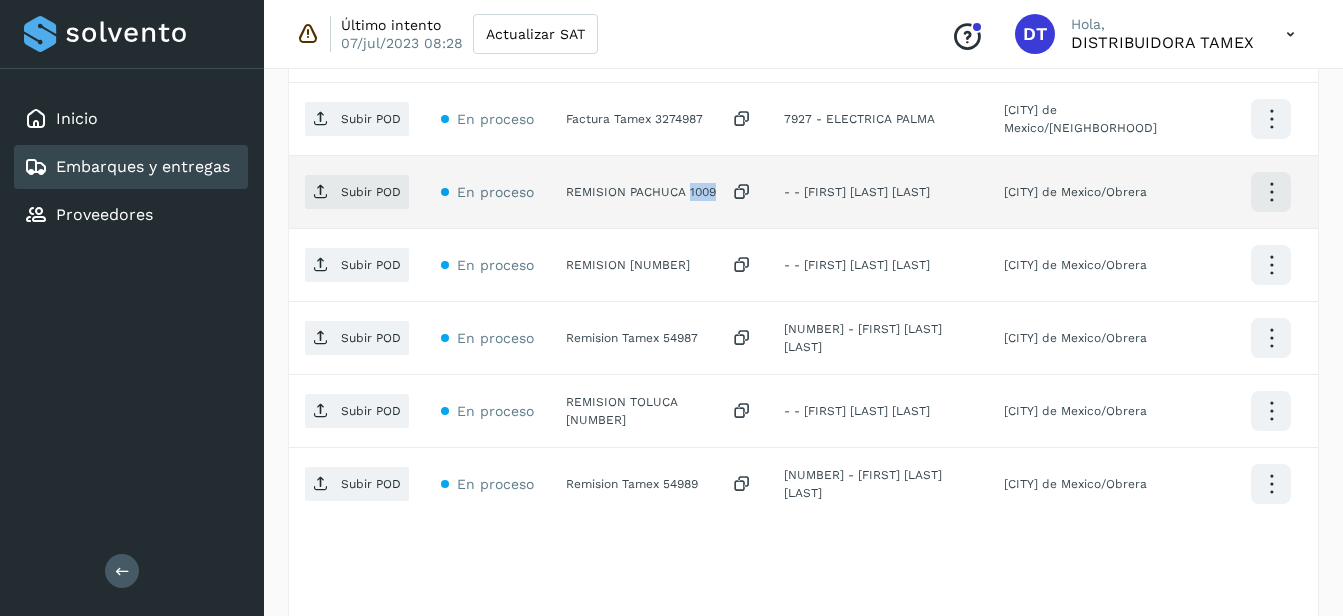 click on "REMISION PACHUCA 1009" 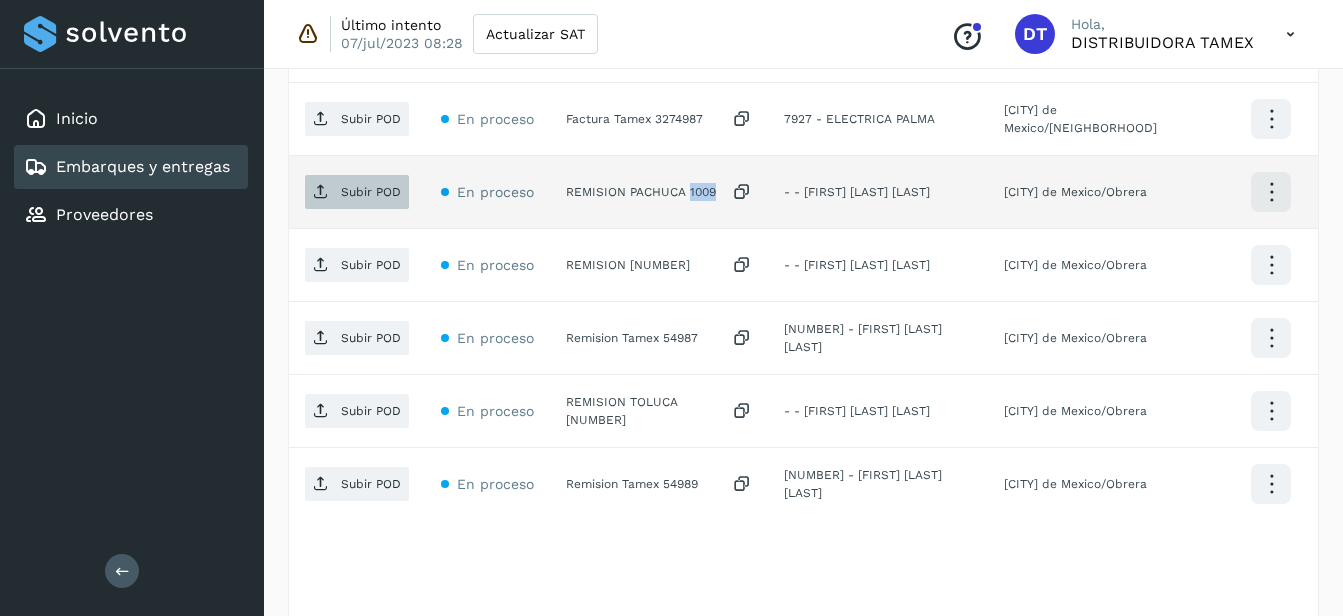 click on "Subir POD" at bounding box center [371, 192] 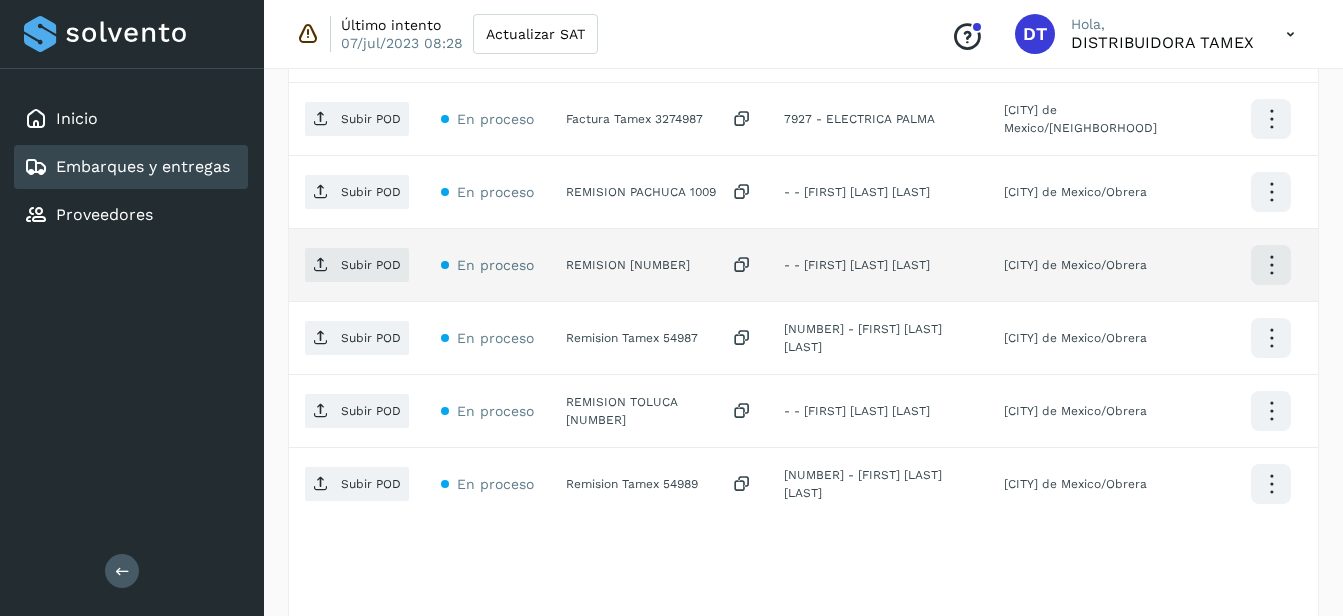 click on "REMISION [NUMBER]" 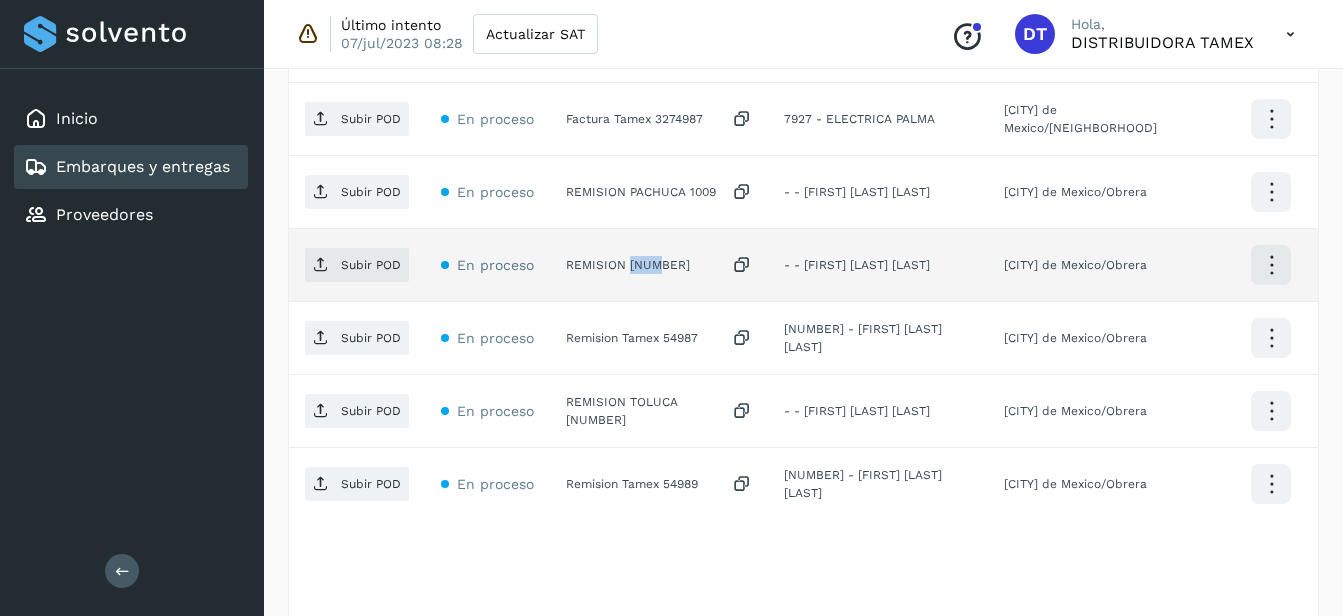 click on "REMISION [NUMBER]" 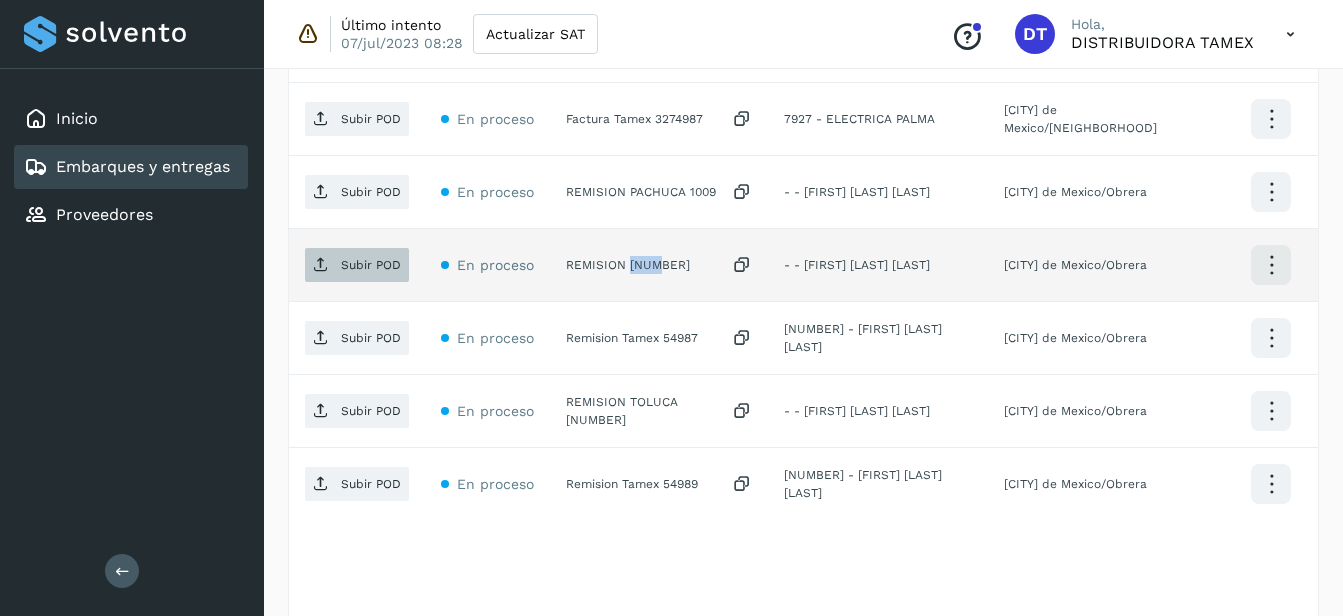 click on "Subir POD" at bounding box center (357, 265) 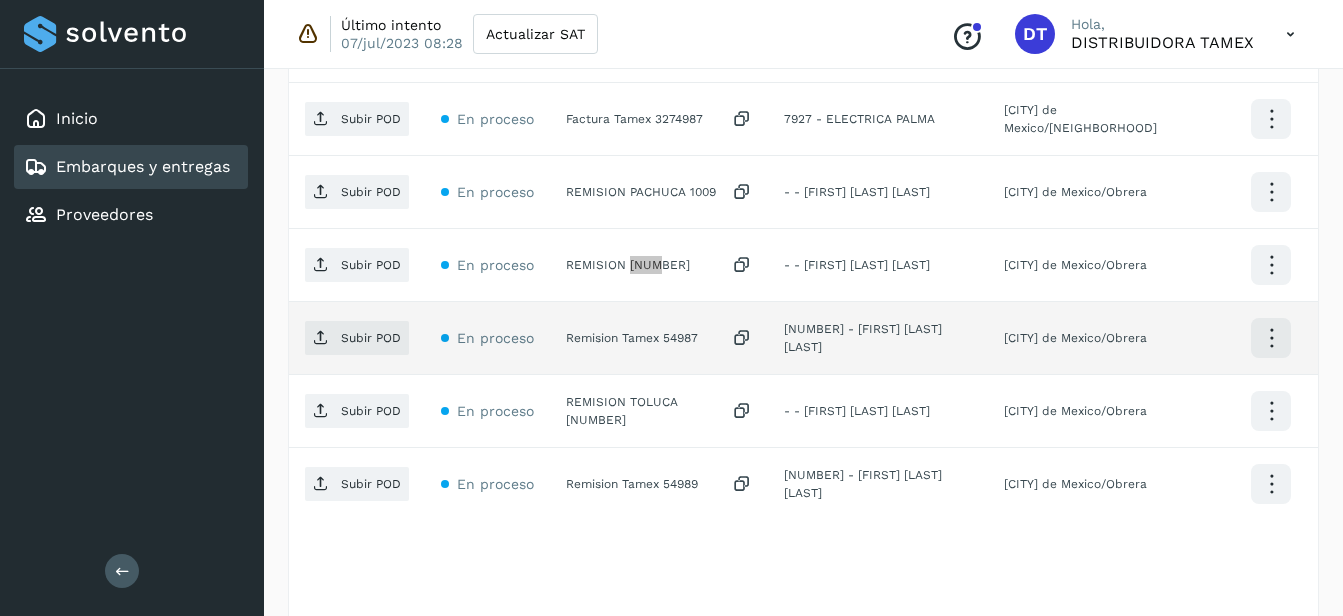 scroll, scrollTop: 777, scrollLeft: 0, axis: vertical 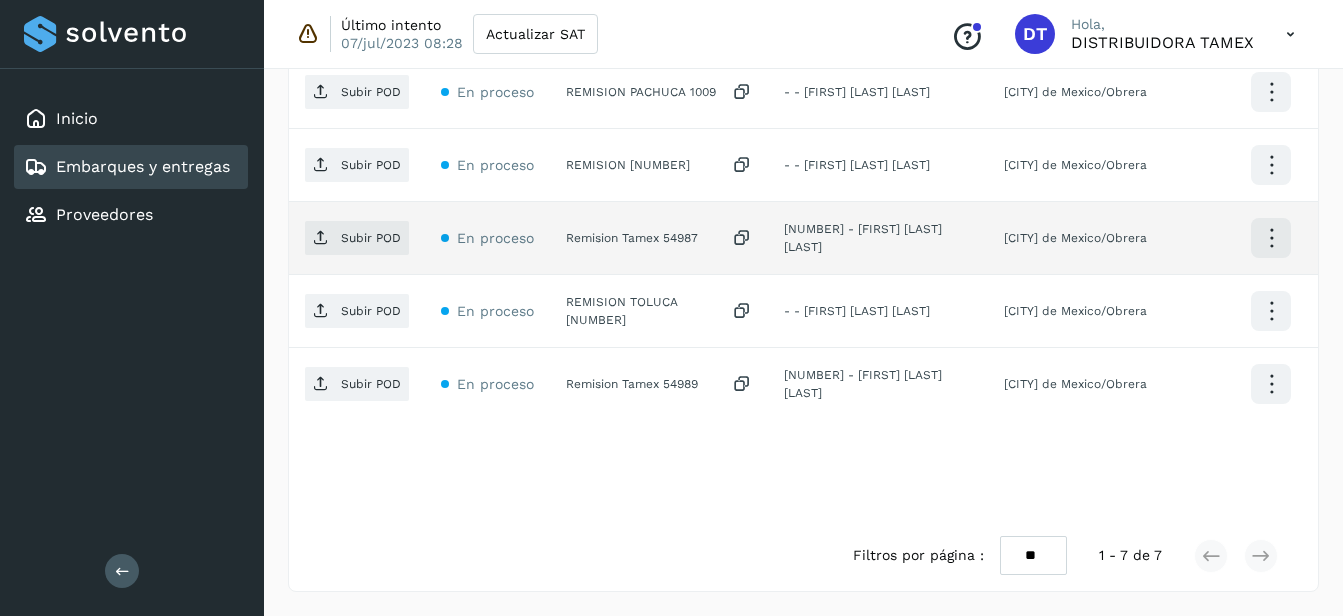 click on "Remision Tamex 54987" 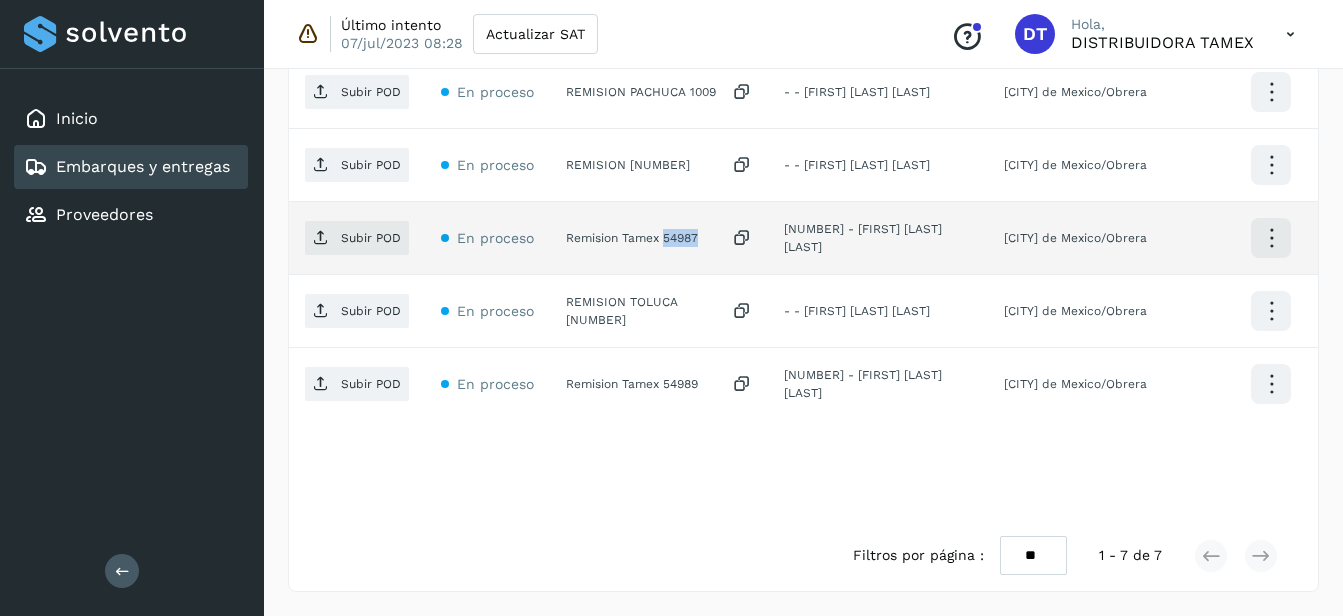 click on "Remision Tamex 54987" 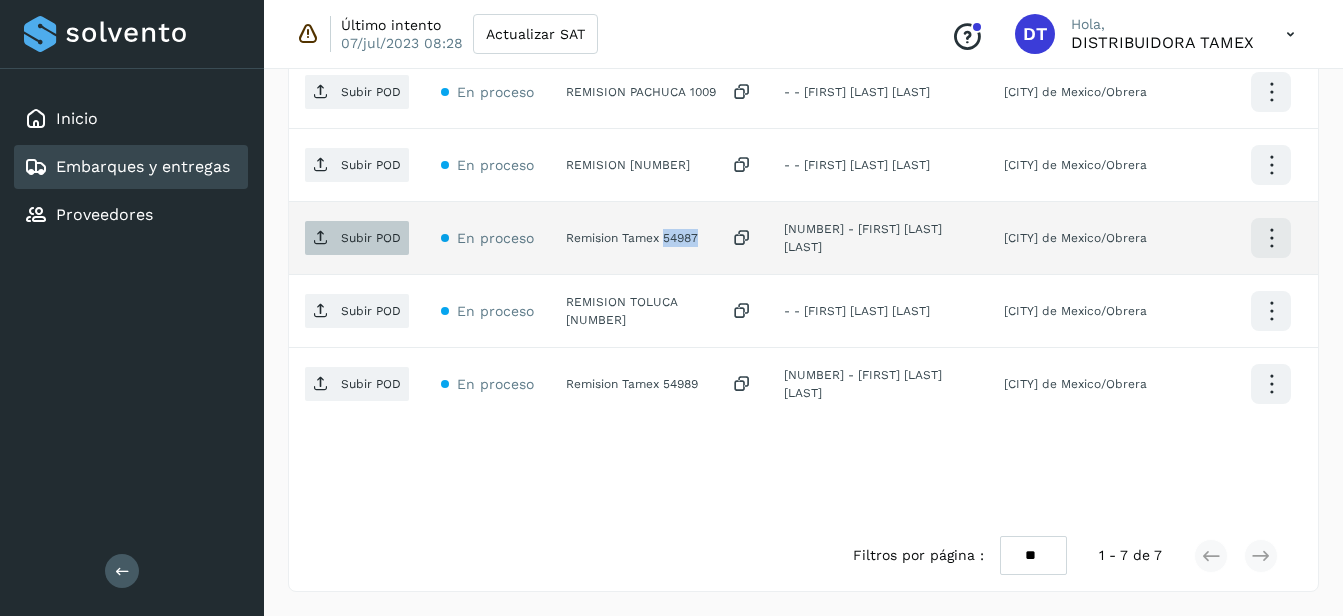 click on "Subir POD" at bounding box center (371, 238) 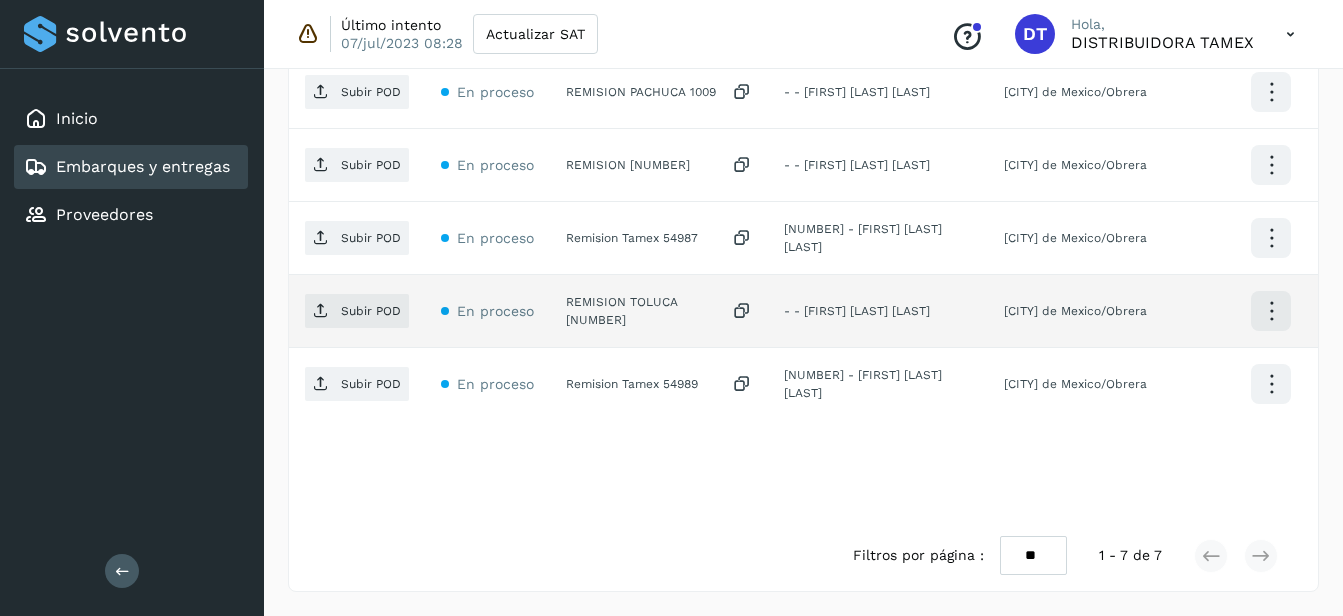 click on "REMISION TOLUCA [NUMBER]" 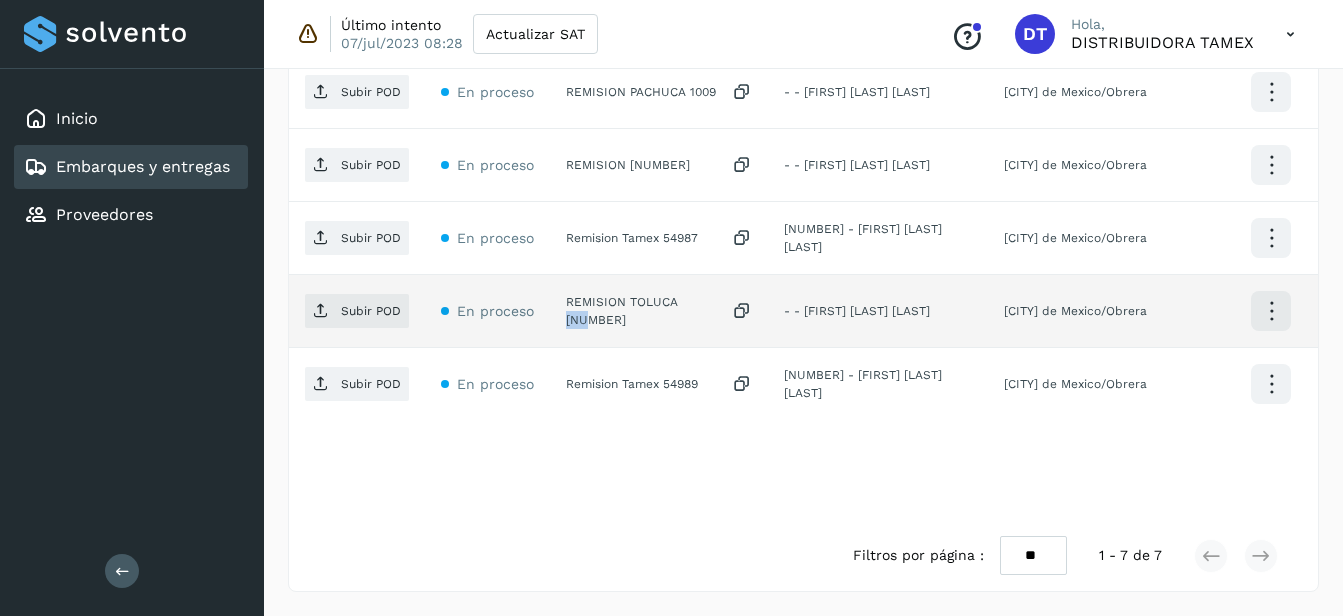 click on "REMISION TOLUCA [NUMBER]" 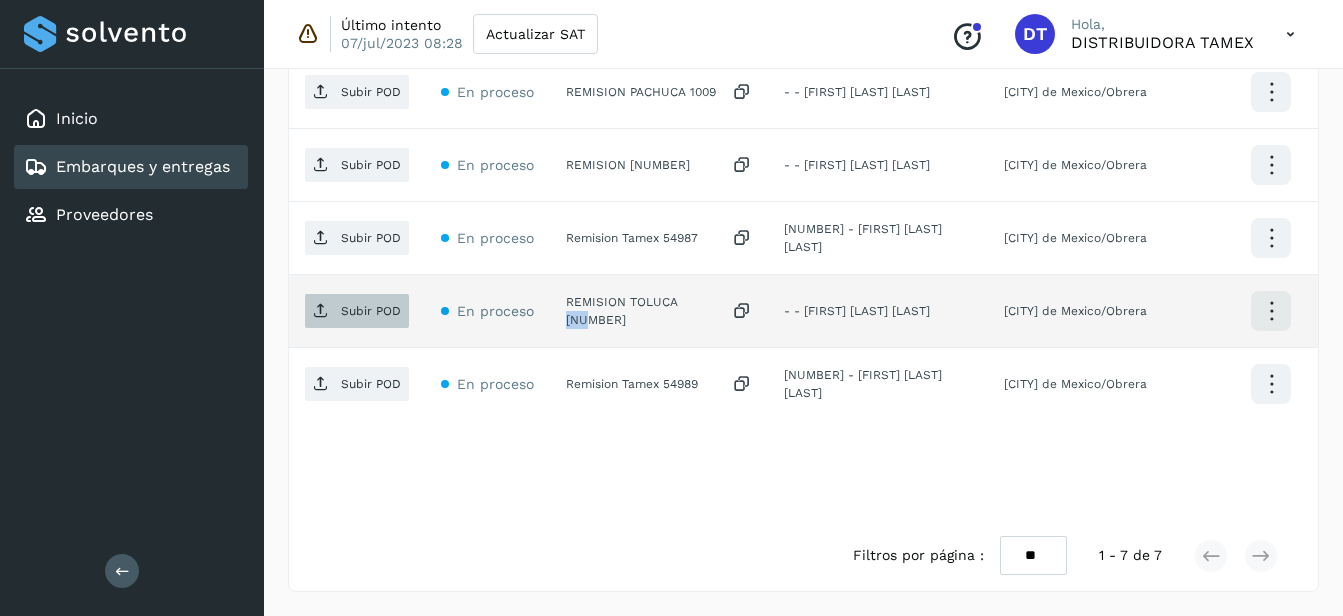 click on "Subir POD" at bounding box center [371, 311] 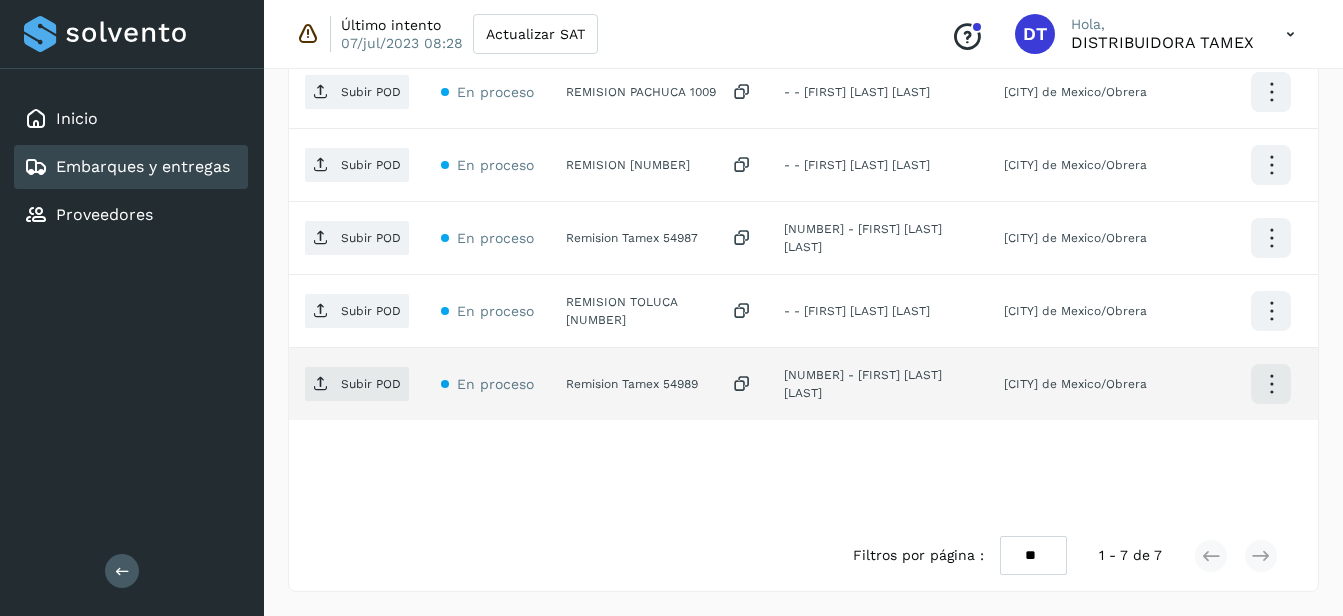 click on "Remision Tamex 54989" 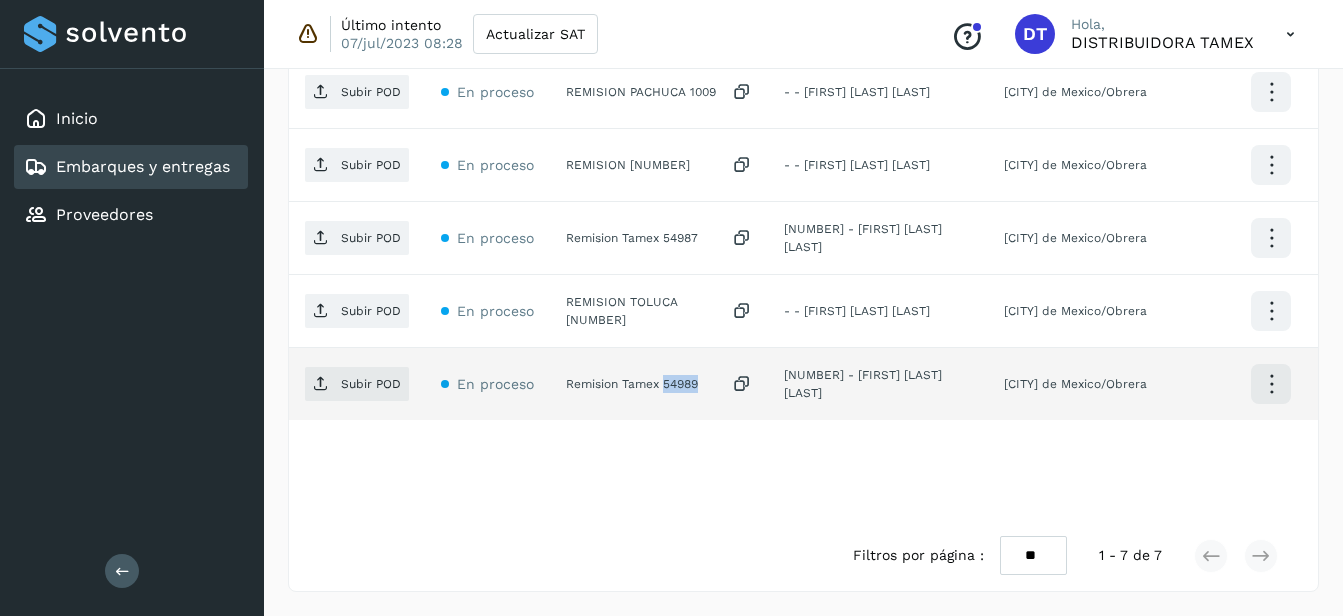 click on "Remision Tamex 54989" 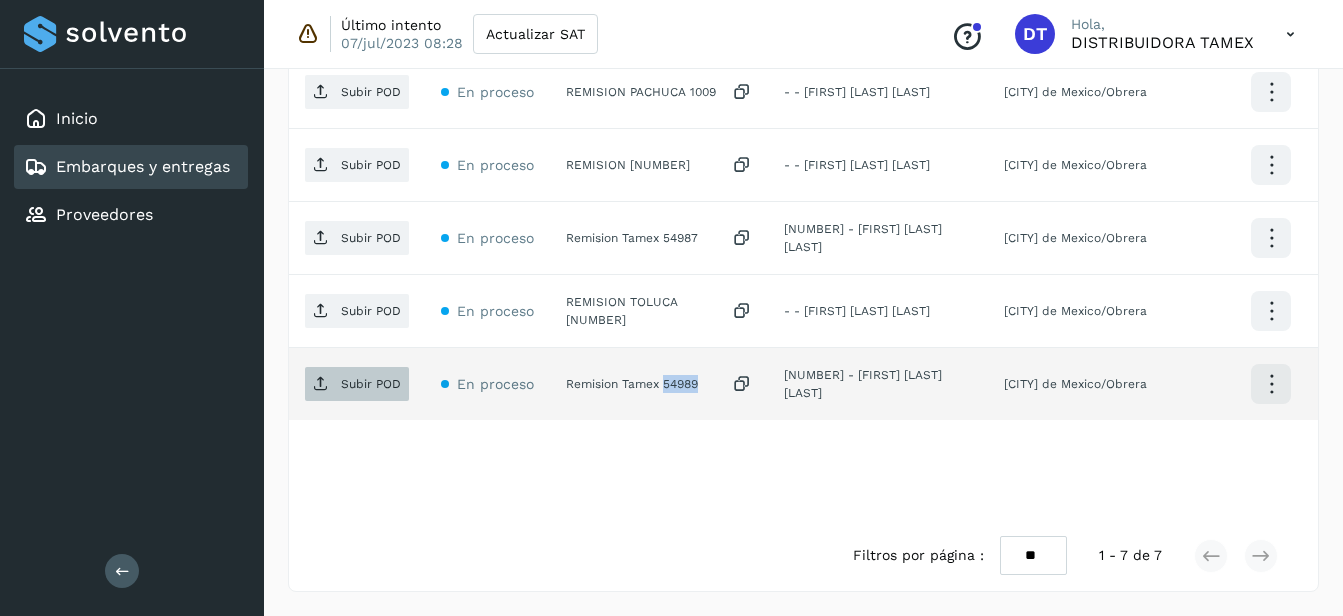 click on "Subir POD" at bounding box center (357, 384) 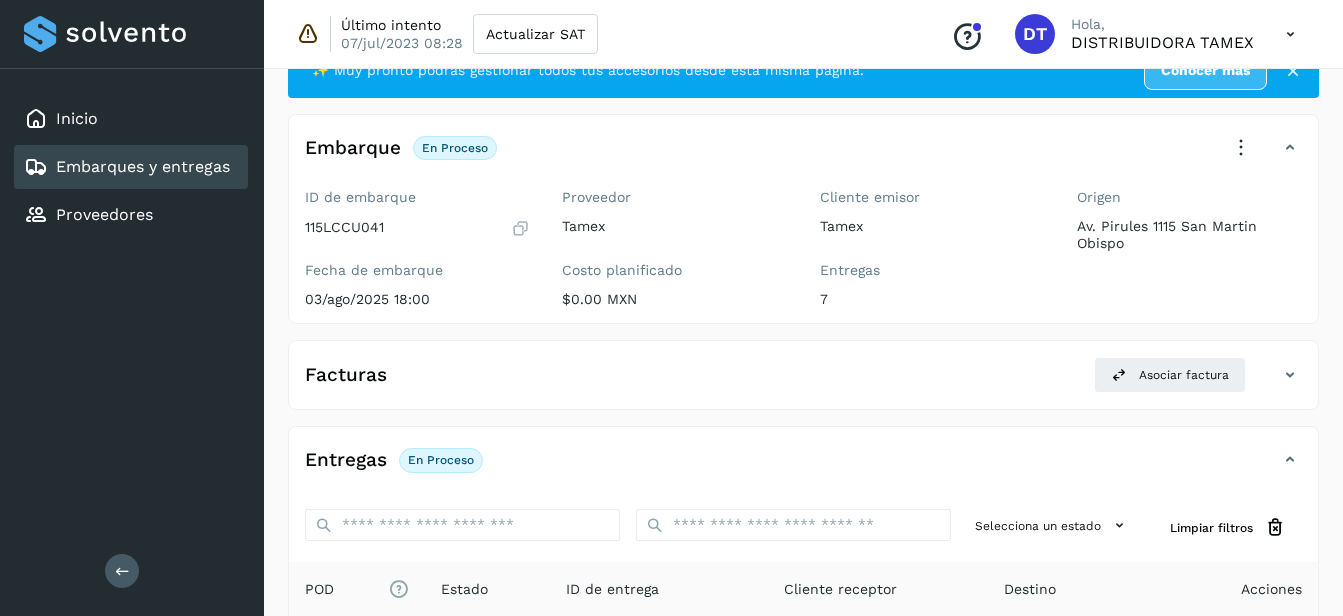 scroll, scrollTop: 0, scrollLeft: 0, axis: both 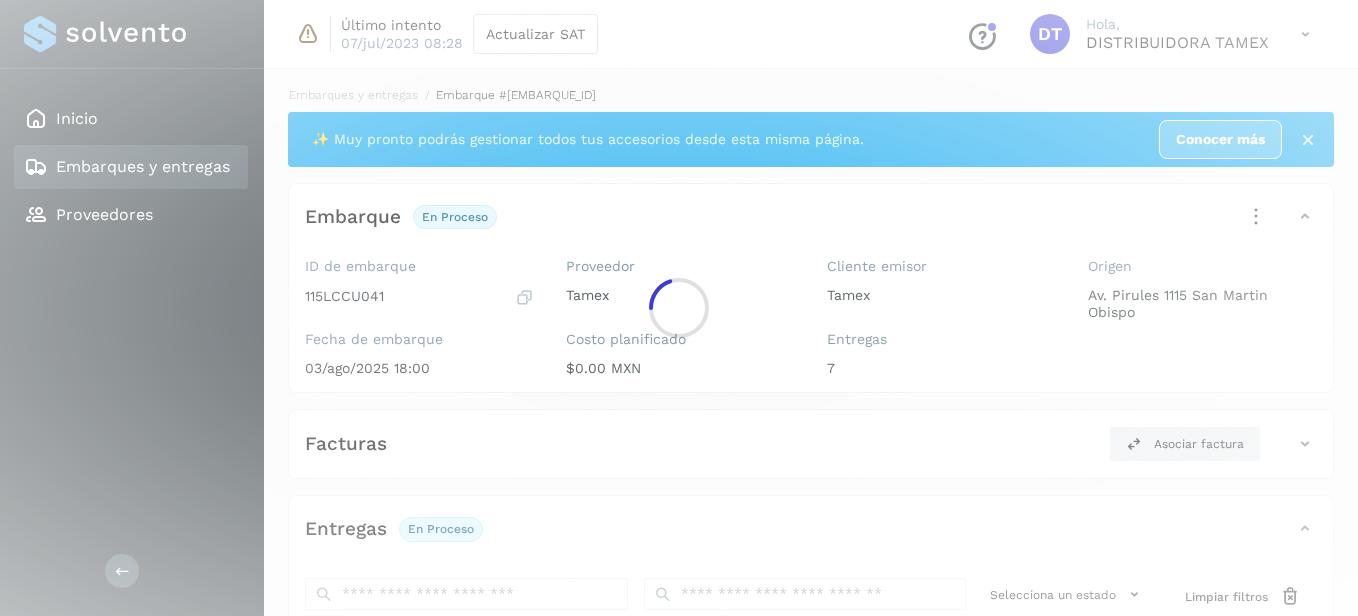 select on "**" 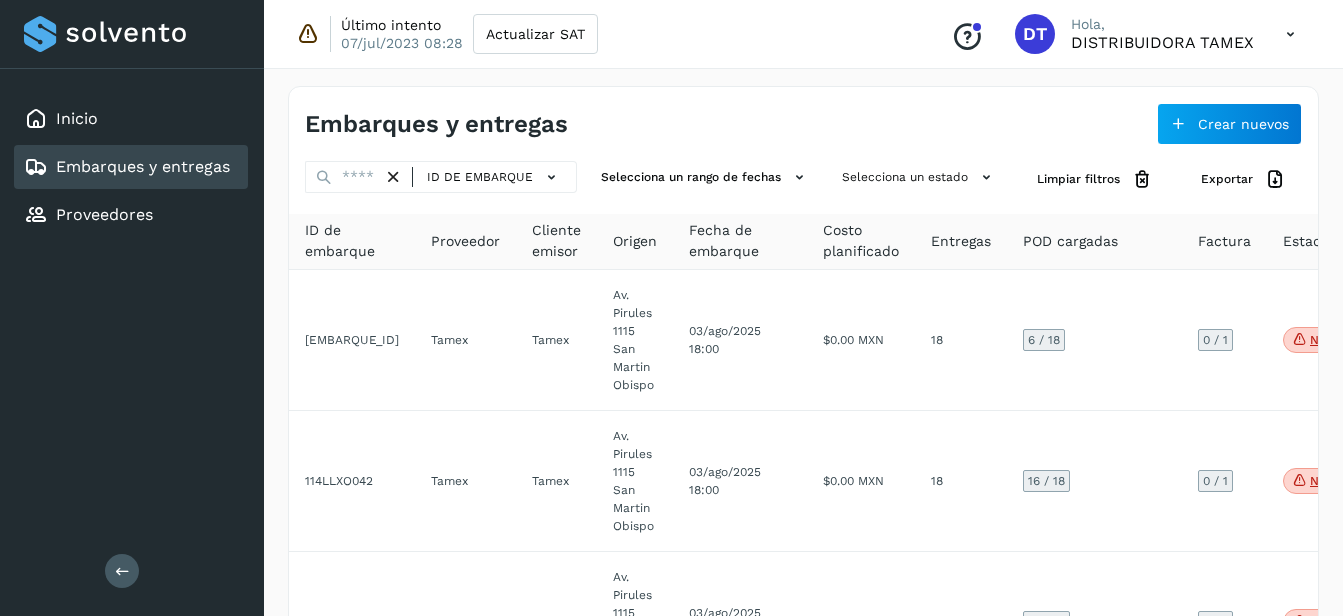 click on "Inicio Embarques y entregas Proveedores Salir Último intento 07/jul/[YEAR] [HOUR]:[MINUTE] Actualizar SAT
Conoce nuestros beneficios
DT Hola, DISTRIBUIDORA TAMEX Embarques y entregas Crear nuevos ID de embarque Selecciona un rango de fechas  Selecciona un estado Limpiar filtros Exportar ID de embarque Proveedor Cliente emisor Origen Fecha de embarque Costo planificado Entregas POD cargadas Factura Estado Detalles [EMBARQUE_ID] Tamex Tamex Av. Pirules 1115 [NEIGHBORHOOD] 03/ago/[YEAR] [HOUR]:[MINUTE]  $[PRICE] [CURRENCY]  [NUMBER] [NUMBER]  / [NUMBER] [NUMBER] / [NUMBER] No conforme
Verifica el estado de la factura o entregas asociadas a este embarque
[EMBARQUE_ID] Tamex Tamex Av. Pirules 1115 [NEIGHBORHOOD] 03/ago/[YEAR] [HOUR]:[MINUTE]  $[PRICE] [CURRENCY]  [NUMBER] [NUMBER]  / [NUMBER] [NUMBER] / [NUMBER] No conforme
Verifica el estado de la factura o entregas asociadas a este embarque
[EMBARQUE_ID] Tamex Tamex Av. Pirules 1115 [NEIGHBORHOOD] 03/ago/[YEAR] [HOUR]:[MINUTE] [NUMBER]" at bounding box center [671, 3707] 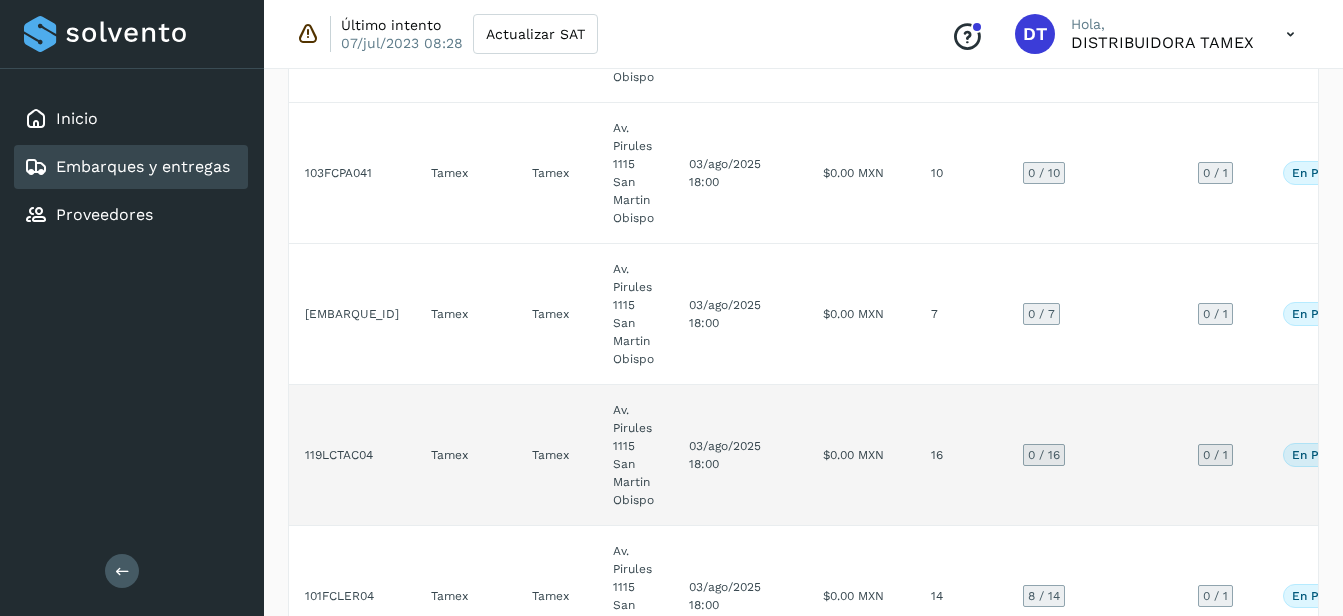 click on "$0.00 MXN" 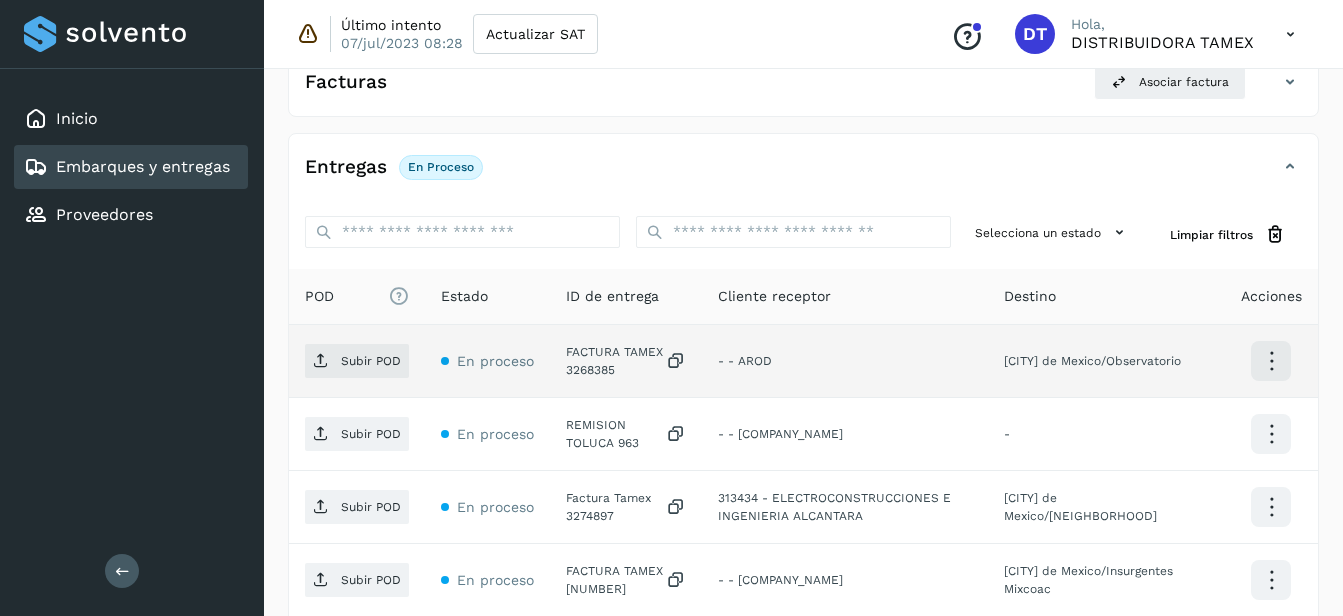 scroll, scrollTop: 348, scrollLeft: 0, axis: vertical 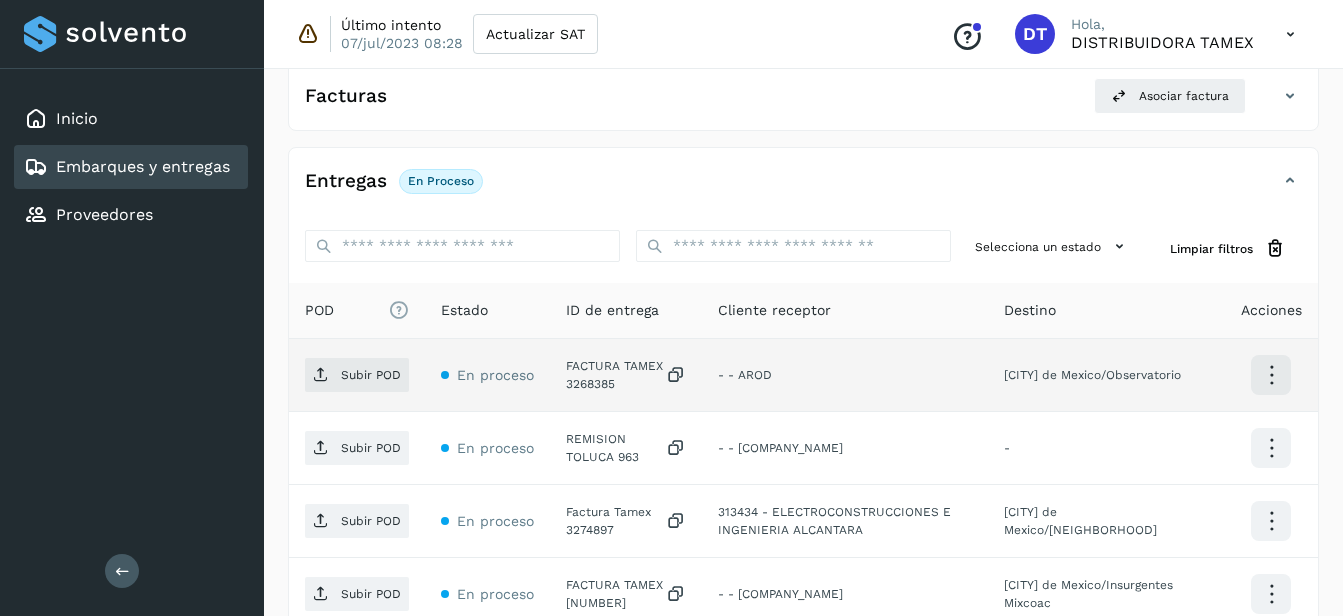 click on "FACTURA TAMEX 3268385" 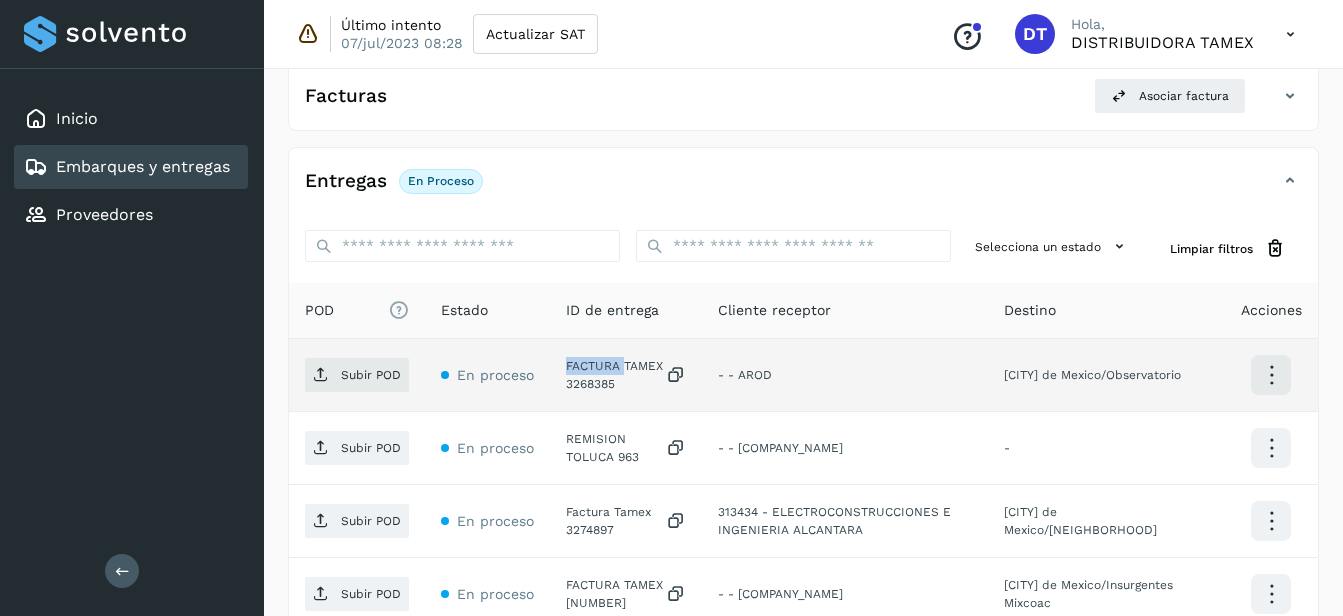 click on "FACTURA TAMEX 3268385" 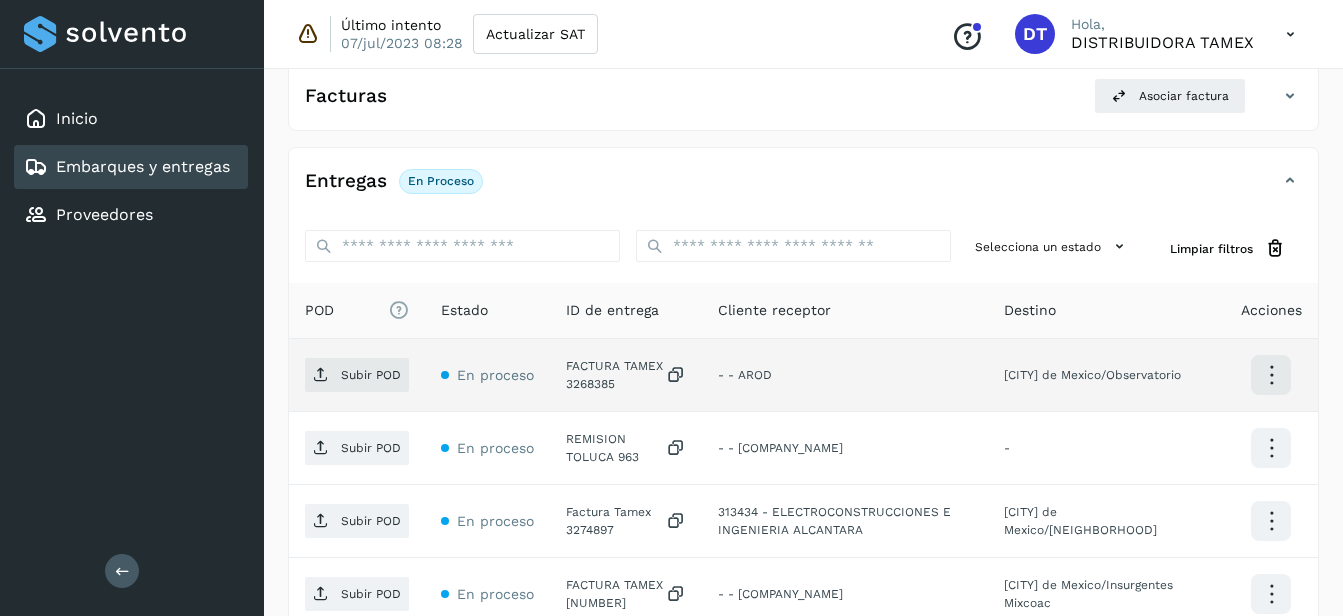drag, startPoint x: 635, startPoint y: 374, endPoint x: 640, endPoint y: 386, distance: 13 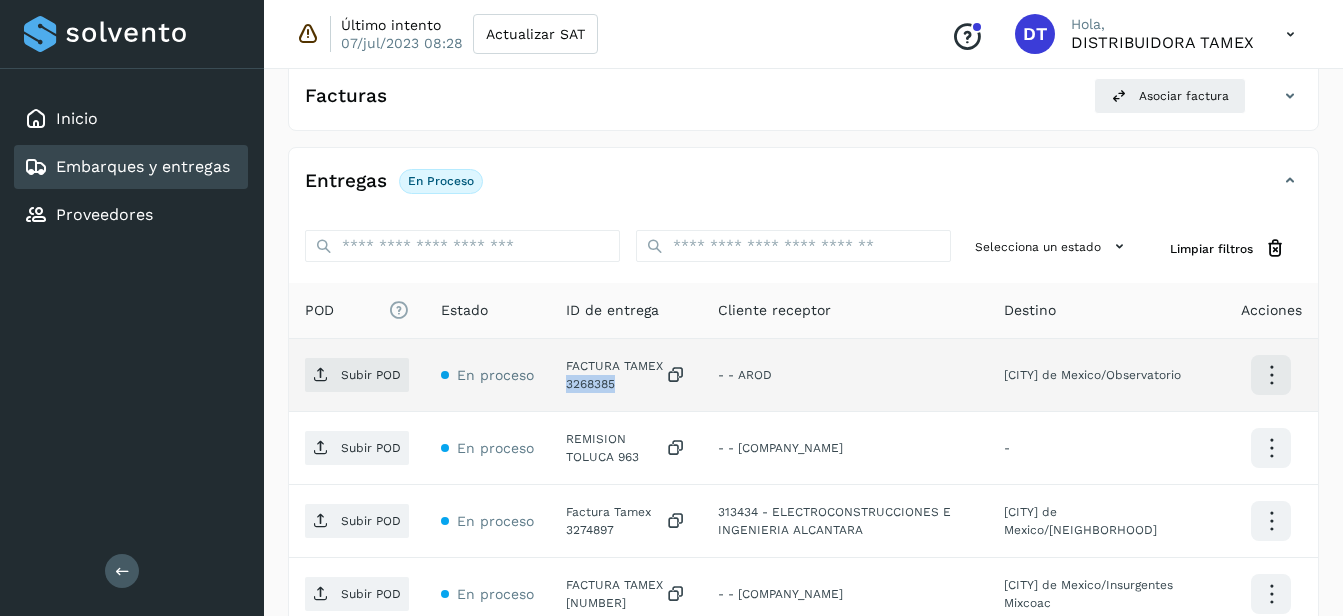 click on "FACTURA TAMEX 3268385" 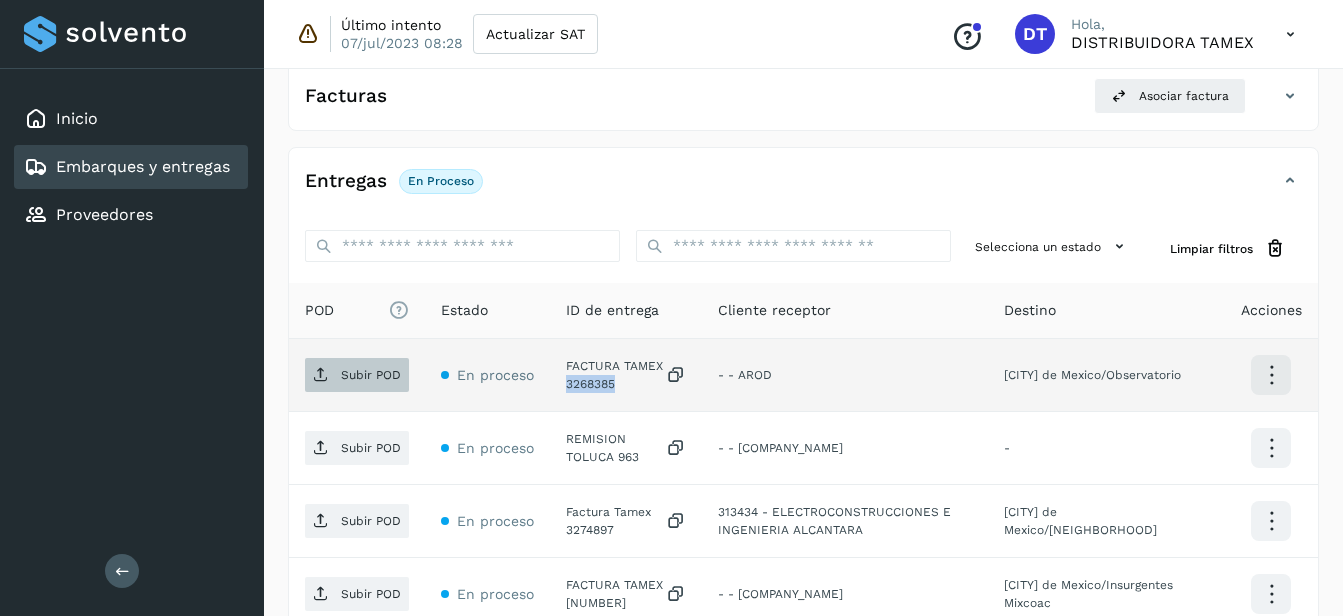 click on "Subir POD" at bounding box center (371, 375) 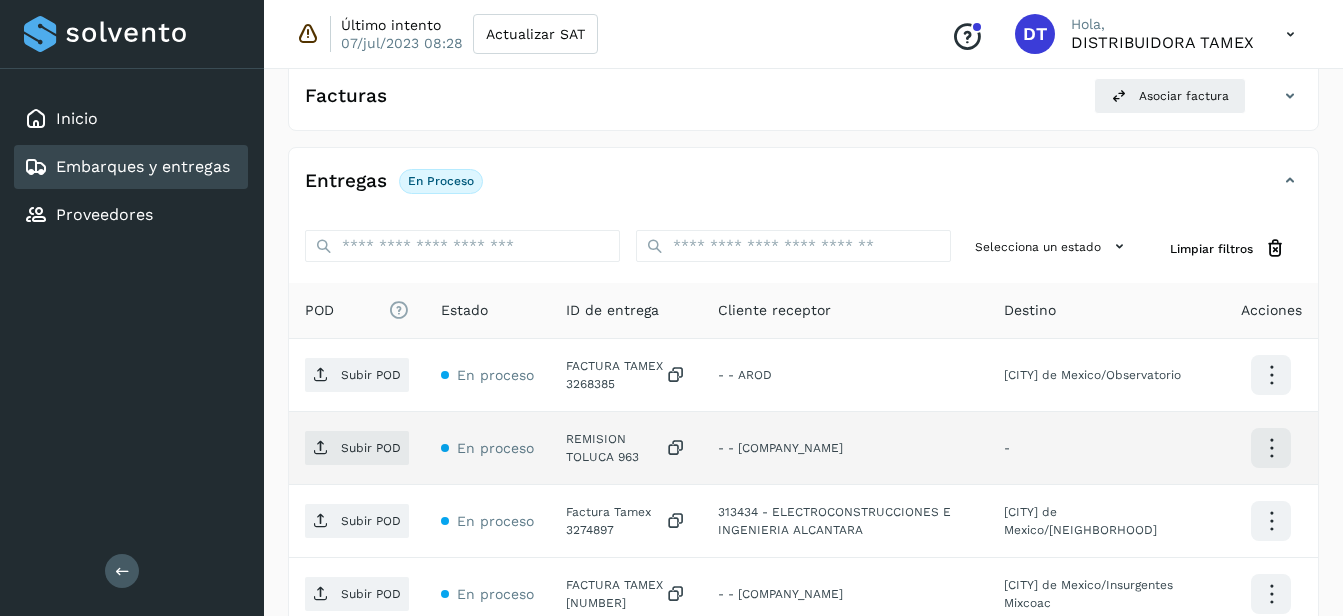 click on "REMISION TOLUCA 963" 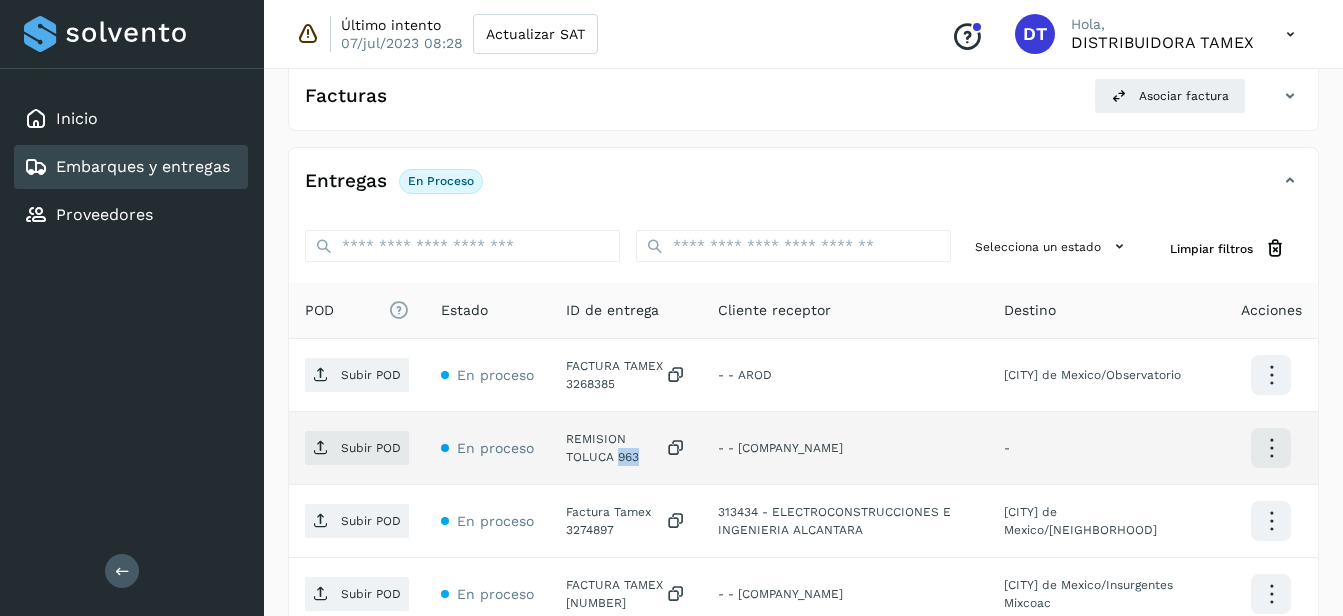 click on "REMISION TOLUCA 963" 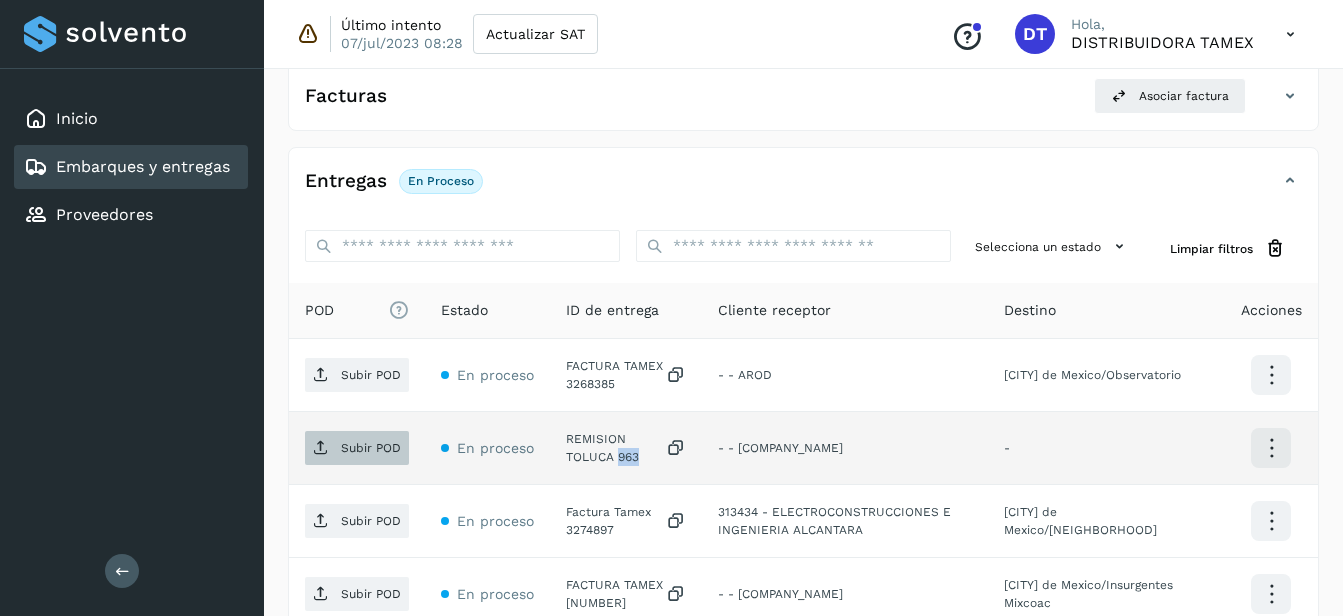 click on "Subir POD" at bounding box center (357, 448) 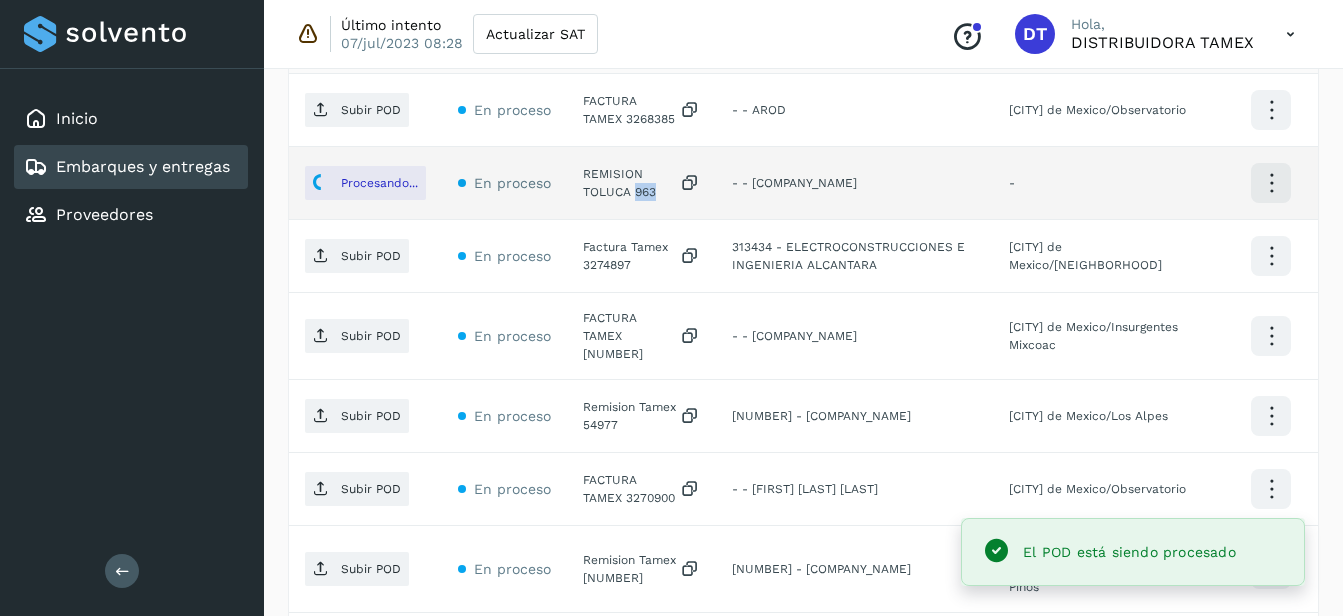 scroll, scrollTop: 648, scrollLeft: 0, axis: vertical 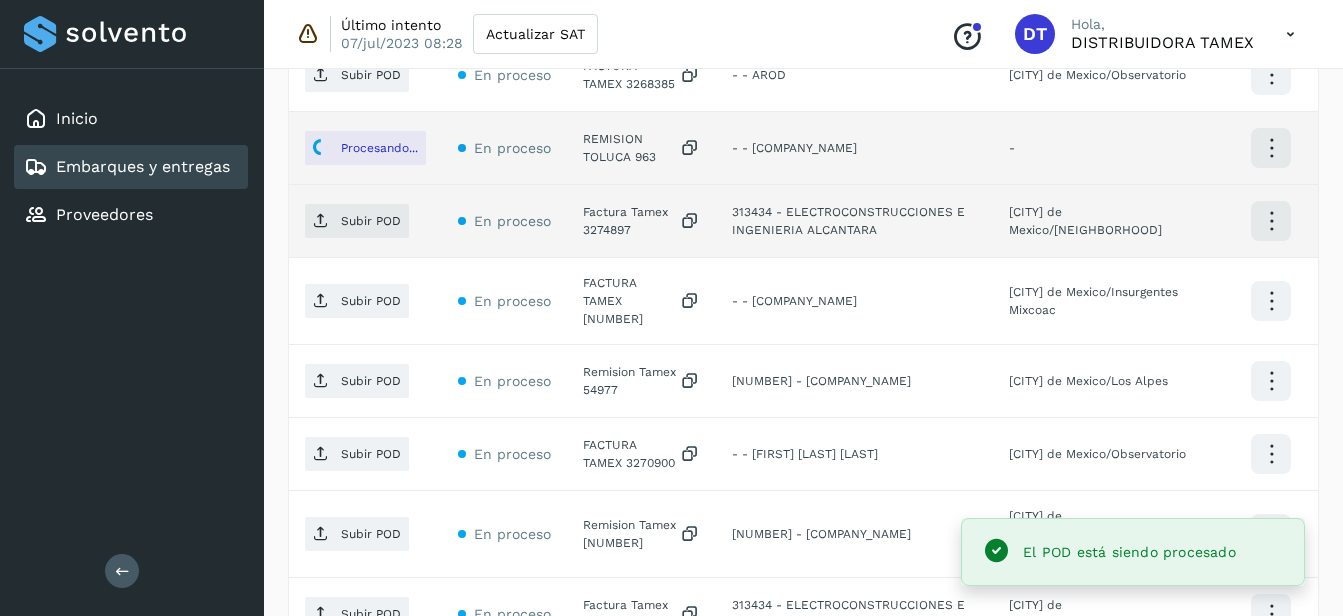 click on "Factura Tamex 3274897" 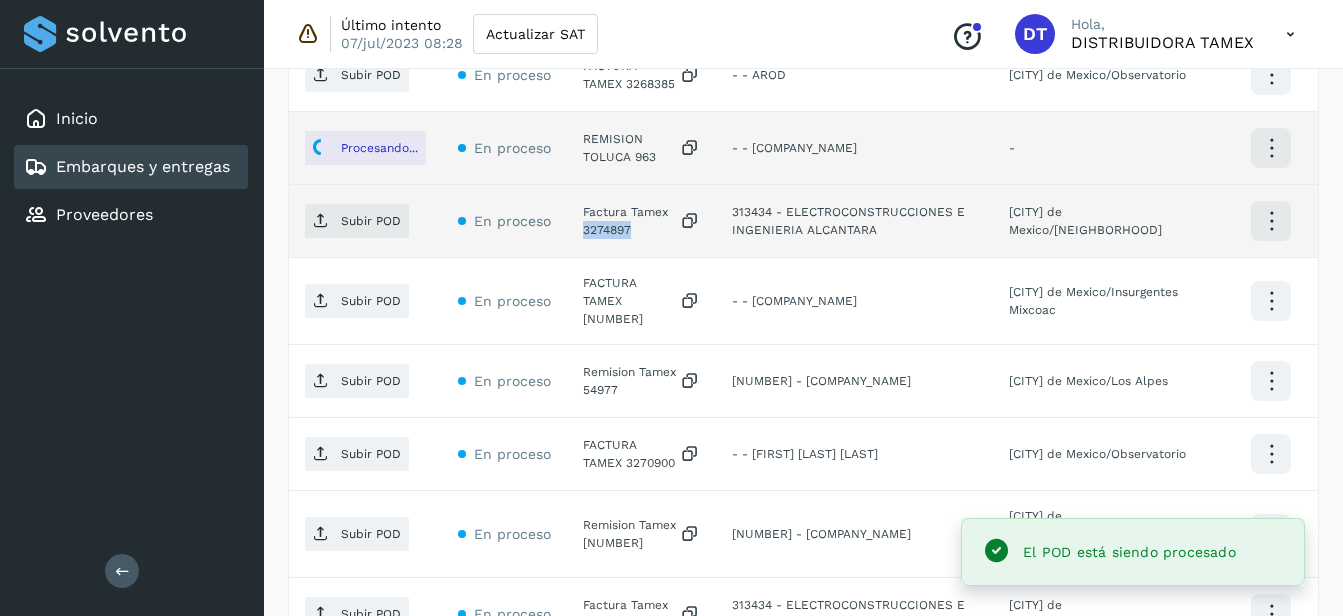 click on "Factura Tamex 3274897" 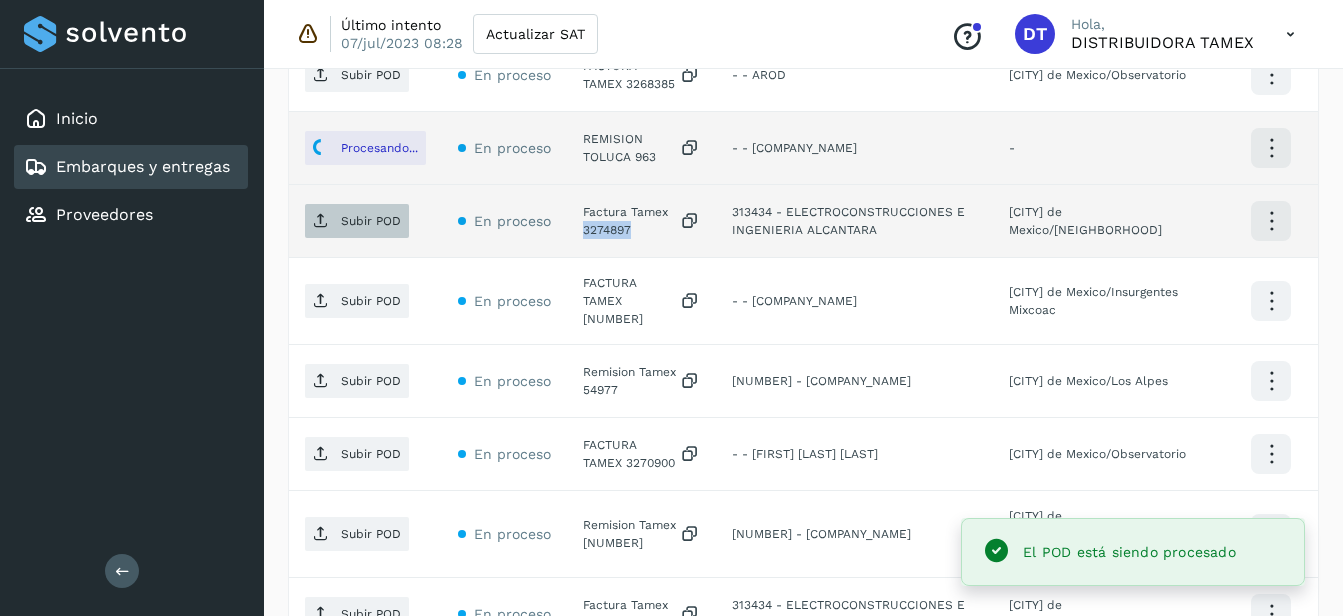 click on "Subir POD" at bounding box center (371, 221) 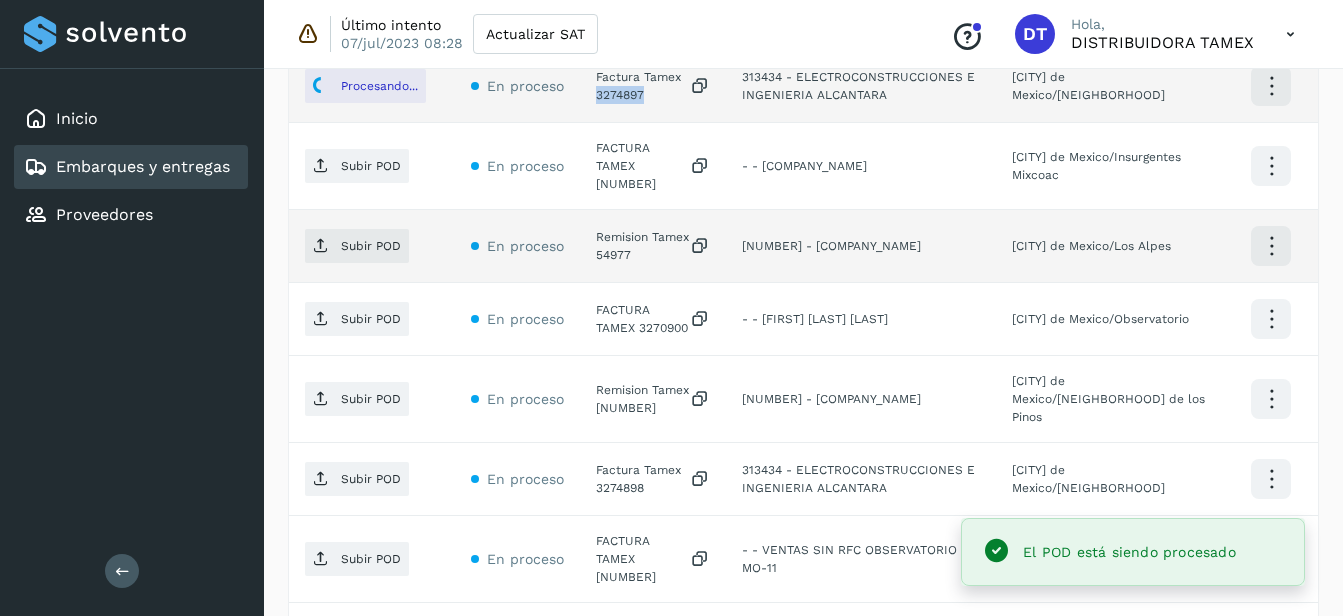 scroll, scrollTop: 748, scrollLeft: 0, axis: vertical 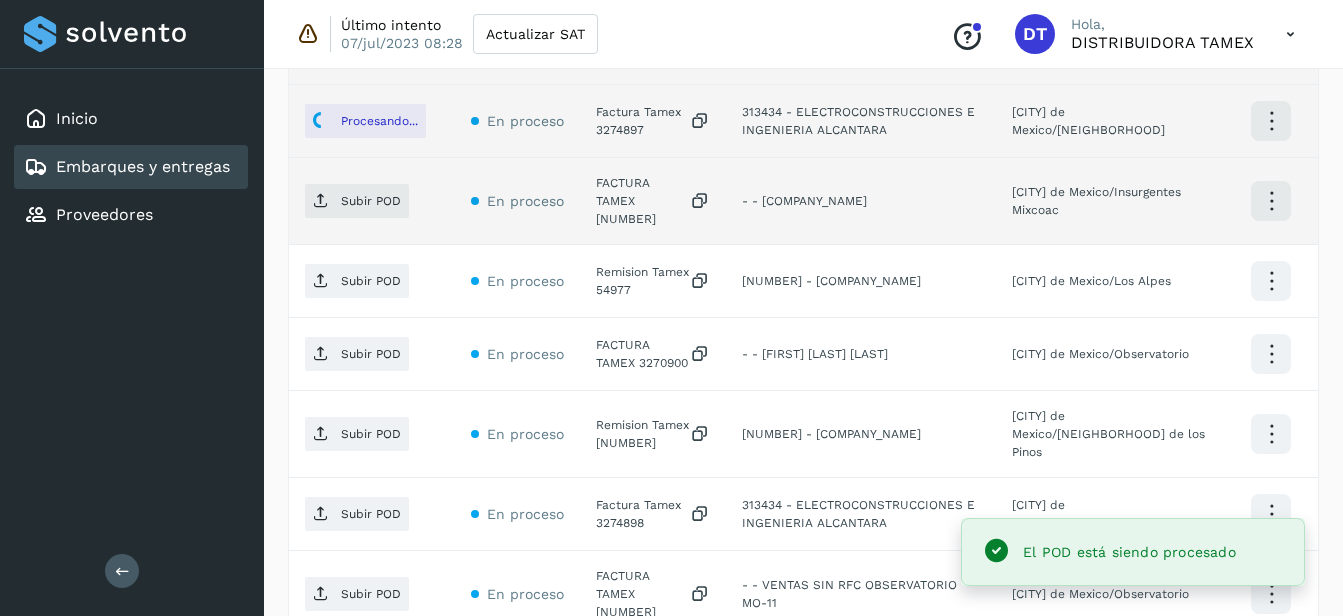 click on "FACTURA TAMEX [NUMBER]" 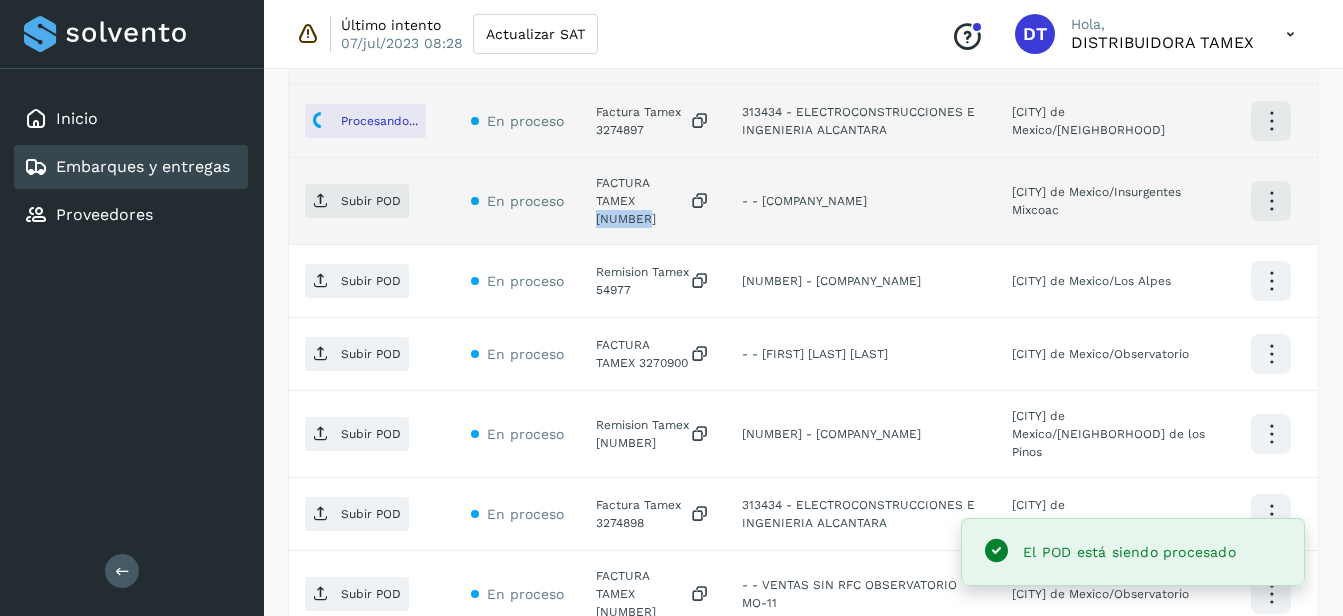 click on "FACTURA TAMEX [NUMBER]" 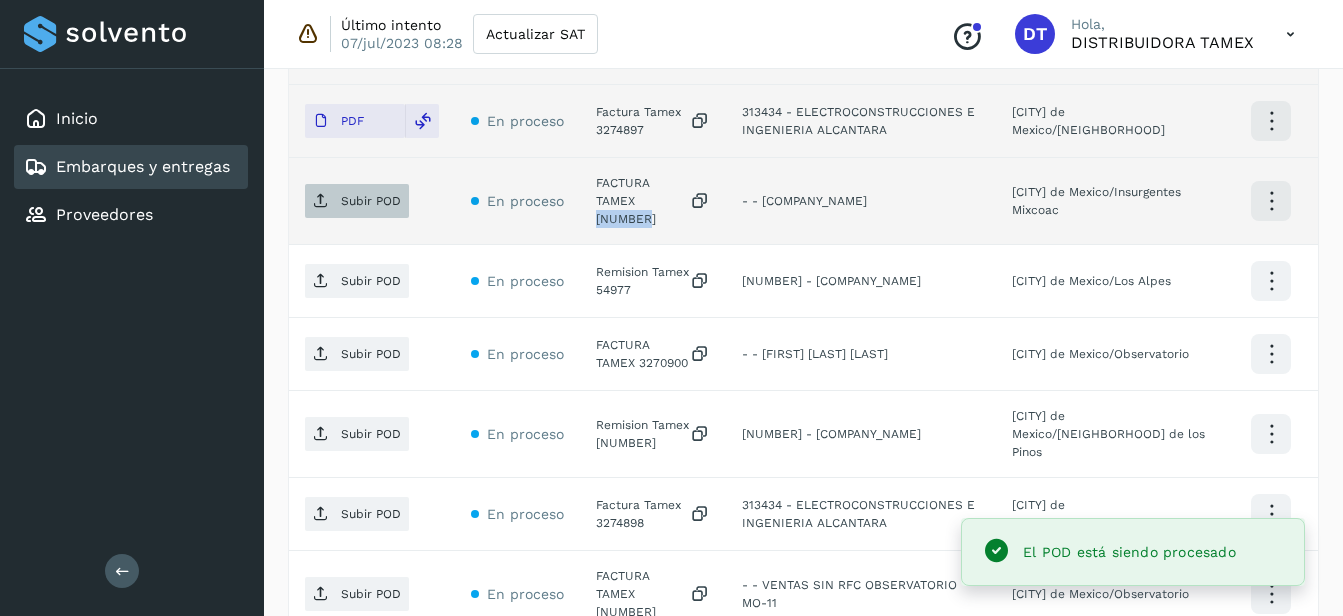 click on "Subir POD" at bounding box center (371, 201) 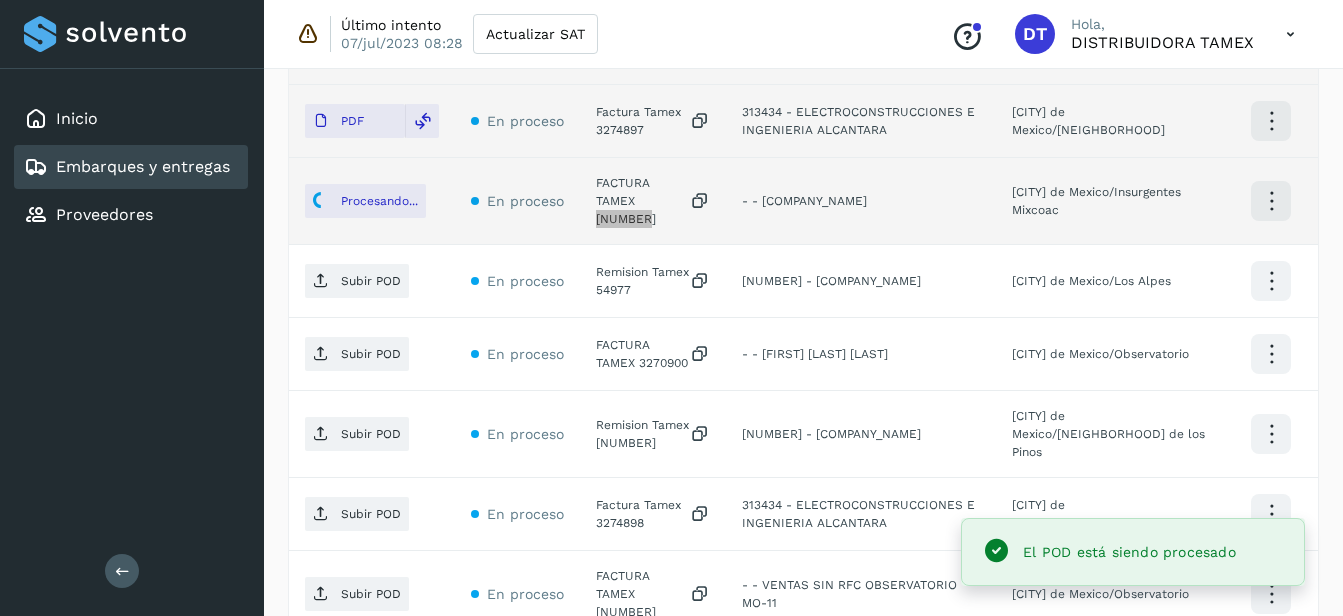 scroll, scrollTop: 848, scrollLeft: 0, axis: vertical 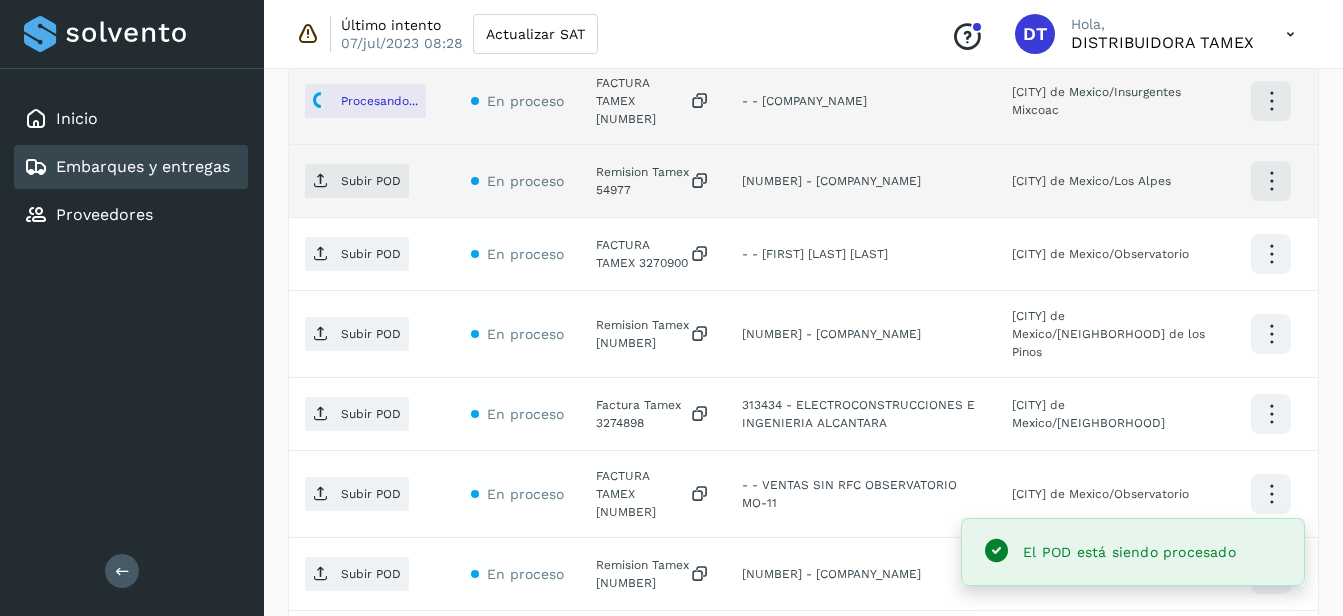 click on "Remision Tamex 54977" 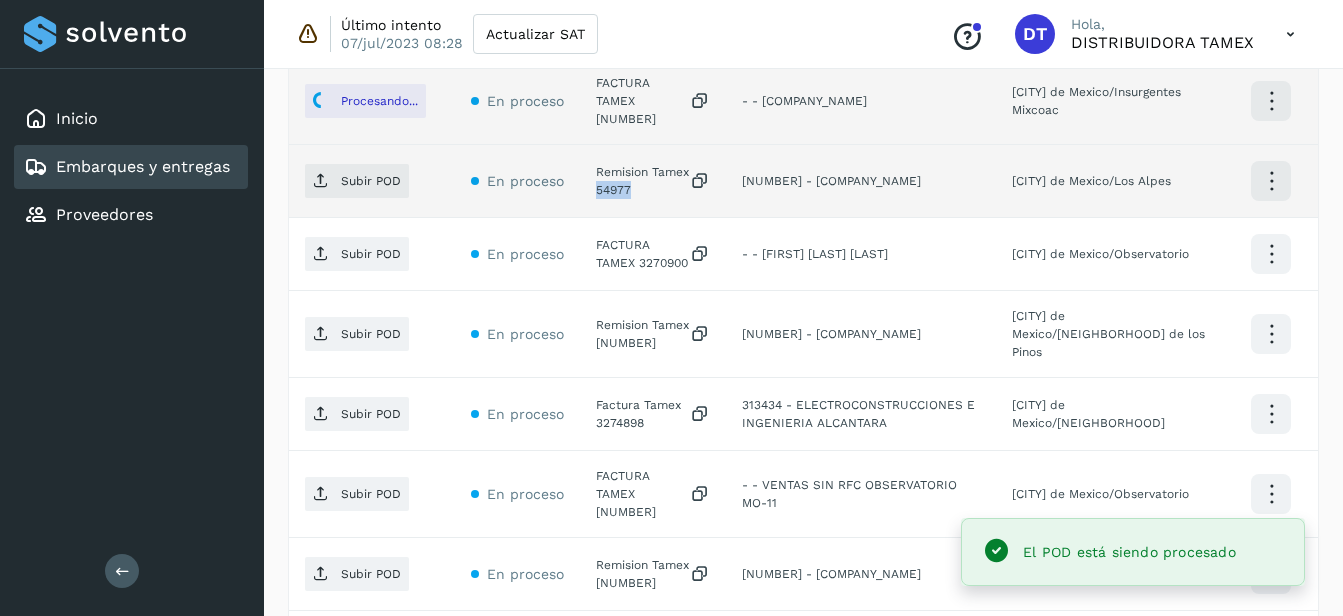click on "Remision Tamex 54977" 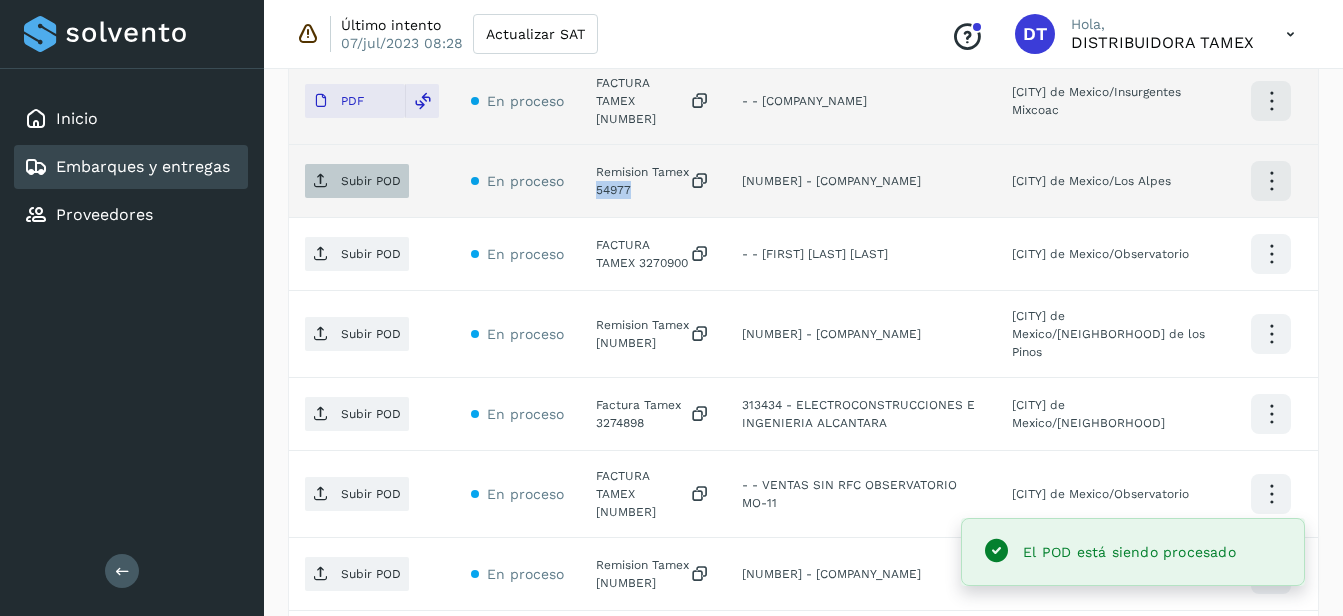 click on "Subir POD" at bounding box center [371, 181] 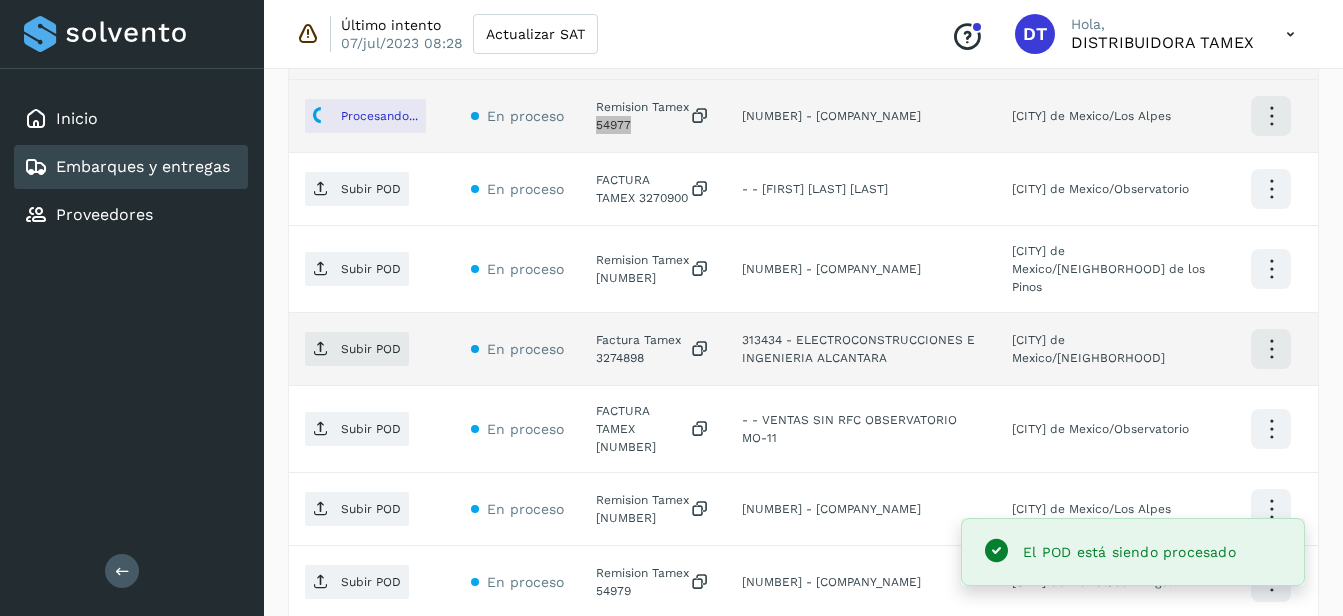 scroll, scrollTop: 948, scrollLeft: 0, axis: vertical 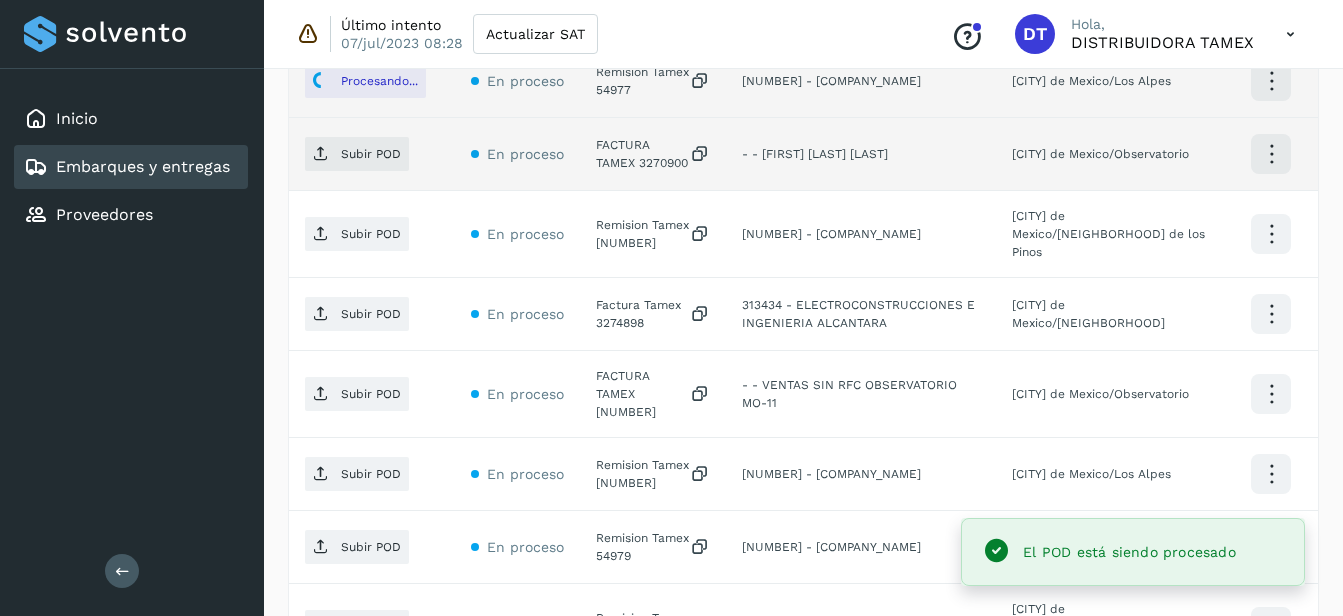 click on "FACTURA TAMEX 3270900" 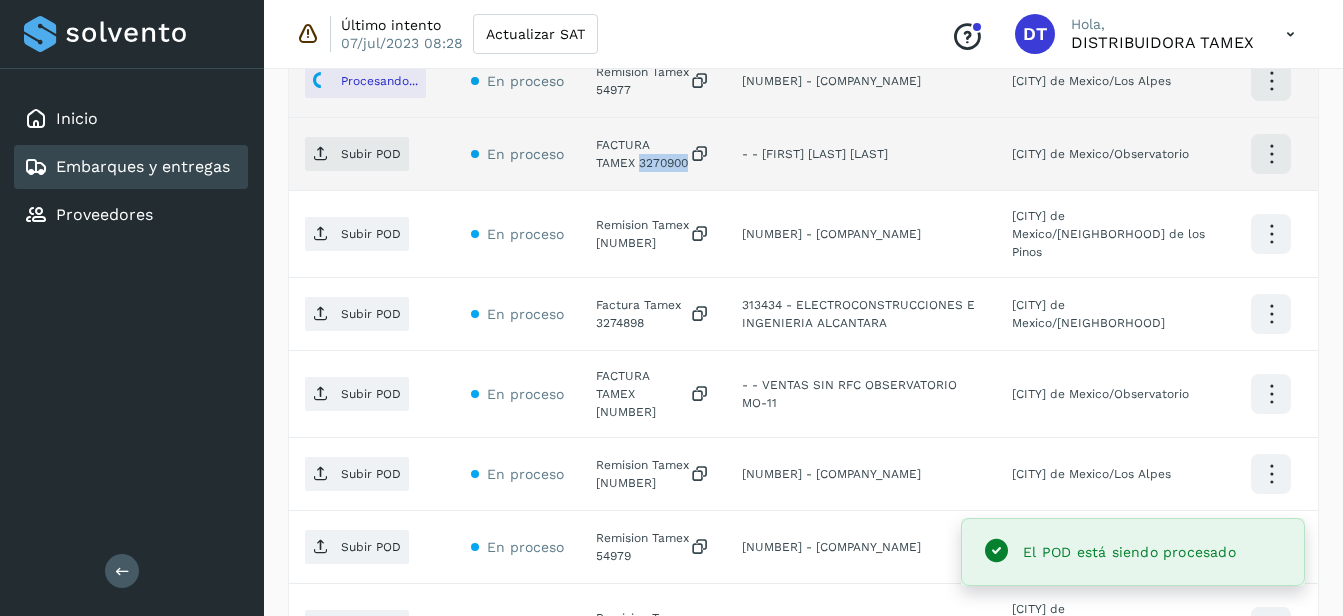 click on "FACTURA TAMEX 3270900" 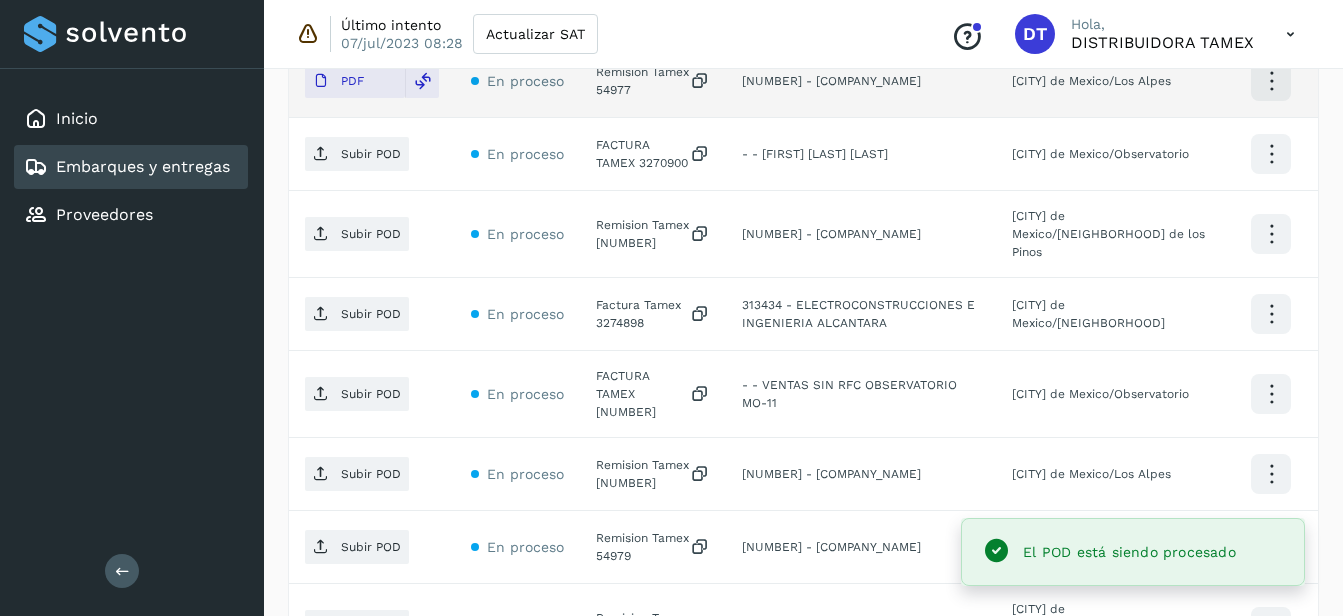 click on "Subir POD" at bounding box center [371, 154] 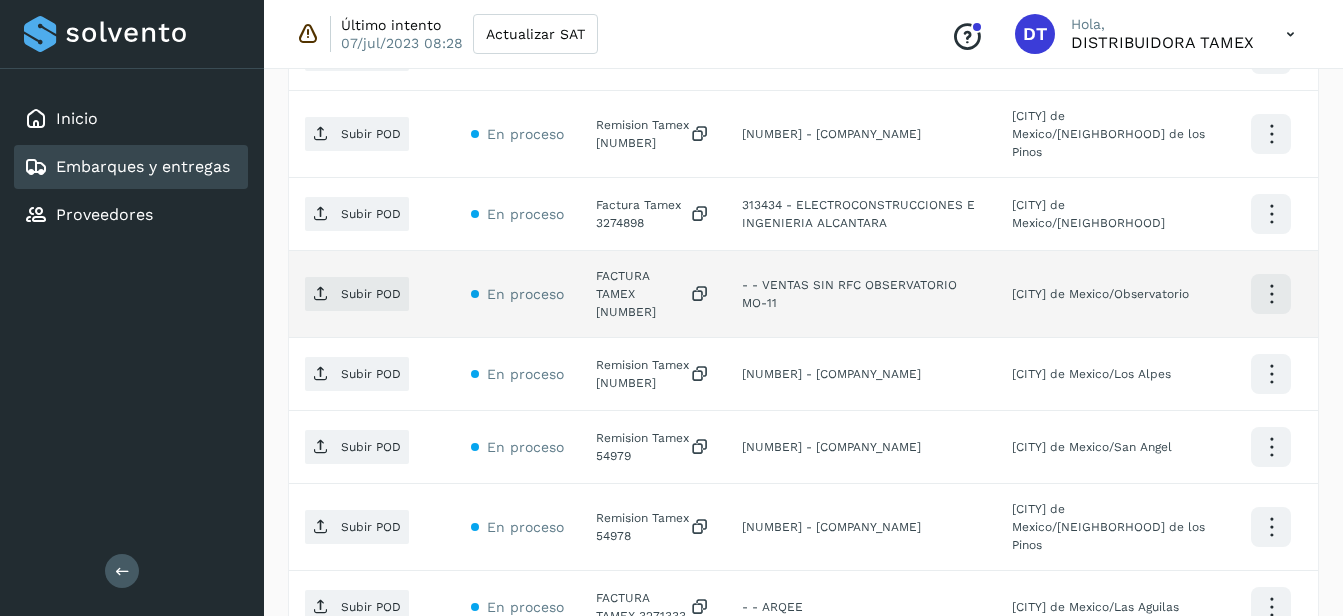 scroll, scrollTop: 948, scrollLeft: 0, axis: vertical 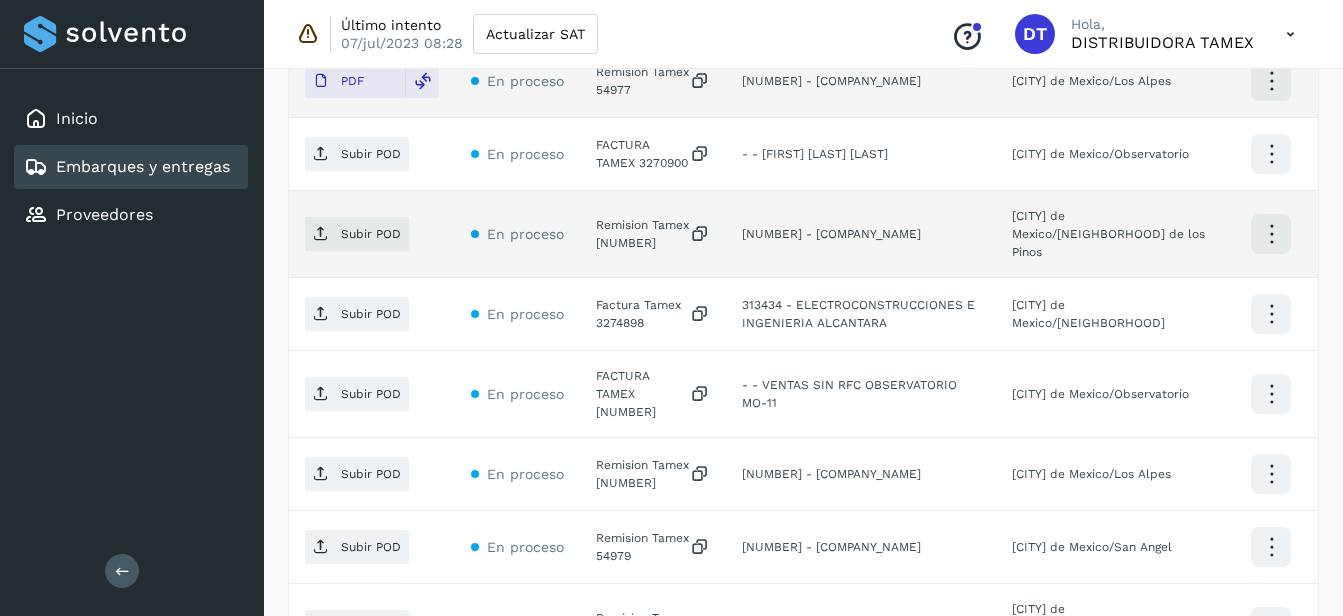click on "Remision Tamex [NUMBER]" 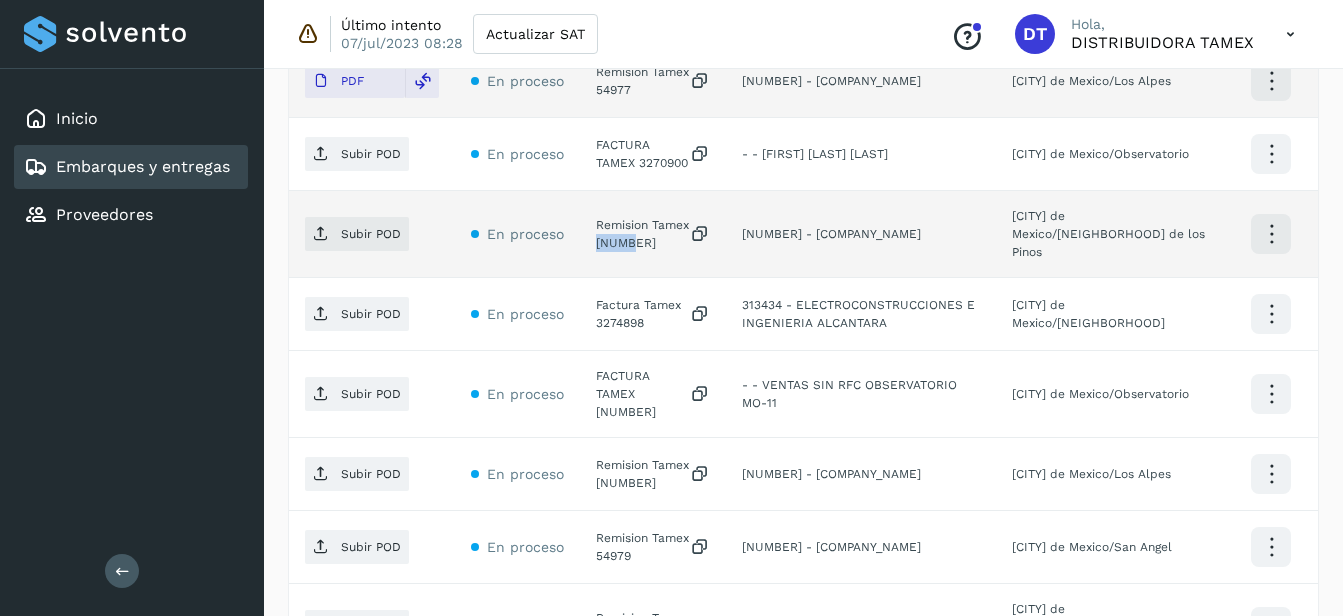 click on "Remision Tamex [NUMBER]" 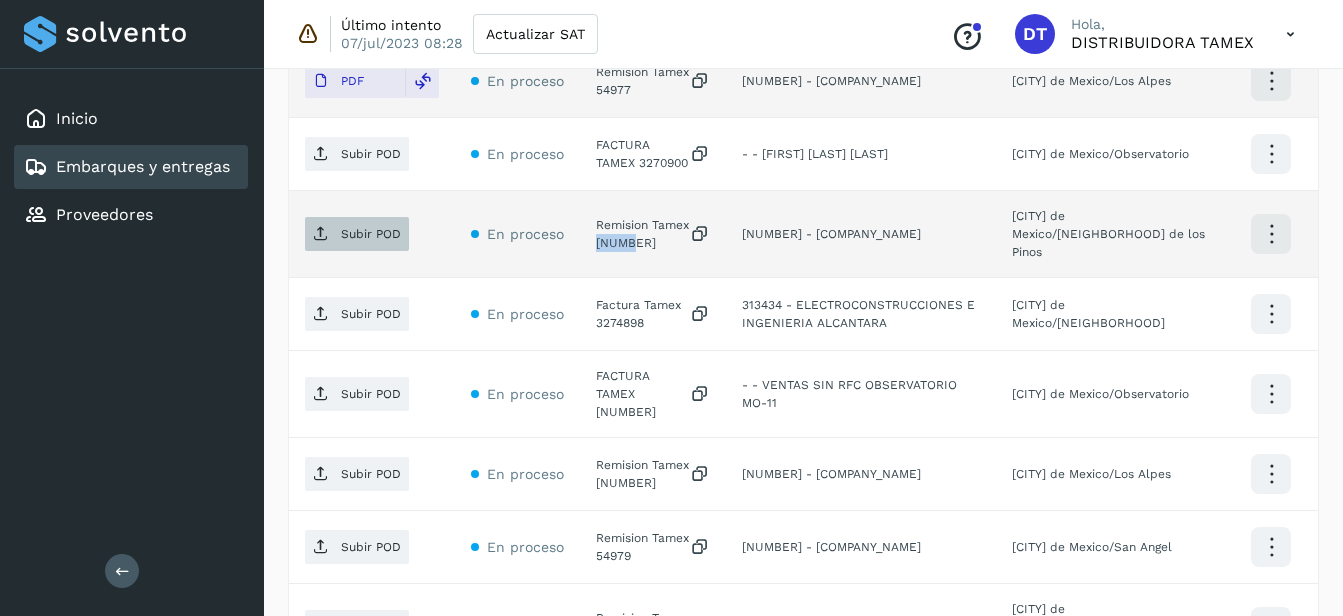 click on "Subir POD" at bounding box center [371, 234] 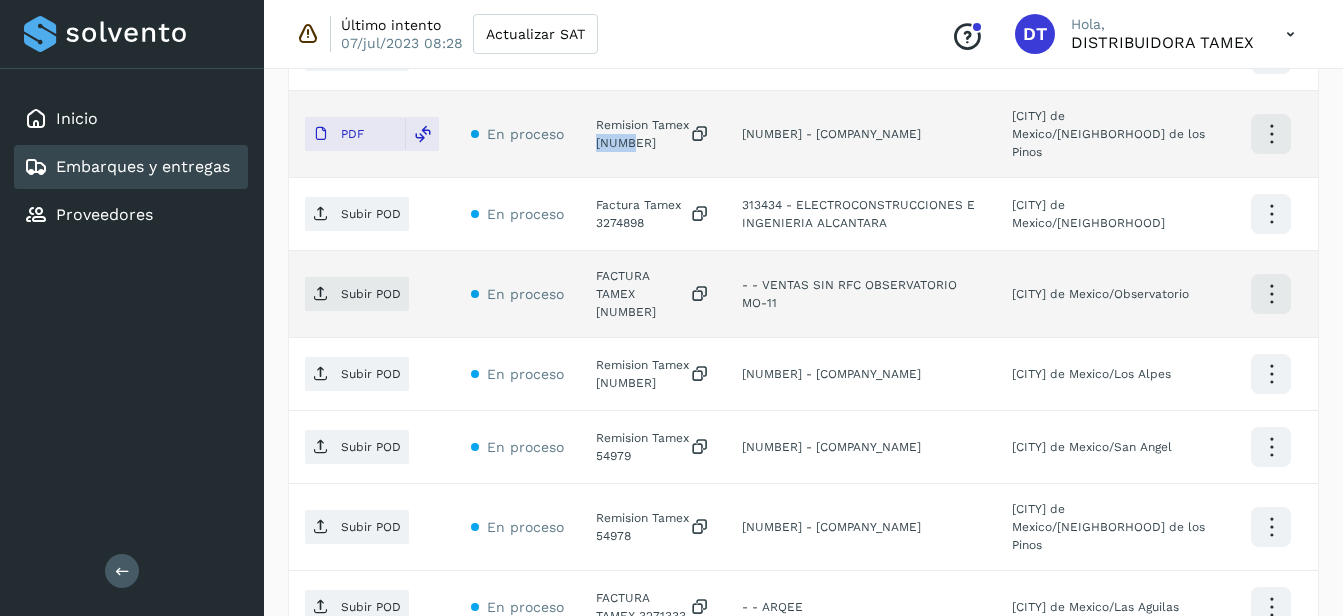 scroll, scrollTop: 1148, scrollLeft: 0, axis: vertical 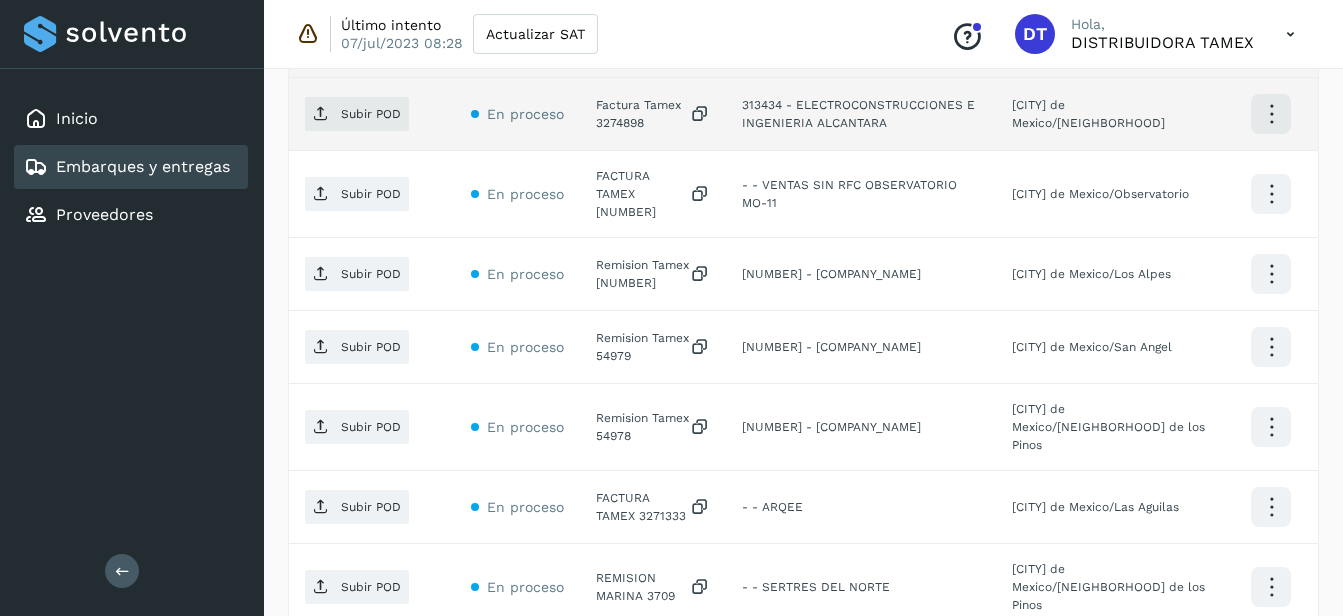 click on "Factura Tamex 3274898" 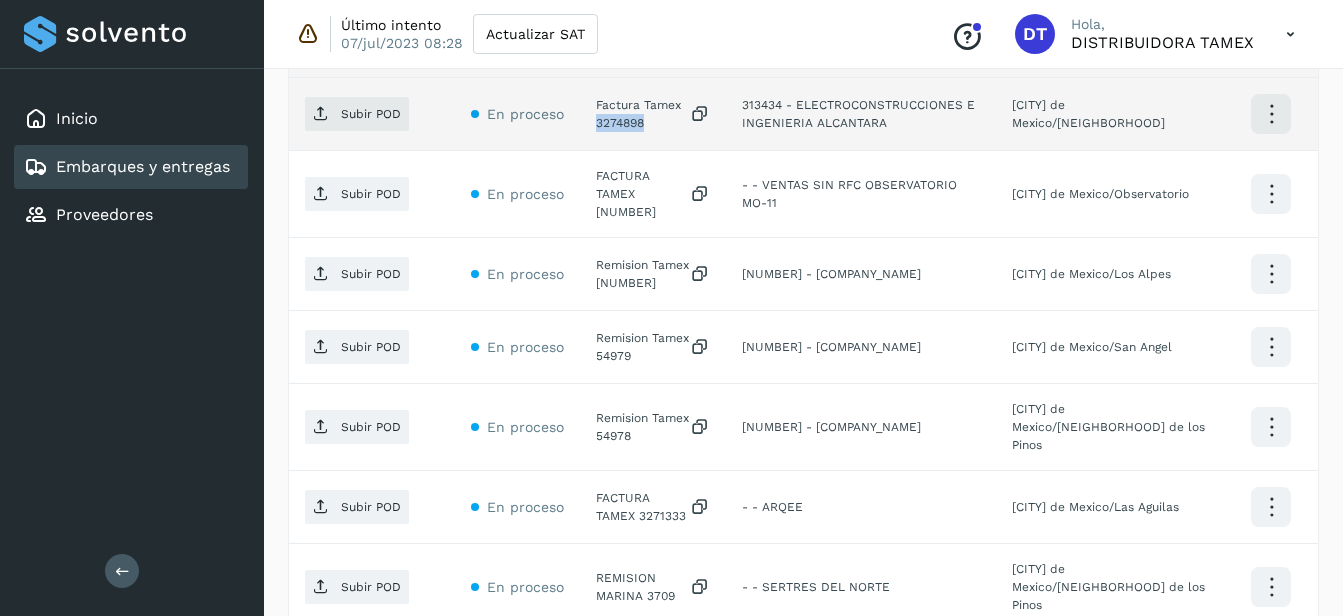 click on "Factura Tamex 3274898" 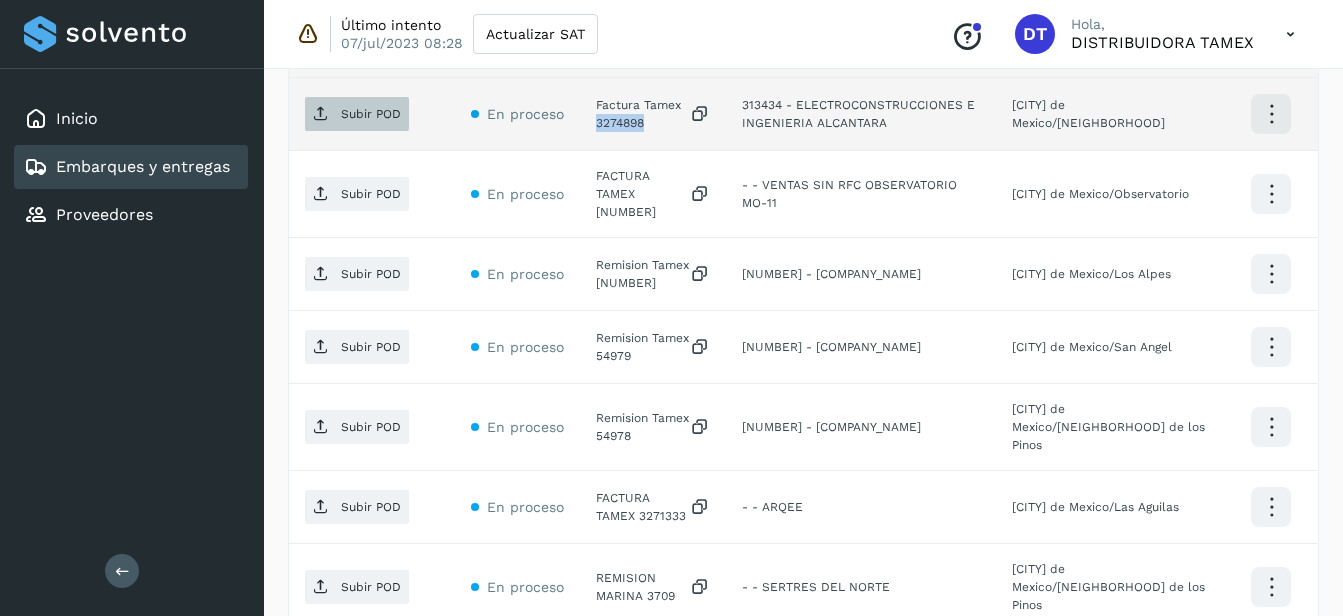click on "Subir POD" at bounding box center (371, 114) 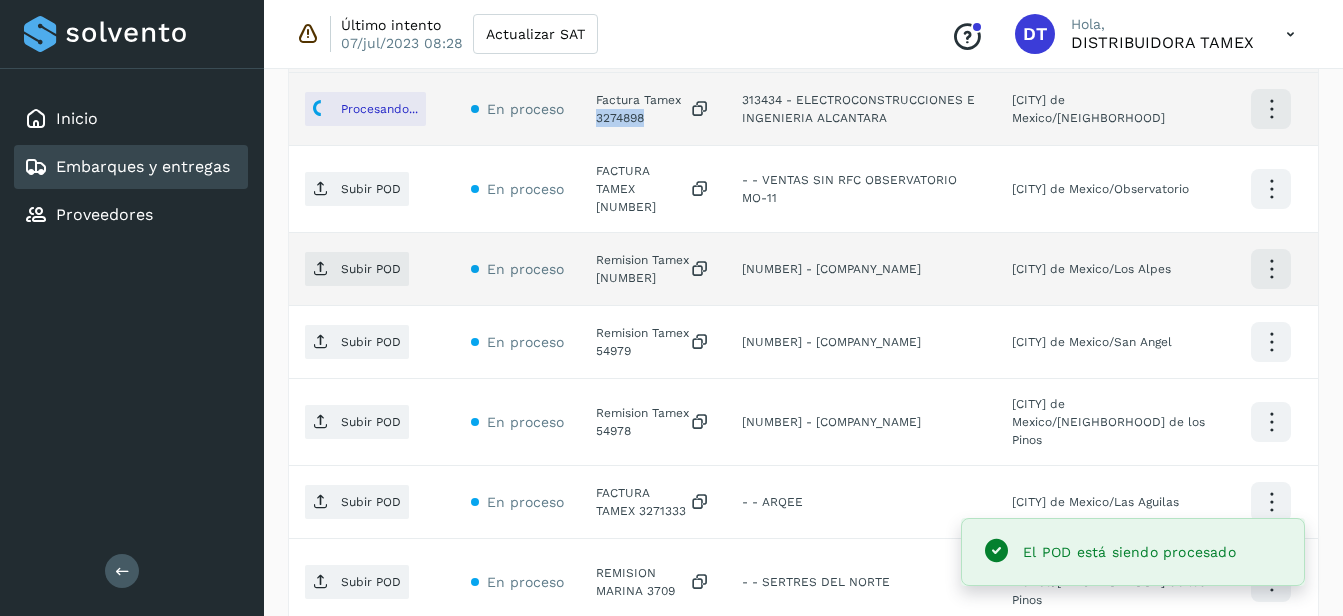 scroll, scrollTop: 1148, scrollLeft: 0, axis: vertical 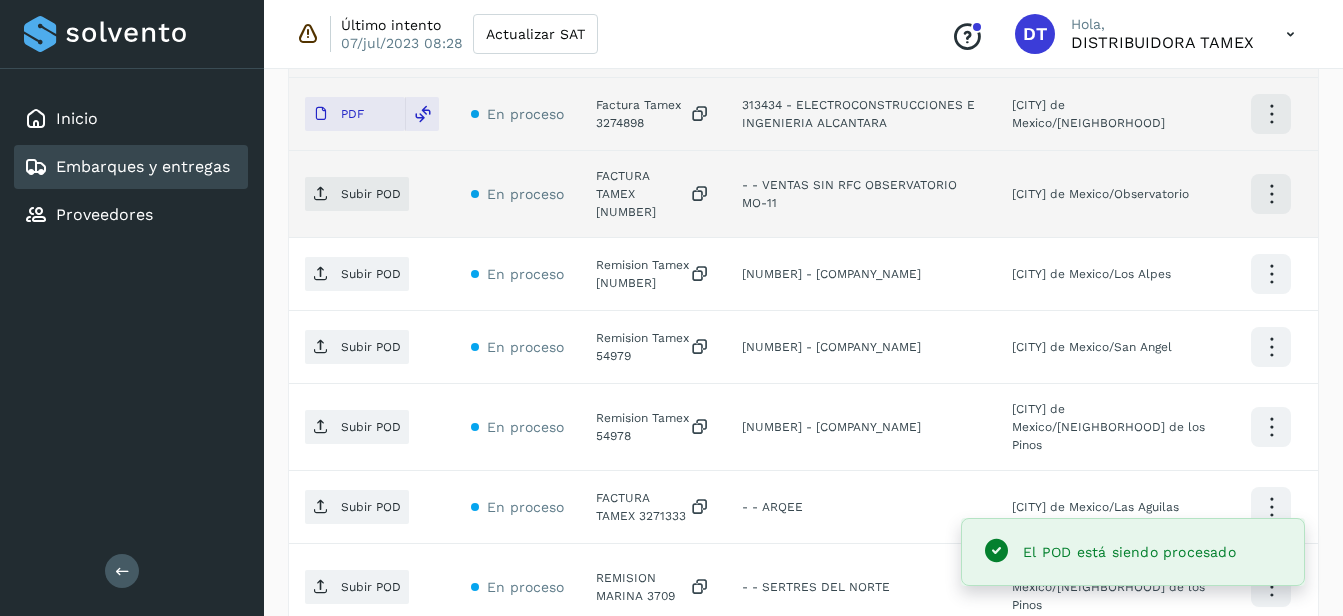 click on "FACTURA TAMEX [NUMBER]" 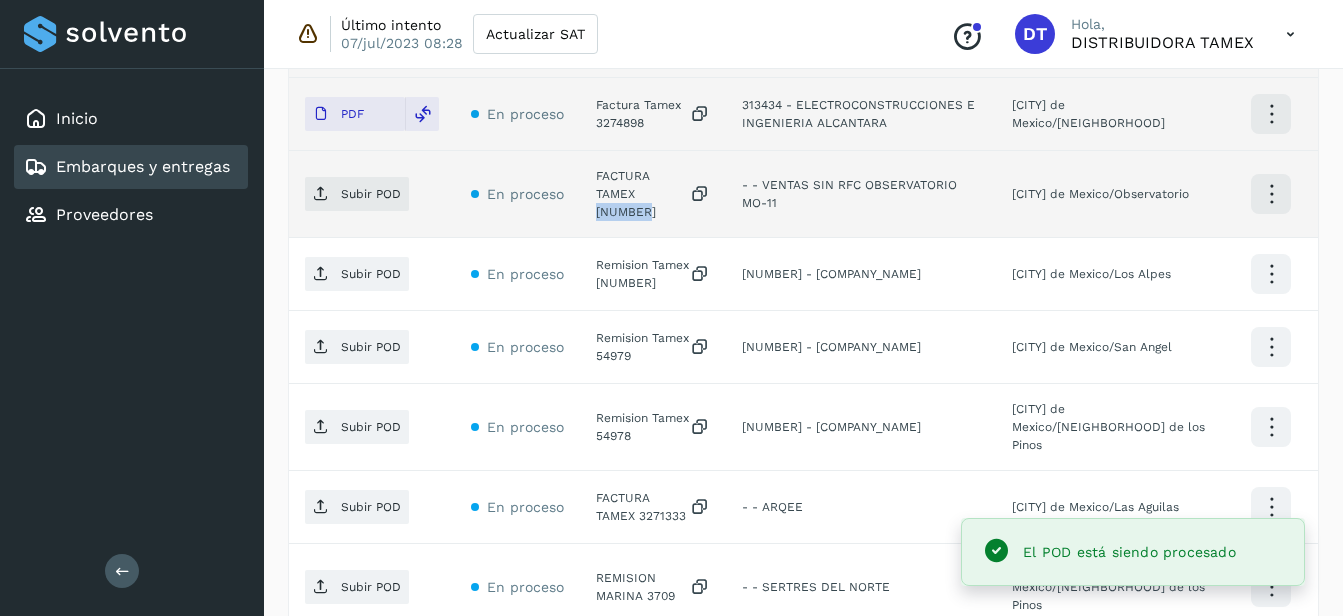 click on "FACTURA TAMEX [NUMBER]" 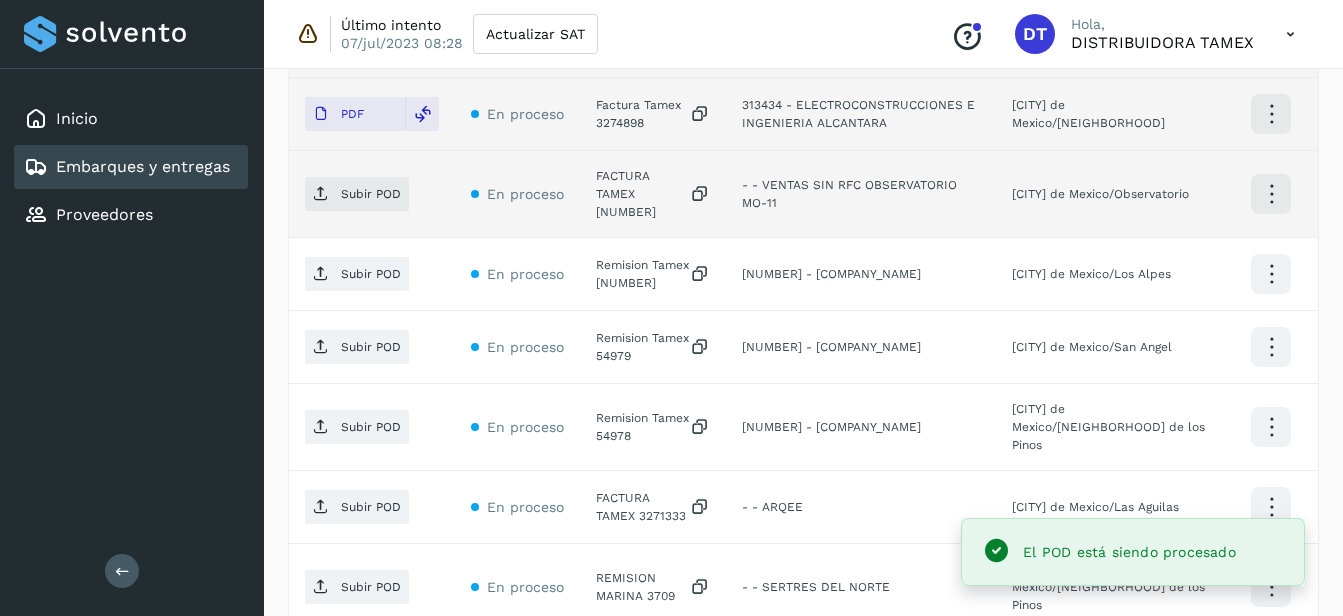 click on "Subir POD" 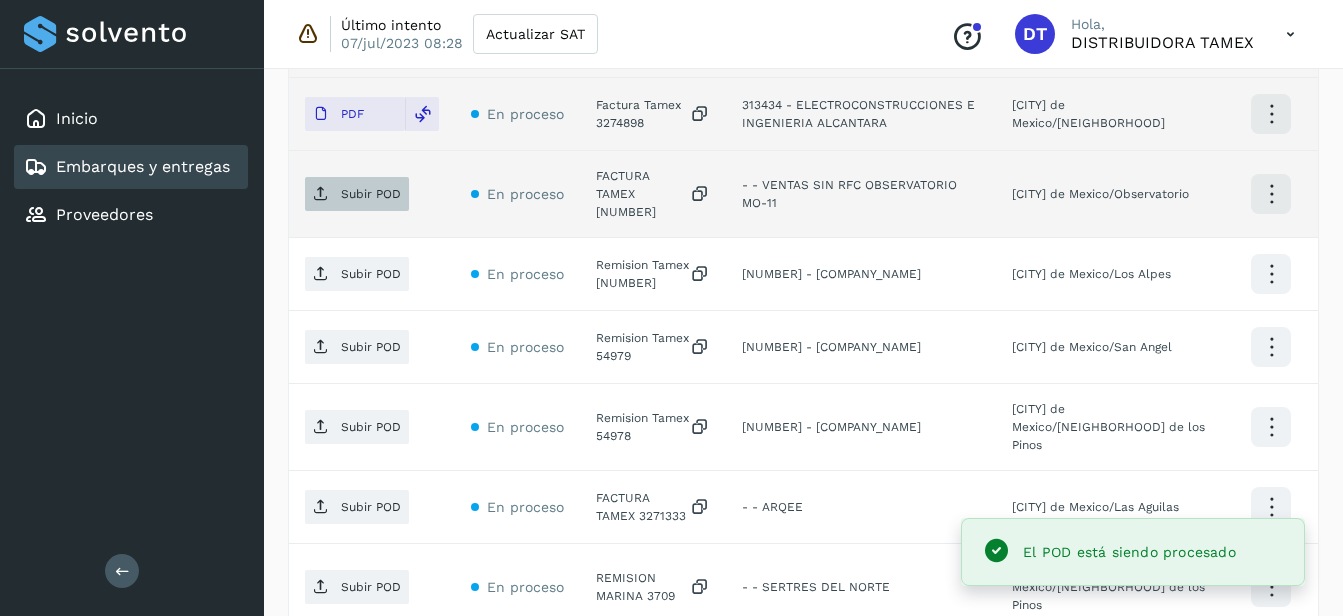 click on "Subir POD" at bounding box center (357, 194) 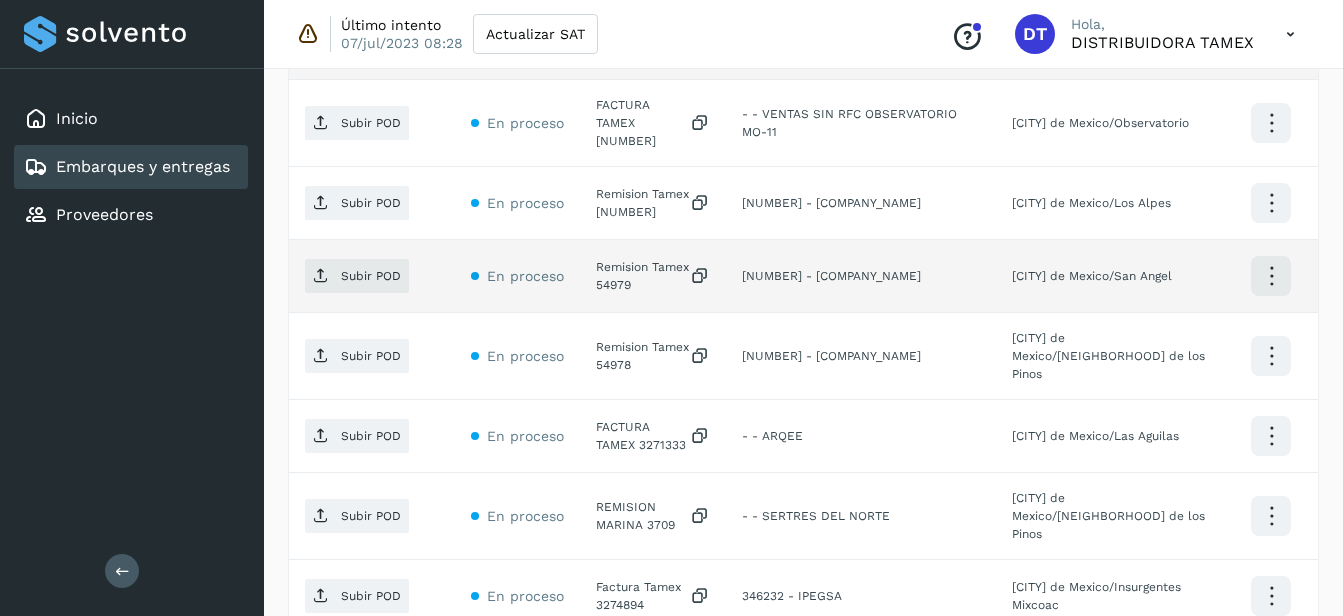 scroll, scrollTop: 1248, scrollLeft: 0, axis: vertical 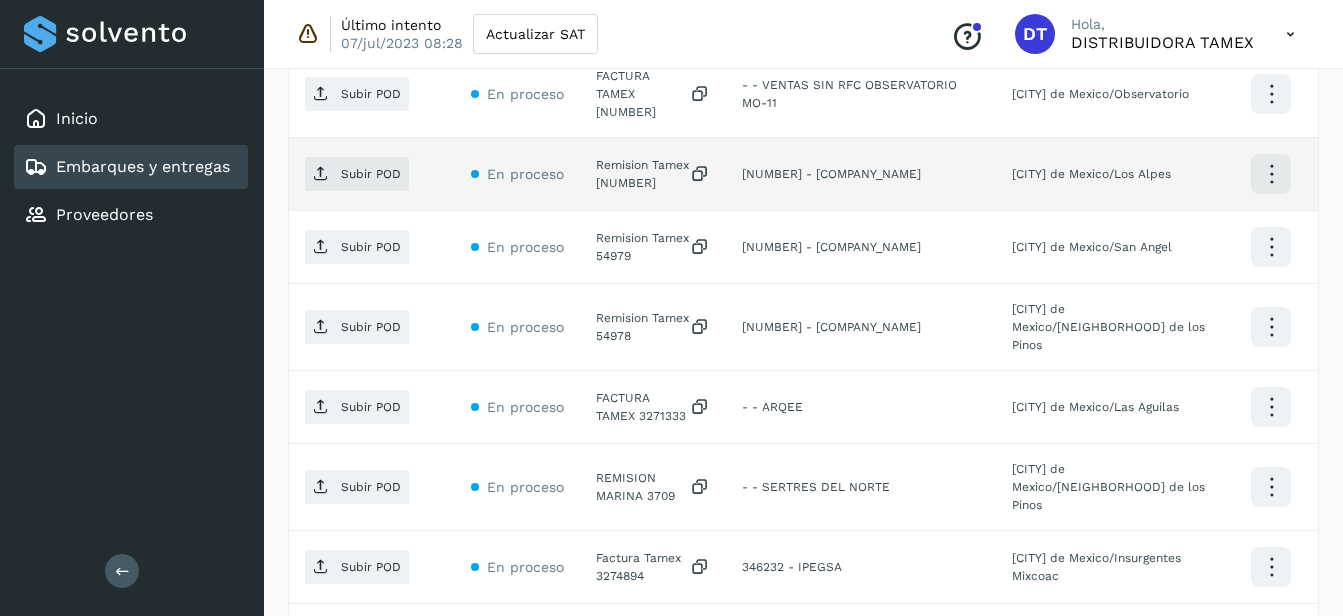 click on "Remision Tamex [NUMBER]" 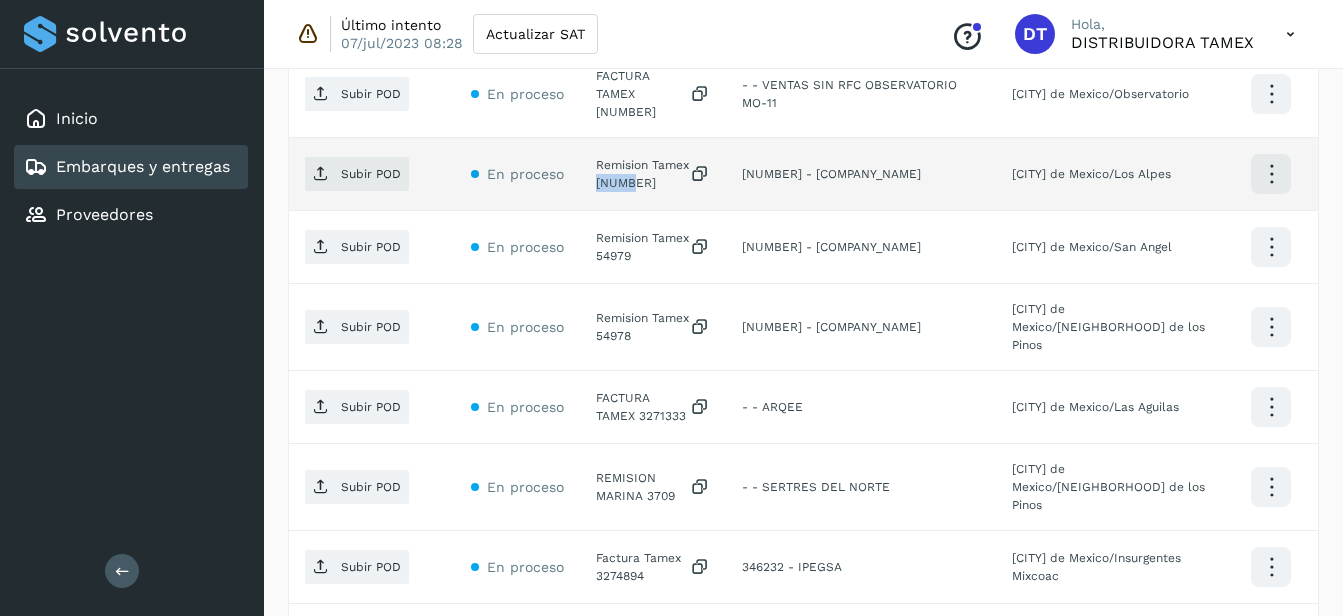 click on "Remision Tamex [NUMBER]" 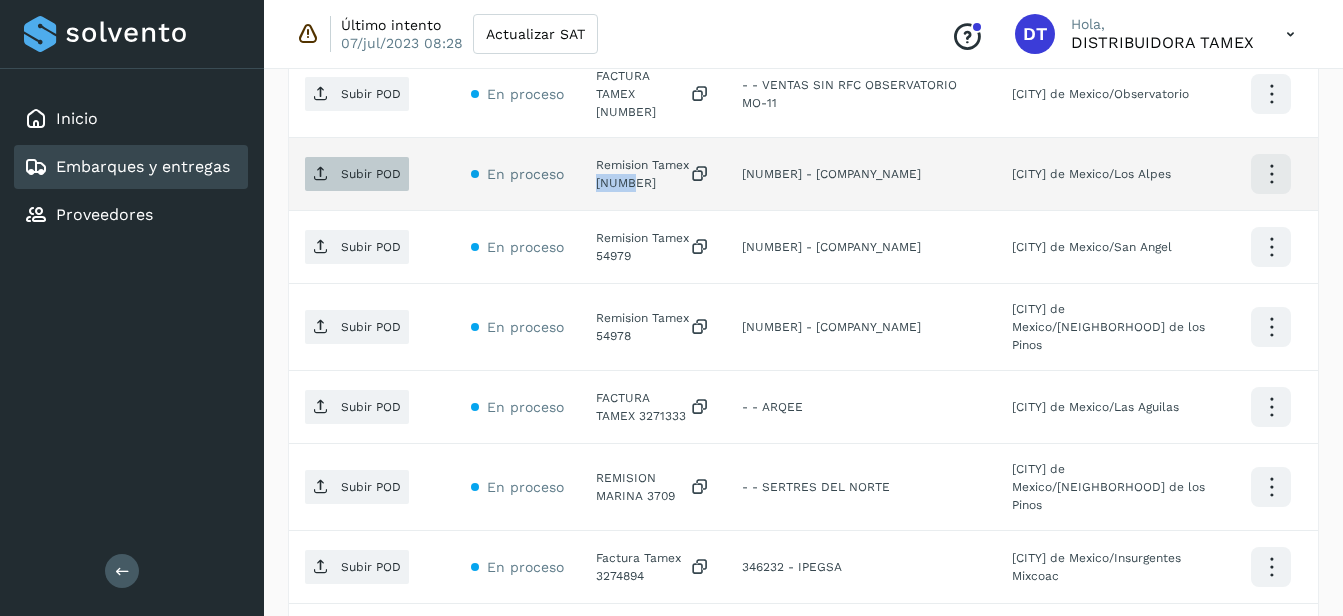 click on "Subir POD" at bounding box center (371, 174) 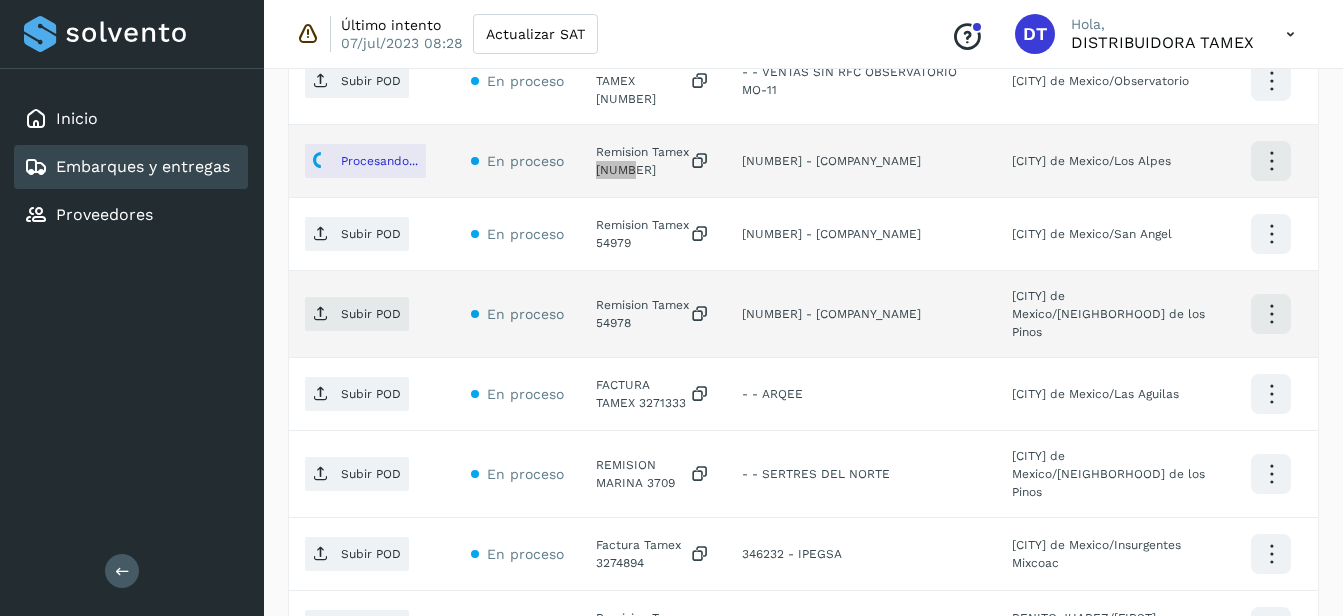 scroll, scrollTop: 1348, scrollLeft: 0, axis: vertical 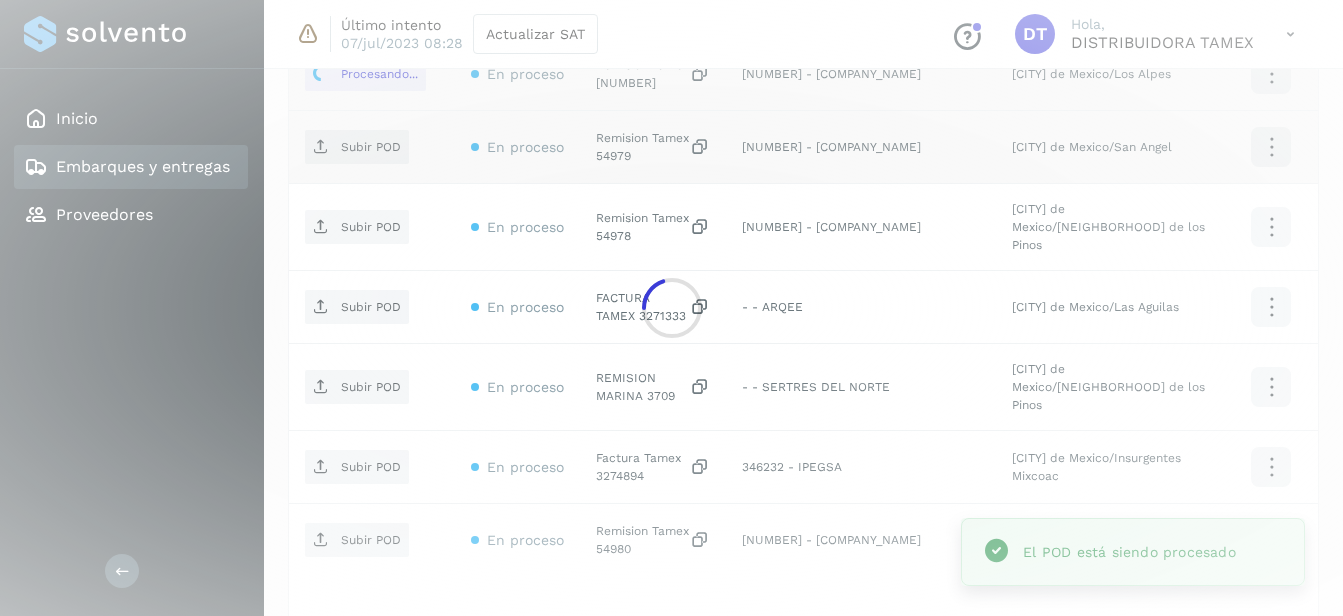 click 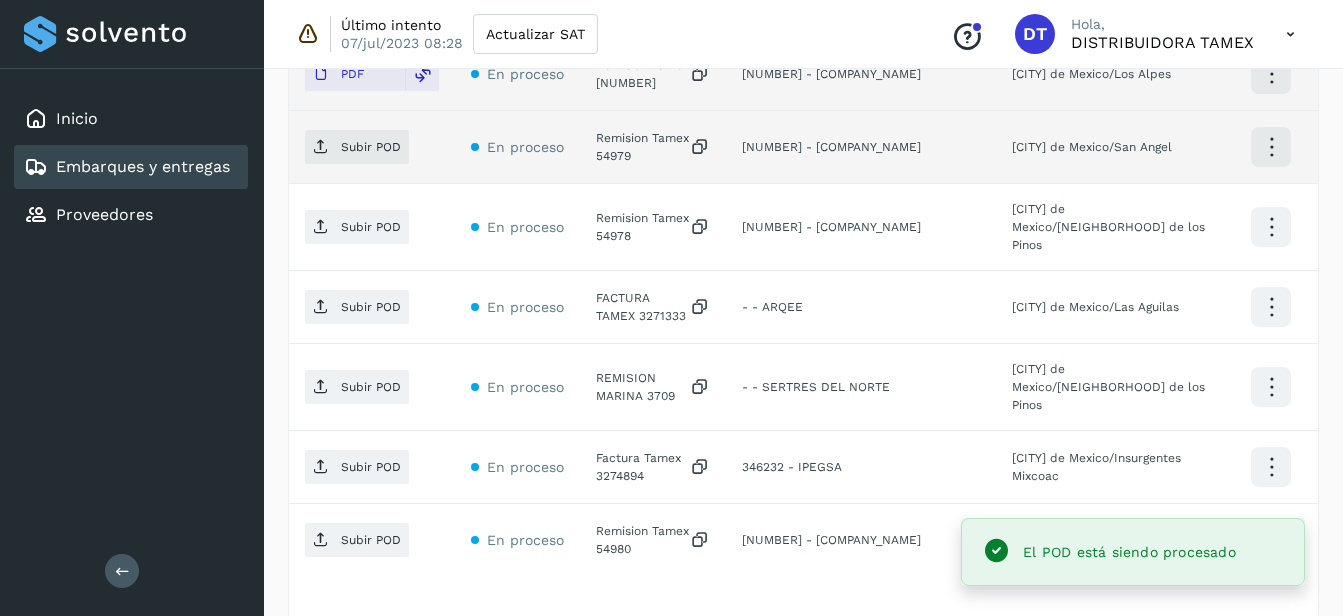 click on "Remision Tamex 54979" 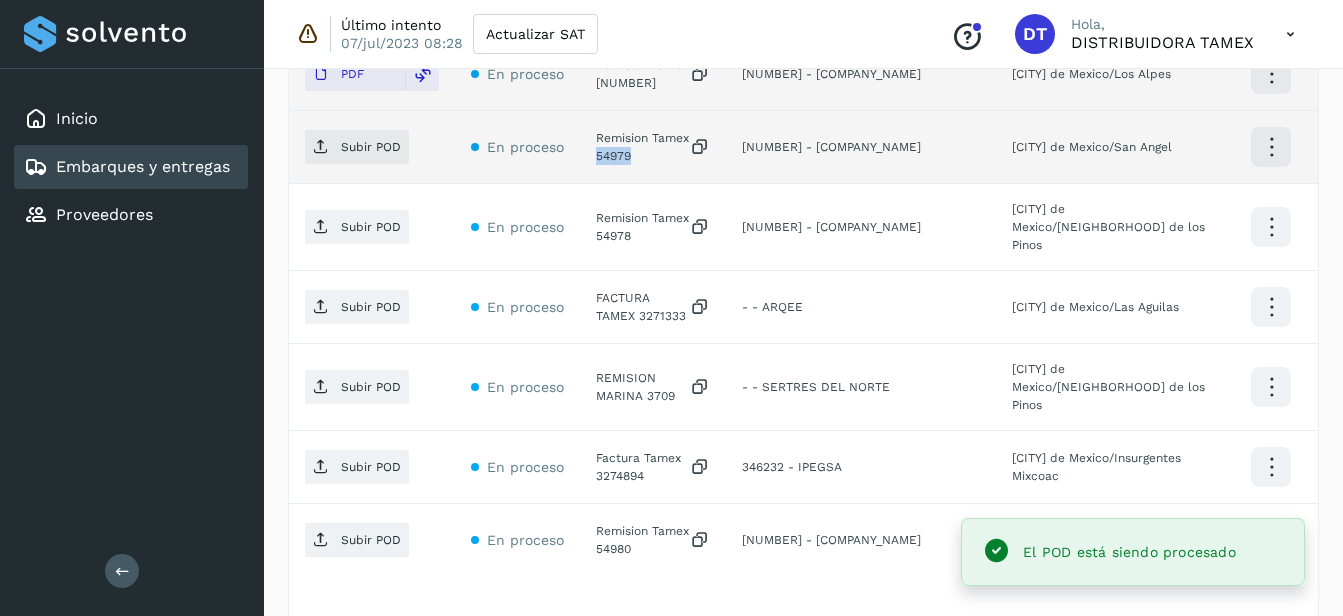 click on "Remision Tamex 54979" 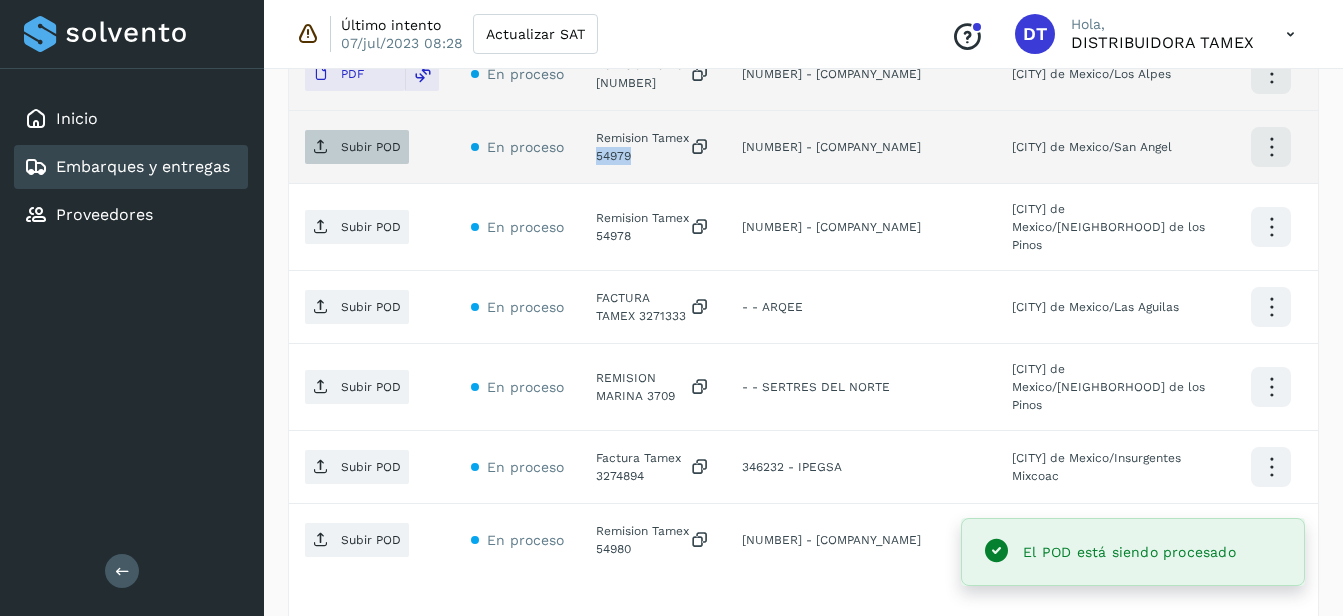 click on "Subir POD" at bounding box center (357, 147) 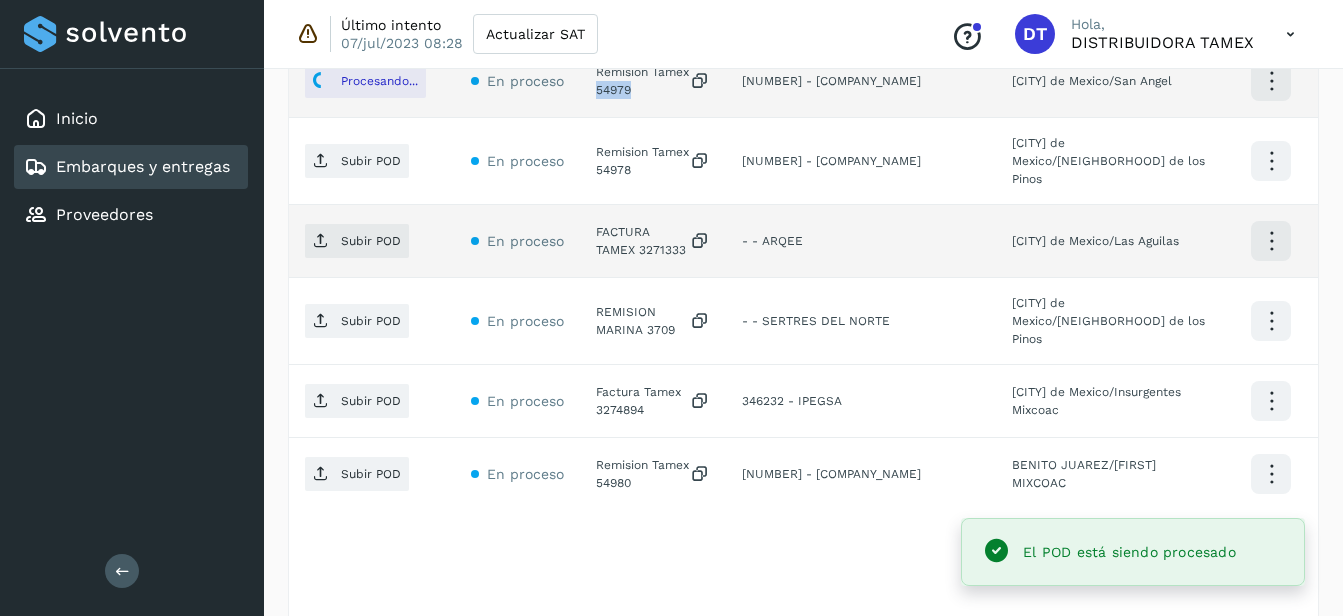 scroll, scrollTop: 1448, scrollLeft: 0, axis: vertical 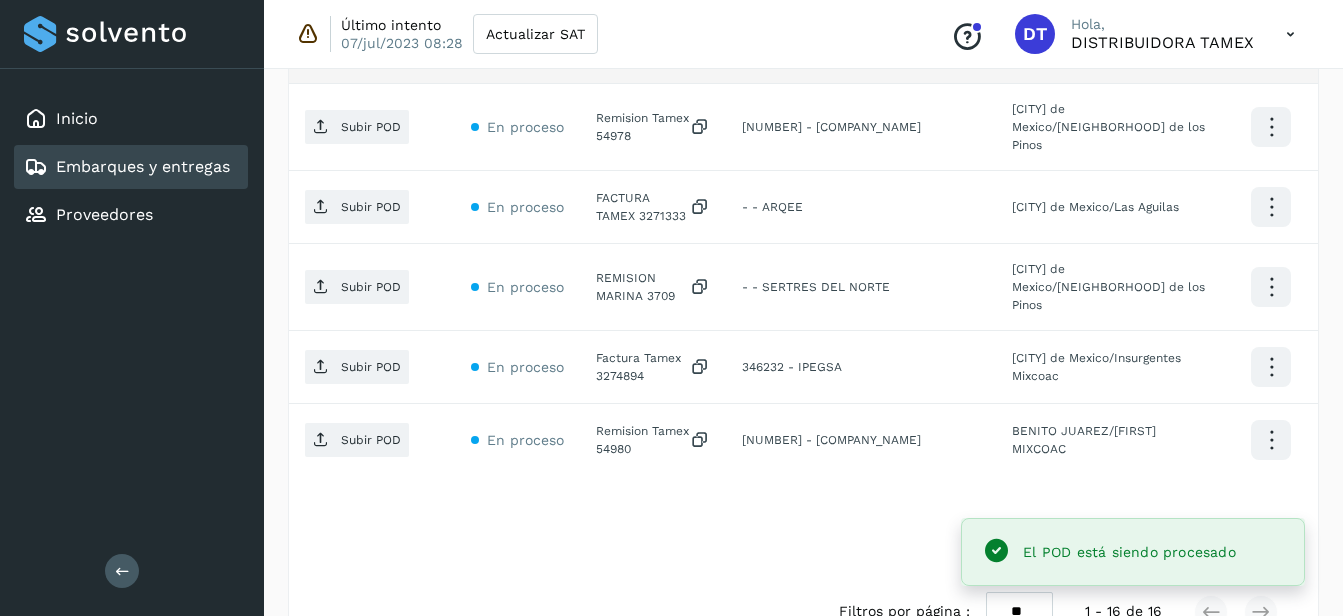 click on "Remision Tamex 54978" 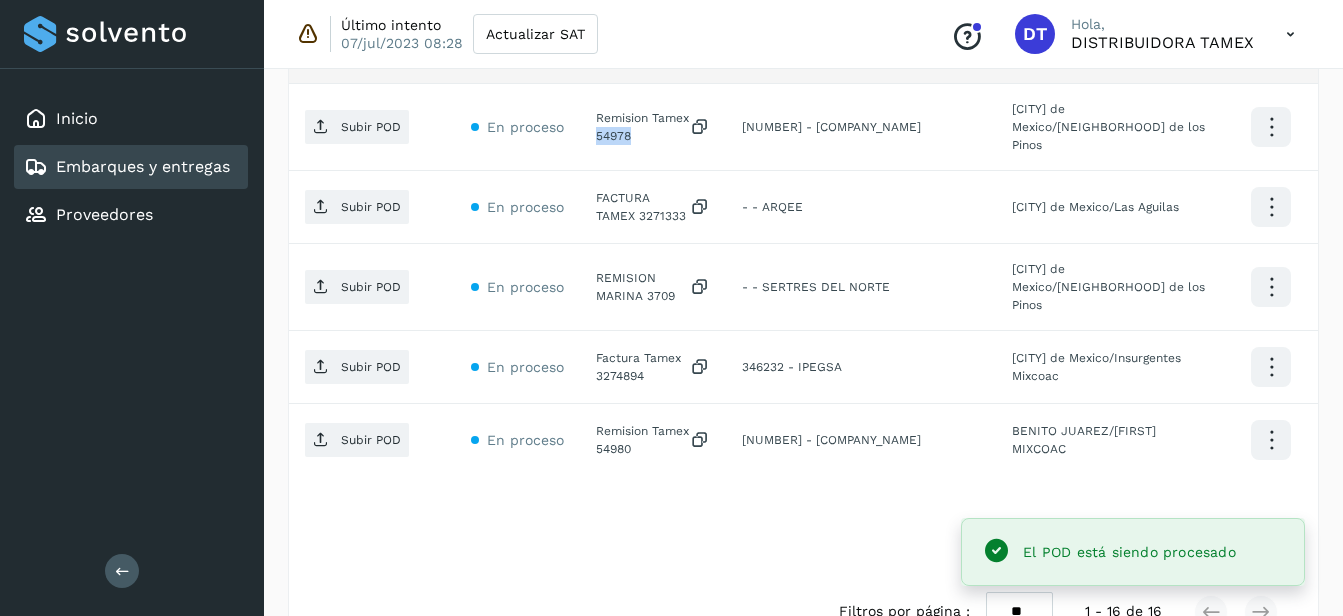 click on "Remision Tamex 54978" 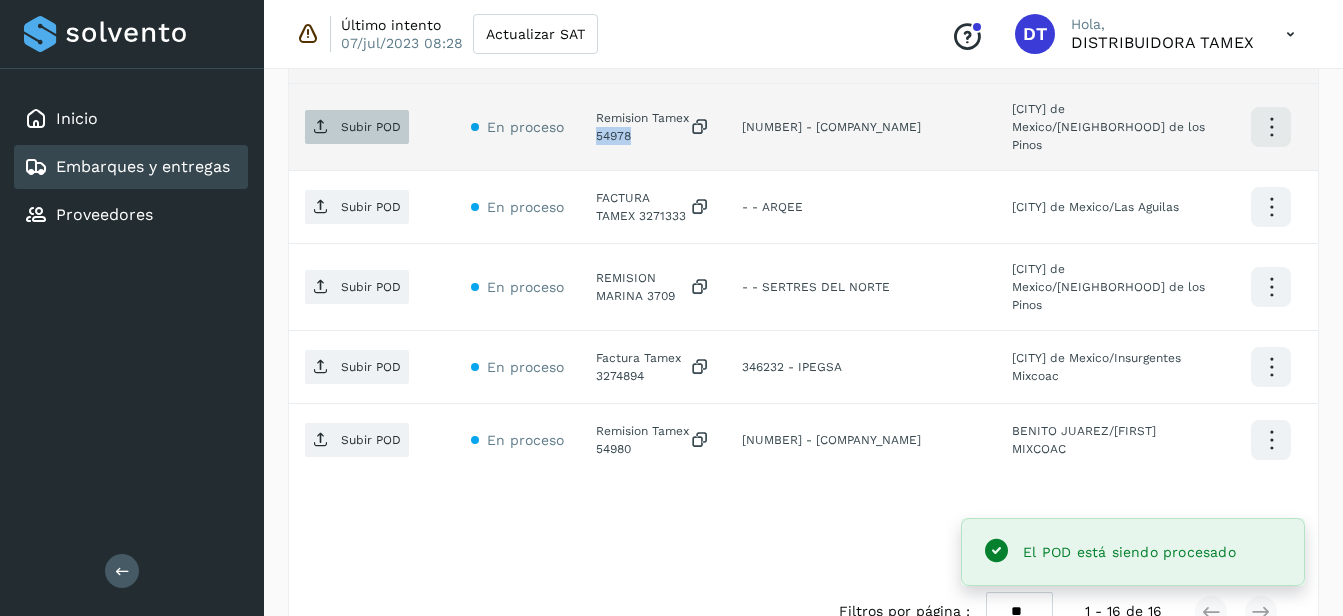 click on "Subir POD" at bounding box center (371, 127) 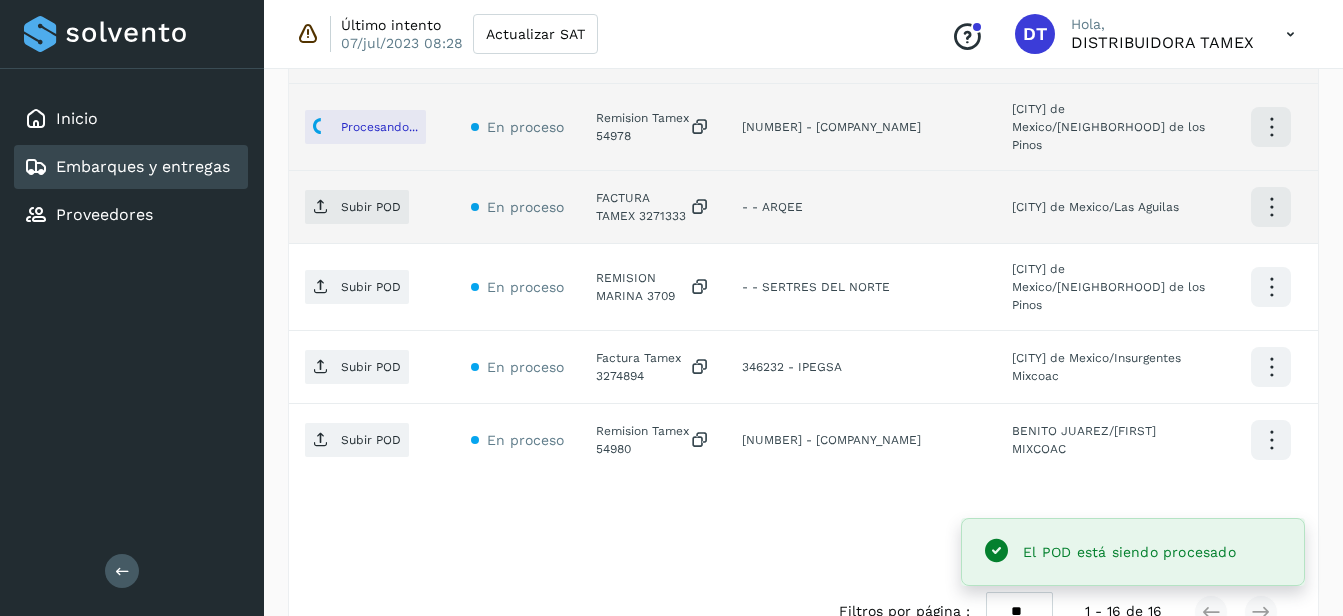 click on "FACTURA TAMEX 3271333" 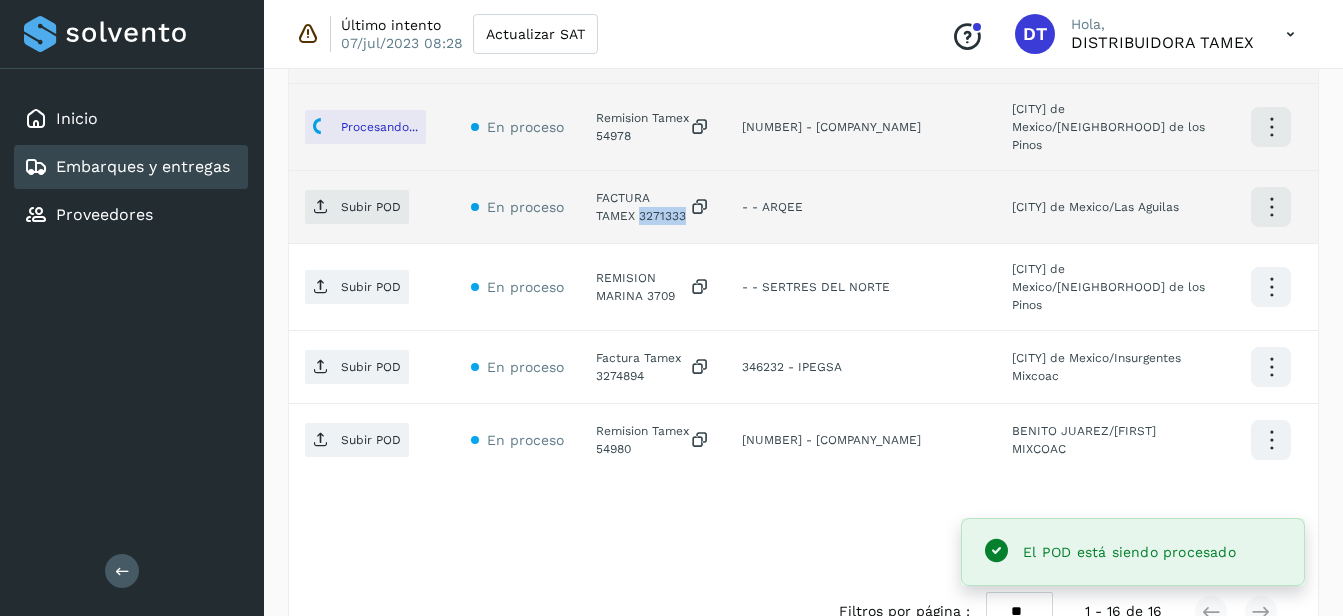 click on "FACTURA TAMEX 3271333" 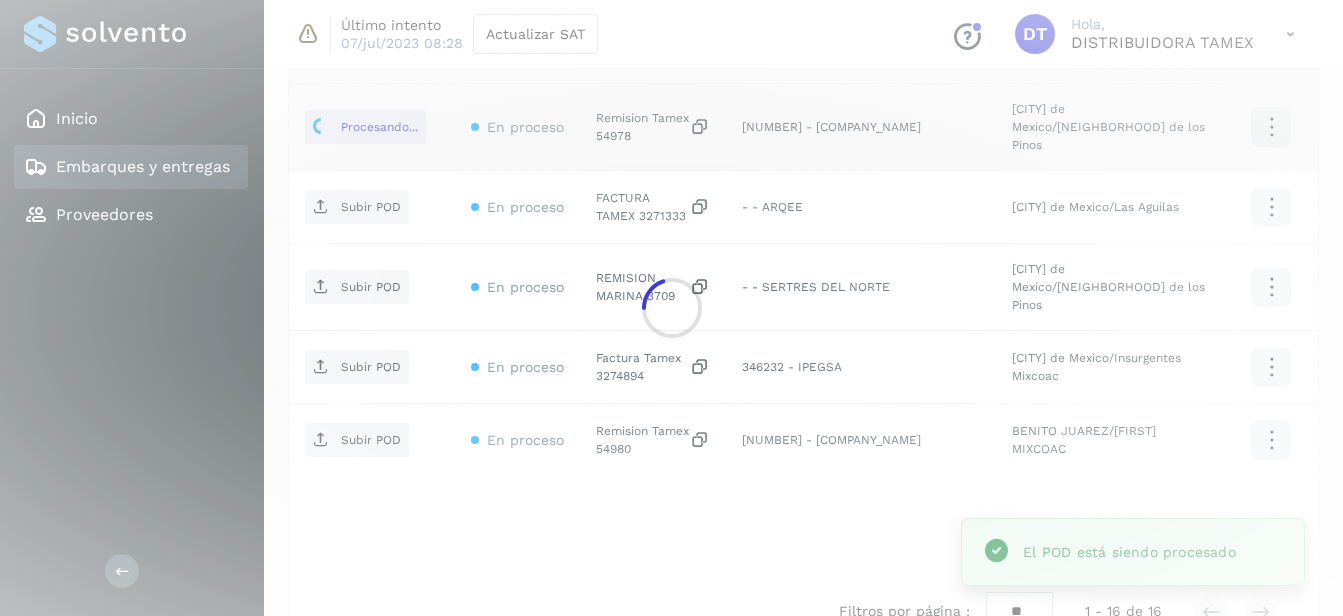 click 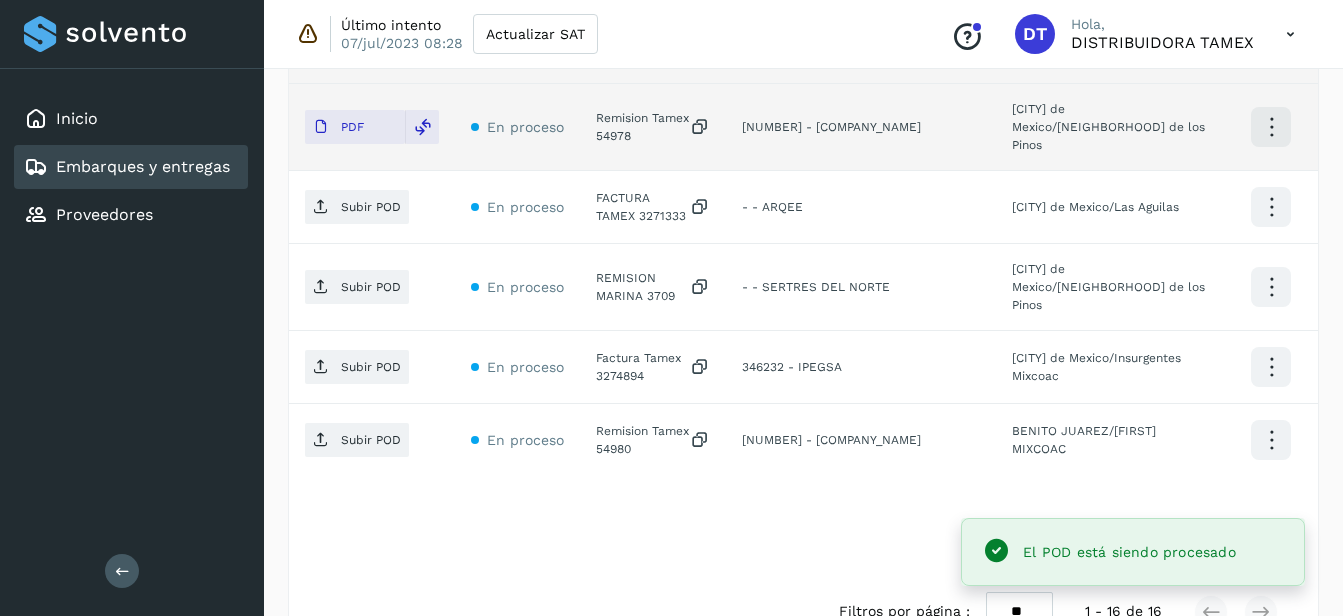 click on "Subir POD" at bounding box center (357, 207) 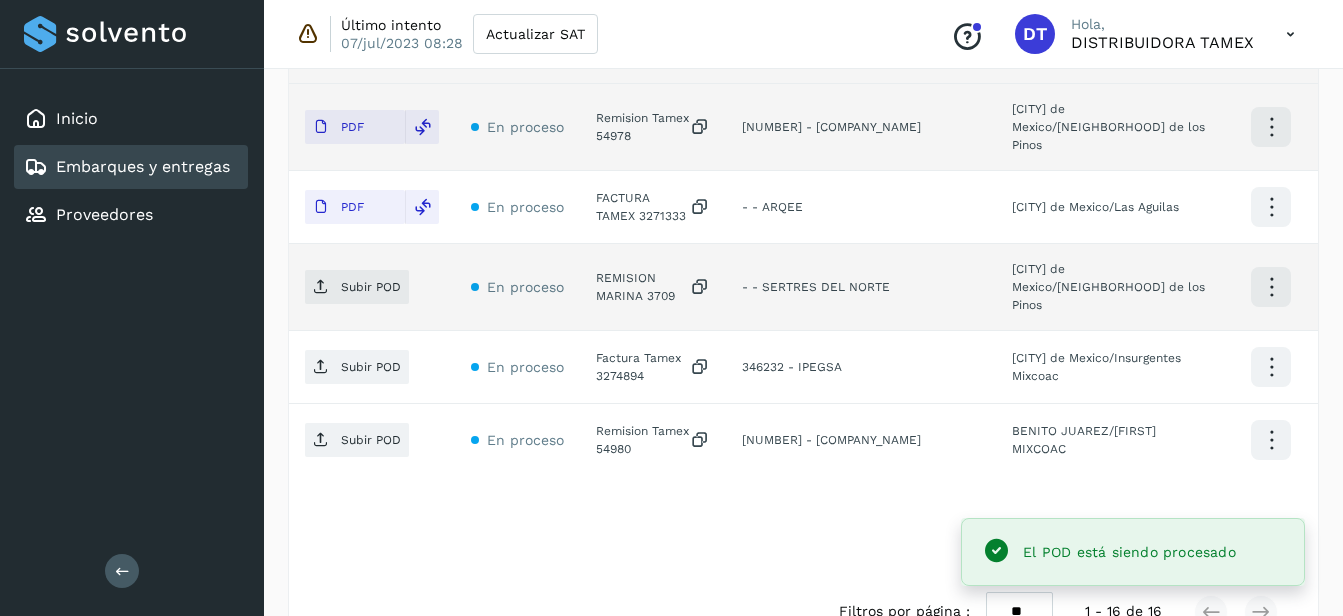 click on "REMISION MARINA 3709" 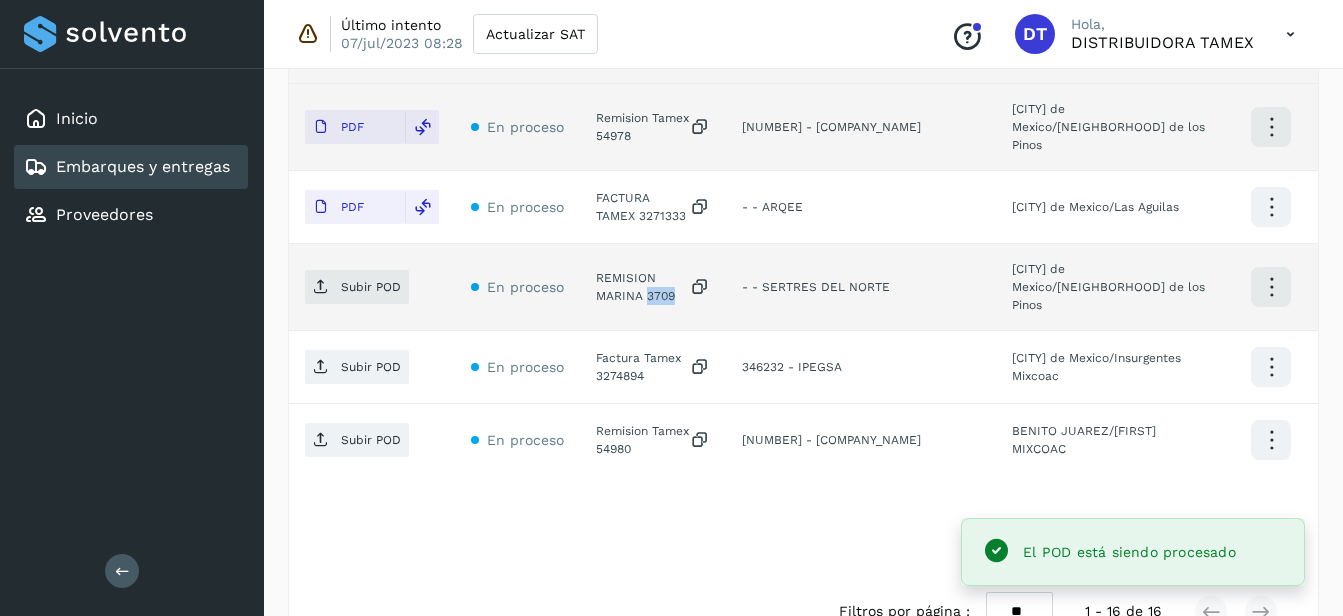click on "REMISION MARINA 3709" 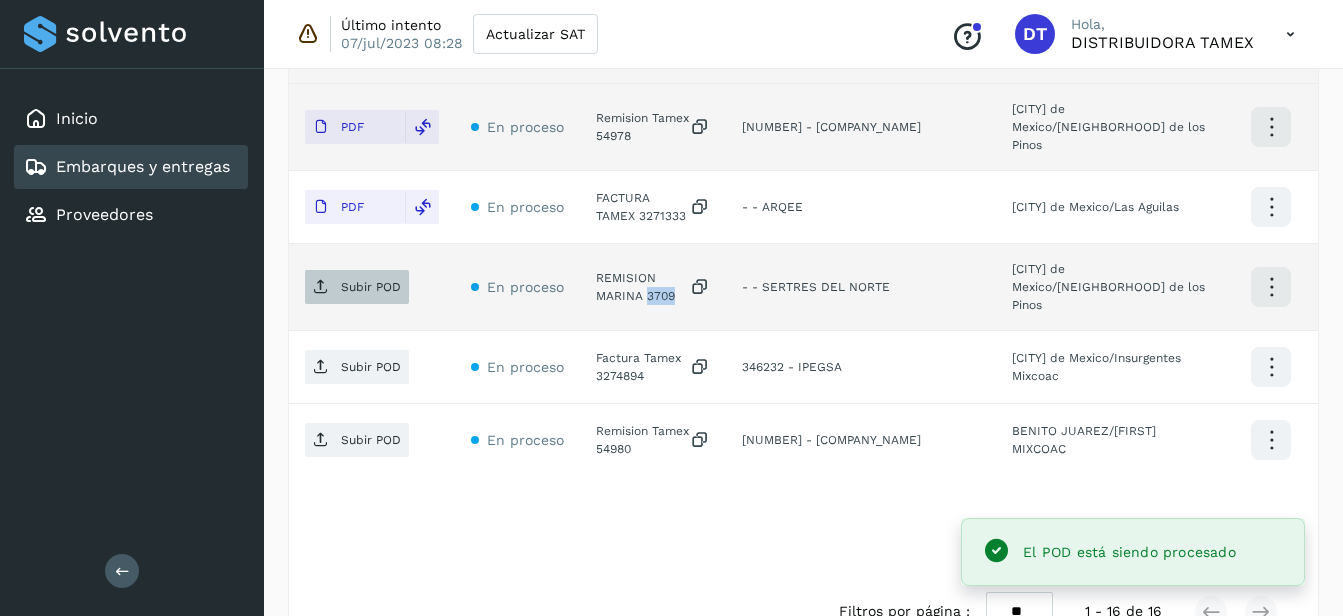 click at bounding box center [321, 287] 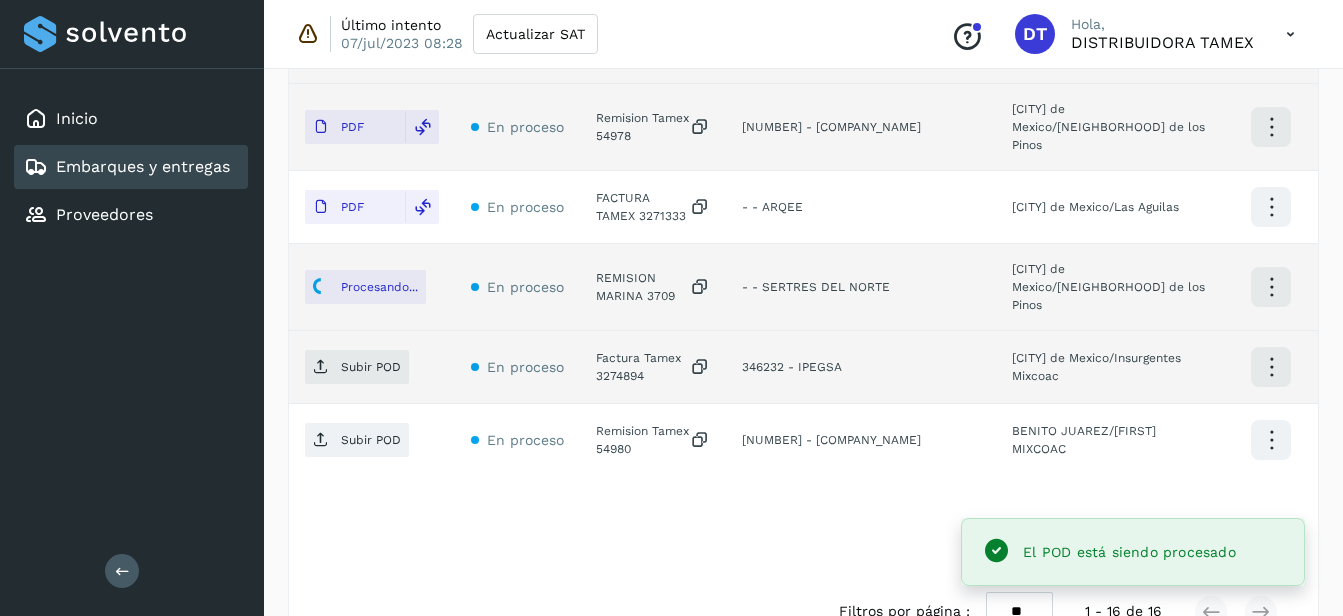 click on "Factura Tamex 3274894" 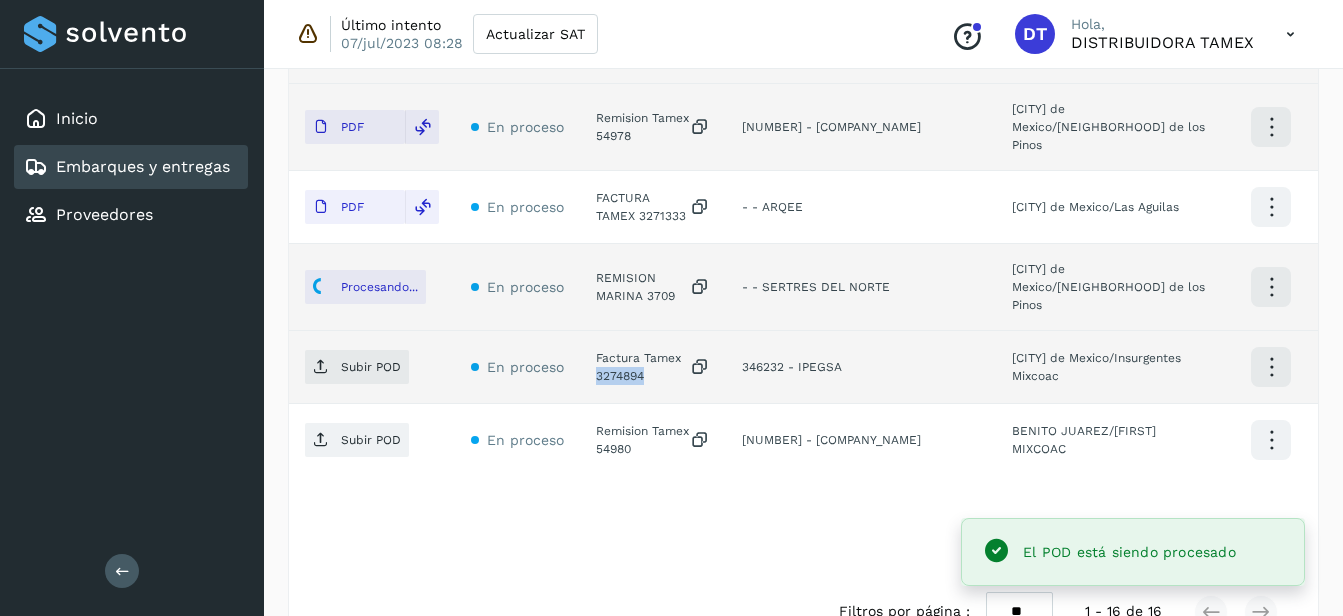 click on "Factura Tamex 3274894" 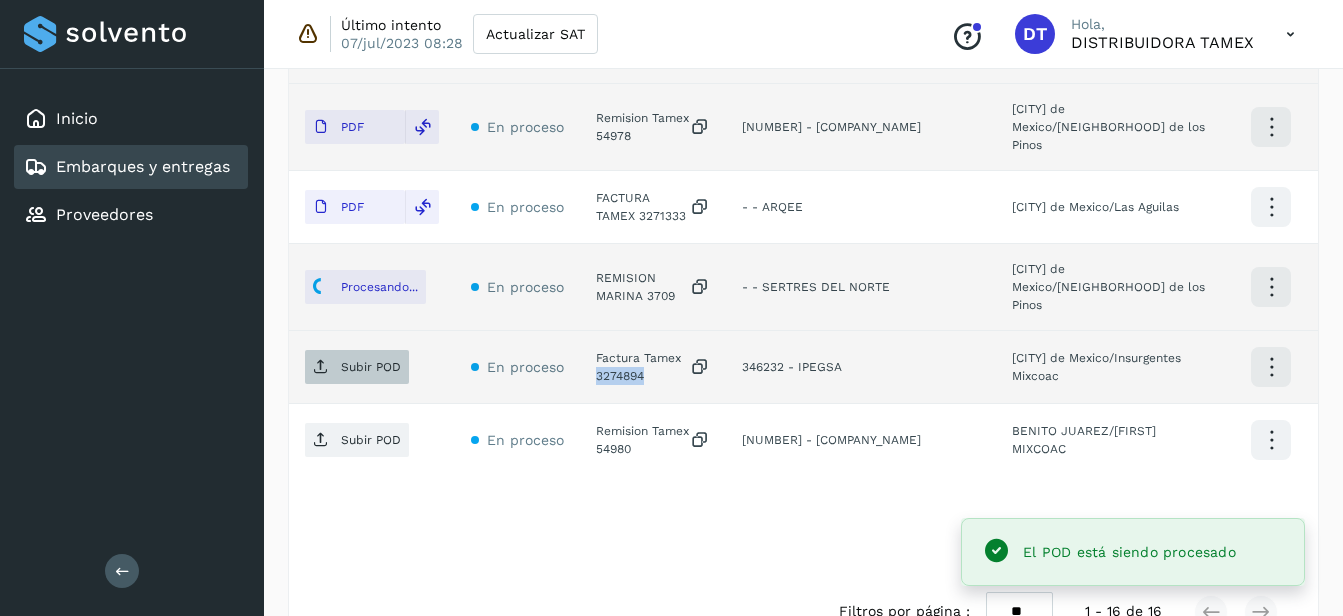 click on "Subir POD" at bounding box center [371, 367] 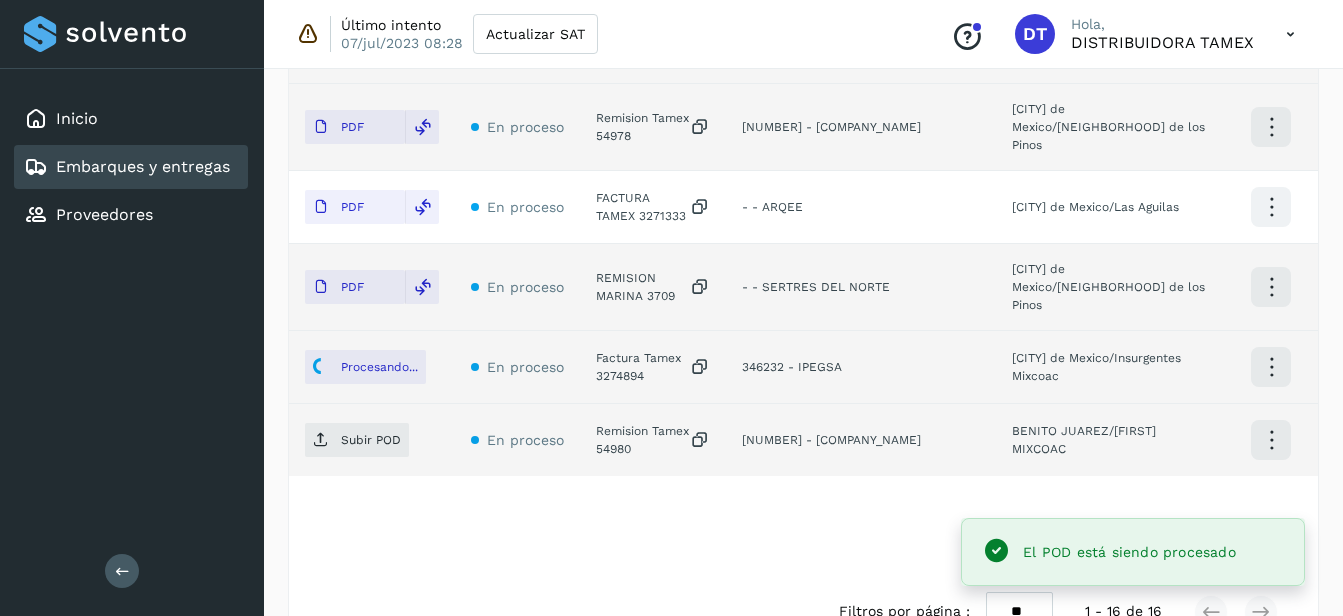 click on "Remision Tamex 54980" 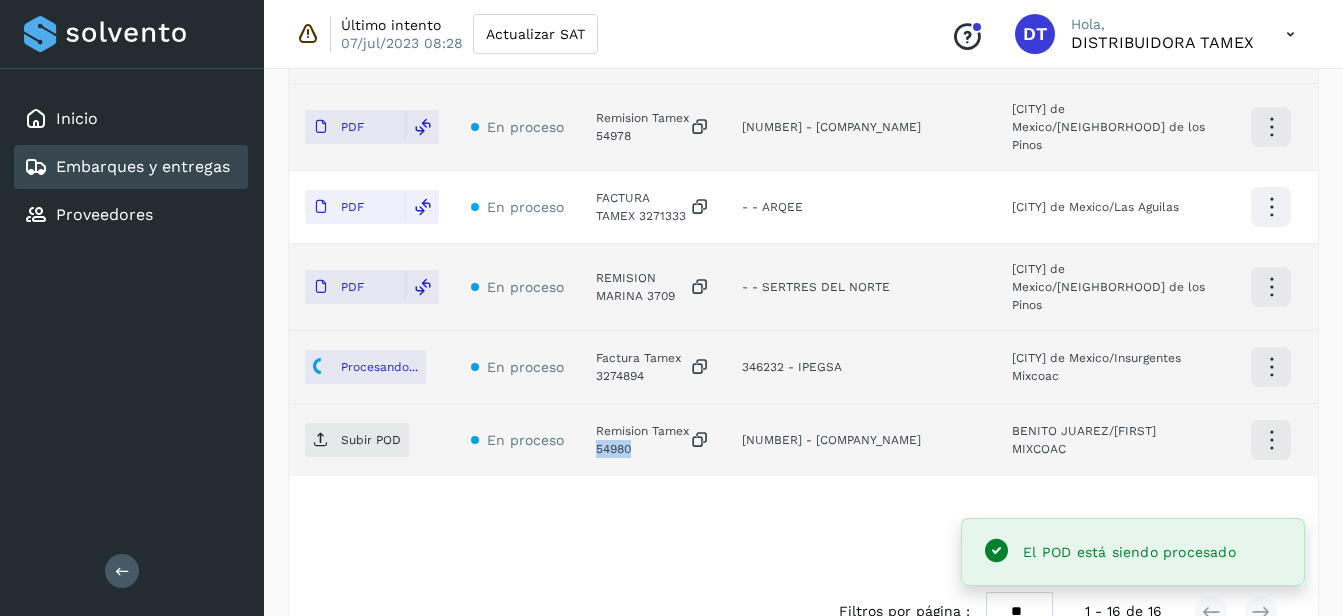 click on "Remision Tamex 54980" 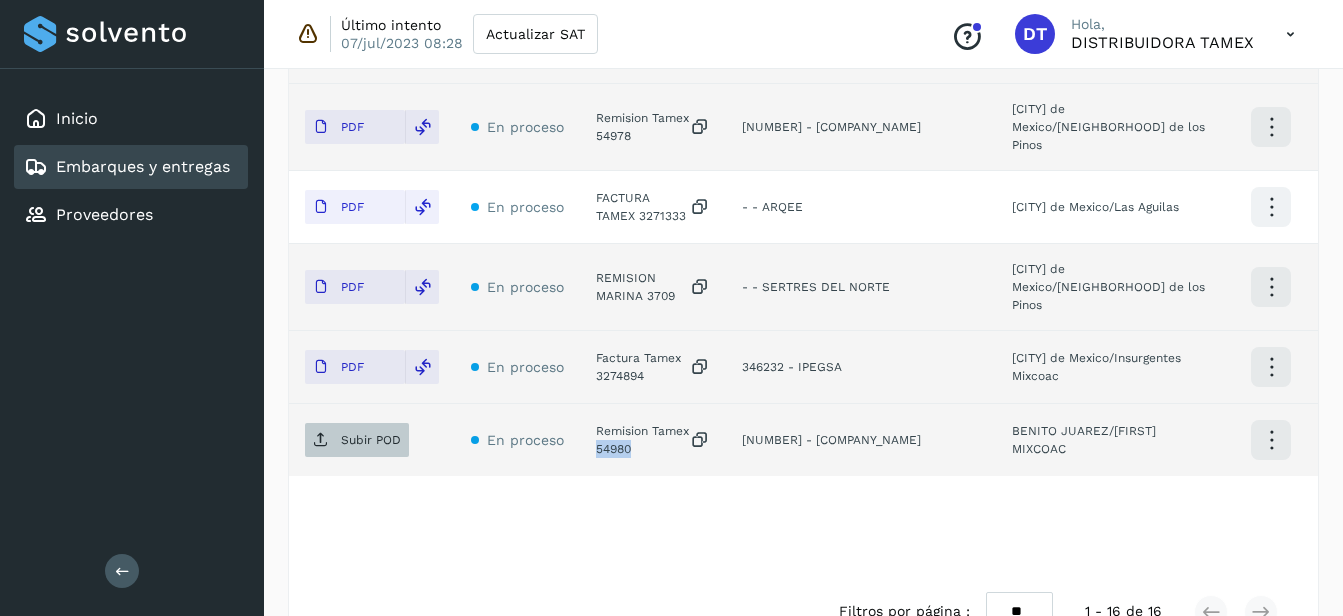 click on "Subir POD" at bounding box center [357, 440] 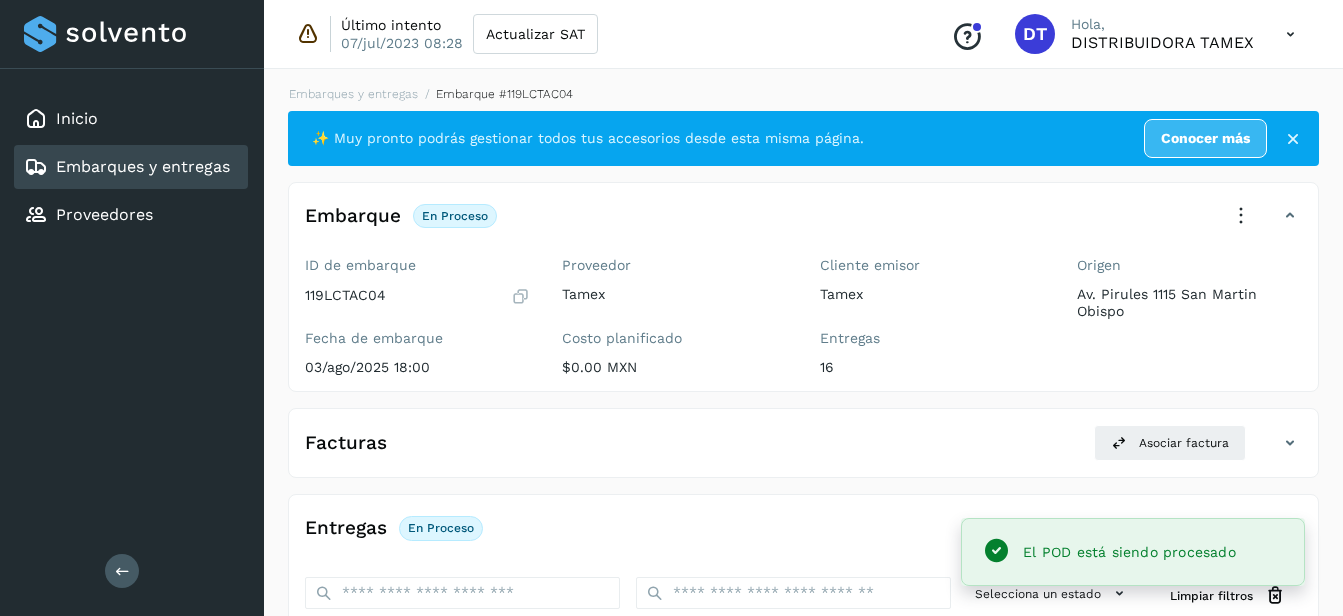 scroll, scrollTop: 0, scrollLeft: 0, axis: both 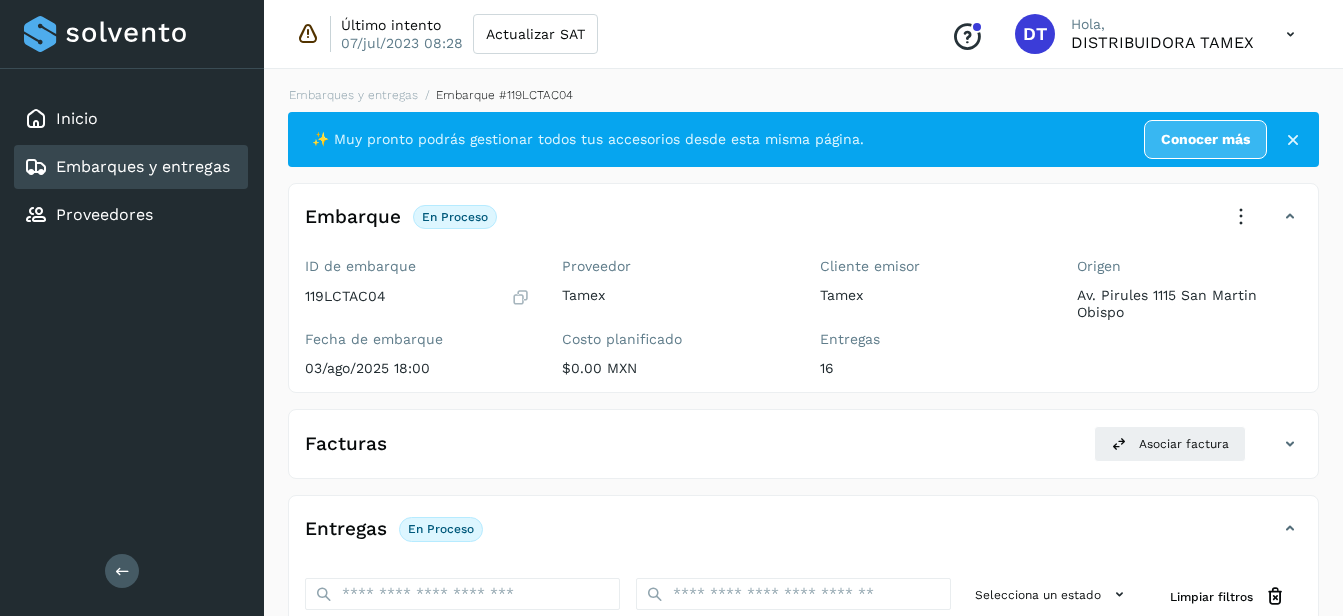 select on "**" 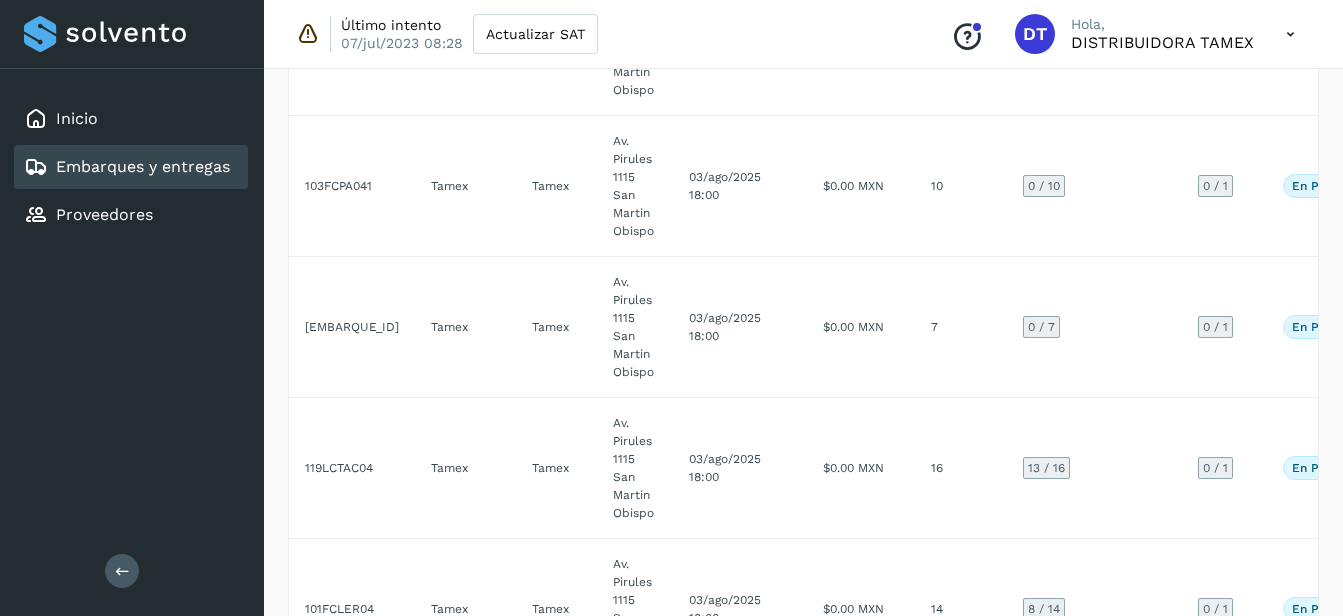scroll, scrollTop: 2000, scrollLeft: 0, axis: vertical 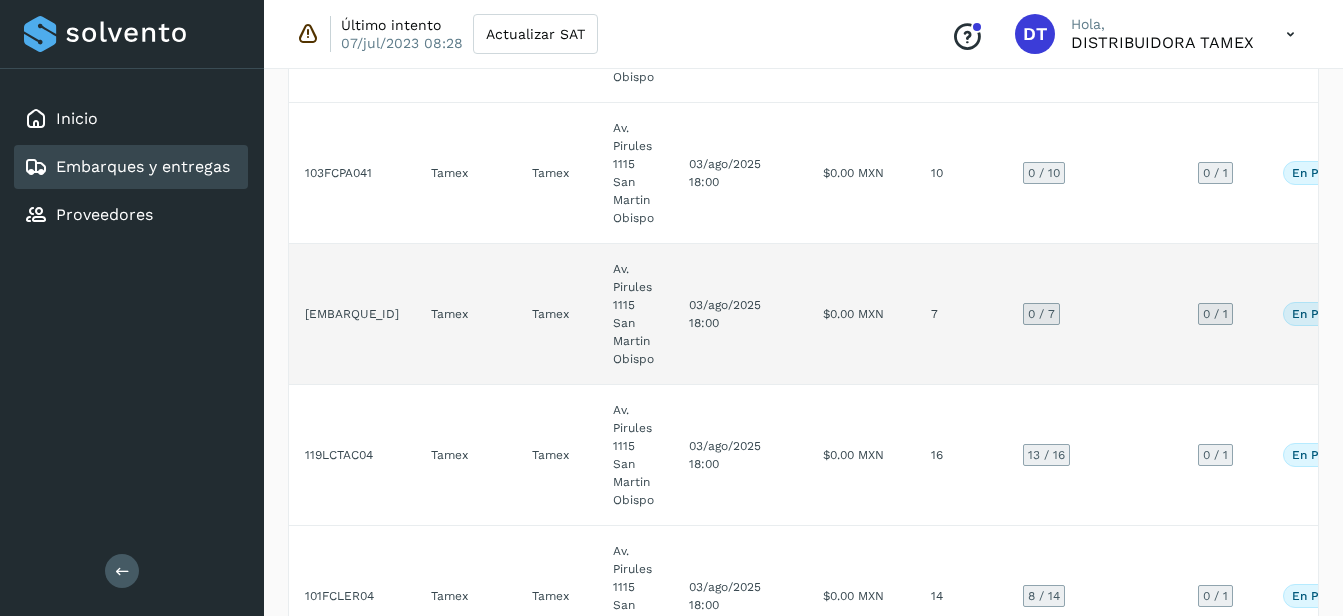 click on "$0.00 MXN" 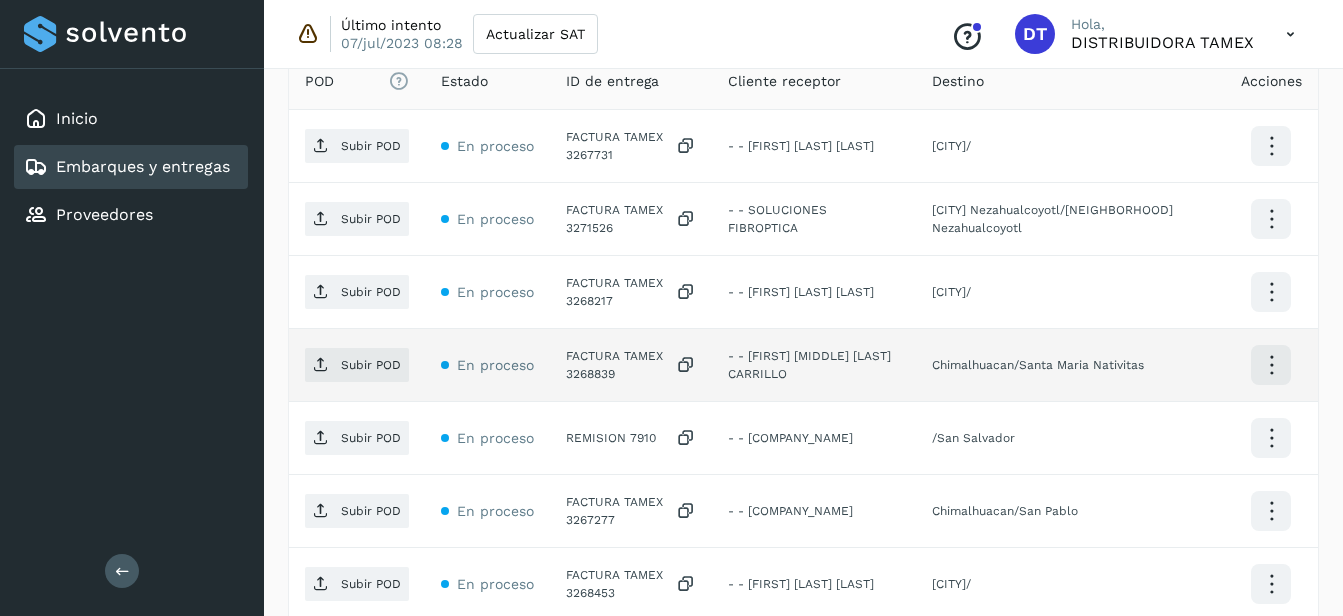scroll, scrollTop: 377, scrollLeft: 0, axis: vertical 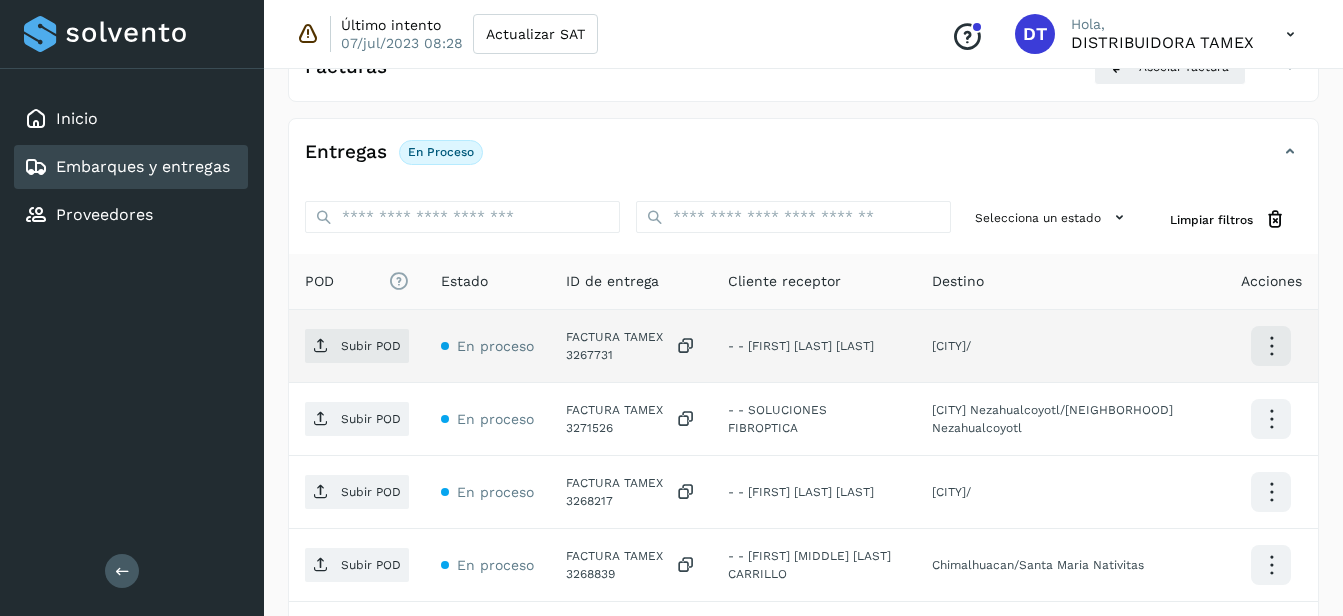 click on "FACTURA TAMEX 3267731" 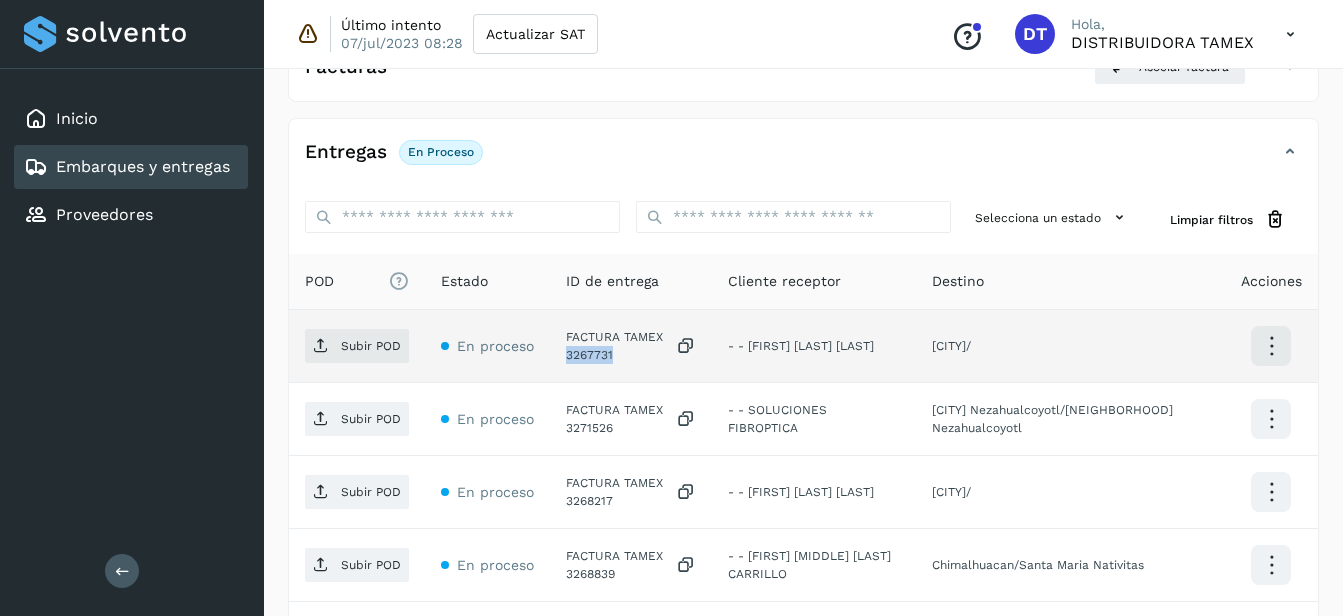 click on "FACTURA TAMEX 3267731" 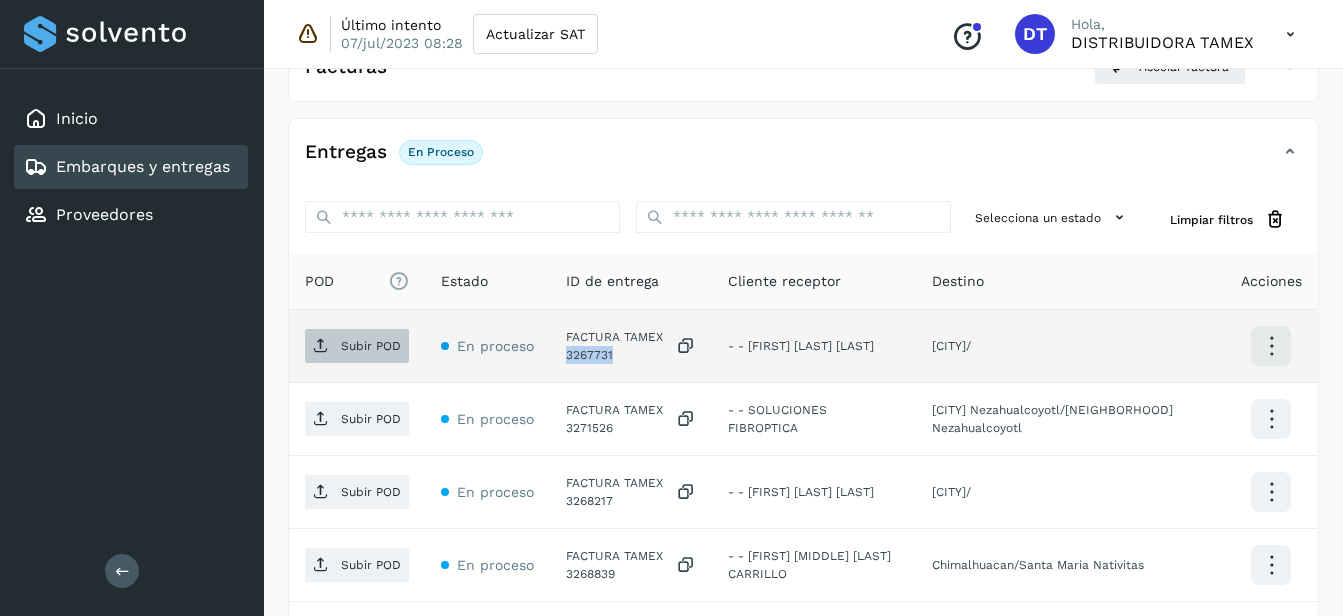 click on "Subir POD" at bounding box center (371, 346) 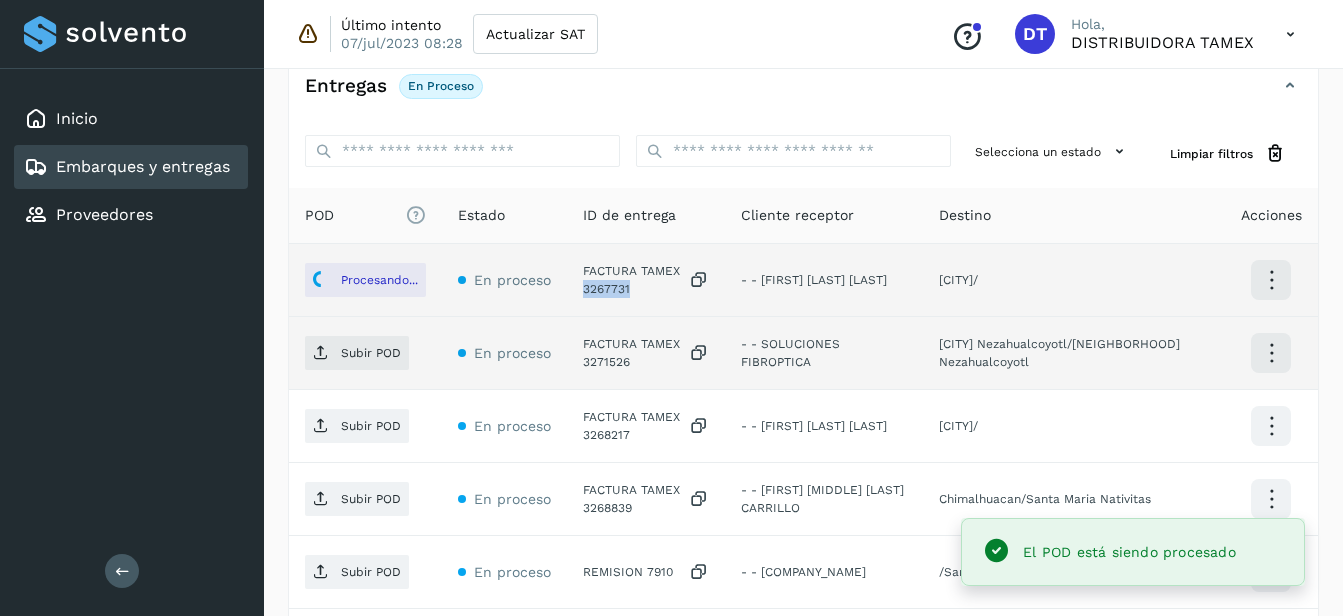 scroll, scrollTop: 477, scrollLeft: 0, axis: vertical 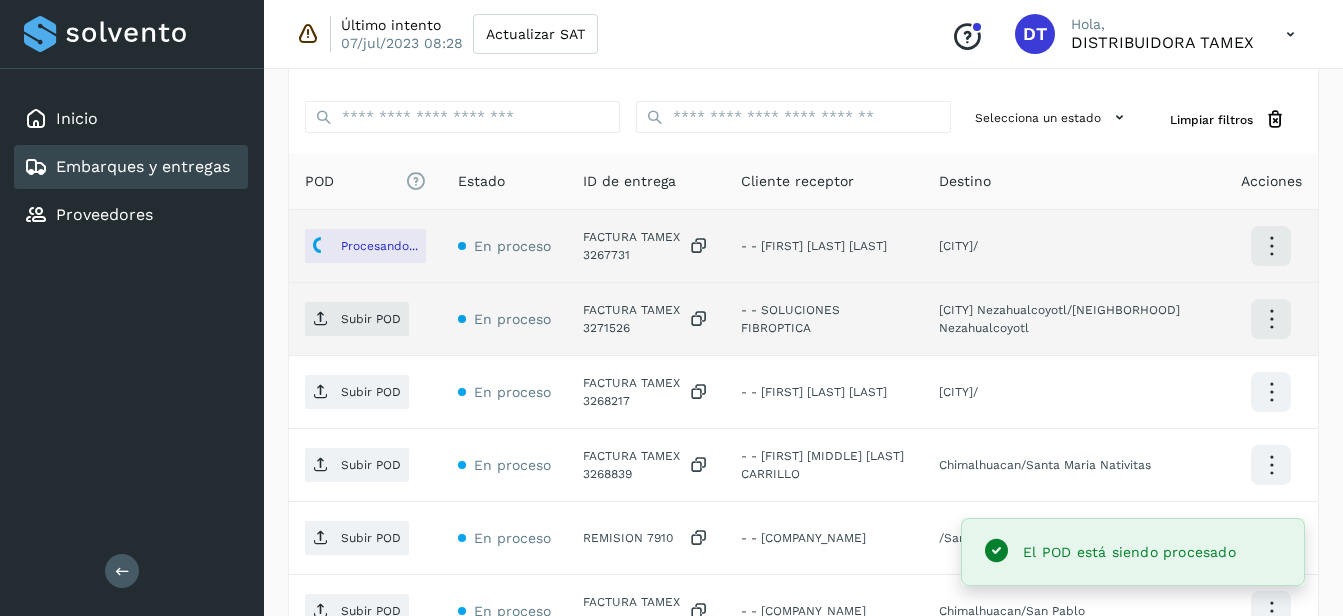 click on "FACTURA TAMEX 3271526" 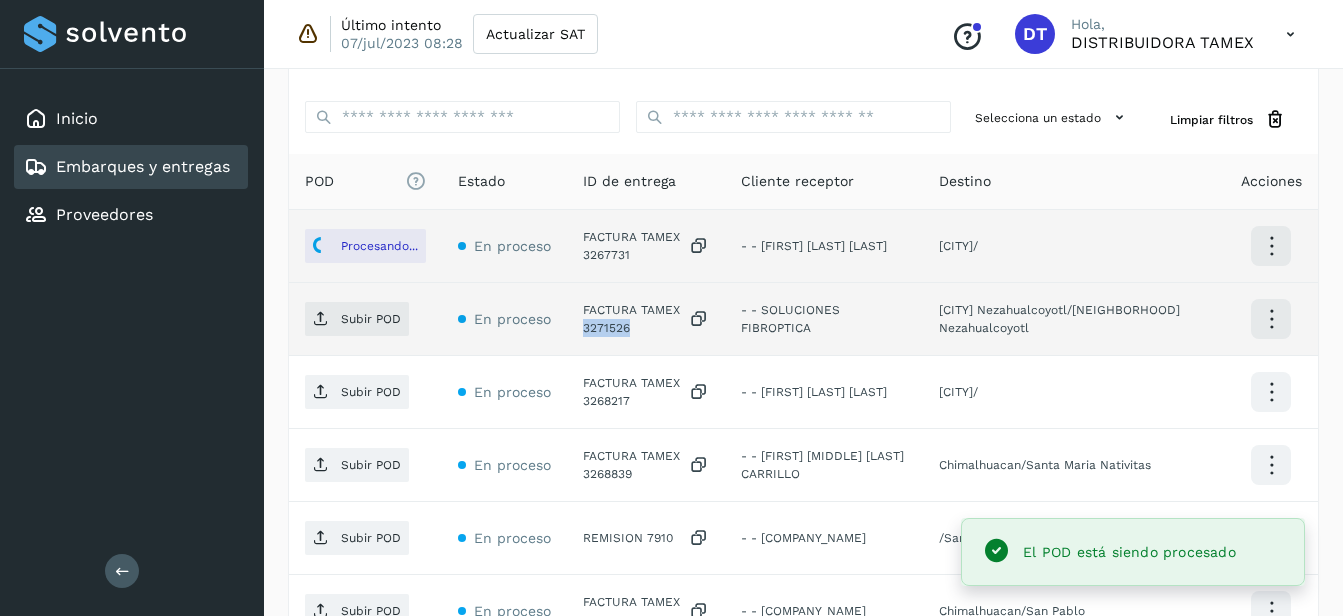 click on "FACTURA TAMEX 3271526" 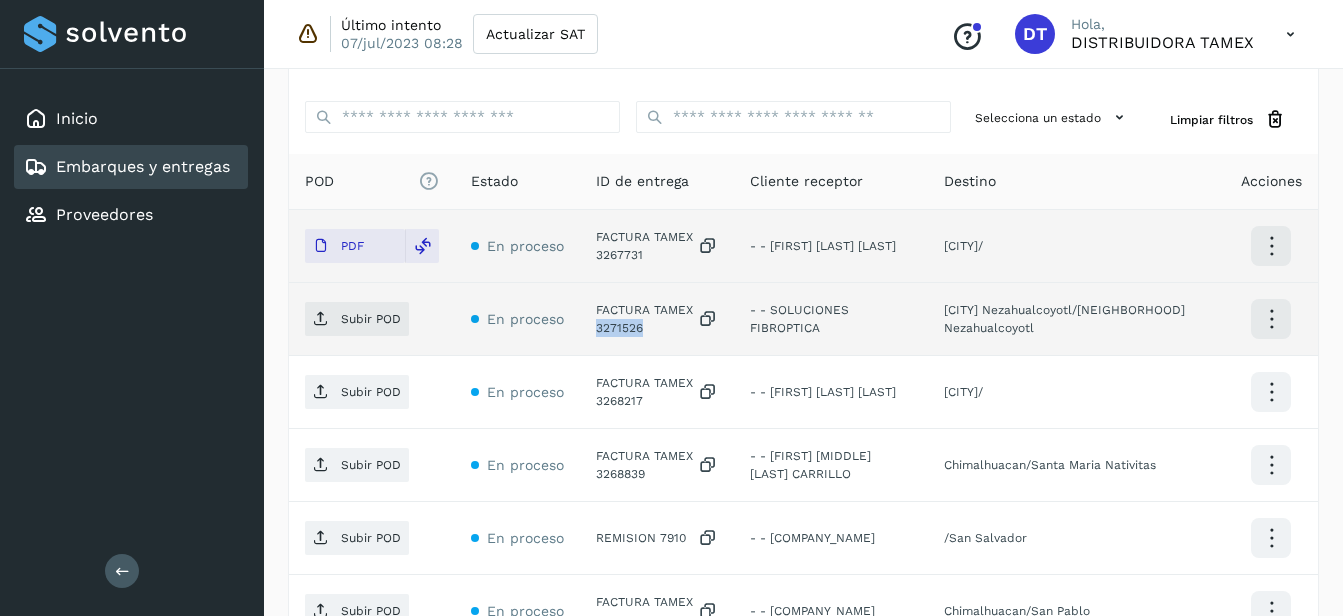 drag, startPoint x: 370, startPoint y: 313, endPoint x: 358, endPoint y: 290, distance: 25.942244 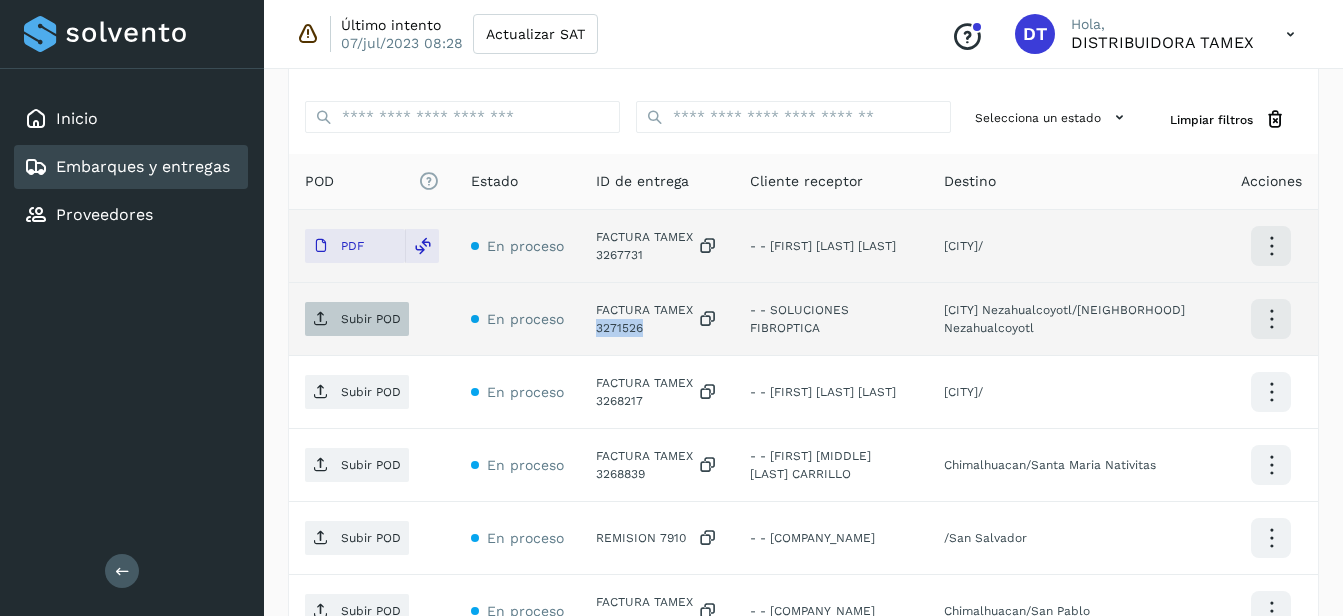 click on "Subir POD" at bounding box center [357, 319] 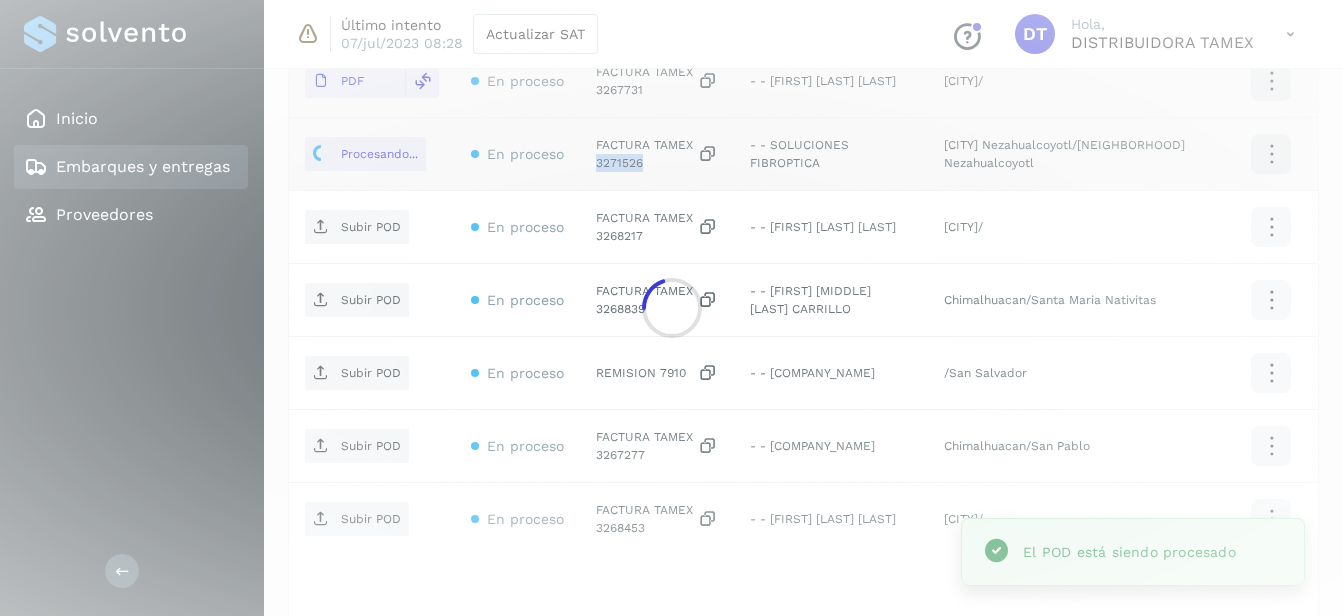 scroll, scrollTop: 677, scrollLeft: 0, axis: vertical 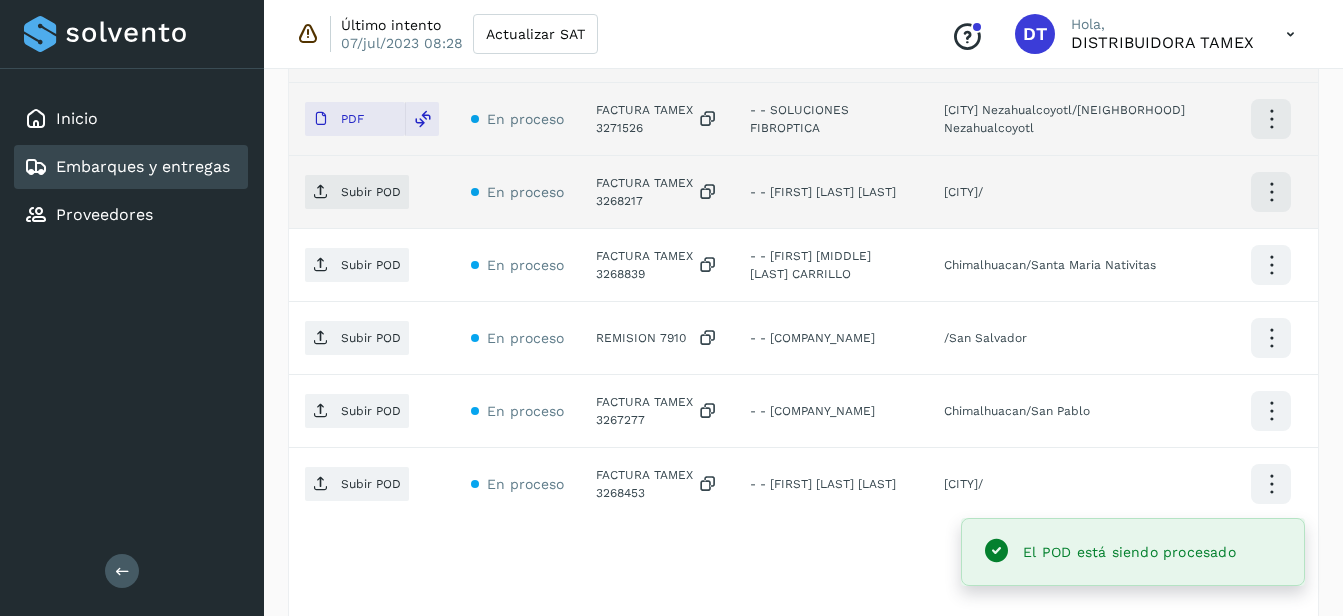 click on "FACTURA TAMEX 3268217" 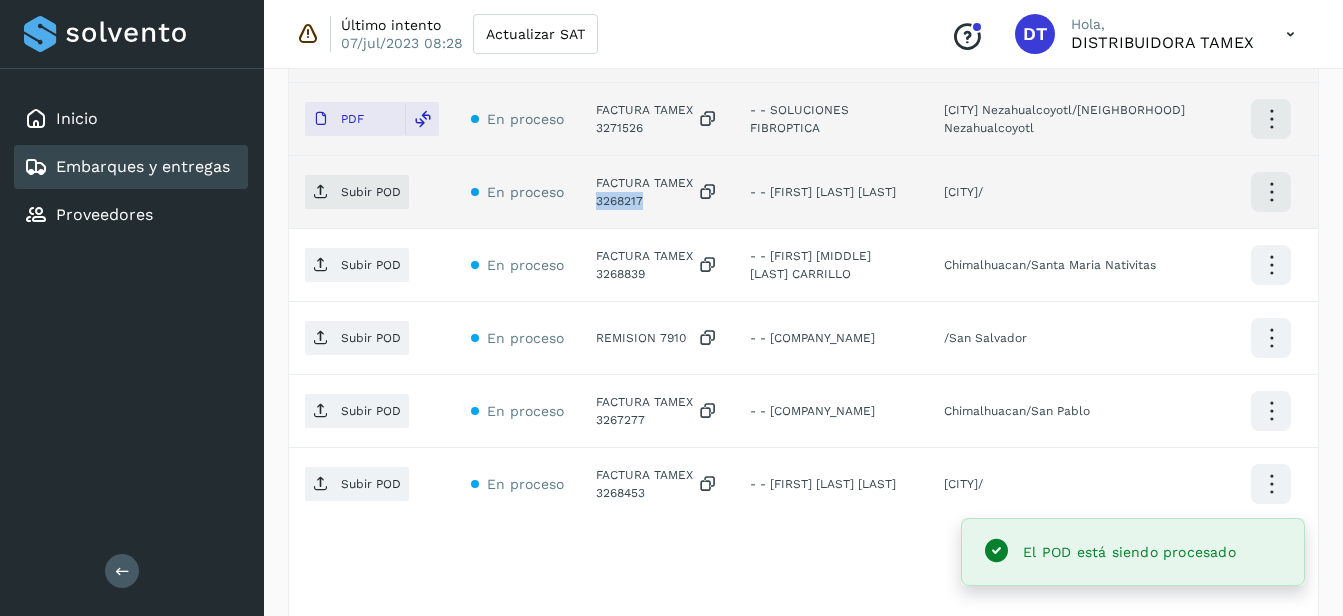 click on "FACTURA TAMEX 3268217" 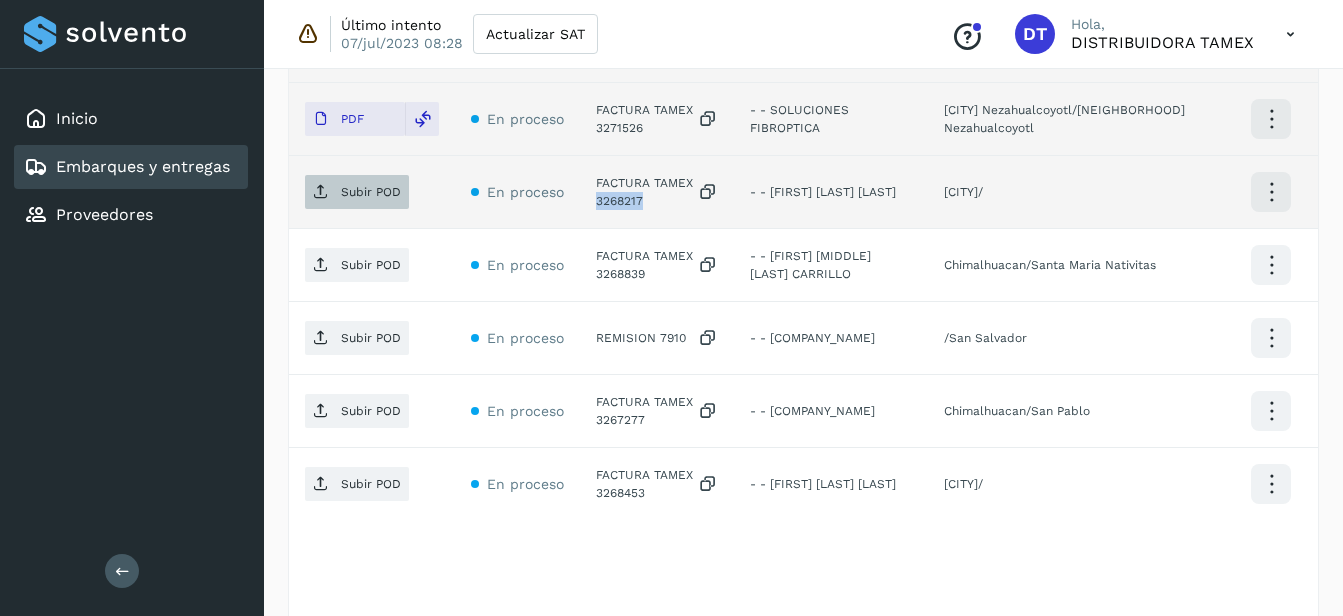 click on "Subir POD" at bounding box center (371, 192) 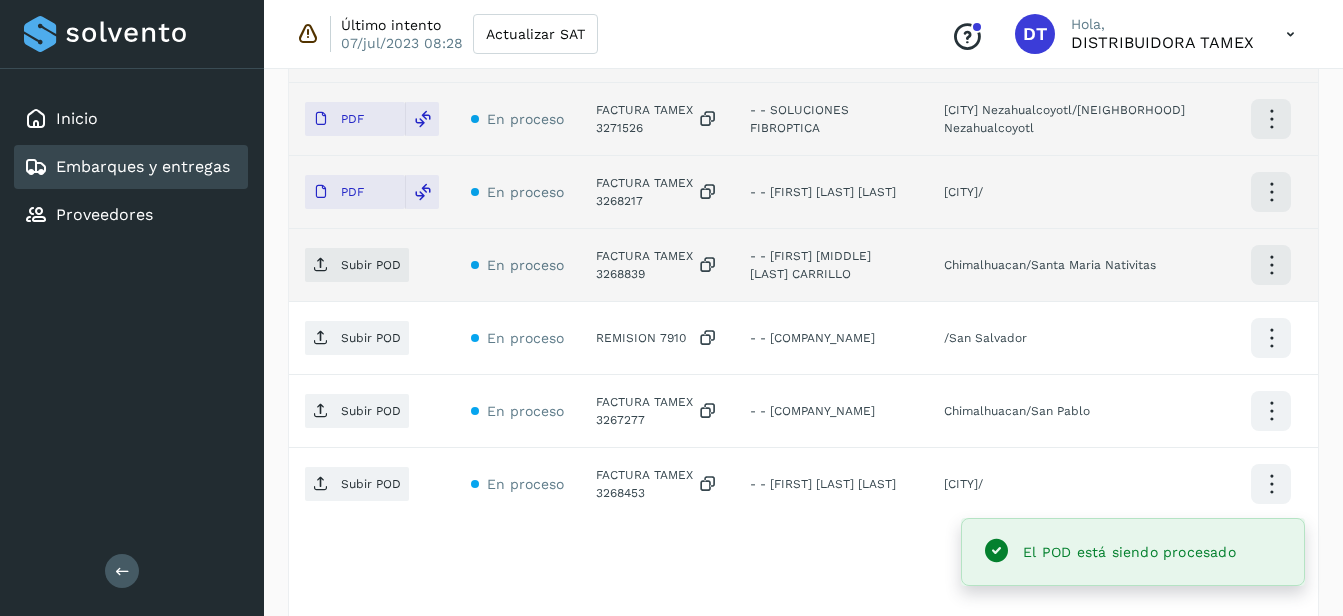 click on "FACTURA TAMEX 3268839" 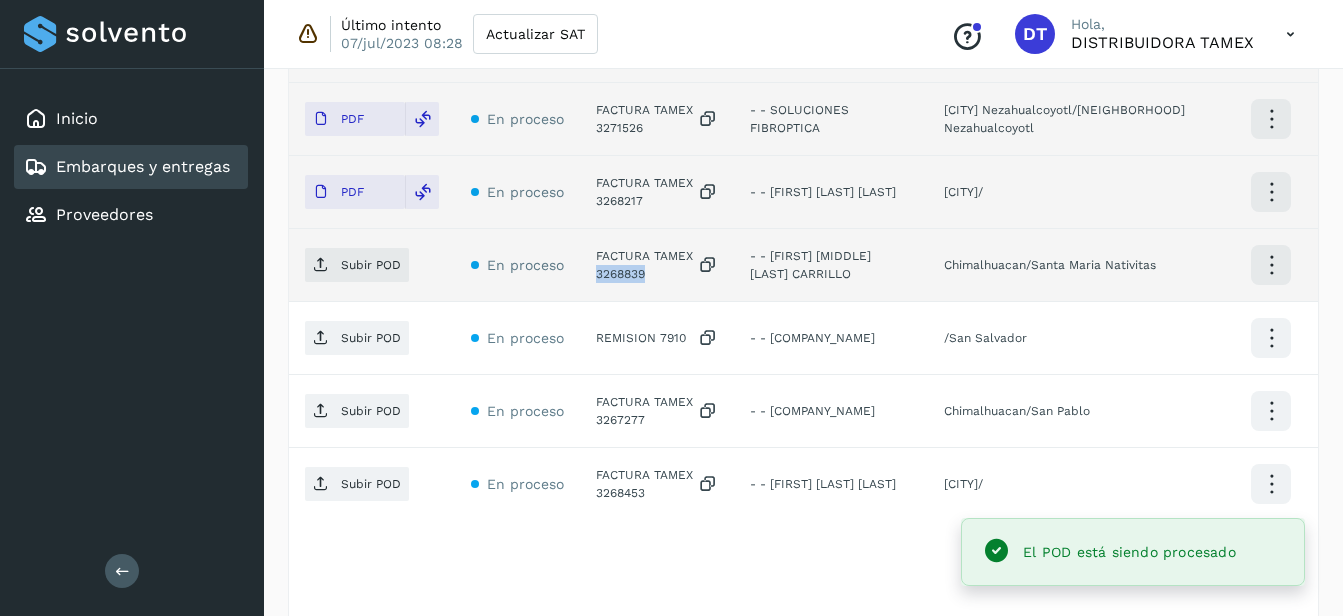 click on "FACTURA TAMEX 3268839" 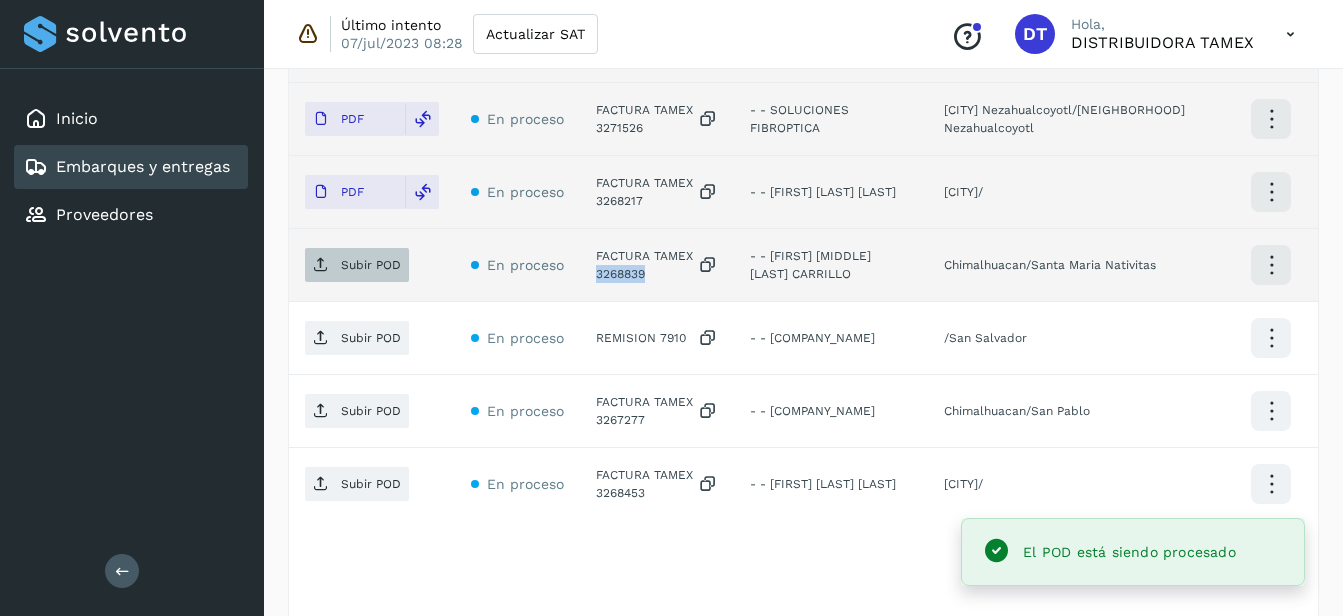 click on "Subir POD" at bounding box center (371, 265) 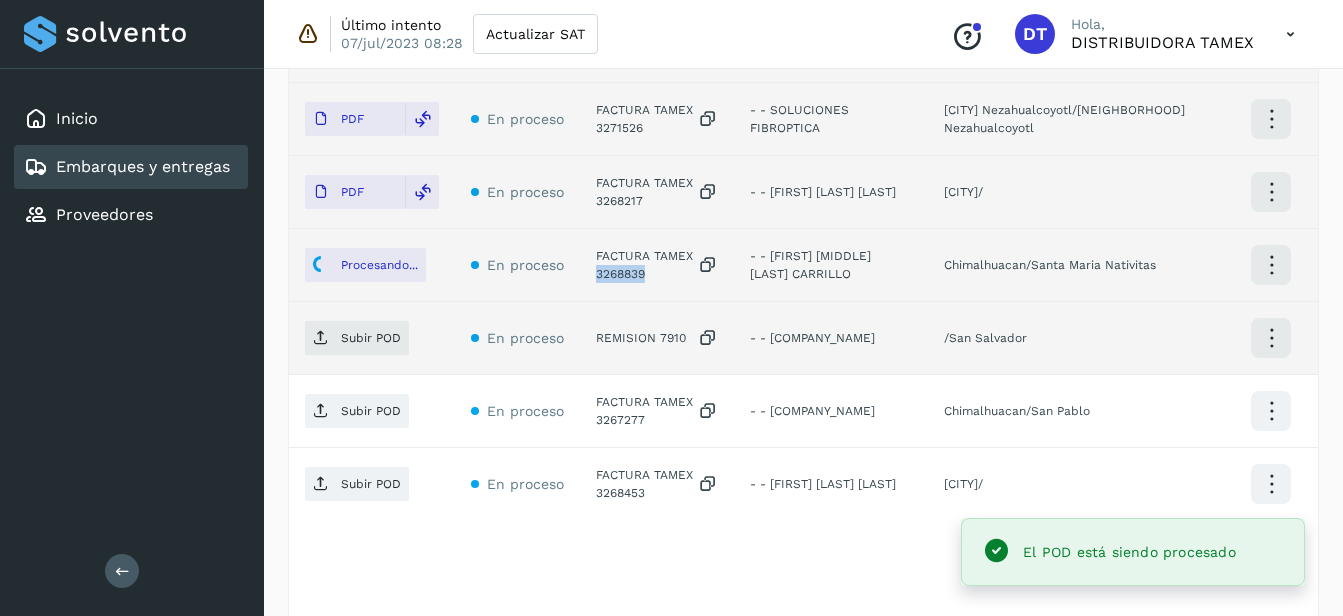 scroll, scrollTop: 777, scrollLeft: 0, axis: vertical 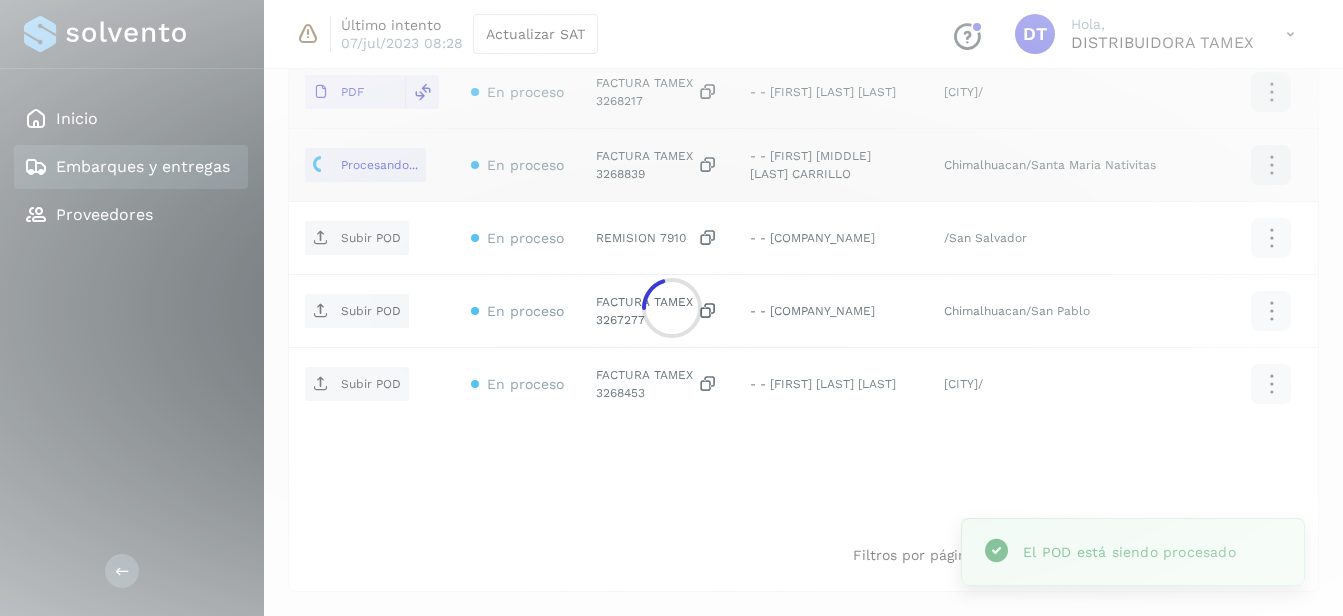 click 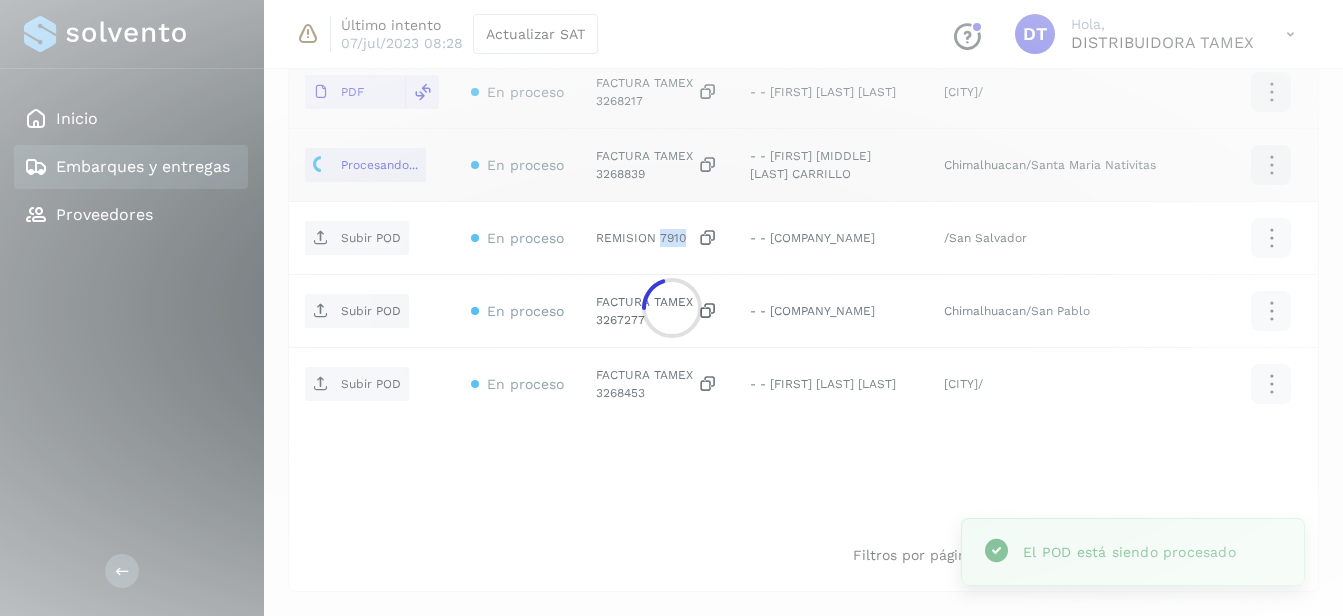 click on "REMISION 7910" 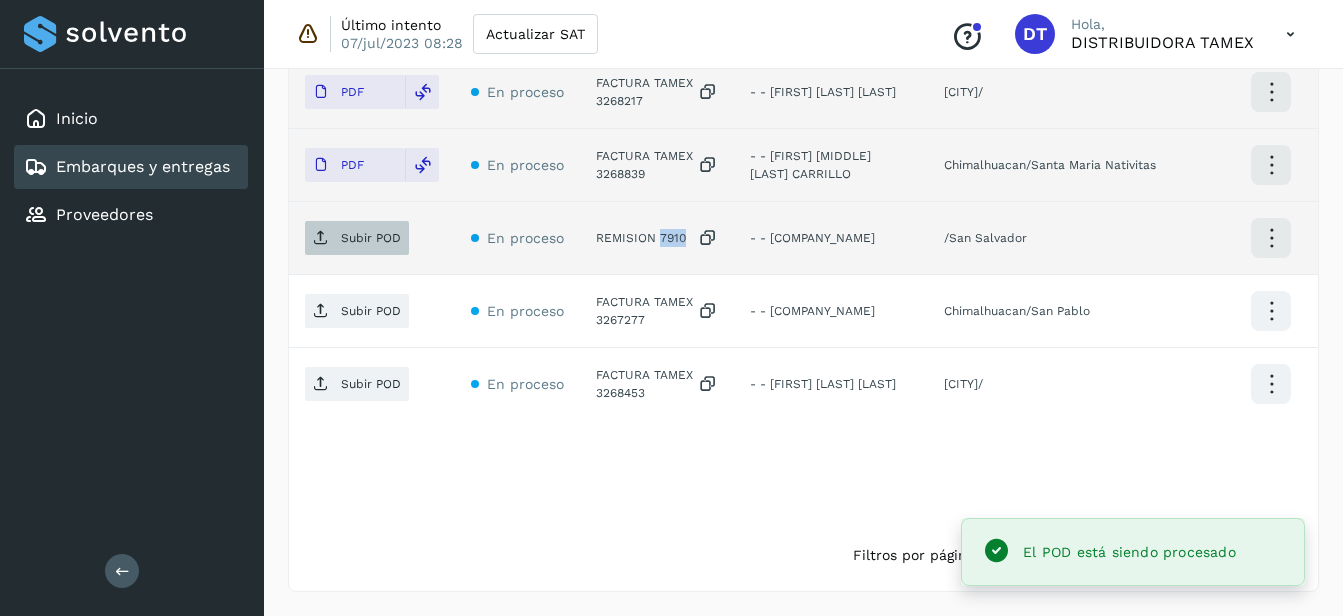 click on "Subir POD" at bounding box center (357, 238) 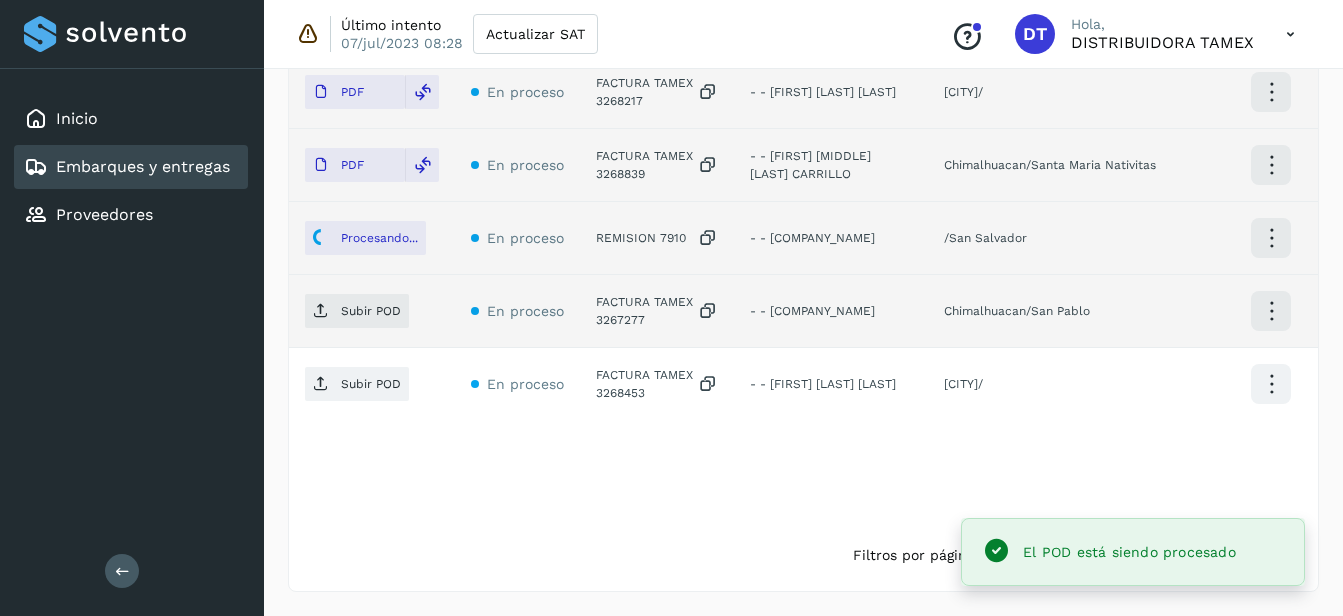 click on "FACTURA TAMEX 3267277" 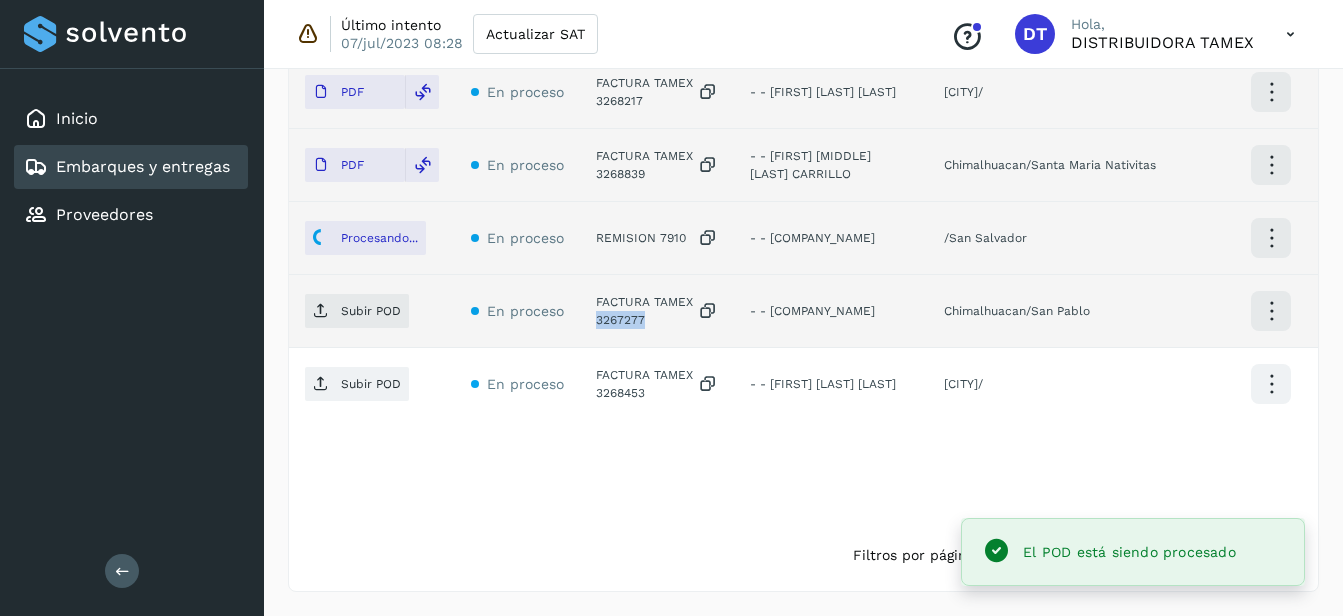 click on "FACTURA TAMEX 3267277" 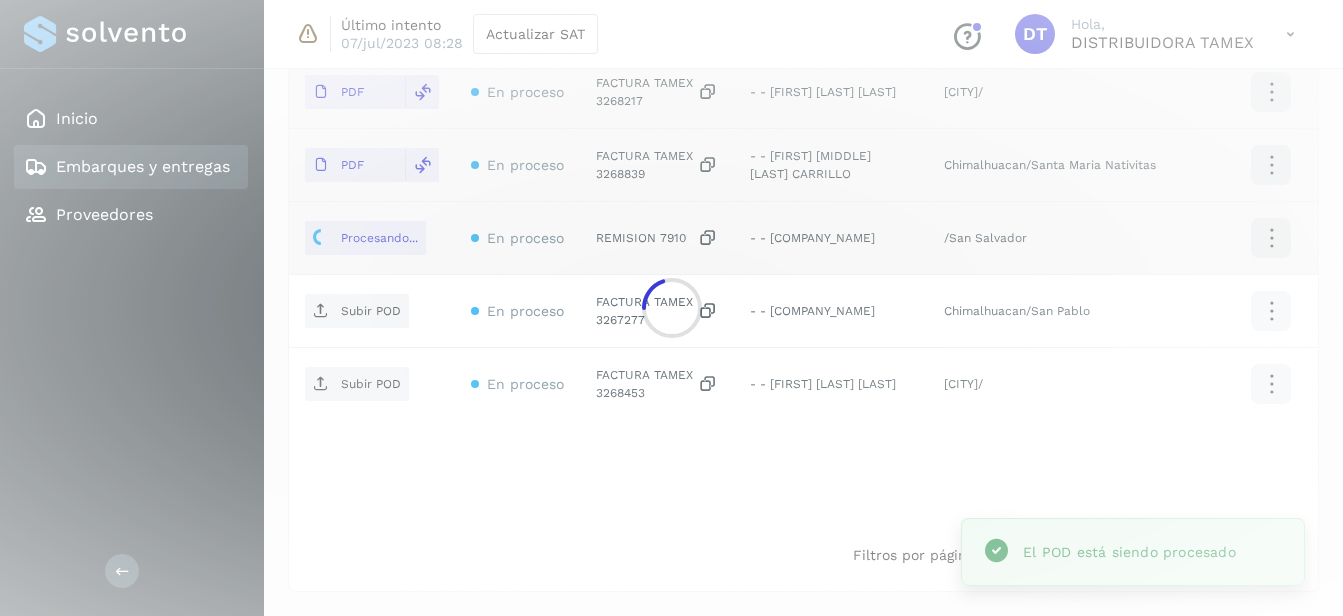 click 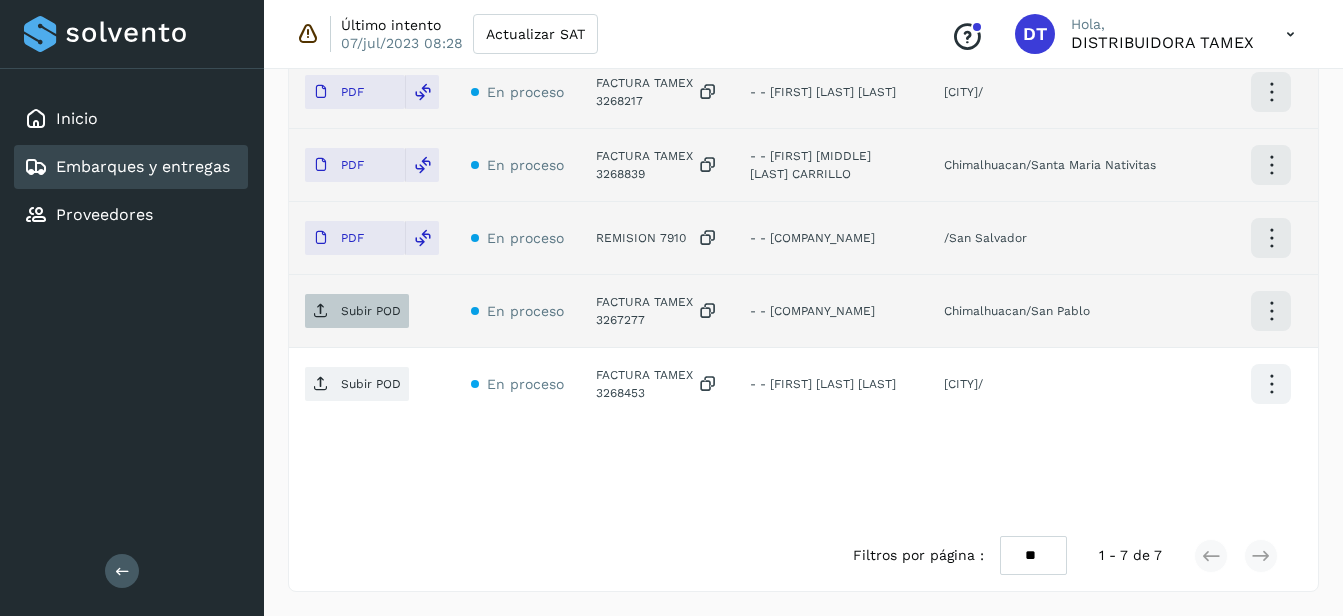 click on "Subir POD" at bounding box center [371, 311] 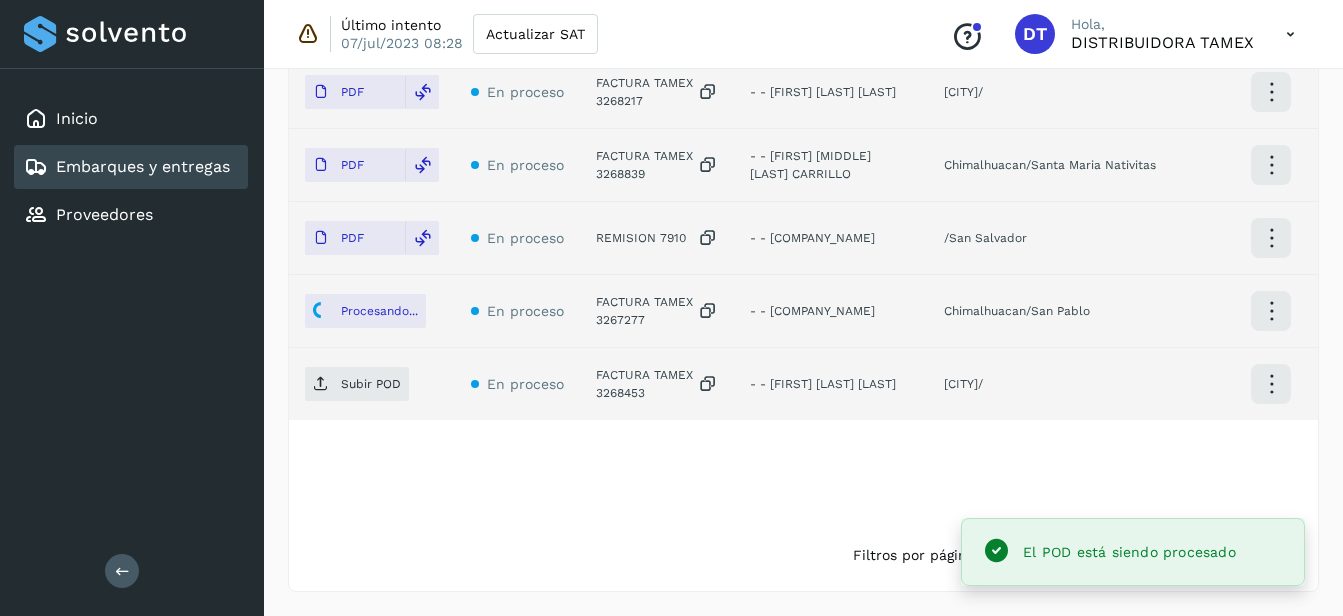 click on "FACTURA TAMEX 3268453" 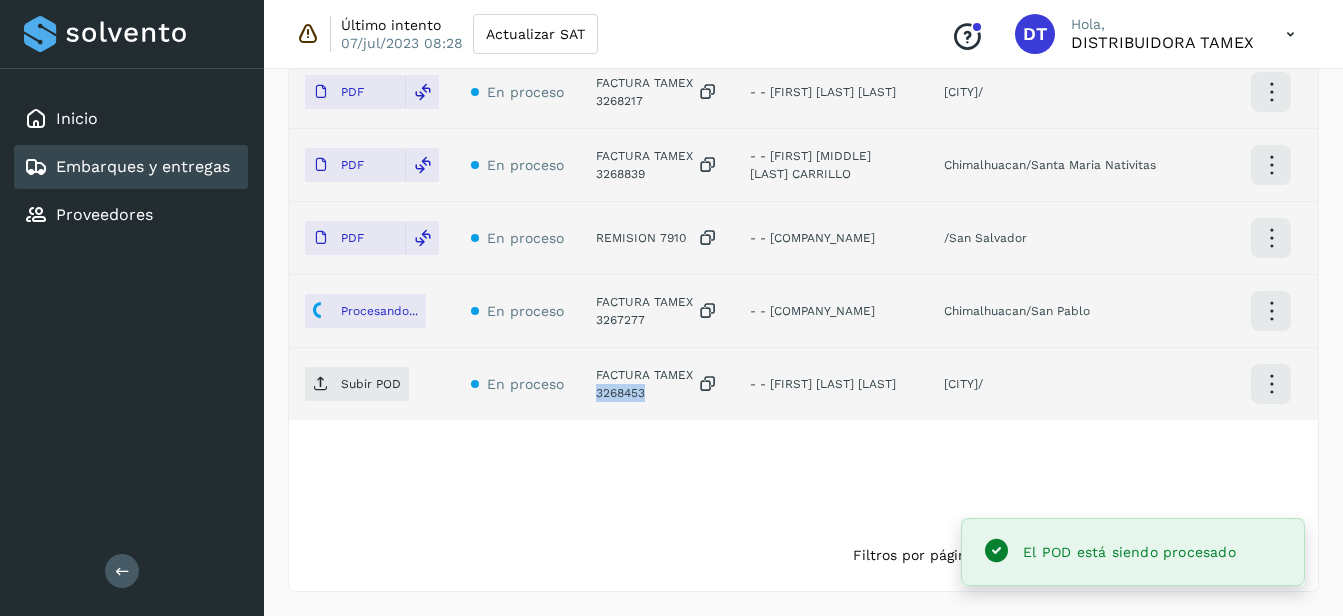 click on "FACTURA TAMEX 3268453" 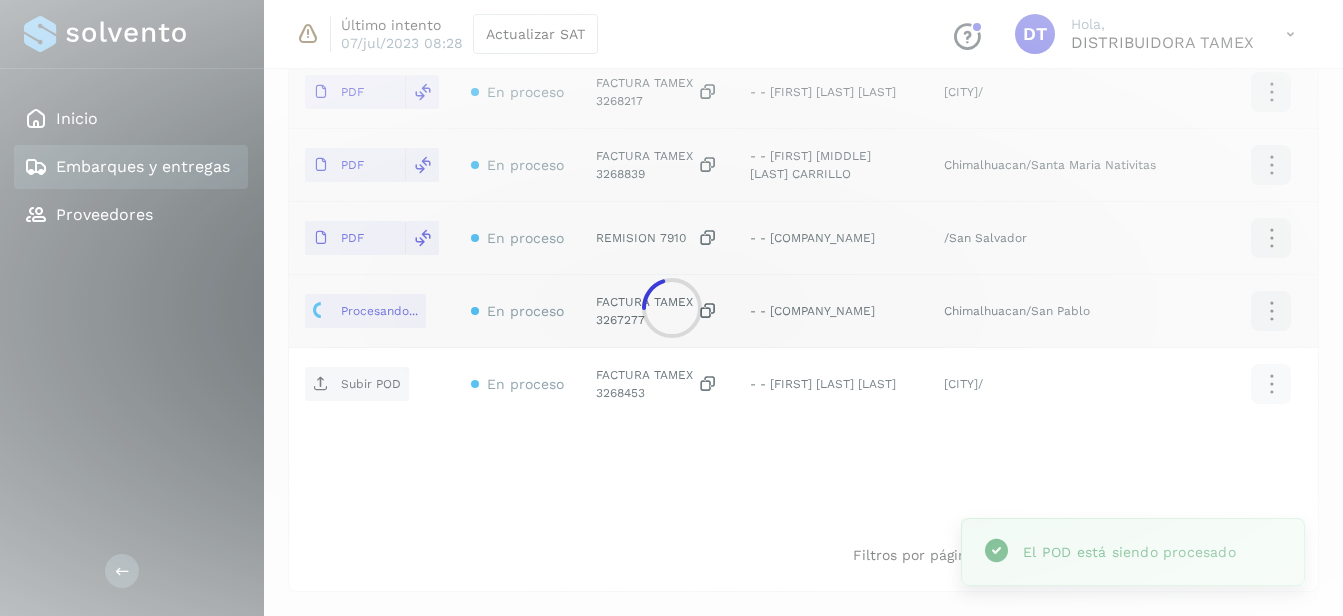 click 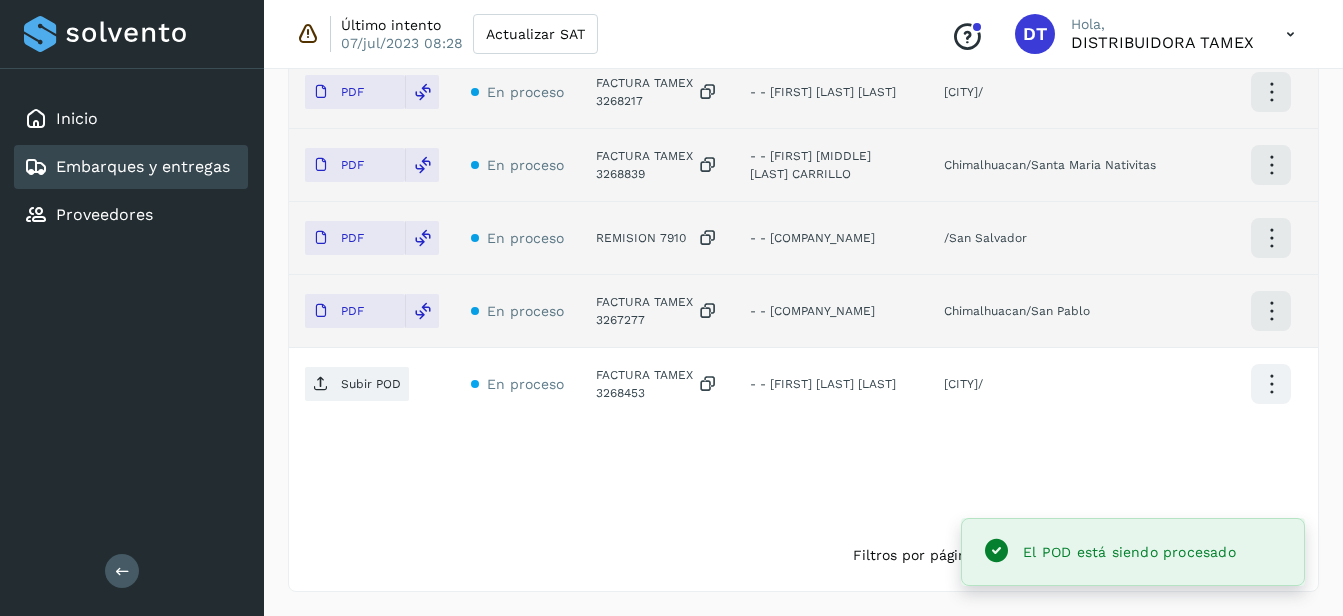 click on "Subir POD" at bounding box center [371, 384] 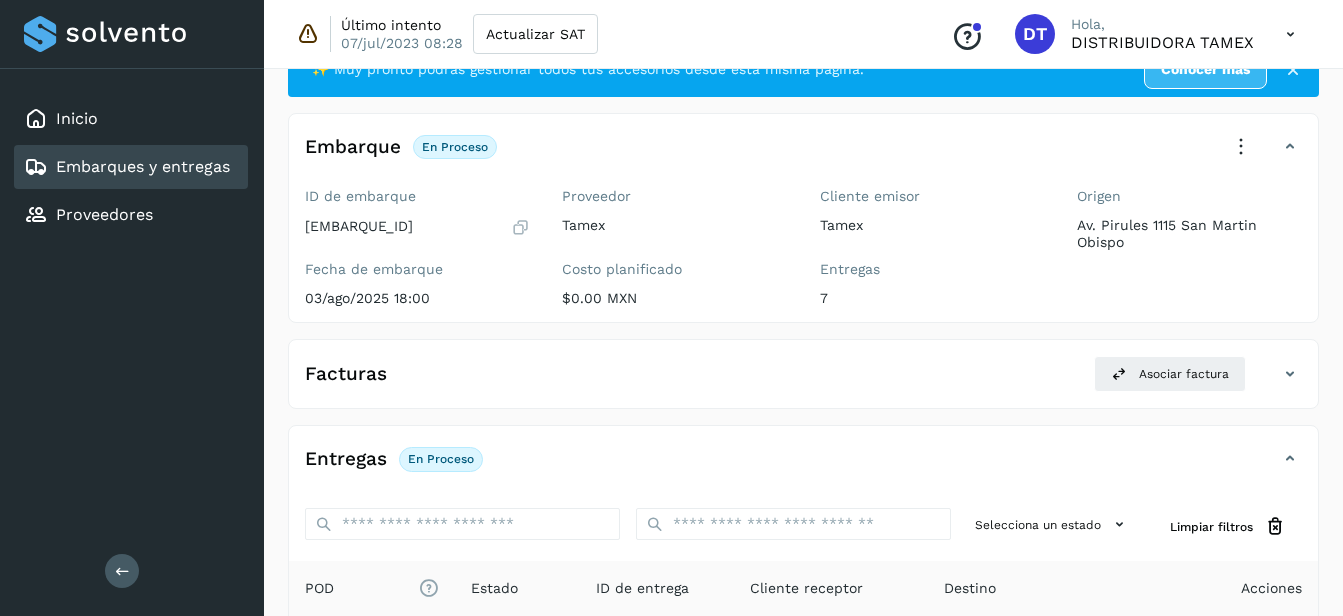 scroll, scrollTop: 0, scrollLeft: 0, axis: both 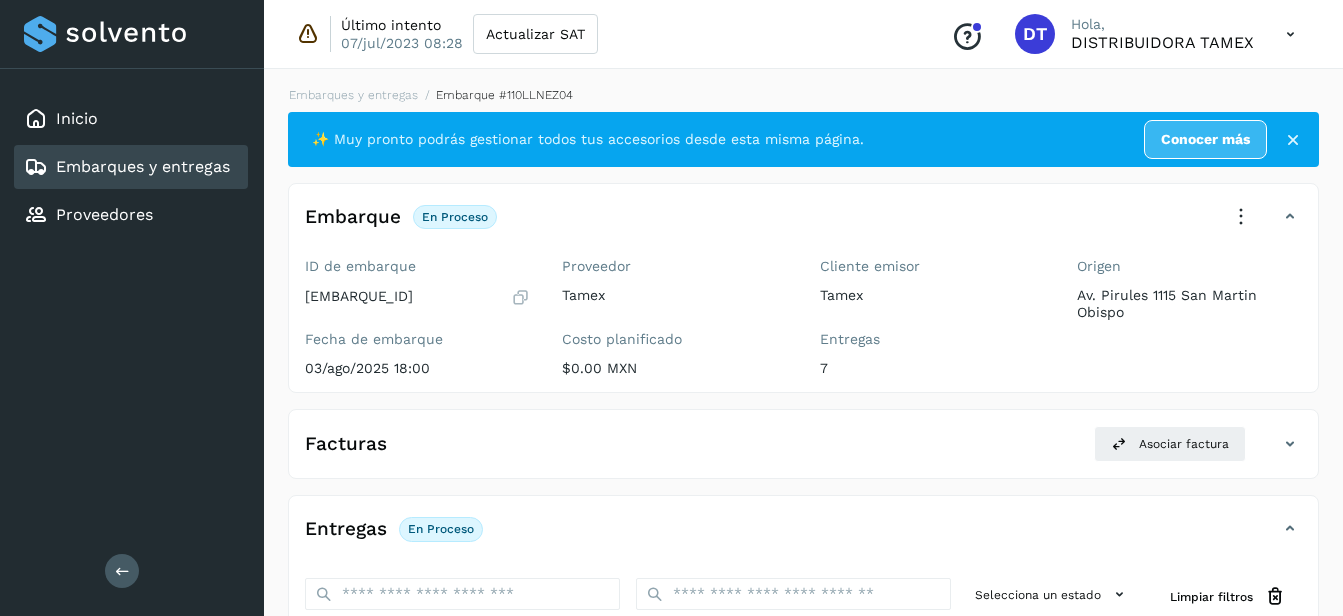 select on "**" 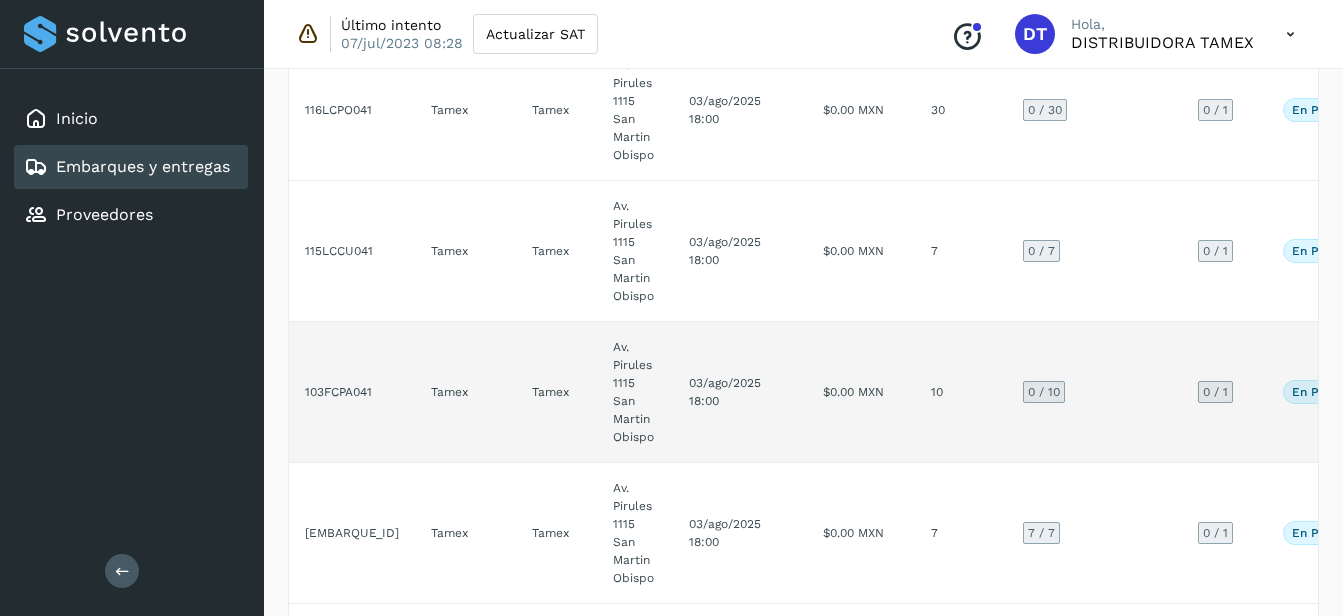 scroll, scrollTop: 1800, scrollLeft: 0, axis: vertical 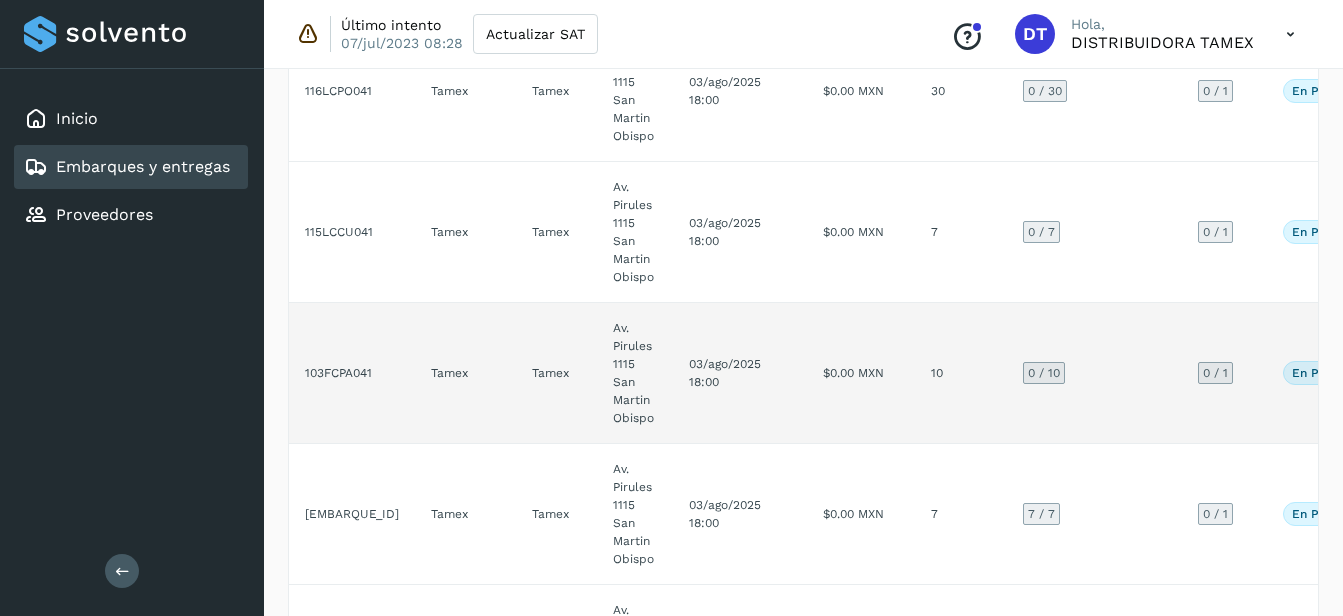 click on "10" 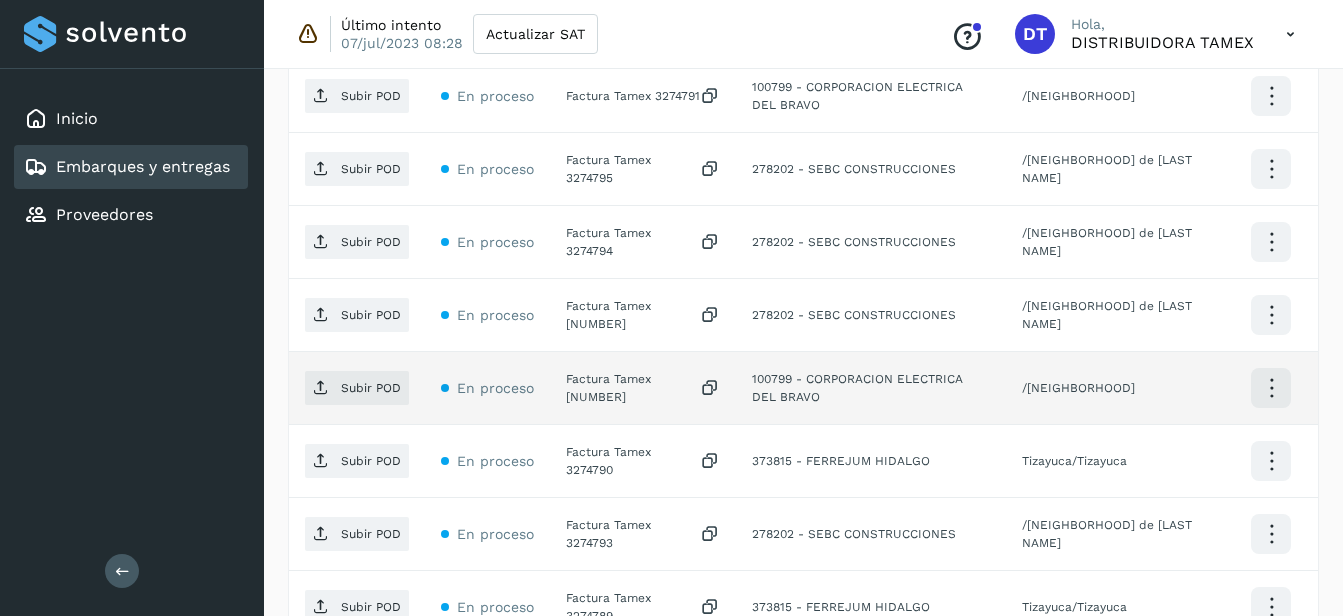 scroll, scrollTop: 496, scrollLeft: 0, axis: vertical 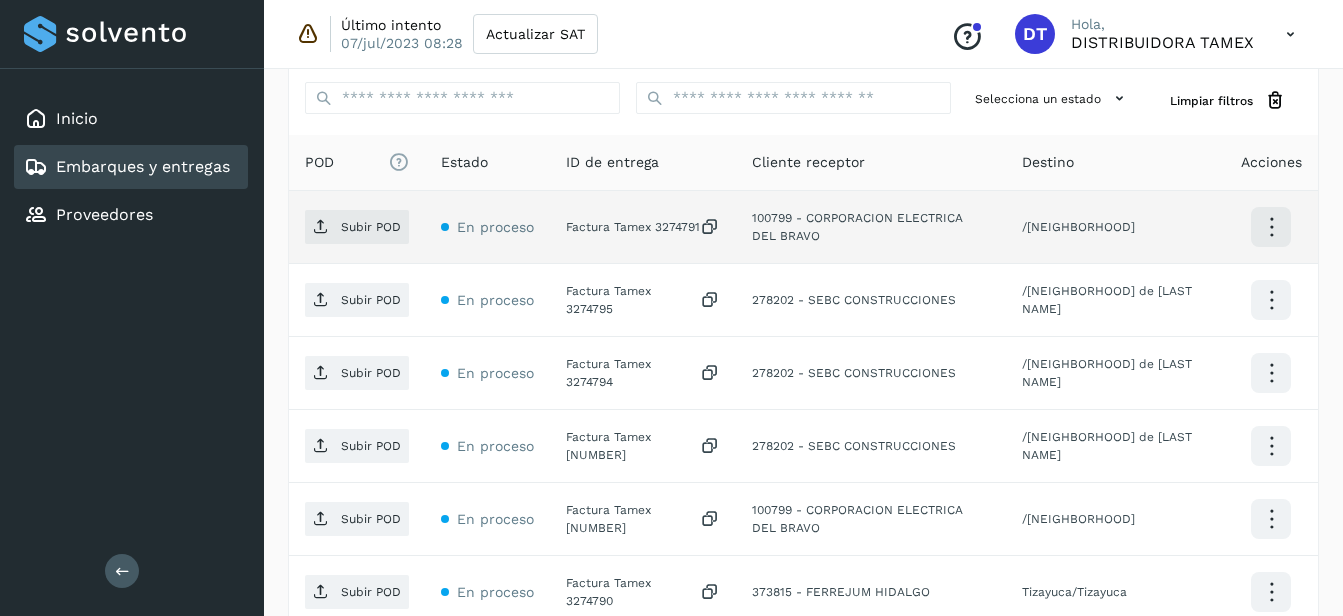 click on "Factura Tamex 3274791" 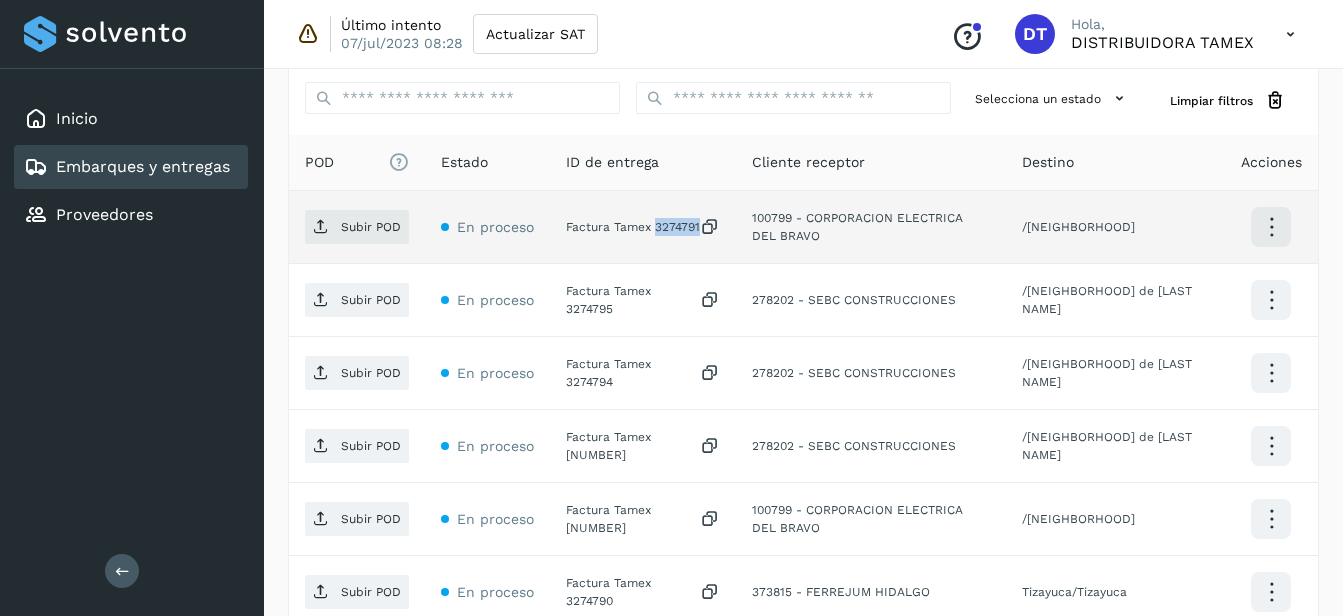 click on "Factura Tamex 3274791" 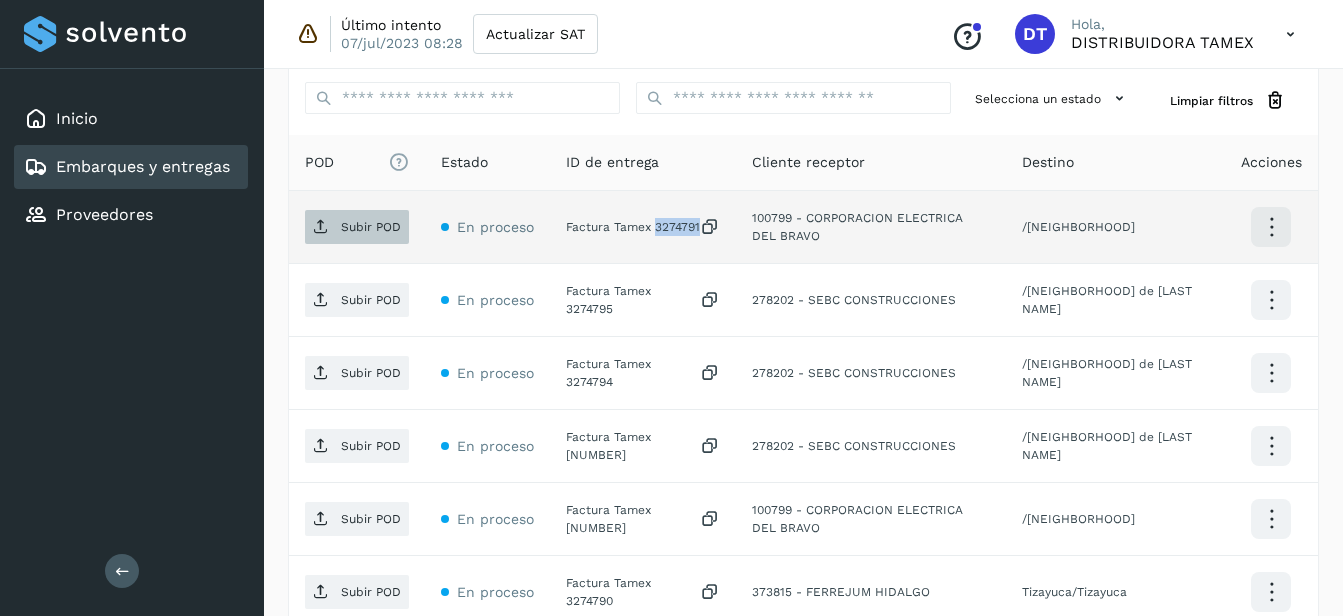 click on "Subir POD" at bounding box center [371, 227] 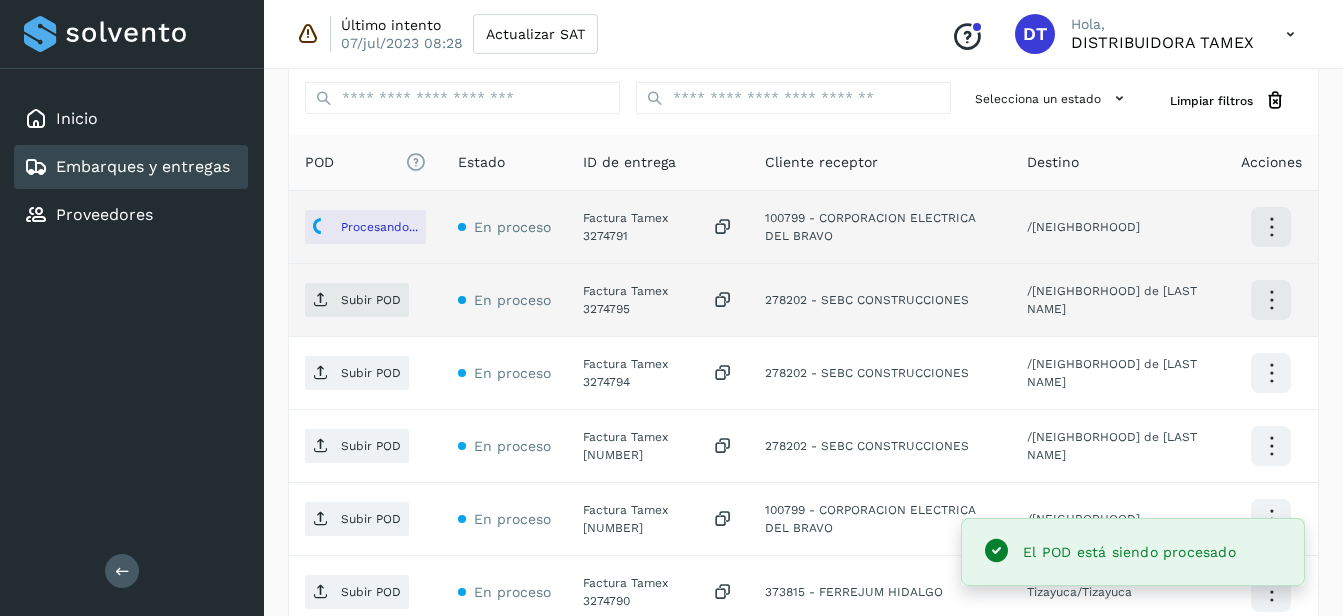 click on "Factura Tamex 3274795" 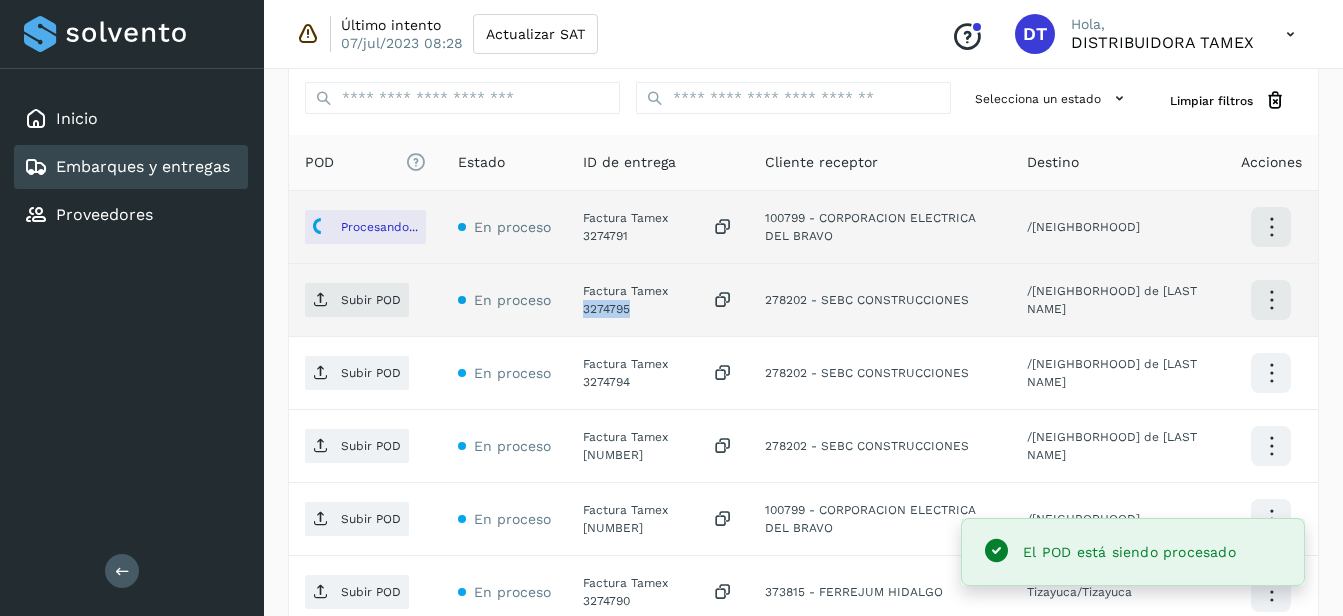 click on "Factura Tamex 3274795" 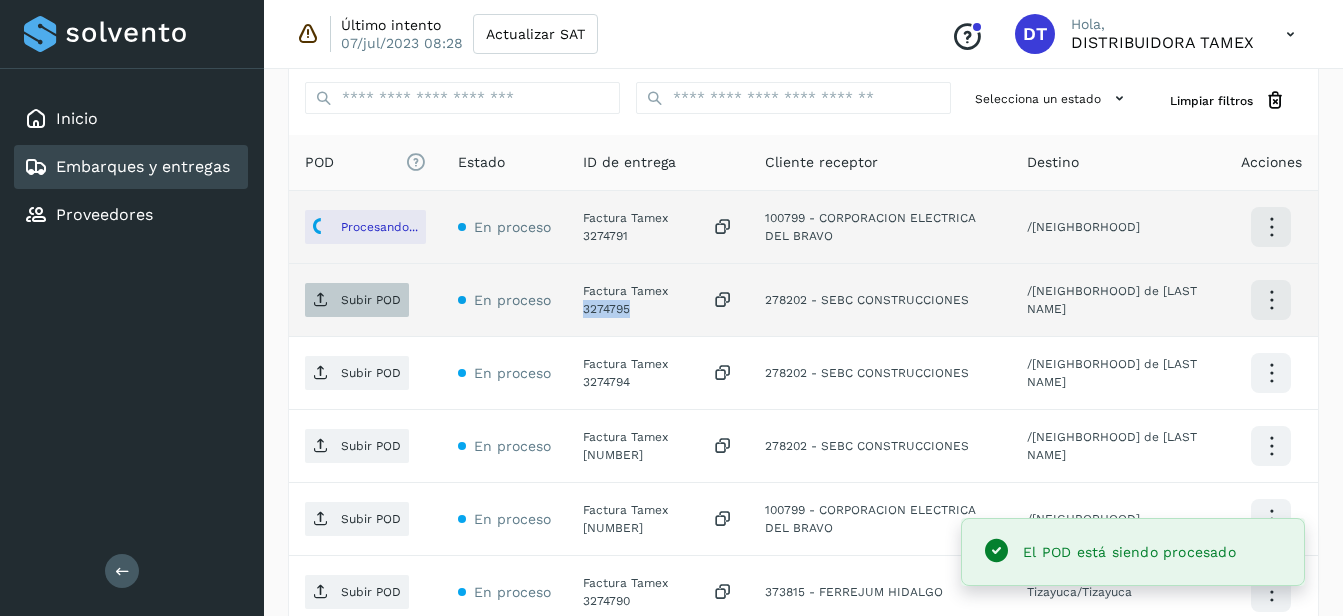 click on "Subir POD" at bounding box center (371, 300) 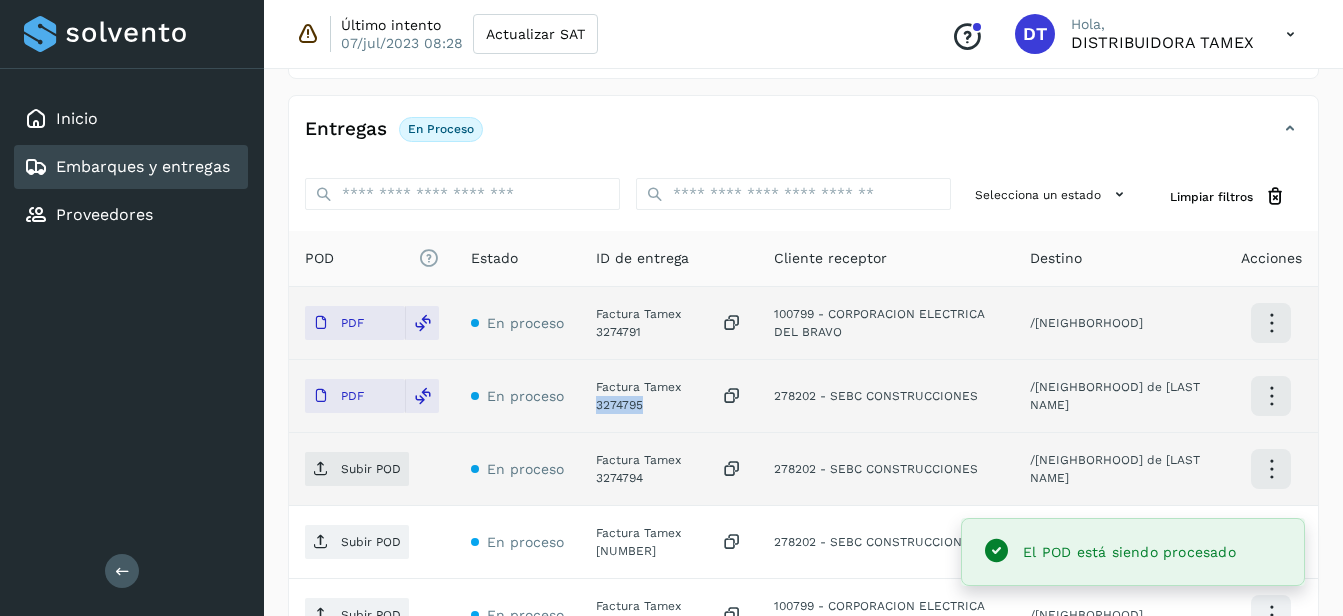 scroll, scrollTop: 500, scrollLeft: 0, axis: vertical 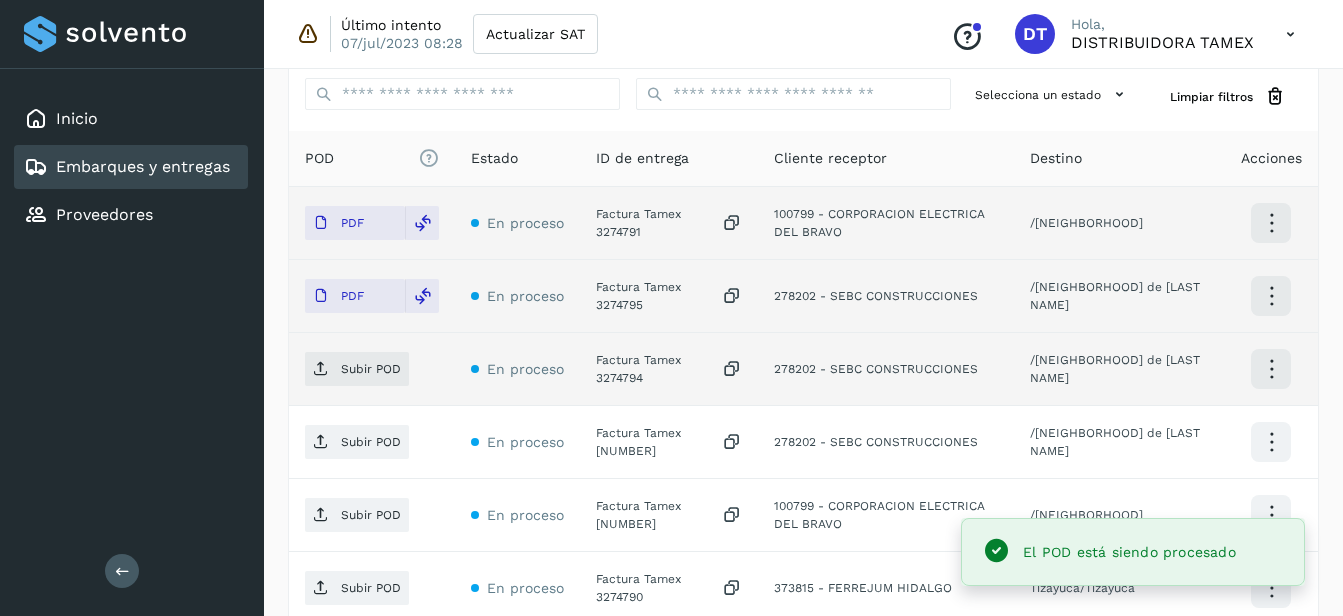 click on "Factura Tamex 3274794" 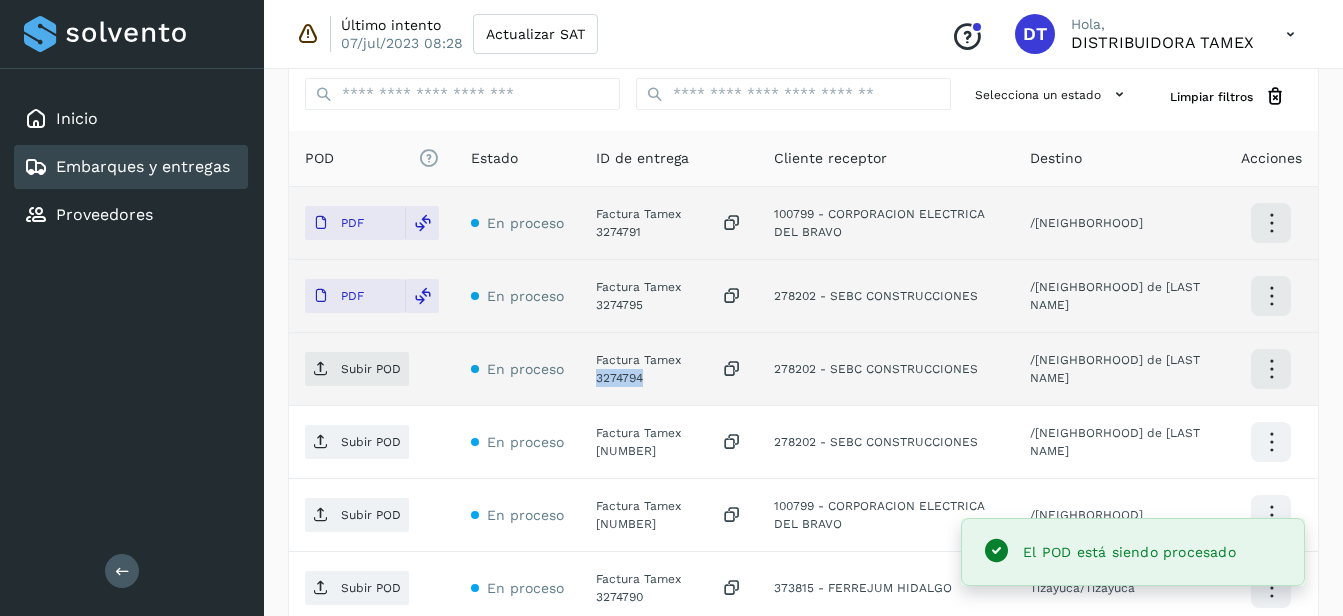 click on "Factura Tamex 3274794" 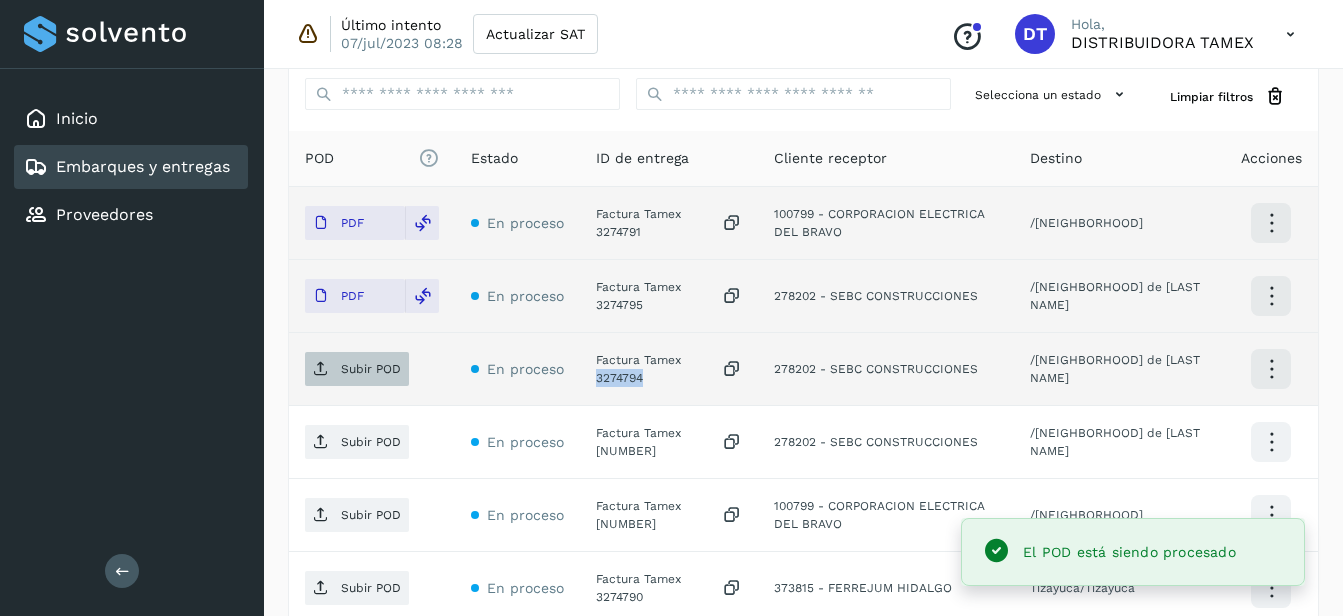 click on "Subir POD" at bounding box center (371, 369) 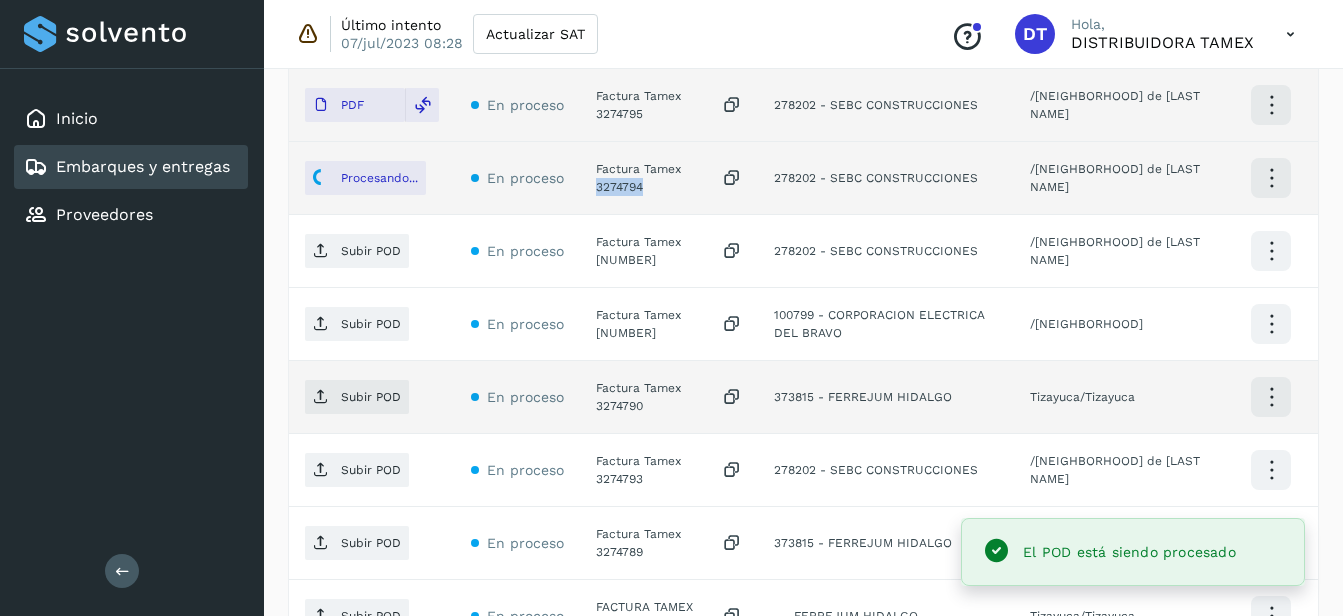 scroll, scrollTop: 700, scrollLeft: 0, axis: vertical 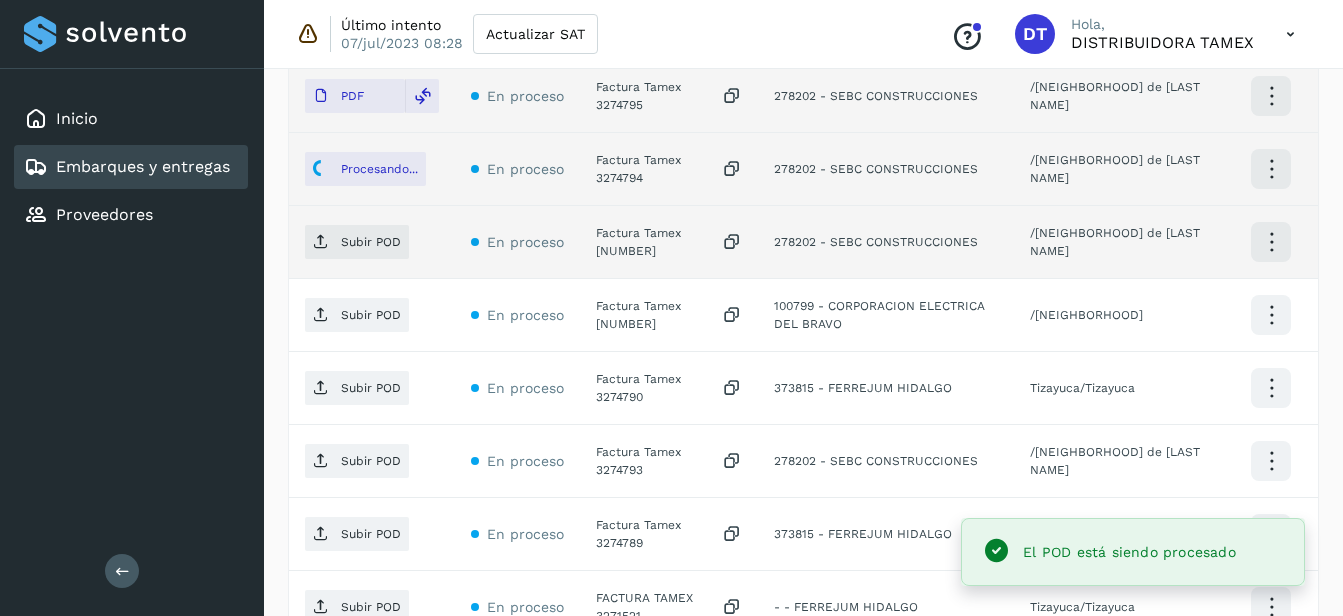 click on "Factura Tamex [NUMBER]" 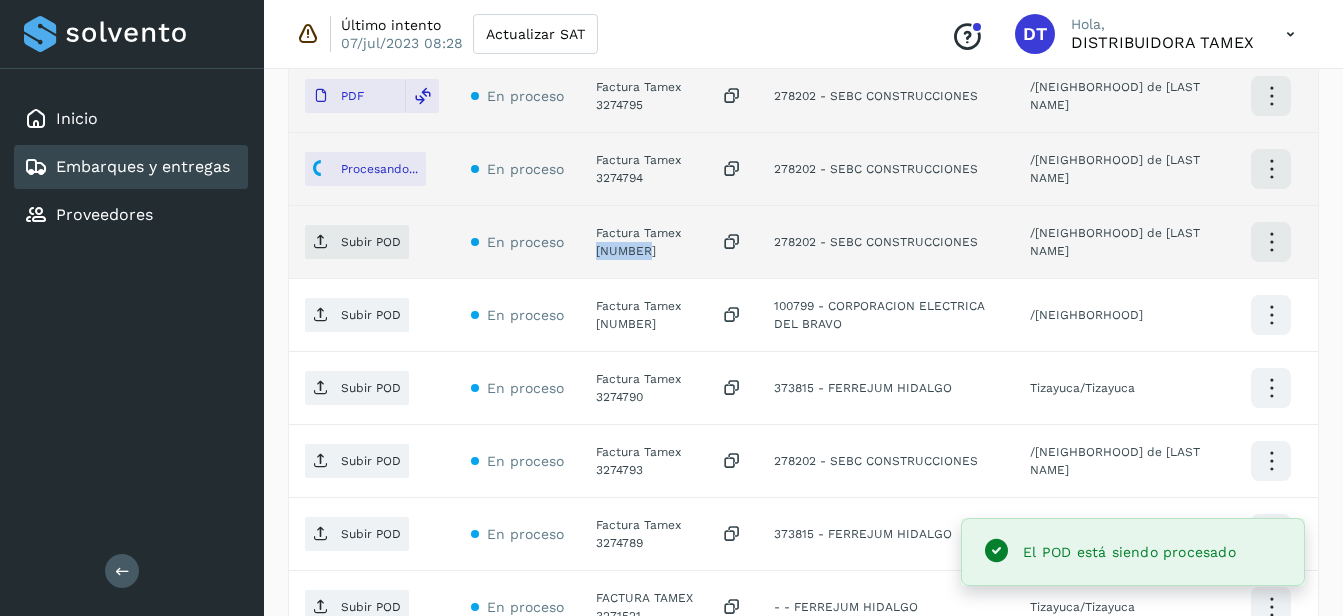 click on "Factura Tamex [NUMBER]" 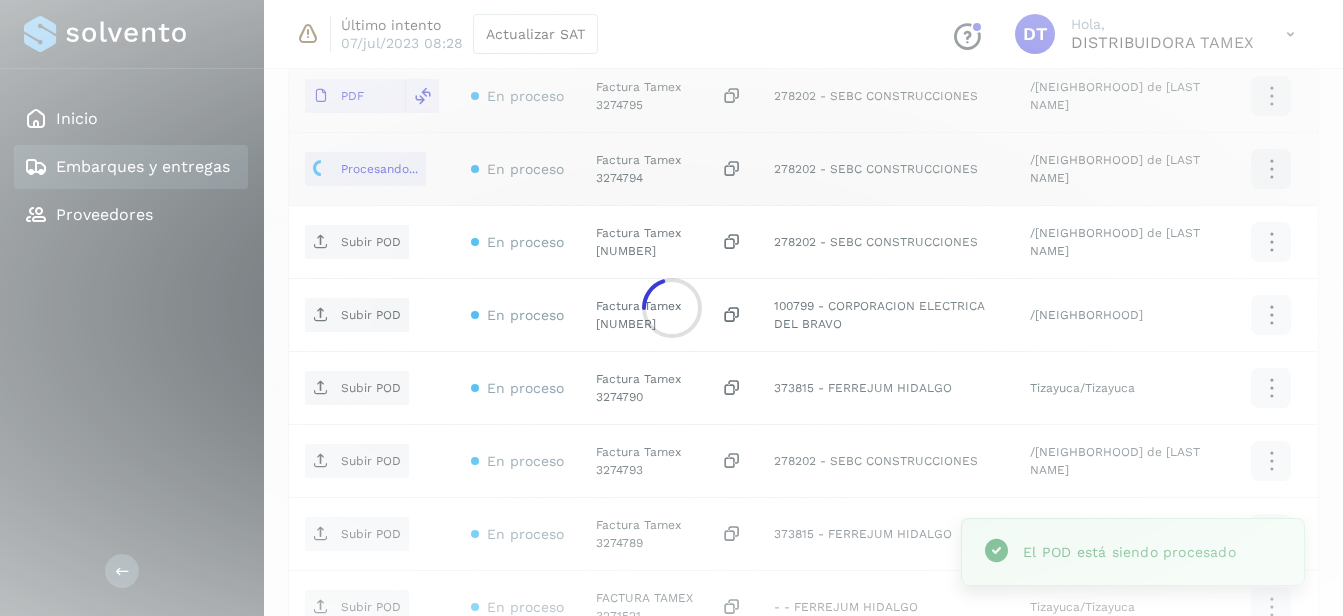 click 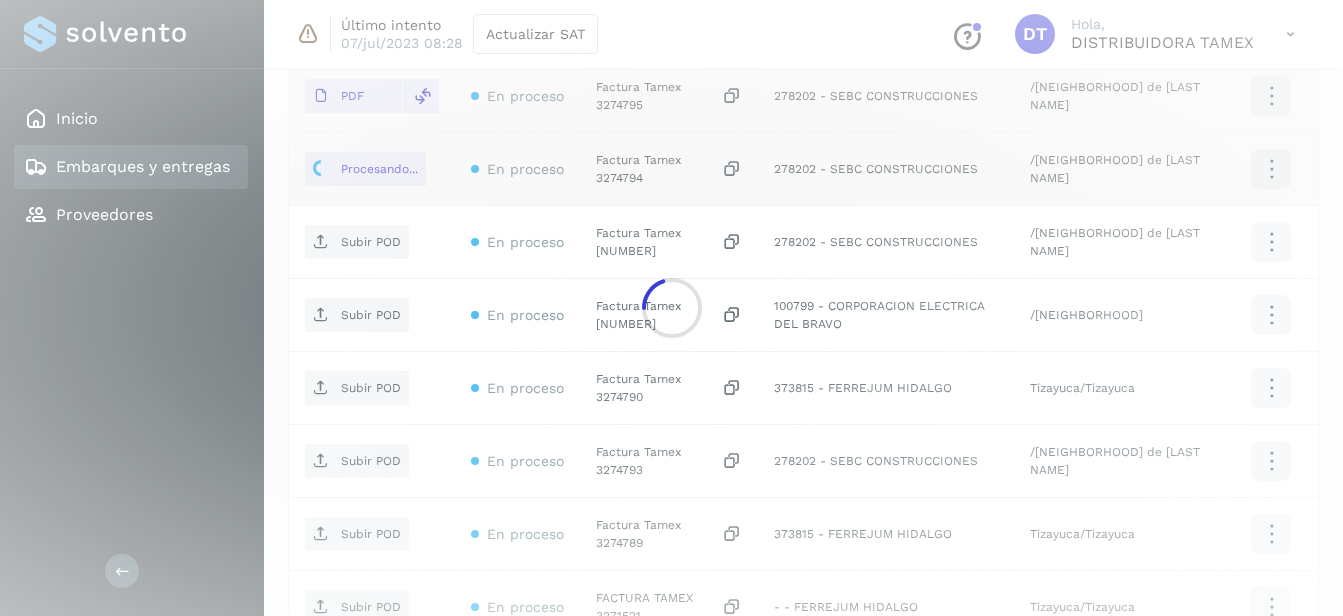 click 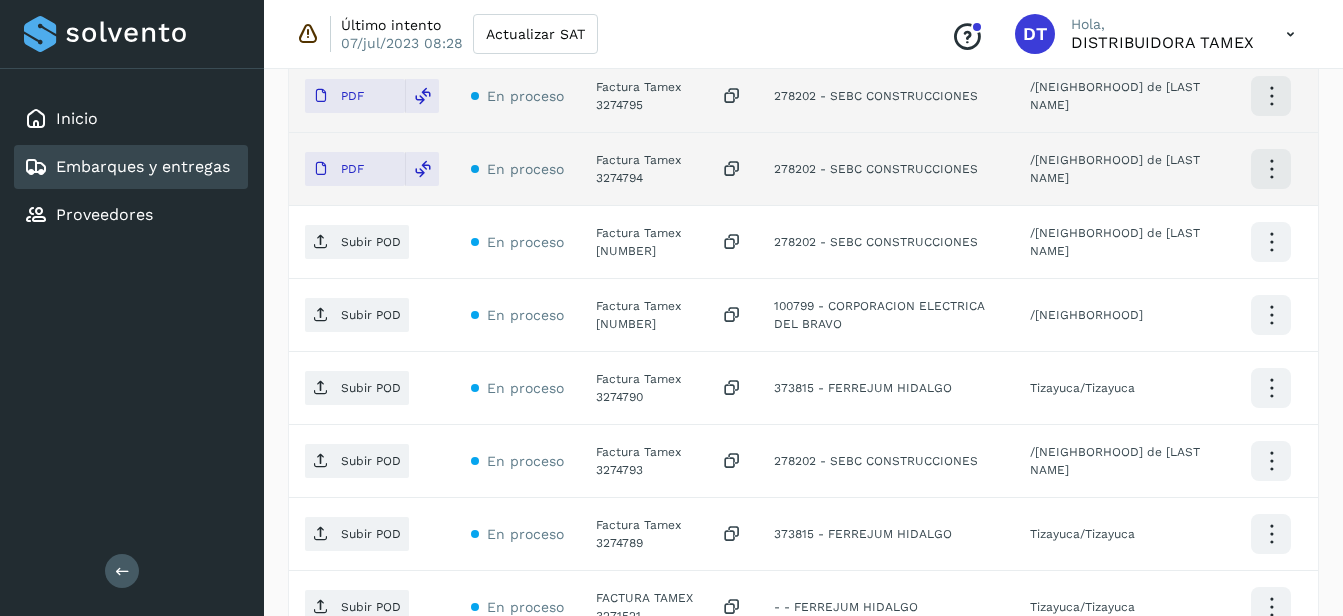 click on "Subir POD" at bounding box center [371, 242] 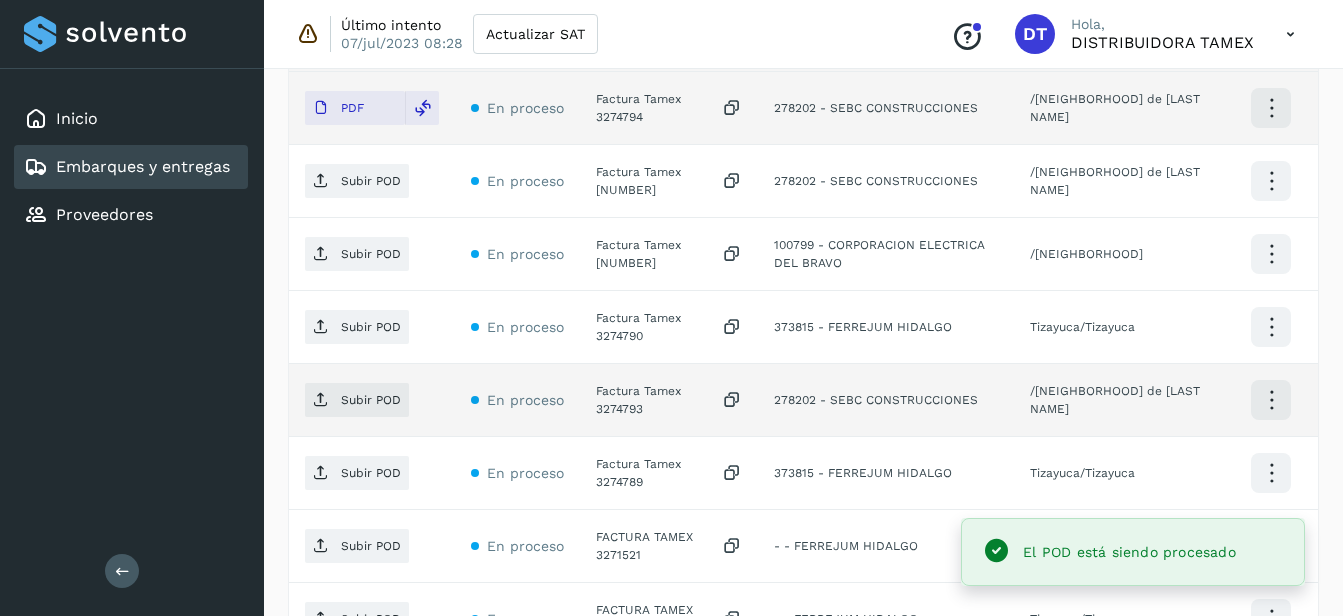 scroll, scrollTop: 700, scrollLeft: 0, axis: vertical 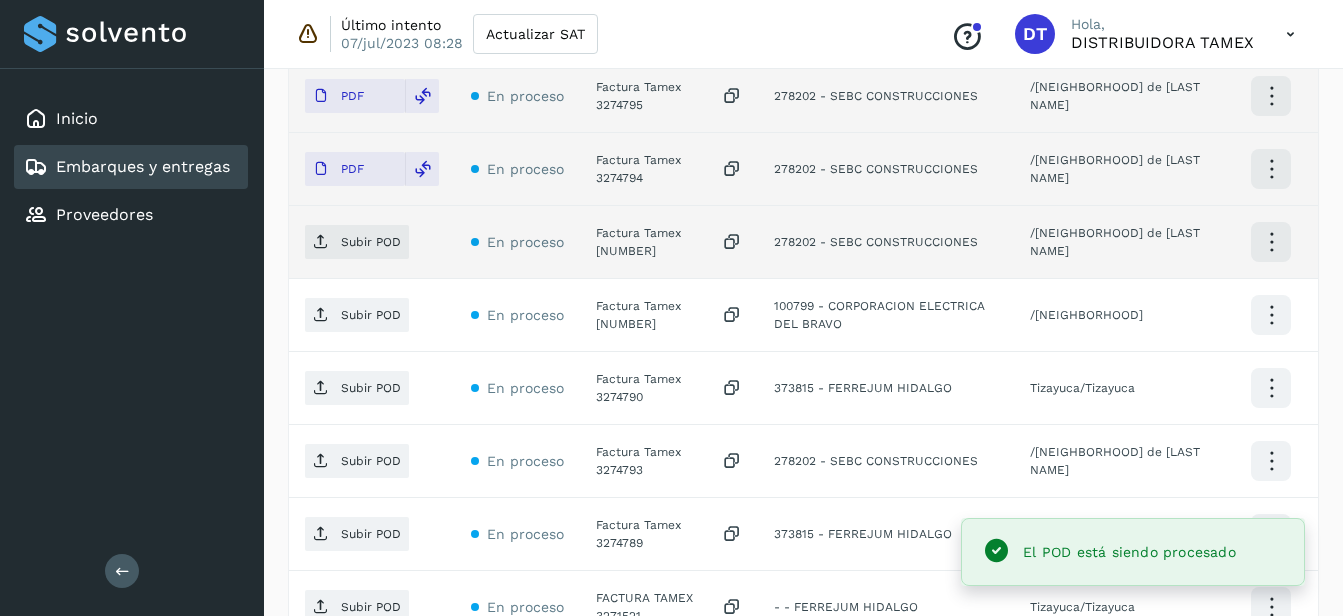 click on "Factura Tamex [NUMBER]" 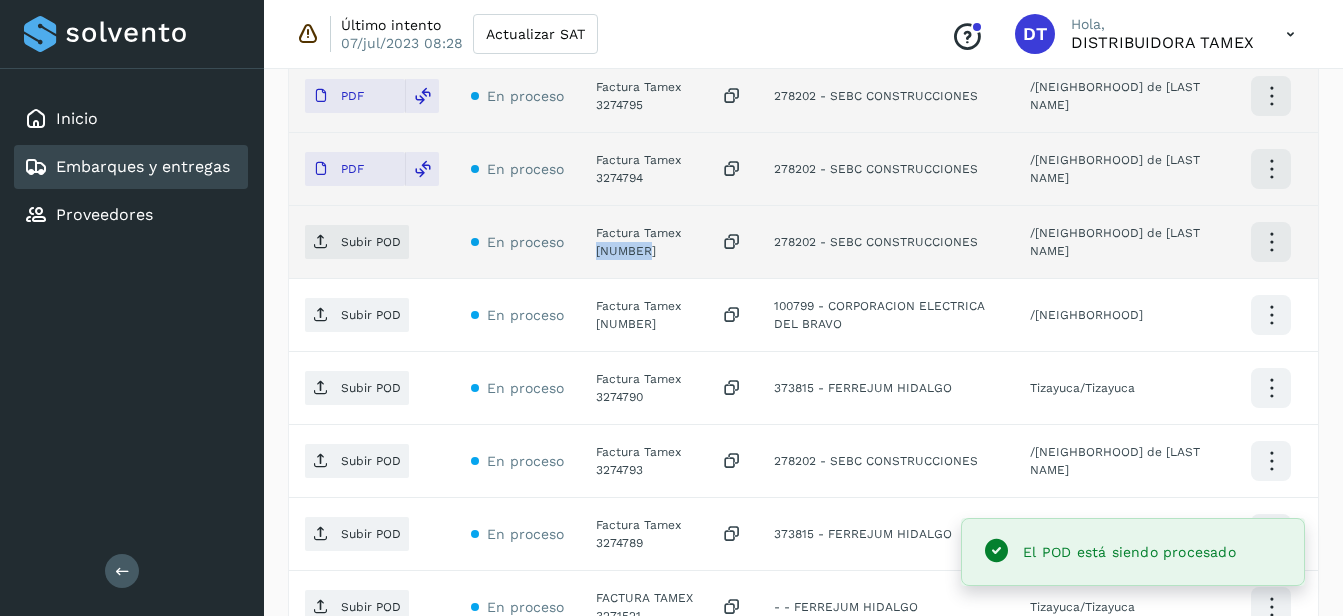 click on "Factura Tamex [NUMBER]" 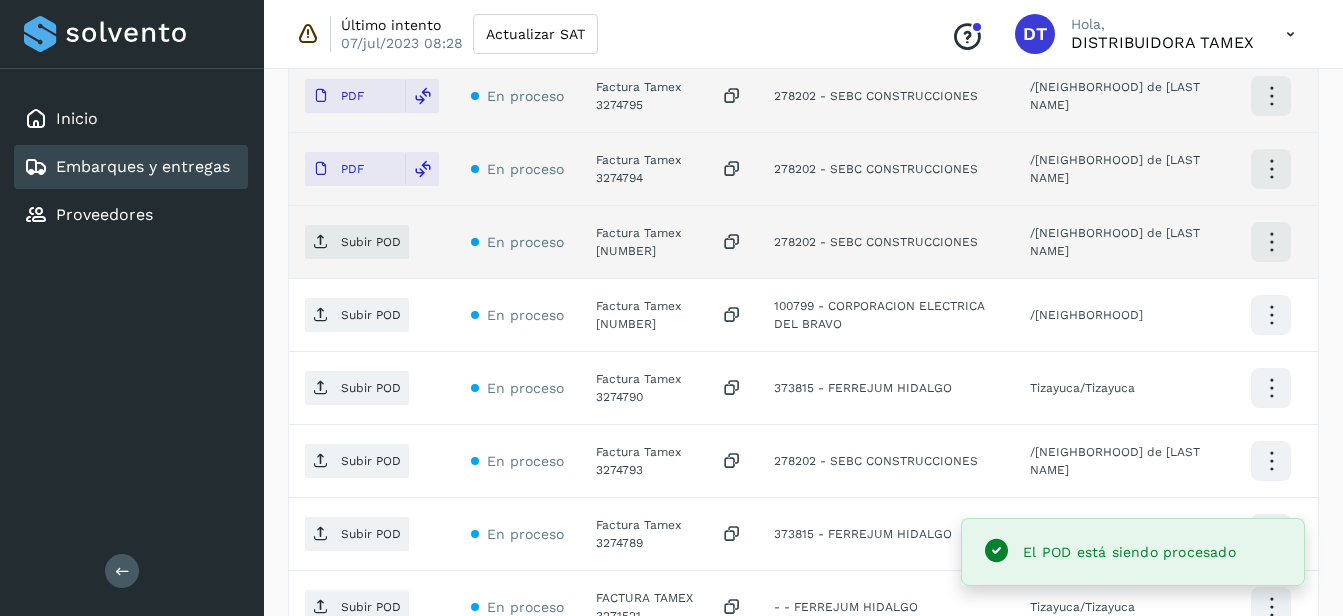 click on "Subir POD" 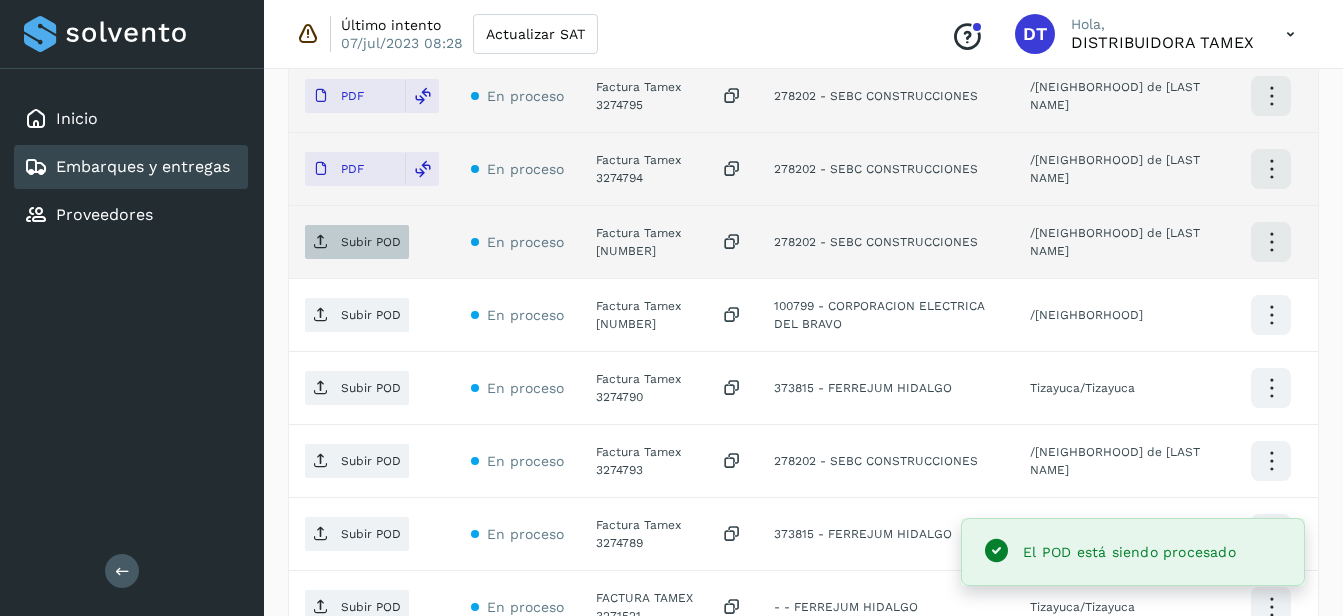 click on "Subir POD" at bounding box center (371, 242) 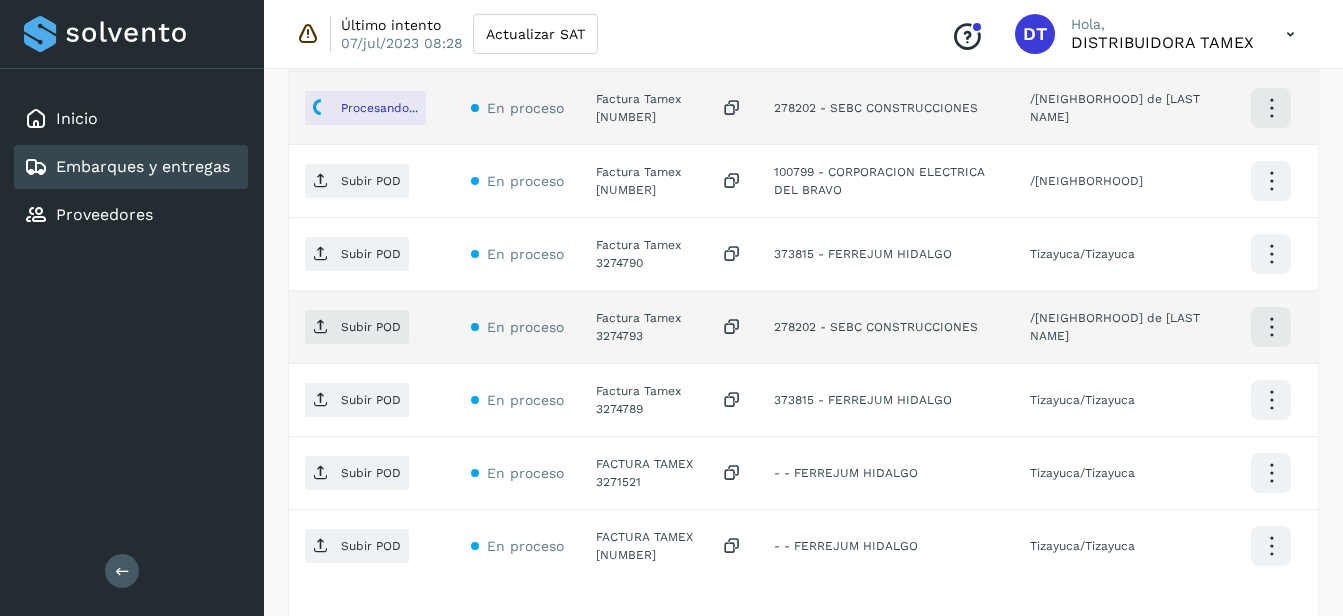 scroll, scrollTop: 800, scrollLeft: 0, axis: vertical 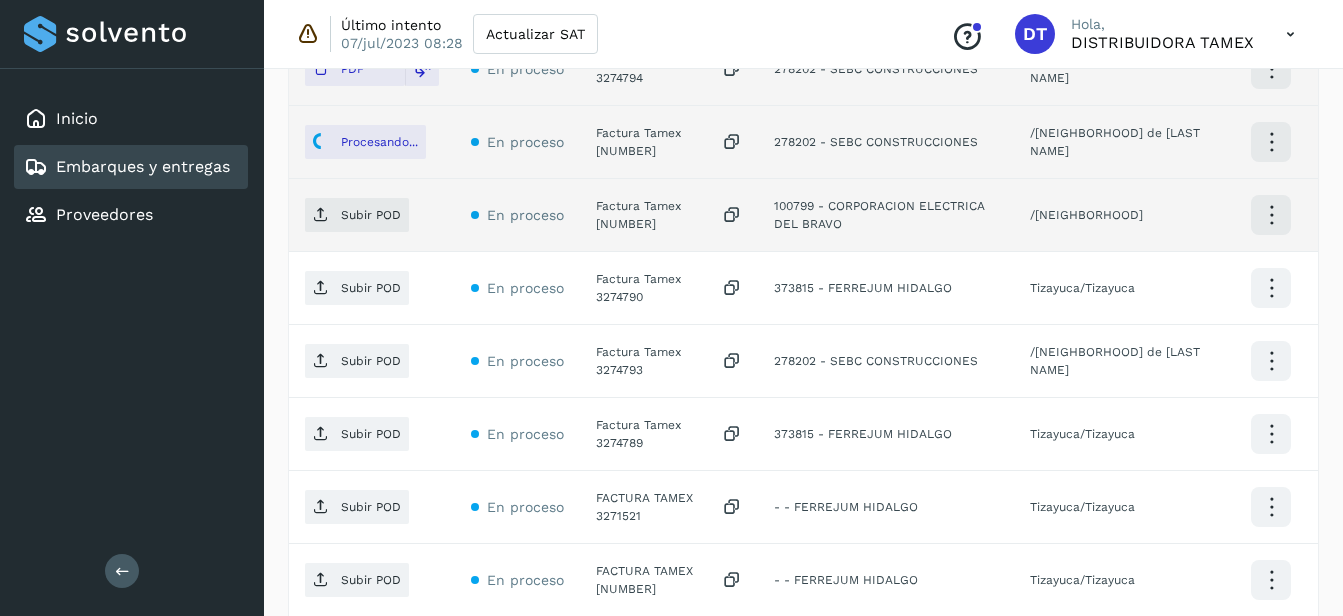 click on "Factura Tamex [NUMBER]" 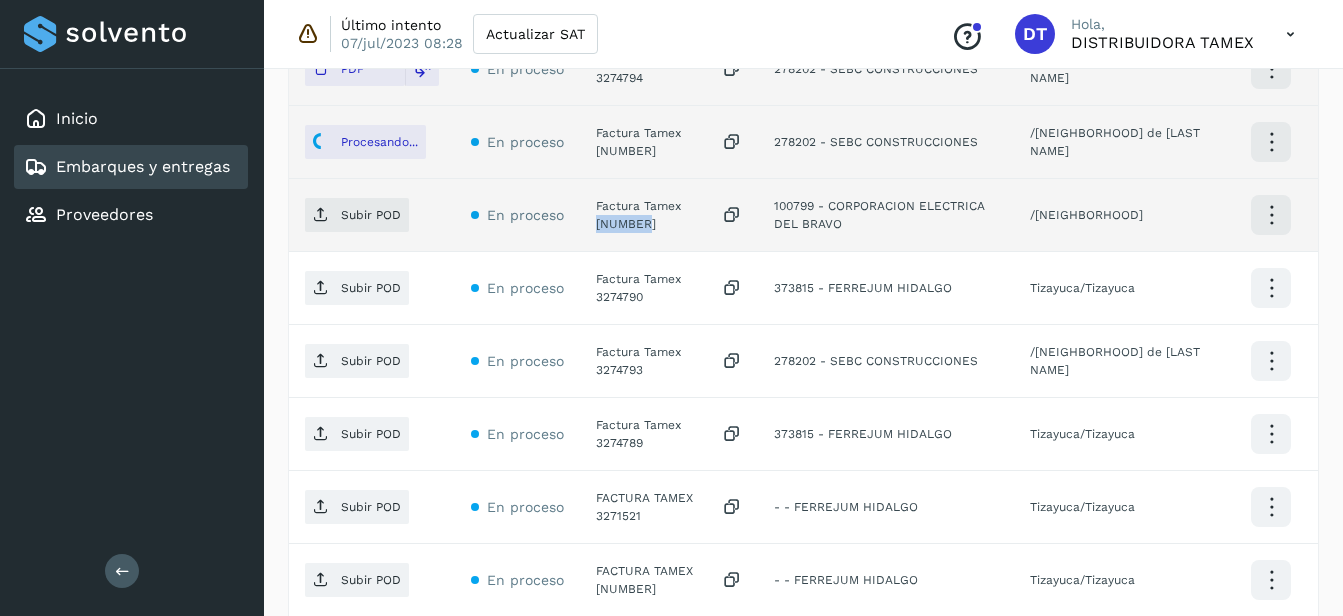 click on "Factura Tamex [NUMBER]" 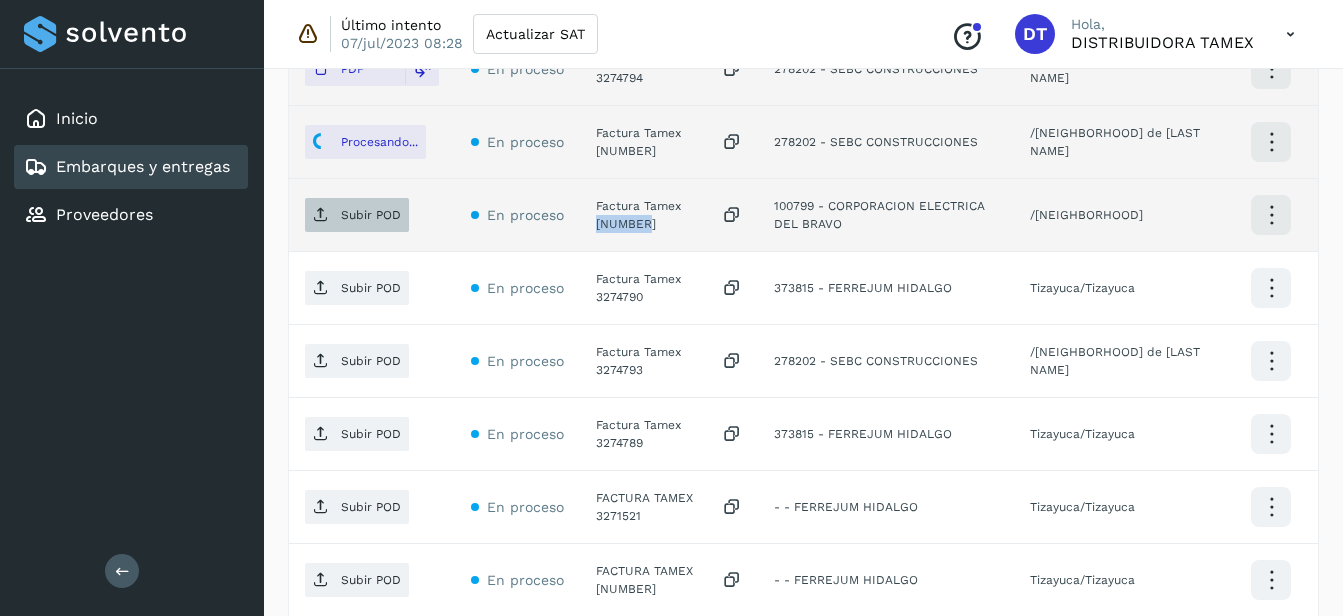 click on "Subir POD" at bounding box center (371, 215) 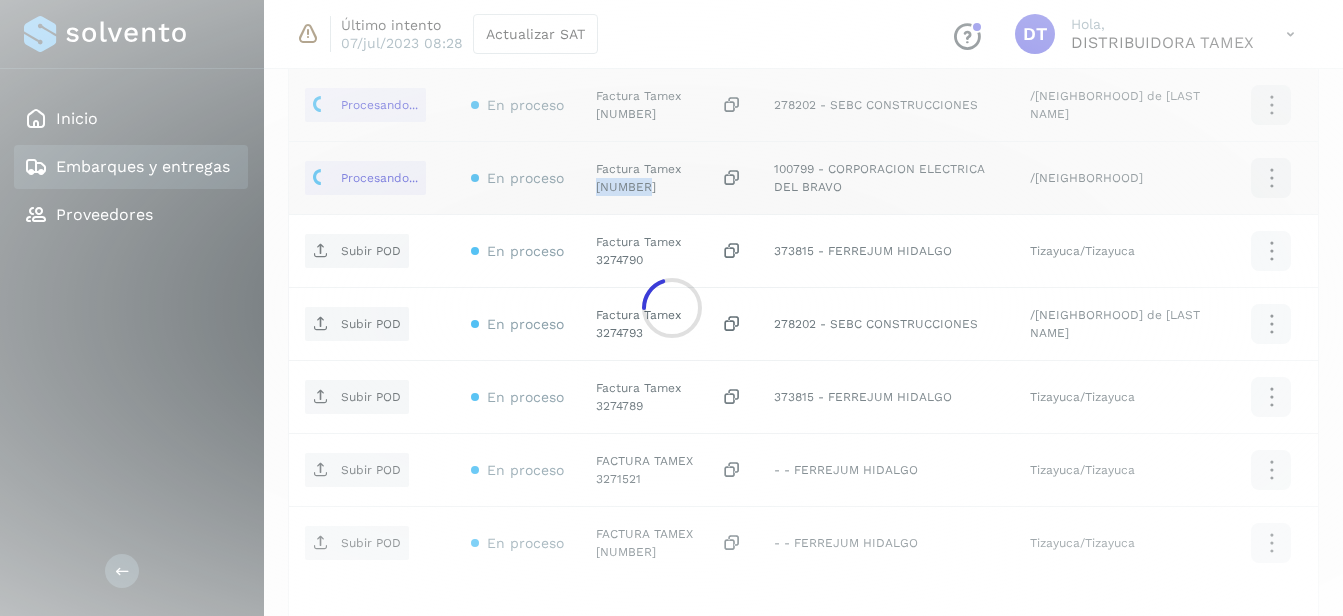 scroll, scrollTop: 900, scrollLeft: 0, axis: vertical 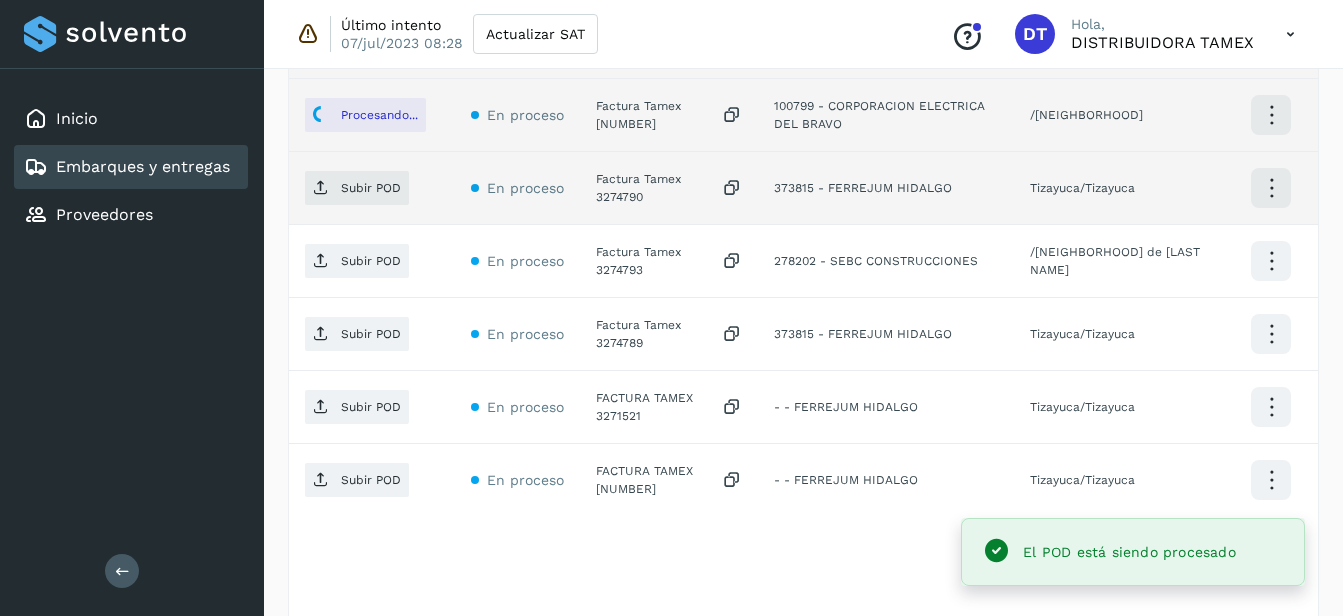 click on "Factura Tamex 3274790" 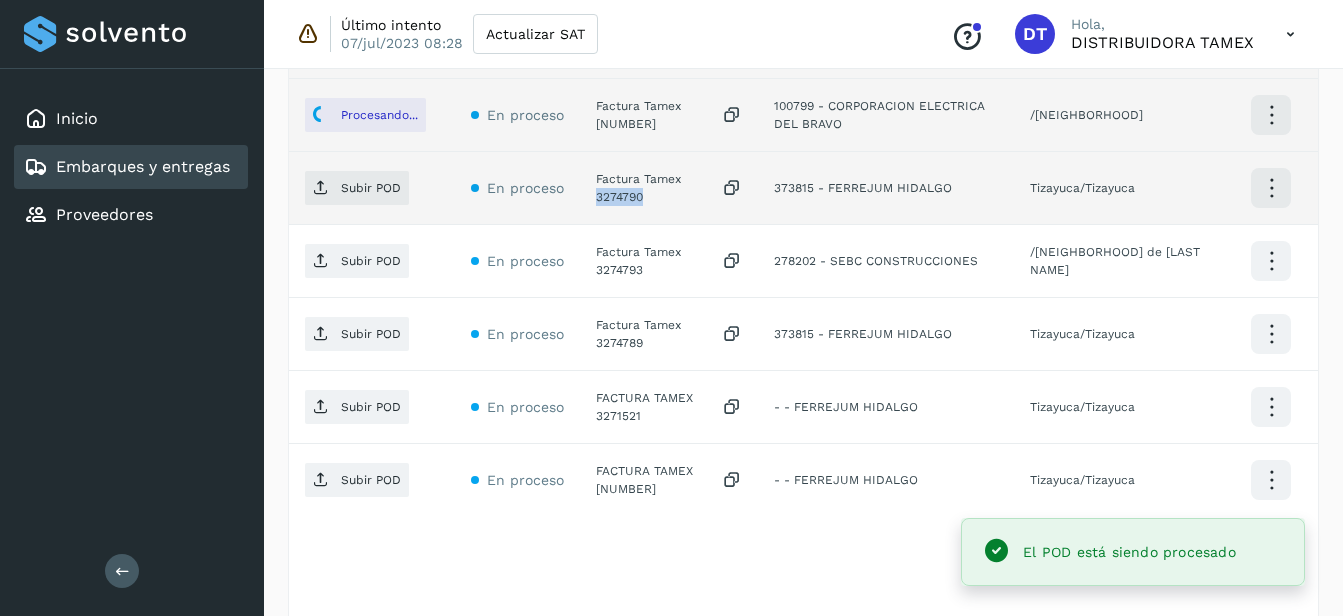 click on "Factura Tamex 3274790" 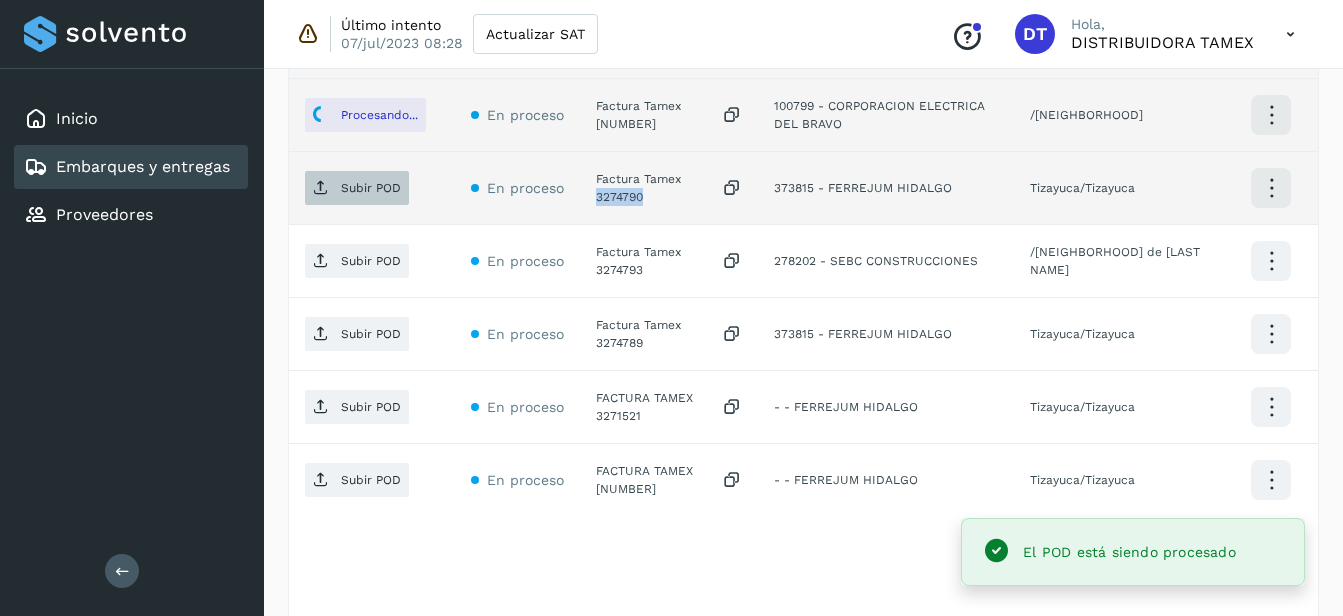 click on "Subir POD" at bounding box center [357, 188] 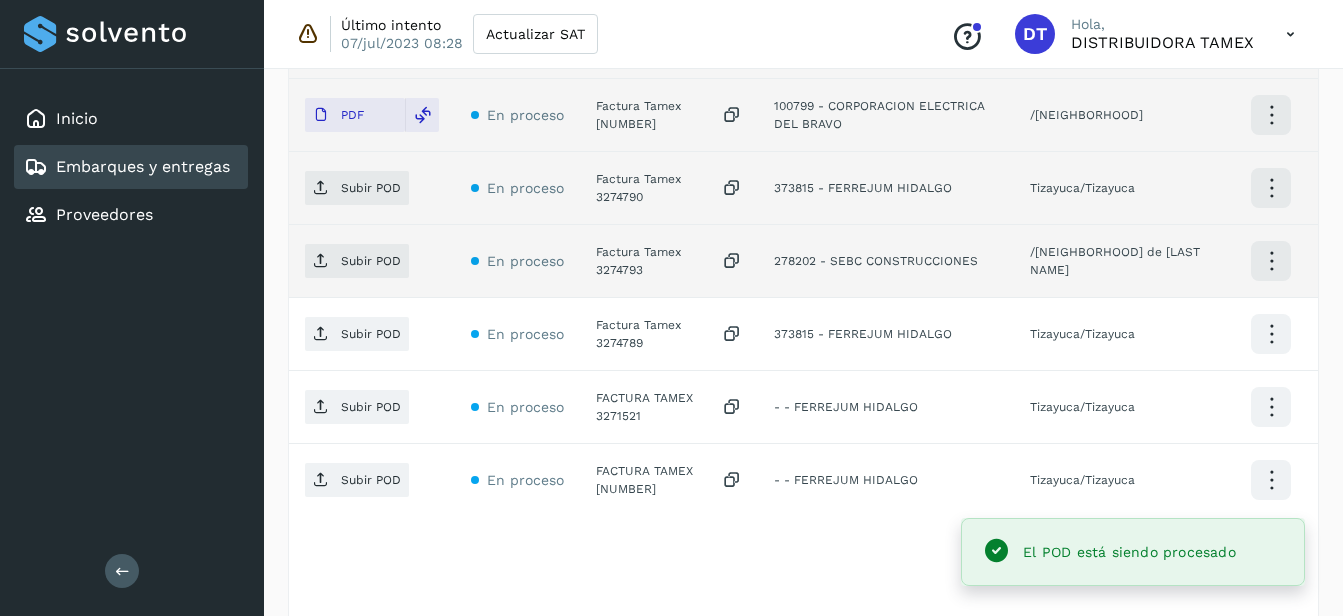 click on "Factura Tamex 3274793" 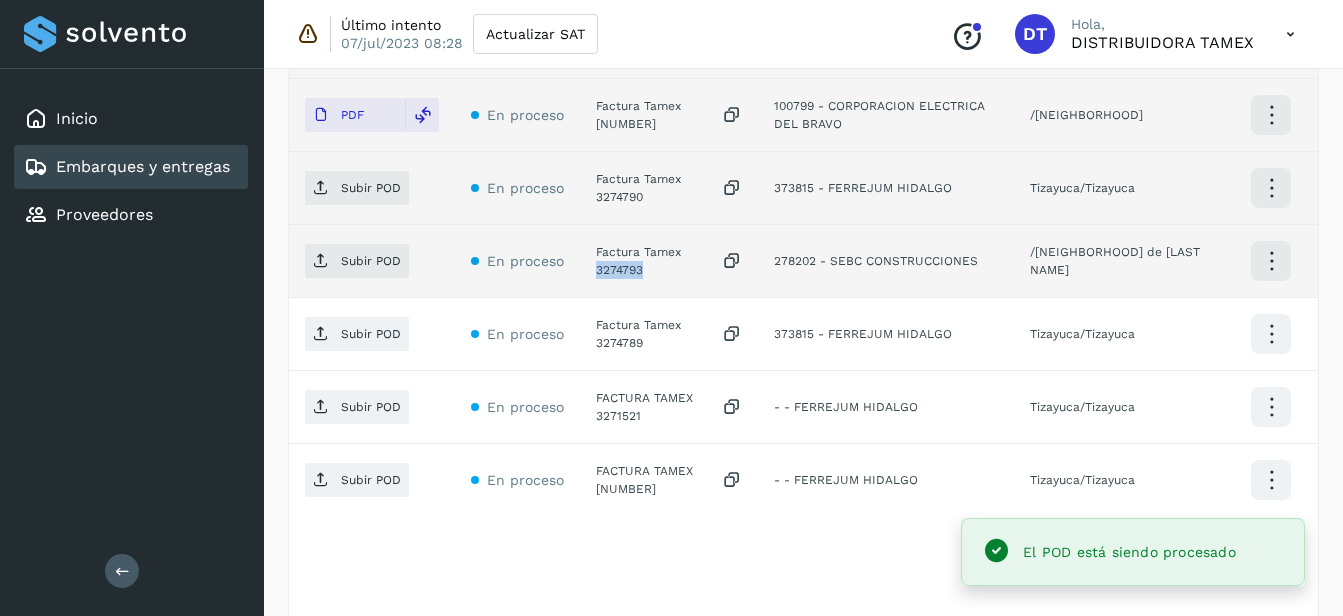 click on "Factura Tamex 3274793" 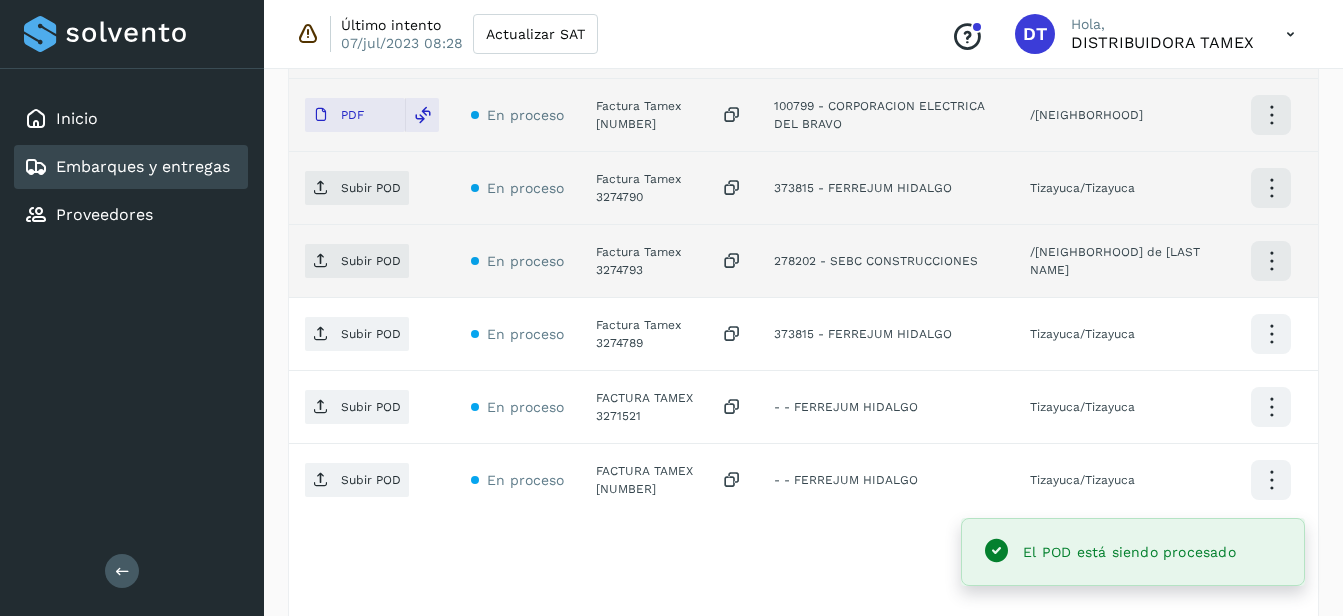 click on "Subir POD" 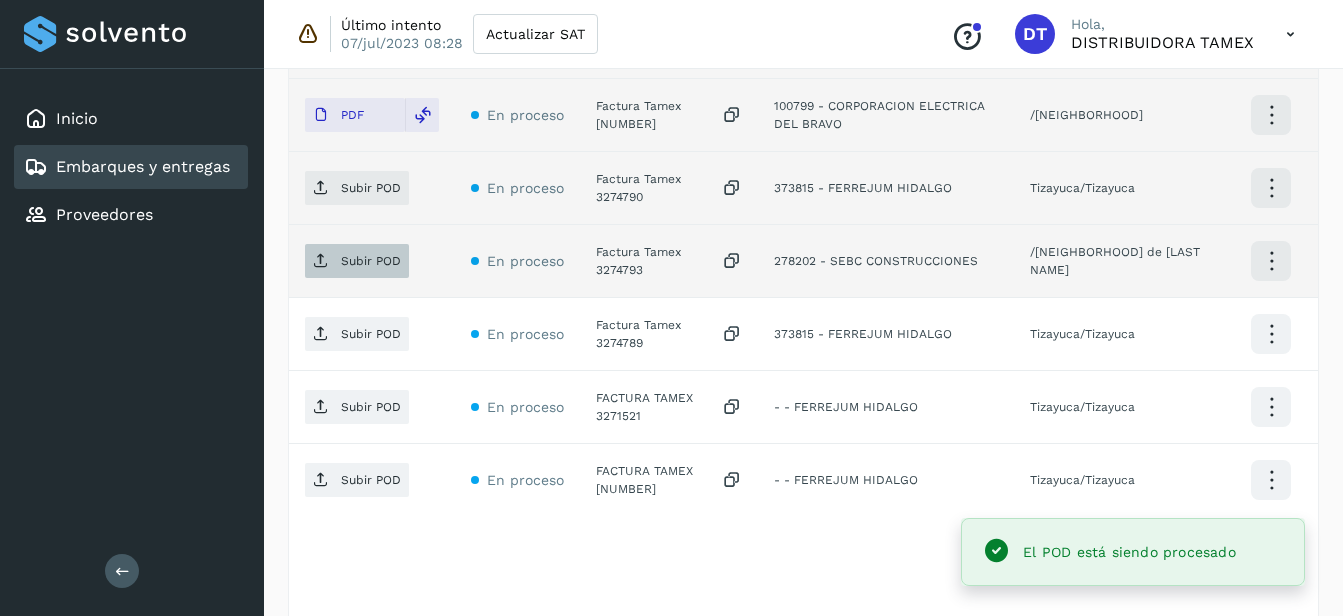 click on "Subir POD" at bounding box center (357, 261) 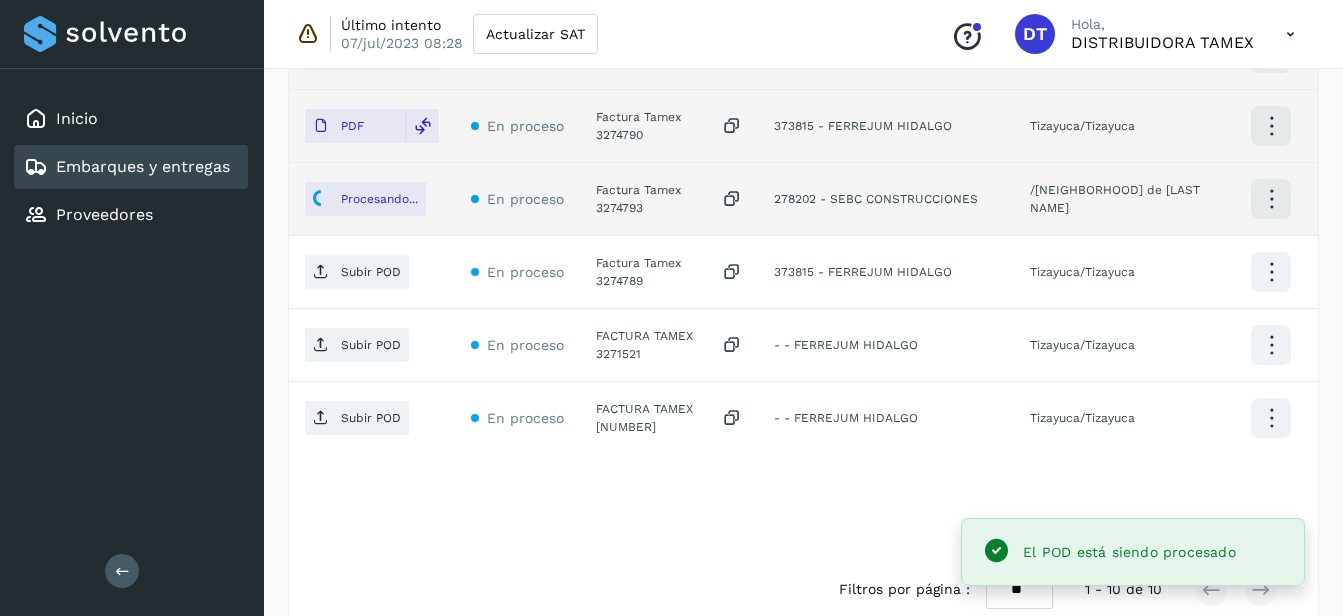 scroll, scrollTop: 996, scrollLeft: 0, axis: vertical 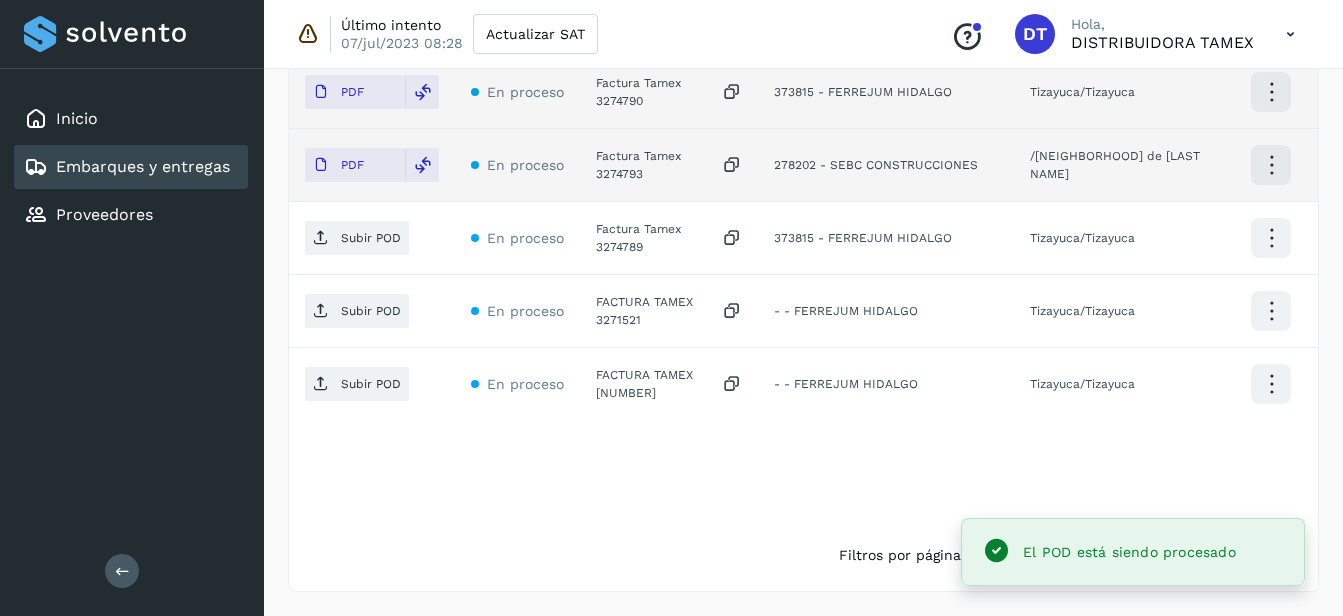 click on "Factura Tamex 3274789" 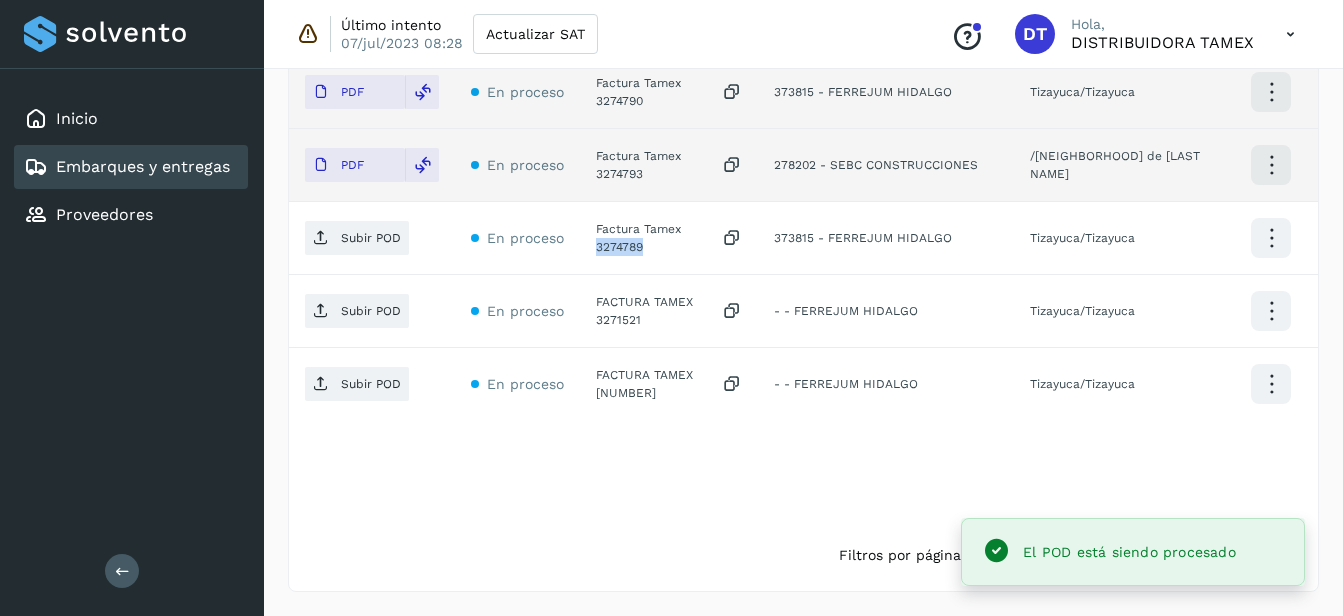 click on "Factura Tamex 3274789" 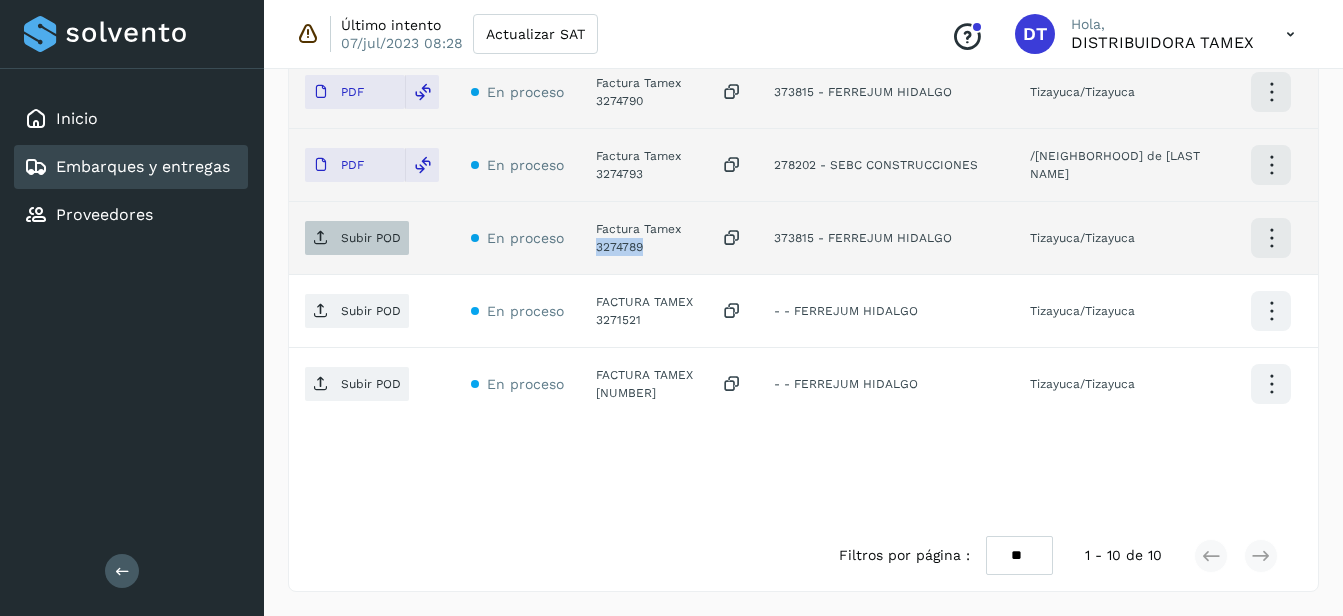 click on "Subir POD" at bounding box center [371, 238] 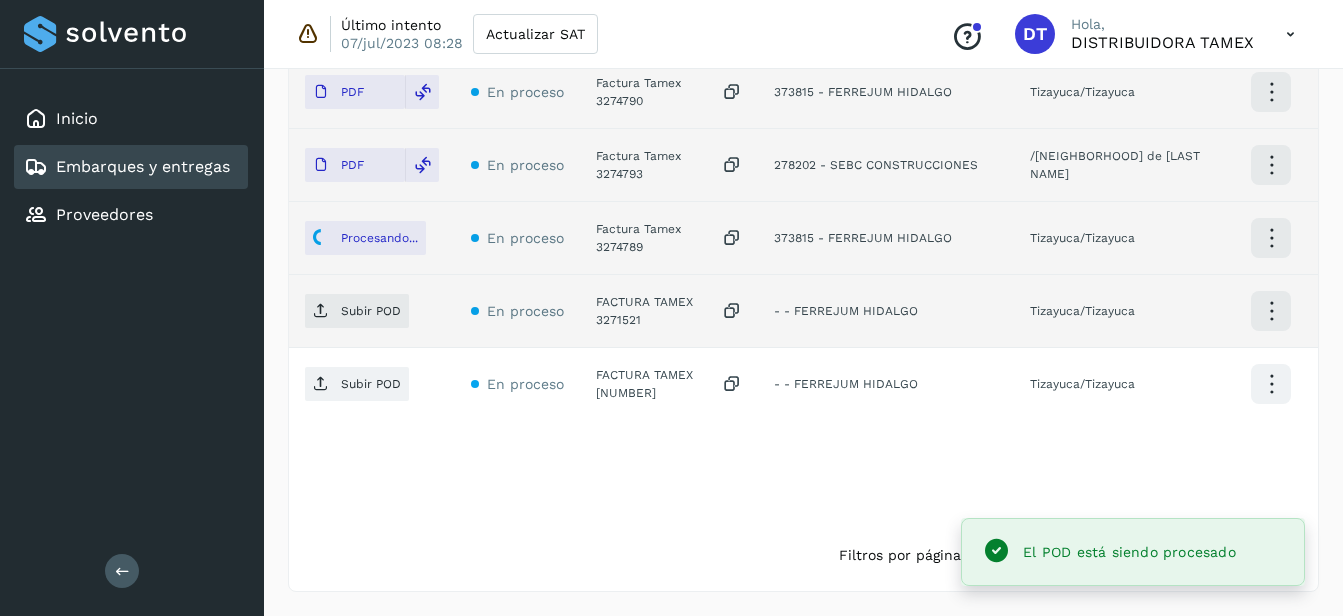 click on "FACTURA TAMEX 3271521" 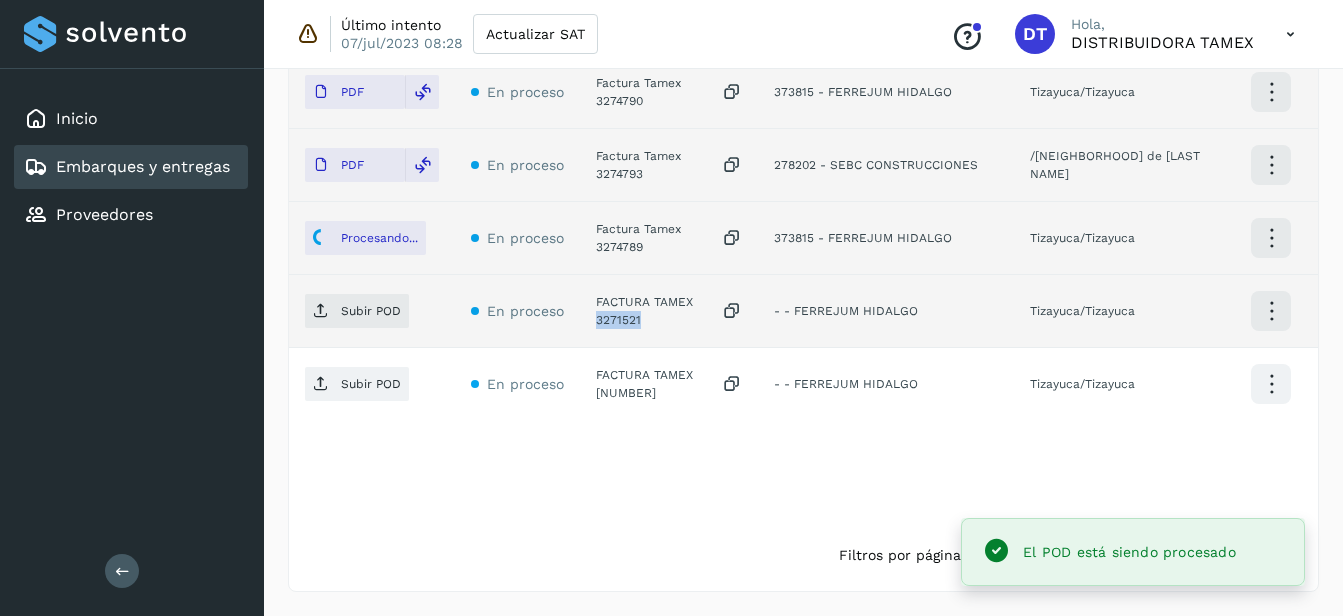 click on "FACTURA TAMEX 3271521" 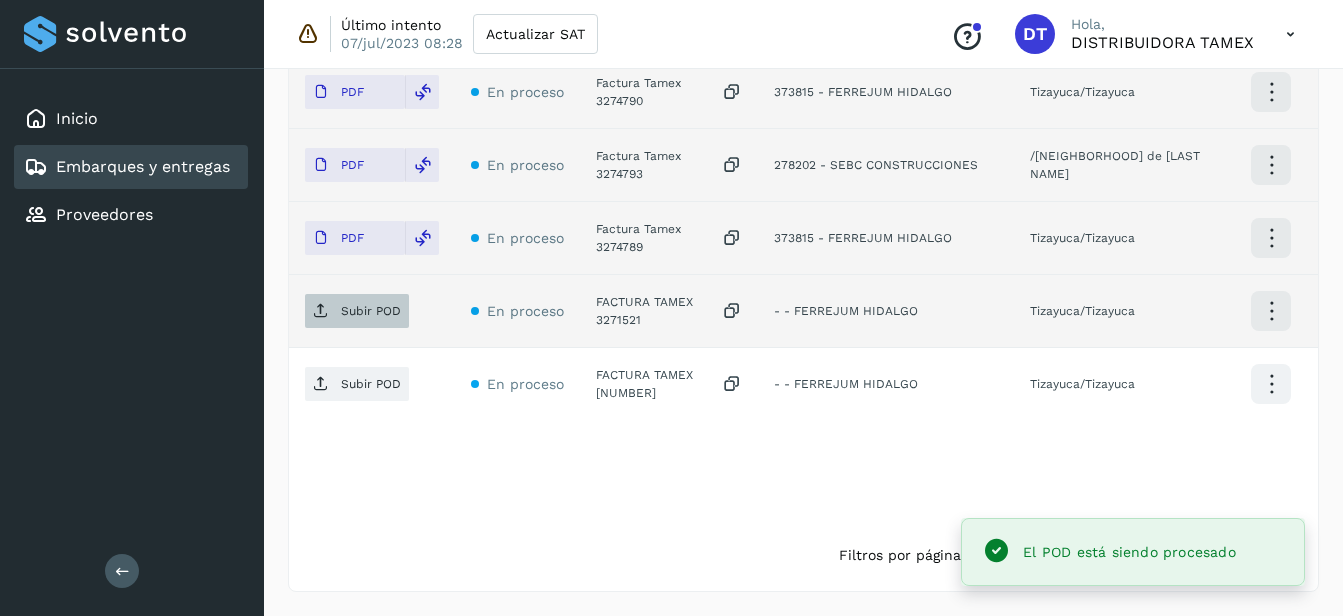 click on "Subir POD" at bounding box center (357, 311) 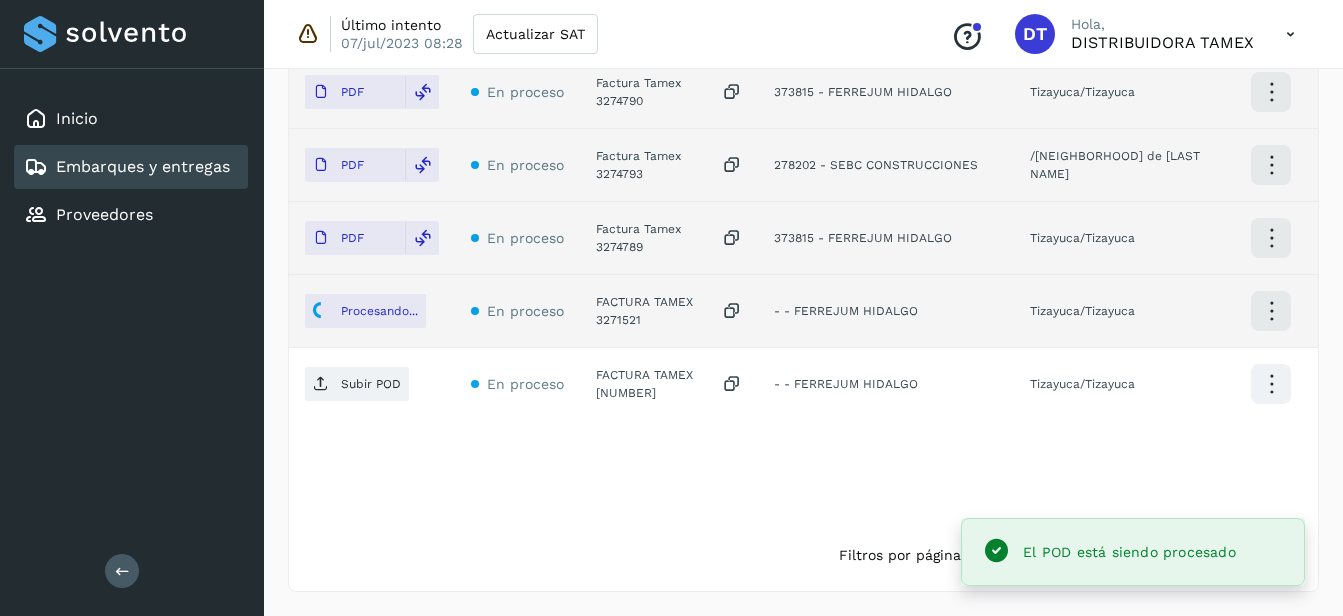 click on "FACTURA TAMEX [NUMBER]" 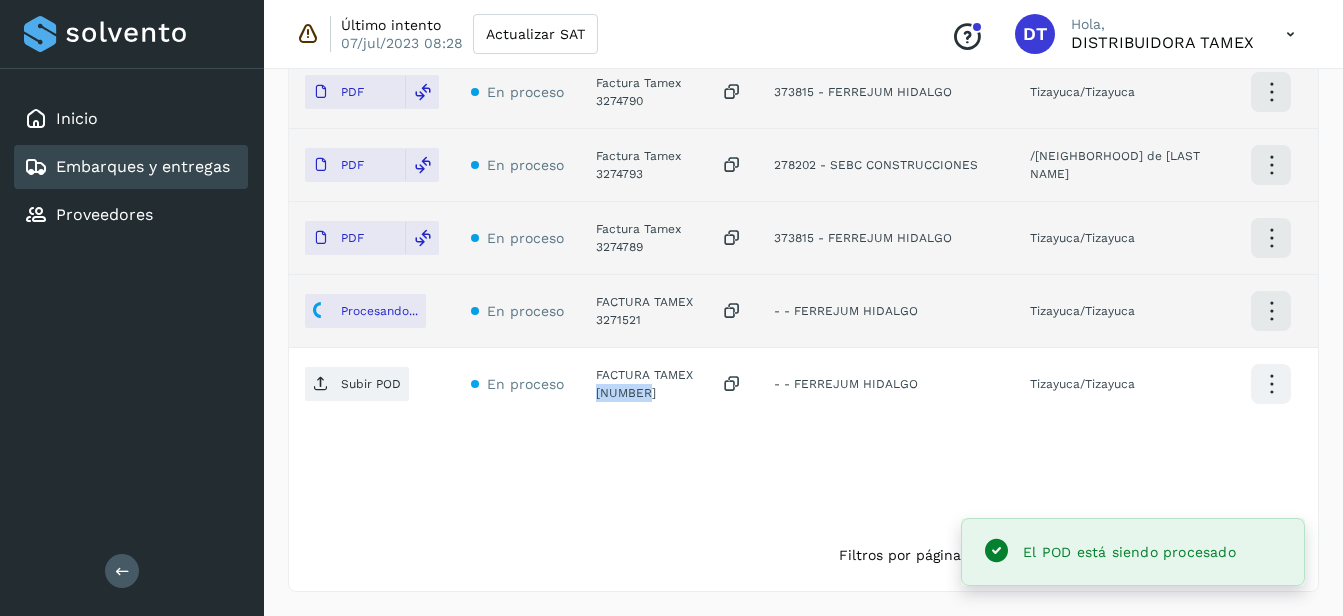 click on "FACTURA TAMEX [NUMBER]" 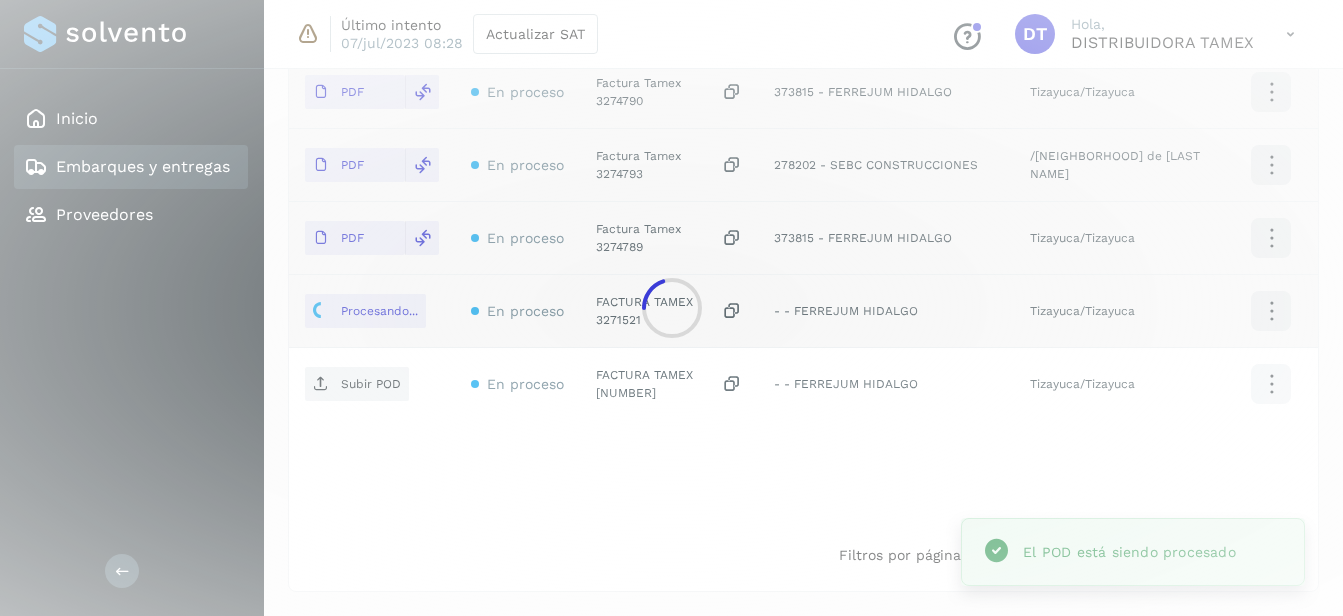 click 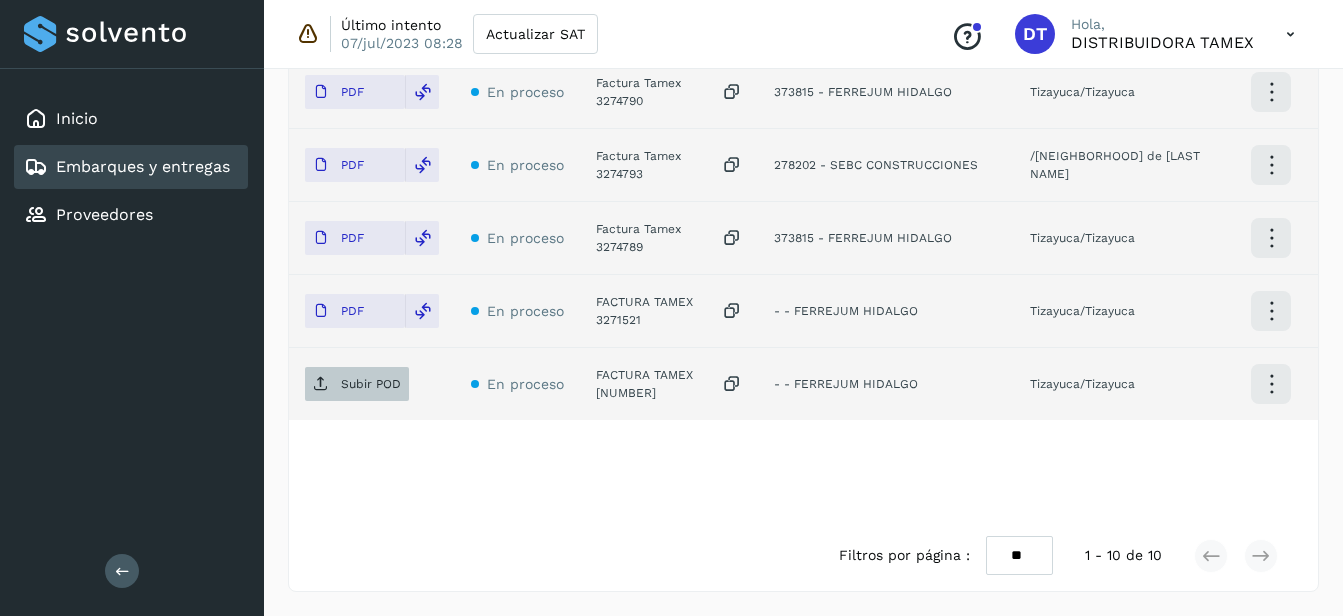 click on "Subir POD" at bounding box center (371, 384) 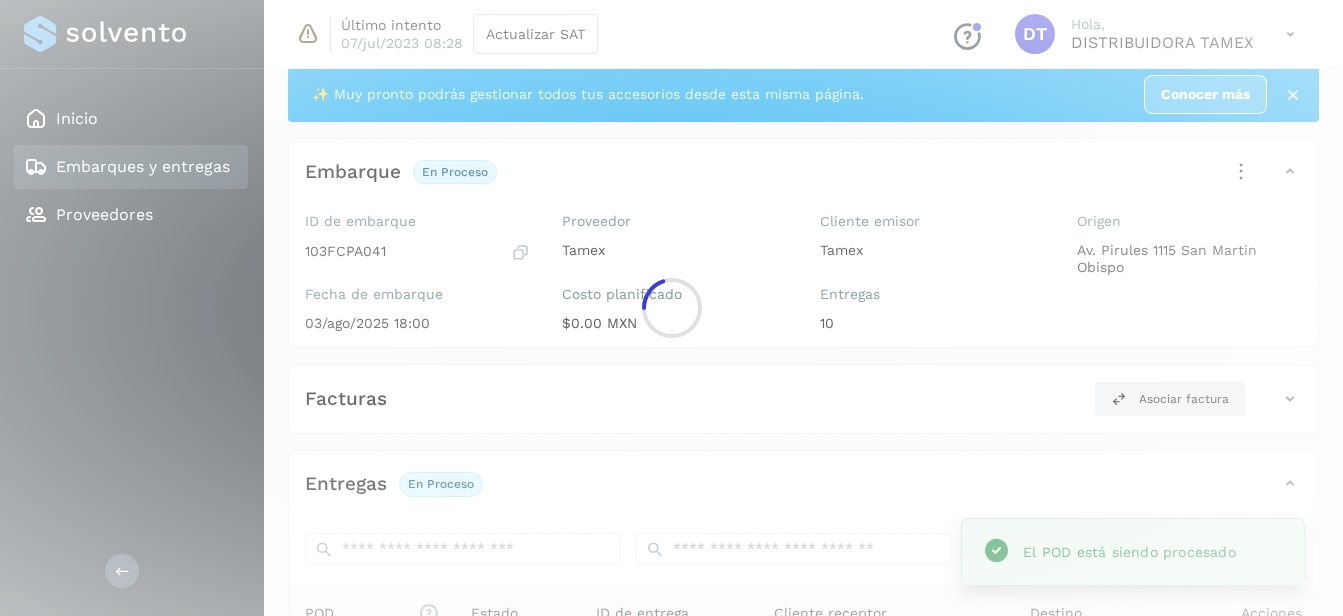 scroll, scrollTop: 0, scrollLeft: 0, axis: both 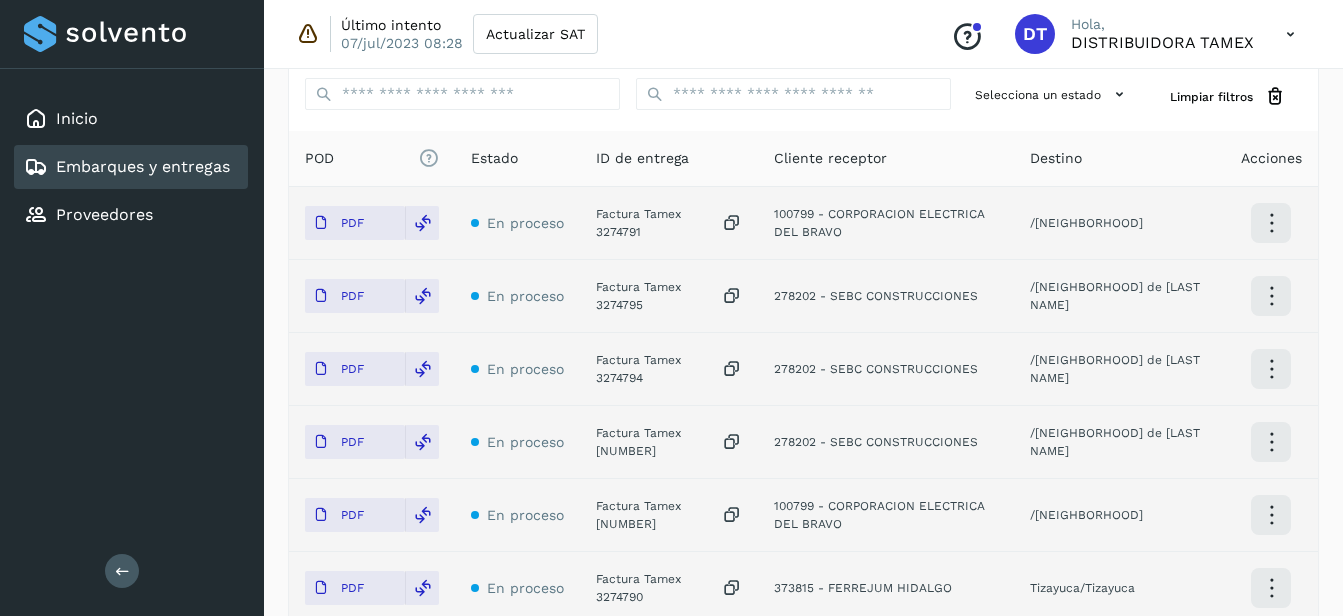select on "**" 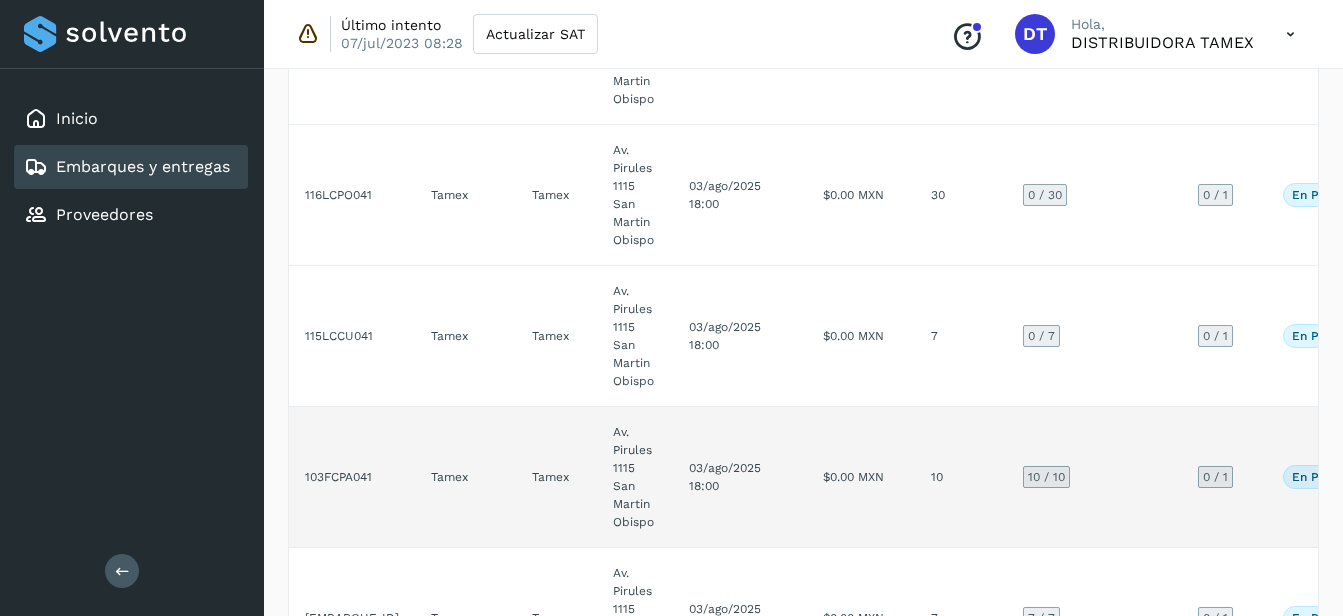 scroll, scrollTop: 1596, scrollLeft: 0, axis: vertical 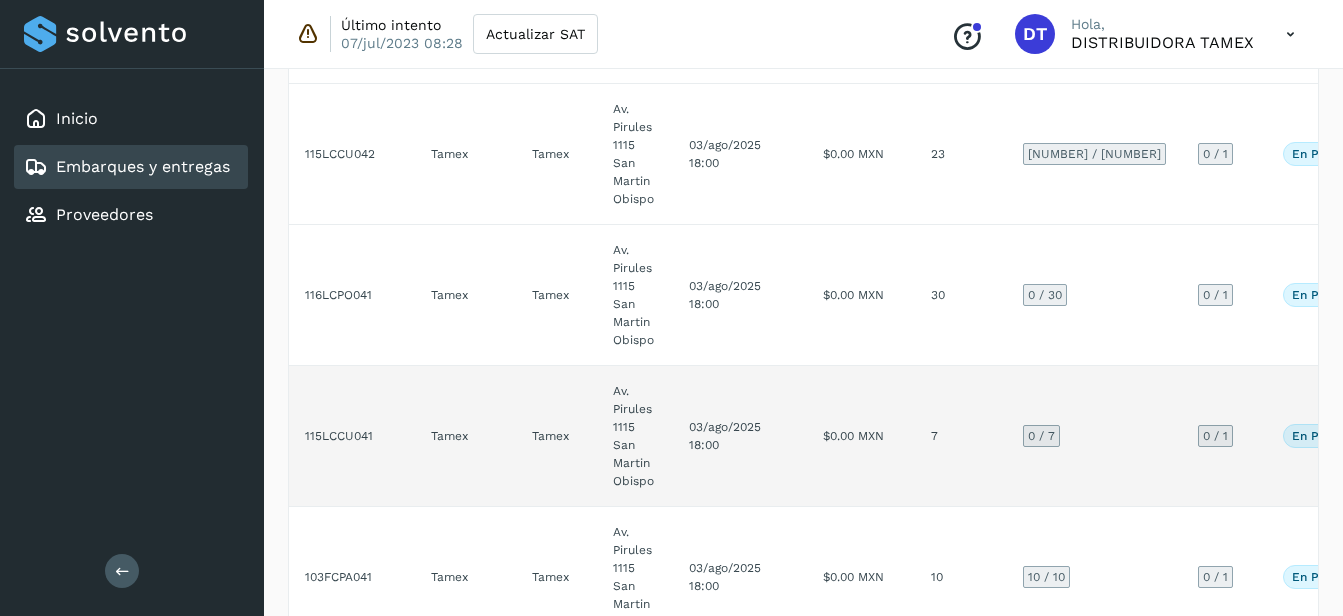 click on "Av. Pirules 1115 San Martin Obispo" 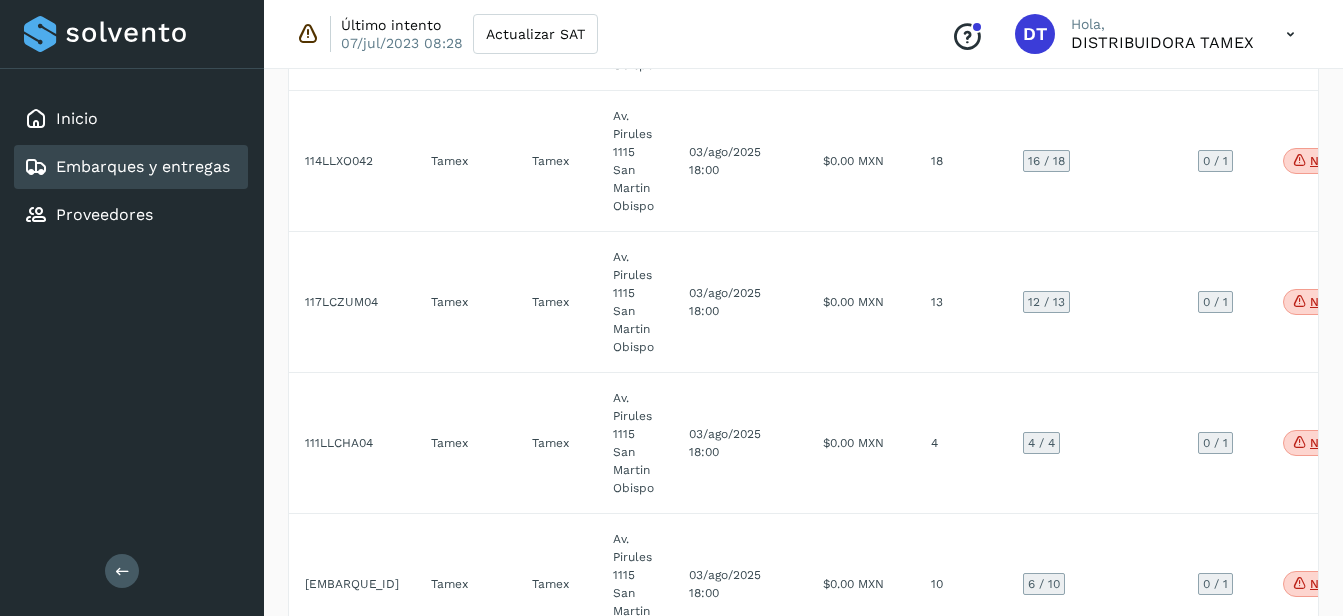 select on "**" 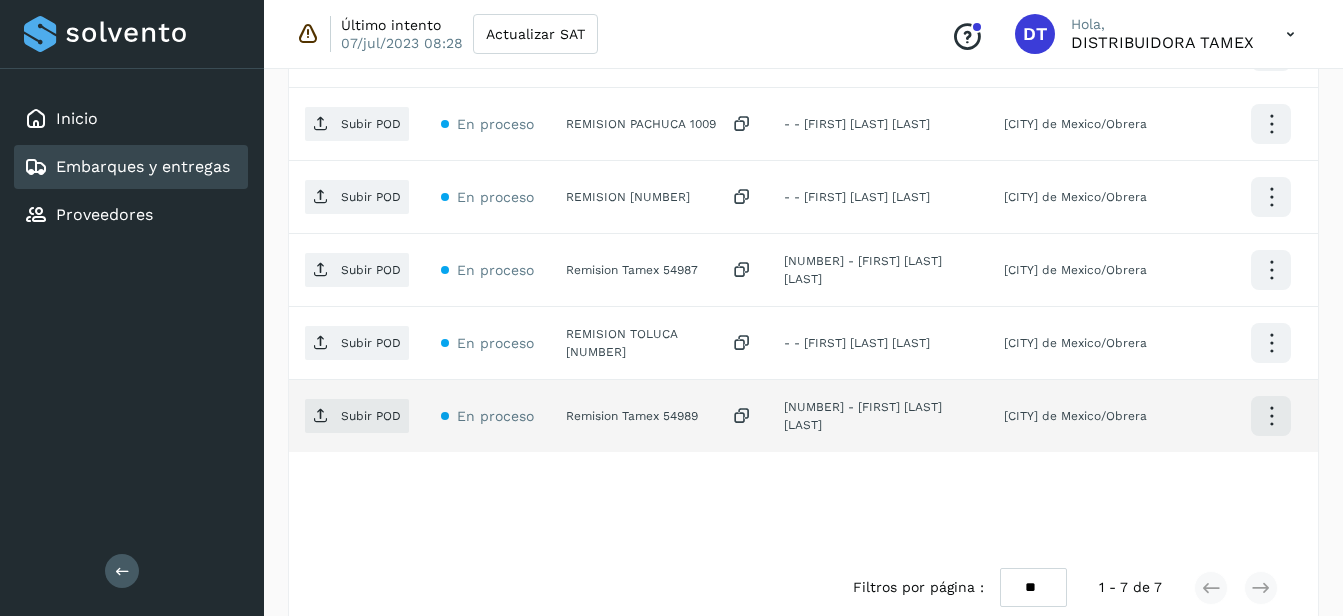 scroll, scrollTop: 777, scrollLeft: 0, axis: vertical 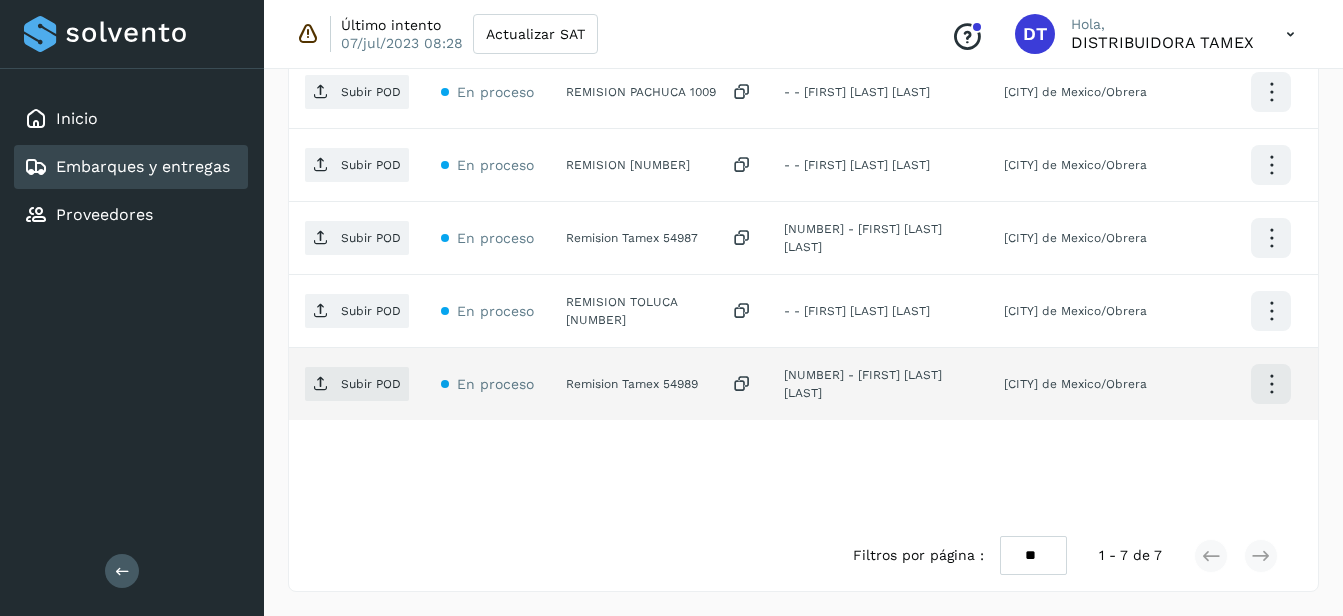 click on "Remision Tamex 54989" 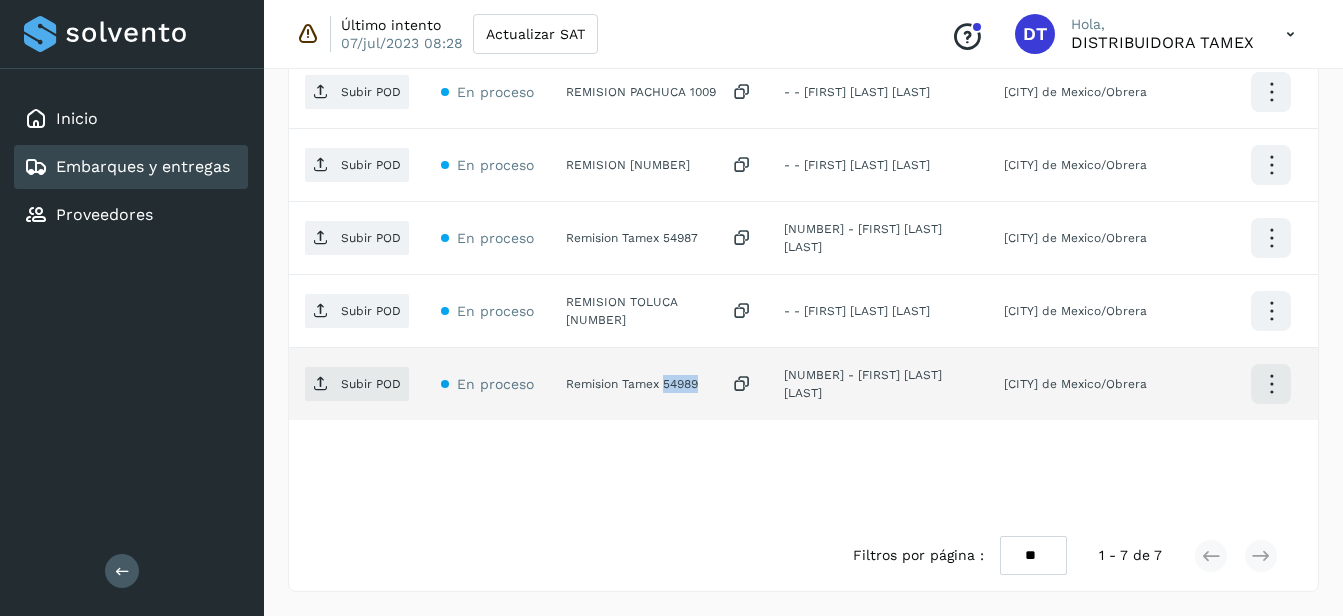 click on "Remision Tamex 54989" 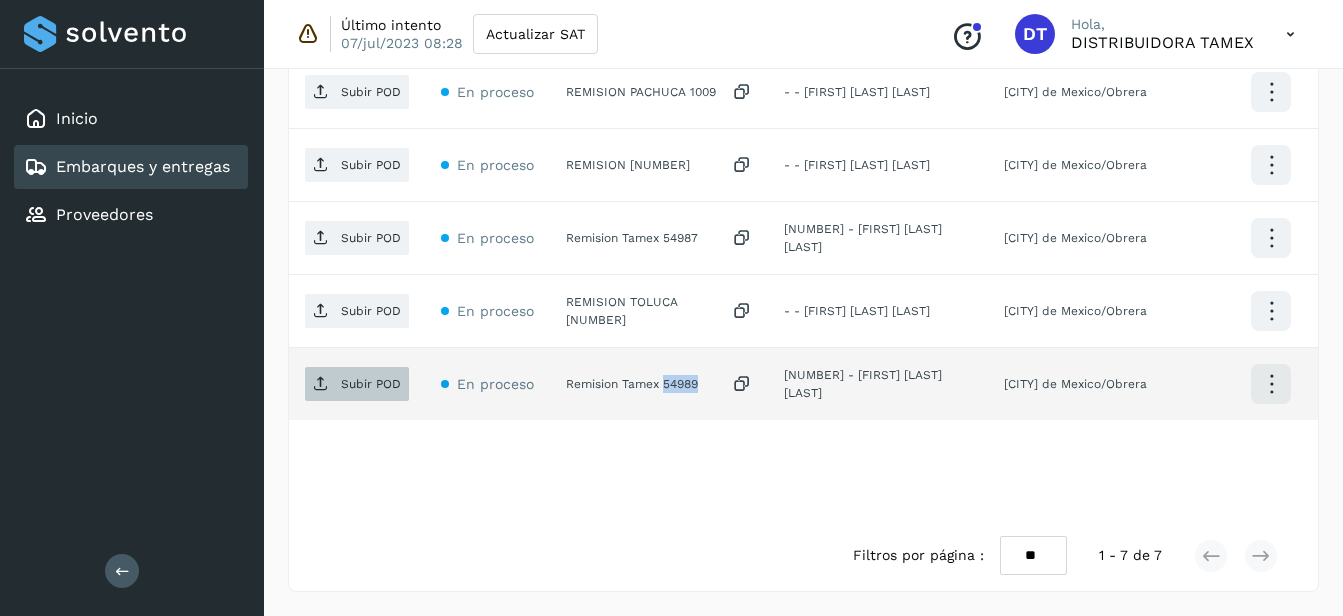 click on "Subir POD" at bounding box center [371, 384] 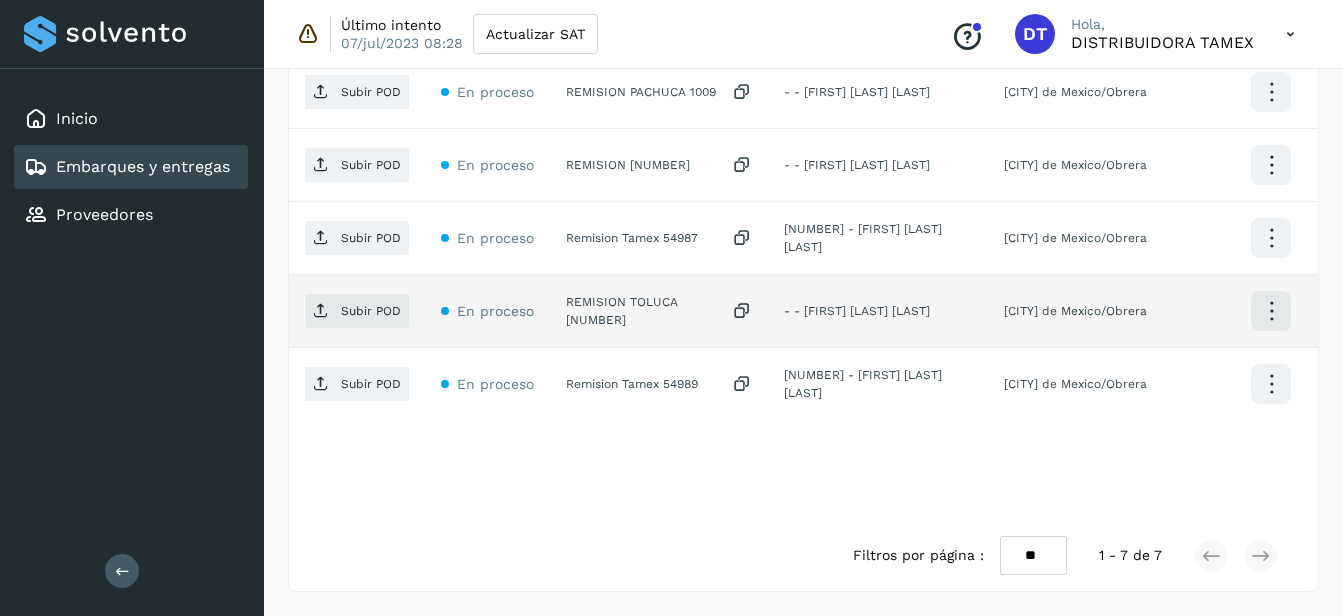 click on "REMISION TOLUCA [NUMBER]" 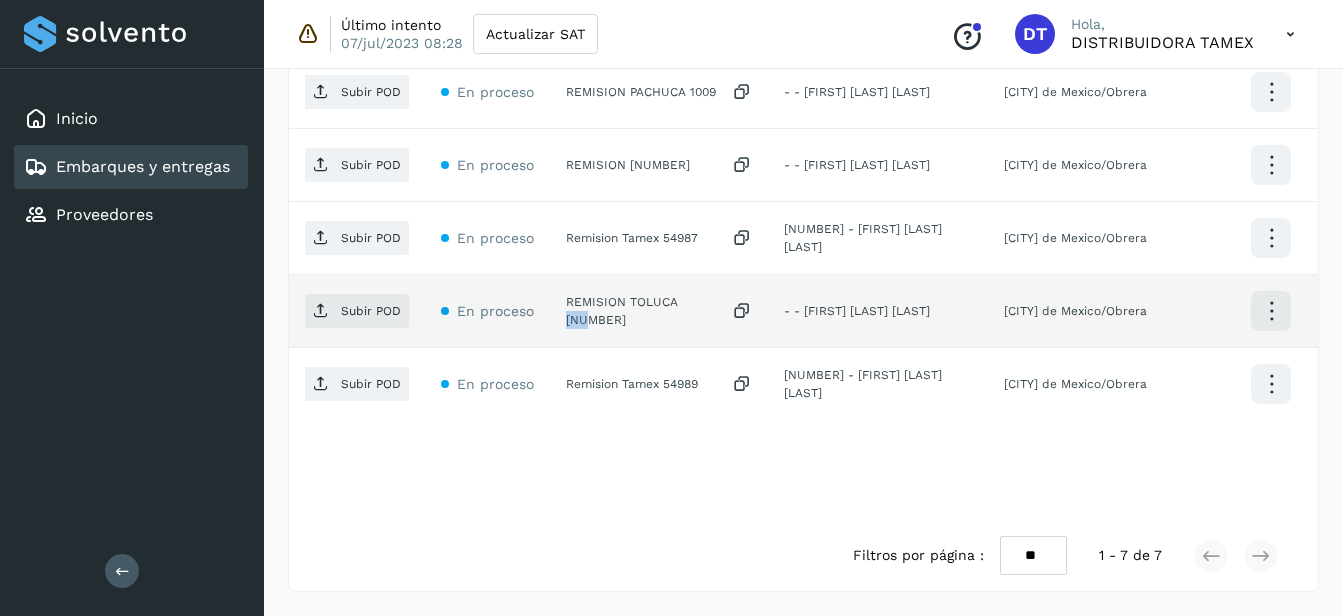 click on "REMISION TOLUCA [NUMBER]" 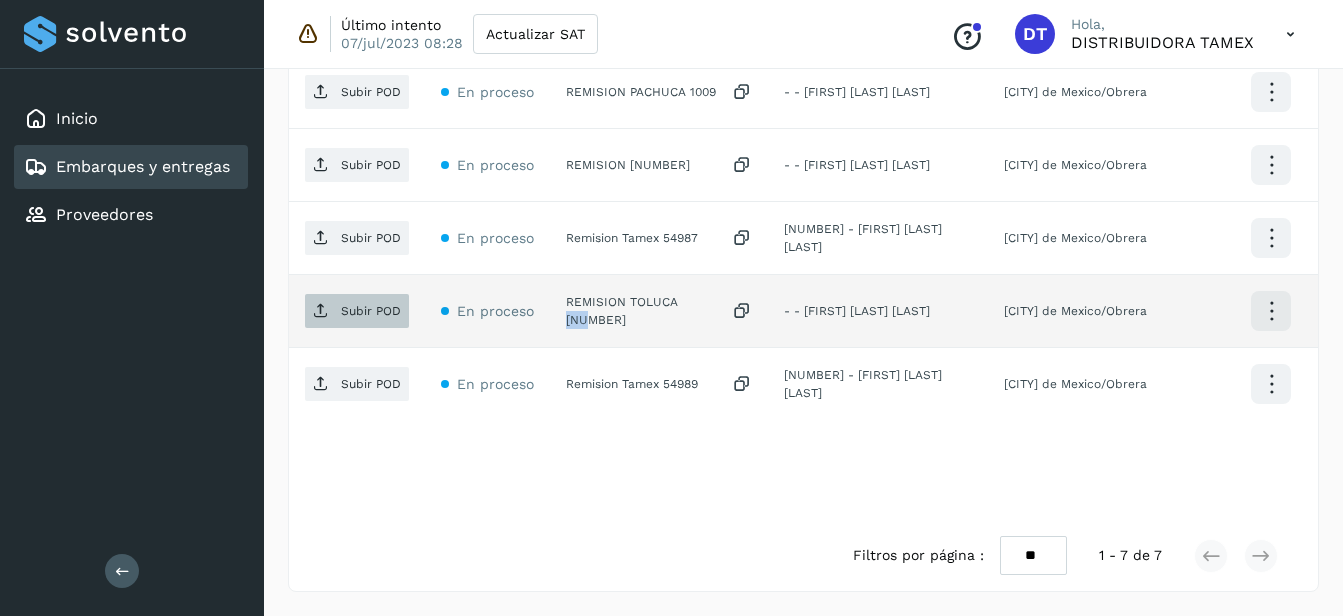 click on "Subir POD" at bounding box center [371, 311] 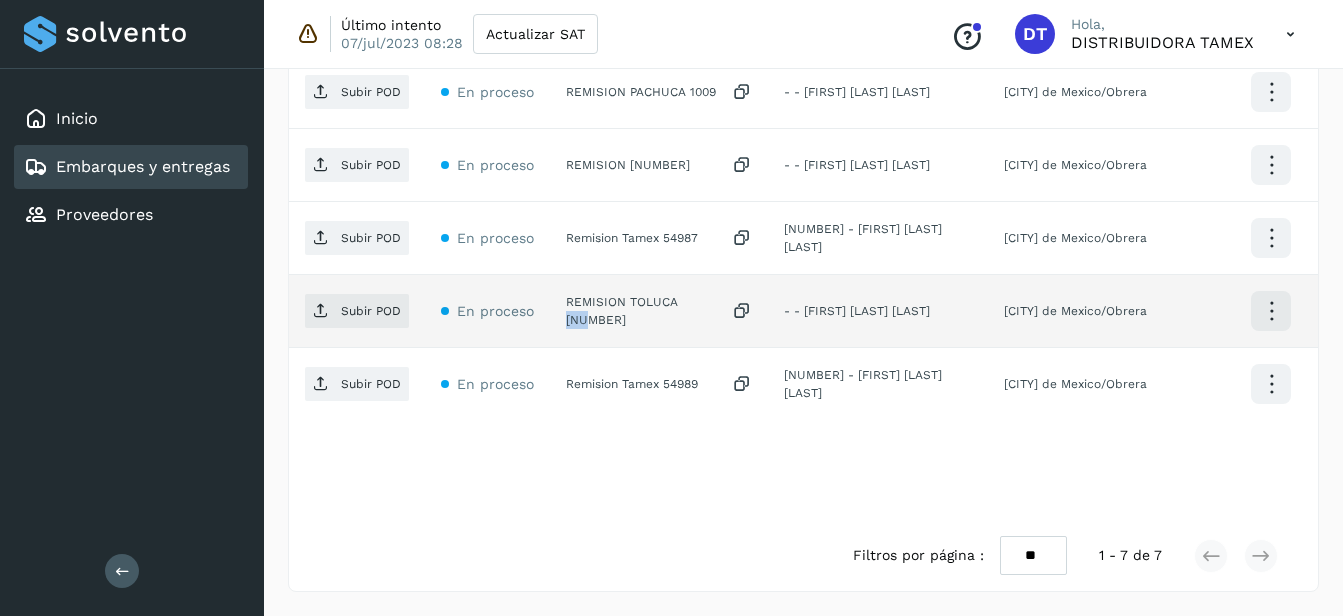 scroll, scrollTop: 677, scrollLeft: 0, axis: vertical 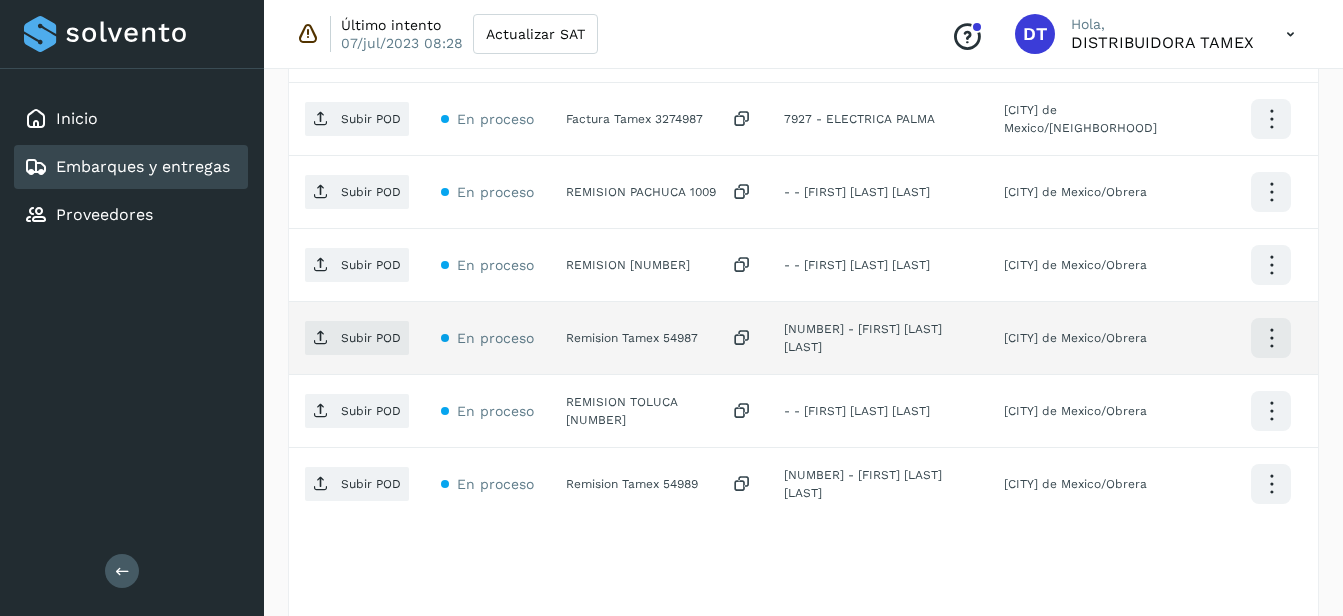 click on "Remision Tamex 54987" 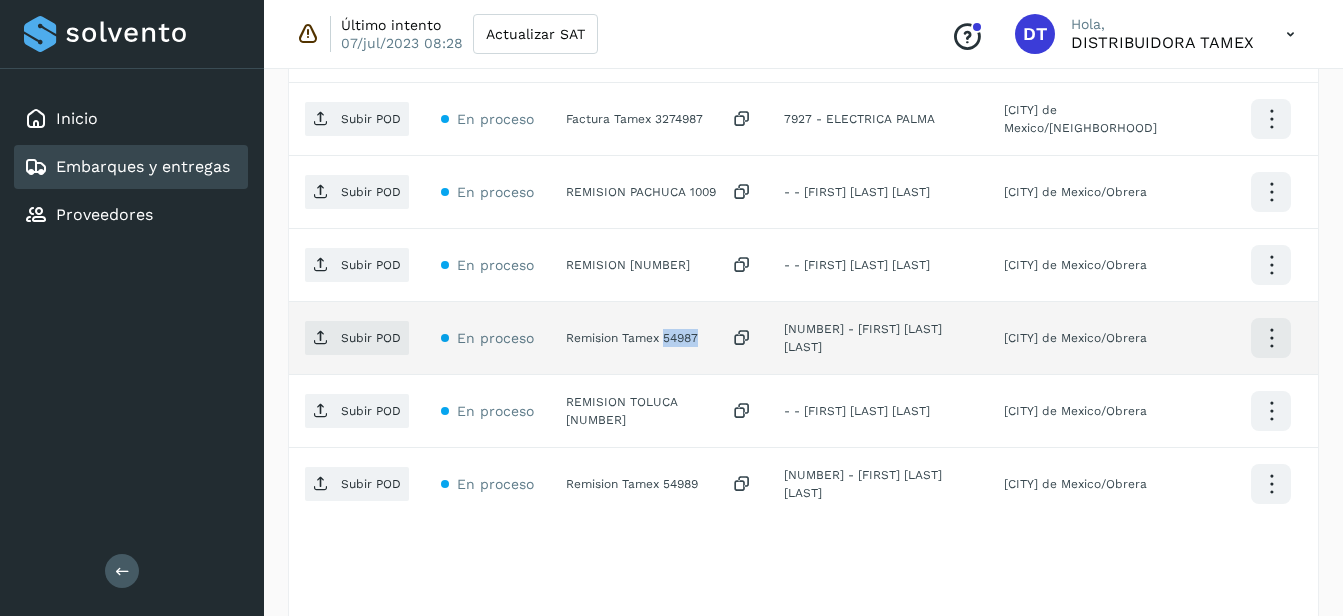 click on "Remision Tamex 54987" 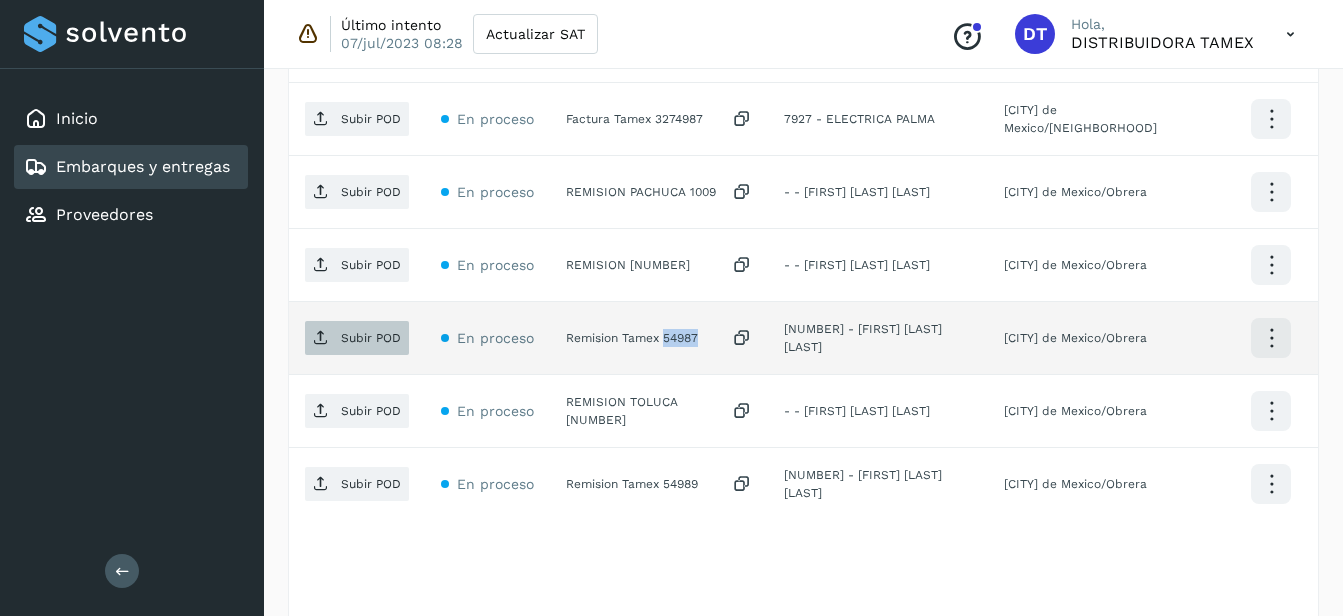 click on "Subir POD" at bounding box center [371, 338] 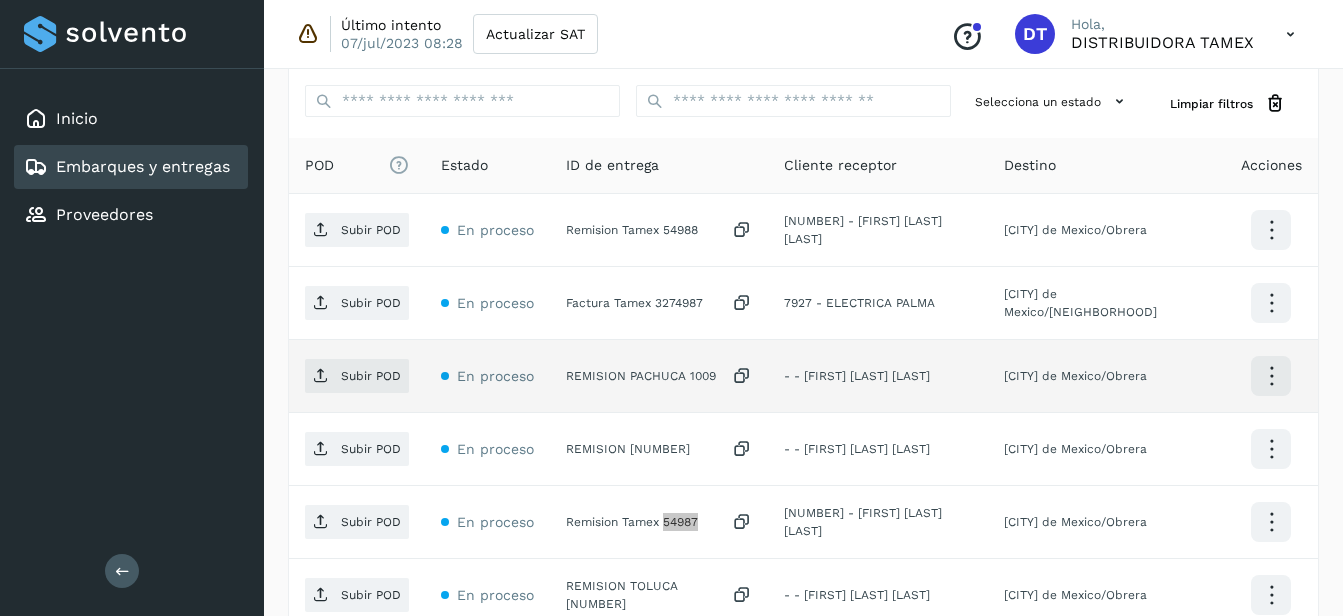 scroll, scrollTop: 477, scrollLeft: 0, axis: vertical 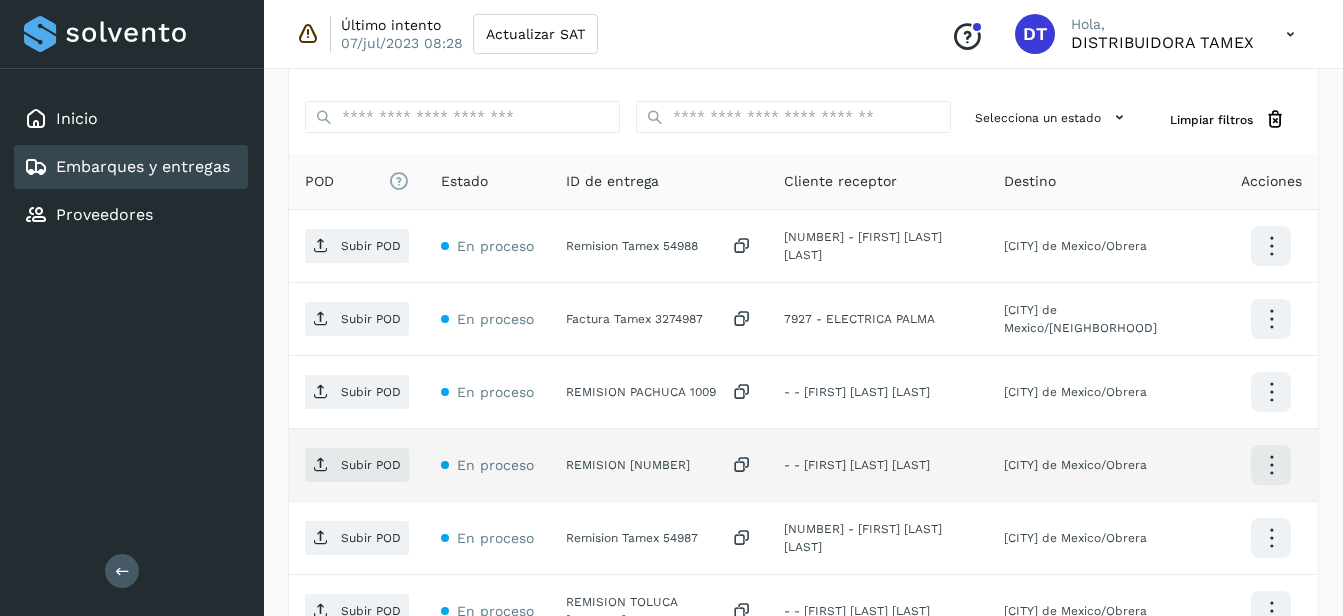 click on "REMISION [NUMBER]" 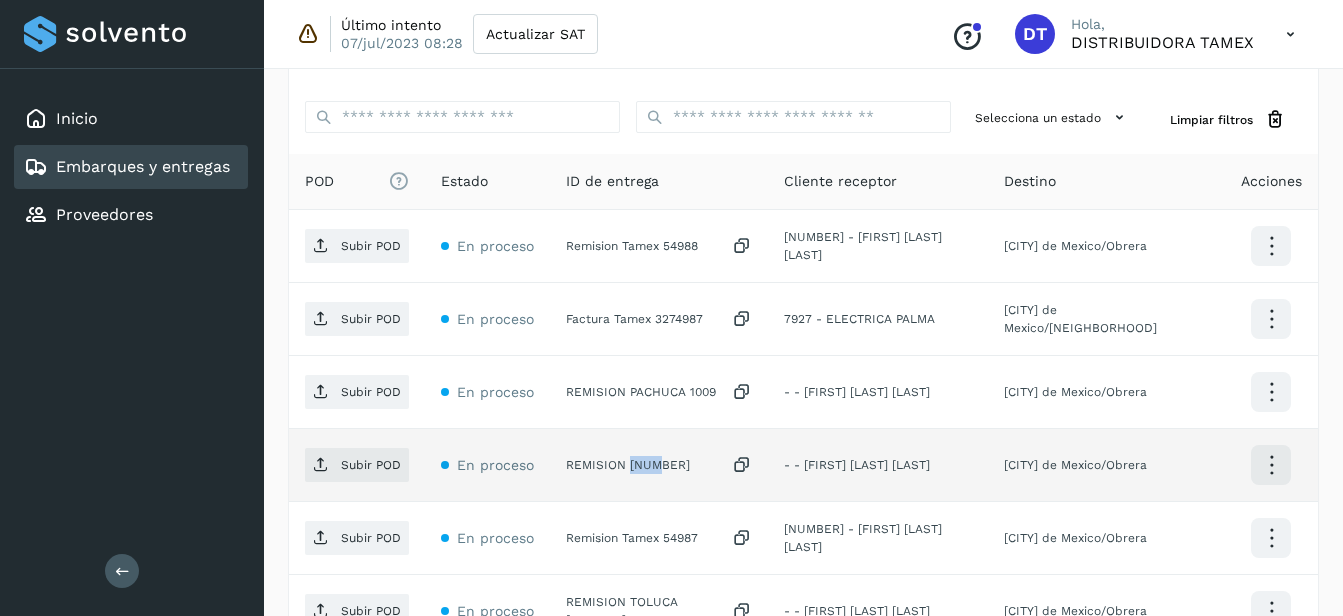 click on "REMISION [NUMBER]" 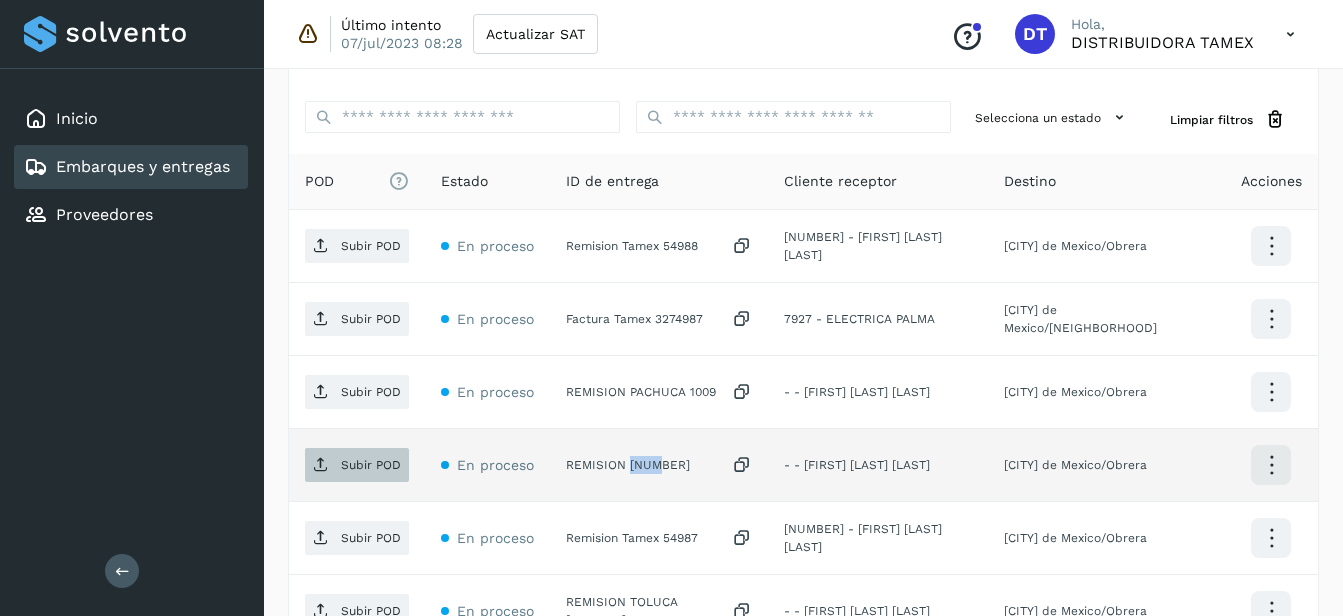click on "Subir POD" at bounding box center (357, 465) 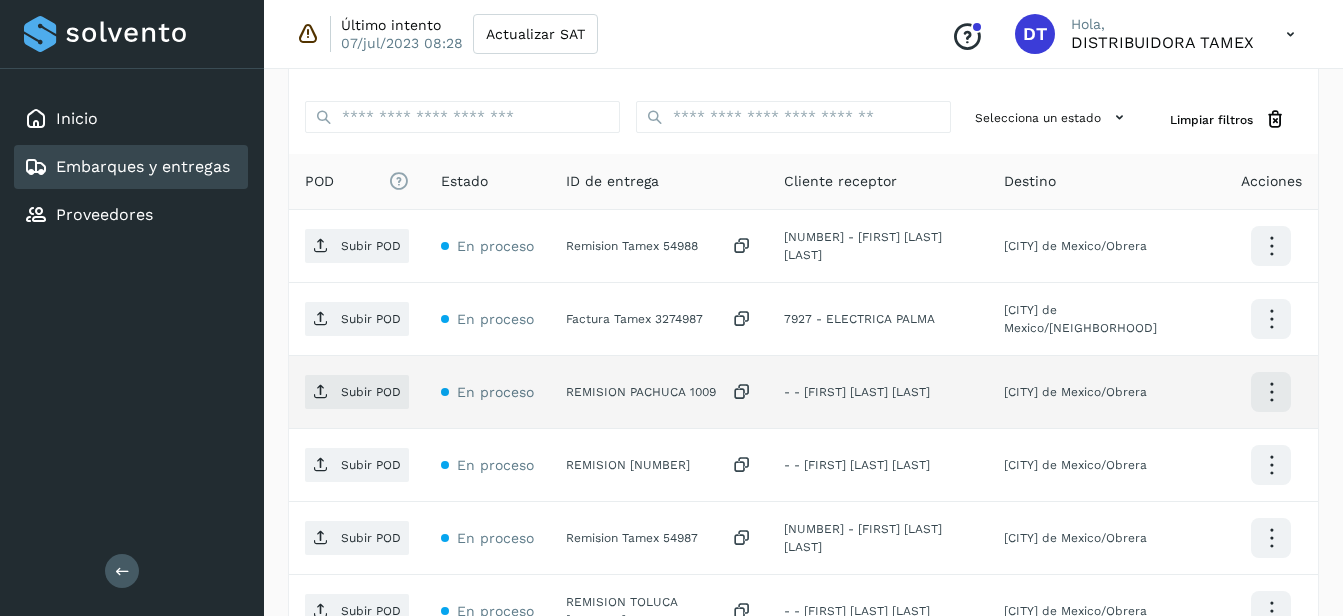 click on "REMISION PACHUCA 1009" 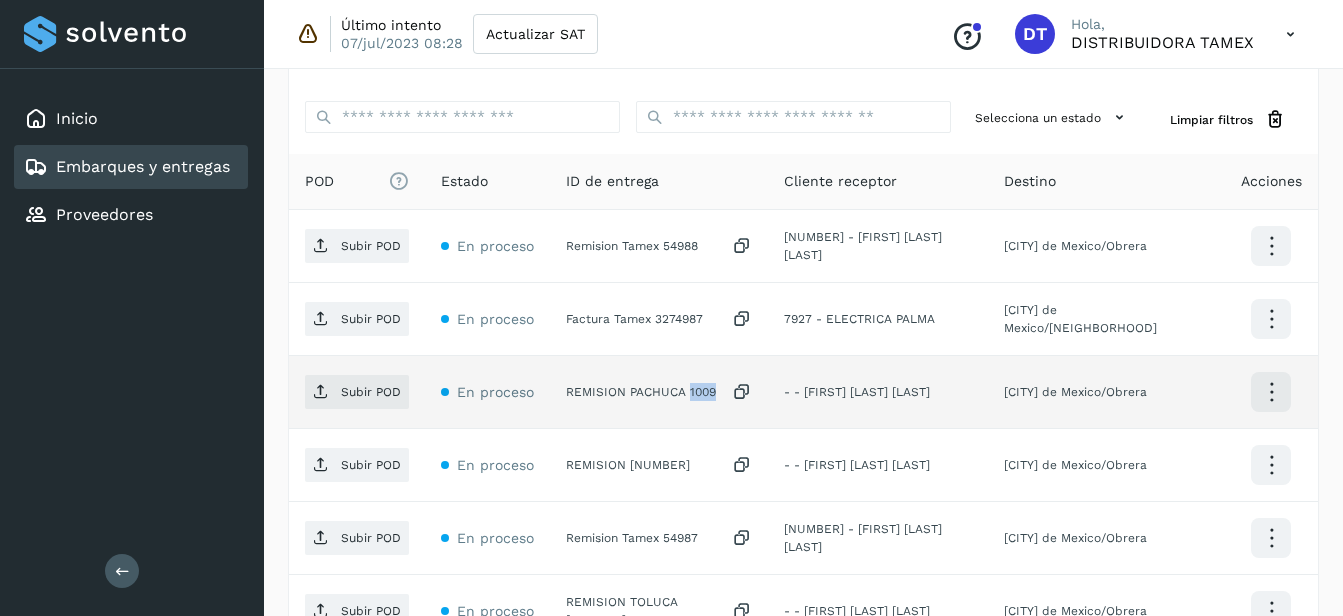 click on "REMISION PACHUCA 1009" 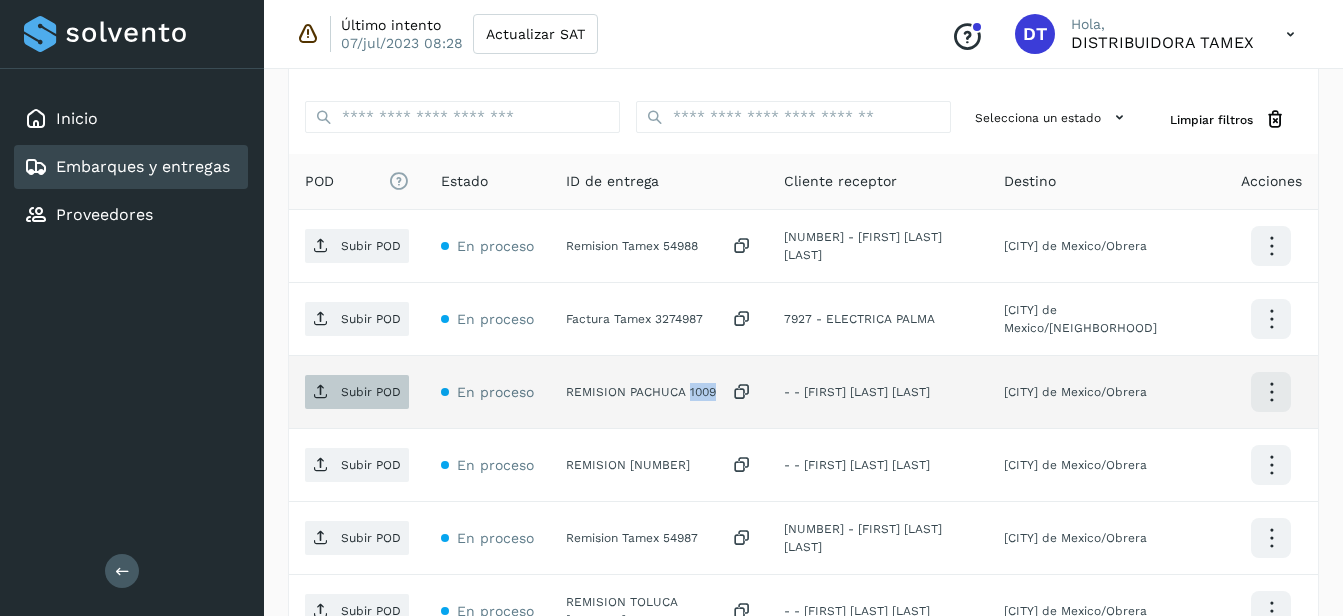 click on "Subir POD" at bounding box center [357, 392] 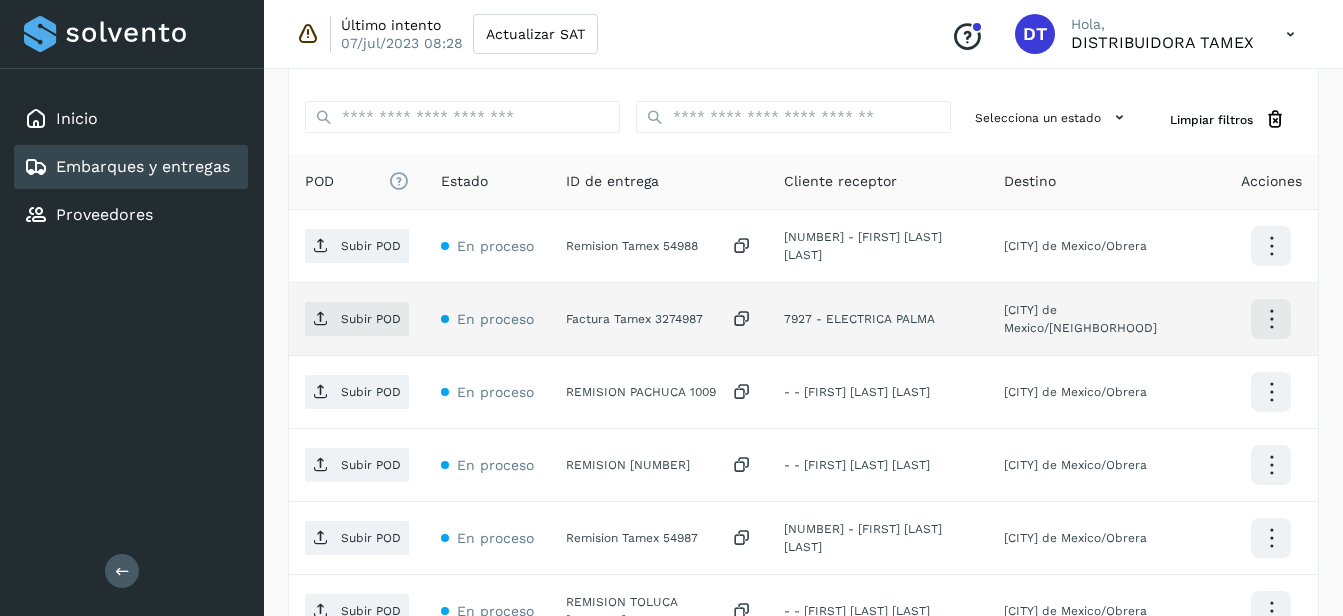 click on "Factura Tamex 3274987" 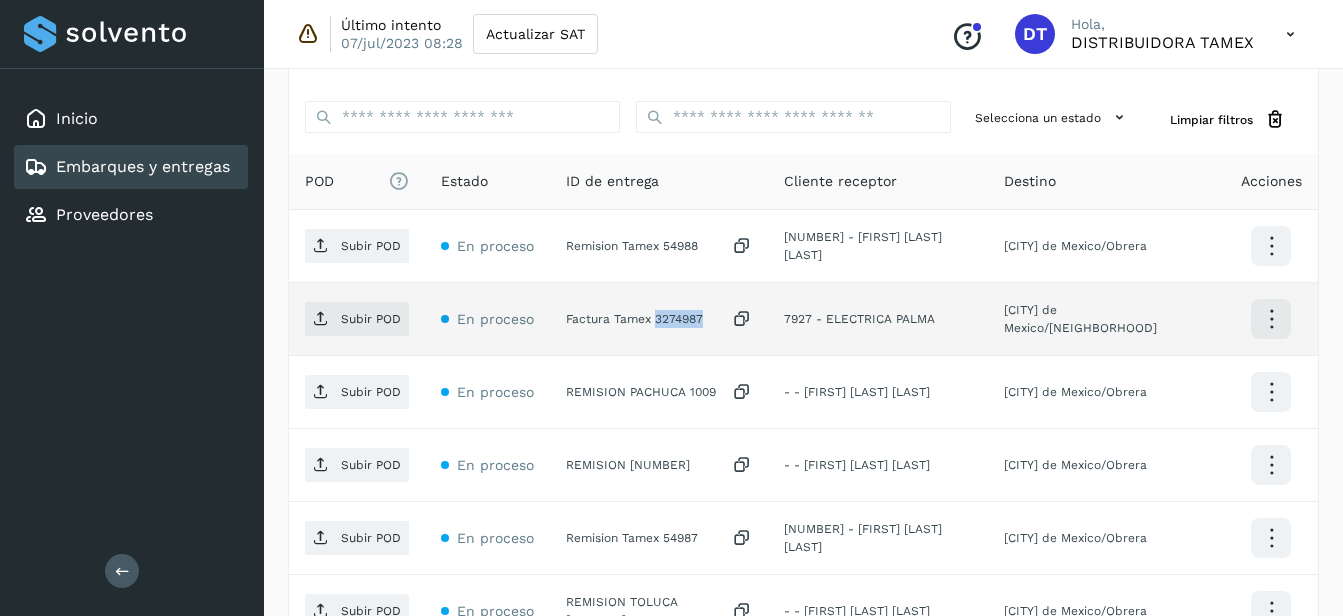 click on "Factura Tamex 3274987" 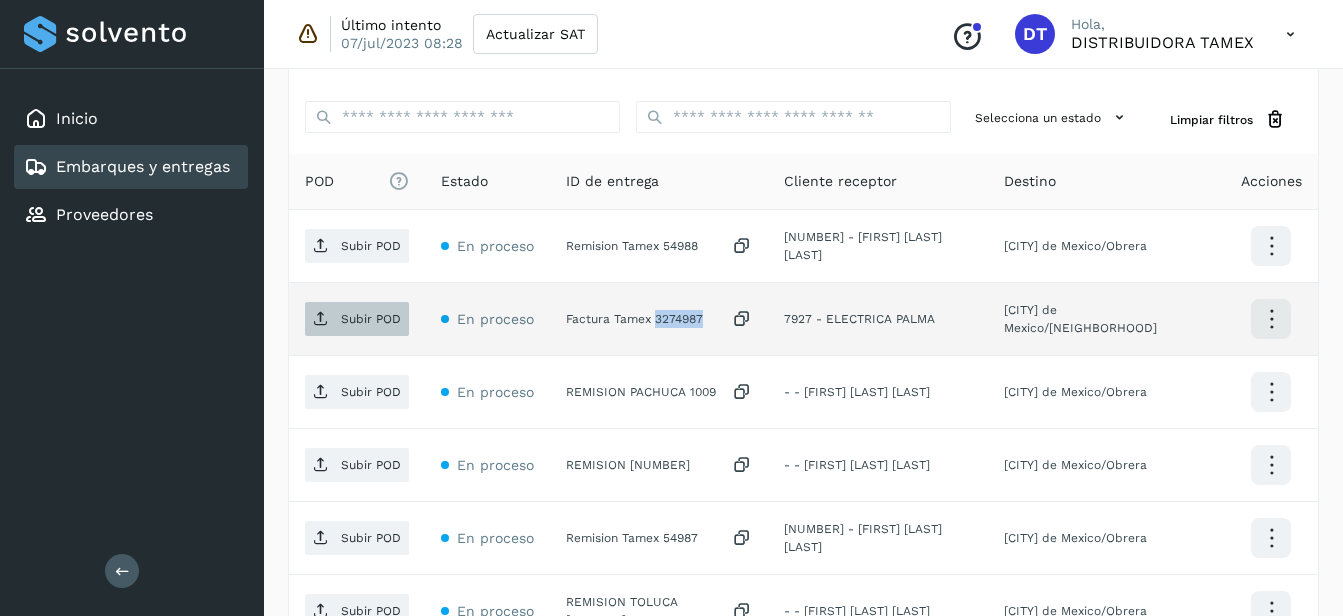 click on "Subir POD" at bounding box center [357, 319] 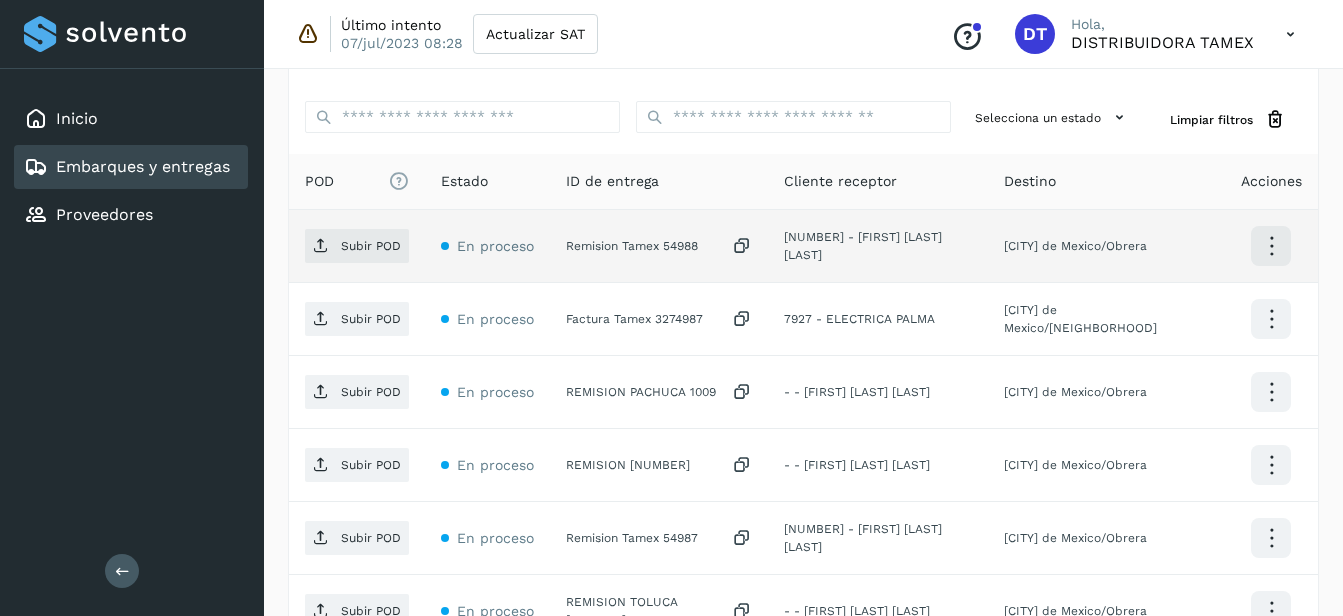 click on "Remision Tamex 54988" 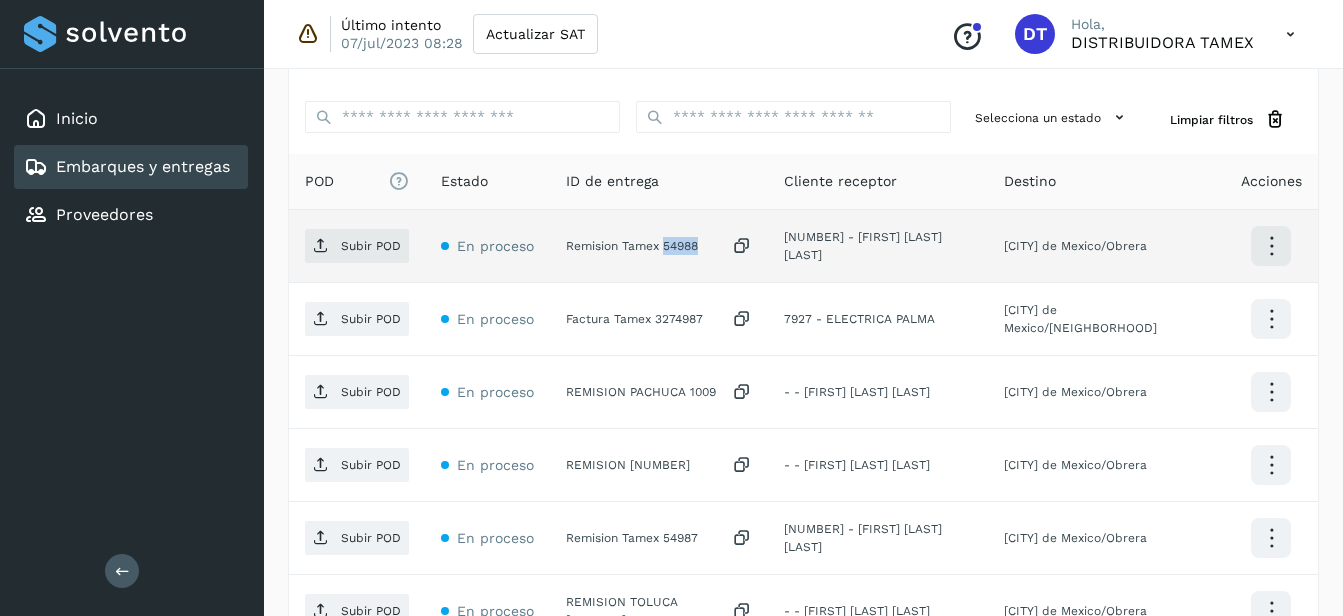 click on "Remision Tamex 54988" 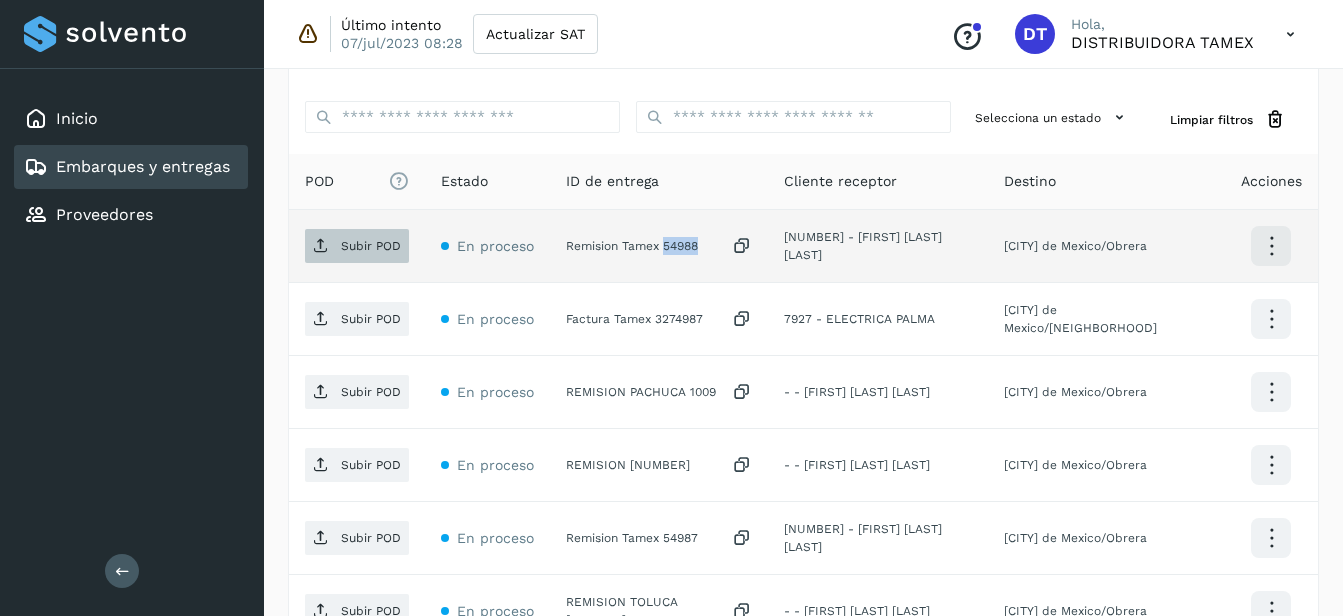 click on "Subir POD" at bounding box center [357, 246] 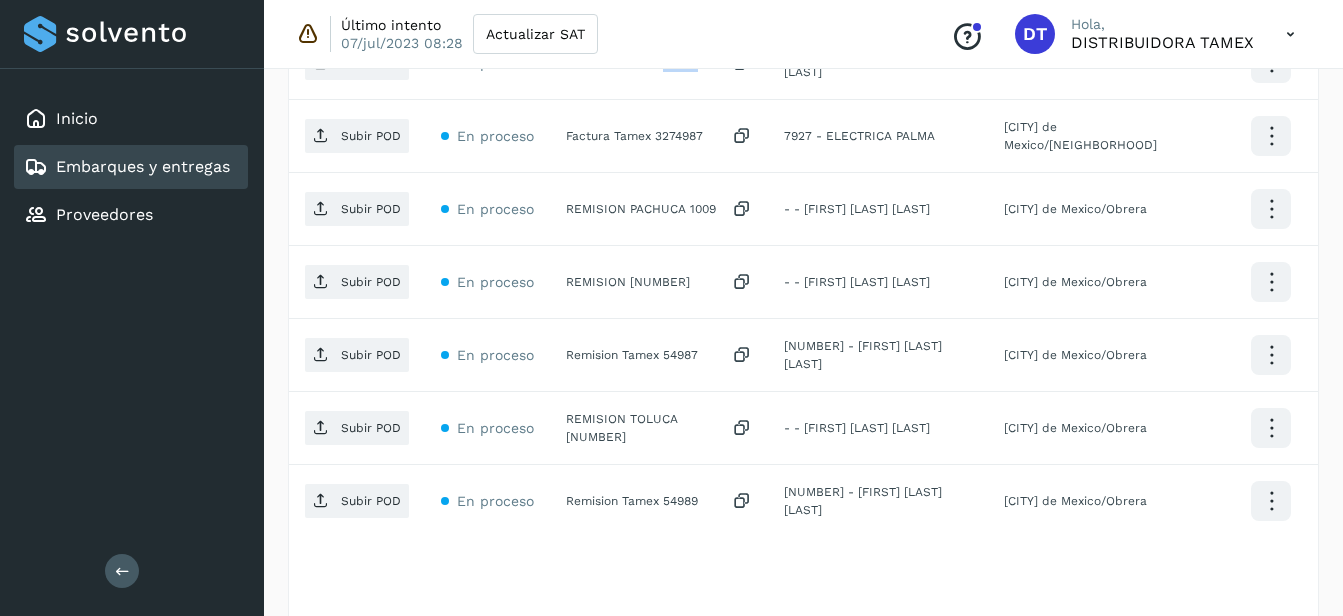 scroll, scrollTop: 677, scrollLeft: 0, axis: vertical 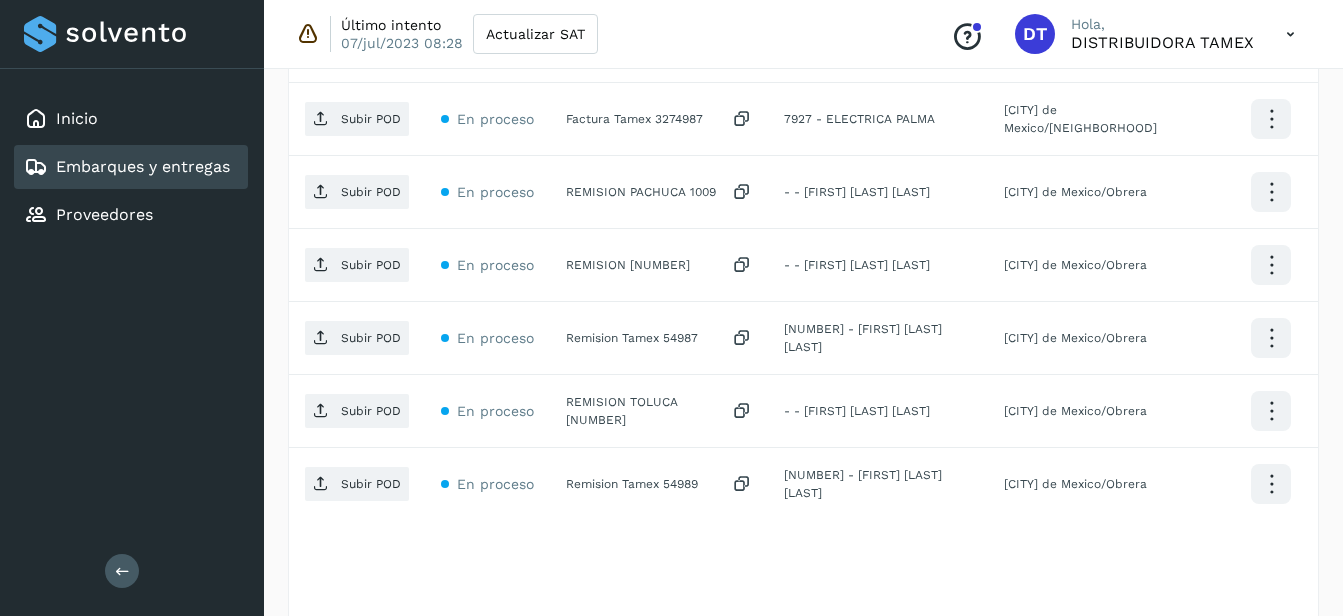 select on "**" 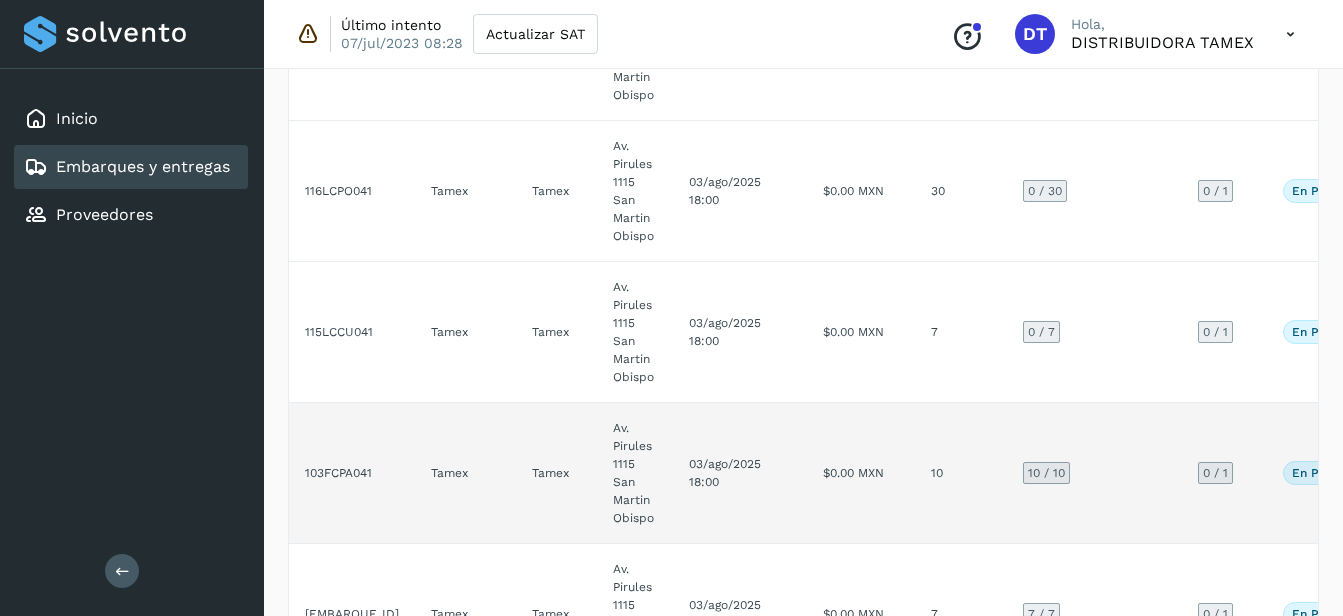 scroll, scrollTop: 1600, scrollLeft: 0, axis: vertical 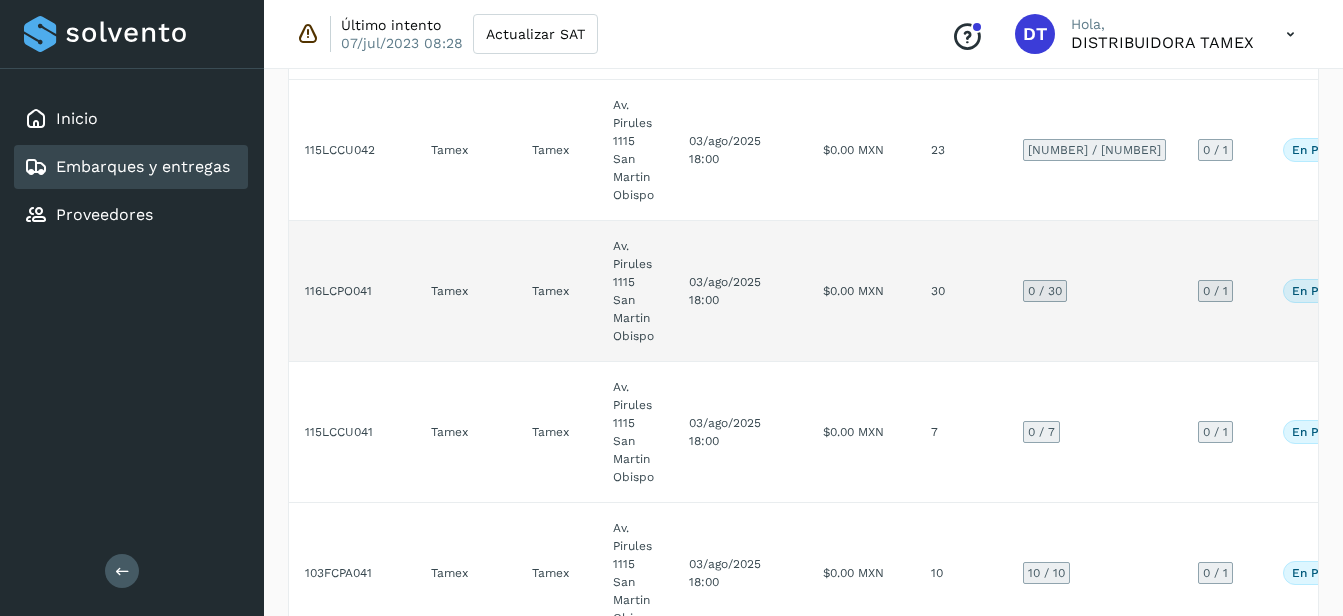 click on "$0.00 MXN" 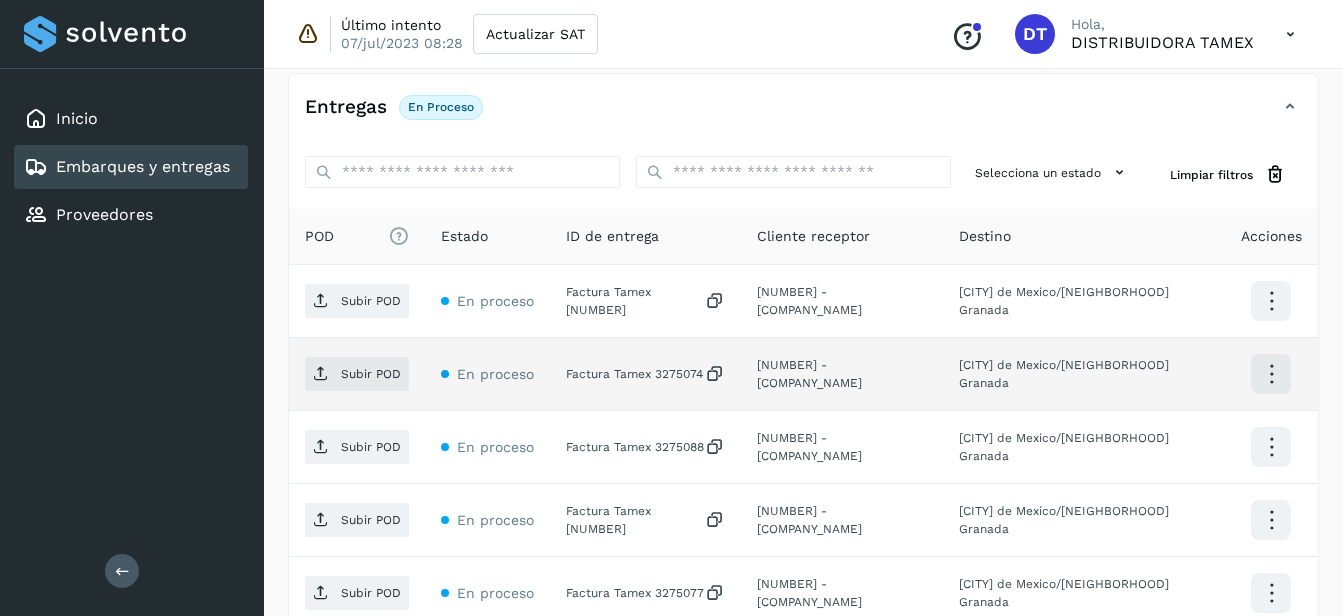 scroll, scrollTop: 456, scrollLeft: 0, axis: vertical 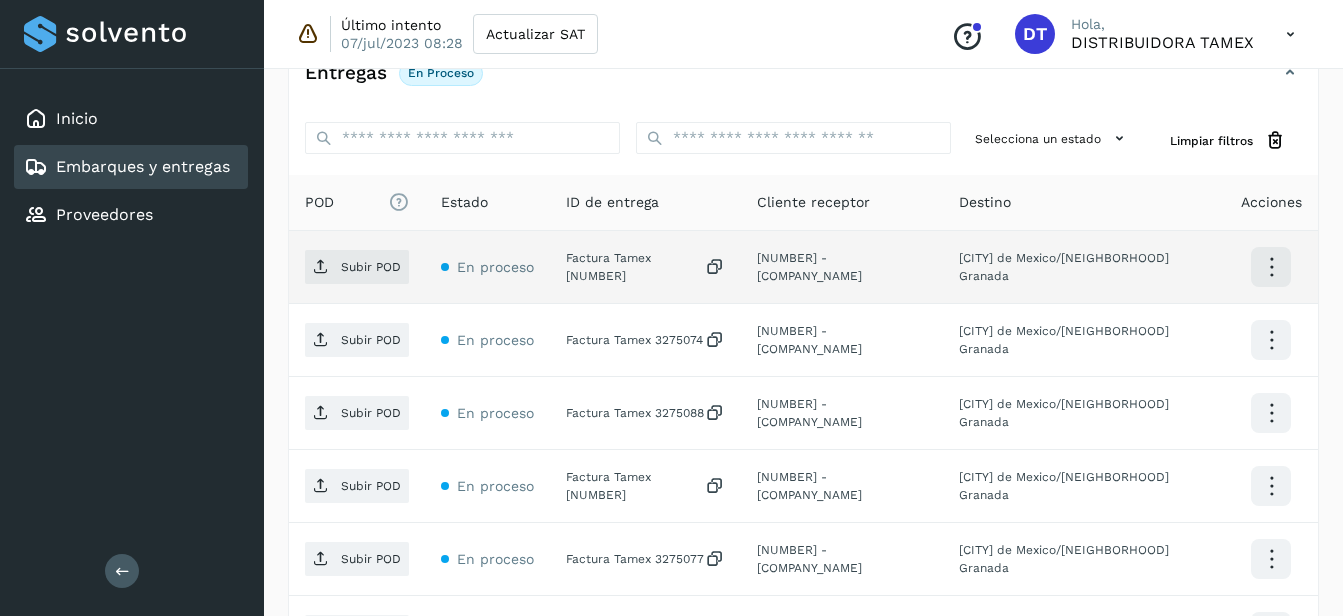 click on "Factura Tamex [NUMBER]" 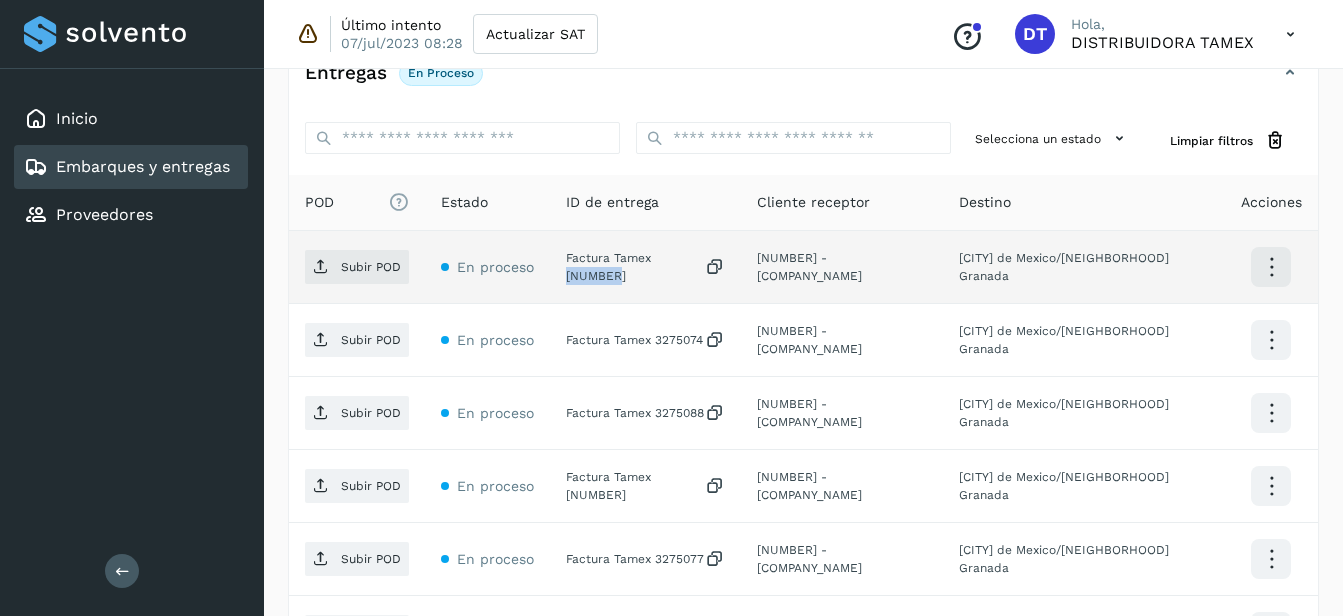 click on "Factura Tamex [NUMBER]" 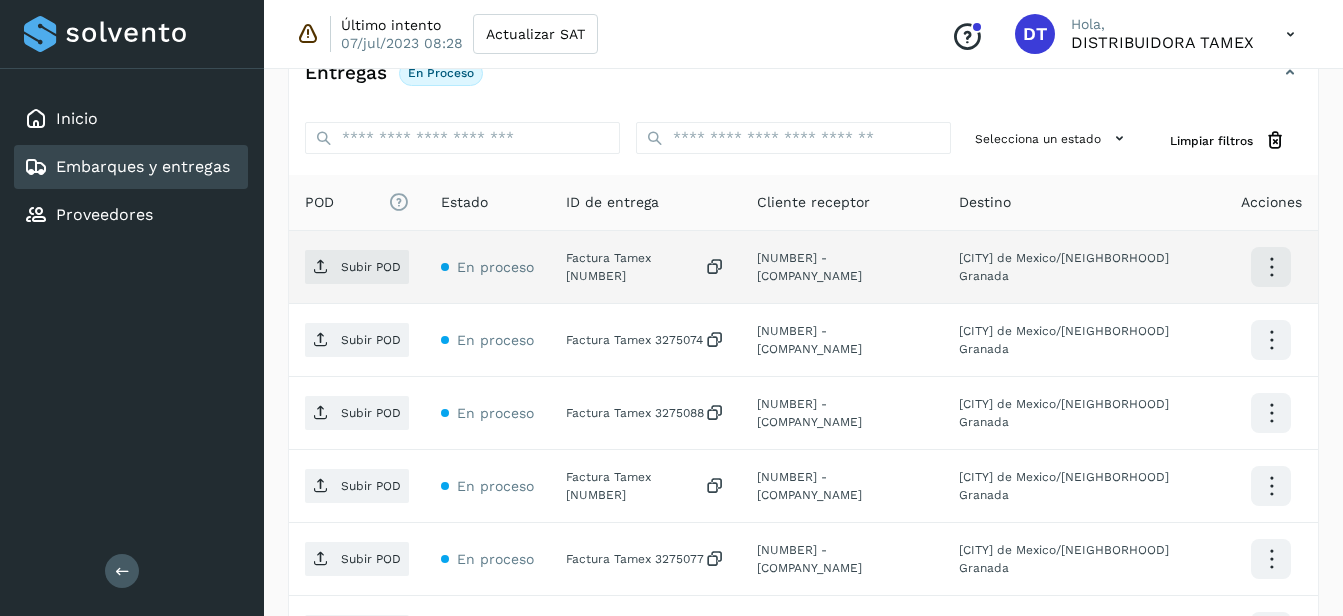click on "Subir POD" 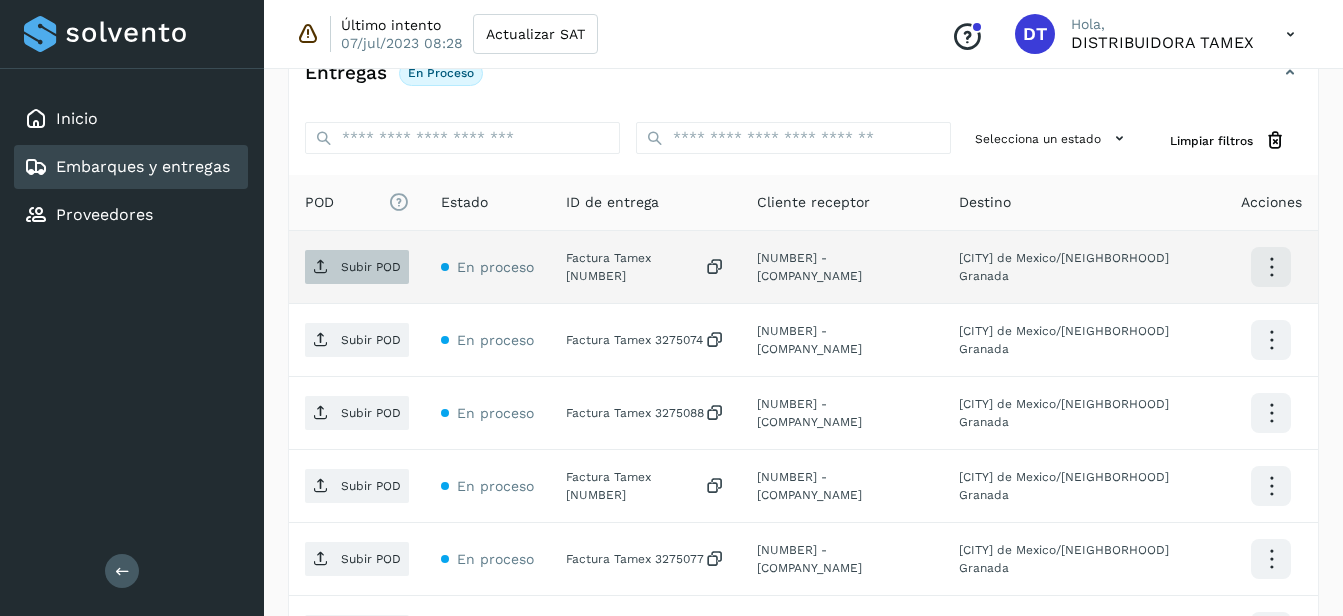click on "Subir POD" at bounding box center (357, 267) 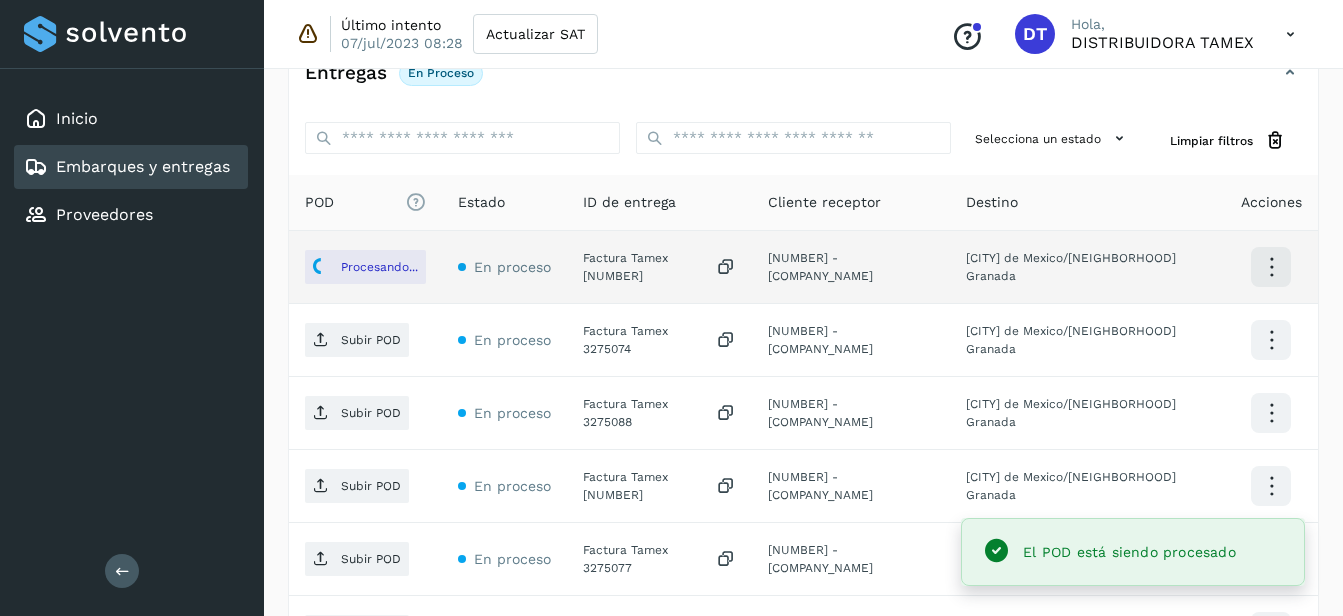 click on "Factura Tamex 3275074" 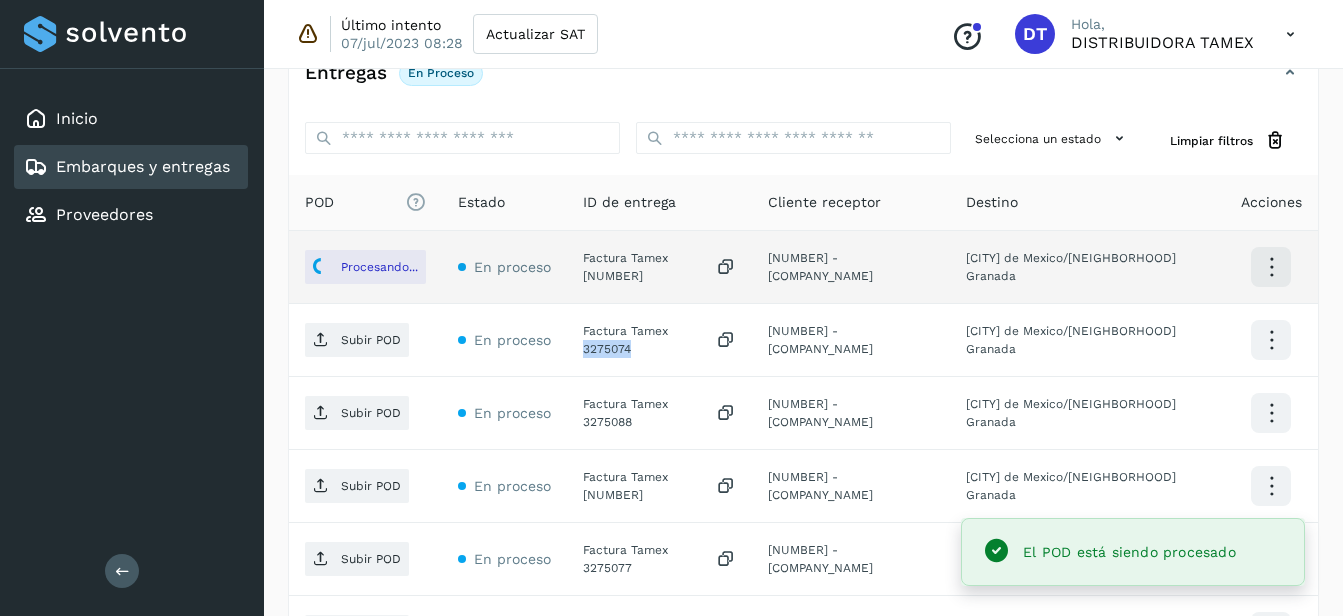 click on "Factura Tamex 3275074" 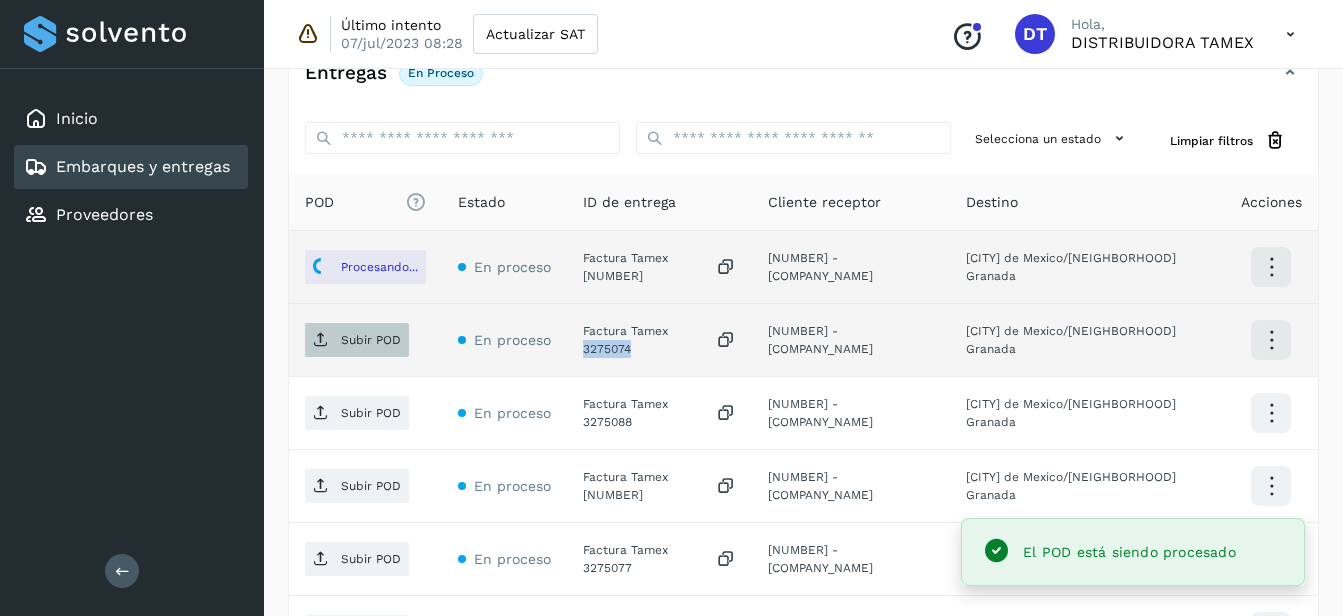 click on "Subir POD" at bounding box center [371, 340] 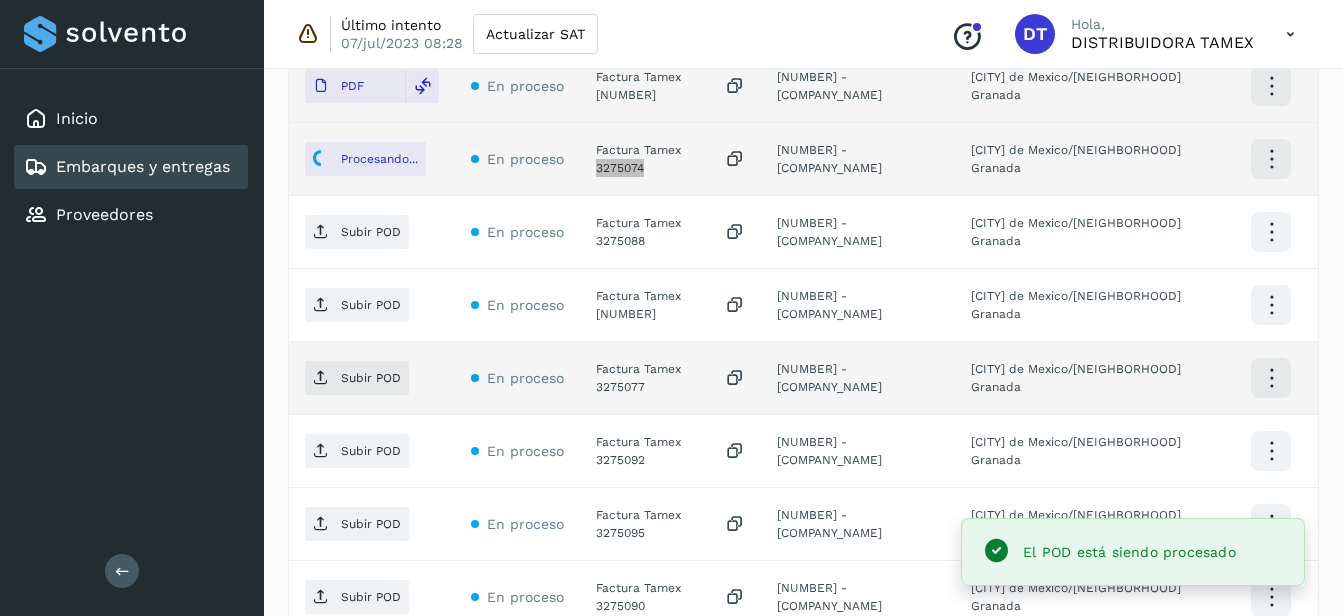 scroll, scrollTop: 656, scrollLeft: 0, axis: vertical 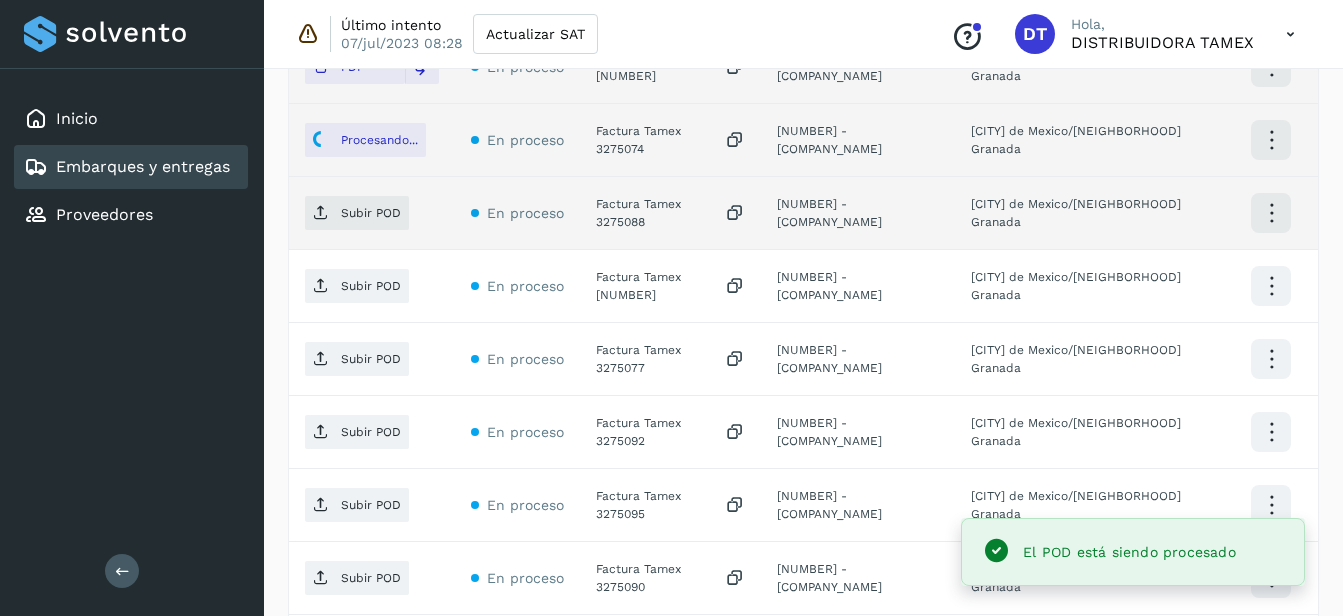 click on "Factura Tamex 3275088" 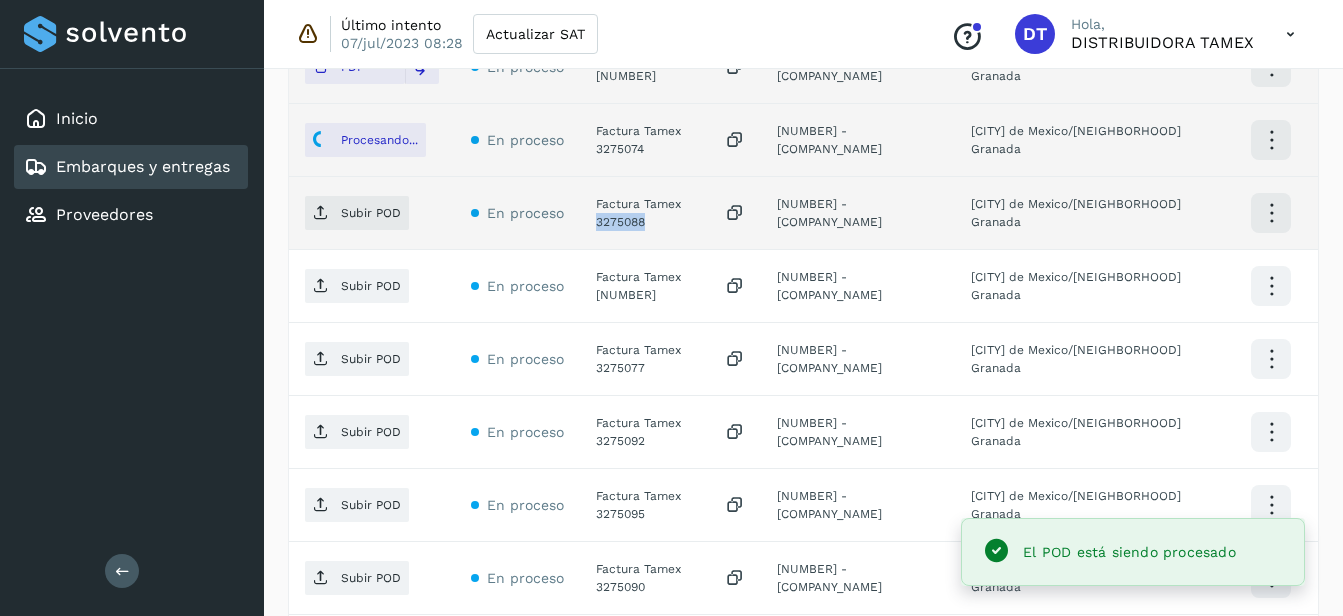 click on "Factura Tamex 3275088" 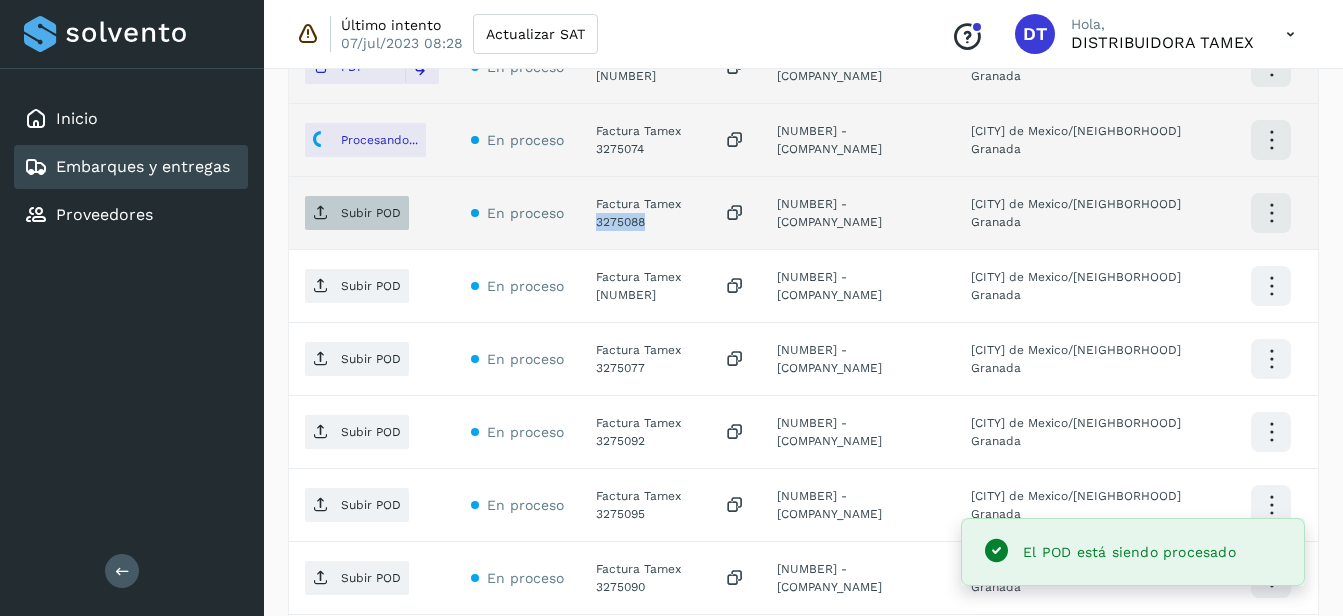 click on "Inicio Embarques y entregas Proveedores Salir Último intento 07/jul/[YEAR] [HOUR]:[MINUTE] Actualizar SAT
Conoce nuestros beneficios
DT Hola, DISTRIBUIDORA TAMEX Embarques y entregas Embarque #[EMBARQUE_ID]  ✨ Muy pronto podrás gestionar todos tus accesorios desde esta misma página. Conocer más Embarque En proceso
Verifica el estado de la factura o entregas asociadas a este embarque
ID de embarque [EMBARQUE_ID] Fecha de embarque 03/ago/[YEAR] [HOUR]:[MINUTE] Proveedor Tamex Costo planificado  $[PRICE] [CURRENCY]  Cliente emisor Tamex Entregas [NUMBER] Origen Av. Pirules 1115 [NEIGHBORHOOD] Facturas Asociar factura Aún no has subido ninguna factura Entregas En proceso Selecciona un estado Limpiar filtros POD
El tamaño máximo de archivo es de 20 Mb.
Estado ID de entrega Cliente receptor Destino Acciones PDF En proceso Factura Tamex [NUMBER]  [NUMBER] - [COMPANY_NAME] Procesando... En proceso" 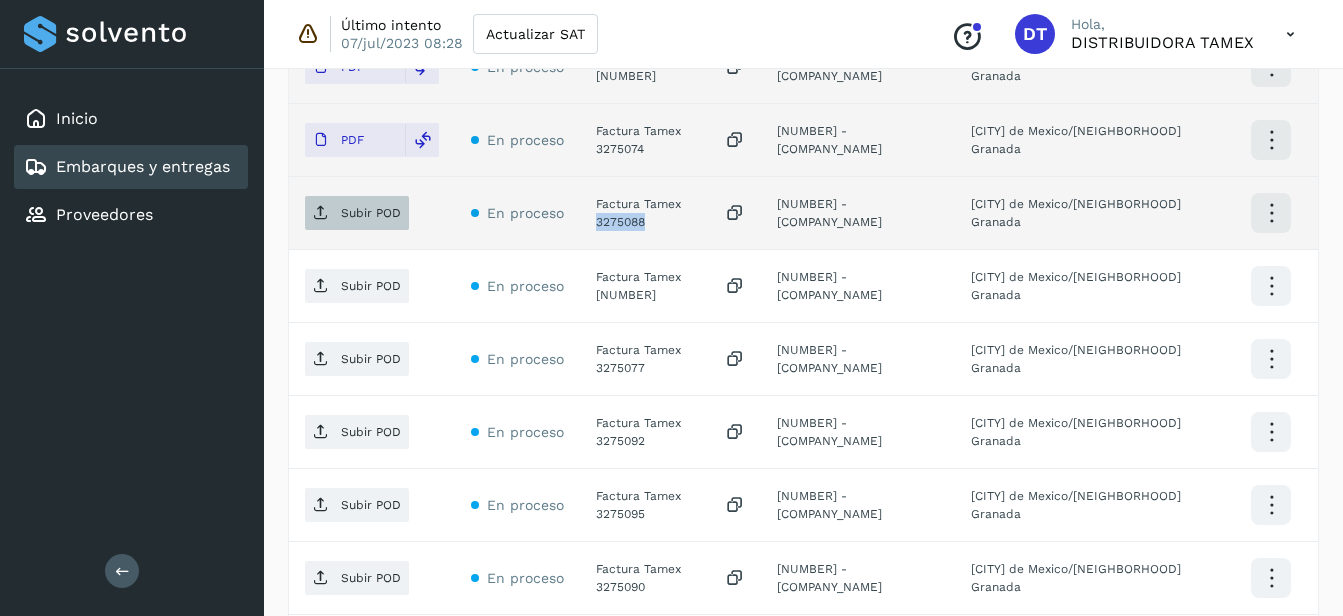 click at bounding box center [321, 213] 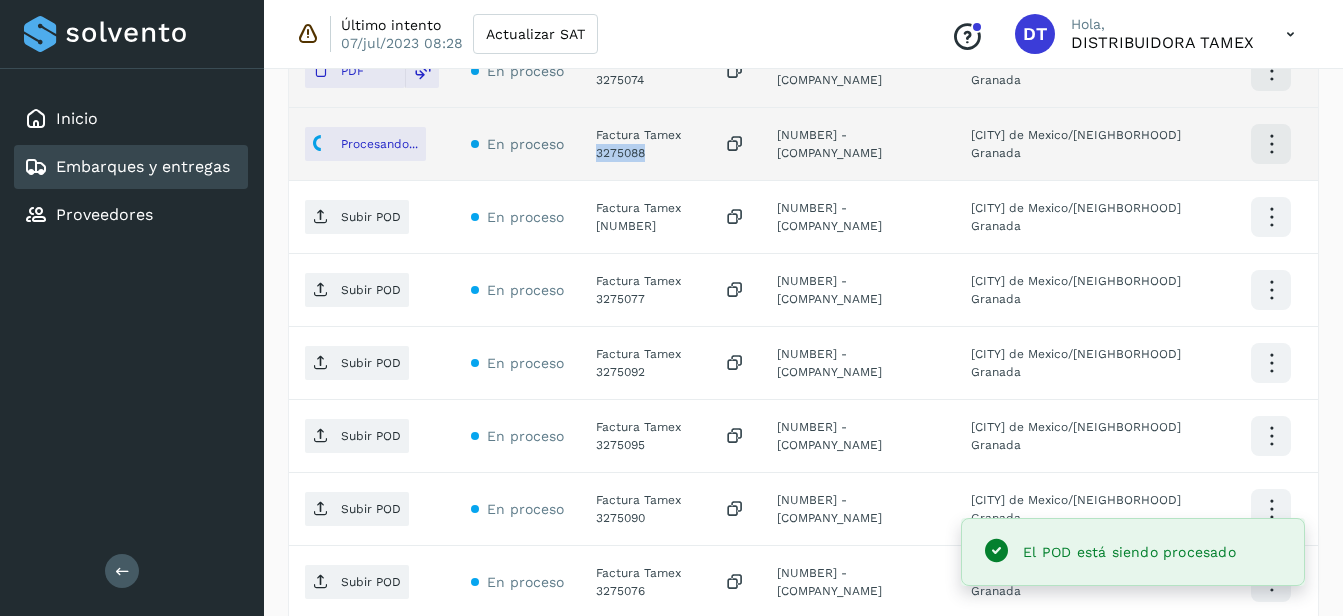 scroll, scrollTop: 756, scrollLeft: 0, axis: vertical 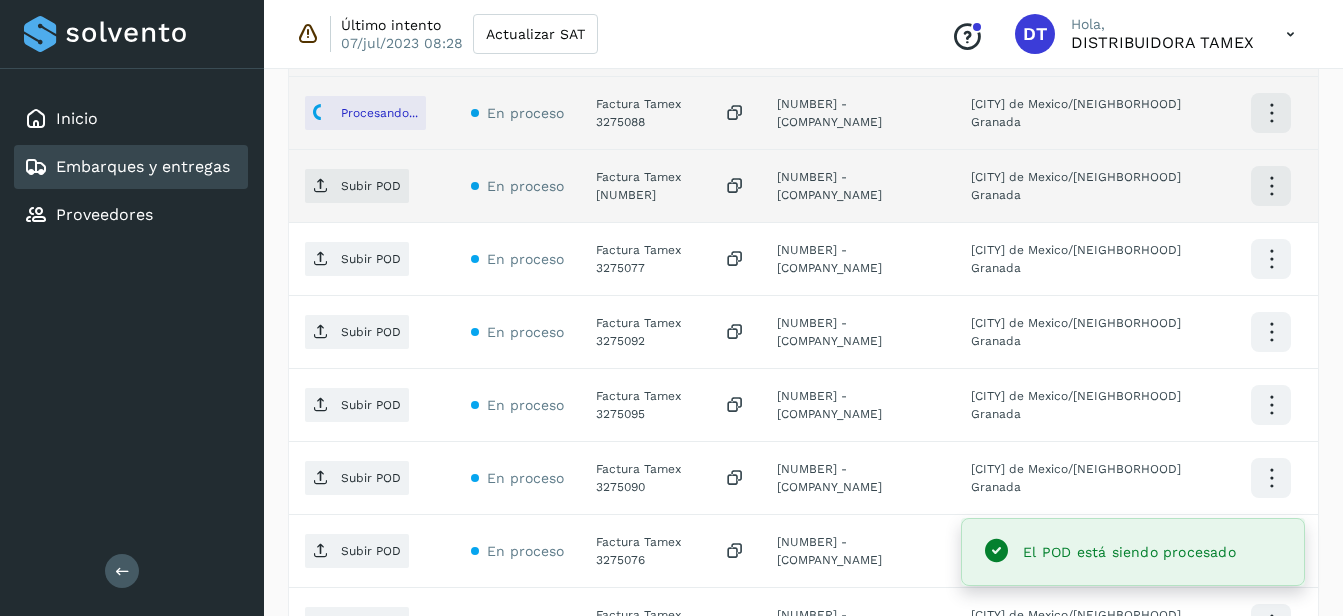 click on "Factura Tamex [NUMBER]" 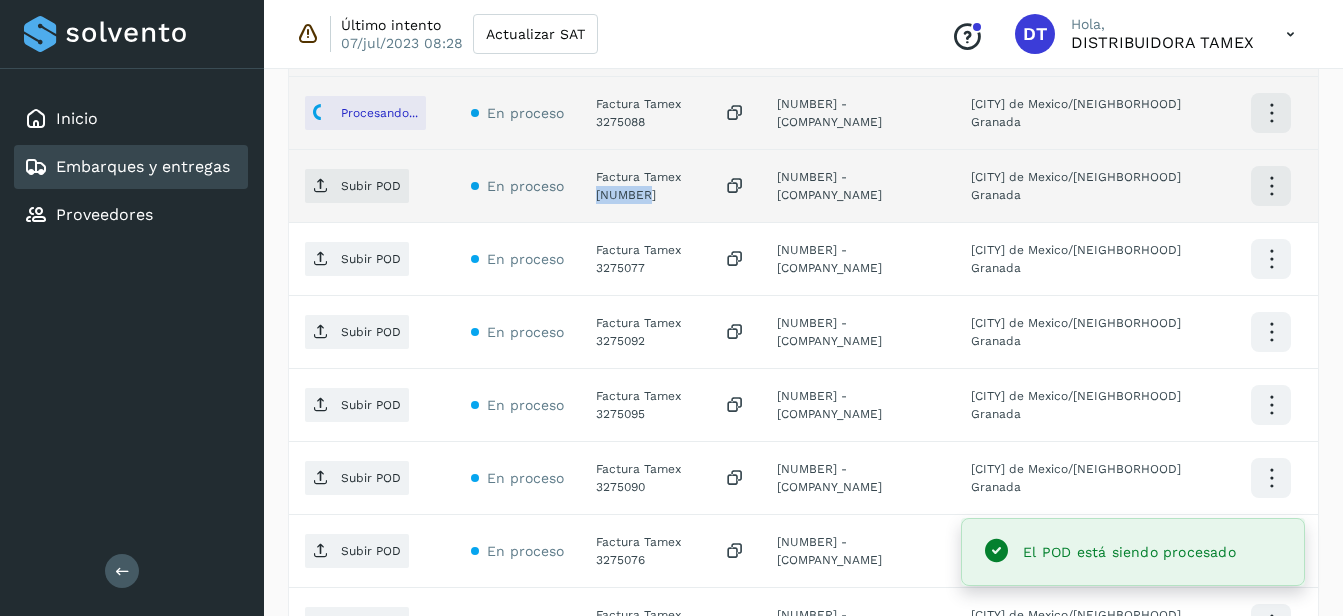 click on "Factura Tamex [NUMBER]" 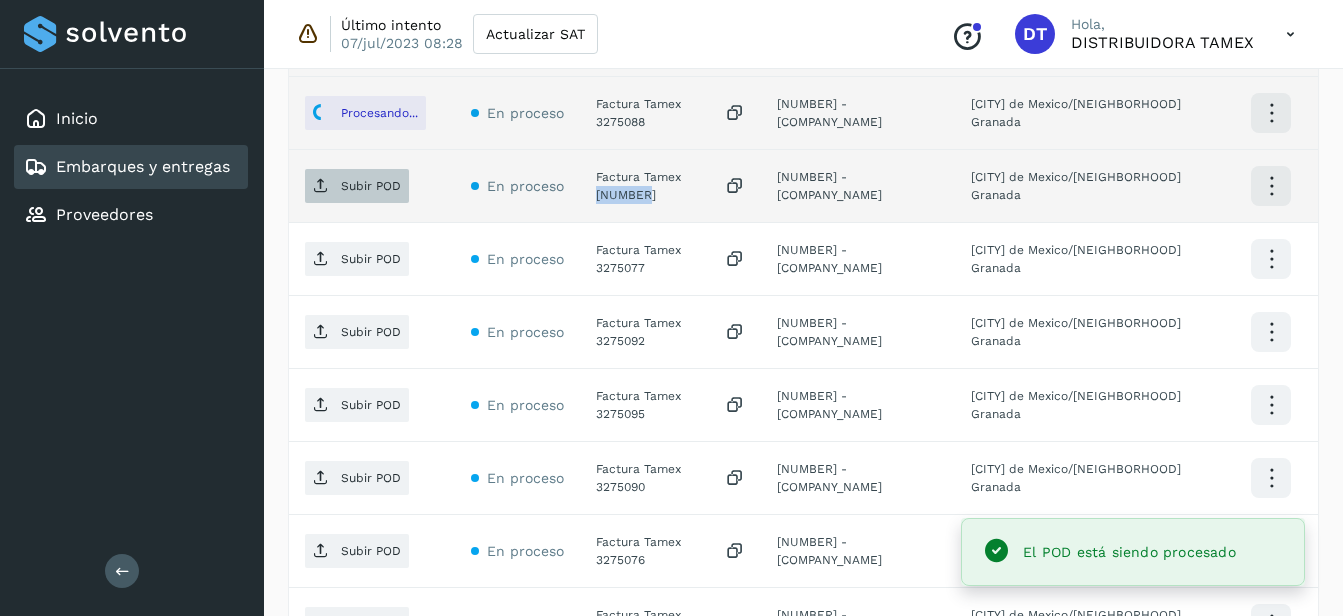 click on "Subir POD" at bounding box center (371, 186) 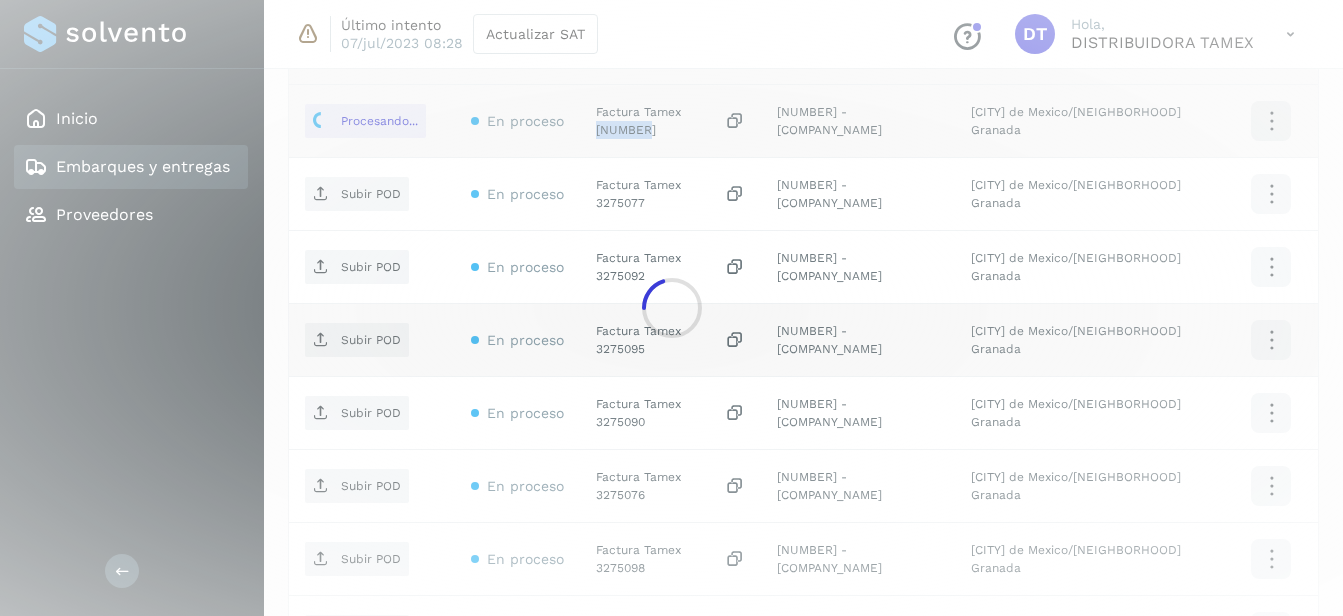 scroll, scrollTop: 856, scrollLeft: 0, axis: vertical 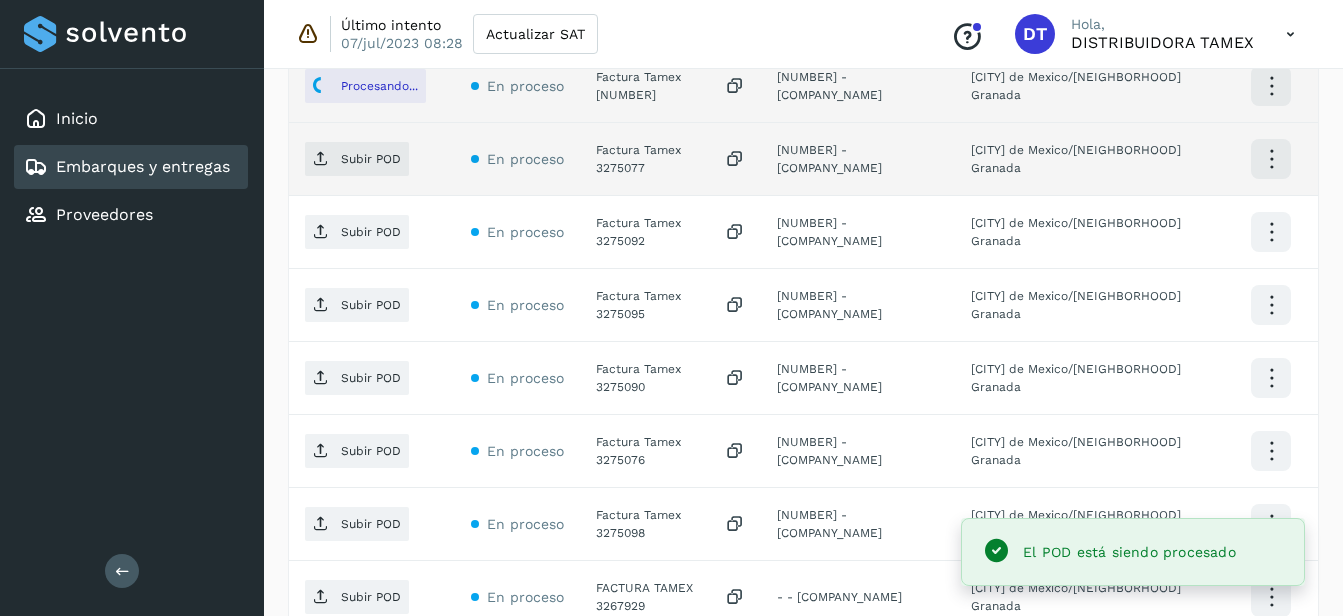 click on "Factura Tamex 3275077" 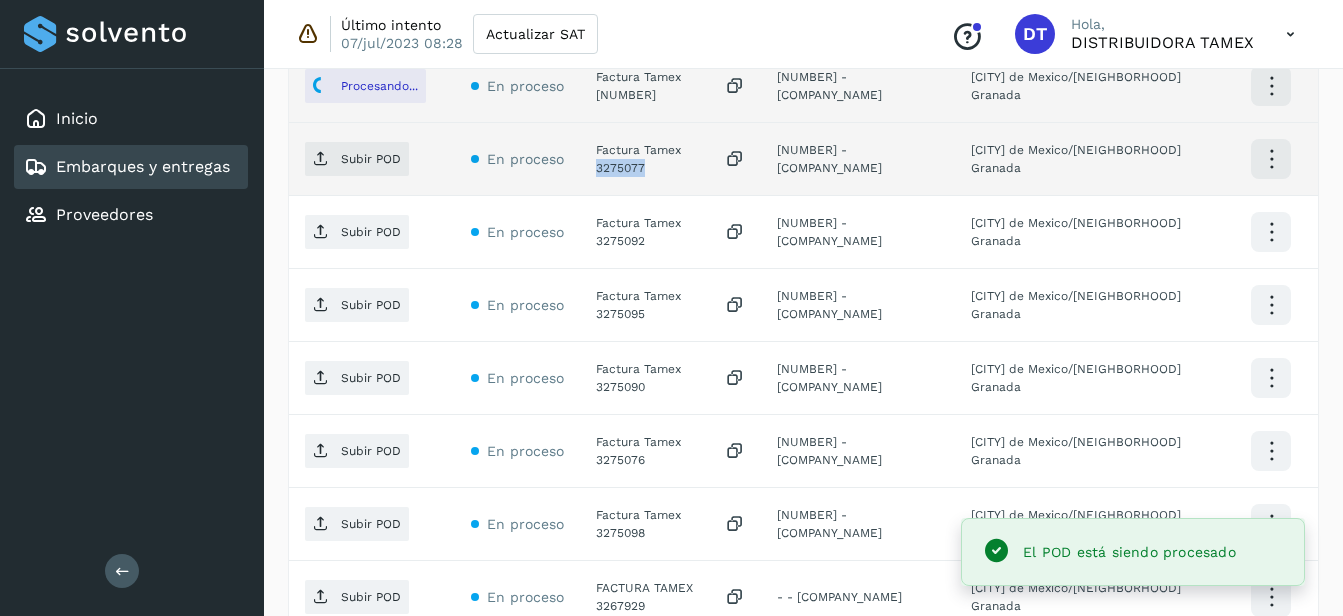 click on "Factura Tamex 3275077" 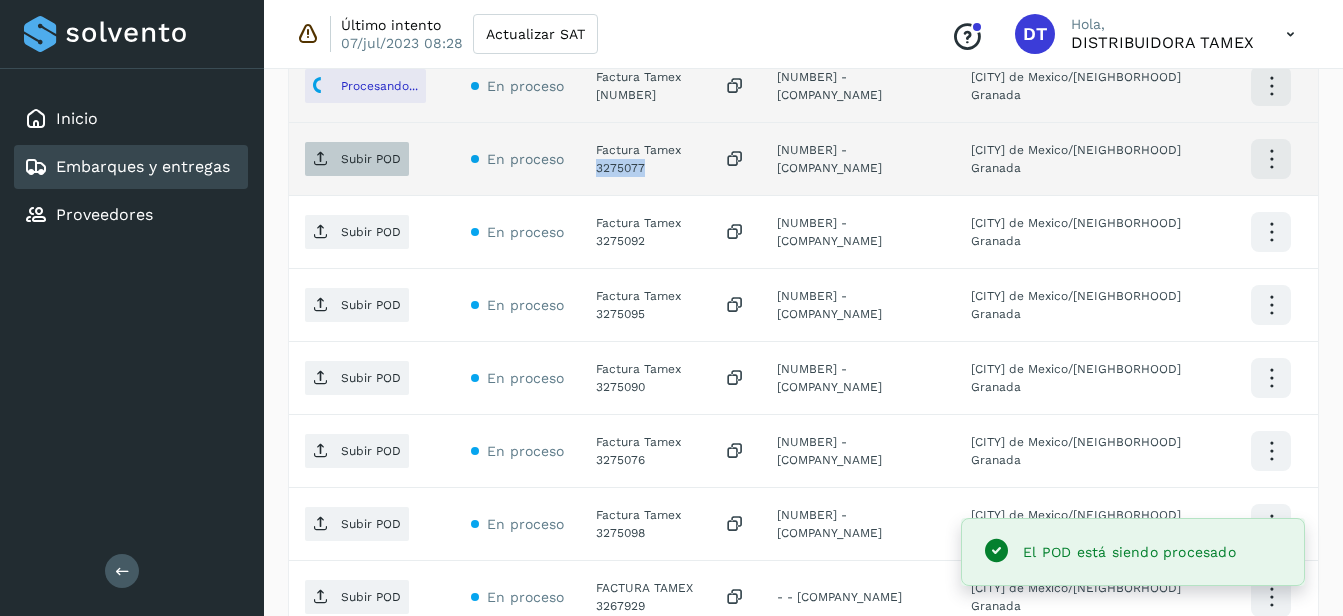 click on "Subir POD" at bounding box center [371, 159] 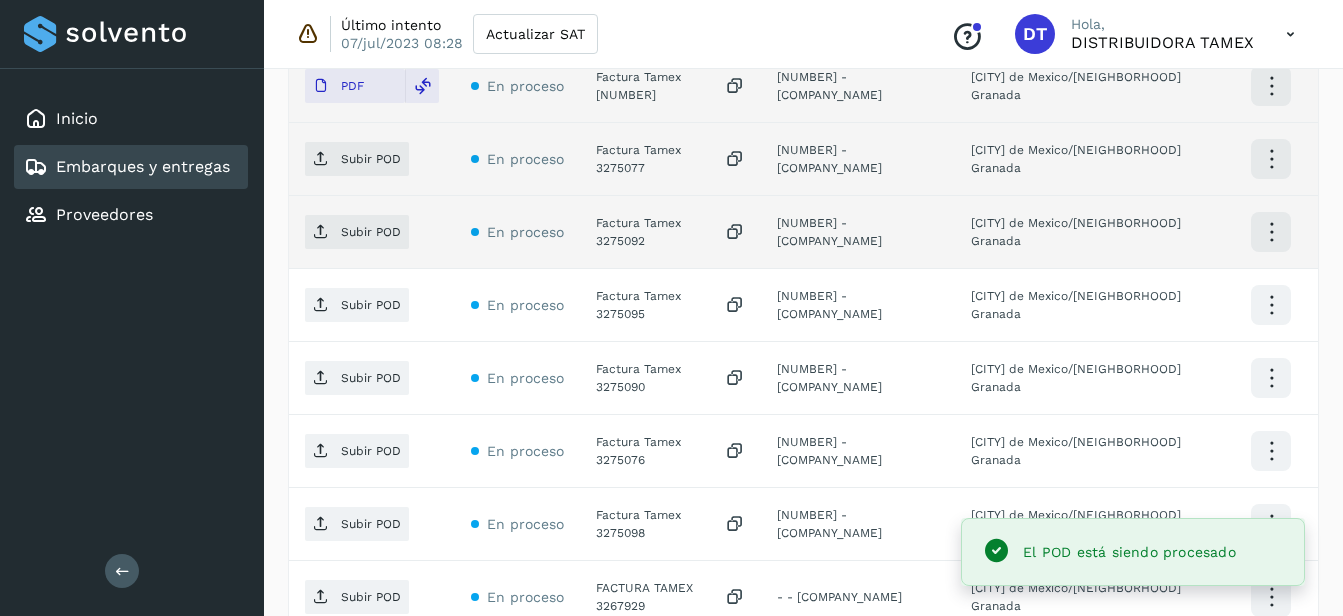 click on "Factura Tamex 3275092" 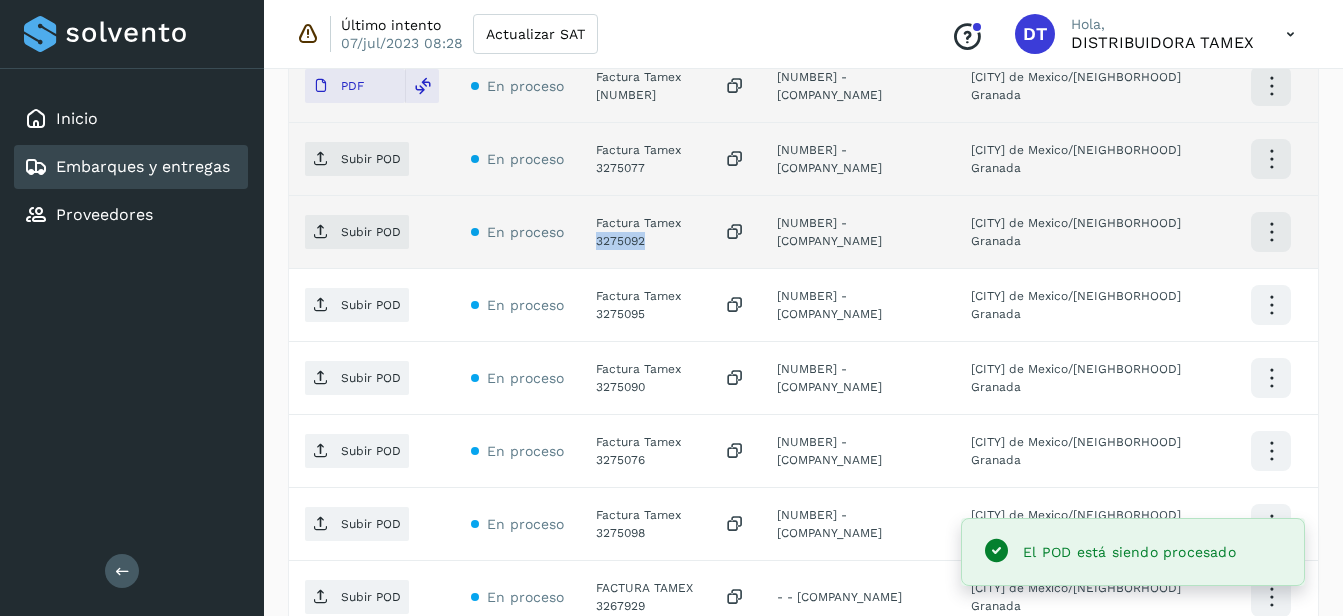 click on "Factura Tamex 3275092" 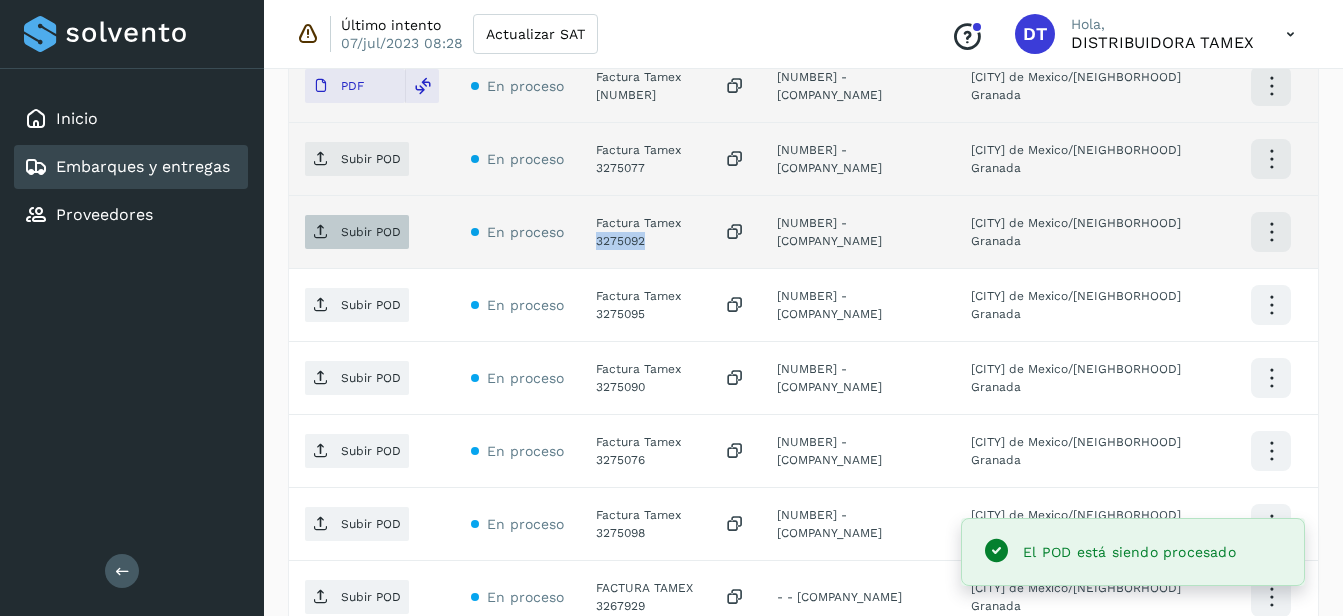 click on "Subir POD" at bounding box center [357, 232] 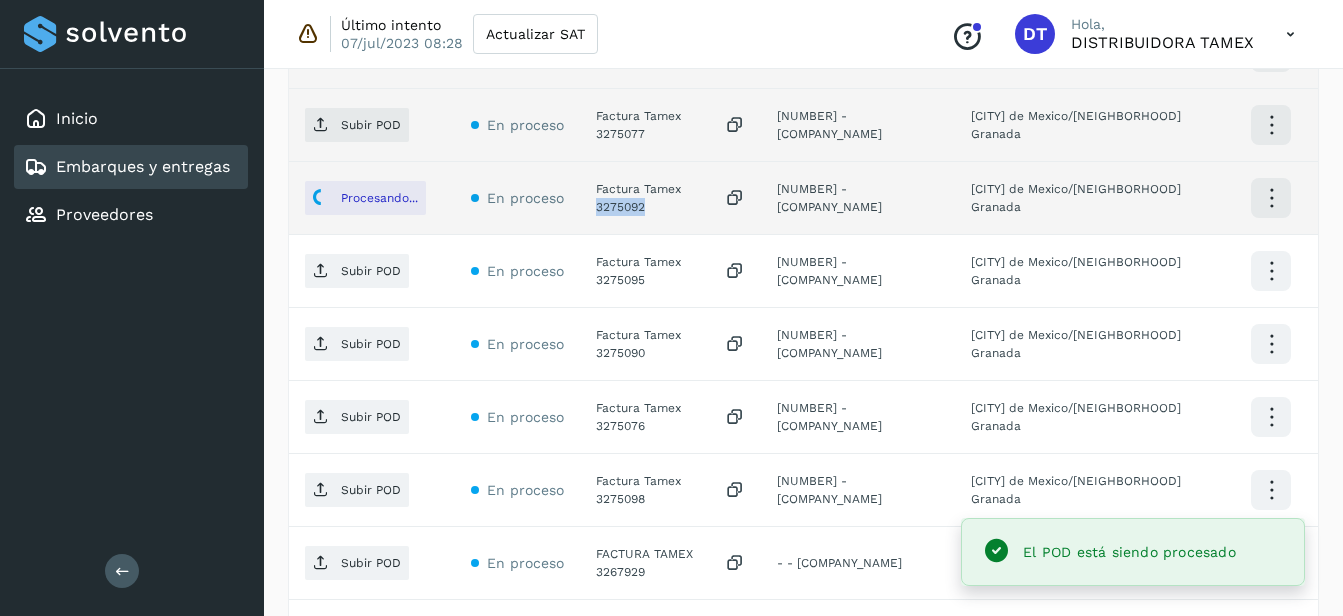 scroll, scrollTop: 856, scrollLeft: 0, axis: vertical 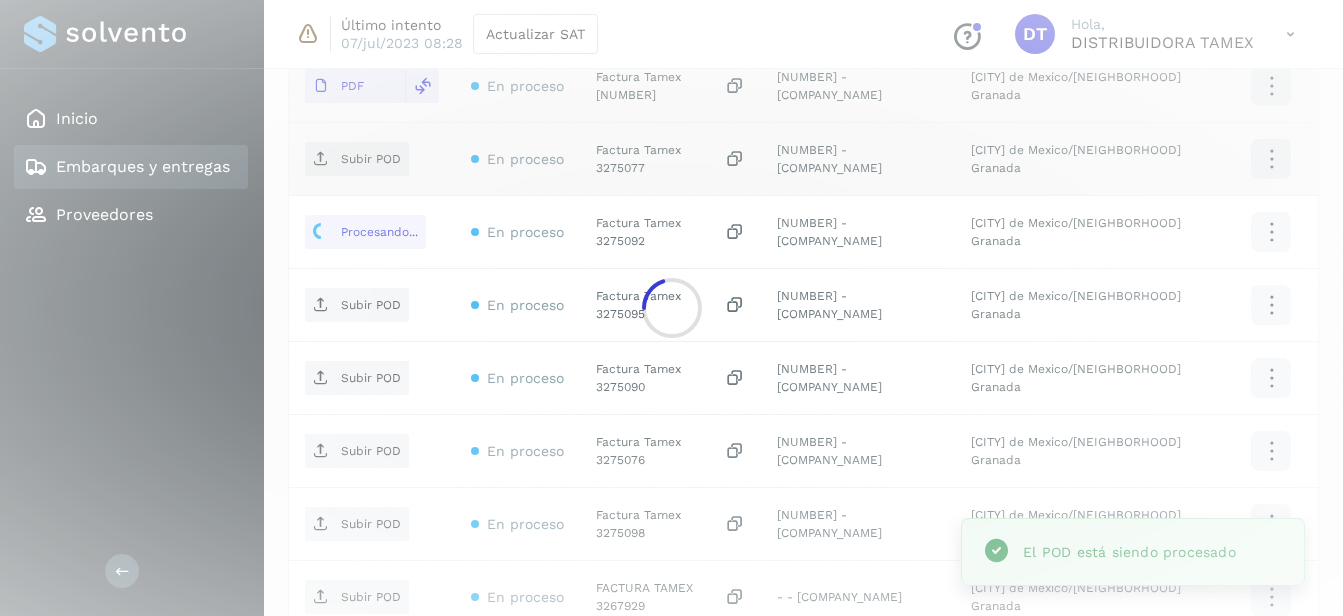 click 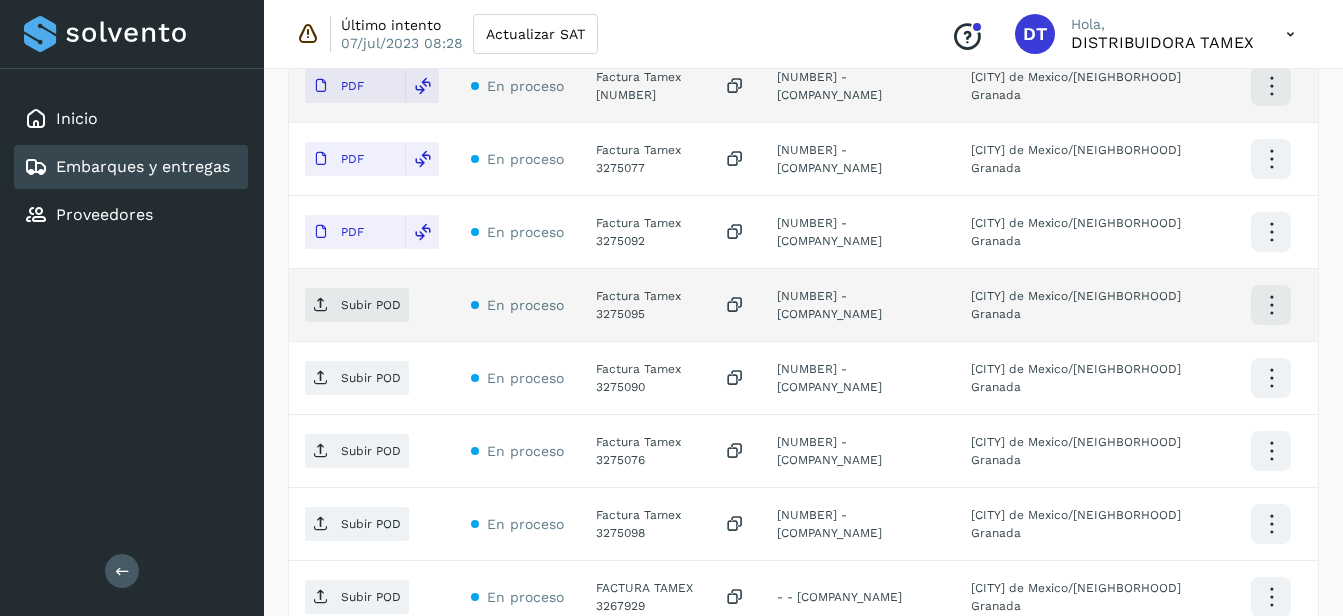 scroll, scrollTop: 956, scrollLeft: 0, axis: vertical 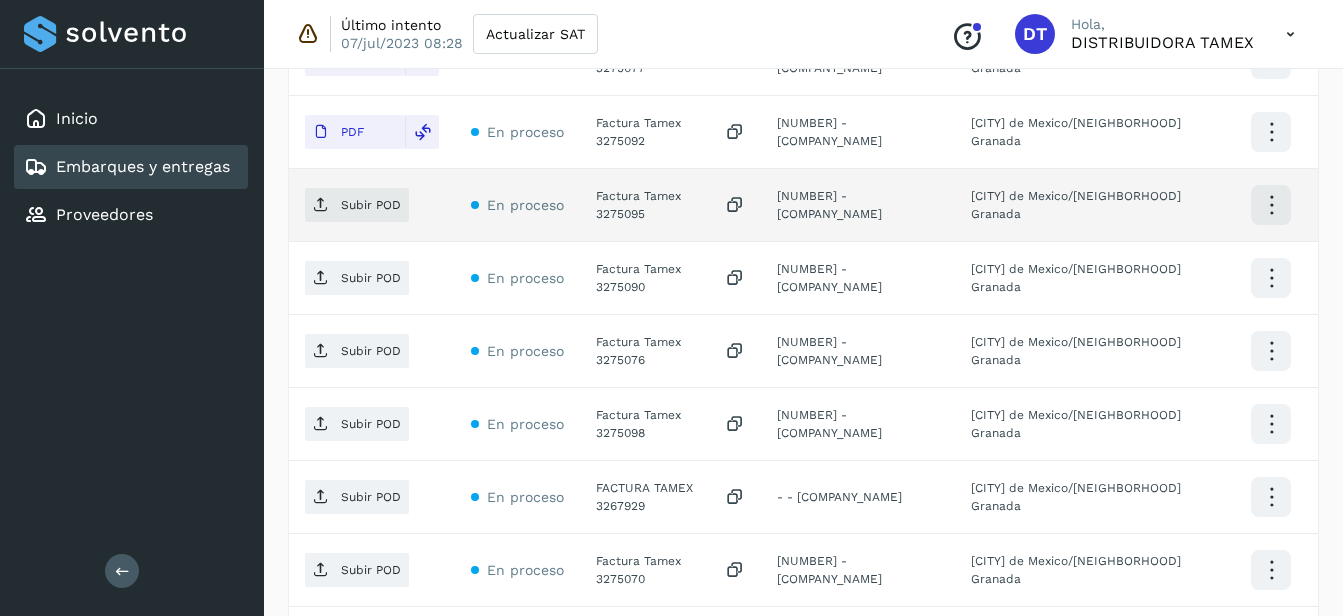 click on "Factura Tamex 3275095" 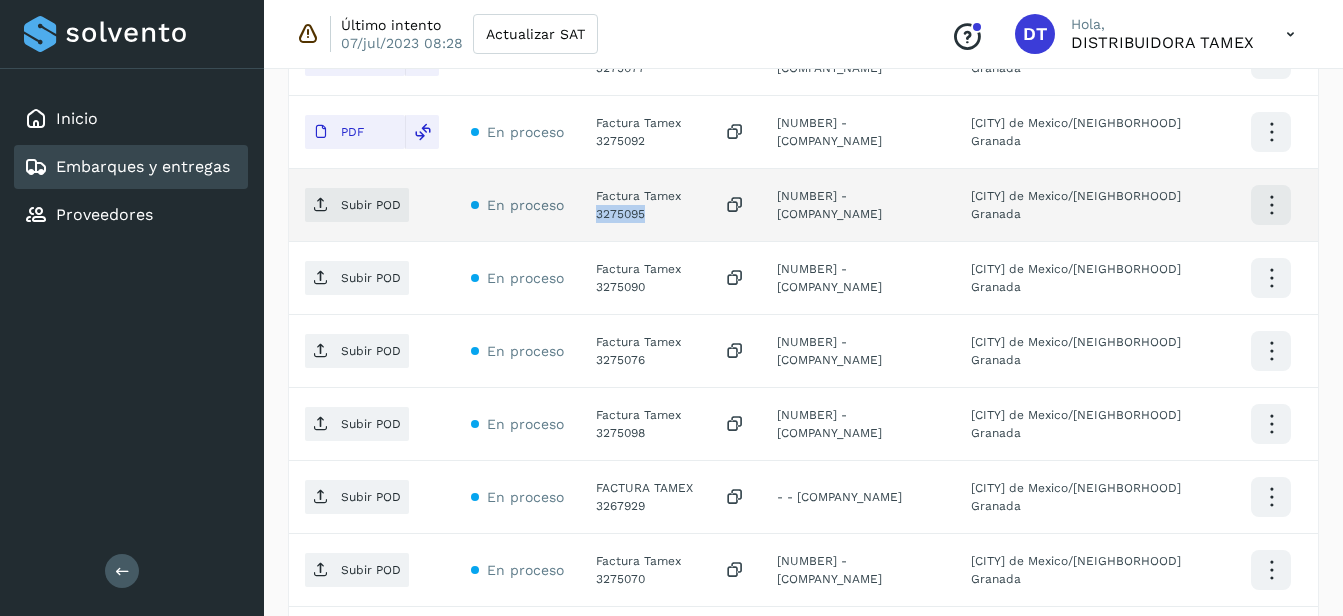 click on "Factura Tamex 3275095" 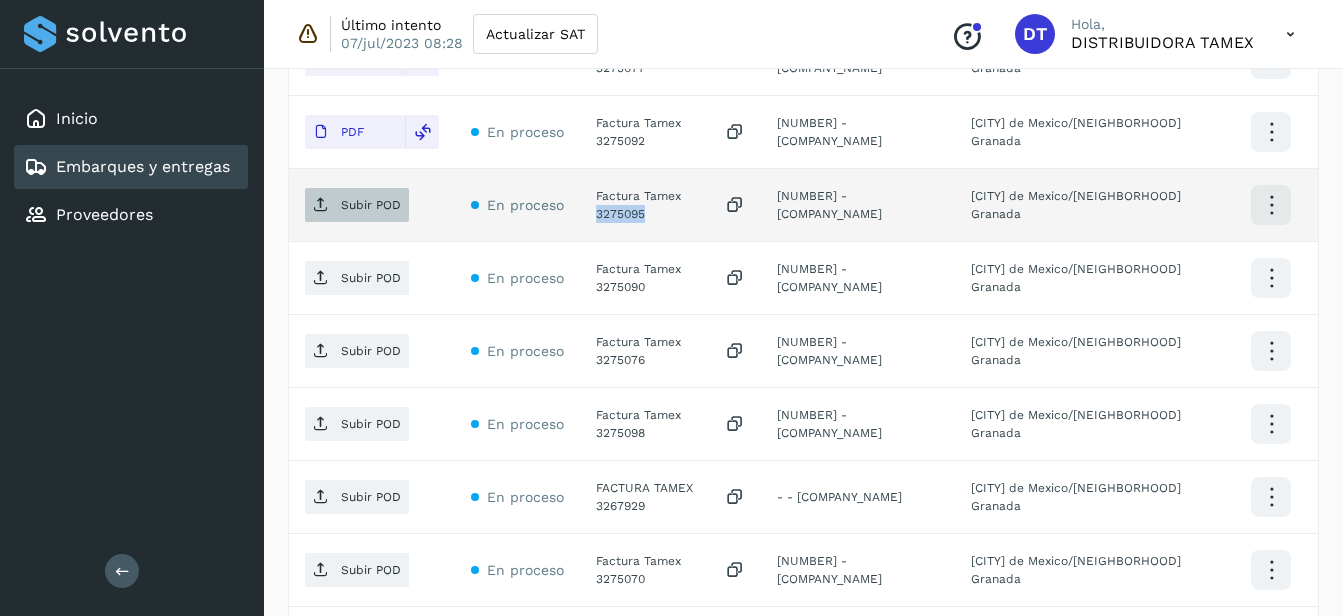 click on "Subir POD" at bounding box center (357, 205) 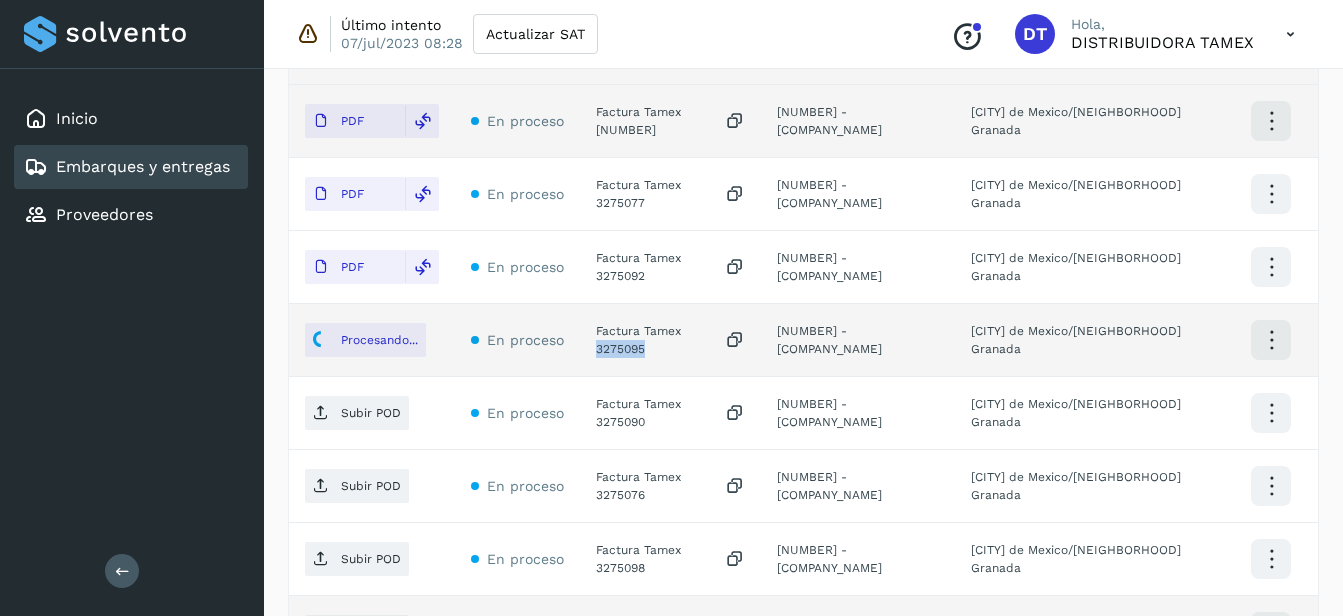 scroll, scrollTop: 856, scrollLeft: 0, axis: vertical 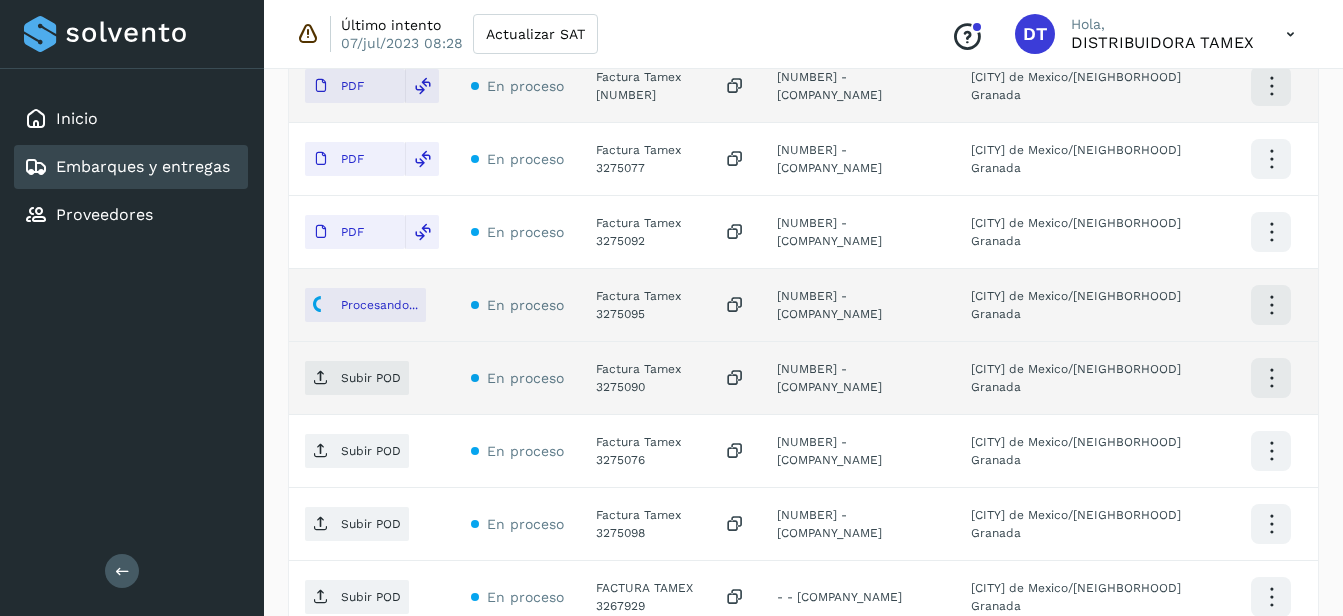 click on "Factura Tamex 3275090" 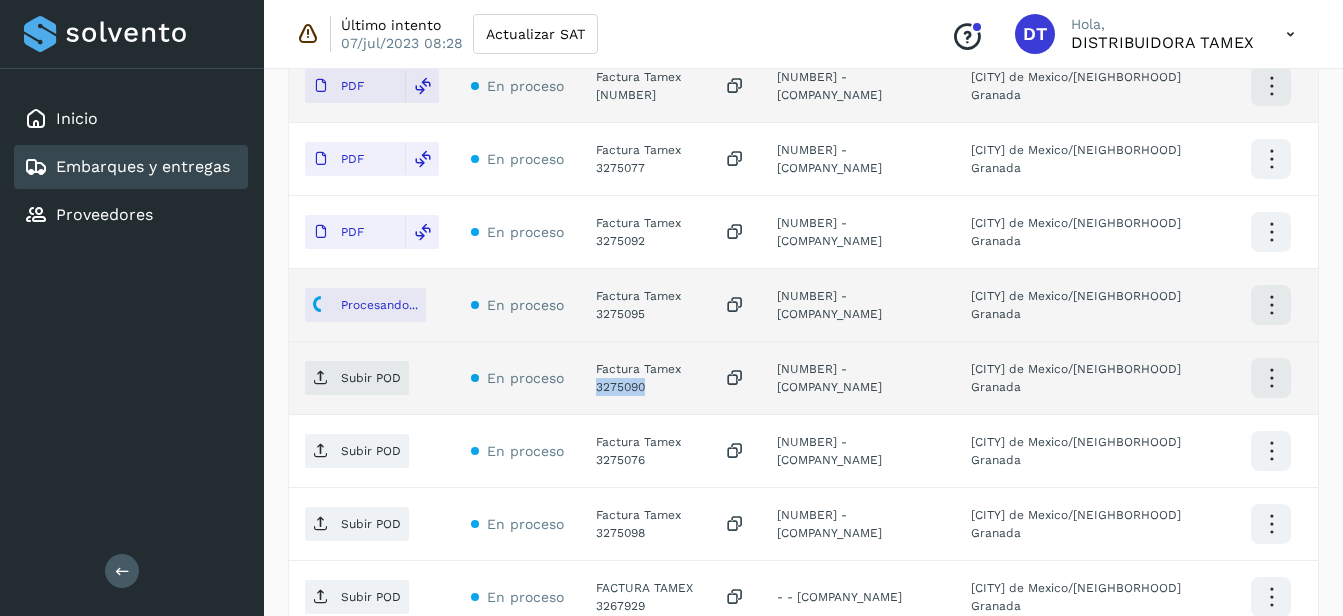 click on "Factura Tamex 3275090" 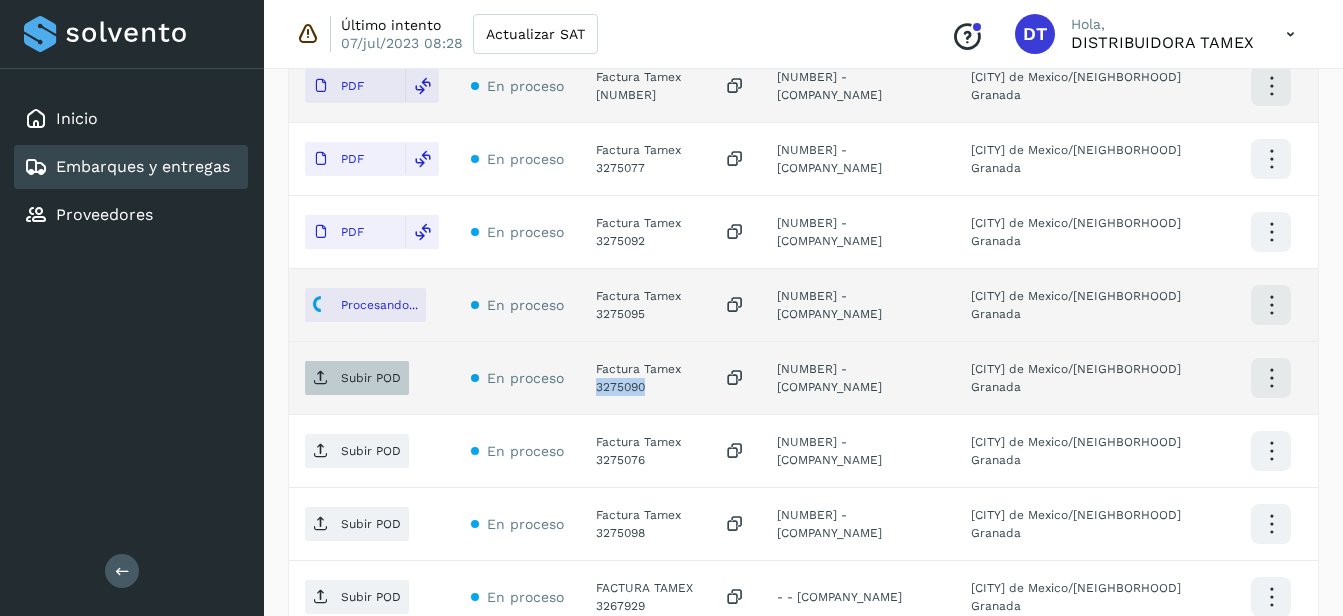 click on "Subir POD" at bounding box center (371, 378) 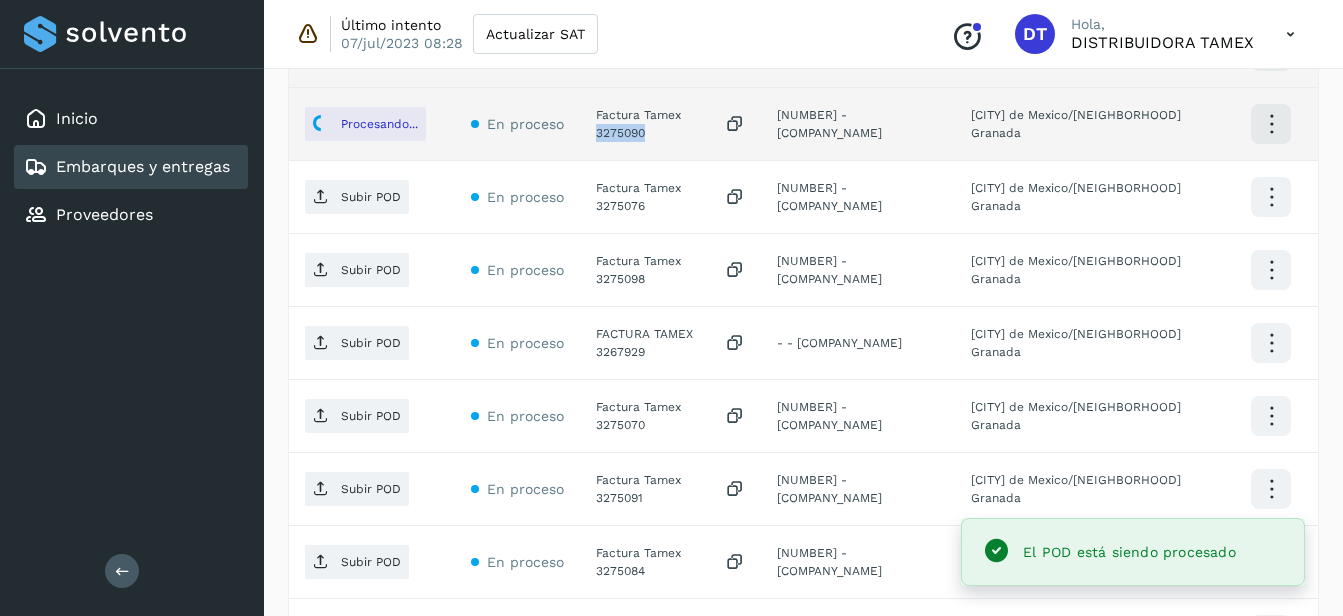 scroll, scrollTop: 1156, scrollLeft: 0, axis: vertical 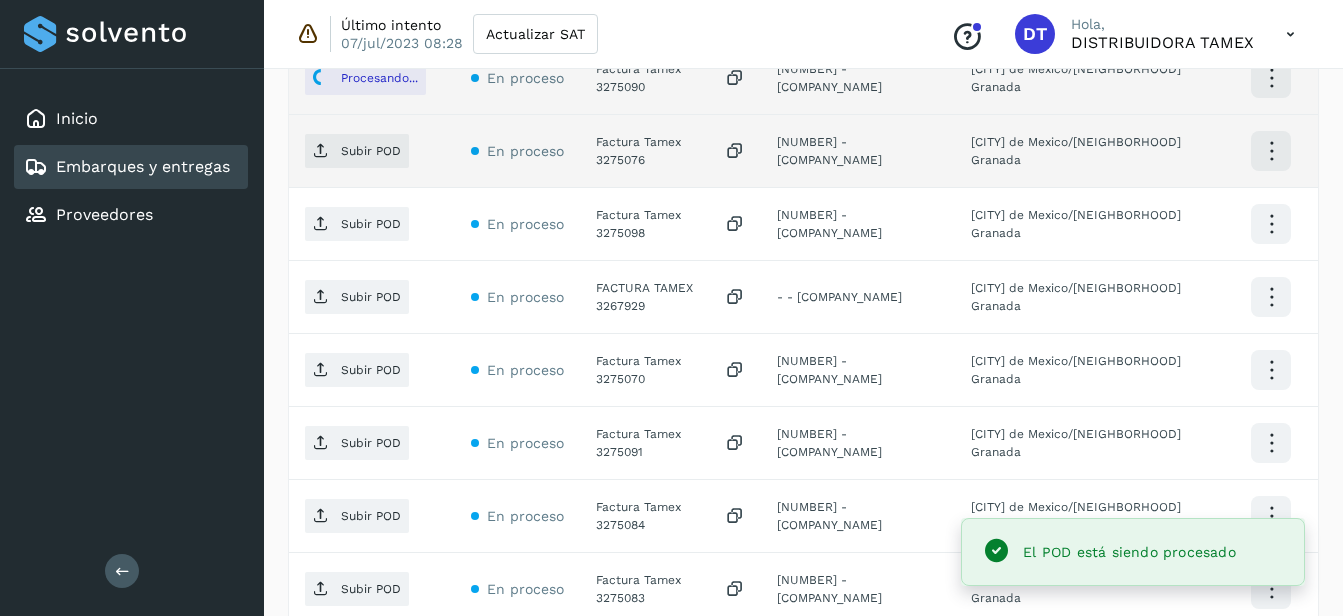 click on "Factura Tamex 3275076" 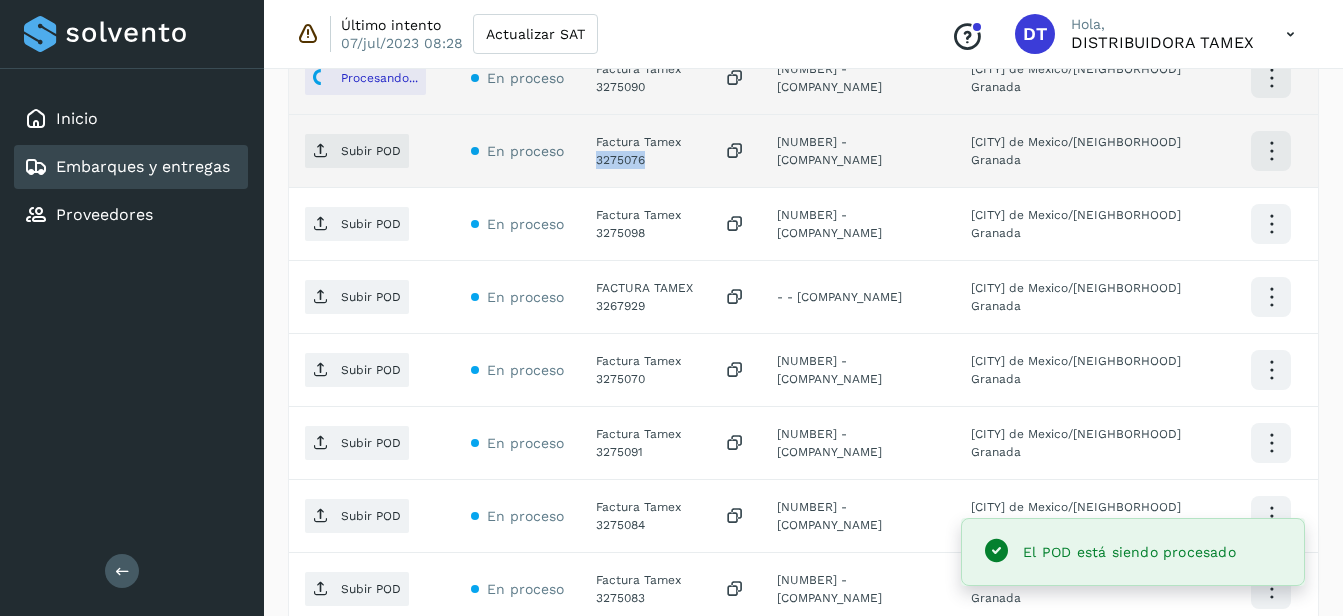click on "Factura Tamex 3275076" 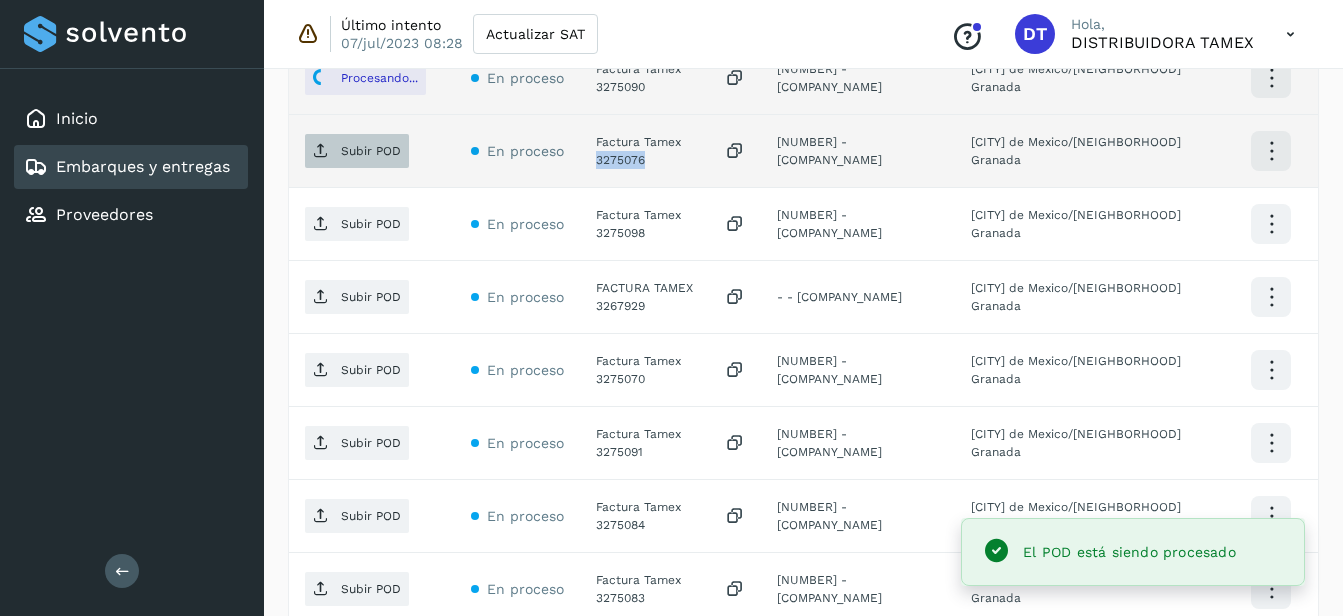 click on "Subir POD" at bounding box center [357, 151] 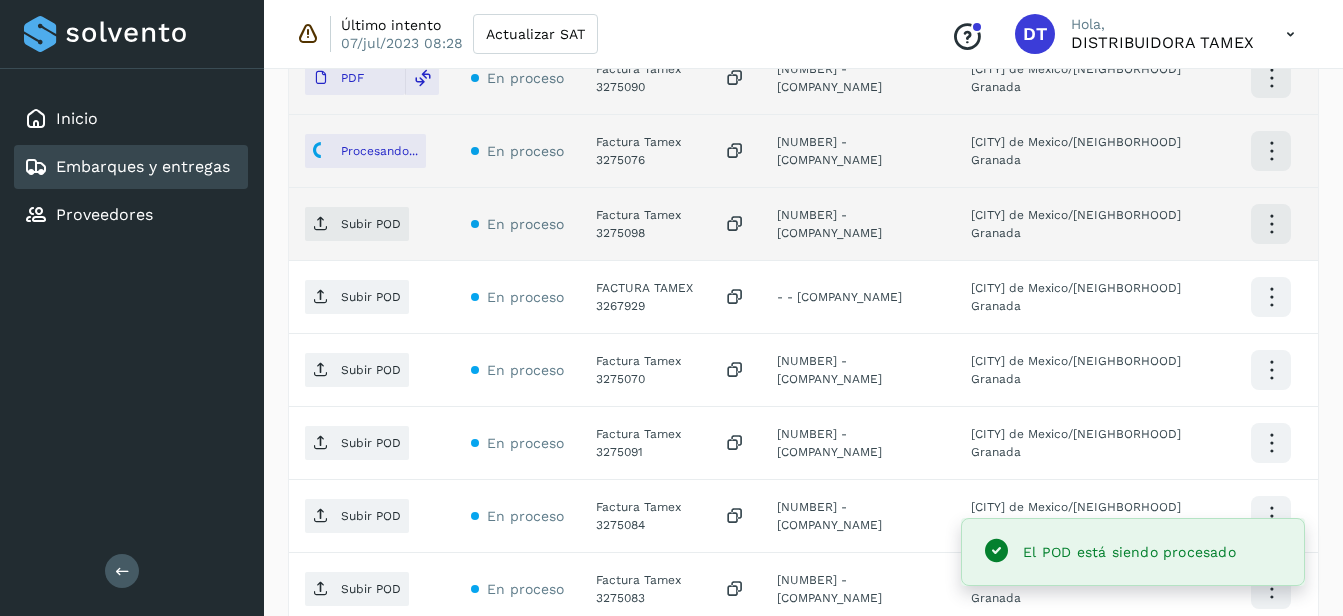 click on "Factura Tamex 3275098" 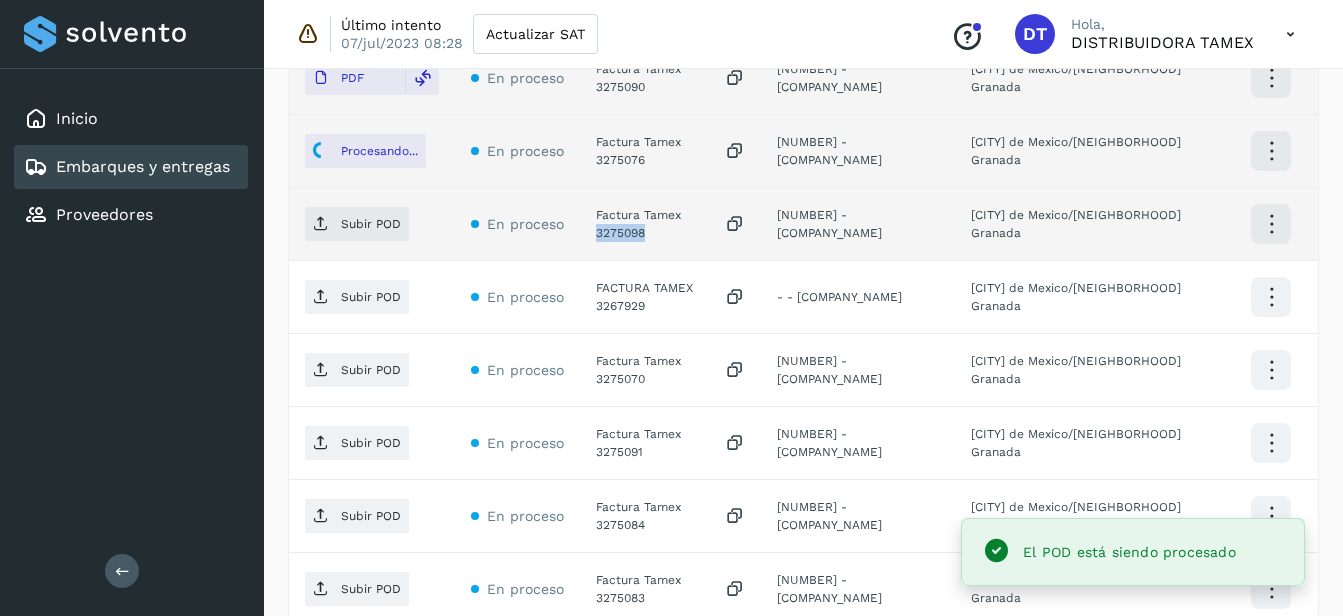 click on "Factura Tamex 3275098" 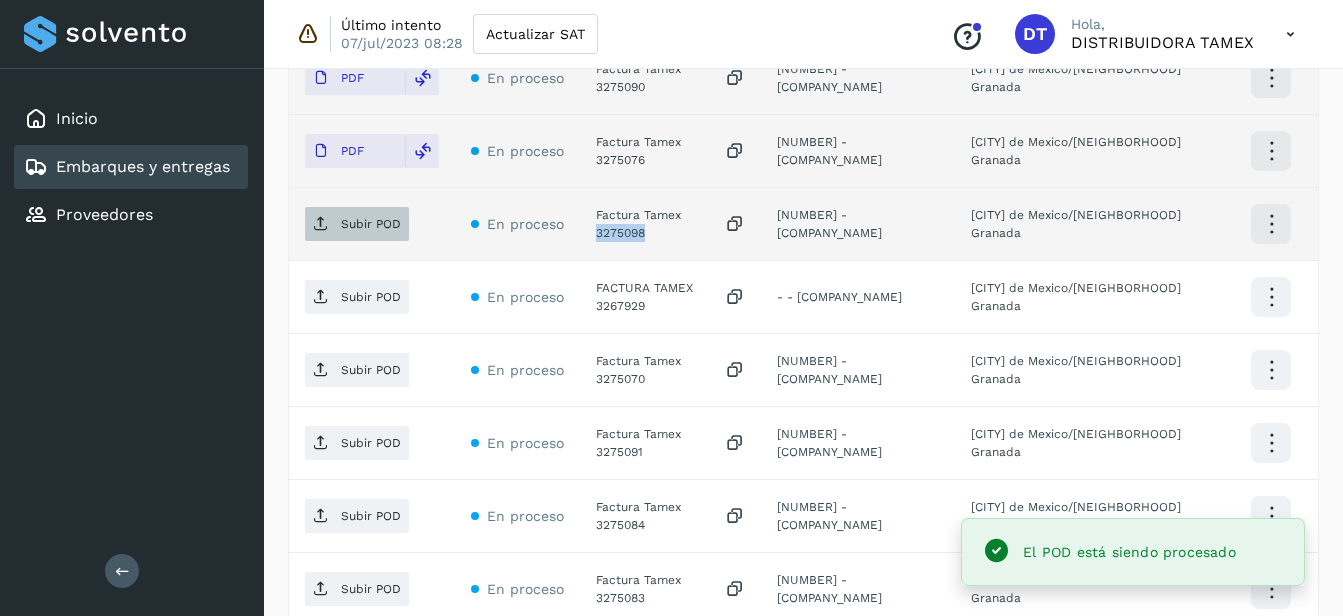 click on "Subir POD" at bounding box center (371, 224) 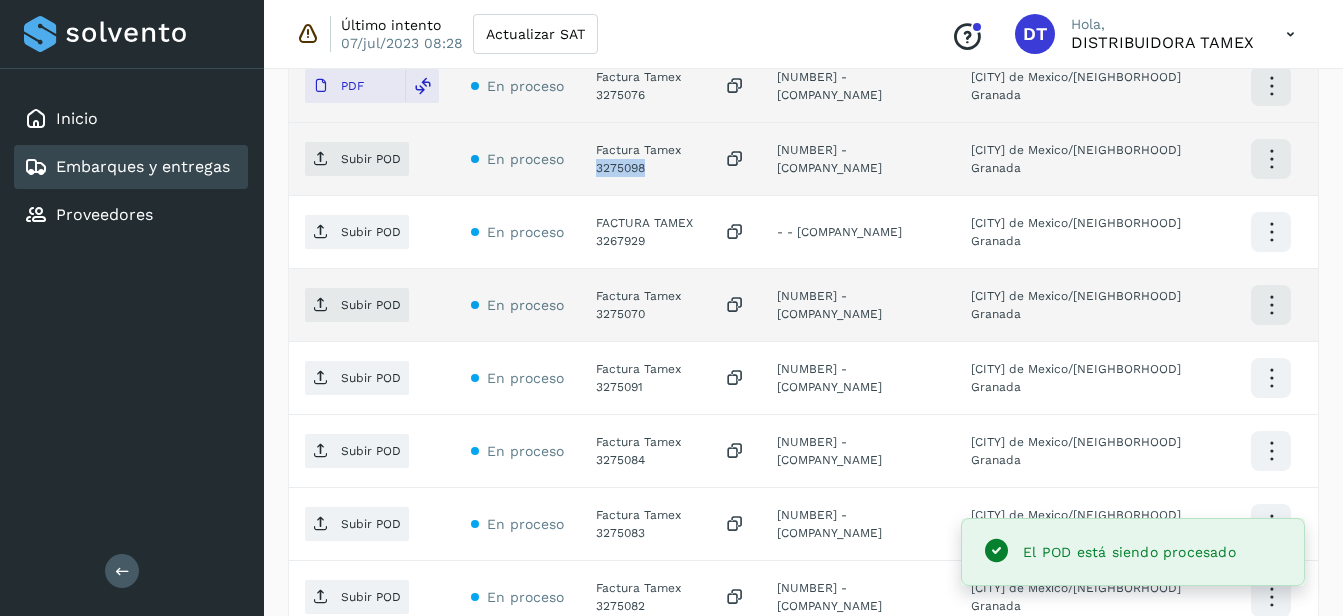 scroll, scrollTop: 1256, scrollLeft: 0, axis: vertical 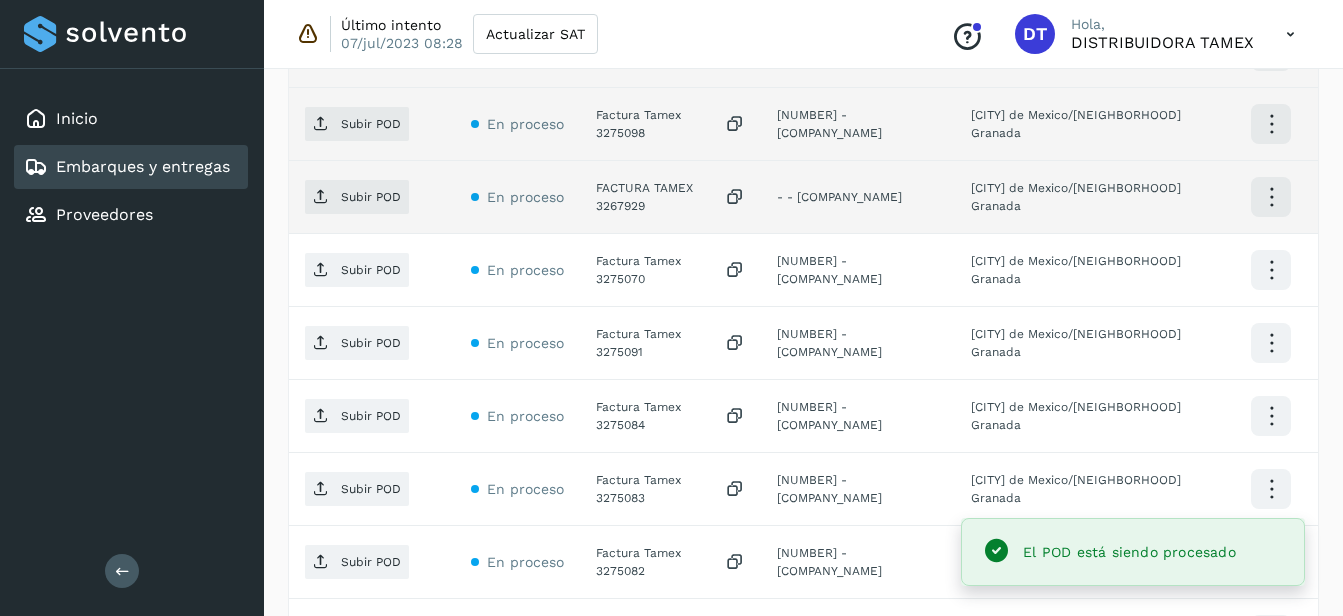 click on "FACTURA TAMEX 3267929" 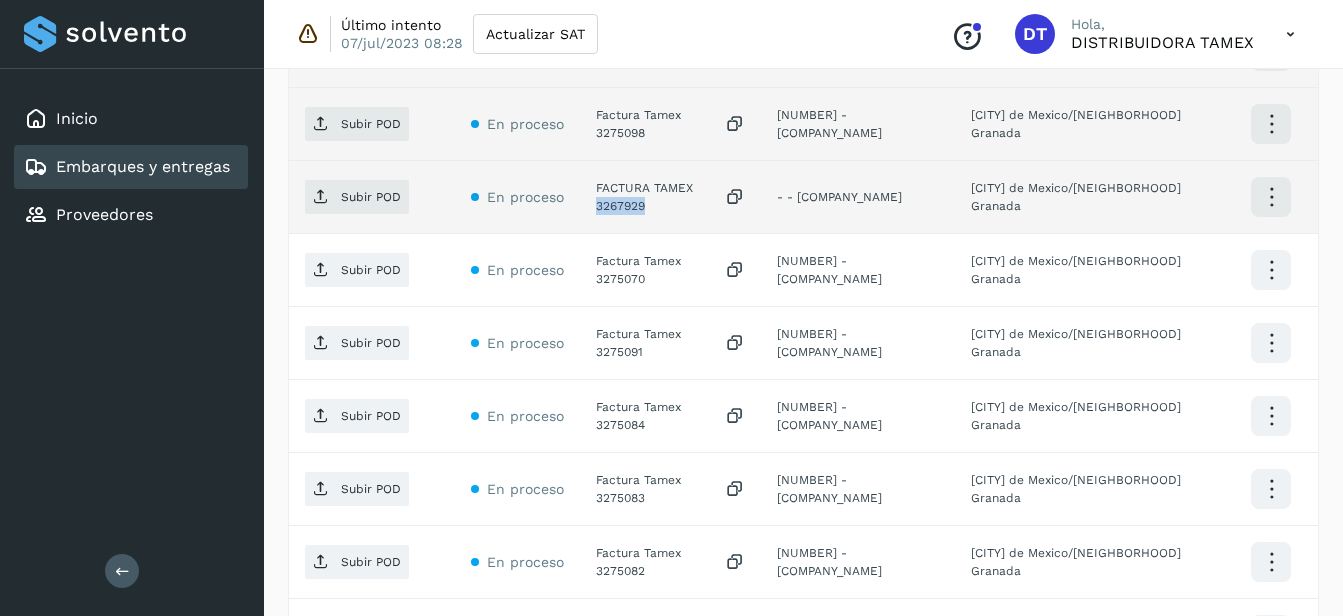 click on "FACTURA TAMEX 3267929" 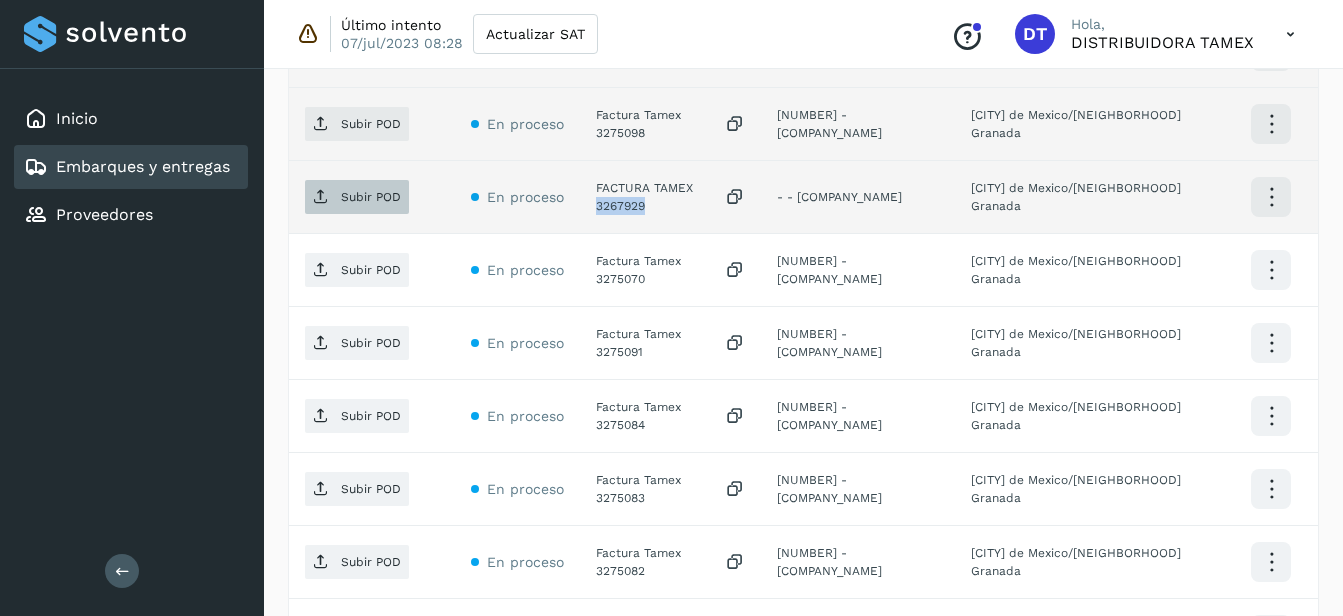 click on "Subir POD" at bounding box center (357, 197) 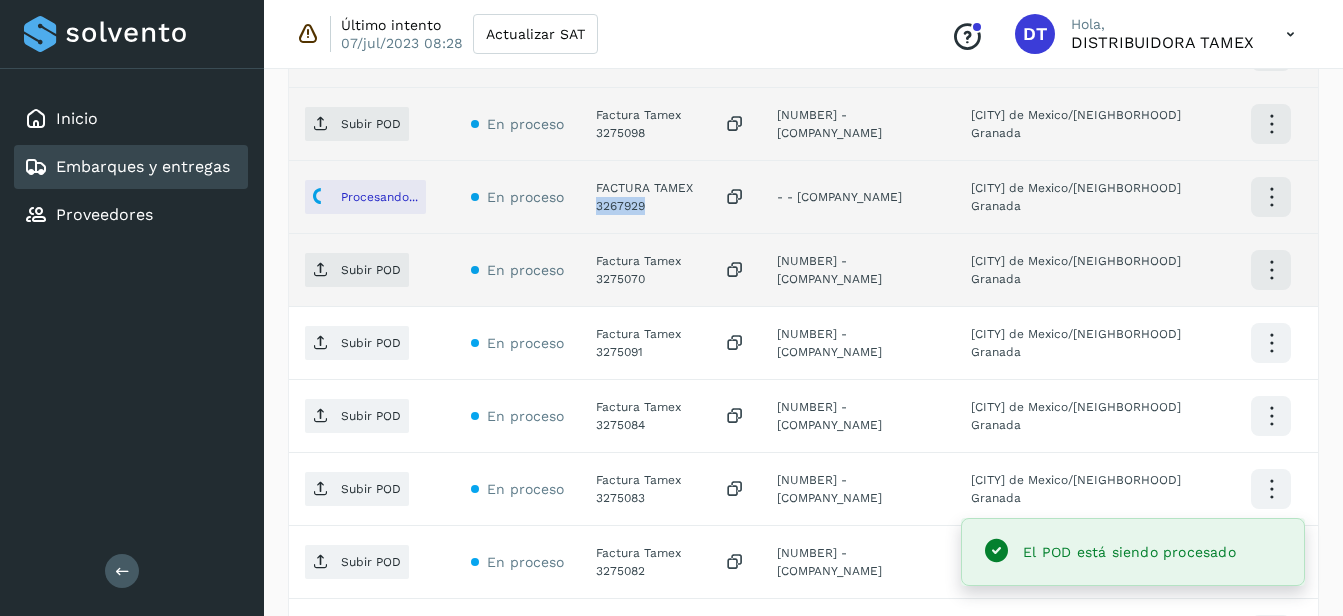 scroll, scrollTop: 1156, scrollLeft: 0, axis: vertical 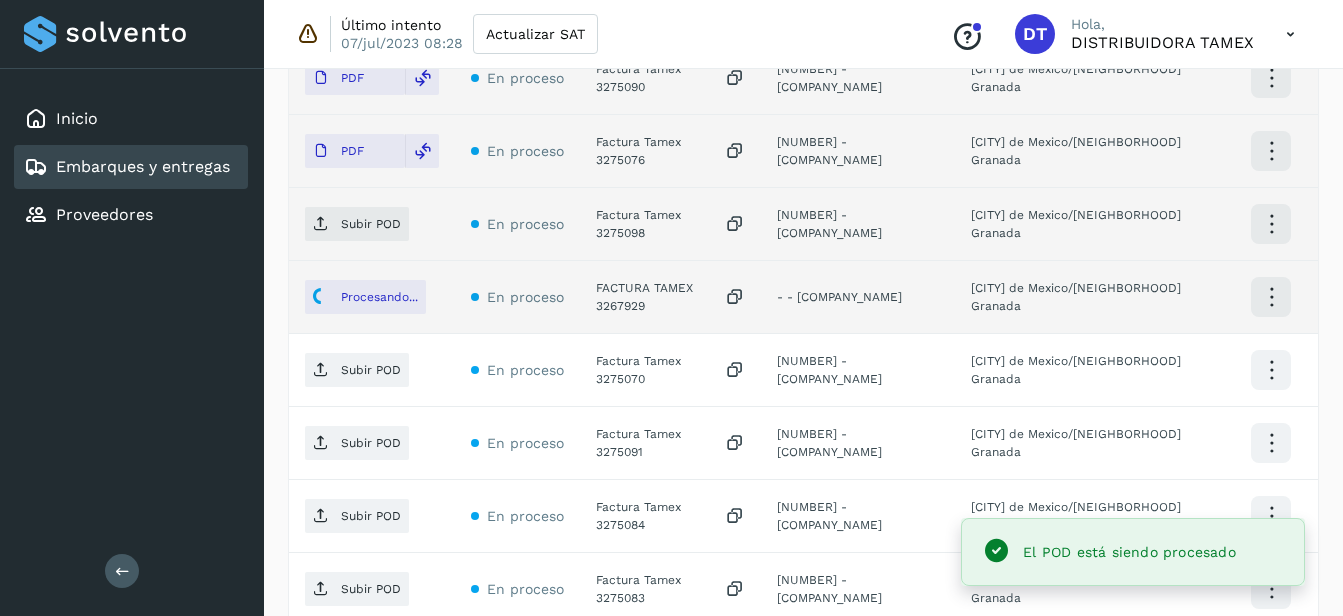 click on "Factura Tamex 3275098" 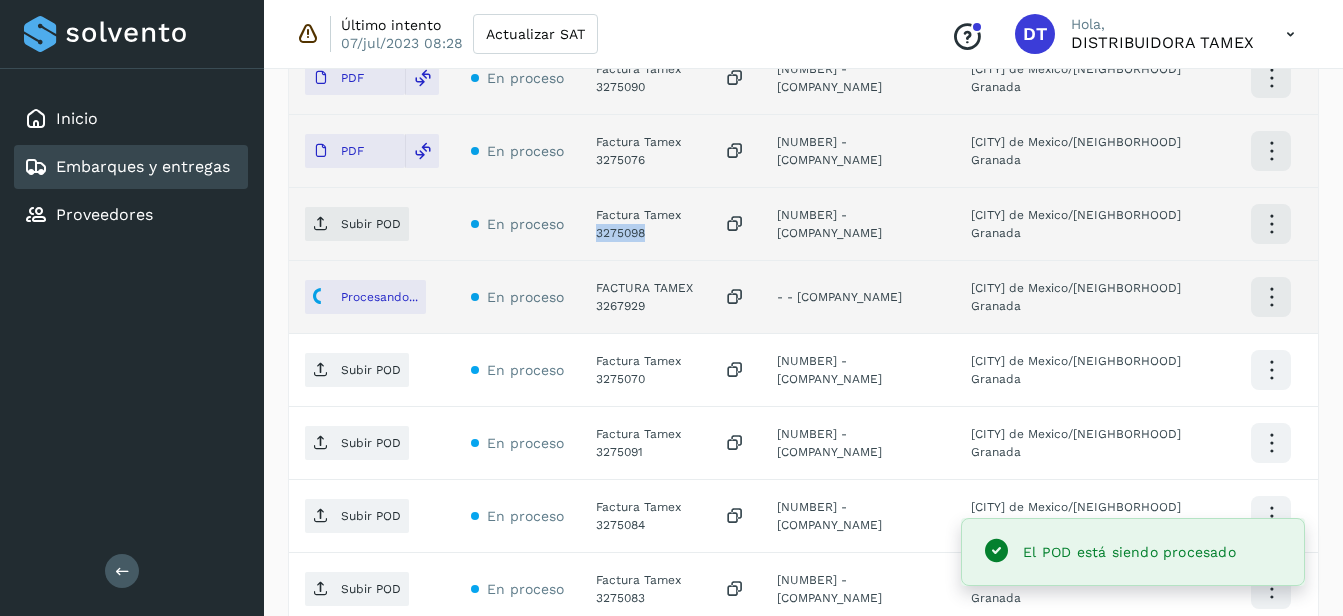 click on "Factura Tamex 3275098" 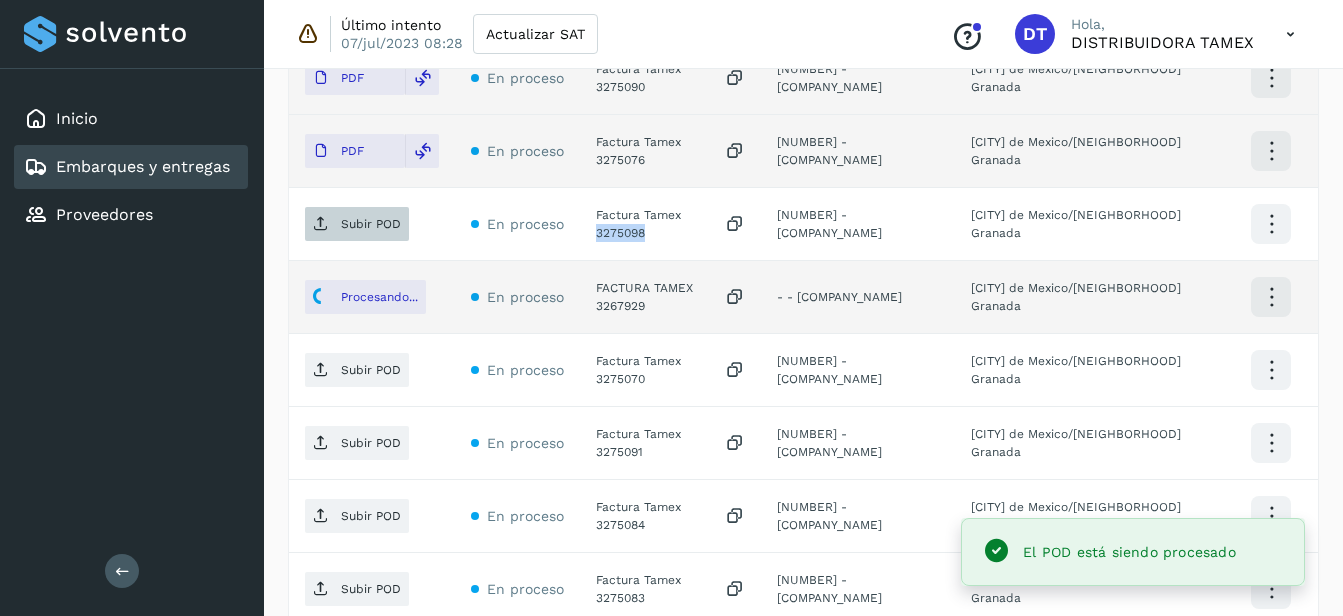click on "Inicio Embarques y entregas Proveedores Salir Último intento 07/jul/[YEAR] [HOUR]:[MINUTE] Actualizar SAT
Conoce nuestros beneficios
DT Hola, DISTRIBUIDORA TAMEX Embarques y entregas Embarque #[EMBARQUE_ID]  ✨ Muy pronto podrás gestionar todos tus accesorios desde esta misma página. Conocer más Embarque En proceso
Verifica el estado de la factura o entregas asociadas a este embarque
ID de embarque [EMBARQUE_ID] Fecha de embarque 03/ago/[YEAR] [HOUR]:[MINUTE] Proveedor Tamex Costo planificado  $[PRICE] [CURRENCY]  Cliente emisor Tamex Entregas [NUMBER] Origen Av. Pirules 1115 [NEIGHBORHOOD] Facturas Asociar factura Aún no has subido ninguna factura Entregas En proceso Selecciona un estado Limpiar filtros POD
El tamaño máximo de archivo es de 20 Mb.
Estado ID de entrega Cliente receptor Destino Acciones PDF En proceso Factura Tamex [NUMBER]  [NUMBER] - [COMPANY_NAME] PDF En proceso PDF PDF **" 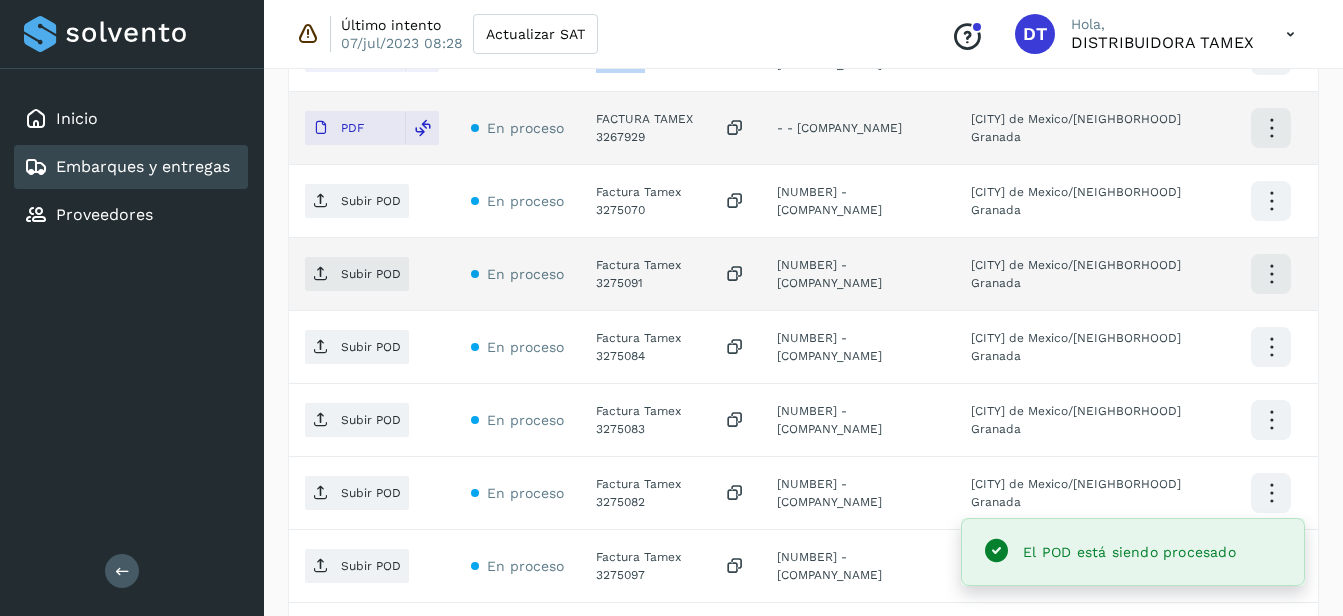 scroll, scrollTop: 1356, scrollLeft: 0, axis: vertical 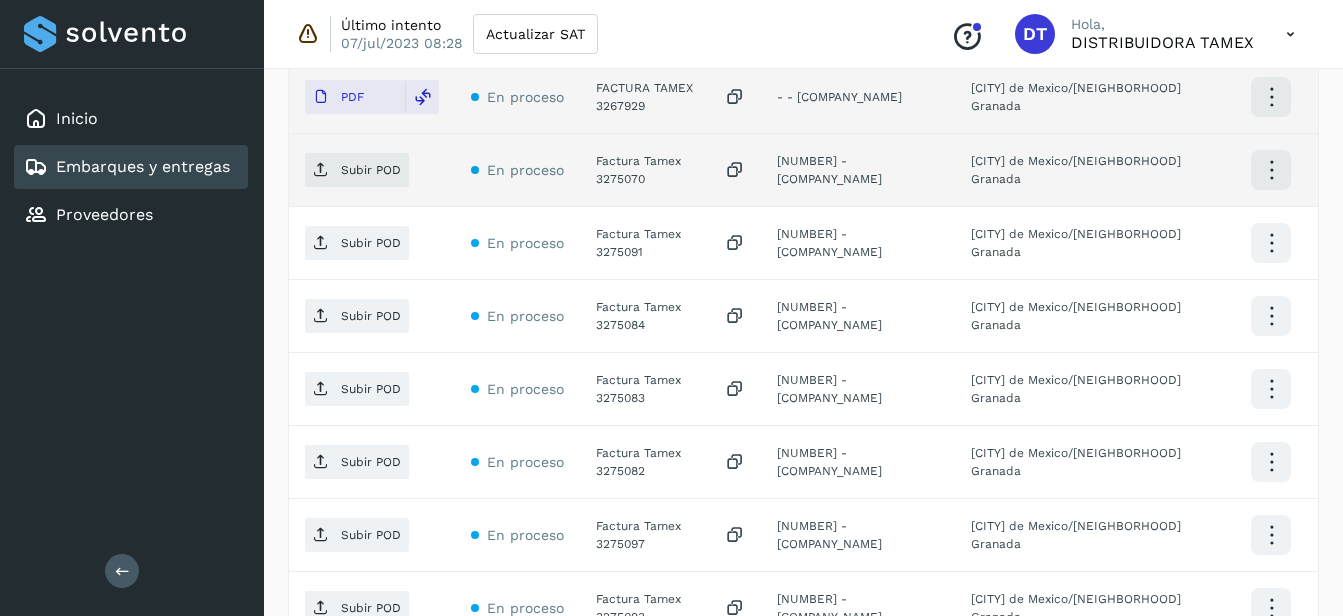 click on "Factura Tamex 3275070" 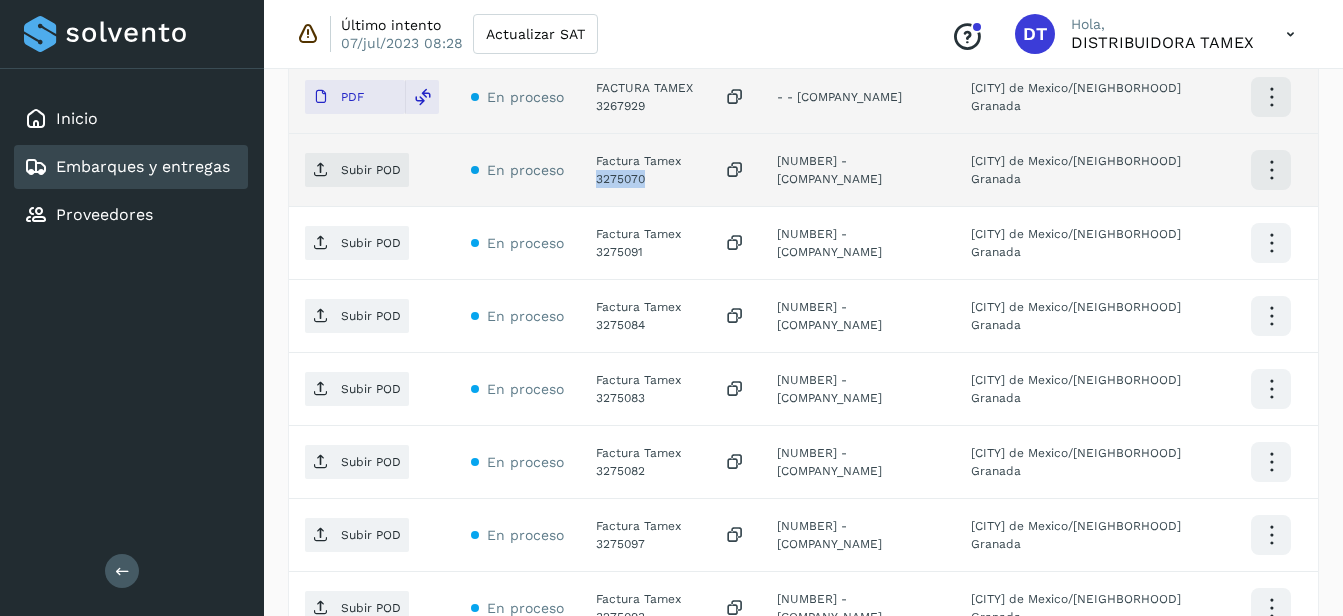 click on "Factura Tamex 3275070" 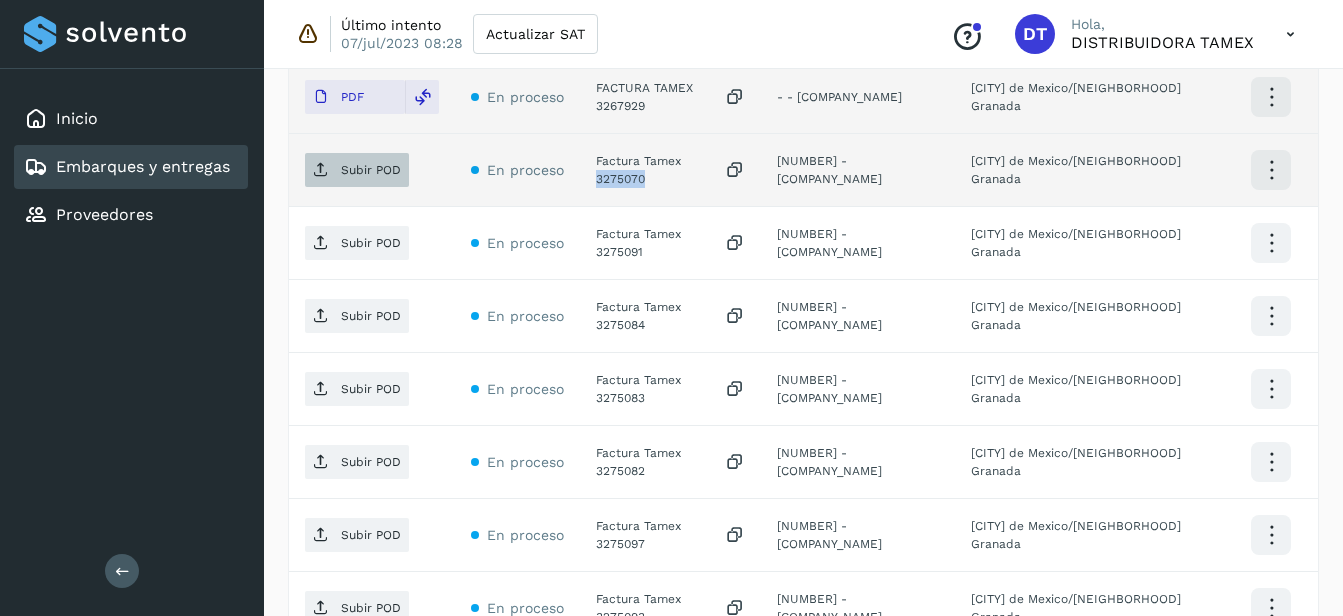 click on "Subir POD" at bounding box center (357, 170) 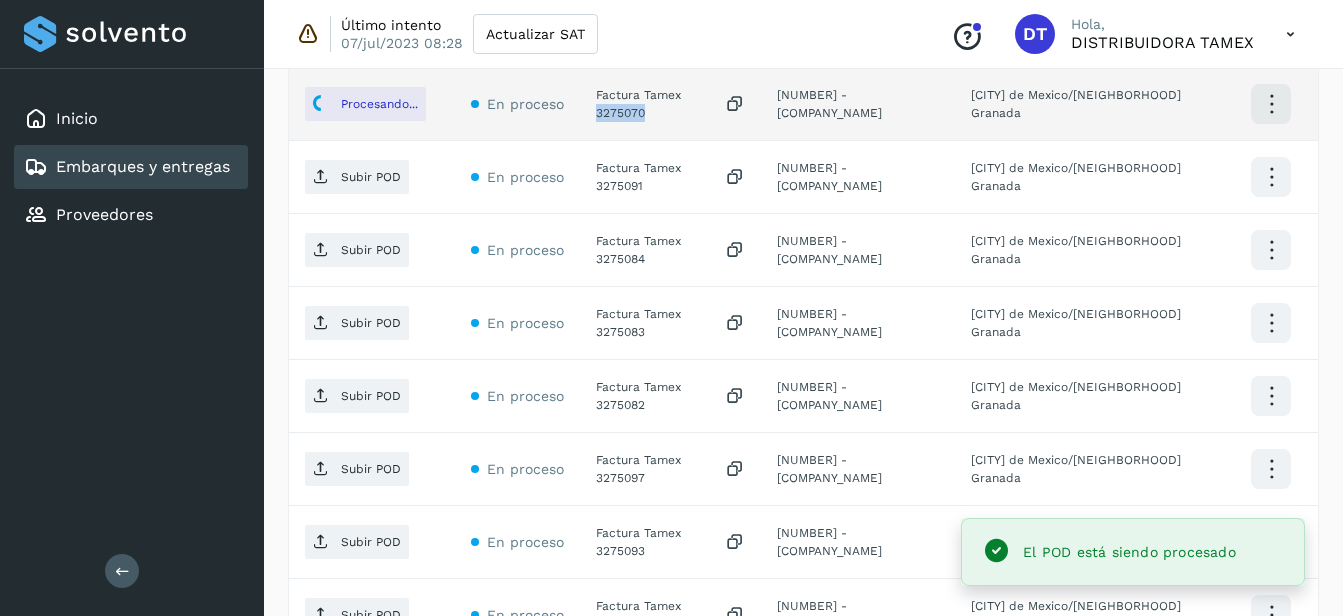 scroll, scrollTop: 1456, scrollLeft: 0, axis: vertical 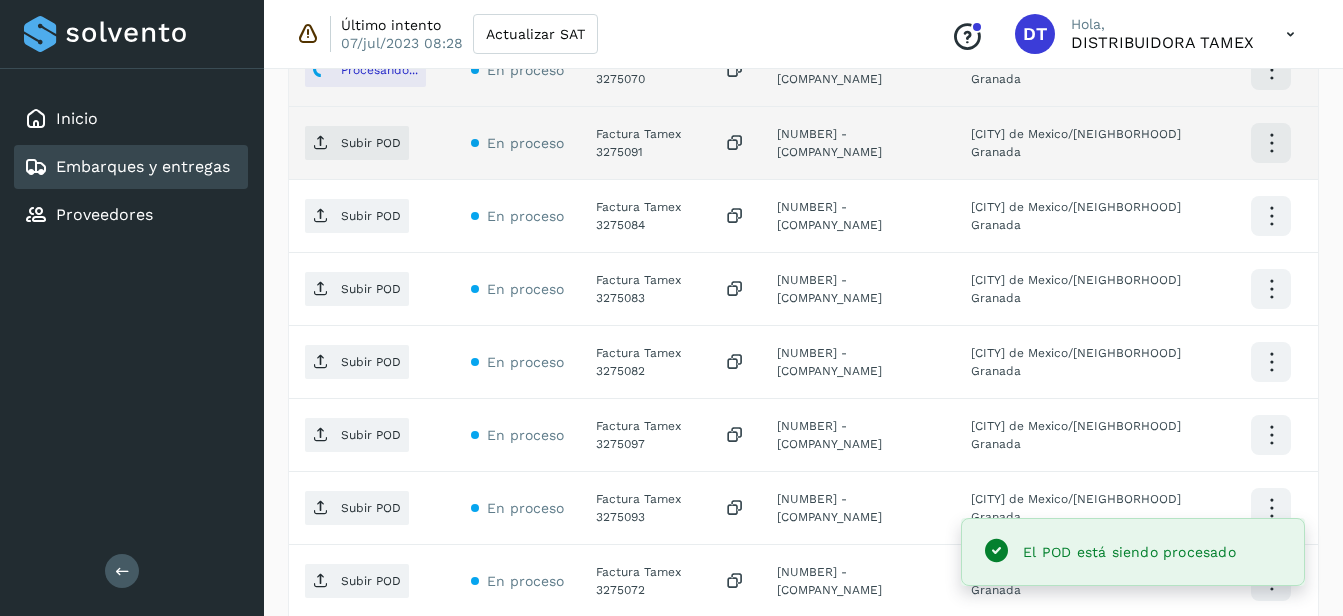 click on "Factura Tamex 3275091" 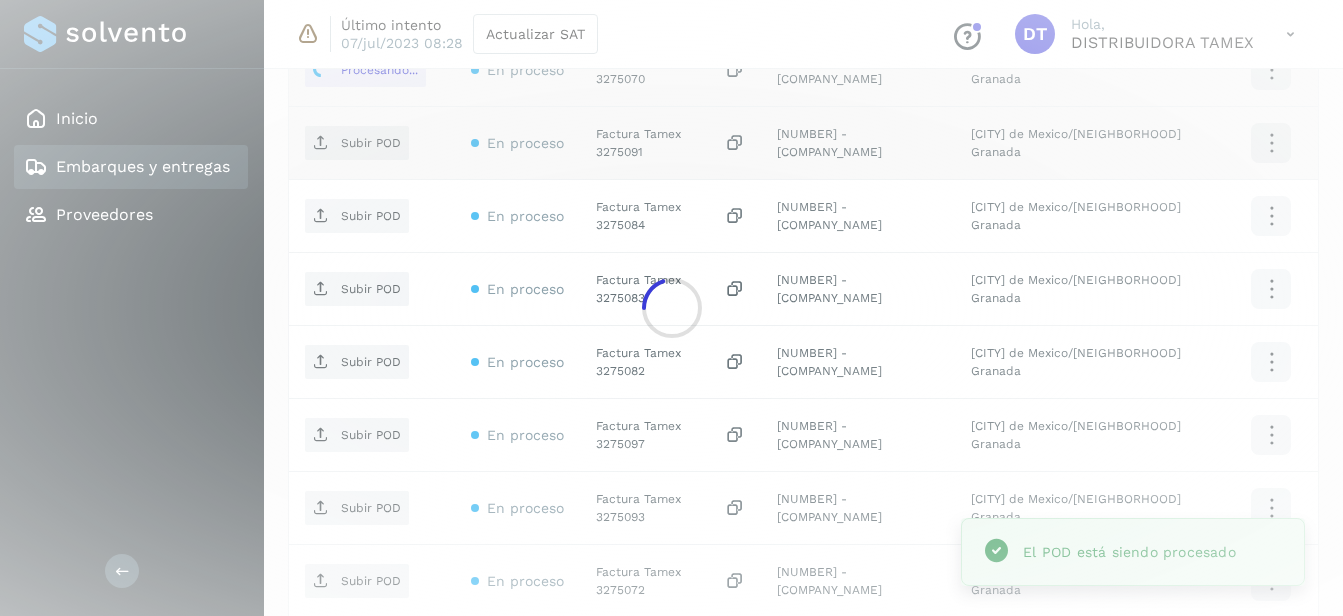 click 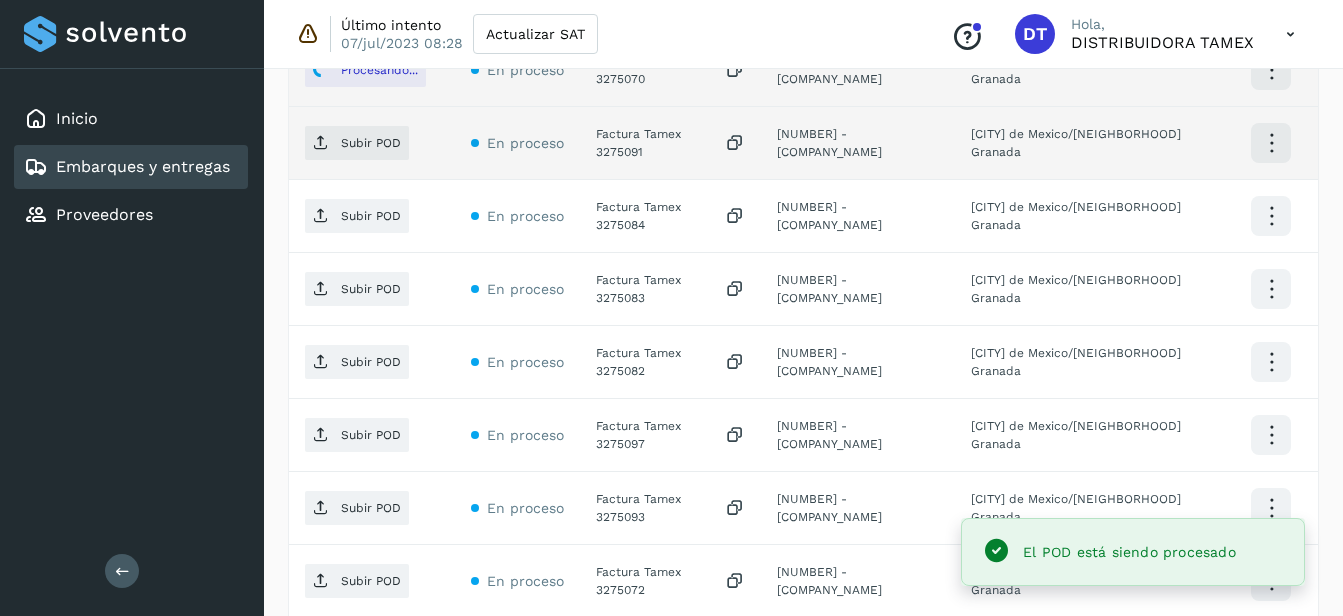 click on "Factura Tamex 3275091" 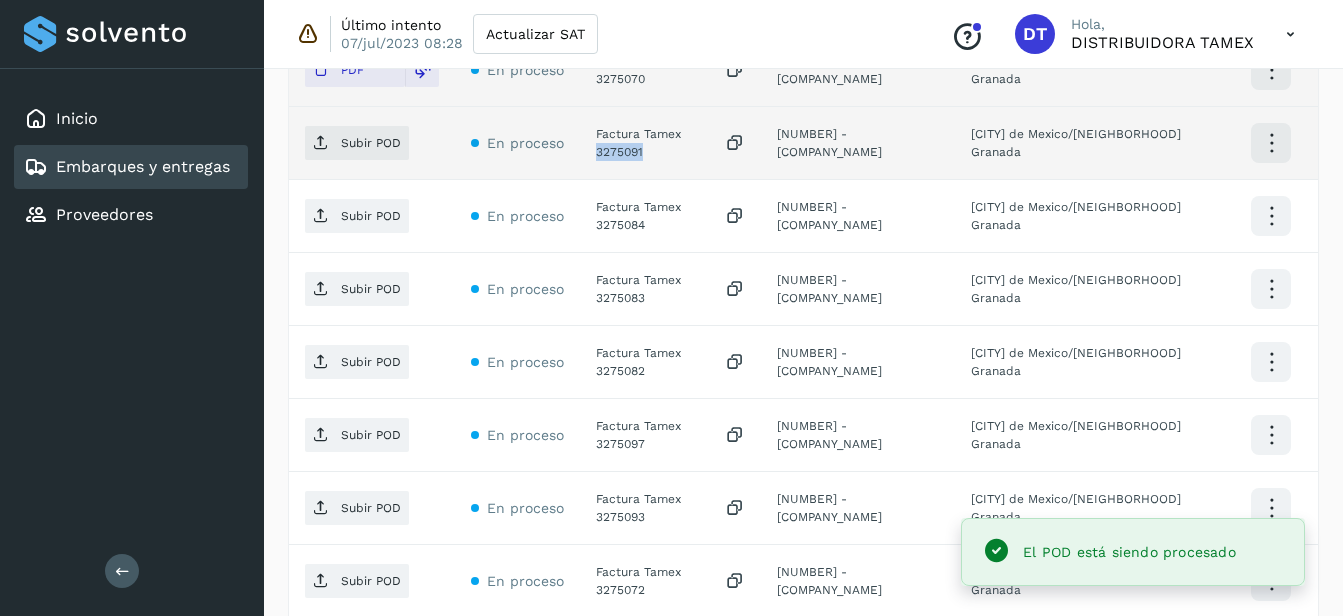 click on "Factura Tamex 3275091" 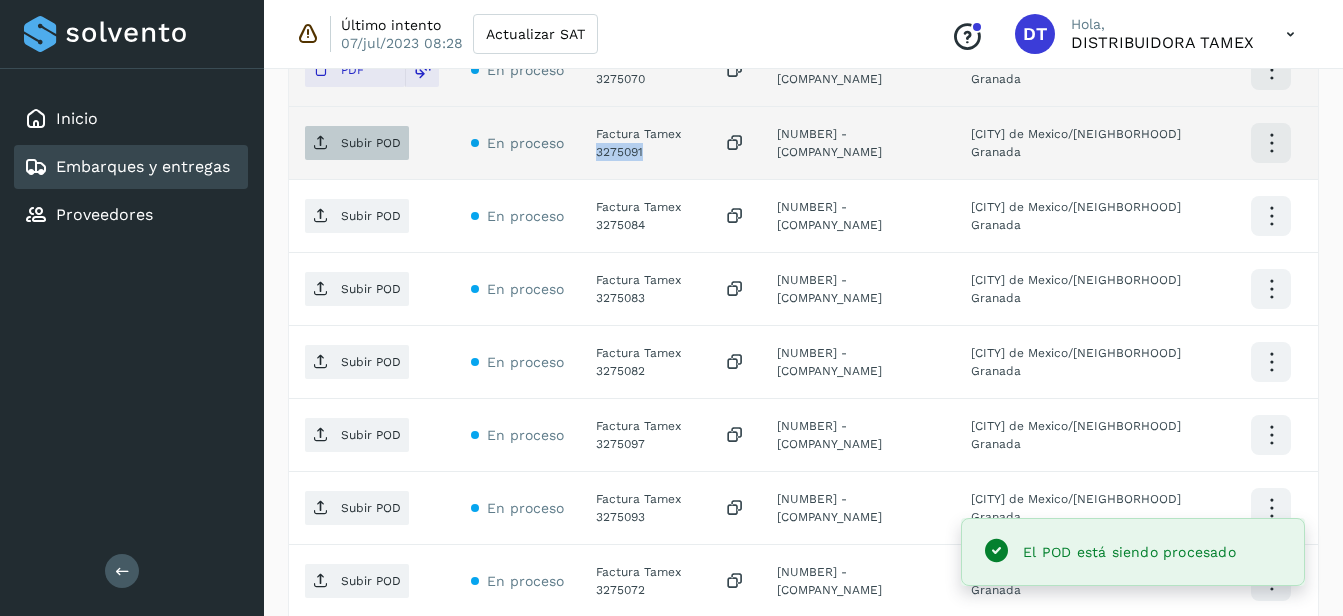 click on "Subir POD" at bounding box center (357, 143) 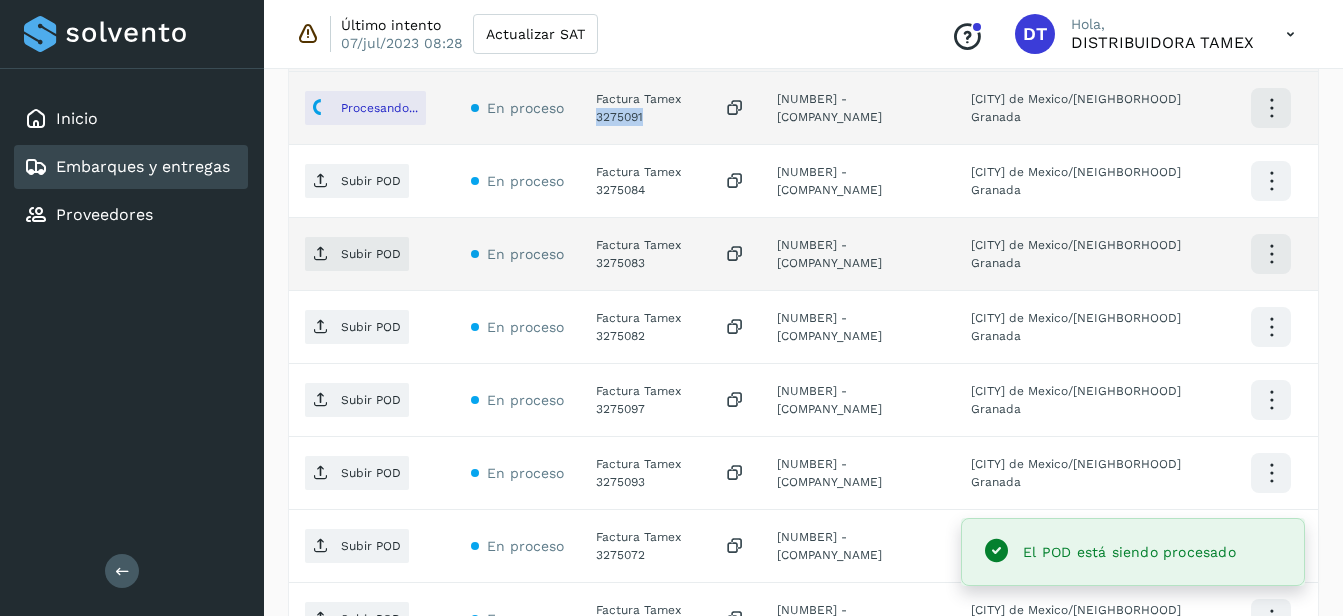 scroll, scrollTop: 1456, scrollLeft: 0, axis: vertical 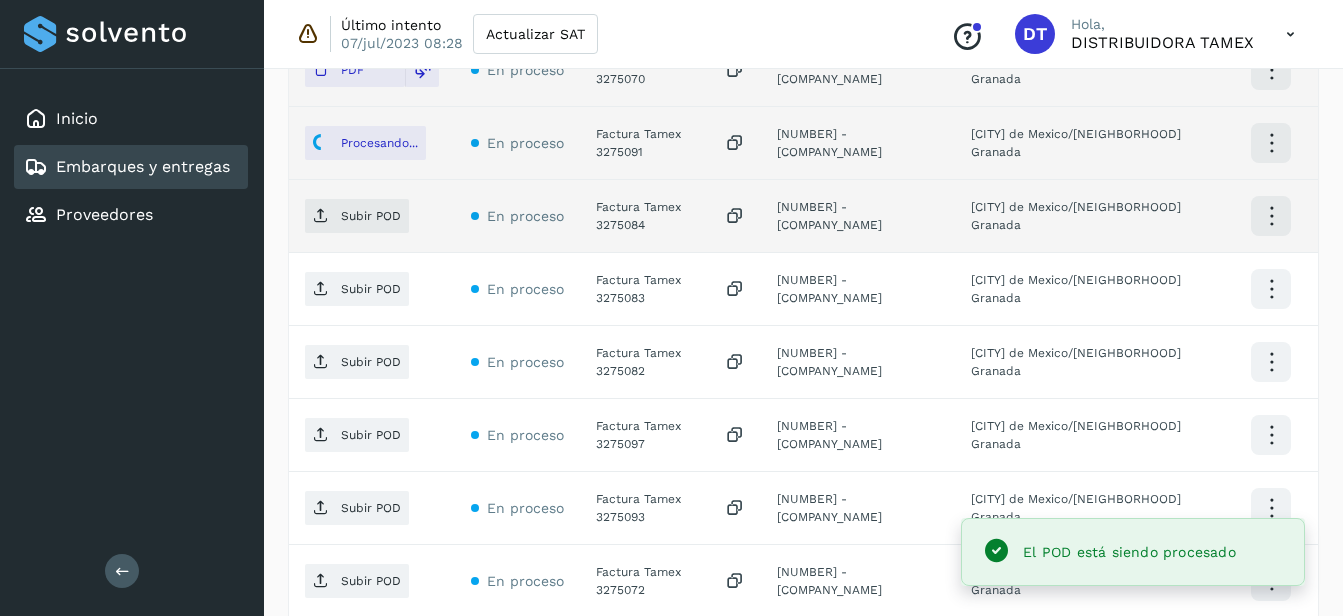 click on "Factura Tamex 3275084" 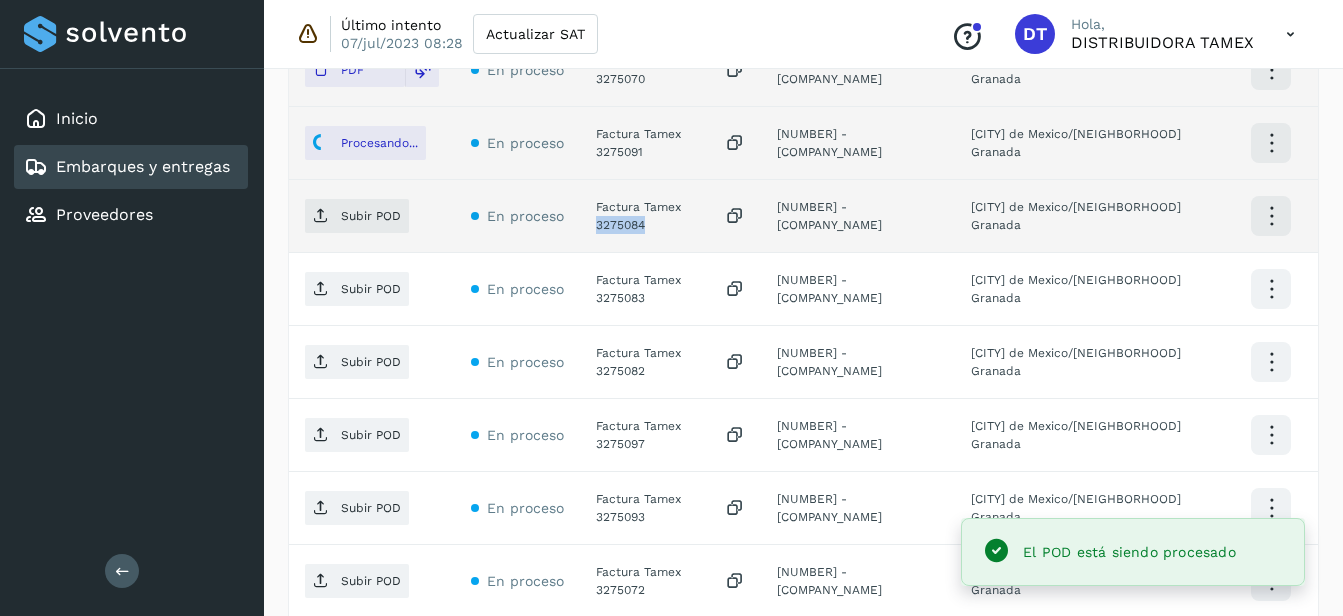 click on "Factura Tamex 3275084" 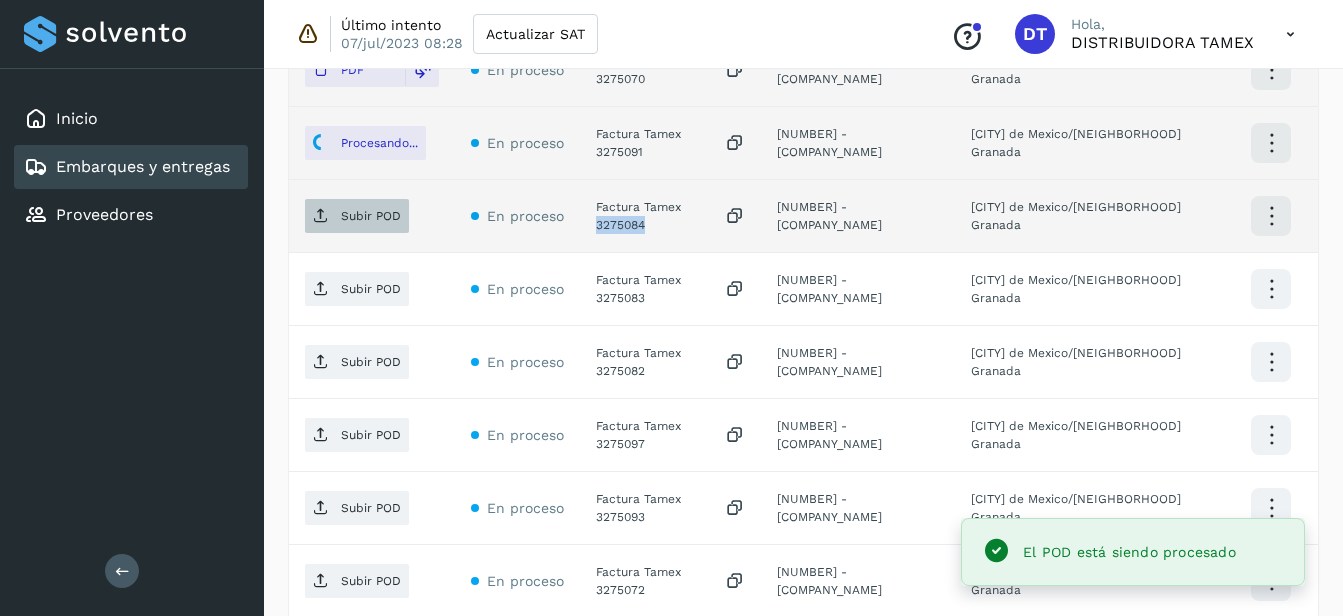 click on "Subir POD" at bounding box center [371, 216] 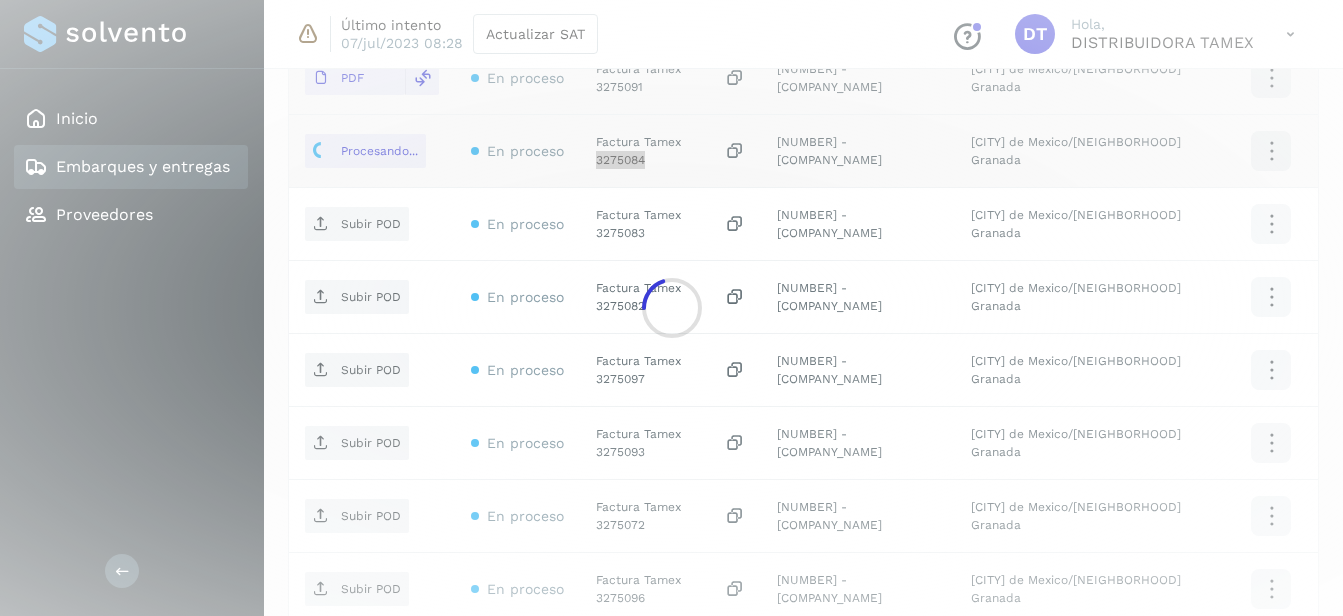 scroll, scrollTop: 1556, scrollLeft: 0, axis: vertical 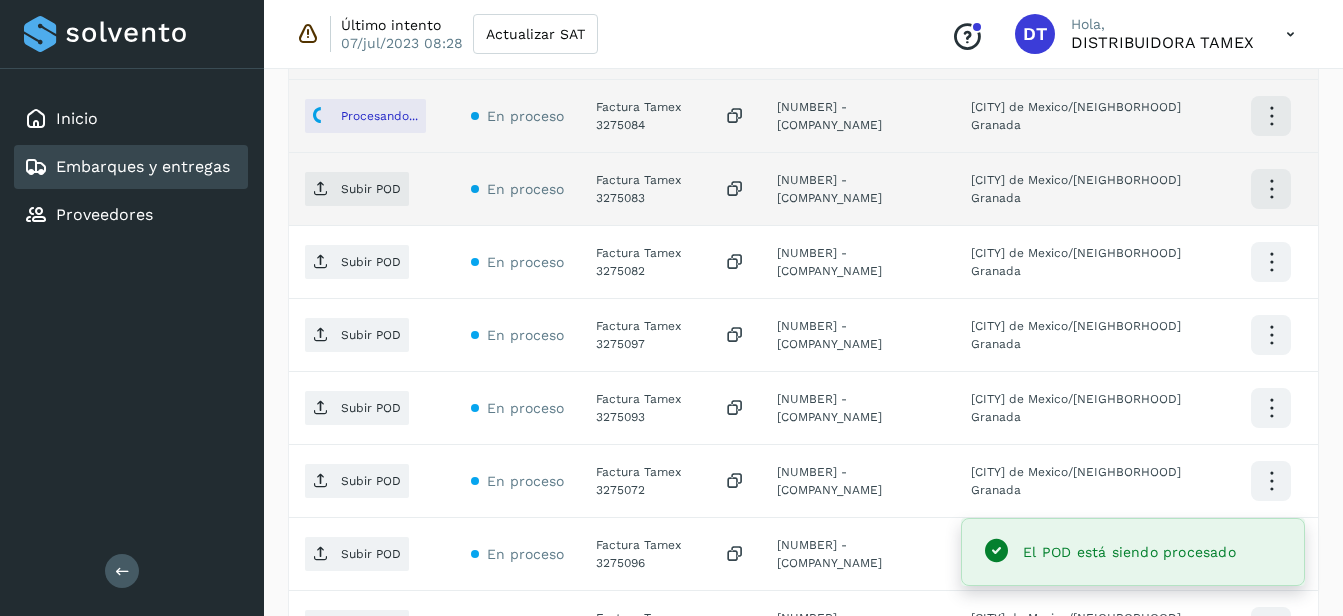 click on "Factura Tamex 3275083" 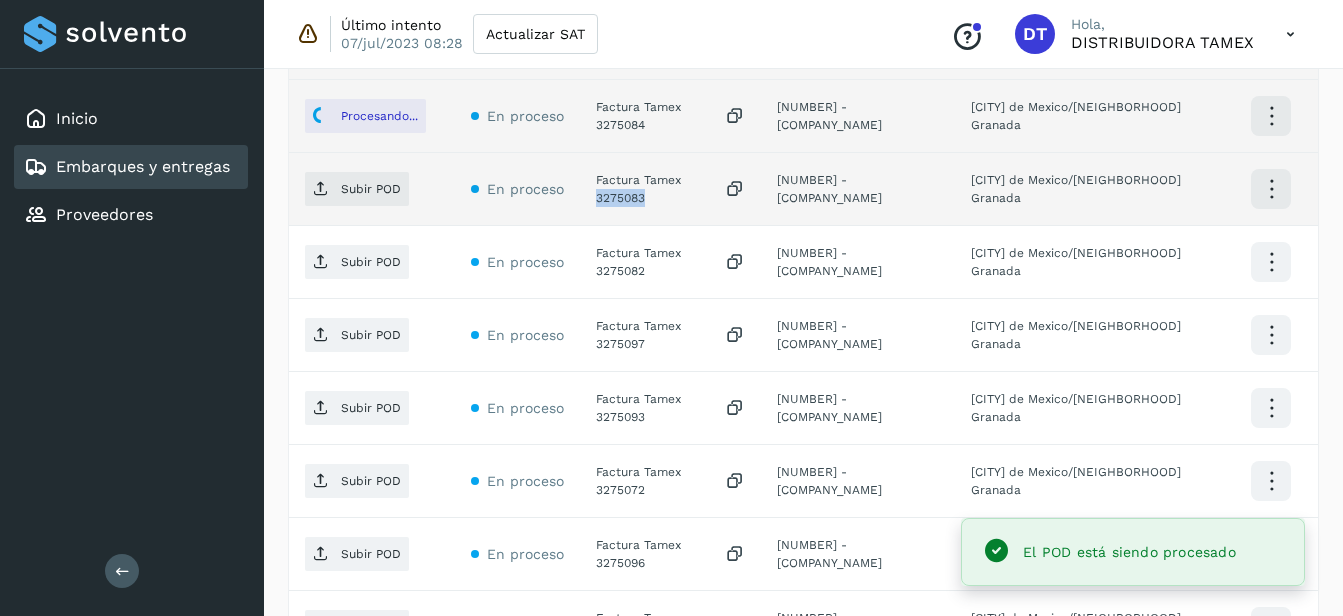 click on "Factura Tamex 3275083" 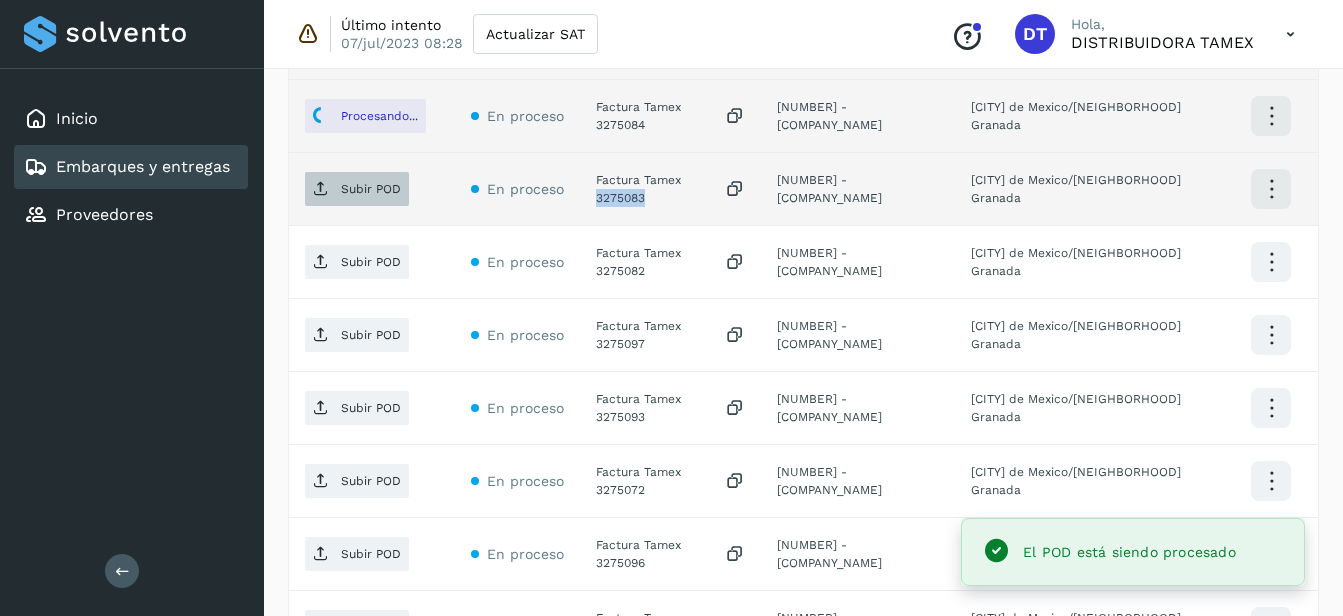 click on "Subir POD" at bounding box center [357, 189] 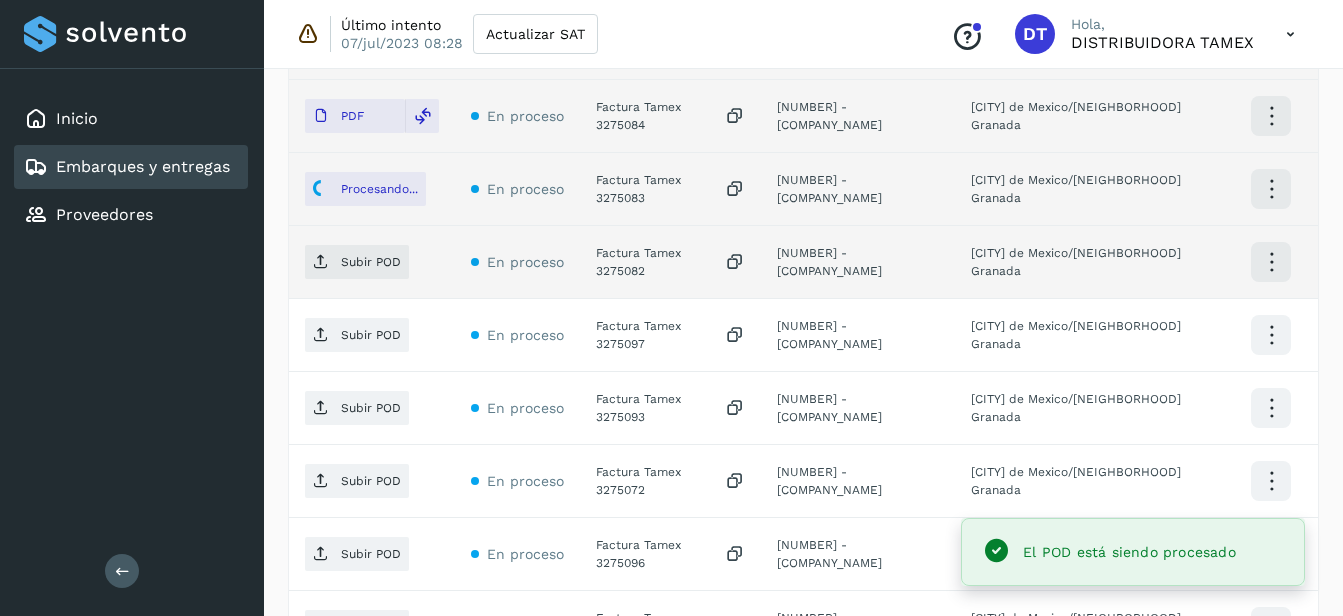 click on "Factura Tamex 3275082" 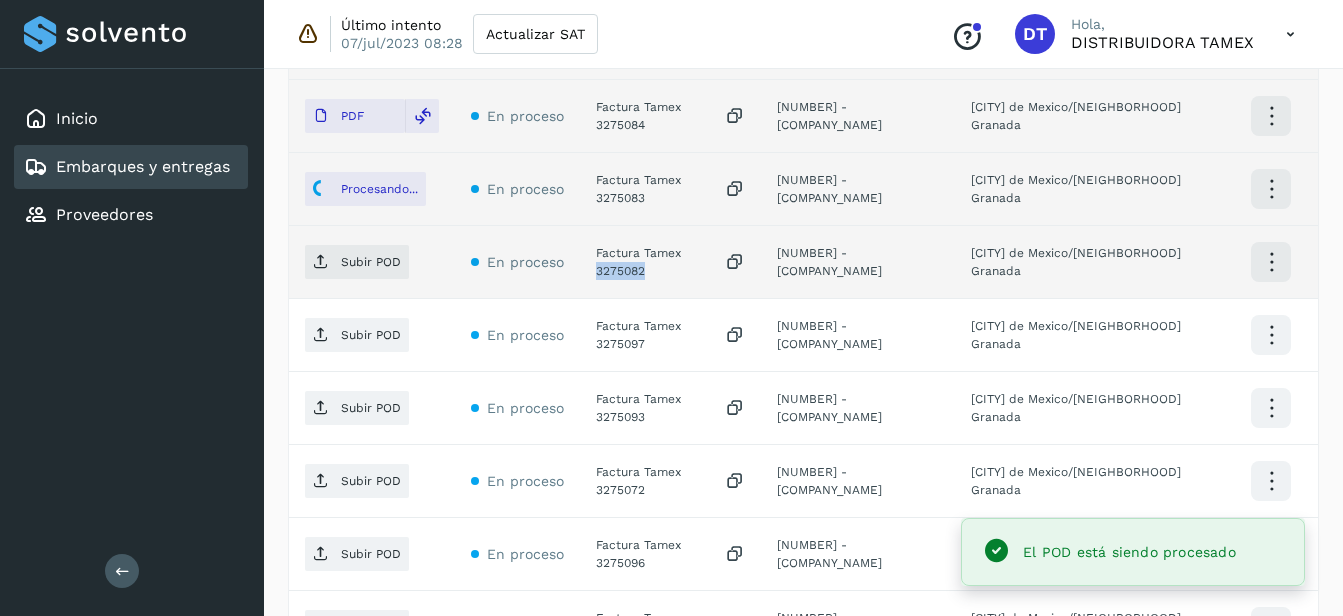 click on "Factura Tamex 3275082" 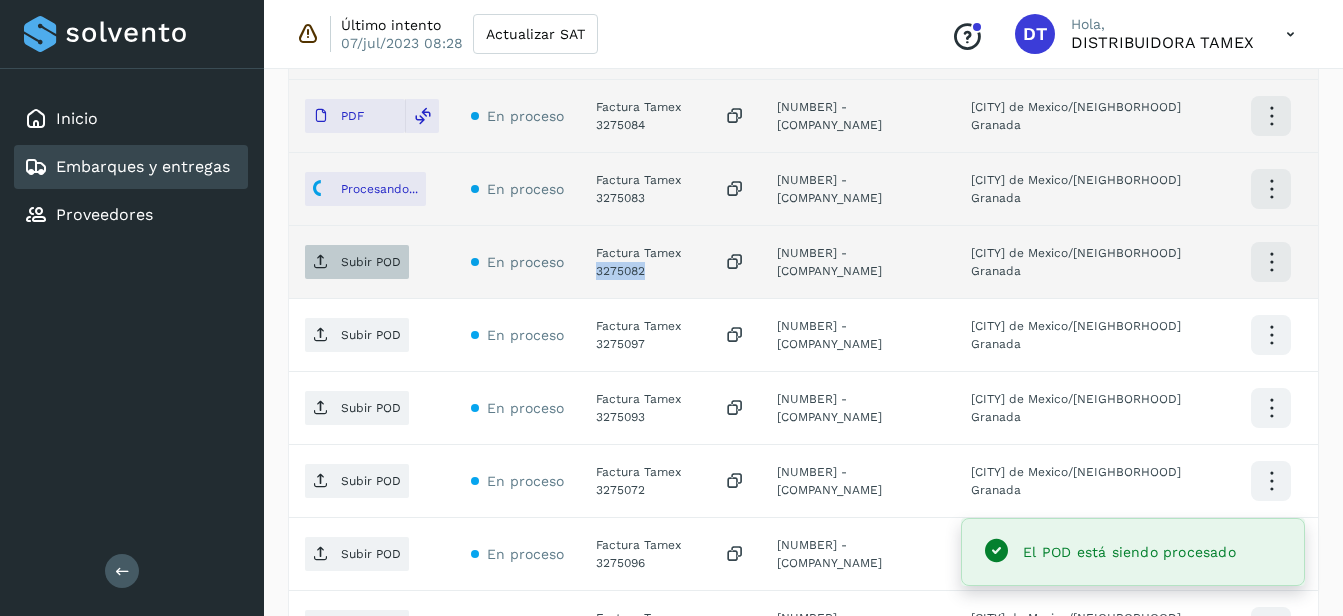 click on "Subir POD" at bounding box center (371, 262) 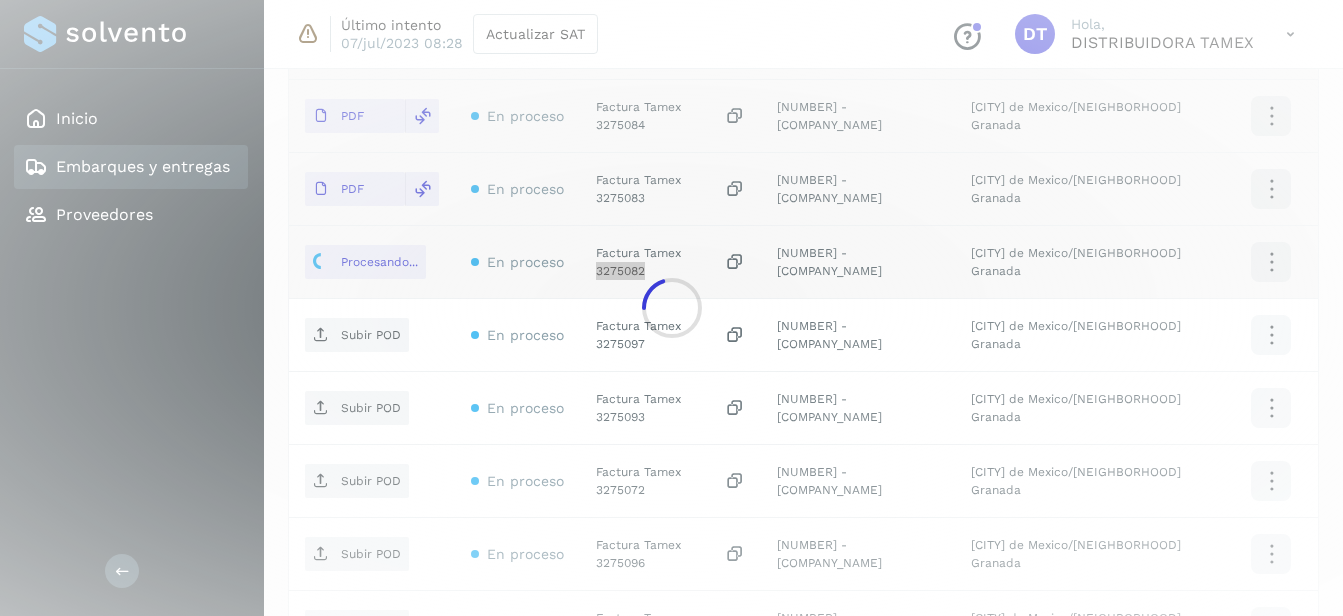 scroll, scrollTop: 1656, scrollLeft: 0, axis: vertical 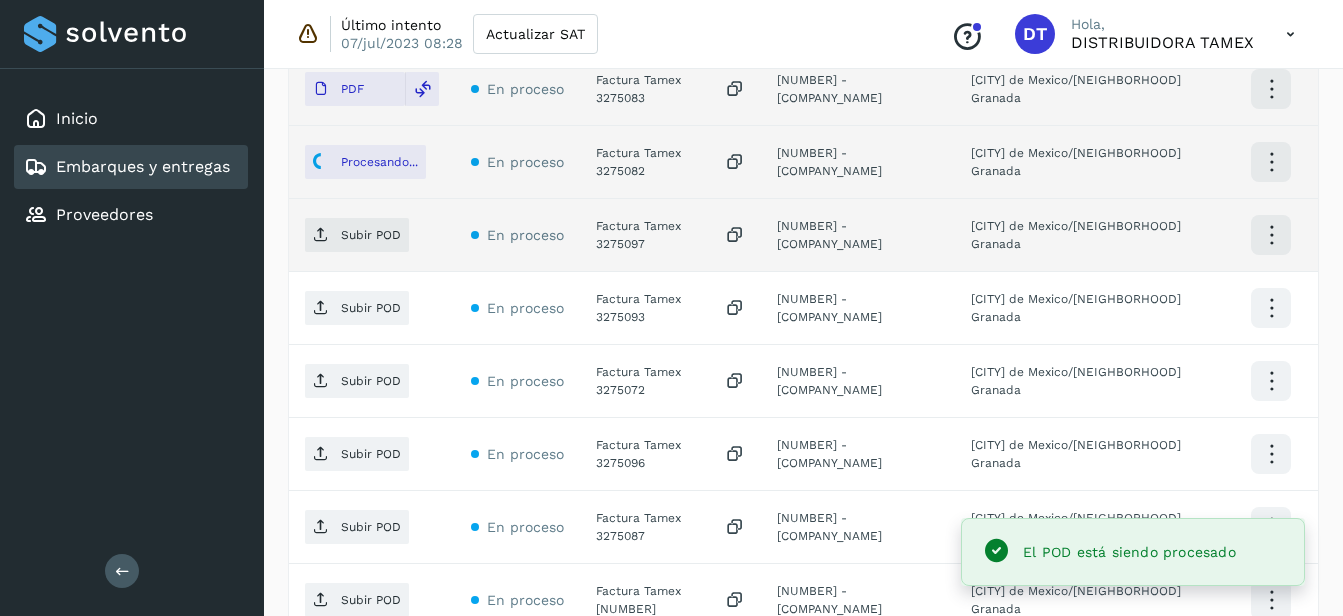 click on "Factura Tamex 3275097" 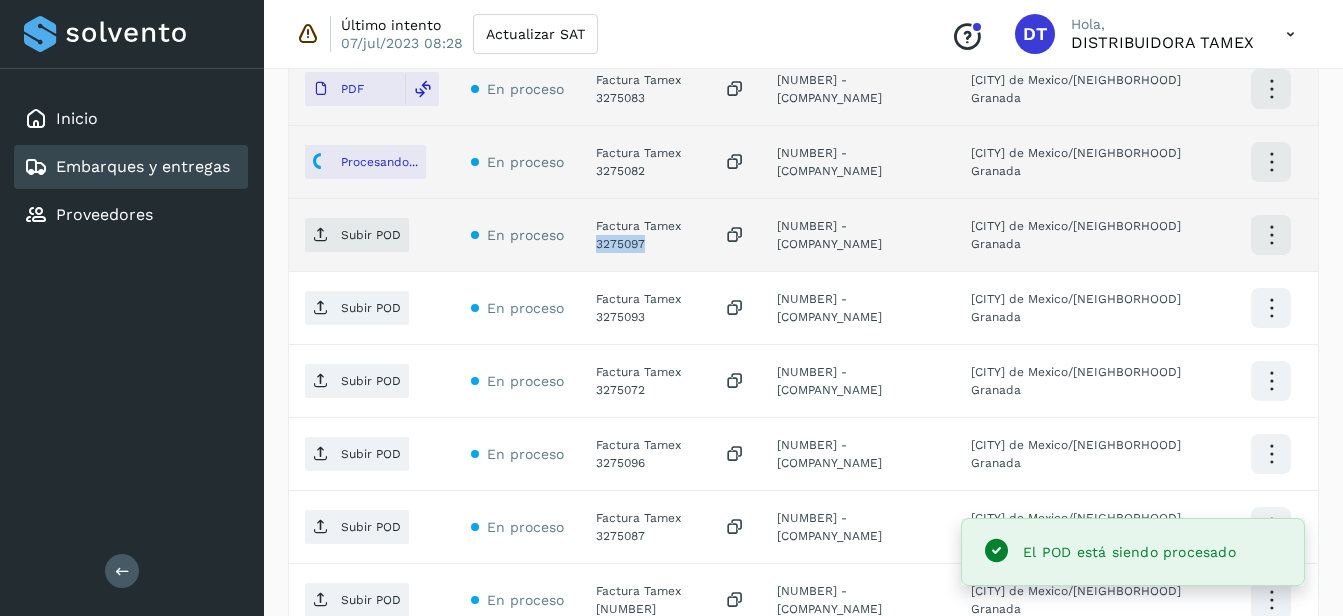 click on "Factura Tamex 3275097" 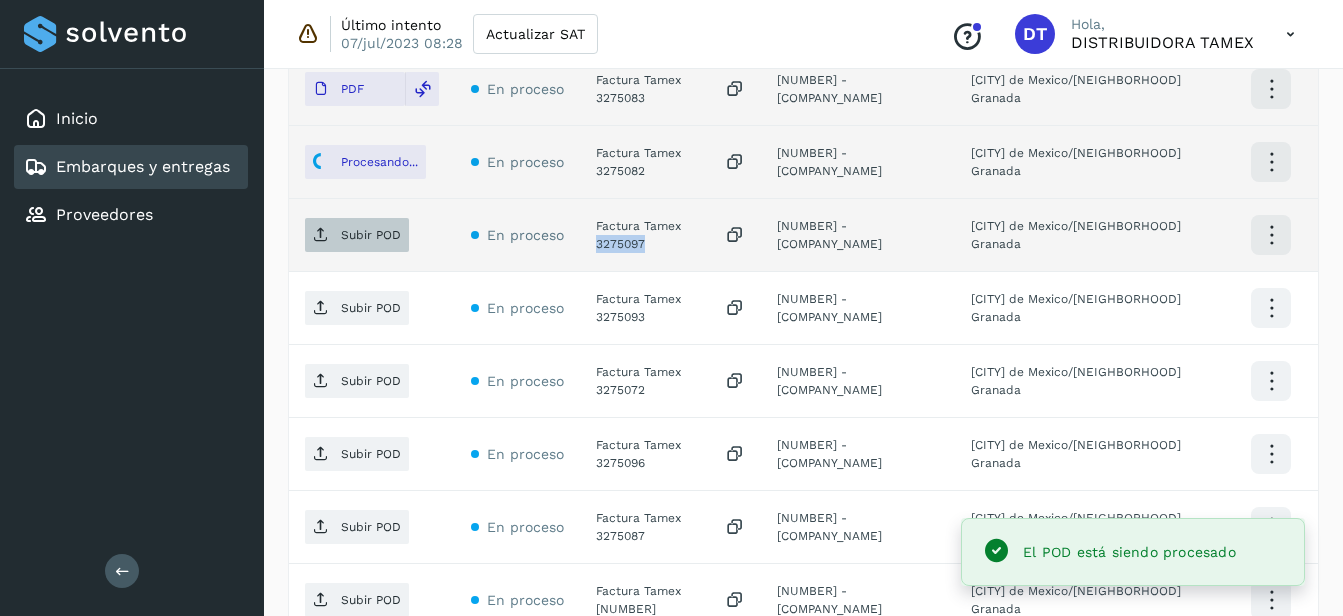 click on "Subir POD" at bounding box center [371, 235] 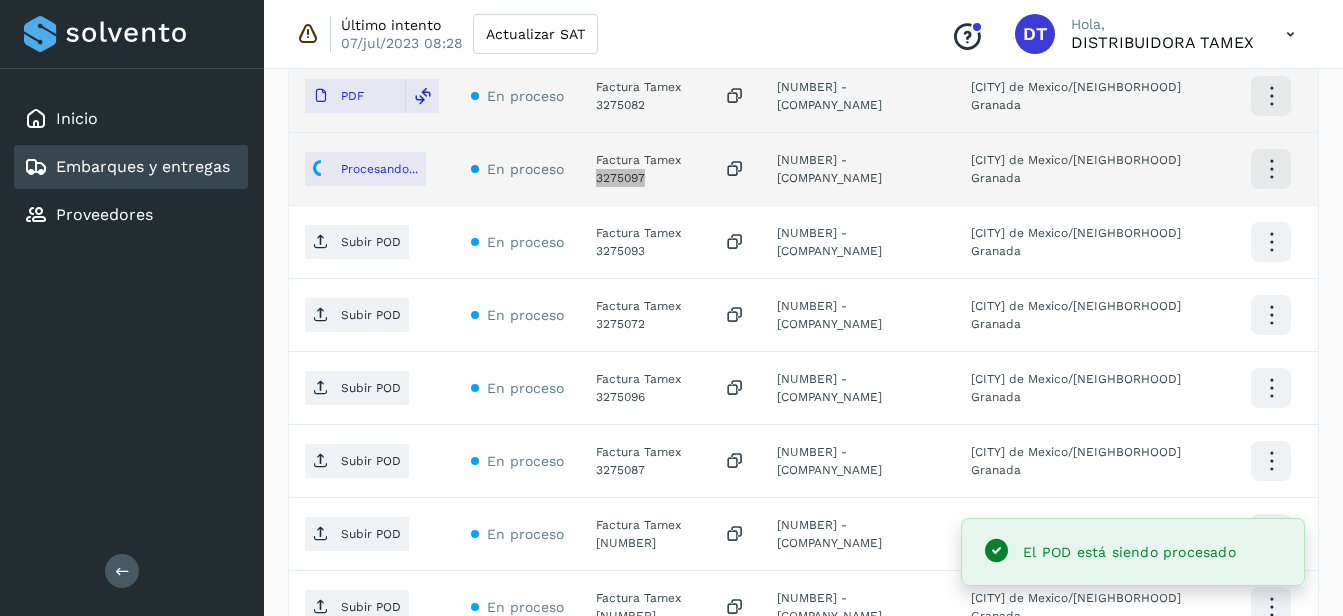scroll, scrollTop: 1756, scrollLeft: 0, axis: vertical 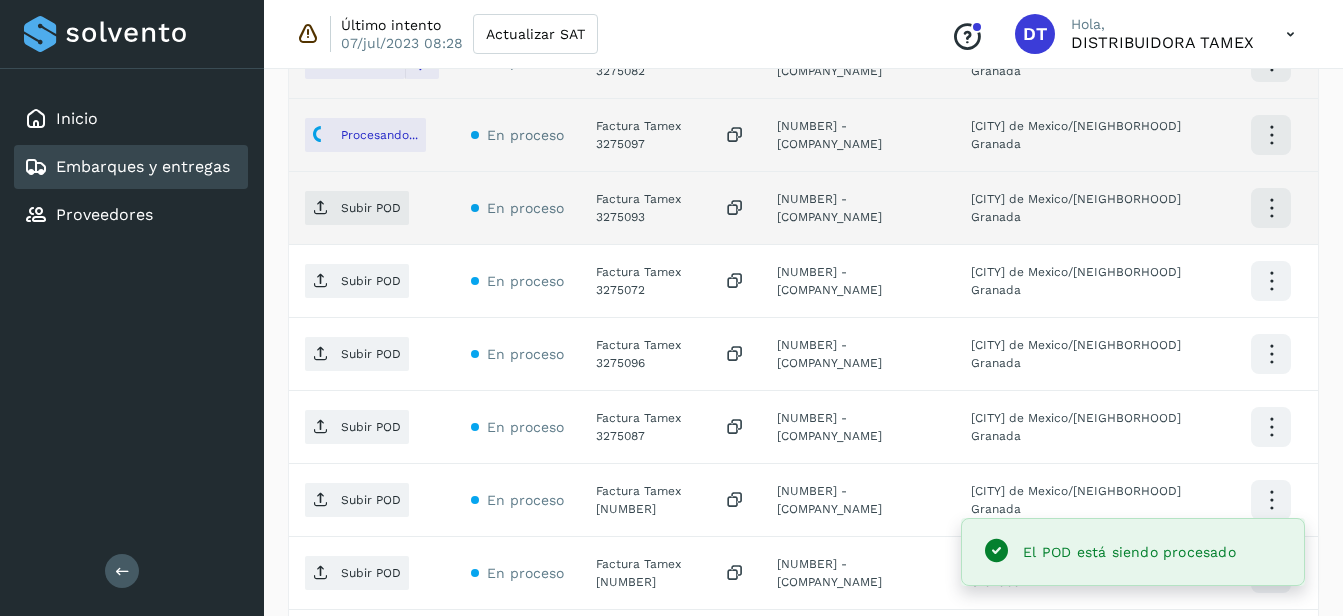 click on "Factura Tamex 3275093" 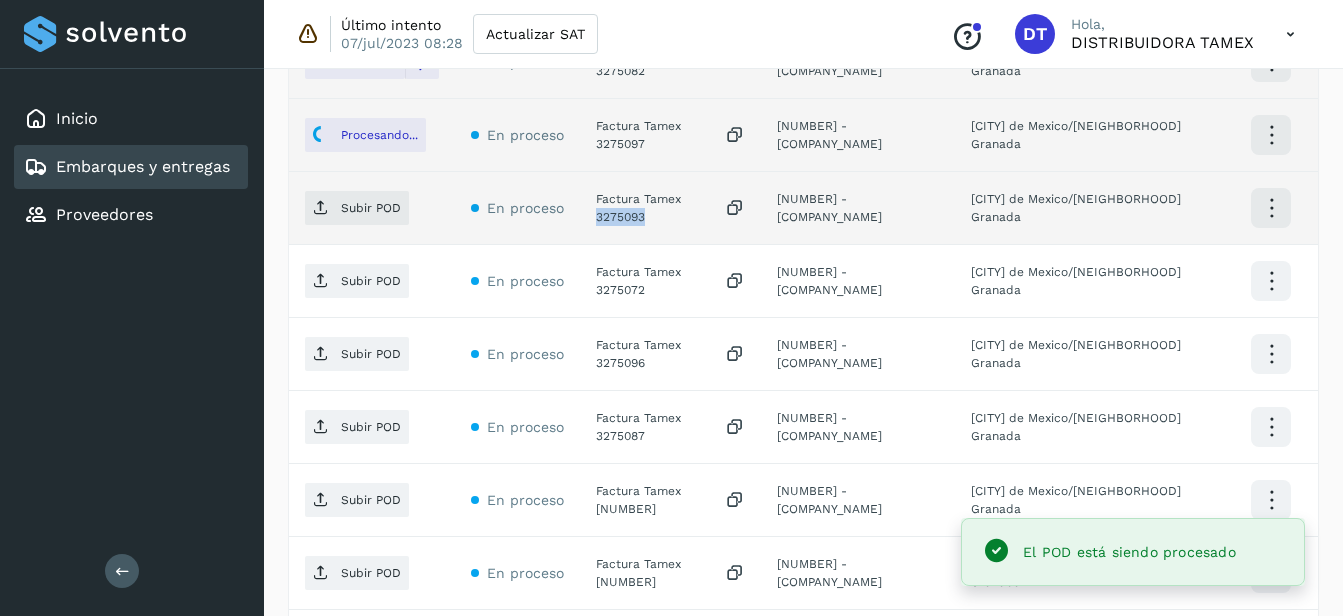 click on "Factura Tamex 3275093" 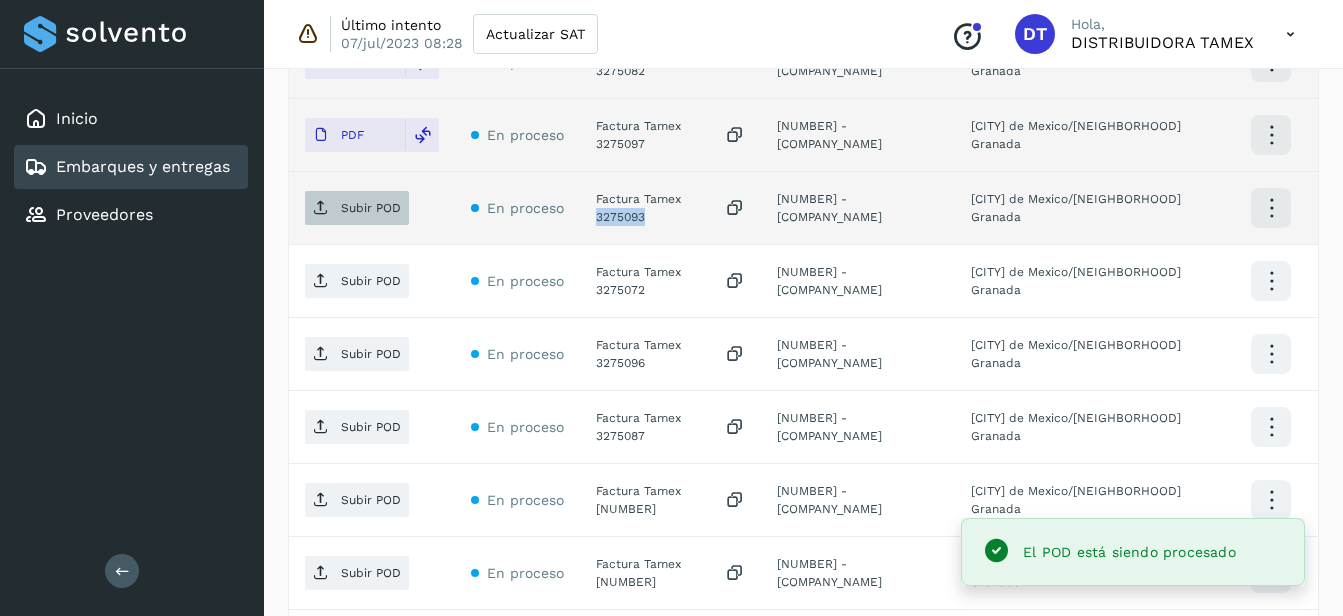 click on "Subir POD" at bounding box center [357, 208] 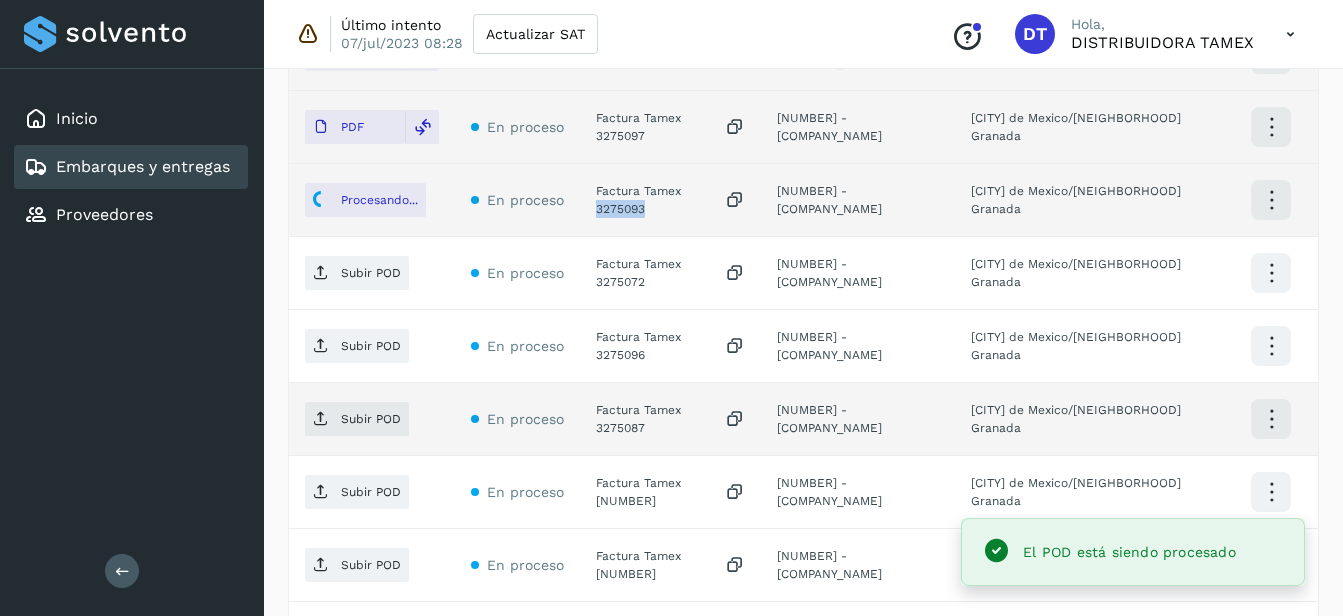 scroll, scrollTop: 1756, scrollLeft: 0, axis: vertical 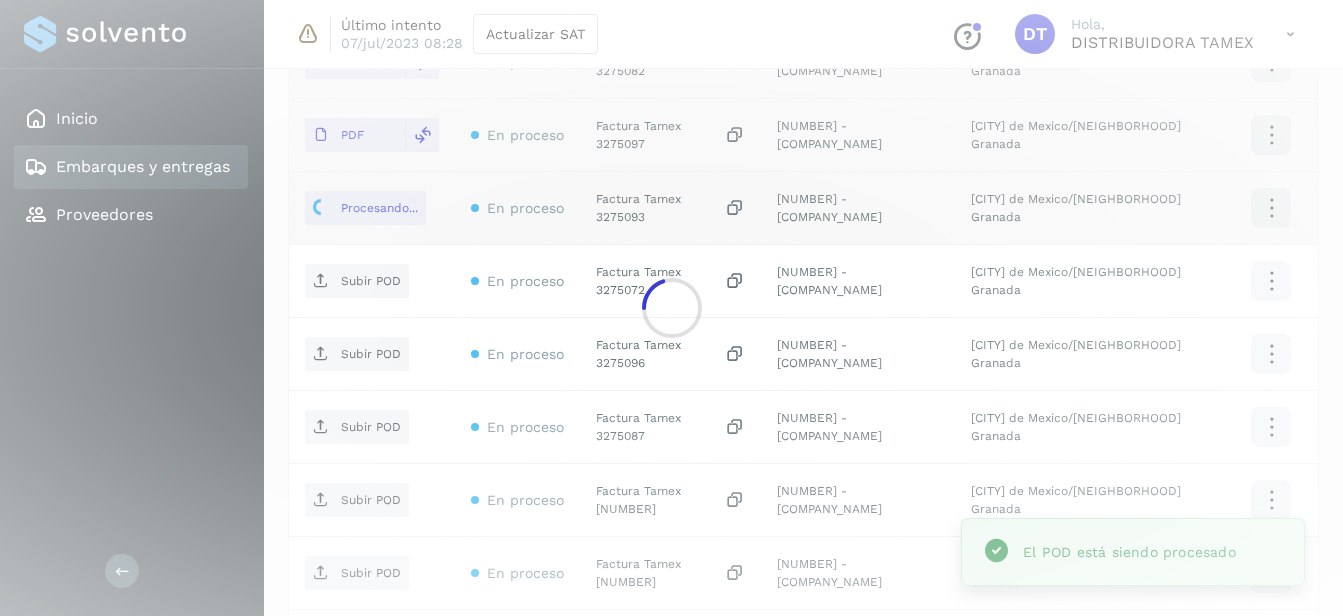 click 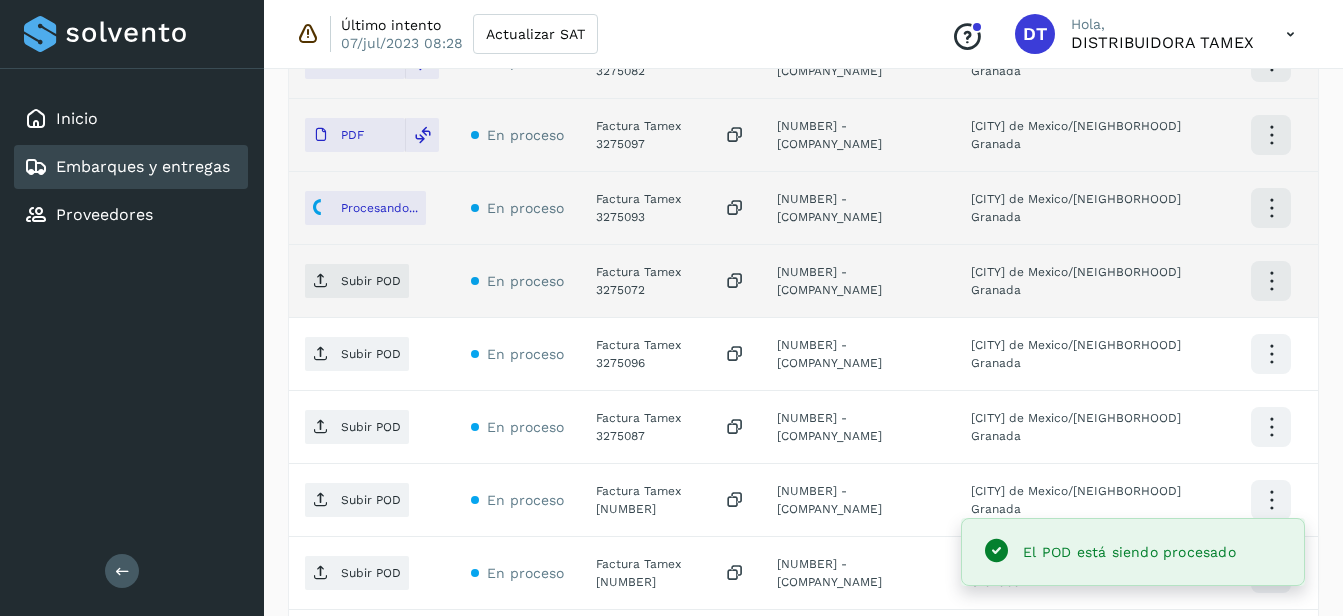 click on "Factura Tamex 3275072" 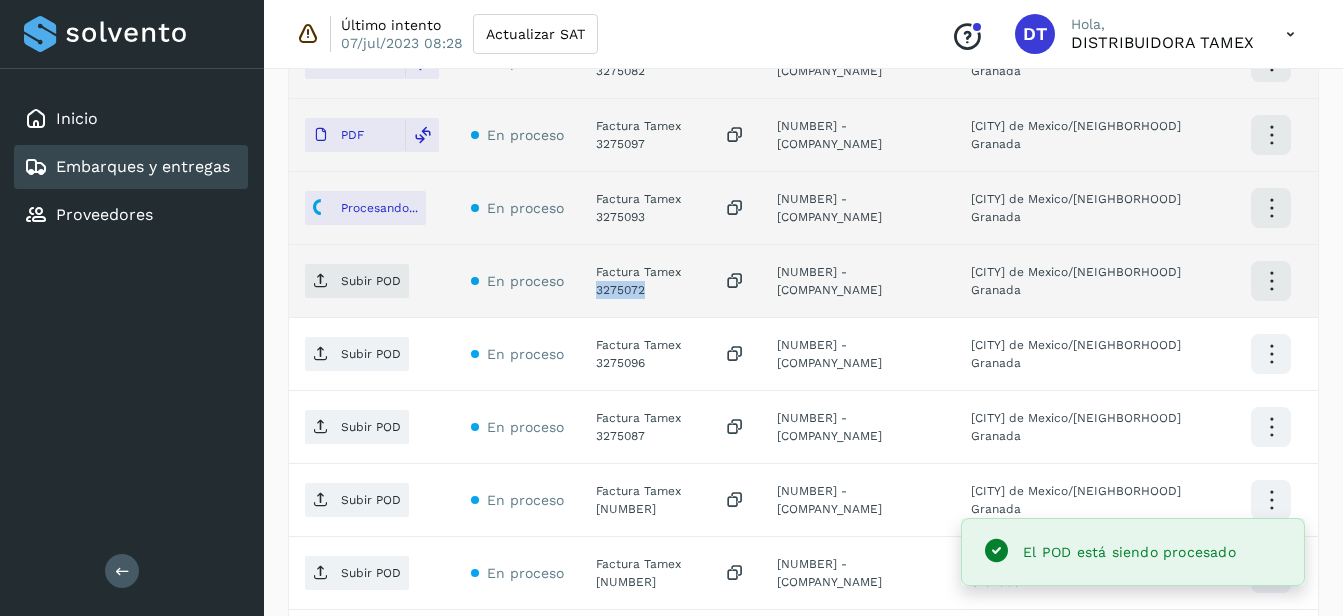 click on "Factura Tamex 3275072" 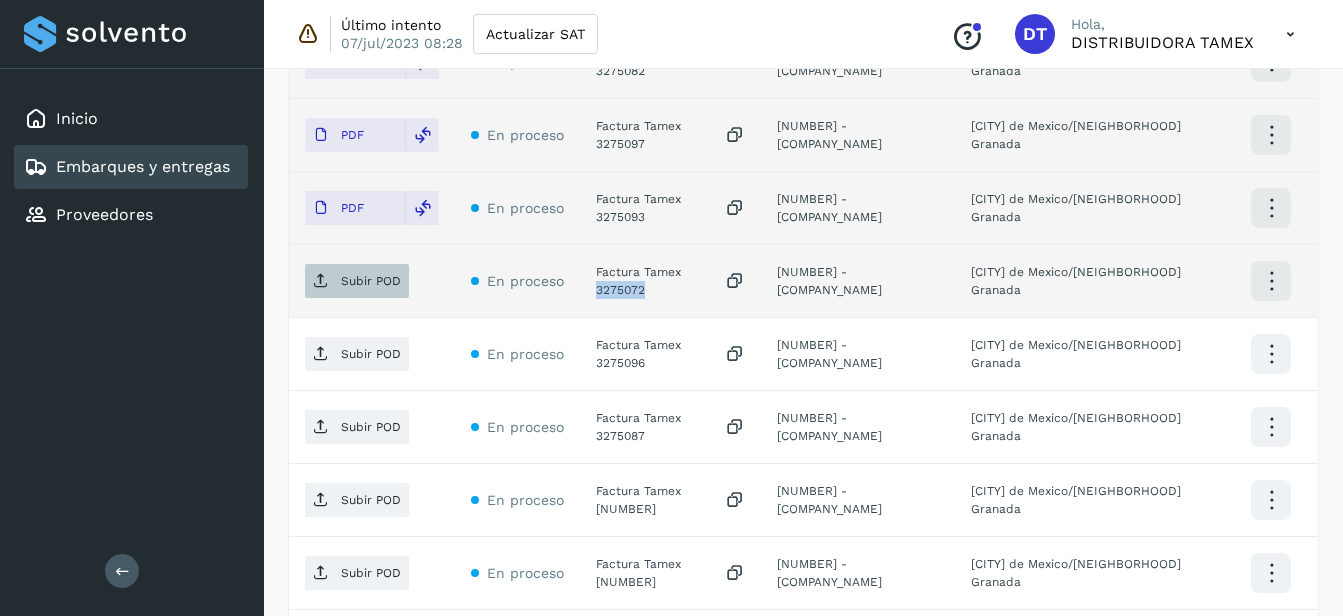 click on "Subir POD" at bounding box center (371, 281) 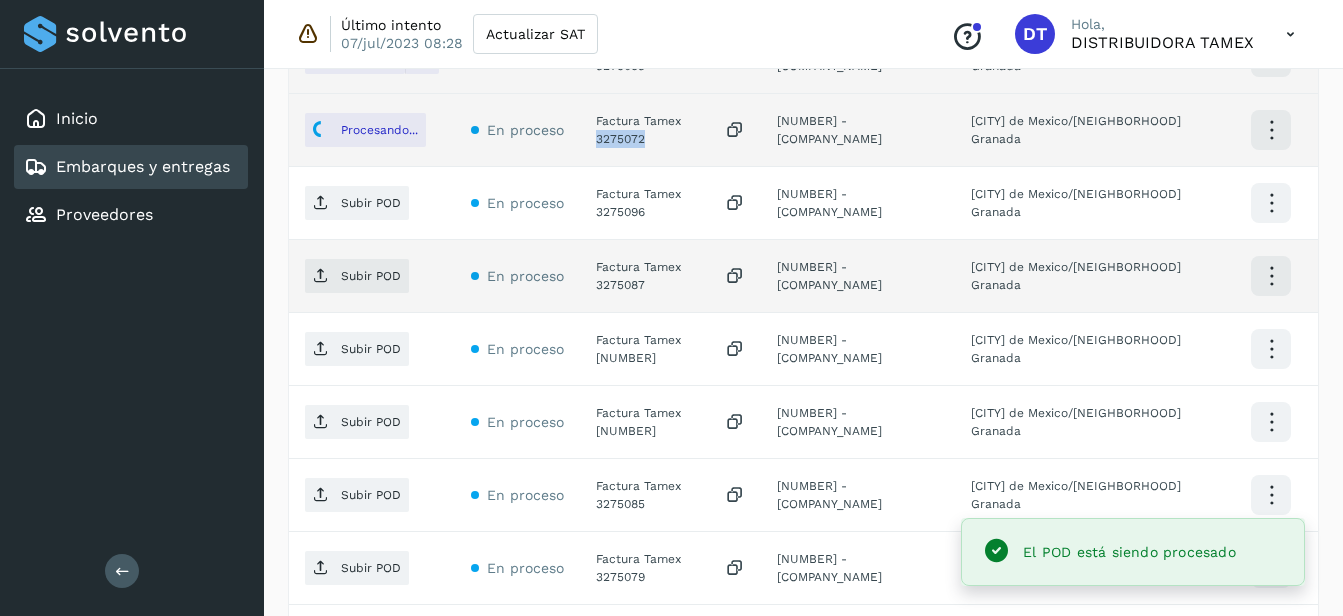 scroll, scrollTop: 1956, scrollLeft: 0, axis: vertical 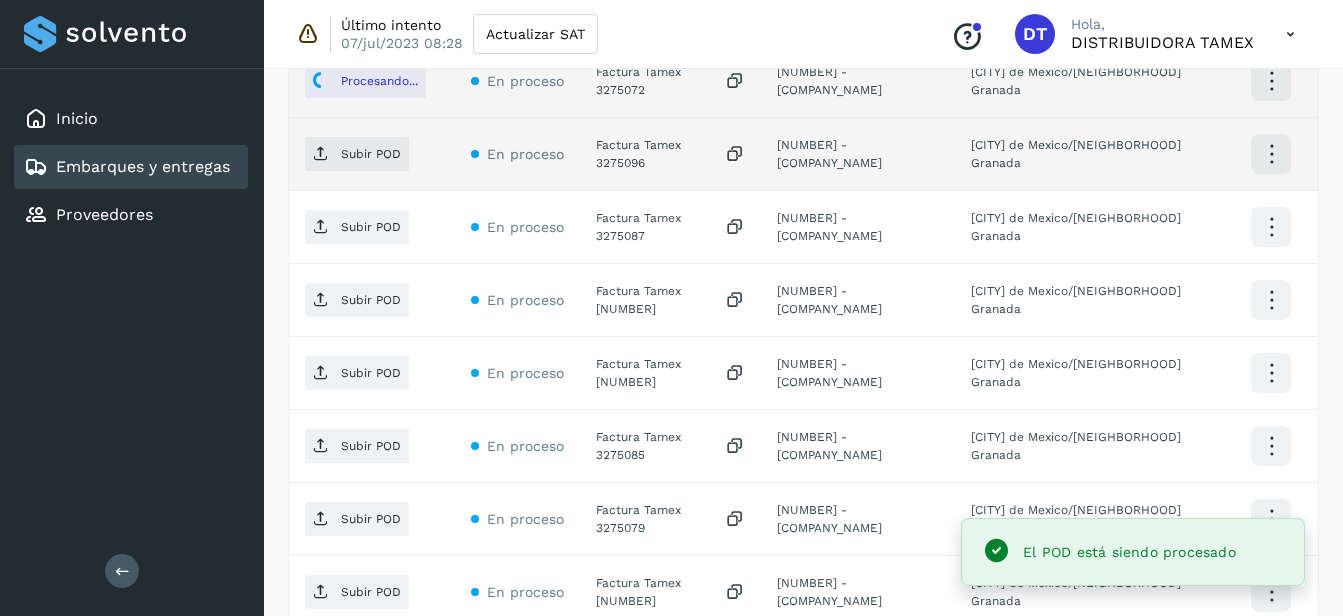 click on "Factura Tamex 3275096" 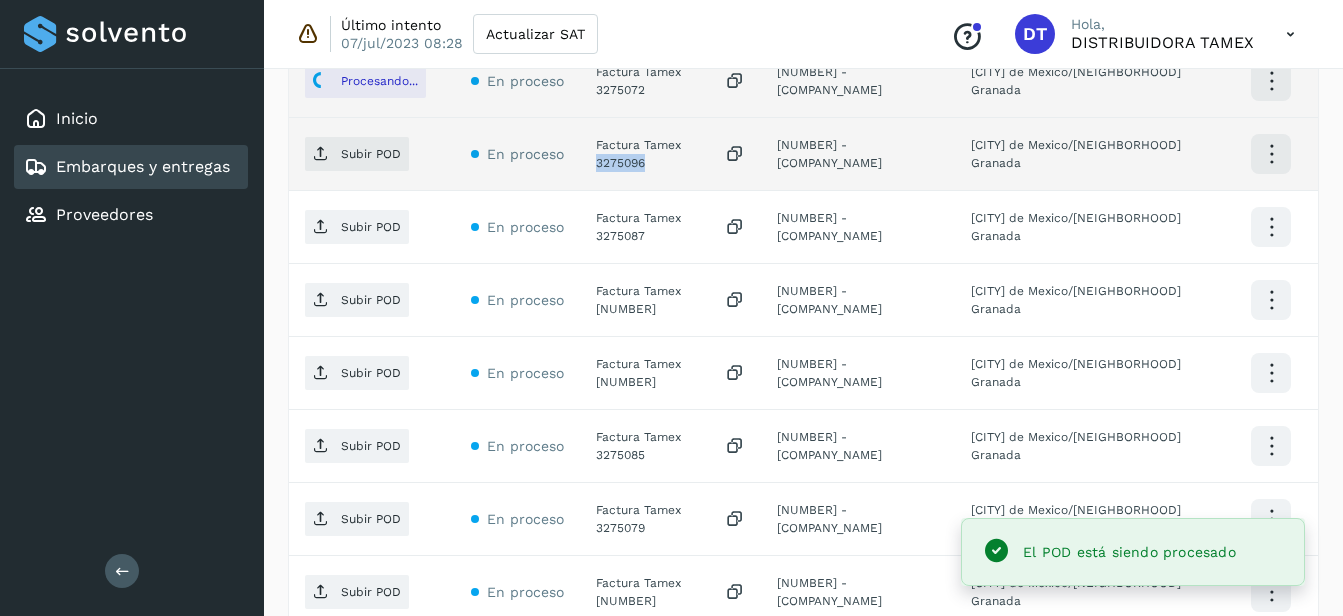 click on "Factura Tamex 3275096" 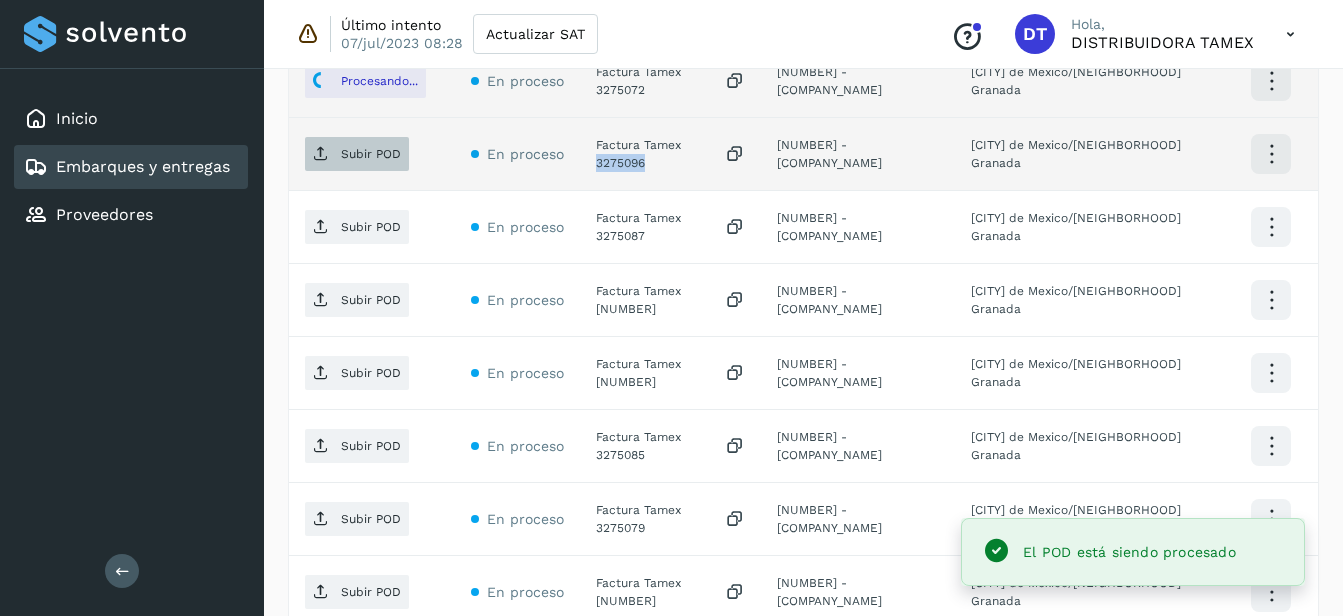 click on "Subir POD" at bounding box center (357, 154) 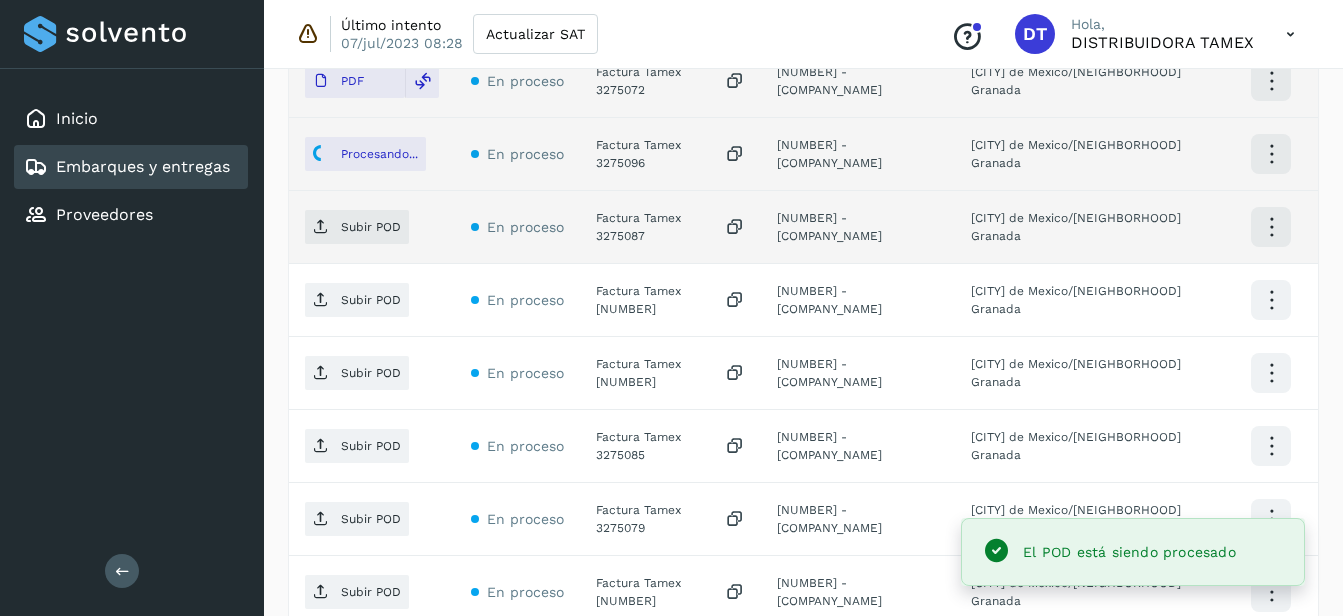 click on "Factura Tamex 3275087" 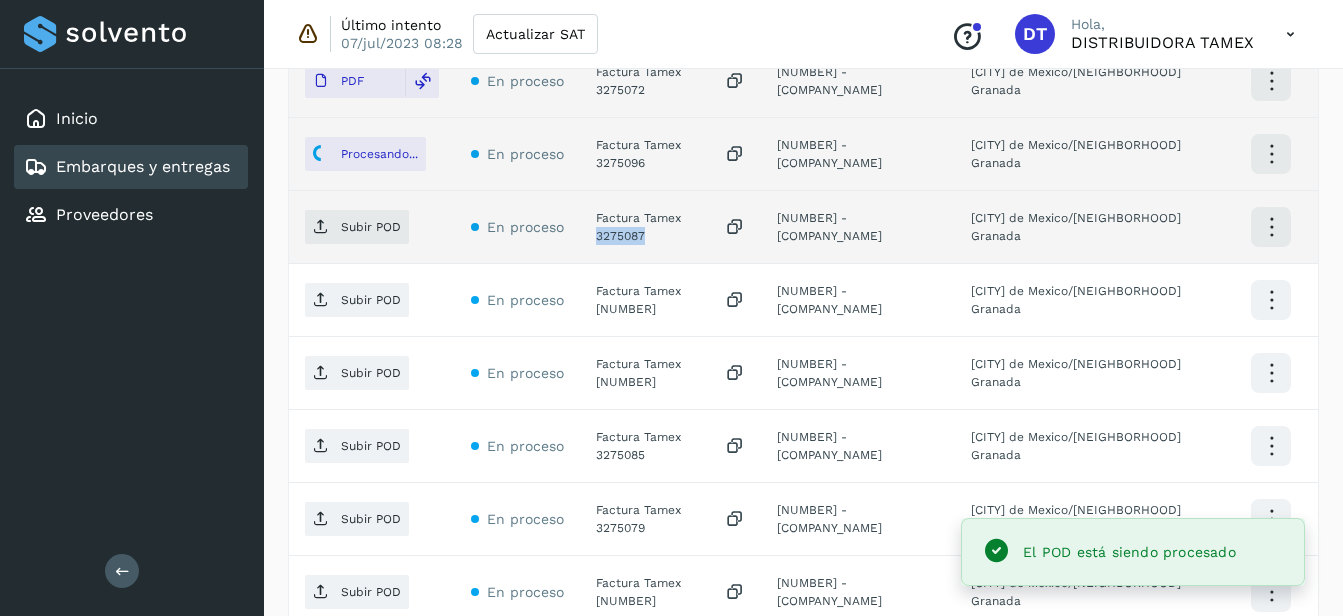 click on "Factura Tamex 3275087" 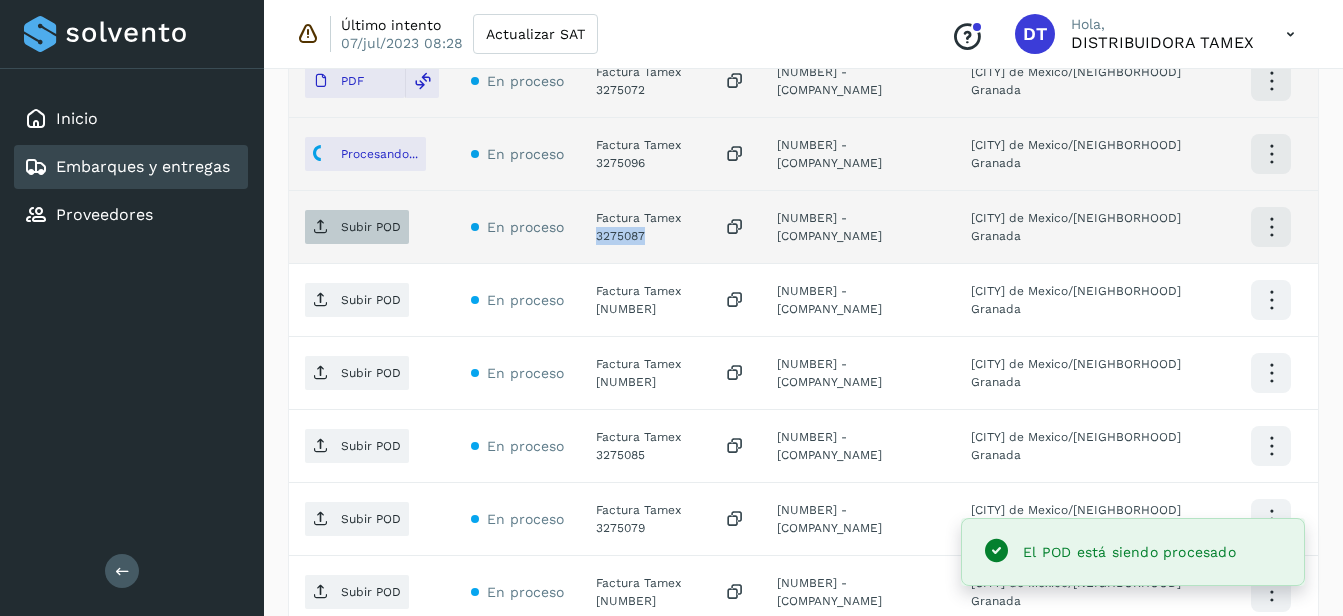 click on "Subir POD" at bounding box center (371, 227) 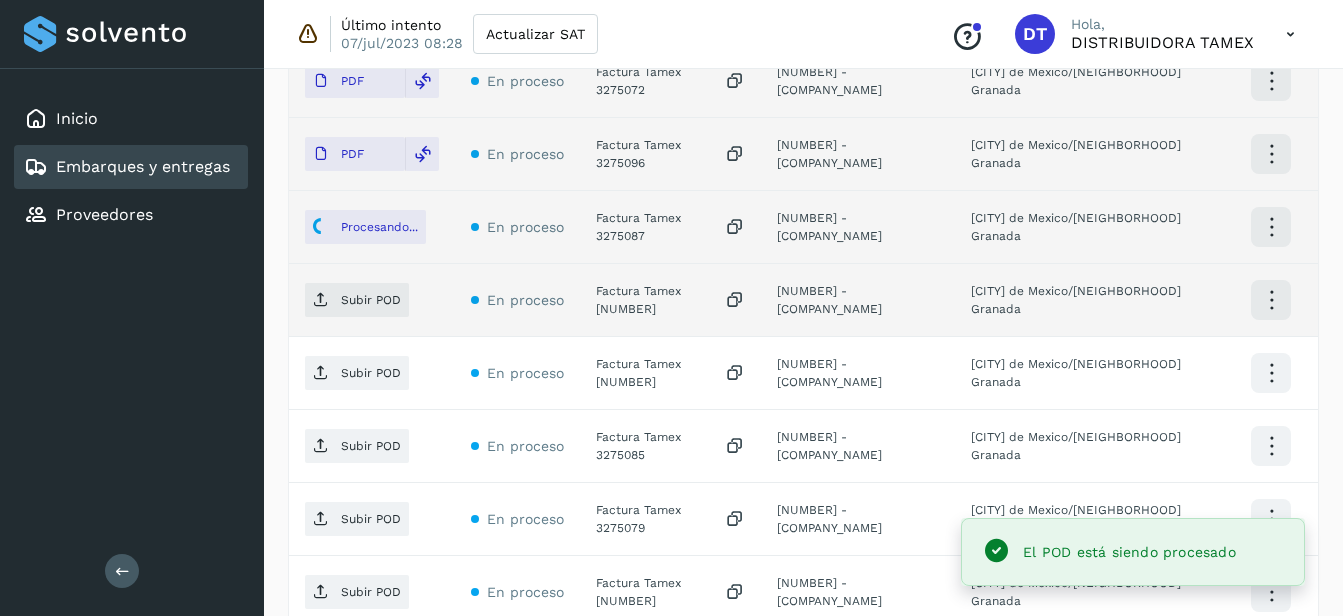 click on "Factura Tamex [NUMBER]" 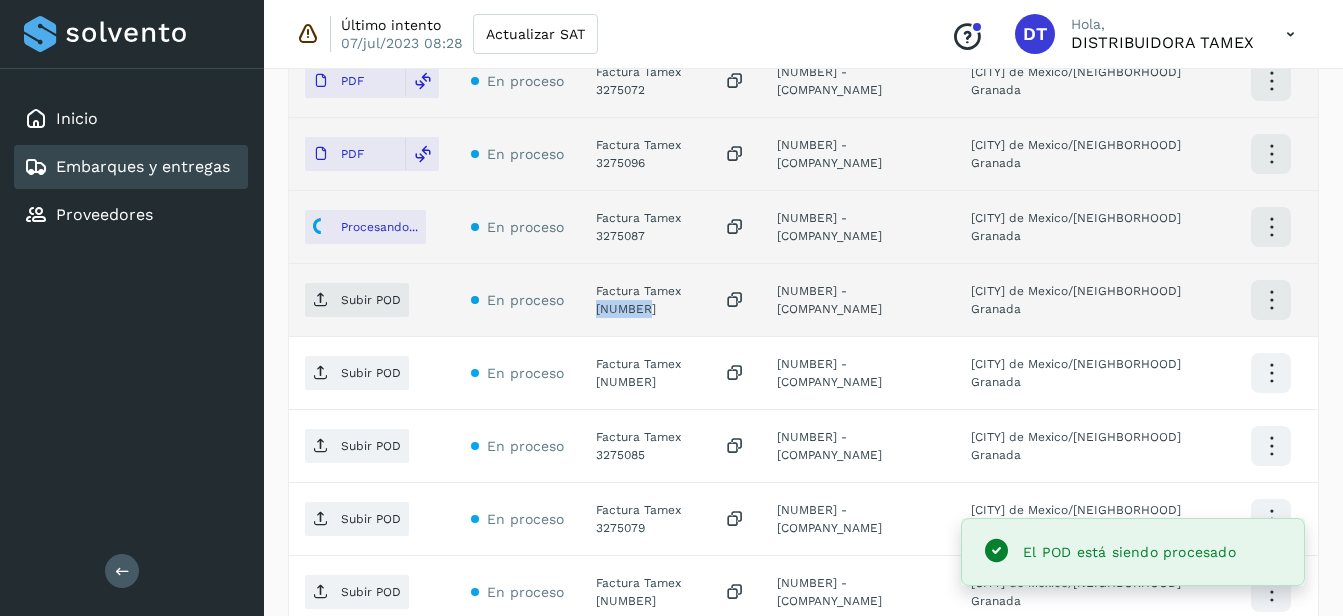 click on "Factura Tamex [NUMBER]" 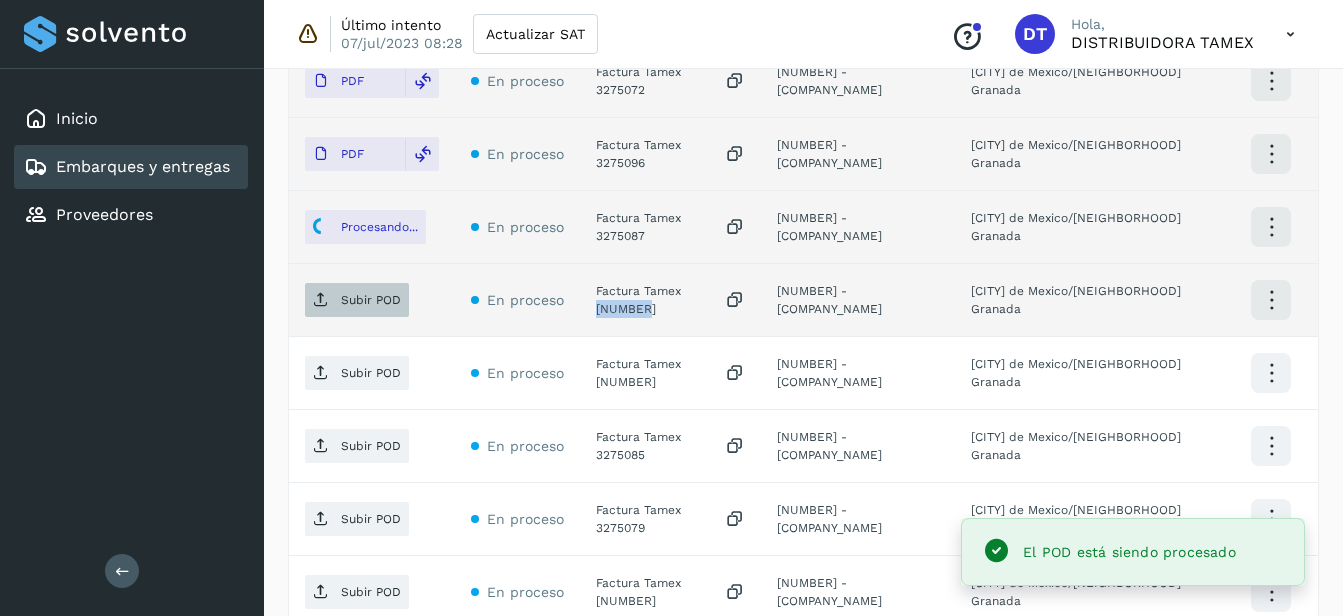 click on "Subir POD" at bounding box center (371, 300) 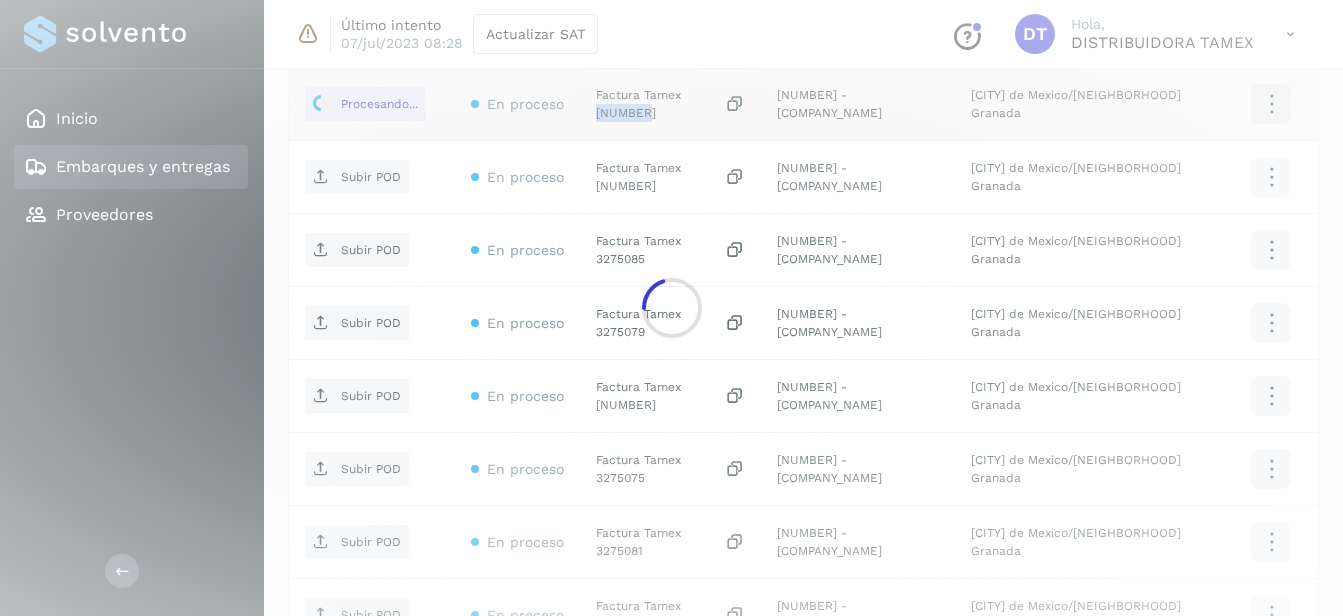 scroll, scrollTop: 2156, scrollLeft: 0, axis: vertical 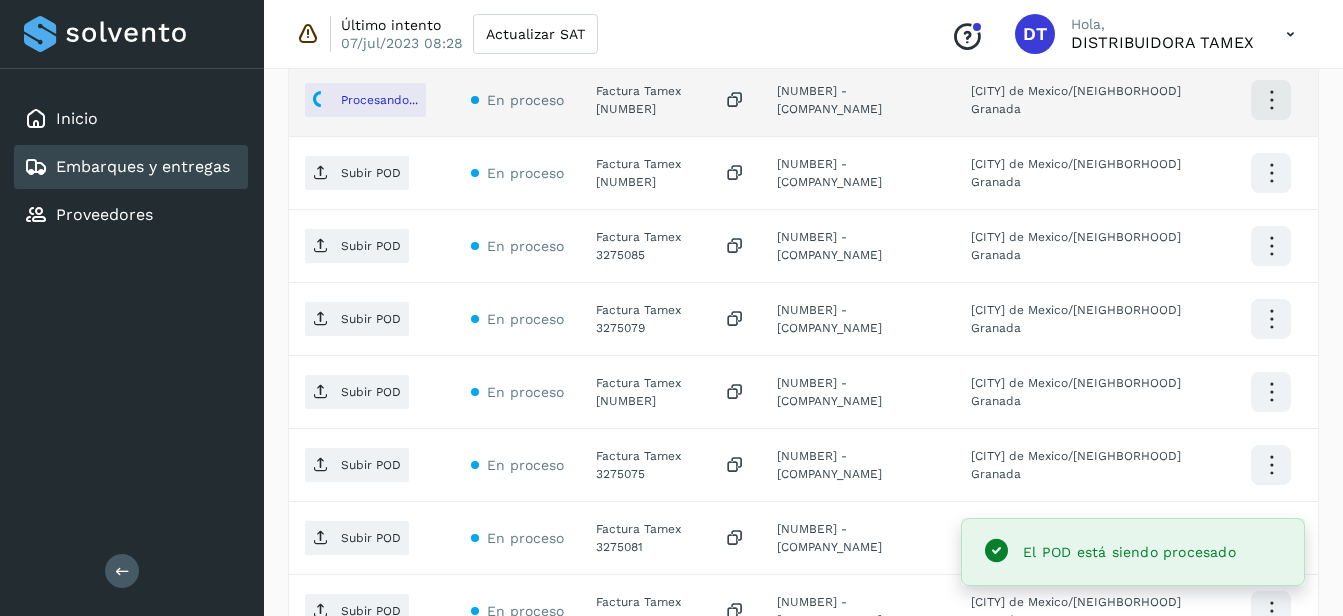 click on "Factura Tamex [NUMBER]" 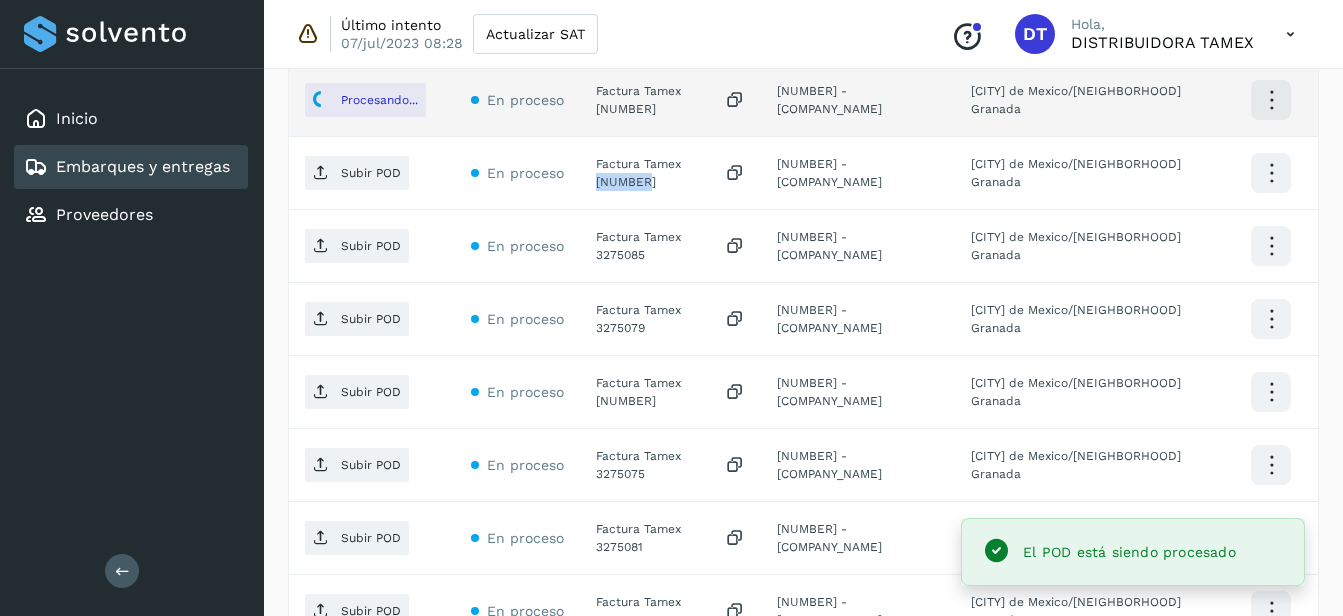 click on "Factura Tamex [NUMBER]" 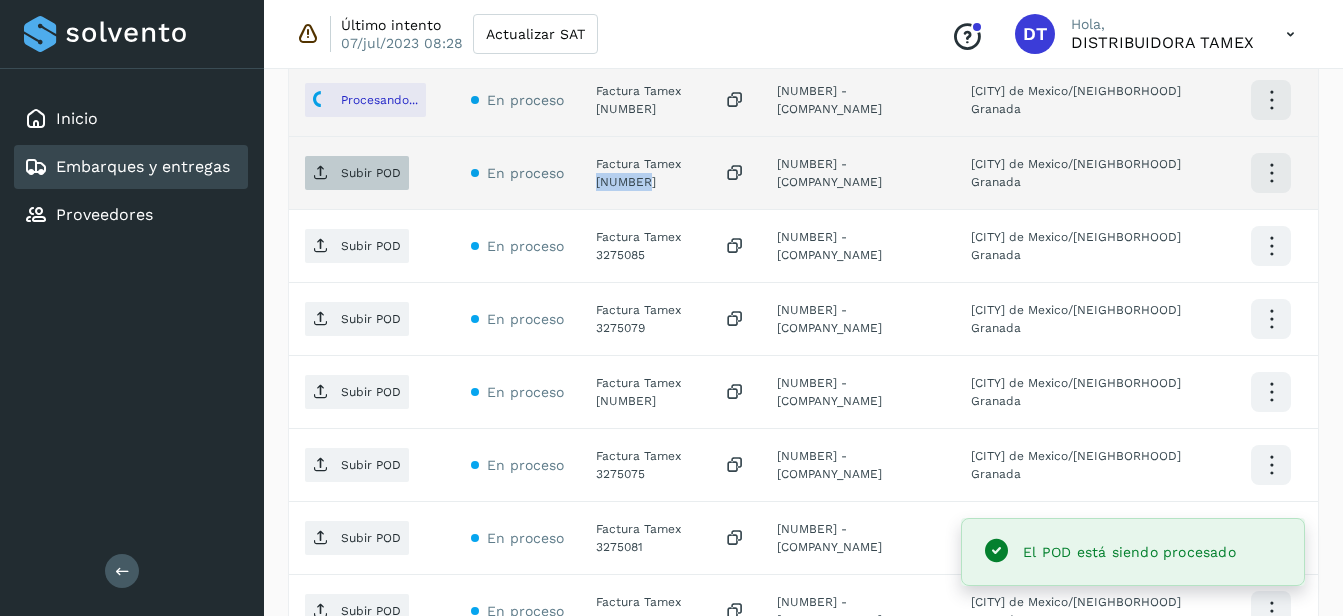 click on "Subir POD" at bounding box center [371, 173] 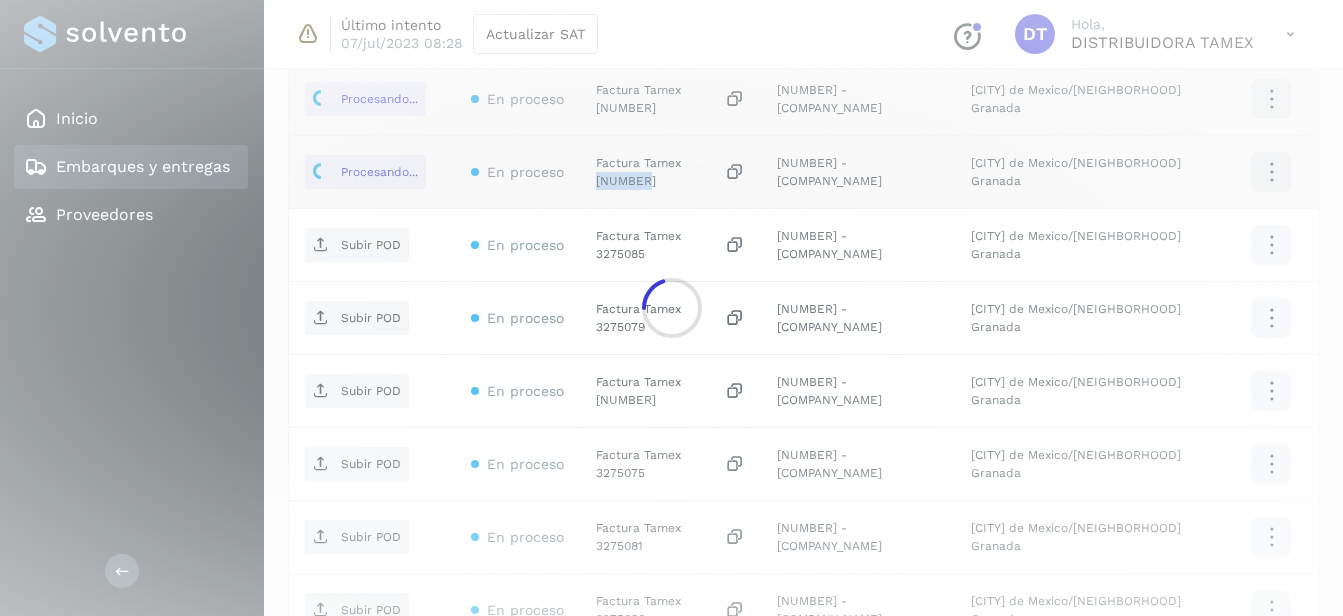 scroll, scrollTop: 2156, scrollLeft: 0, axis: vertical 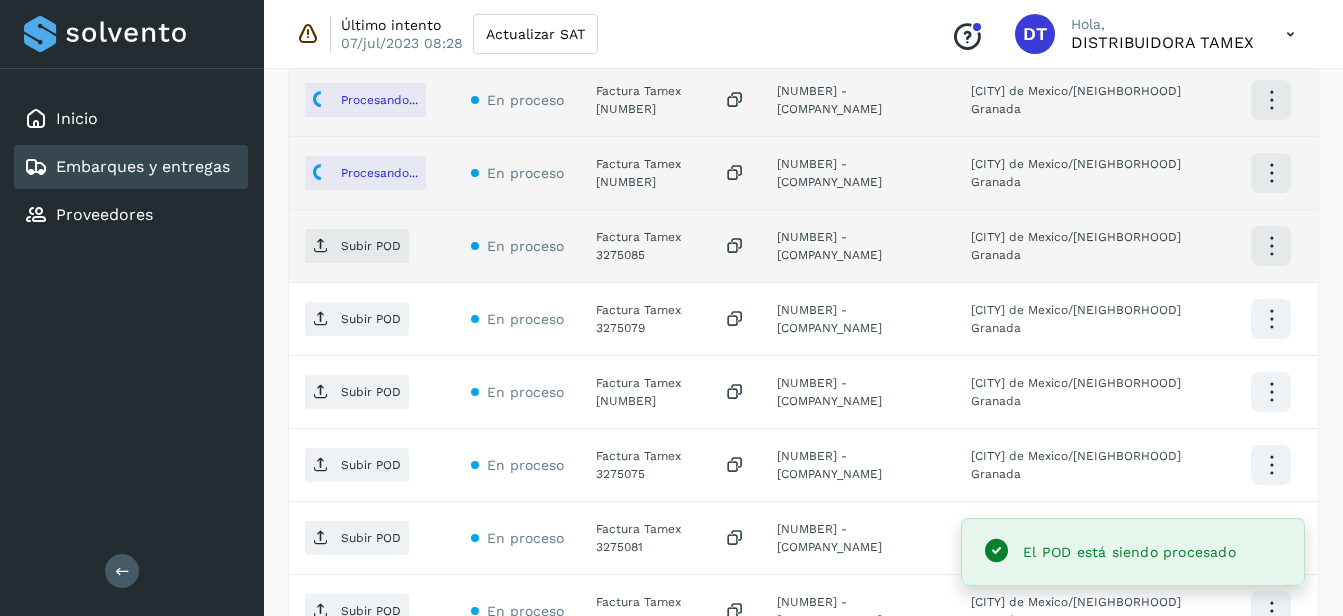click on "Factura Tamex 3275085" 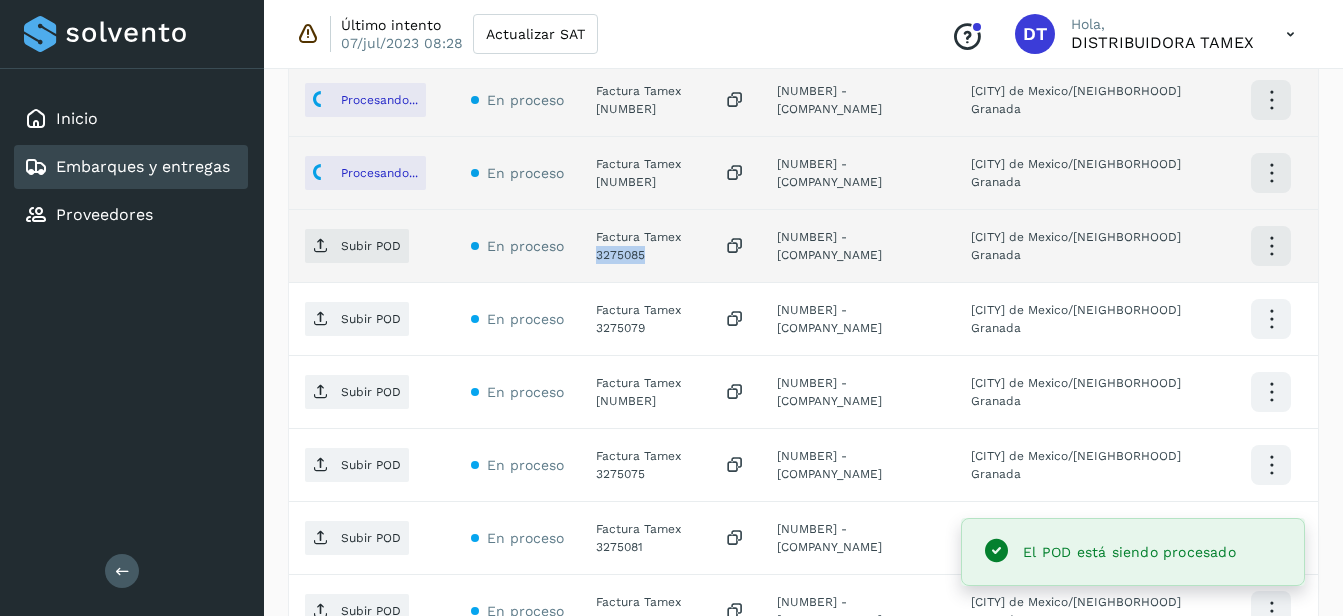 click on "Factura Tamex 3275085" 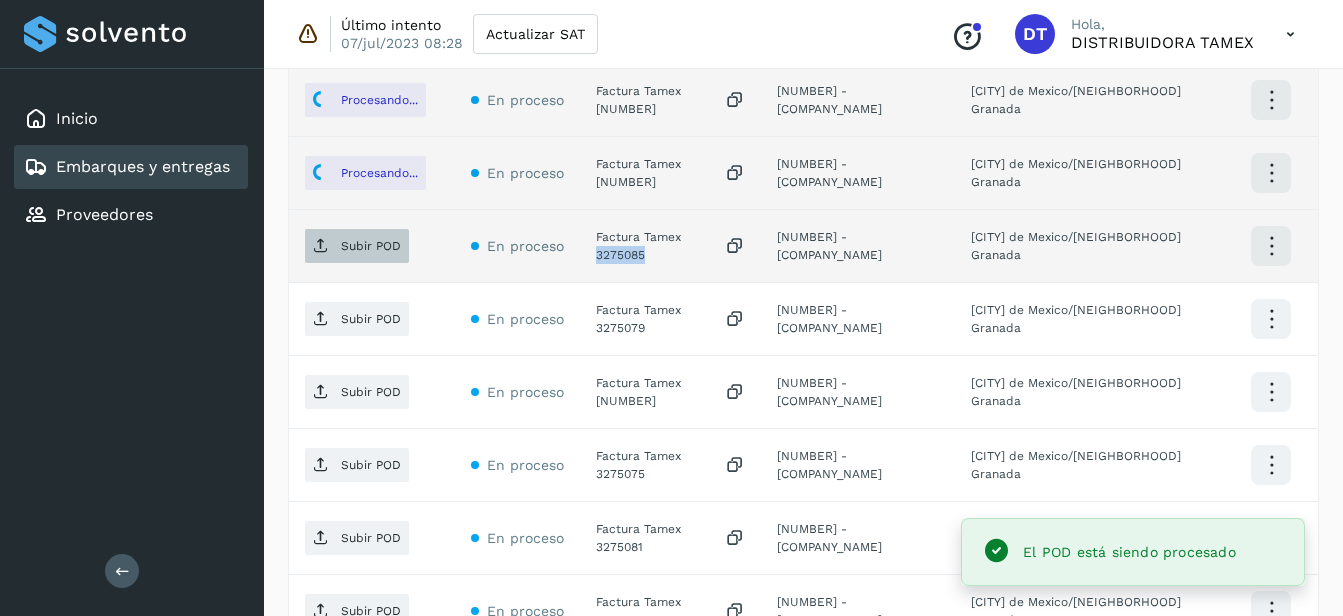 click on "Subir POD" at bounding box center [357, 246] 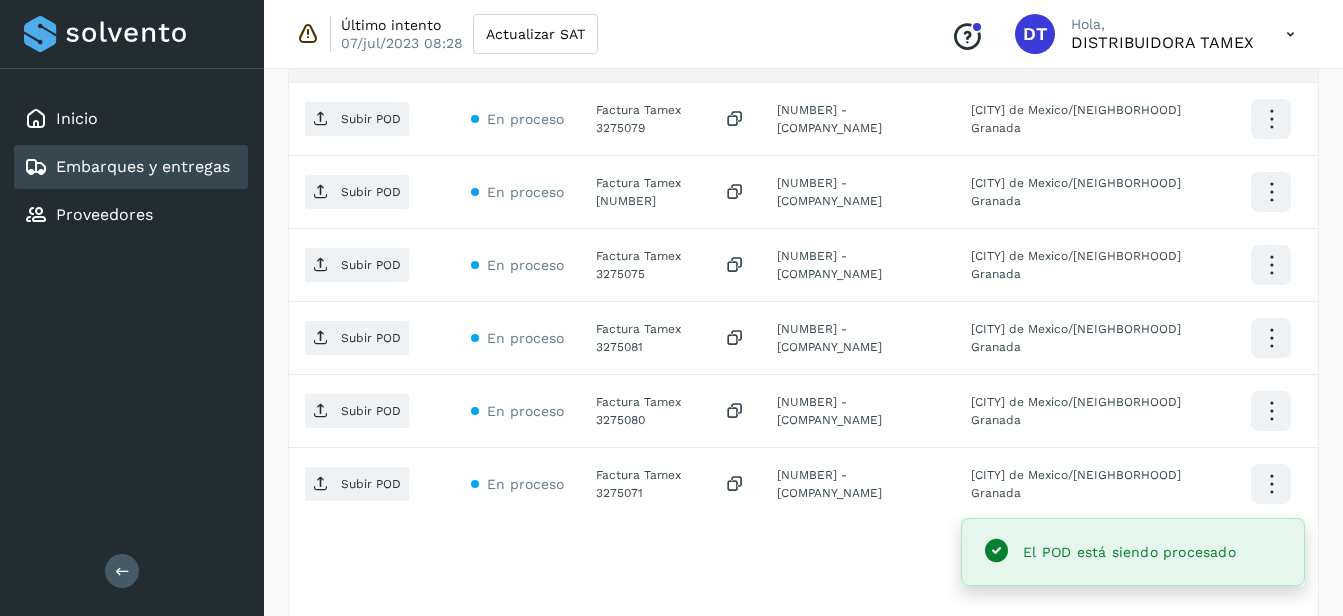 scroll, scrollTop: 2256, scrollLeft: 0, axis: vertical 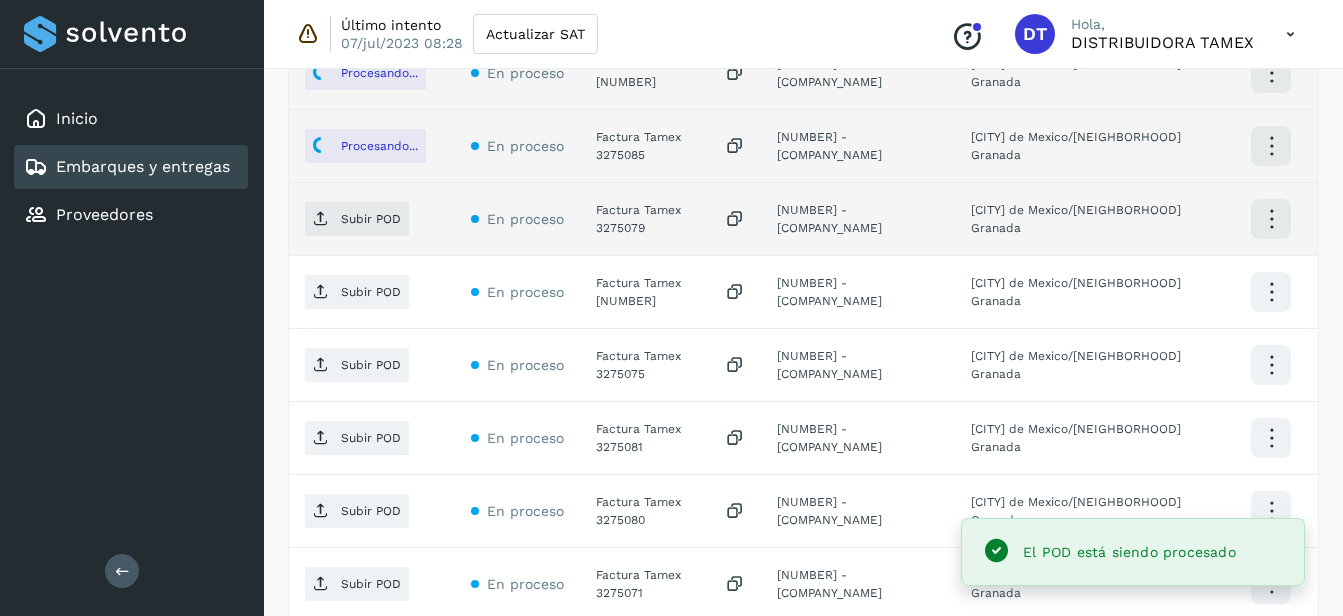 click on "Factura Tamex 3275079" 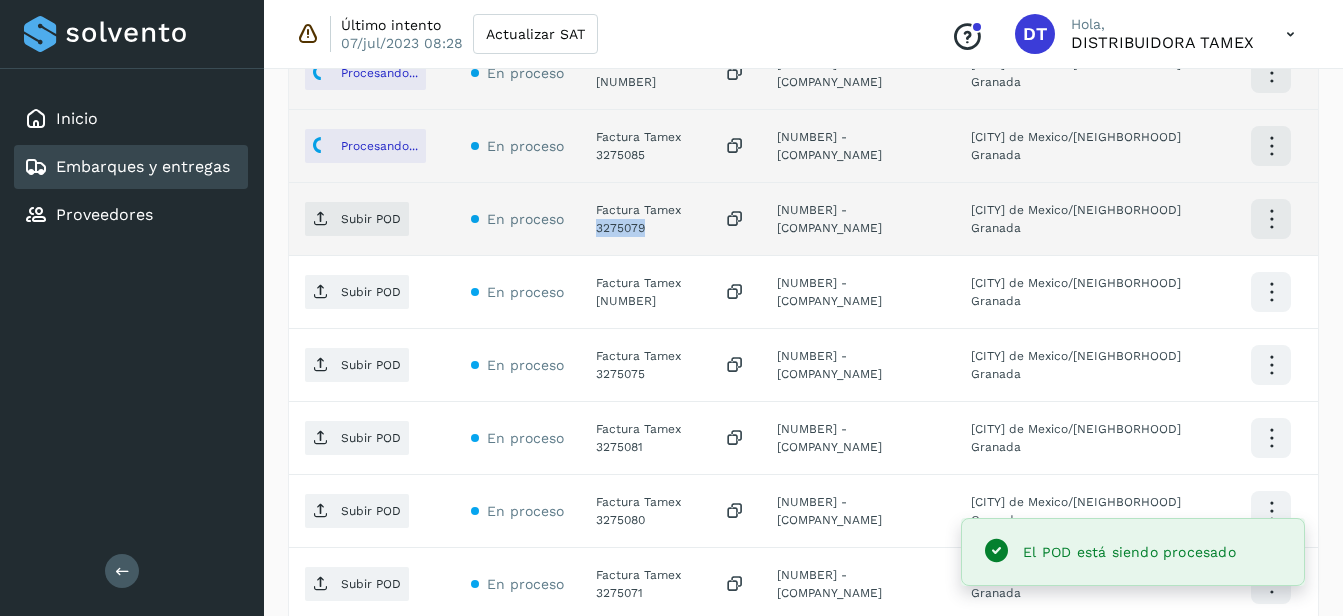 click on "Factura Tamex 3275079" 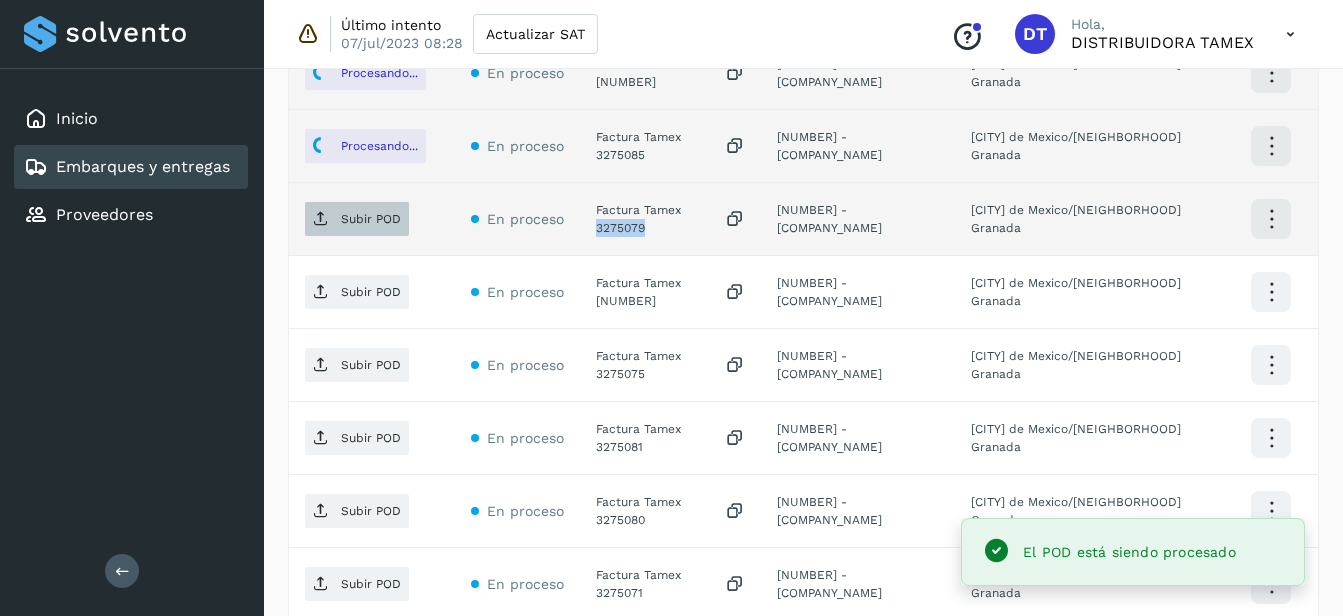 click on "Subir POD" at bounding box center [371, 219] 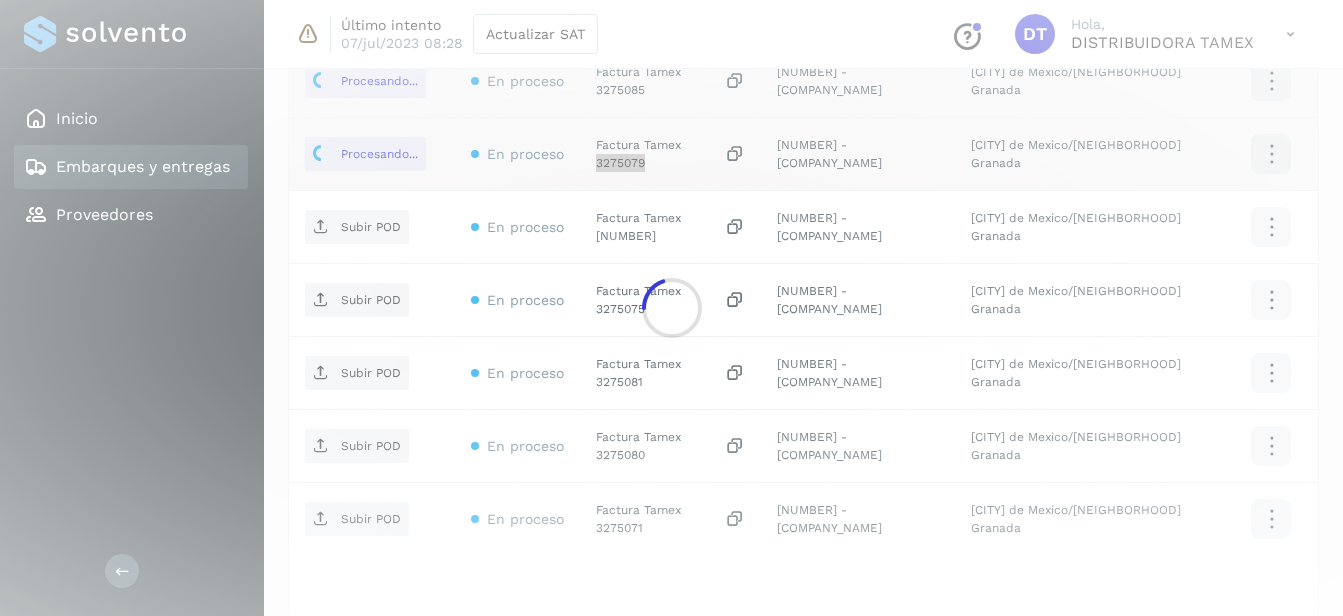 scroll, scrollTop: 2356, scrollLeft: 0, axis: vertical 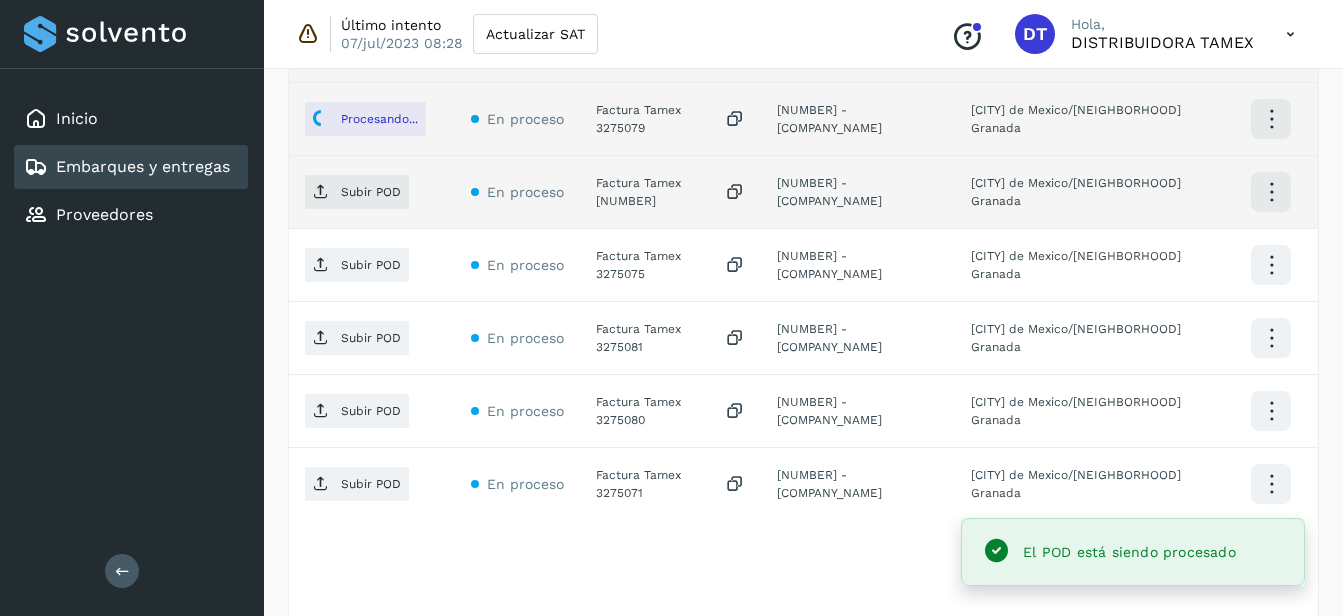 click on "Factura Tamex [NUMBER]" 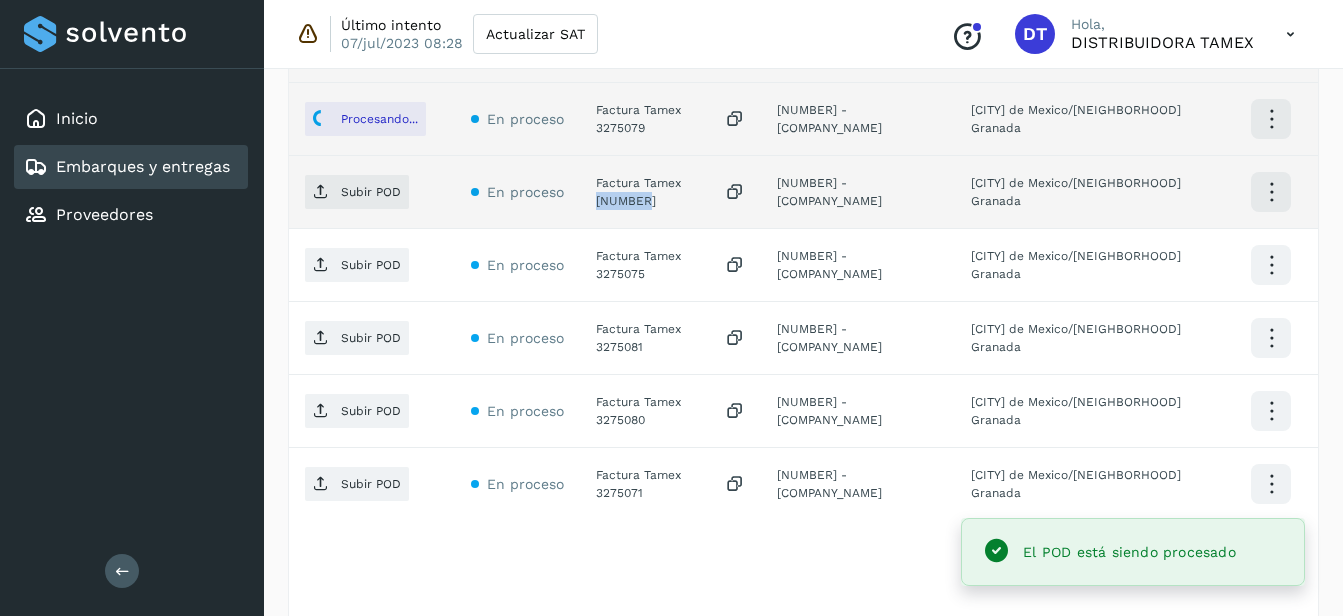 click on "Factura Tamex [NUMBER]" 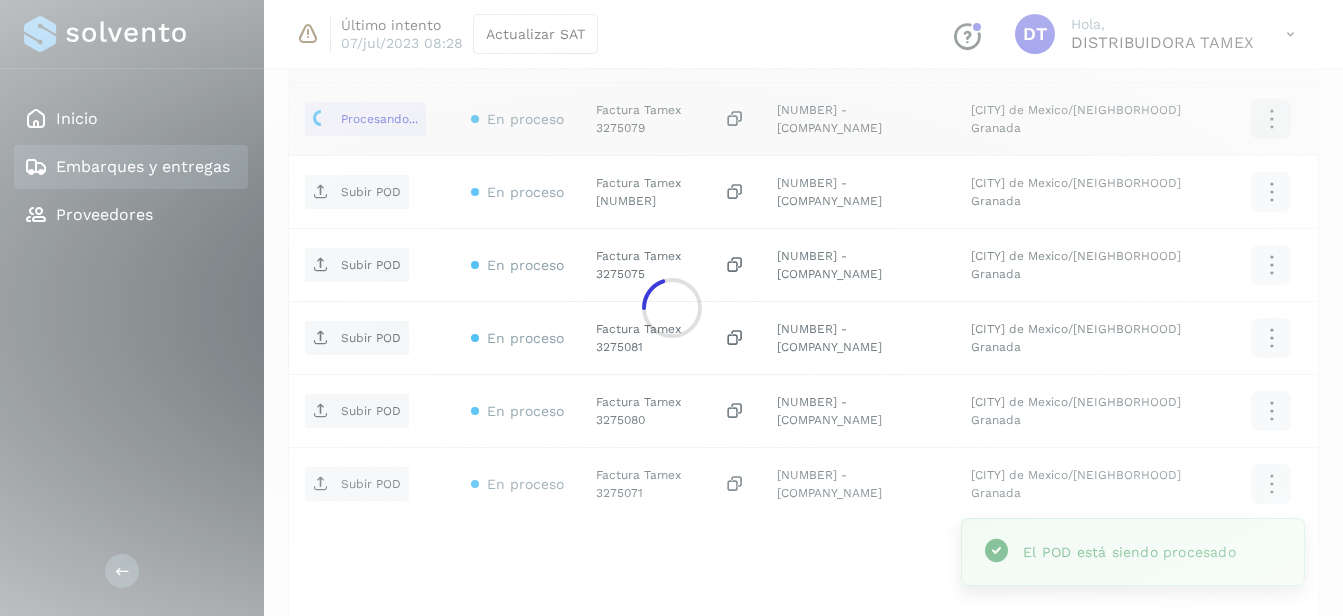 click 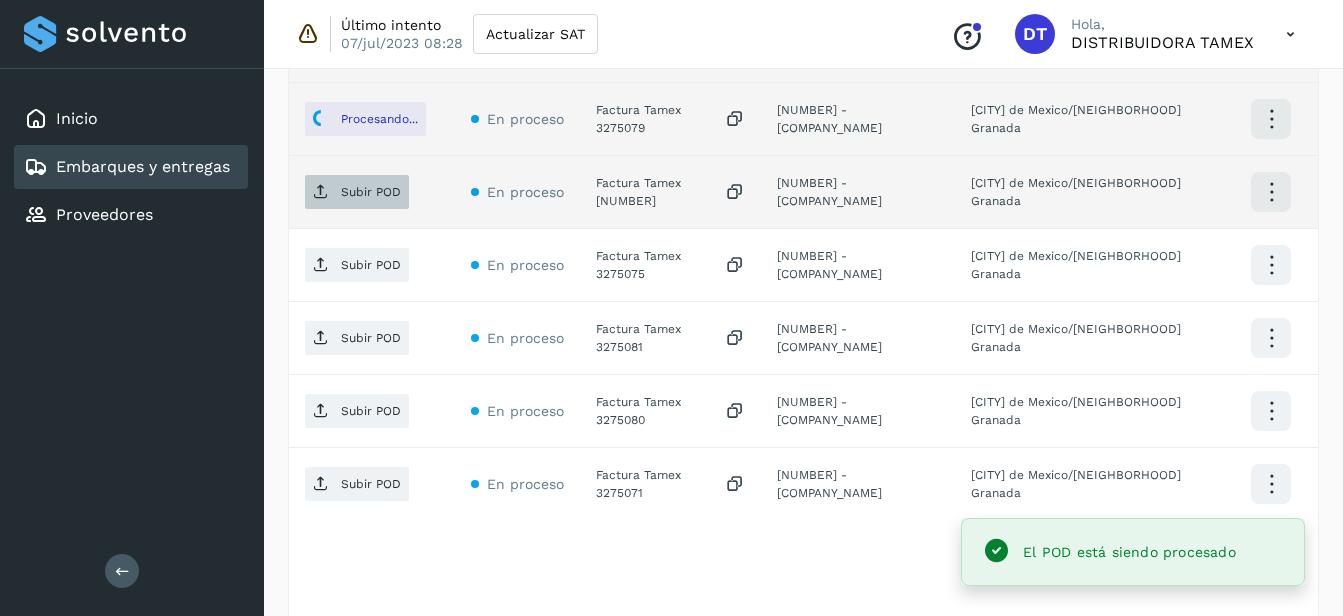 click on "Subir POD" at bounding box center (371, 192) 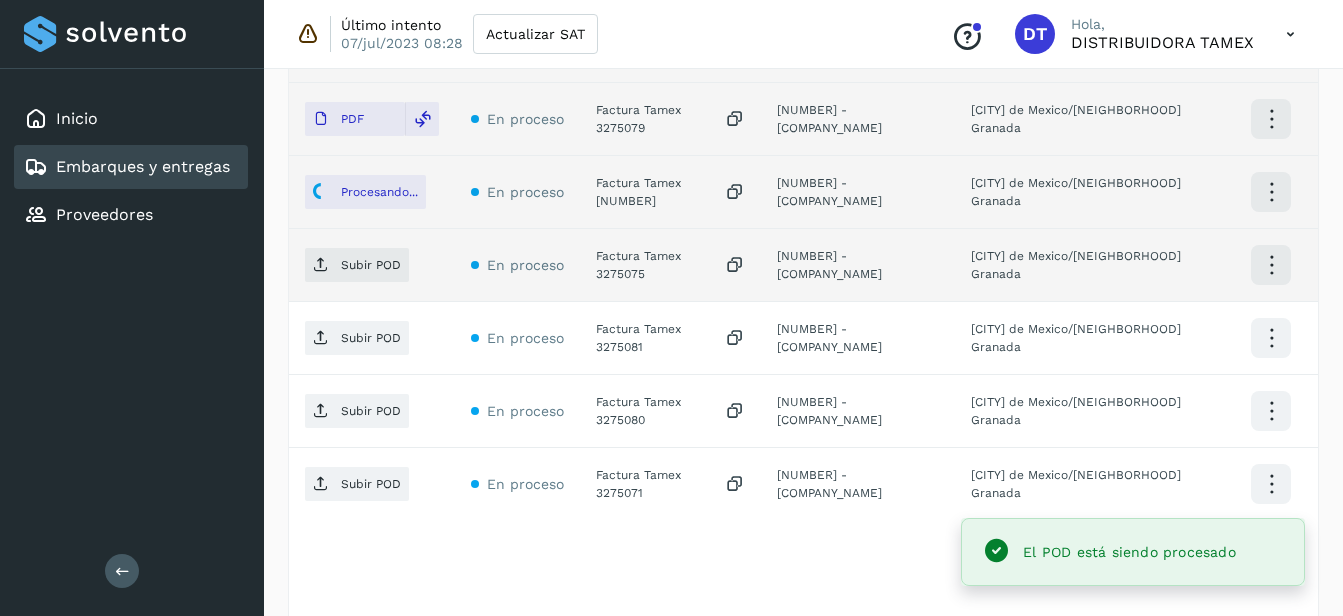 click on "Factura Tamex 3275075" 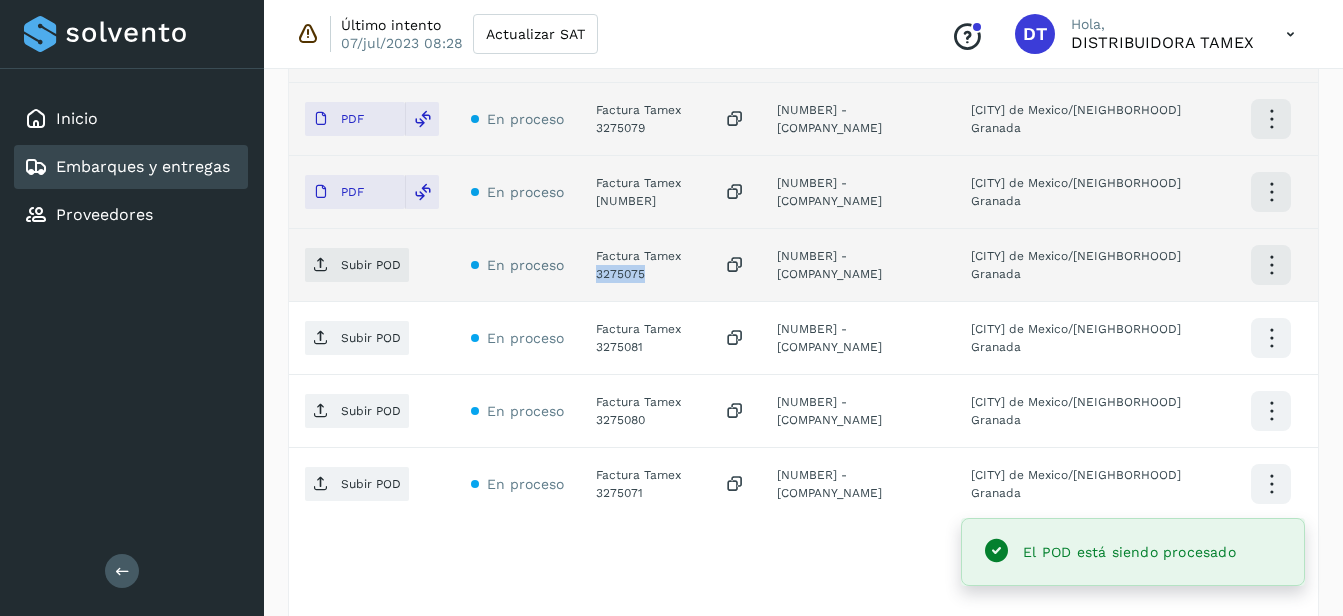 click on "Factura Tamex 3275075" 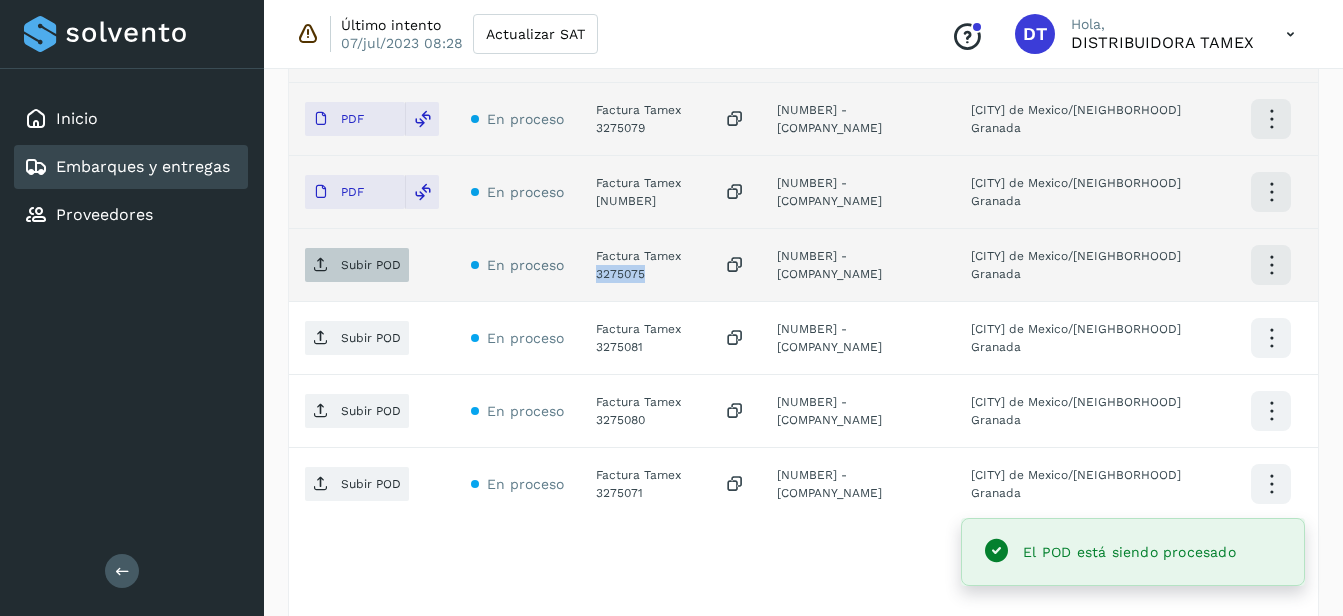 click on "Subir POD" at bounding box center [357, 265] 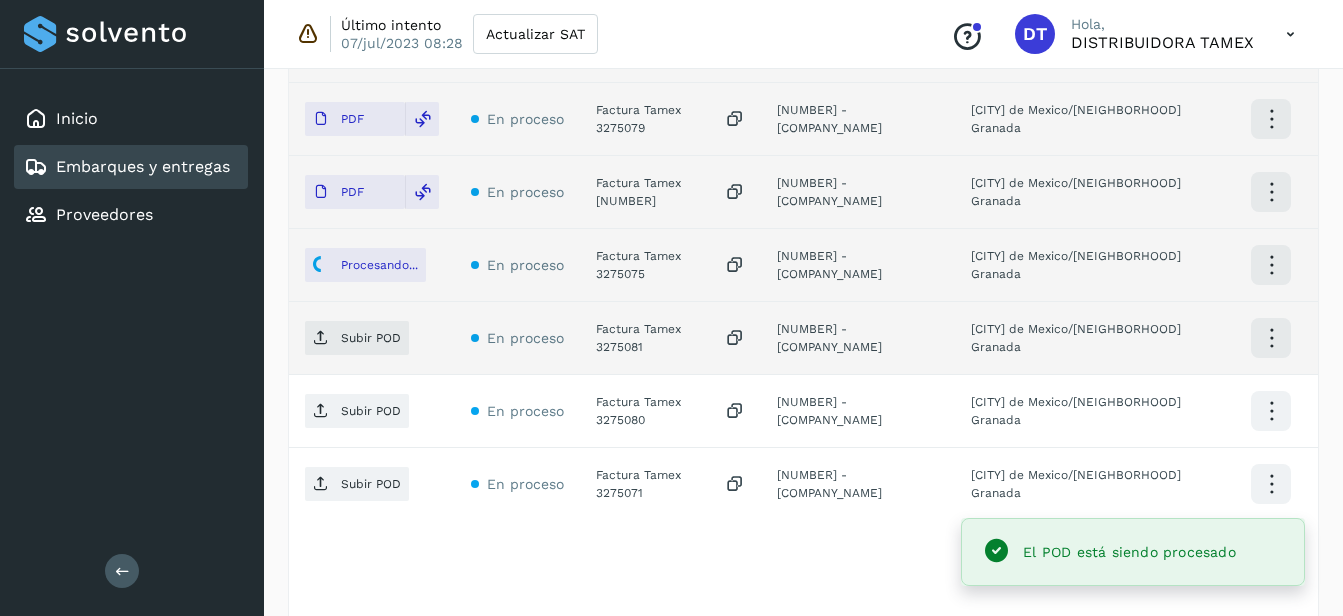 click on "Factura Tamex 3275081" 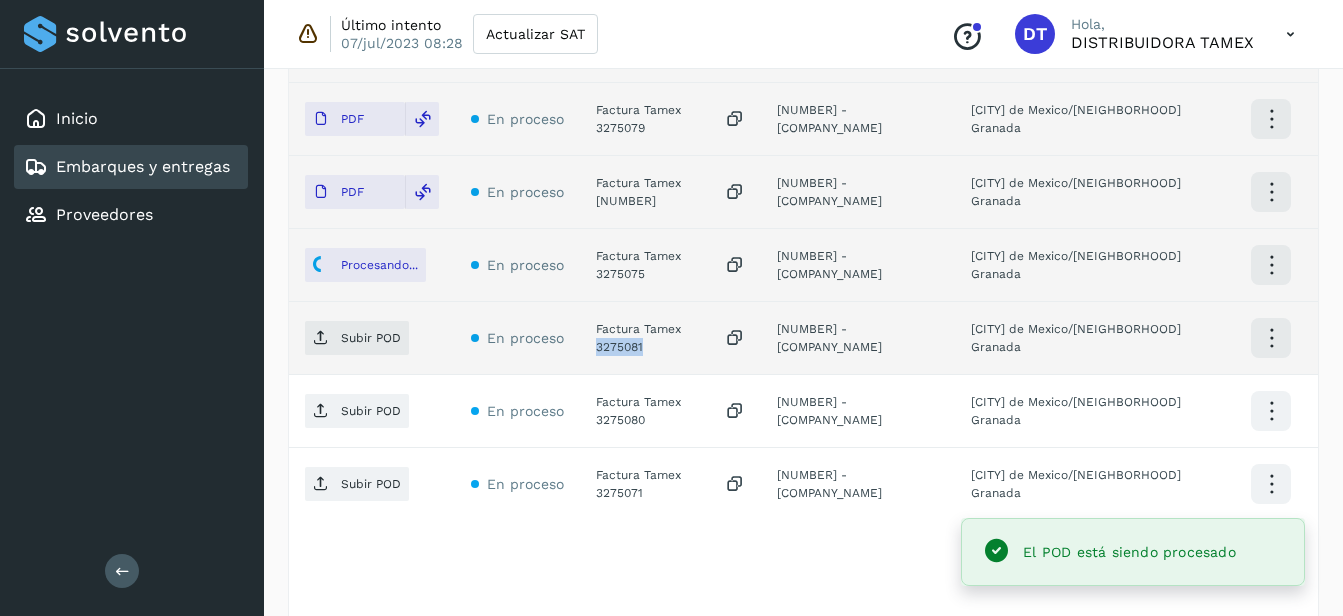 click on "Factura Tamex 3275081" 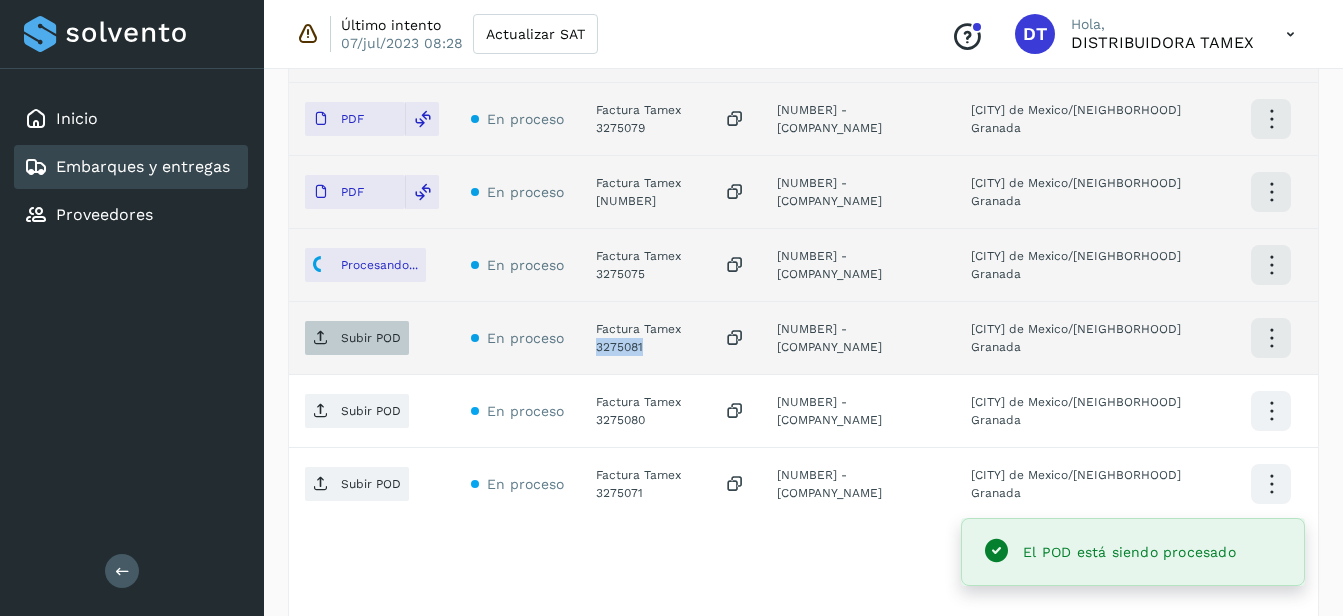 click on "Subir POD" at bounding box center (371, 338) 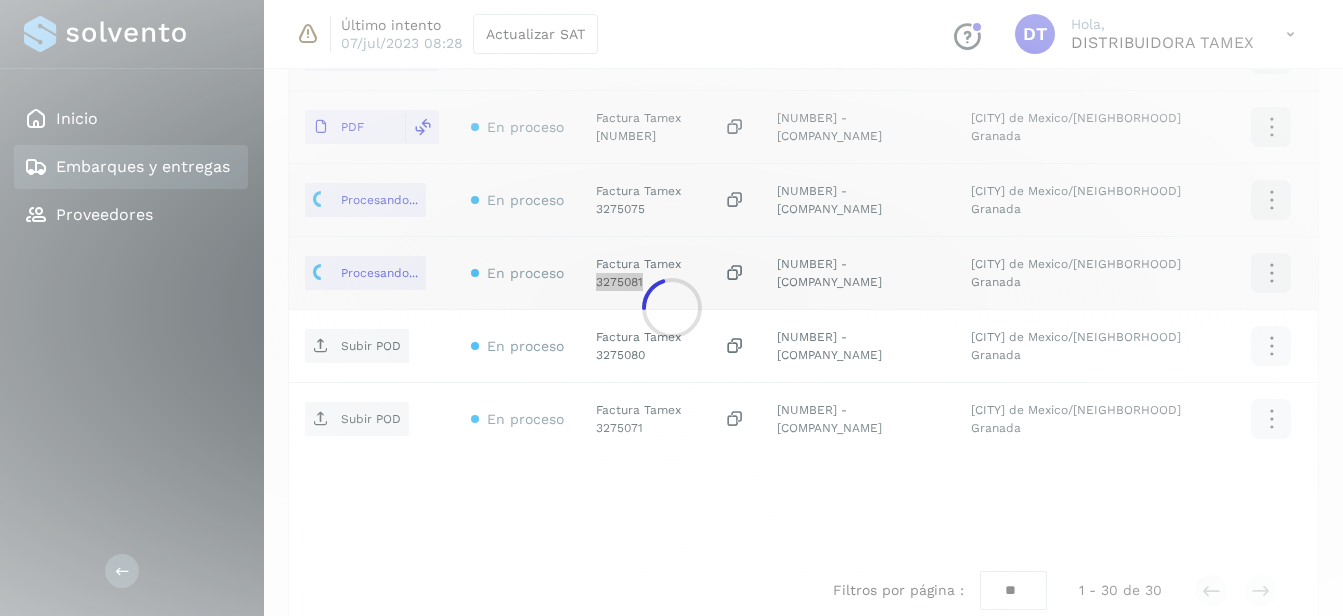 scroll, scrollTop: 2456, scrollLeft: 0, axis: vertical 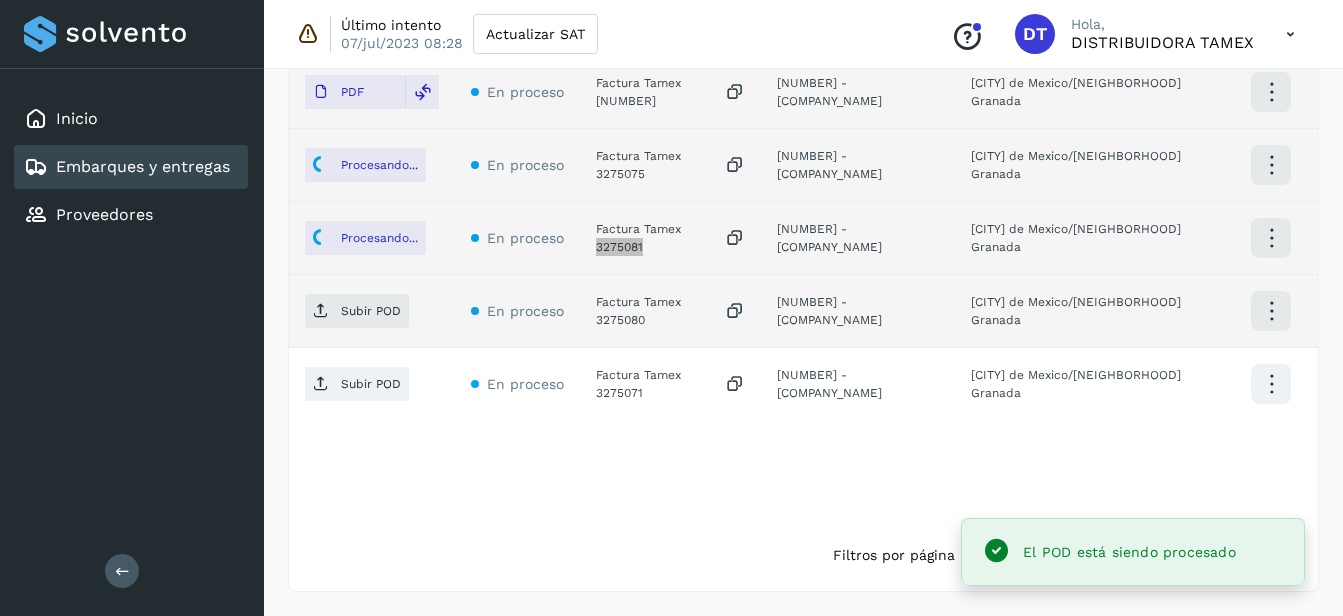 click on "Factura Tamex 3275080" 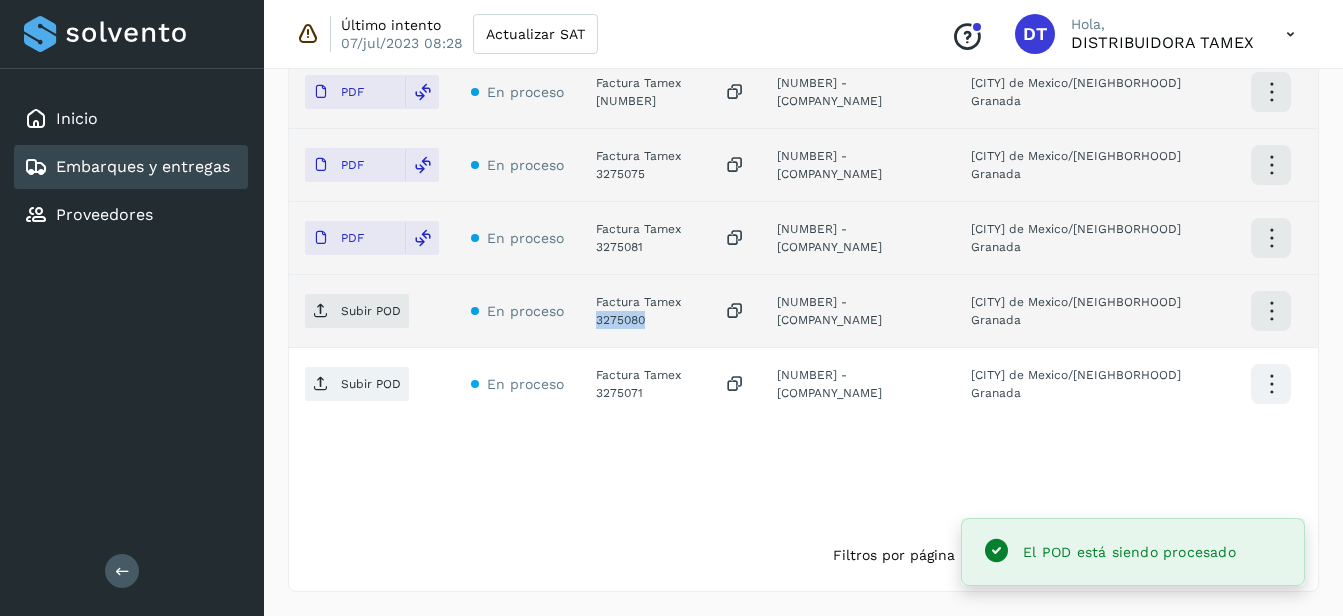 click on "Factura Tamex 3275080" 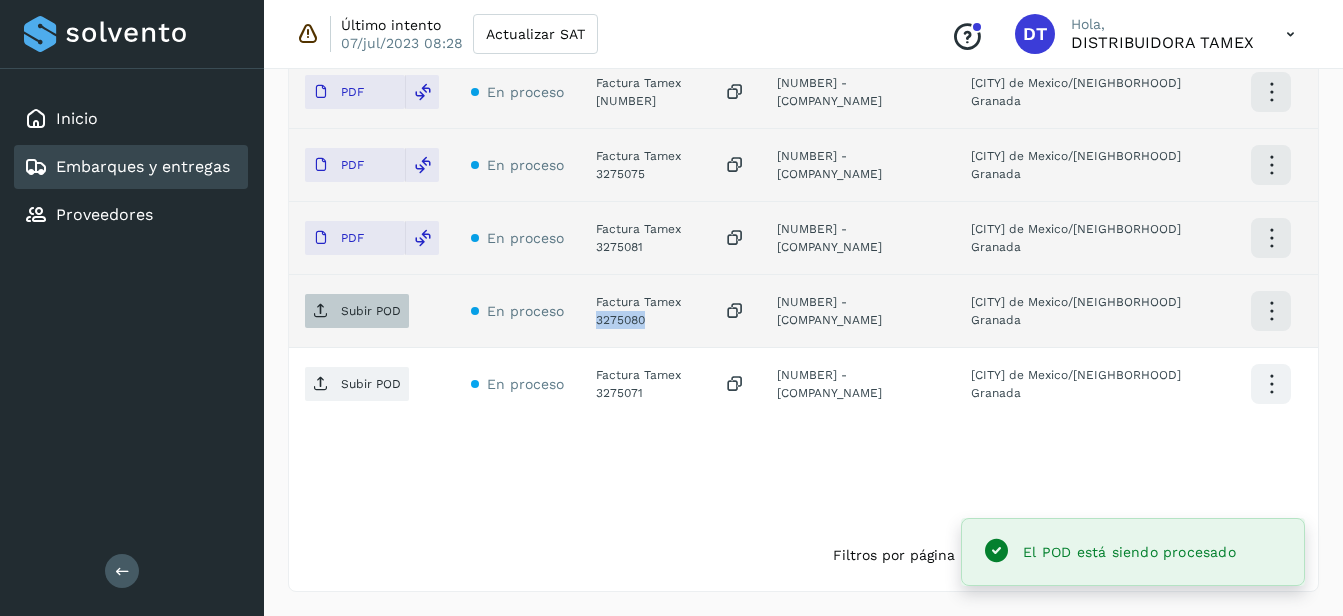 click on "Subir POD" at bounding box center (371, 311) 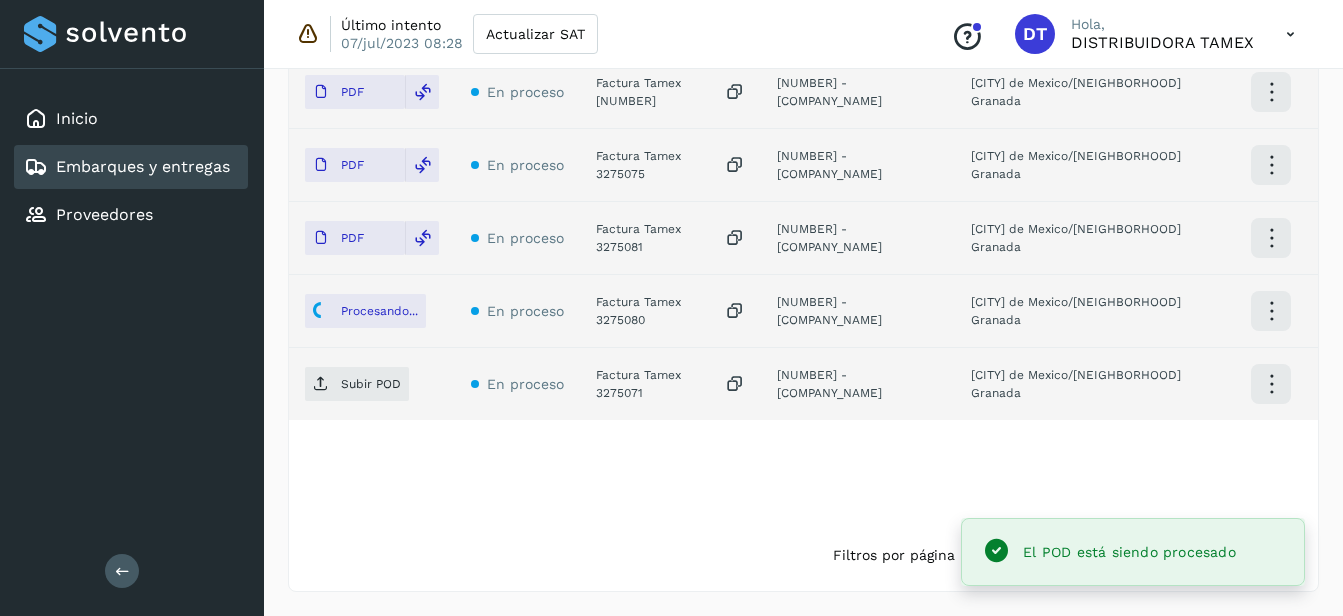 click on "Factura Tamex 3275071" 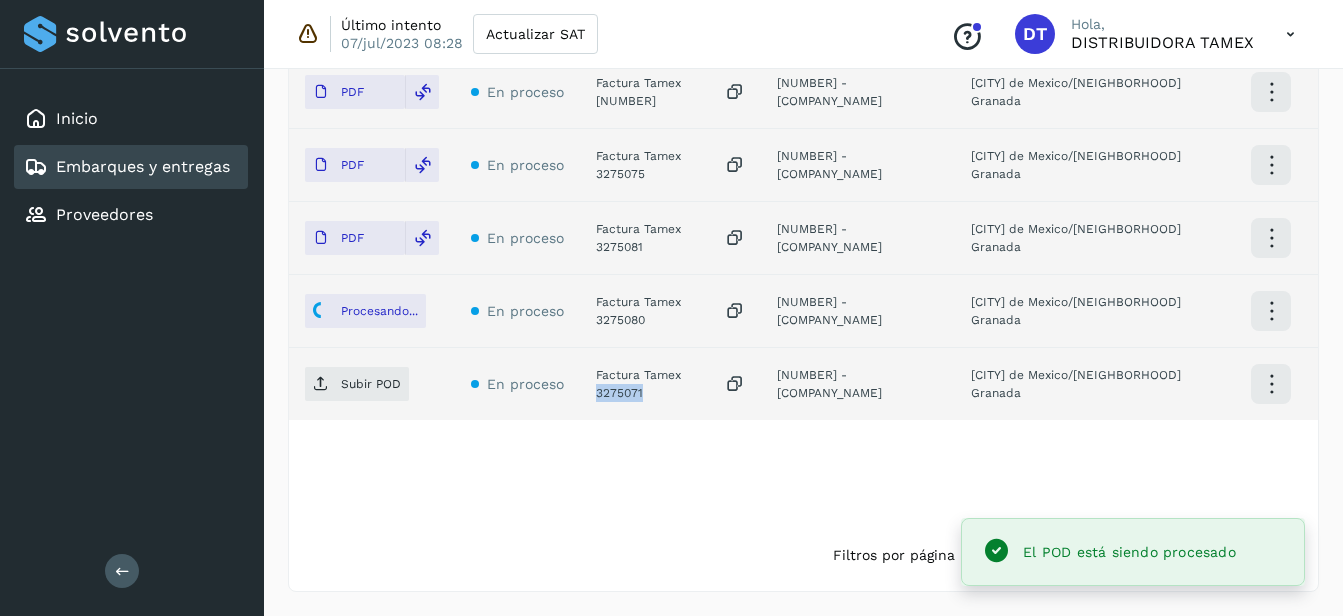 click on "Factura Tamex 3275071" 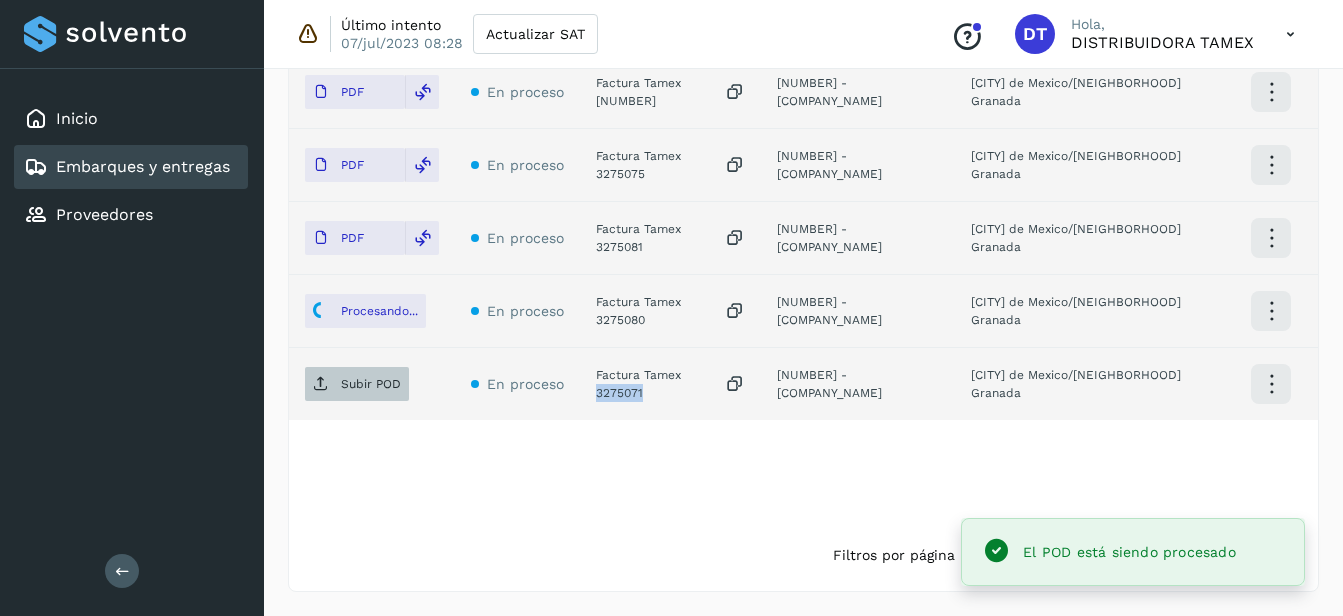click on "Subir POD" at bounding box center (371, 384) 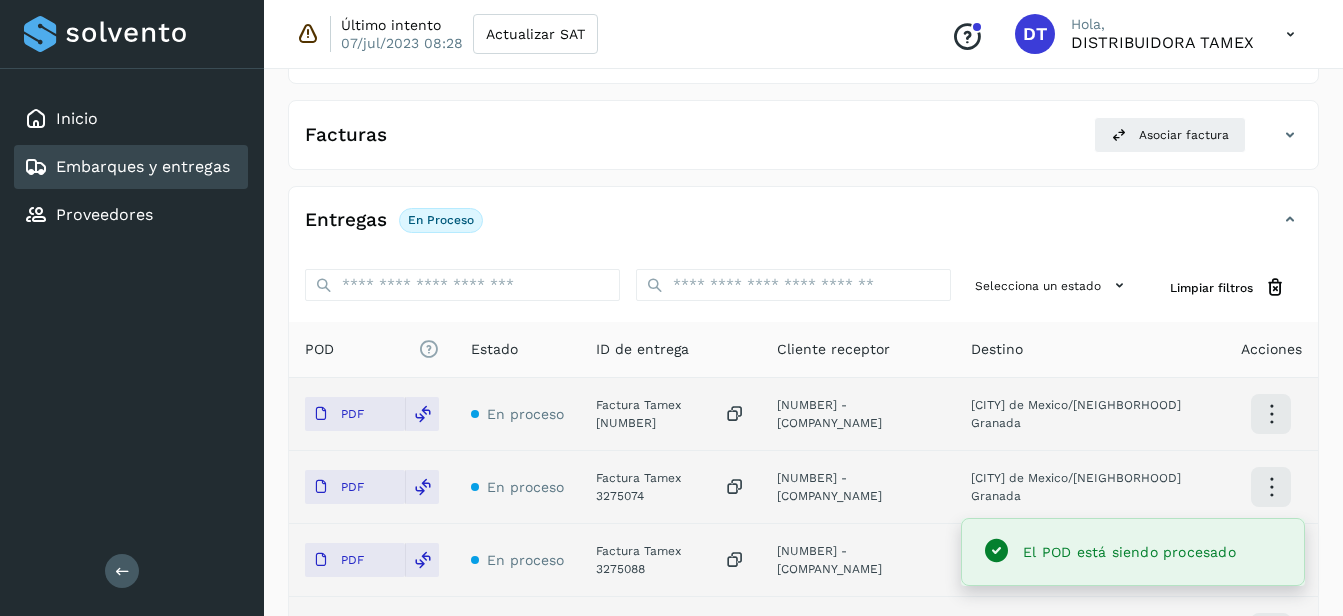 scroll, scrollTop: 0, scrollLeft: 0, axis: both 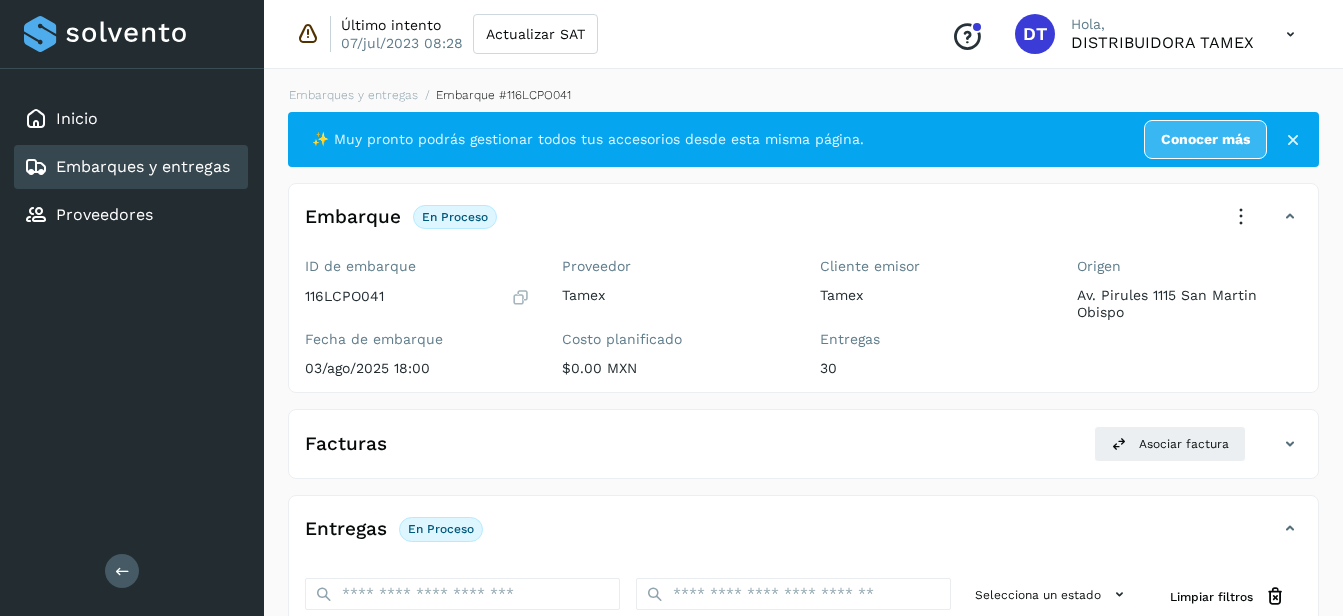 select on "**" 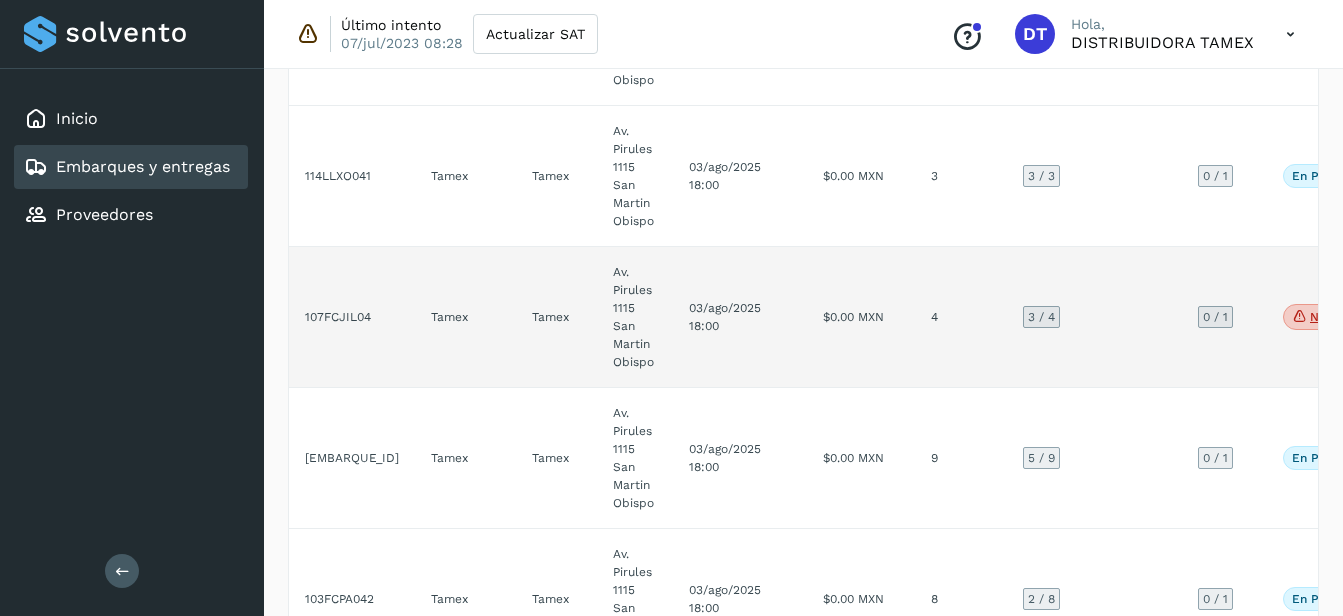 scroll, scrollTop: 2600, scrollLeft: 0, axis: vertical 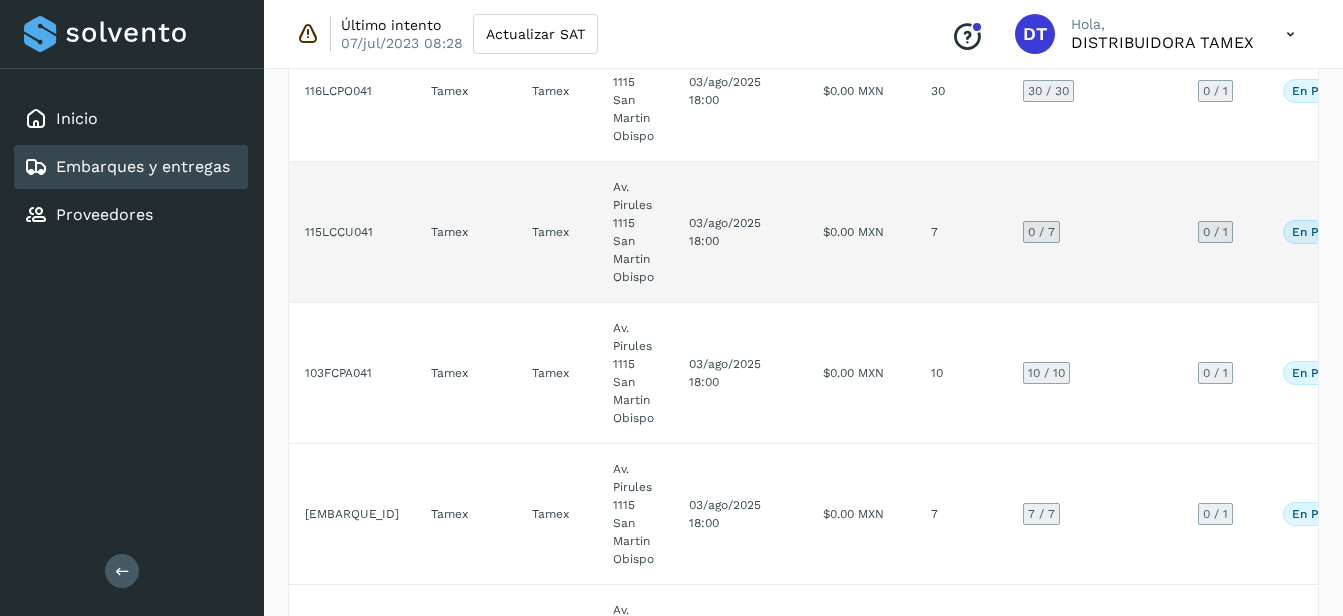 click on "7" 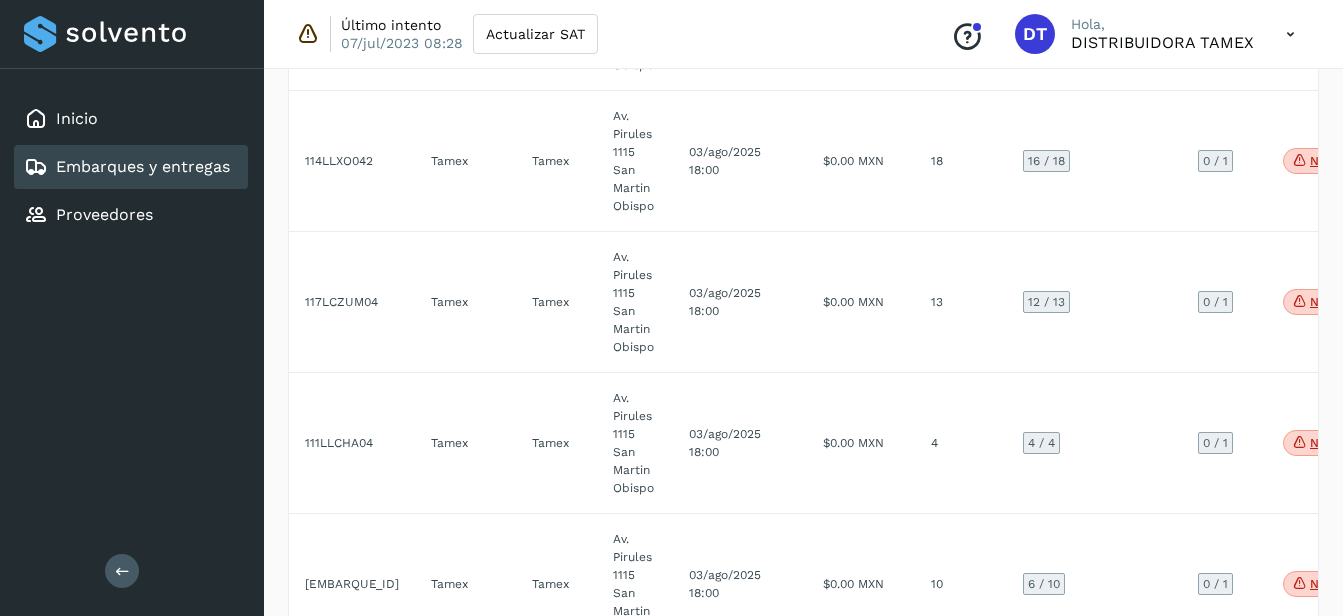 select on "**" 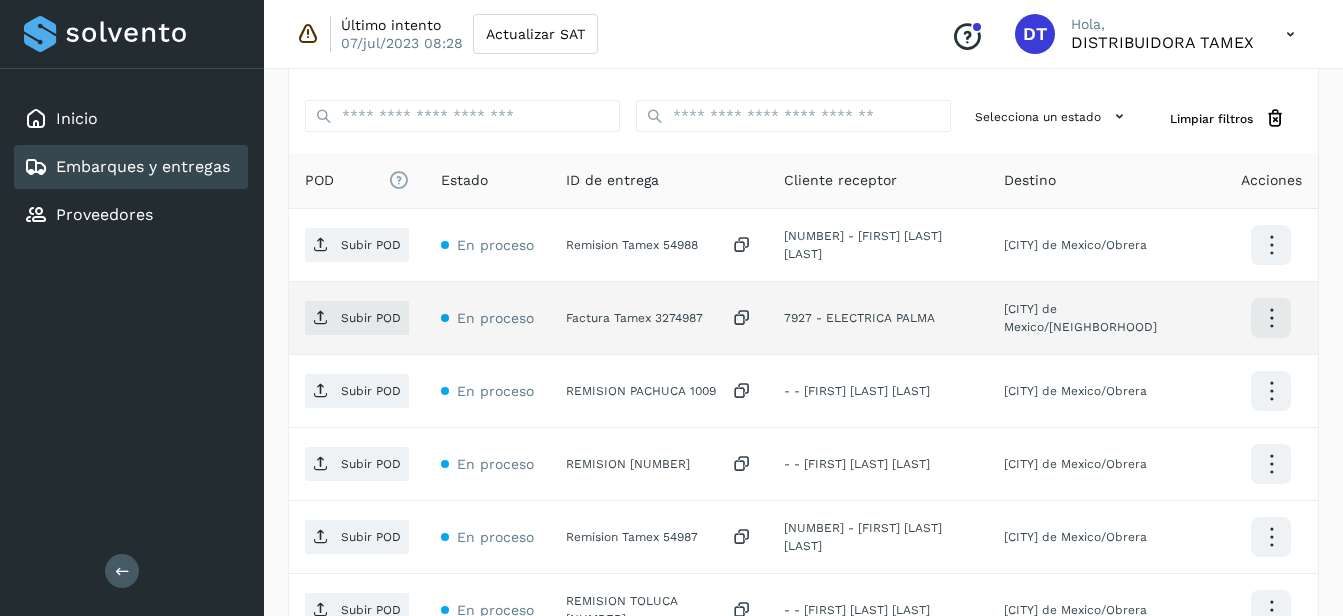 scroll, scrollTop: 477, scrollLeft: 0, axis: vertical 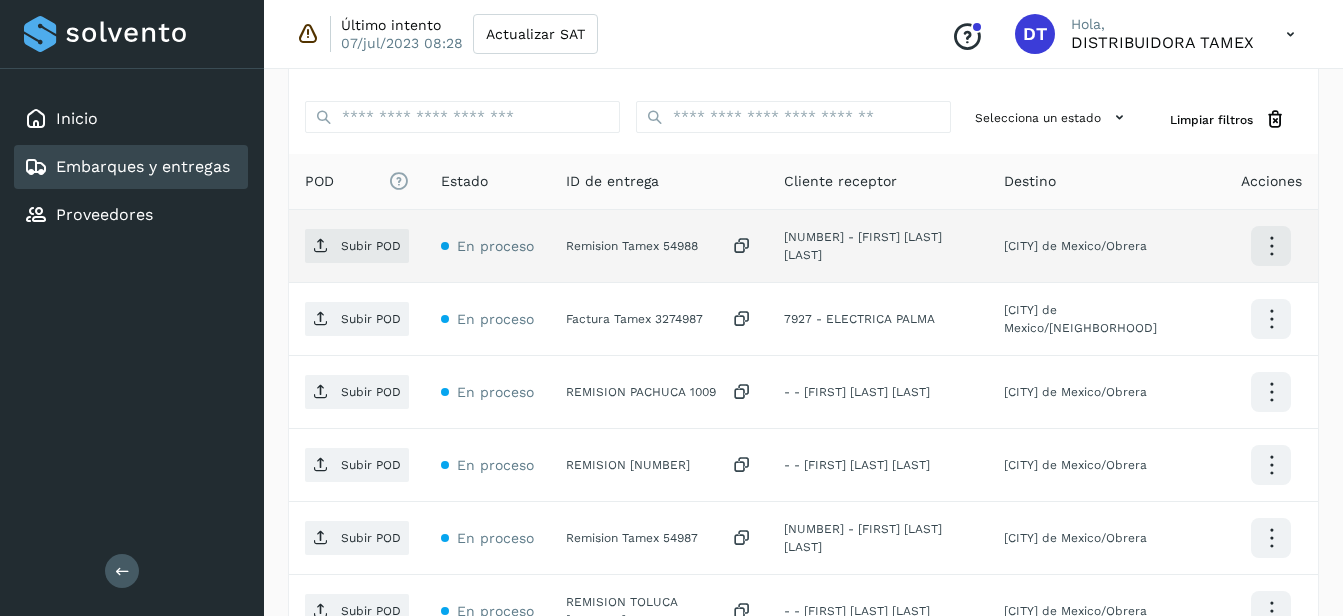 click on "Remision Tamex 54988" 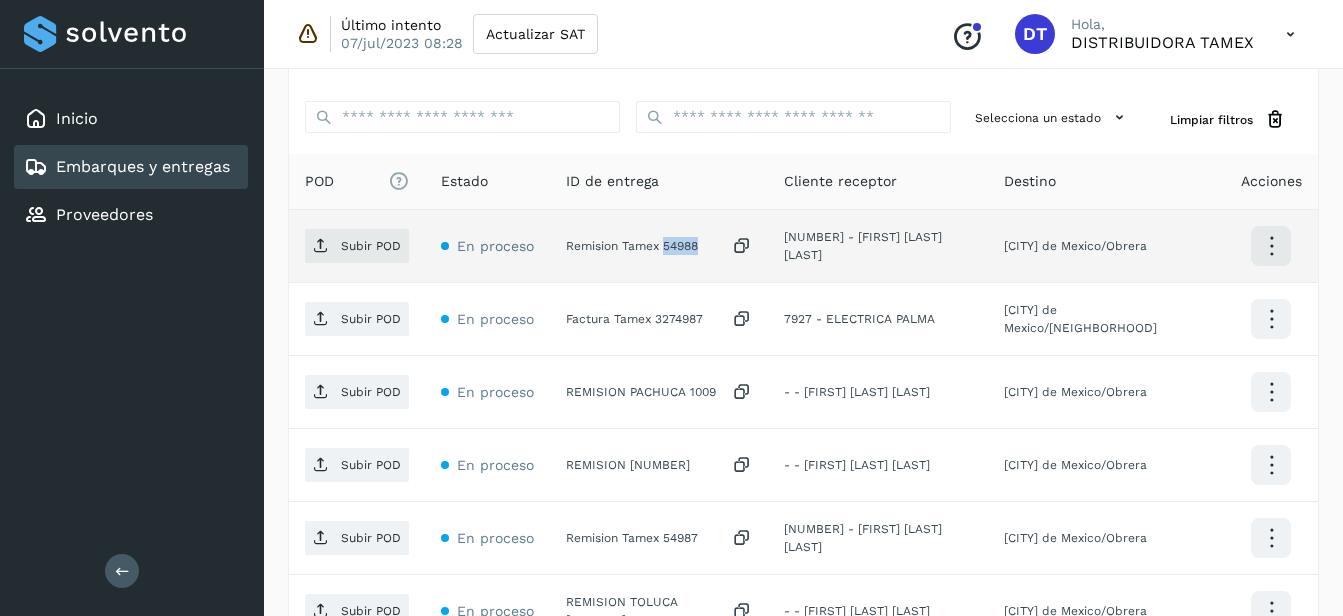 click on "Remision Tamex 54988" 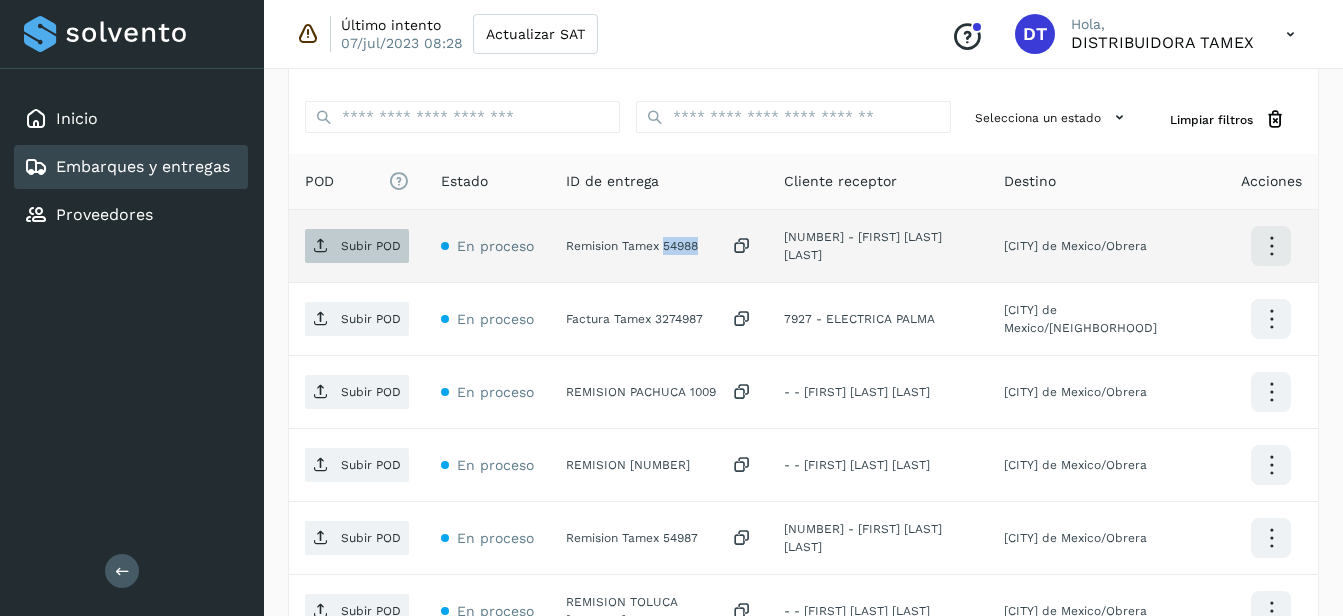 click on "Subir POD" at bounding box center (371, 246) 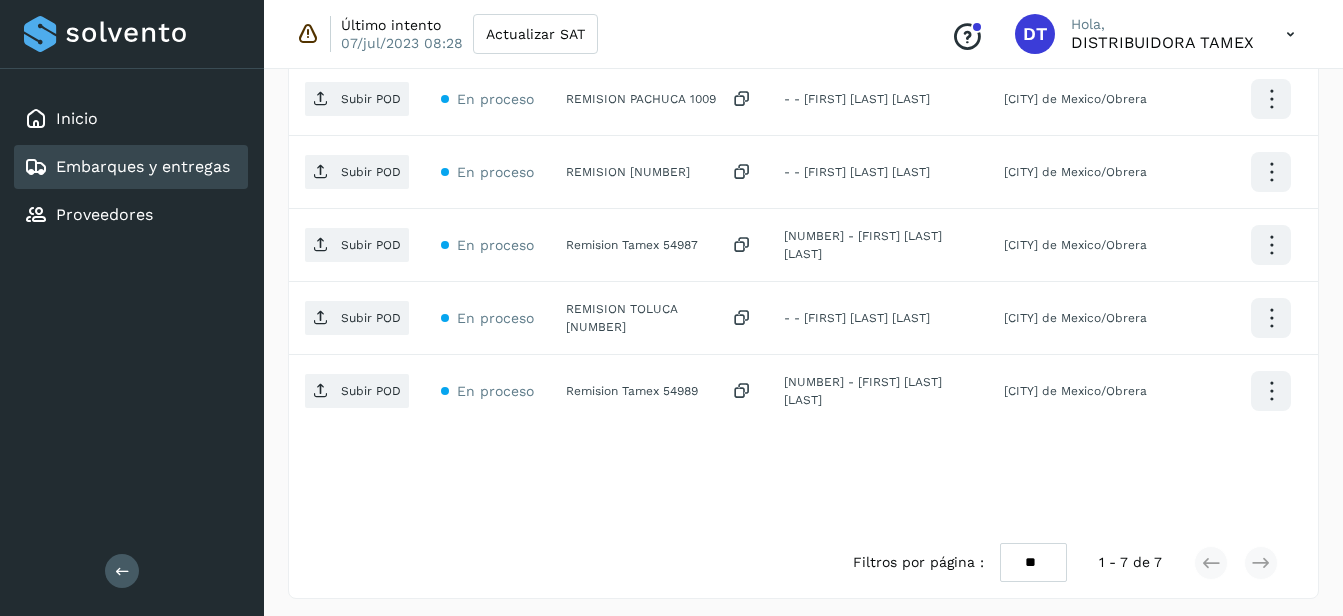 scroll, scrollTop: 777, scrollLeft: 0, axis: vertical 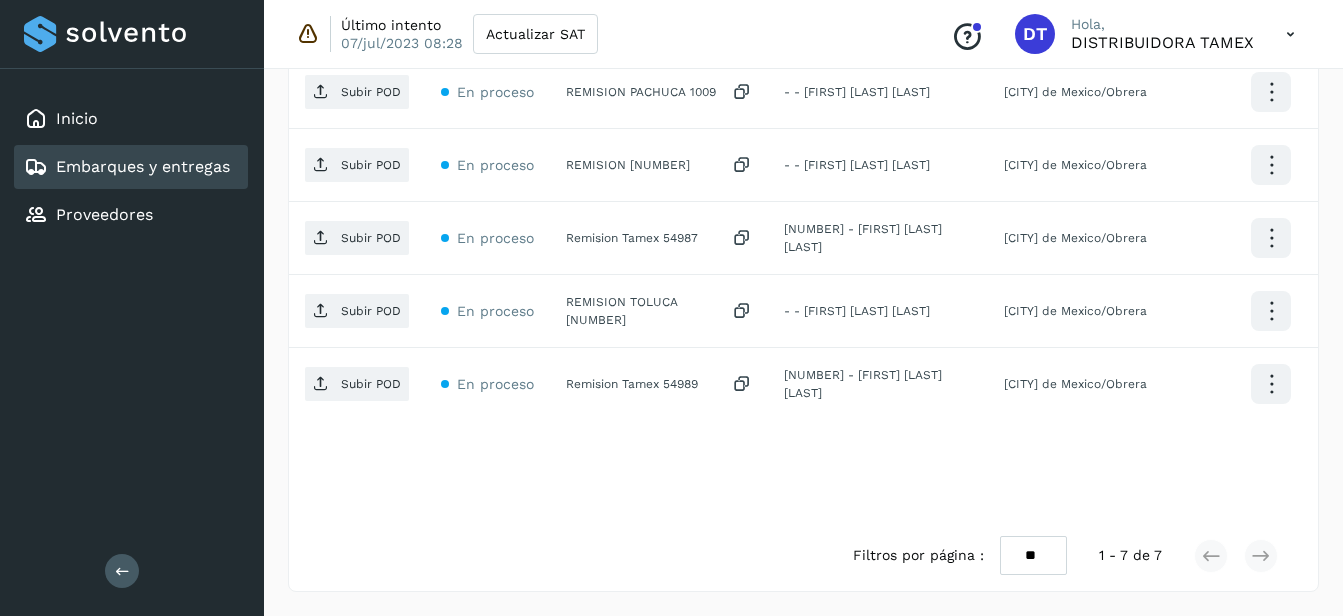 select on "**" 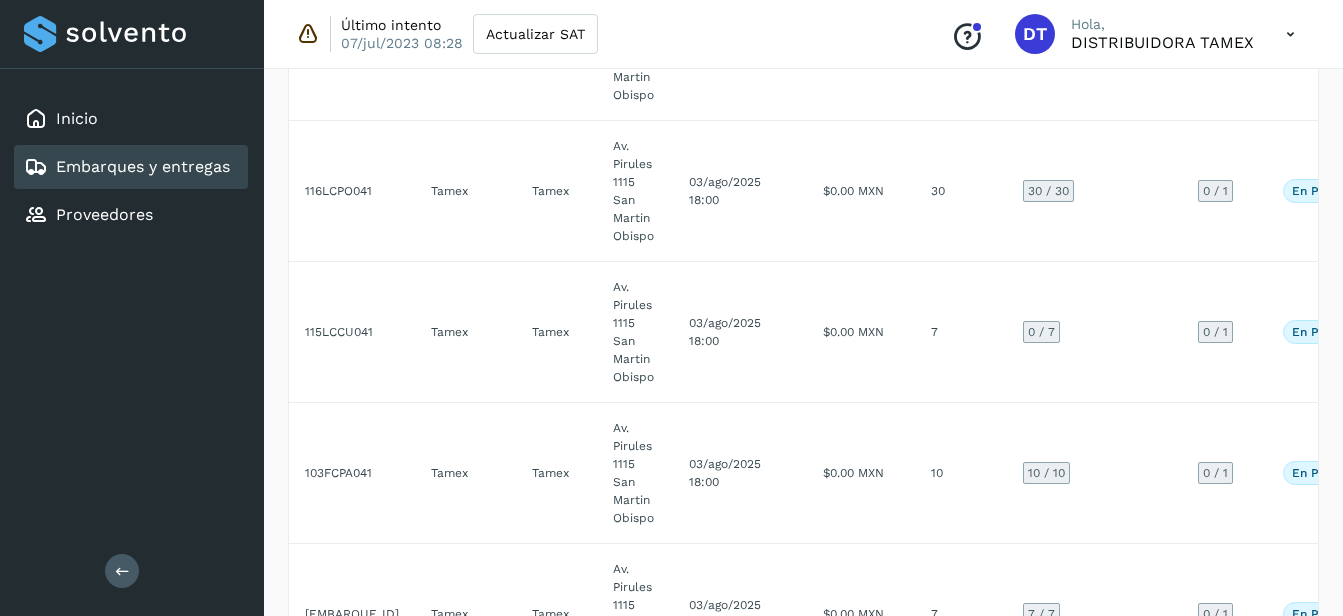 scroll, scrollTop: 1900, scrollLeft: 0, axis: vertical 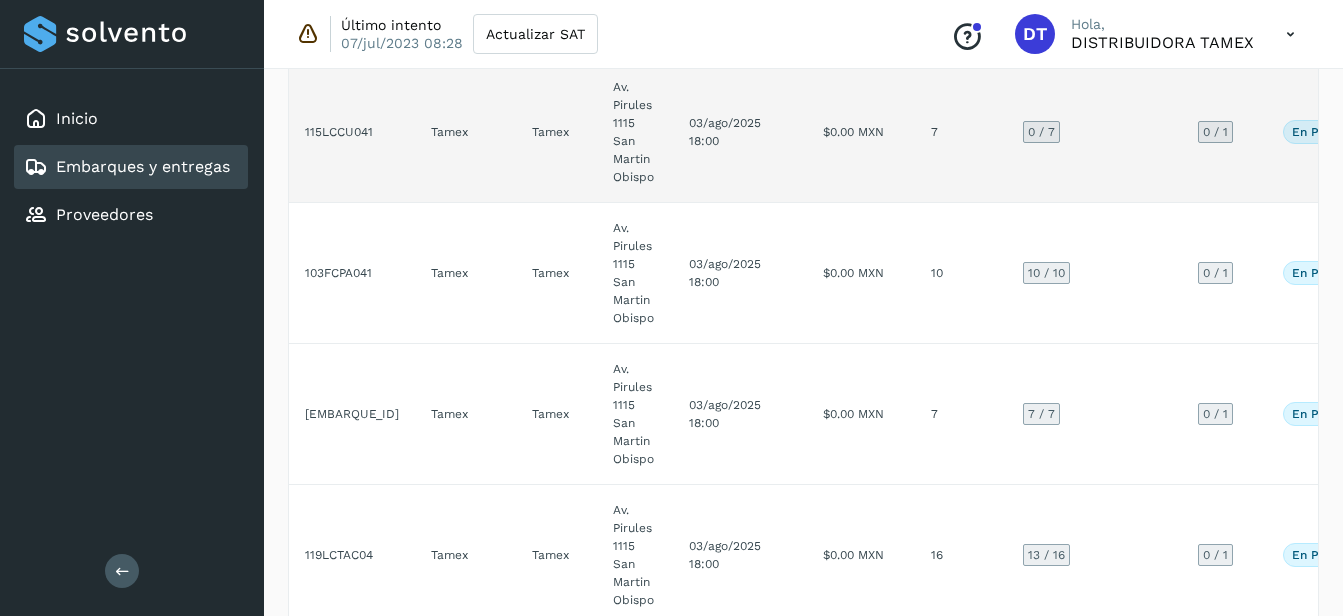 click on "$0.00 MXN" 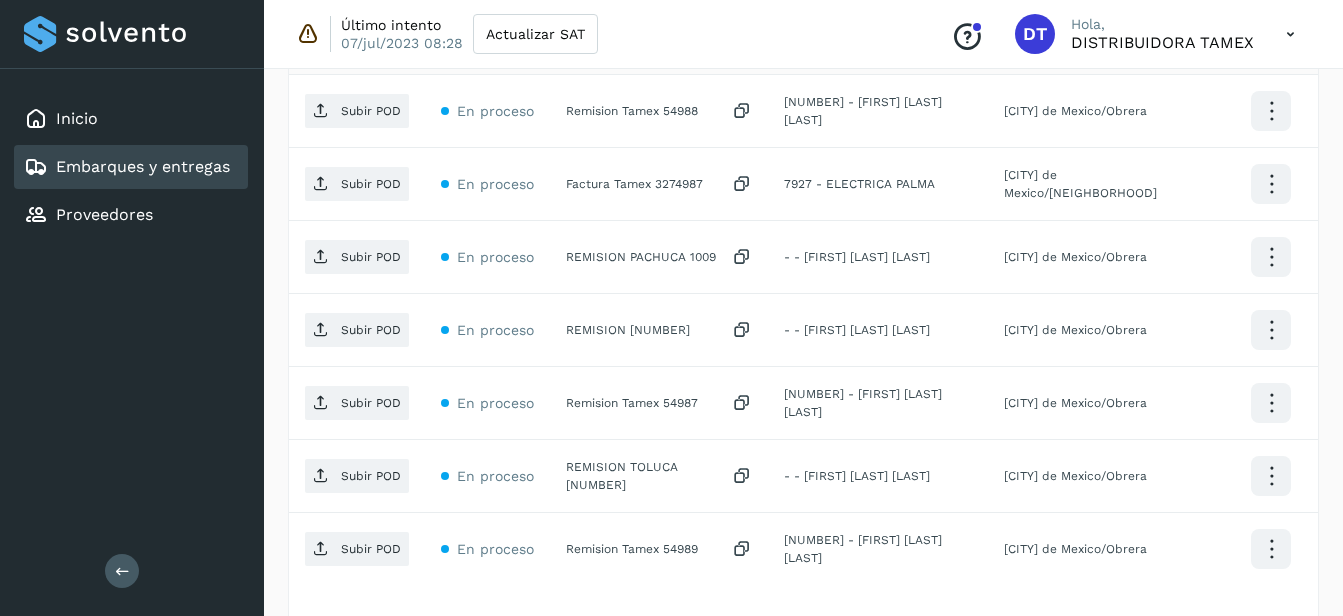 scroll, scrollTop: 577, scrollLeft: 0, axis: vertical 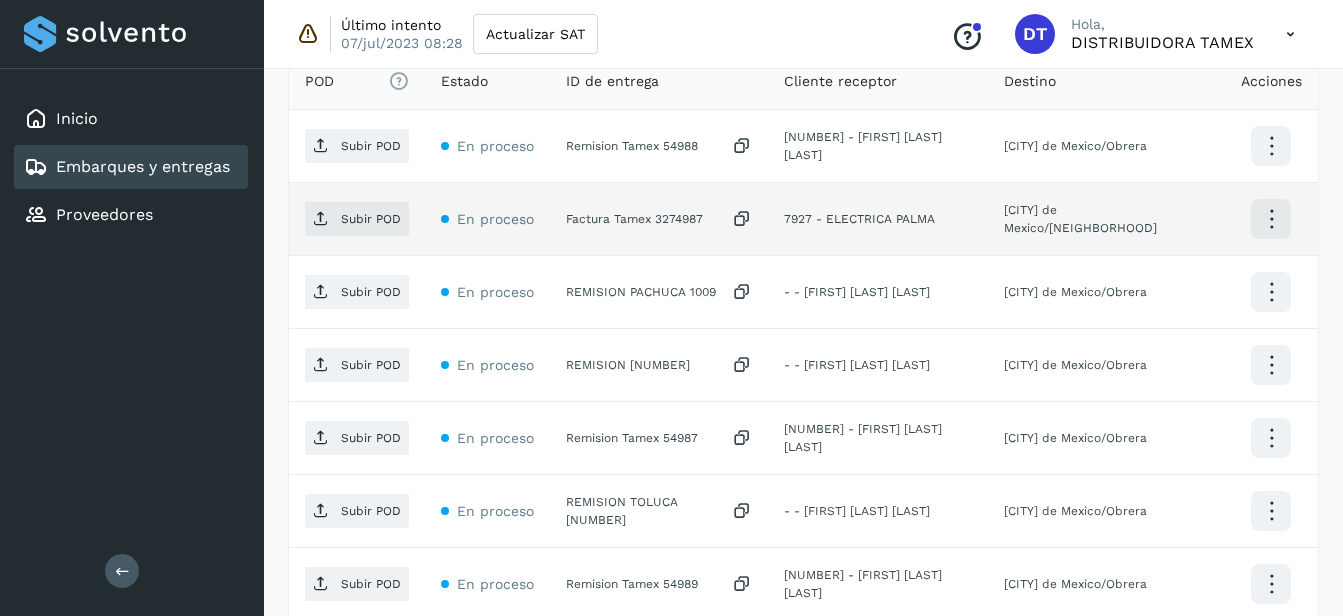 click on "Factura Tamex 3274987" 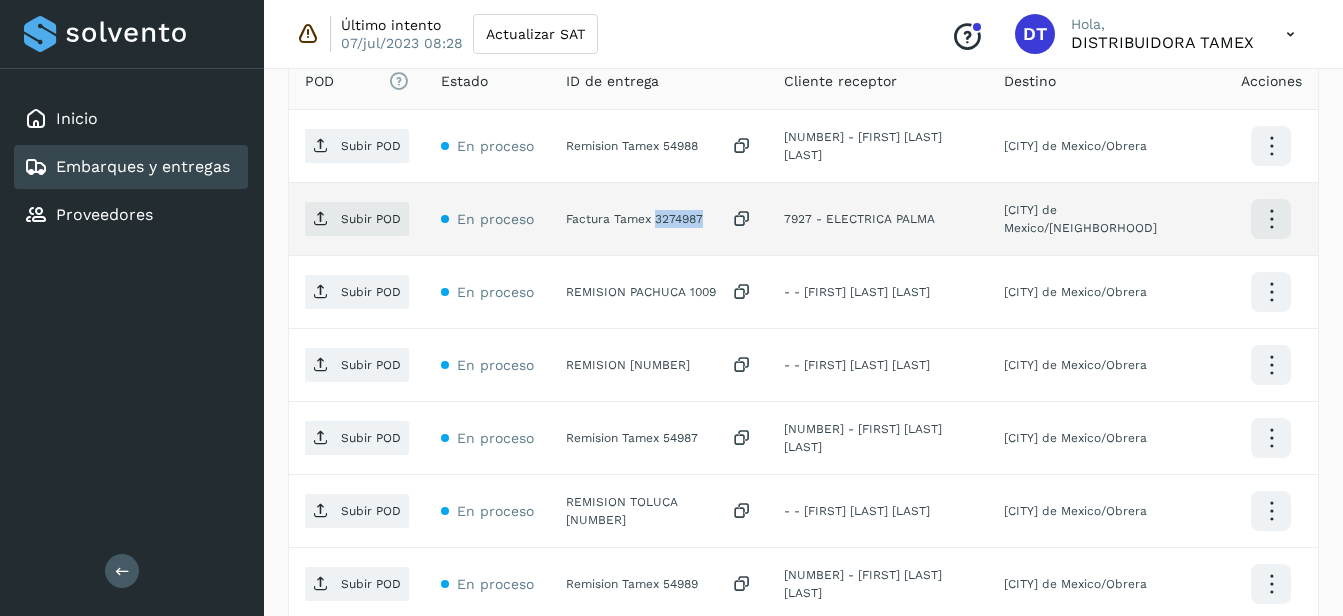 click on "Factura Tamex 3274987" 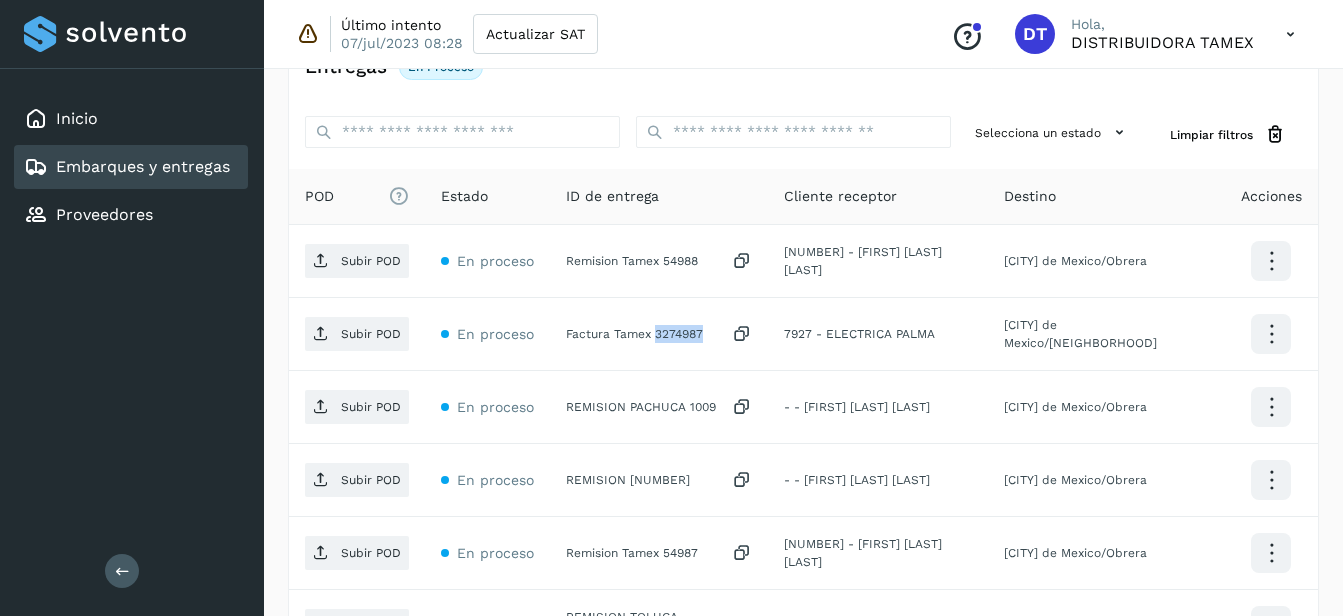 scroll, scrollTop: 177, scrollLeft: 0, axis: vertical 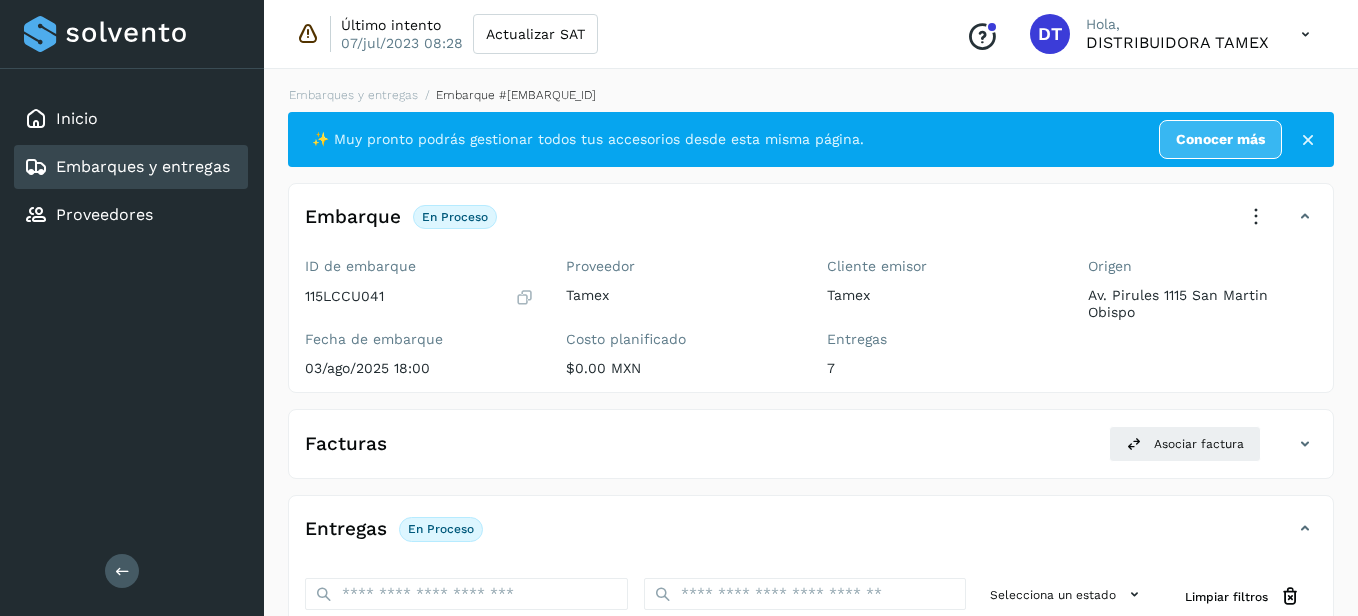 select on "**" 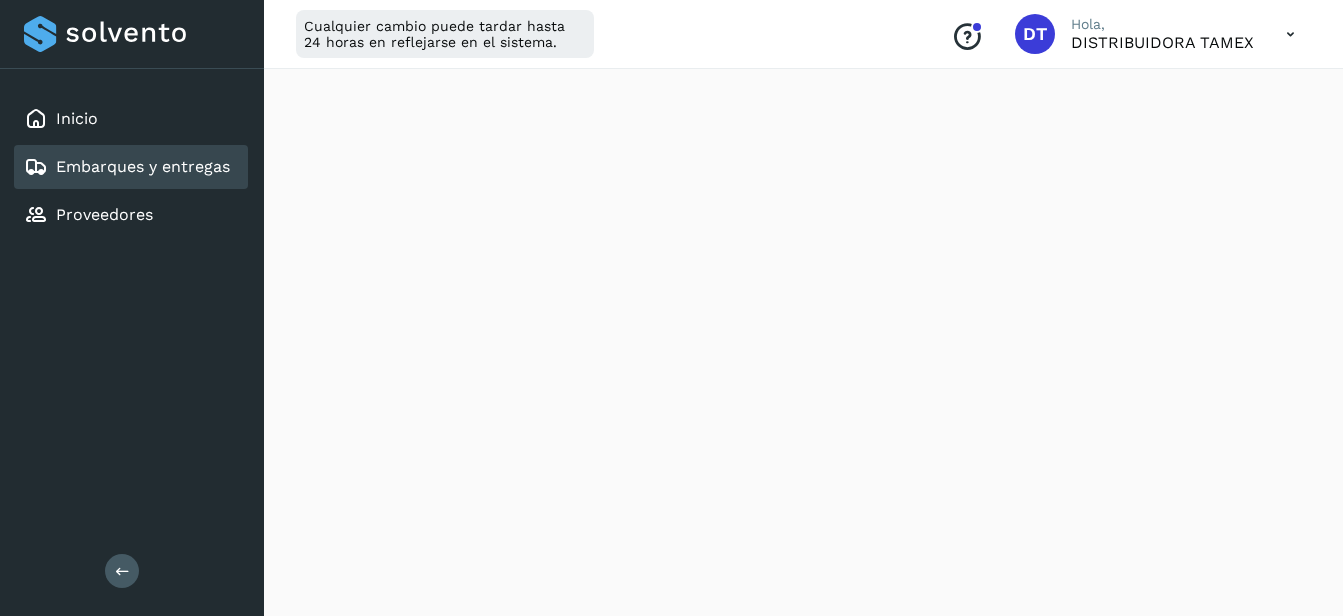 scroll, scrollTop: 600, scrollLeft: 0, axis: vertical 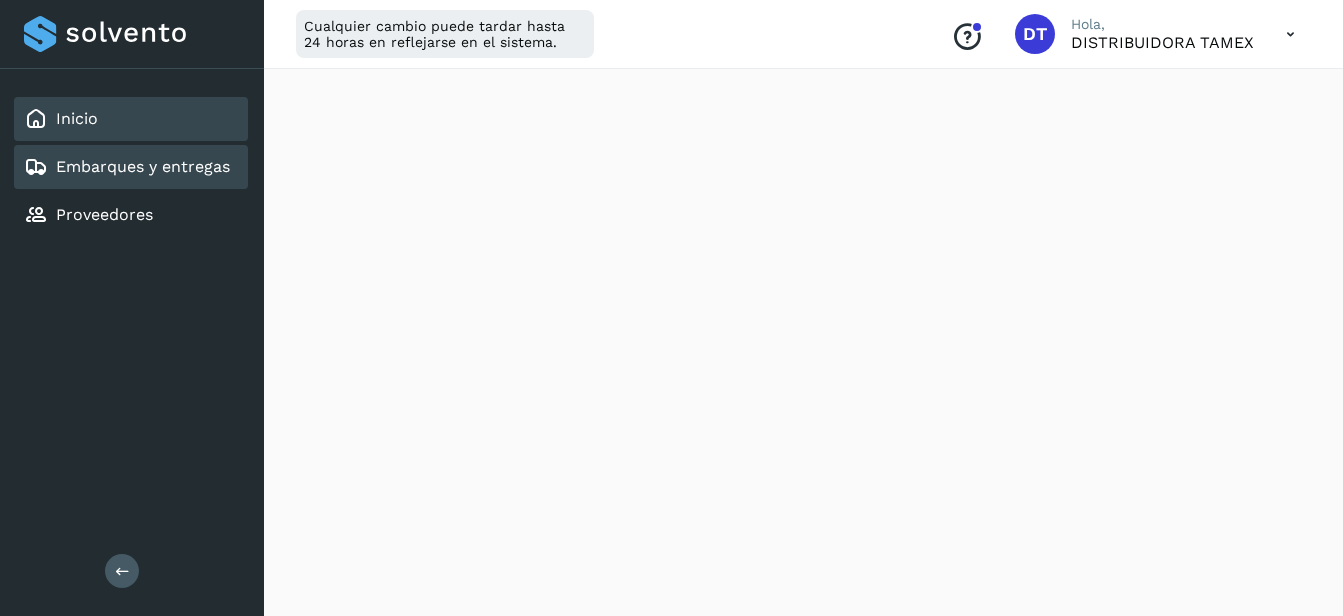 click on "Inicio" 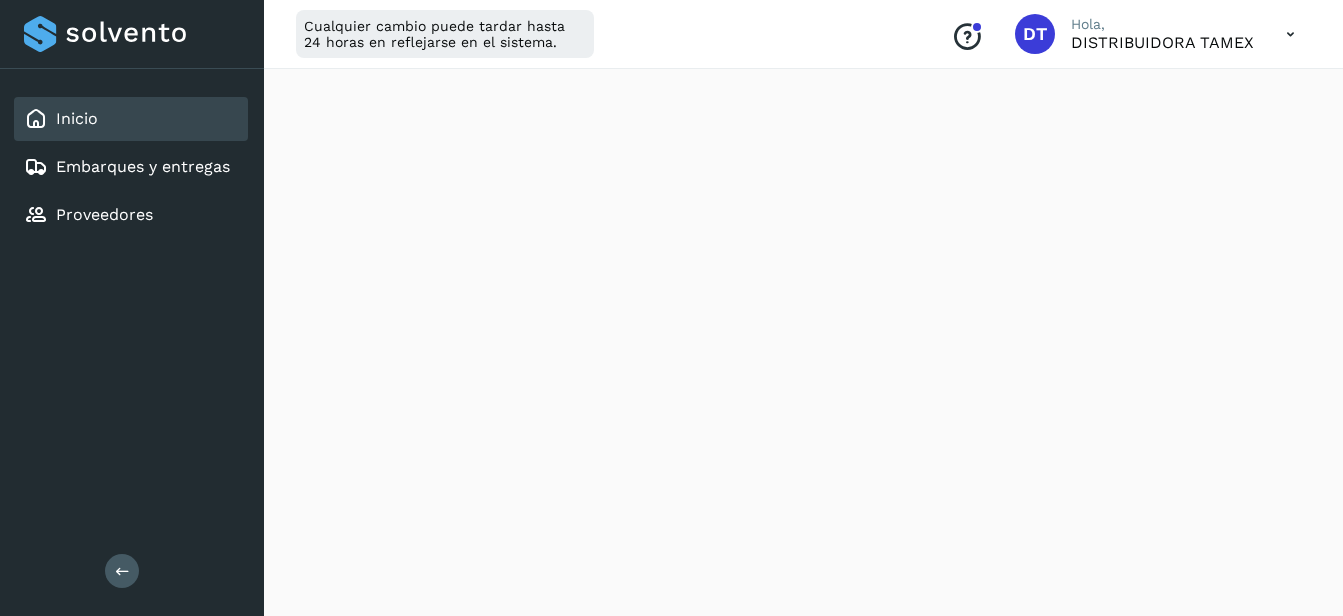 scroll, scrollTop: 1200, scrollLeft: 0, axis: vertical 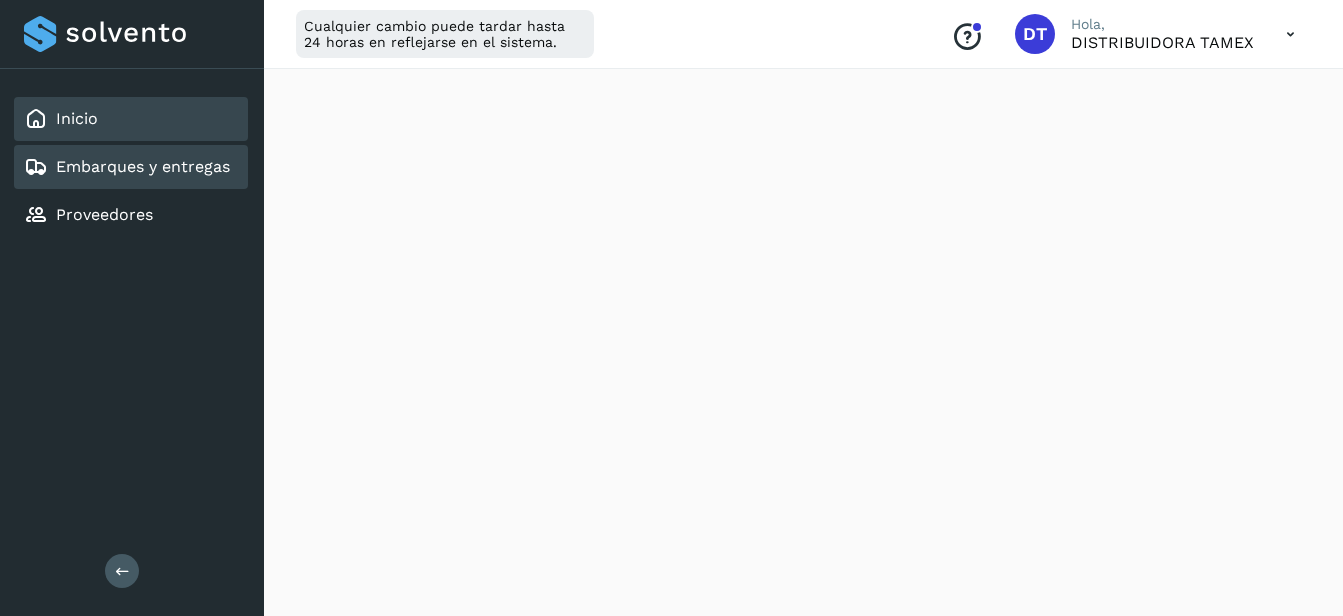click on "Embarques y entregas" at bounding box center [143, 166] 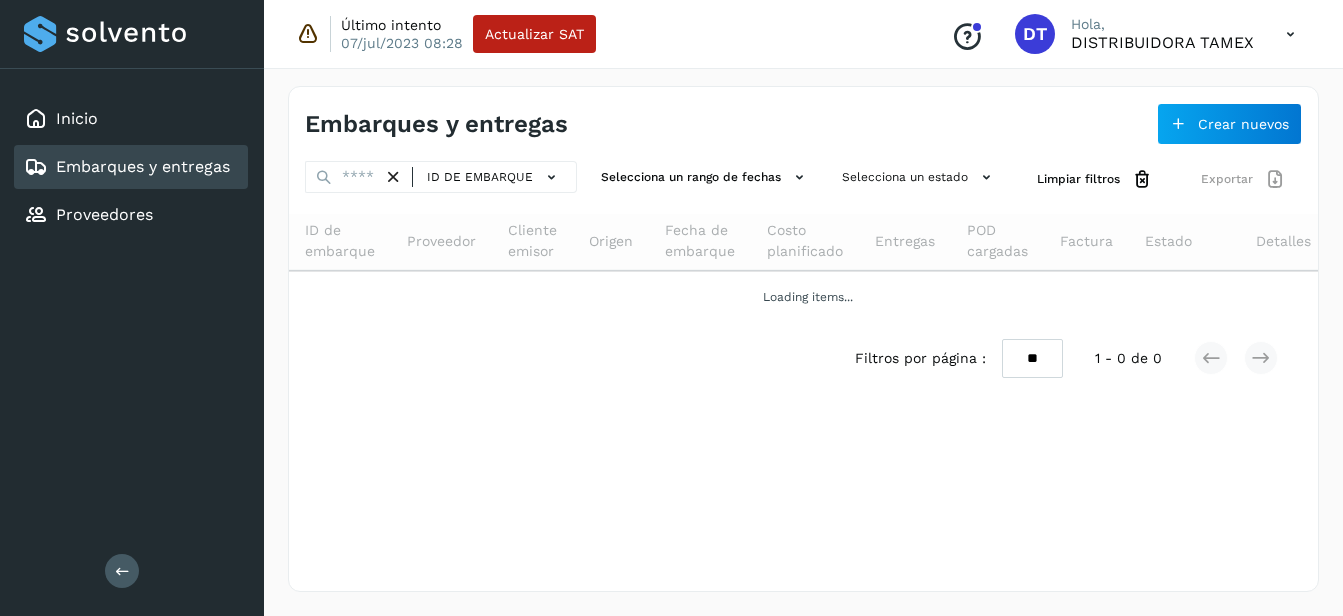 scroll, scrollTop: 0, scrollLeft: 0, axis: both 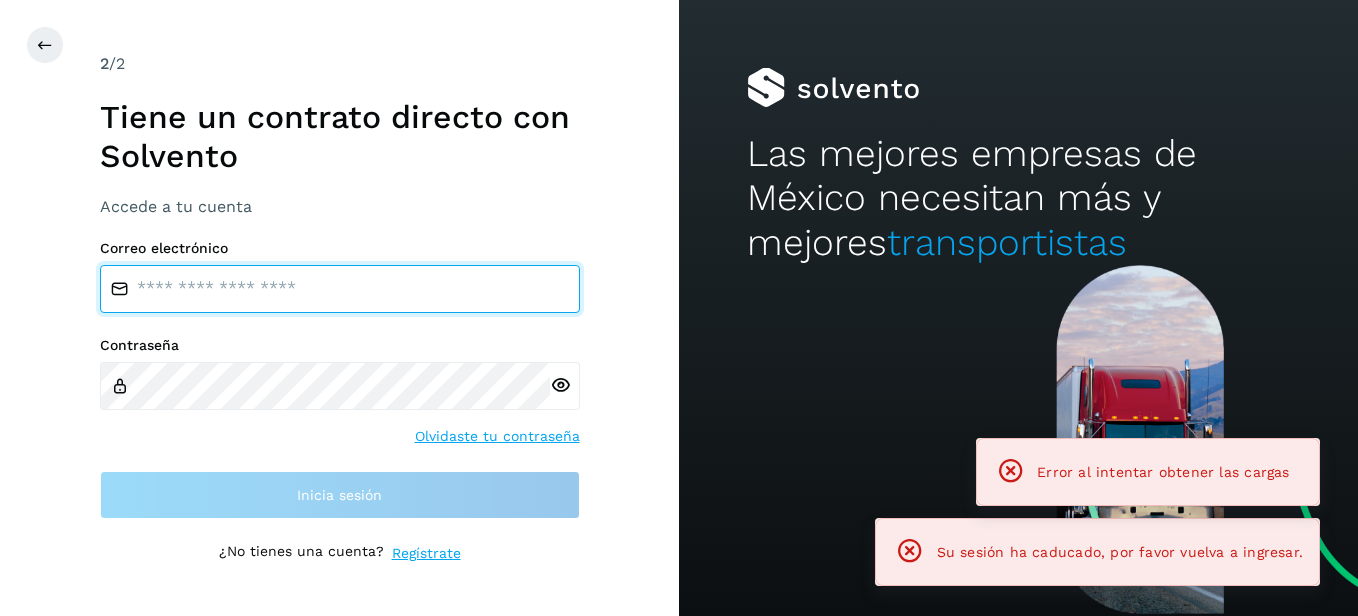 click at bounding box center [340, 289] 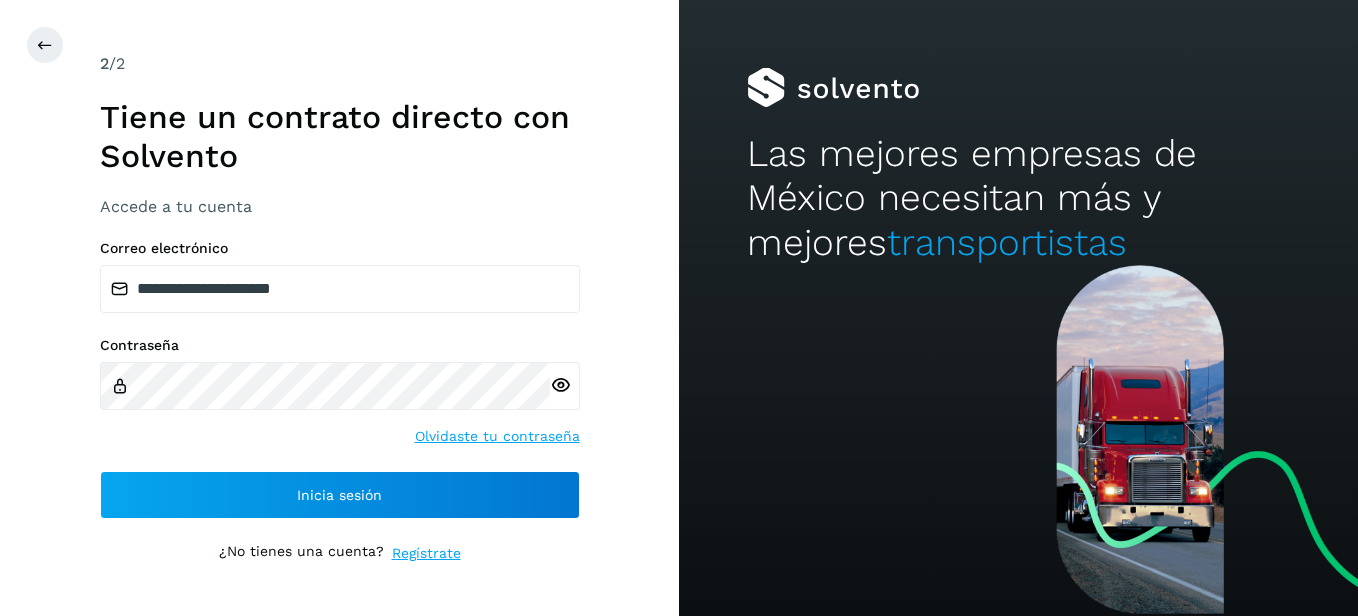 click at bounding box center (560, 385) 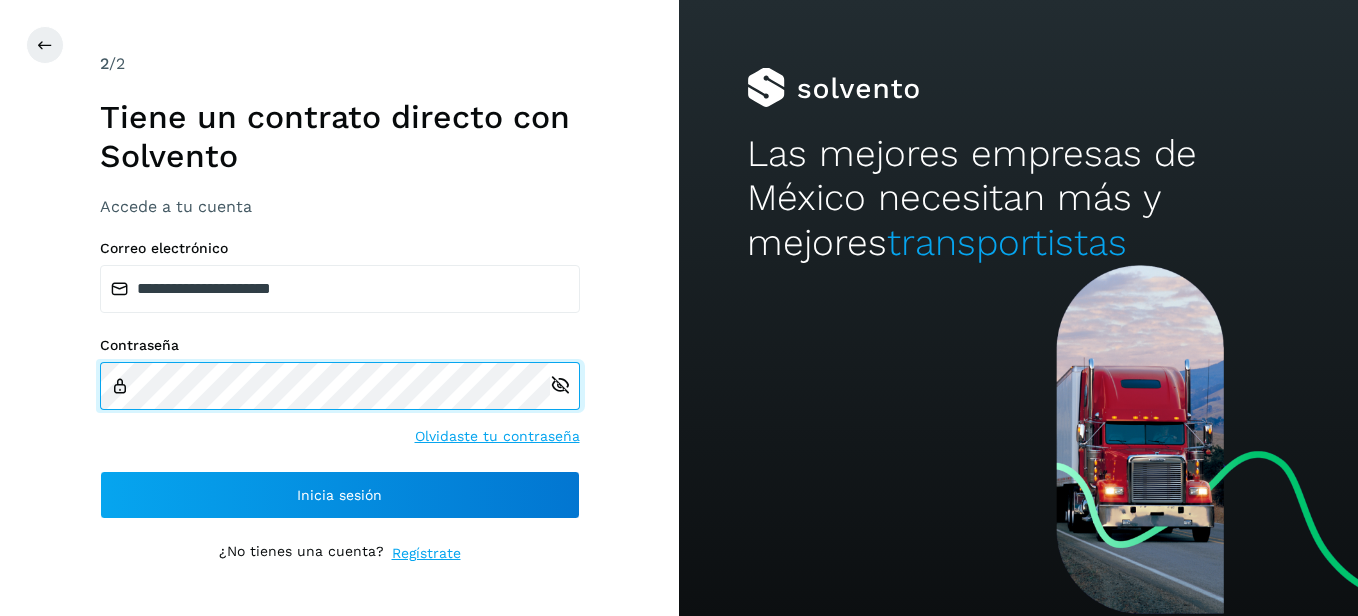 click on "**********" at bounding box center (339, 308) 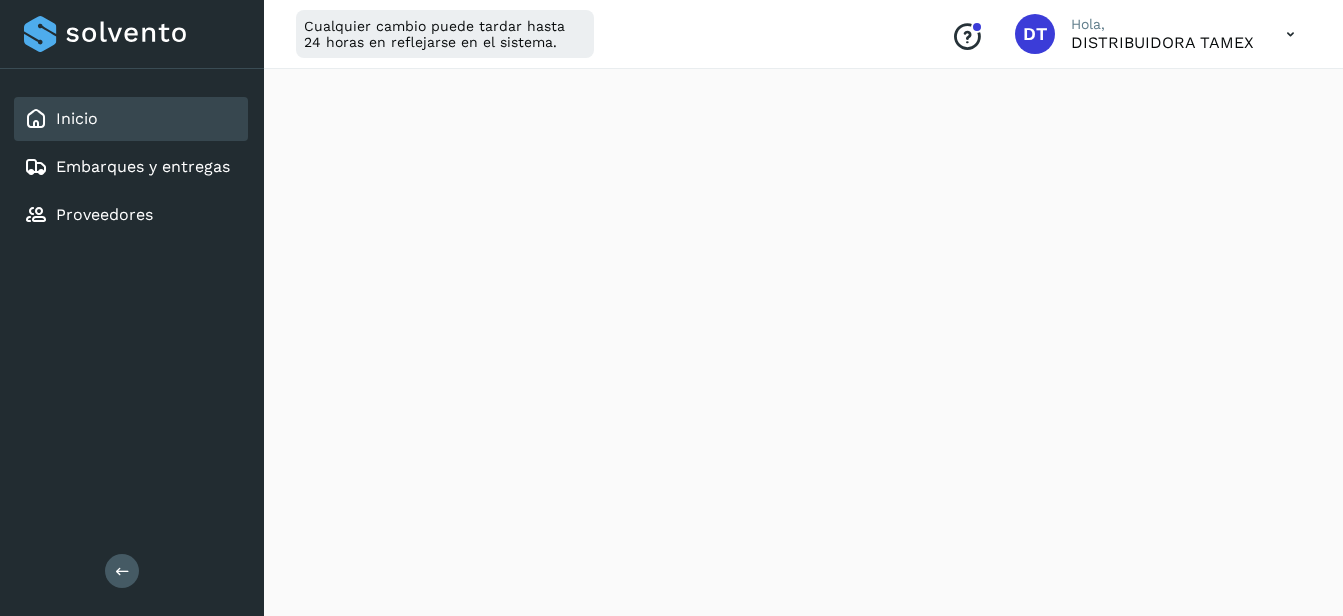 scroll, scrollTop: 400, scrollLeft: 0, axis: vertical 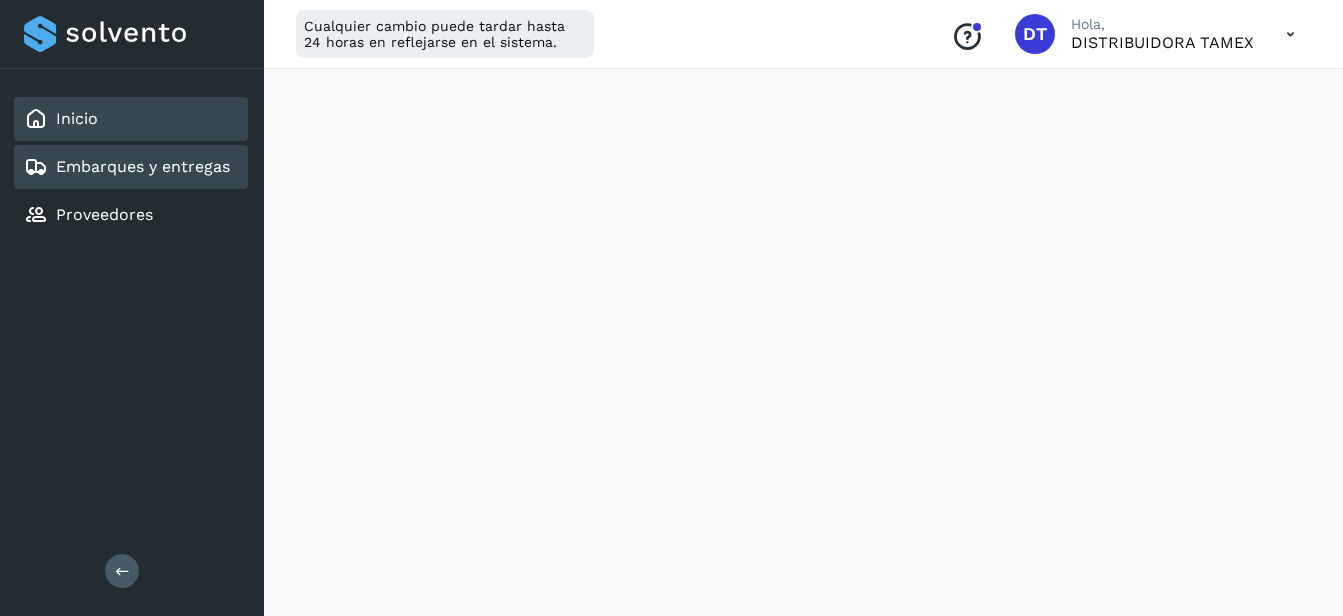 click on "Embarques y entregas" 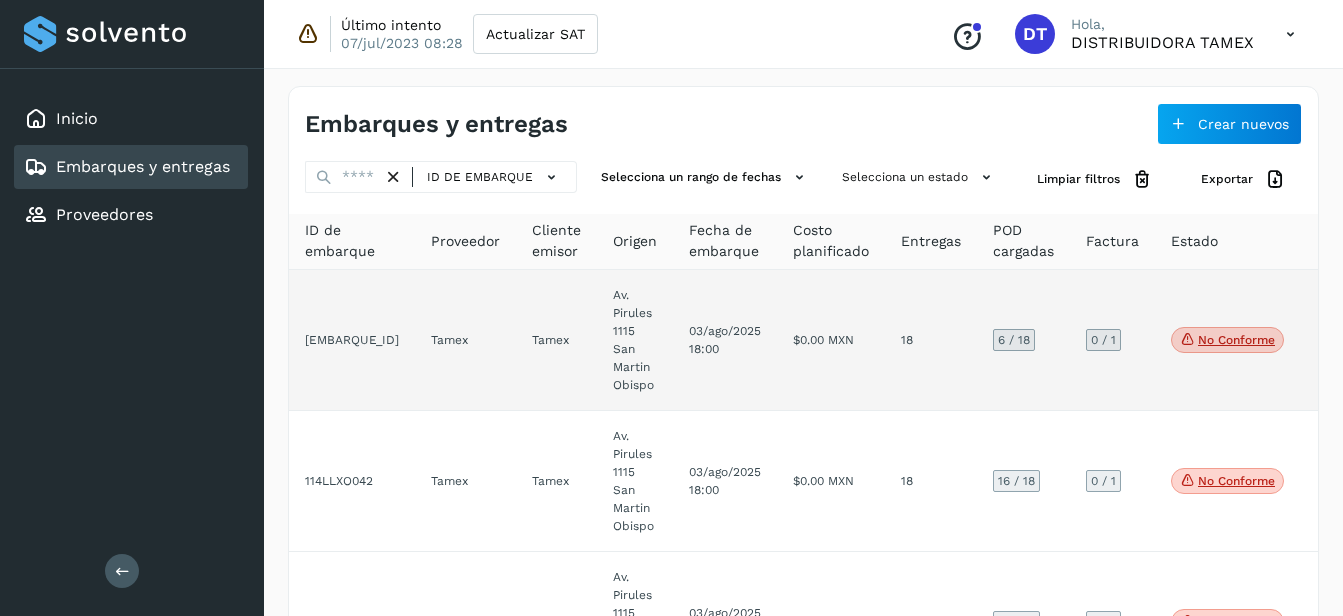 click on "$0.00 MXN" 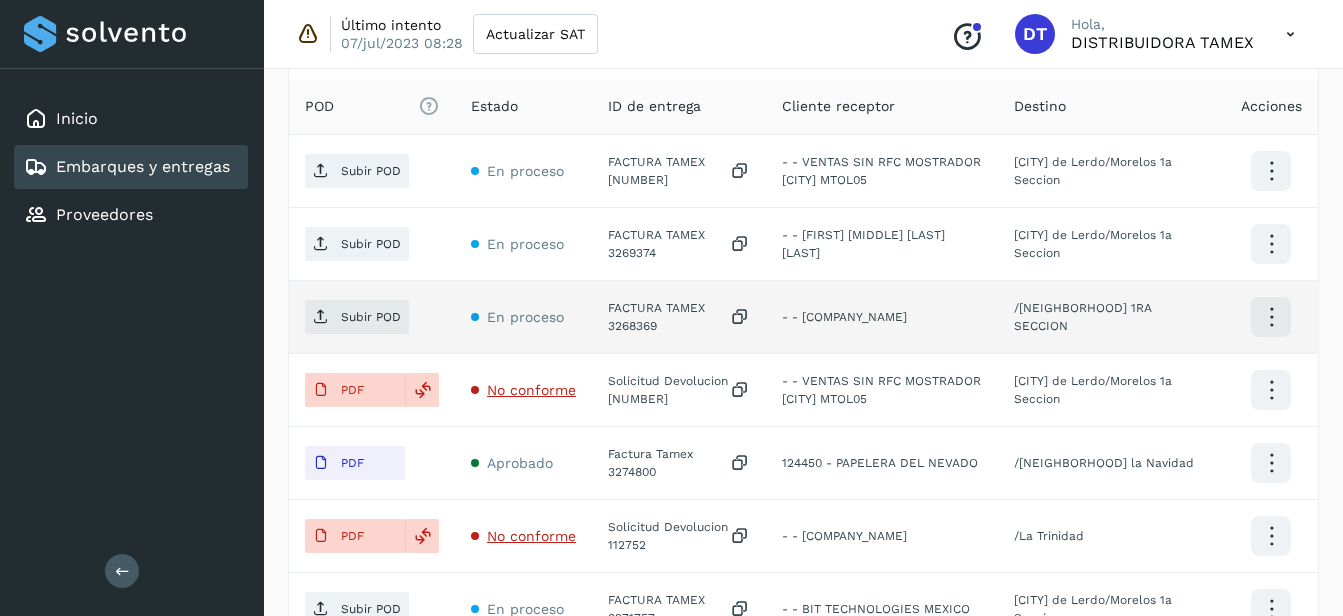 scroll, scrollTop: 580, scrollLeft: 0, axis: vertical 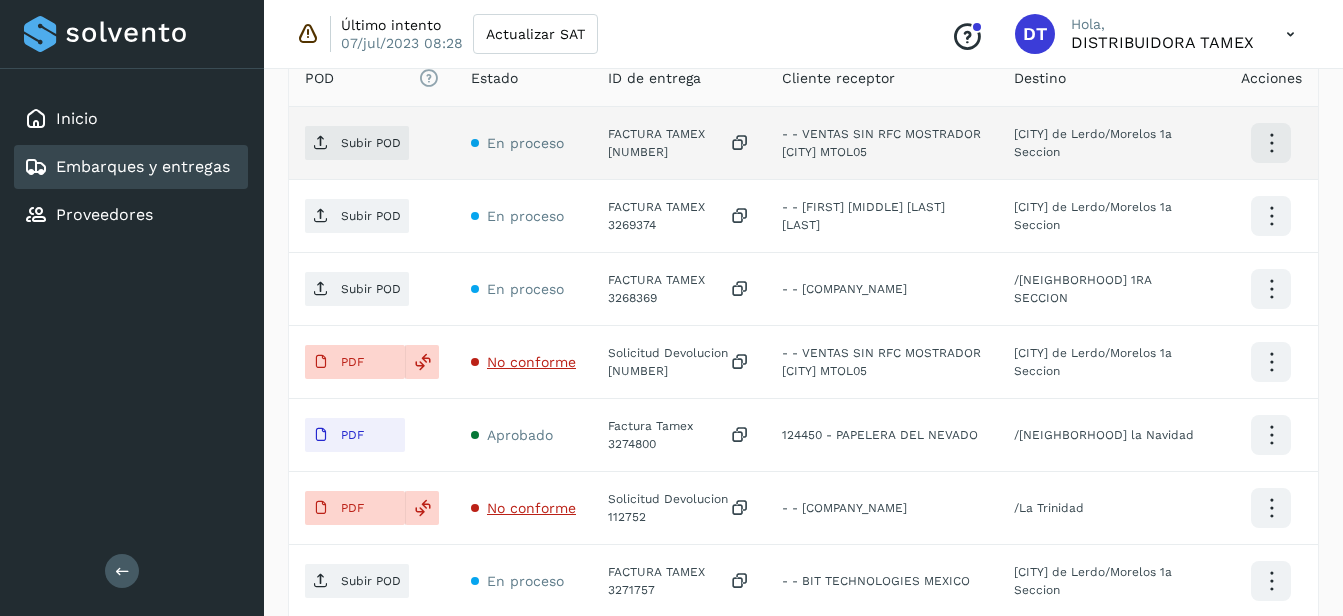 click on "FACTURA TAMEX [NUMBER]" 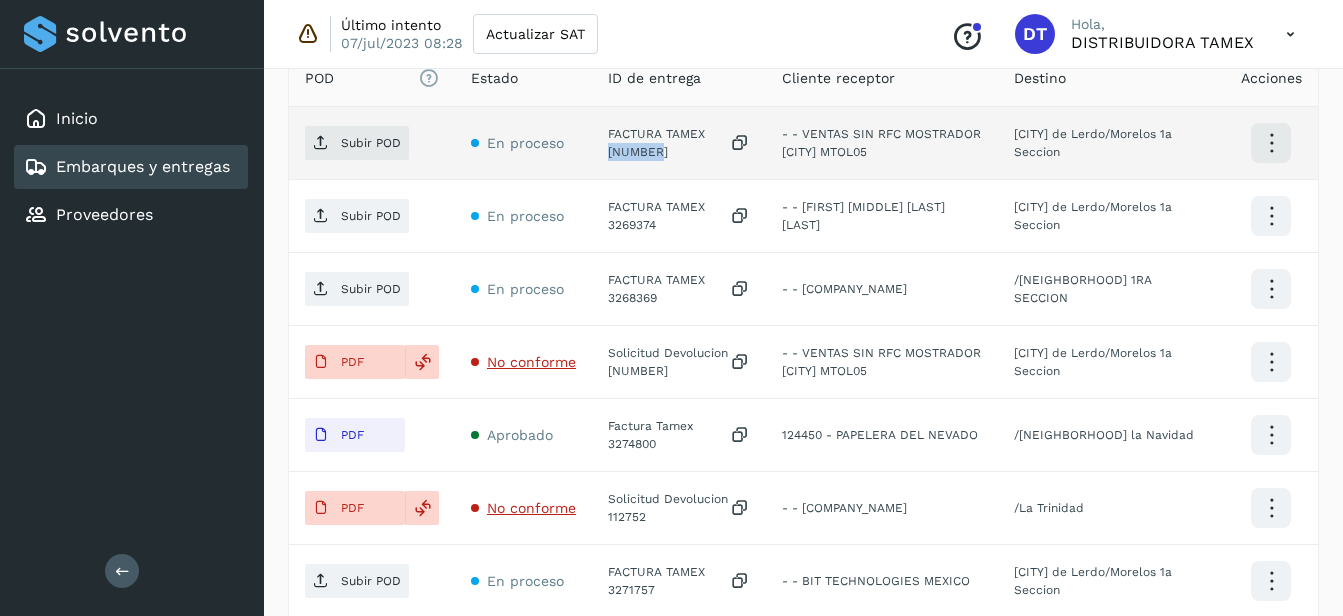 click on "FACTURA TAMEX [NUMBER]" 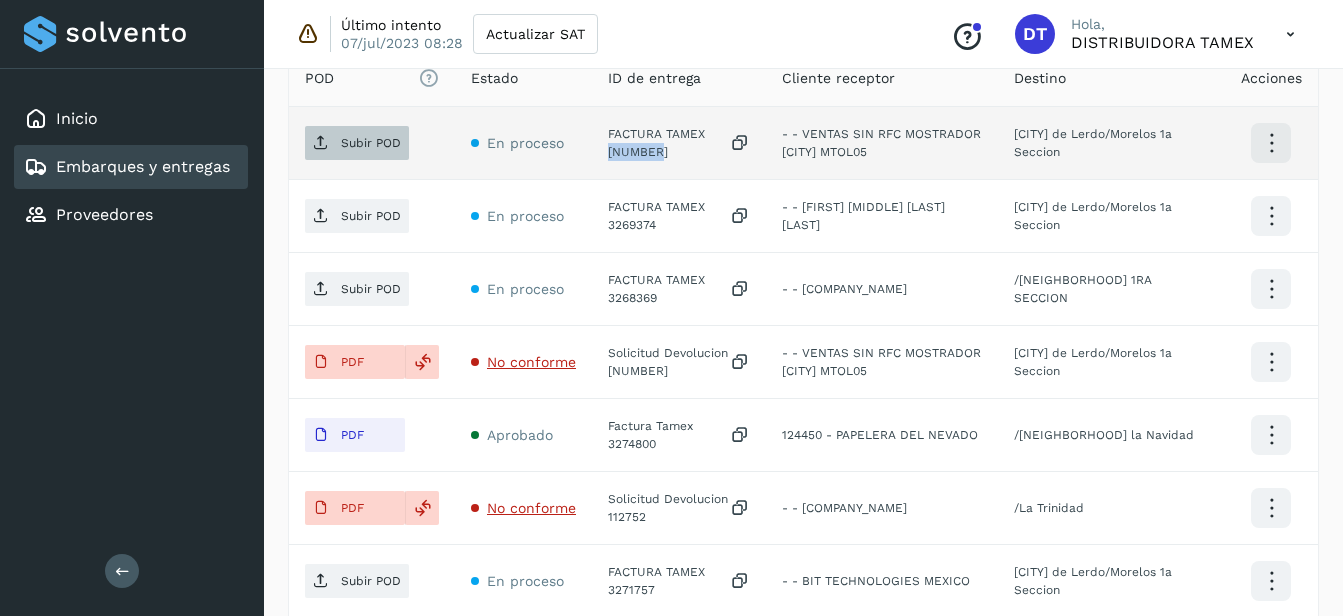 click on "Subir POD" at bounding box center [357, 143] 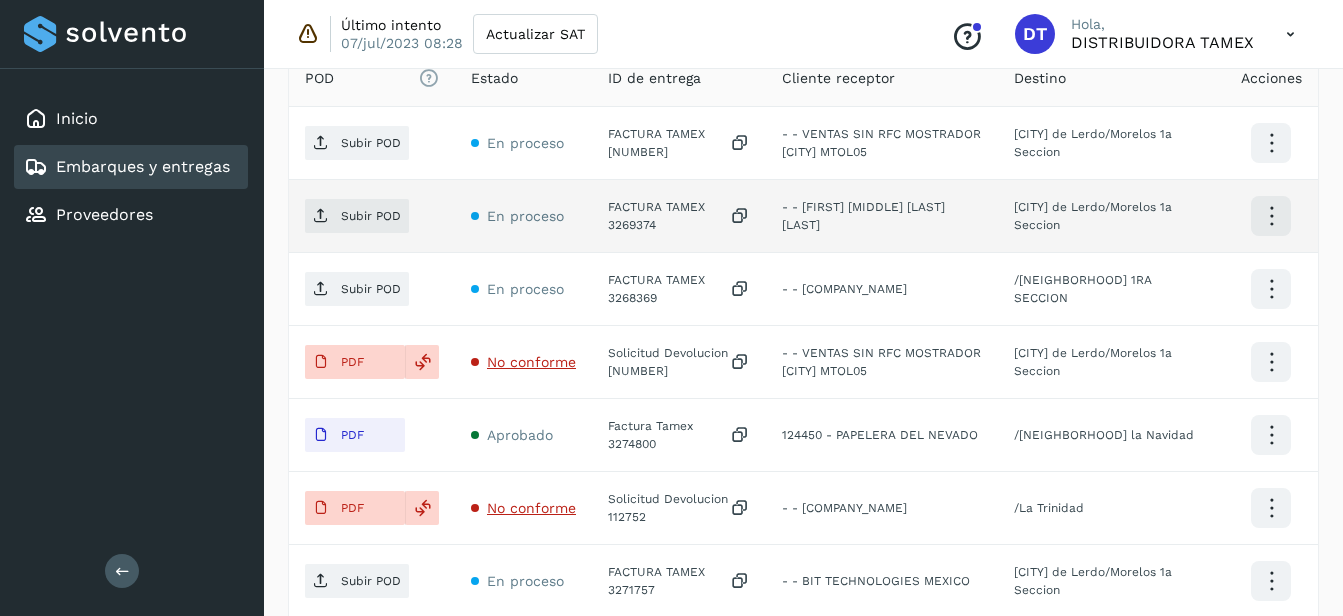 click on "FACTURA TAMEX 3269374" 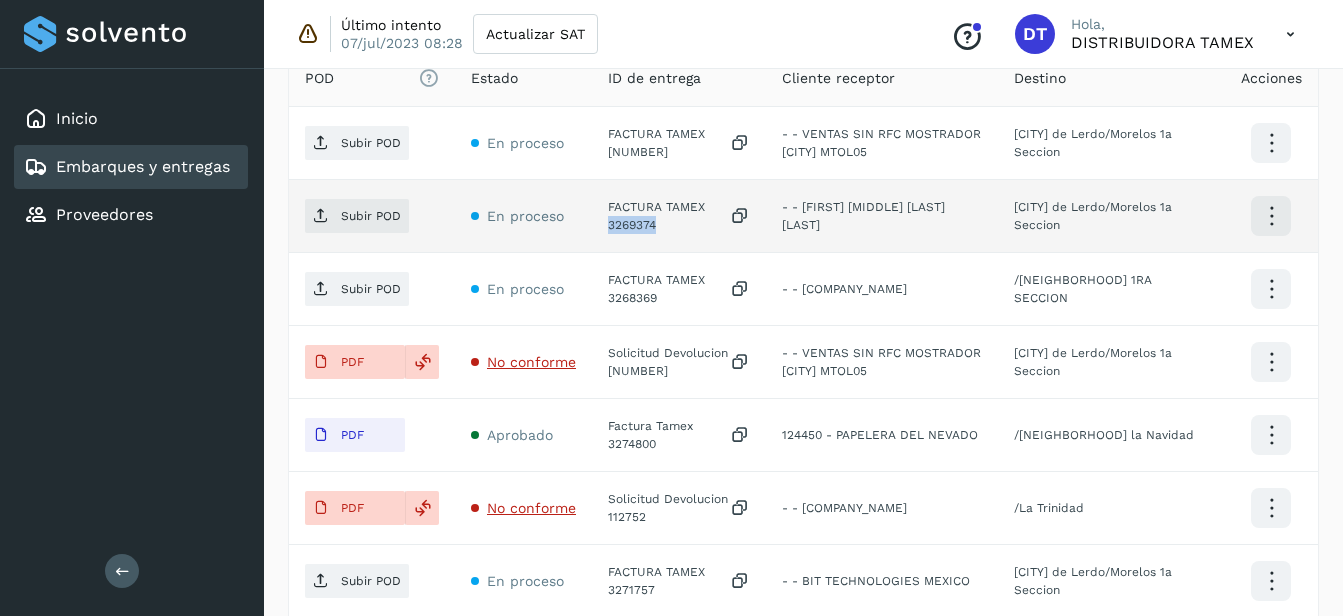 click on "FACTURA TAMEX 3269374" 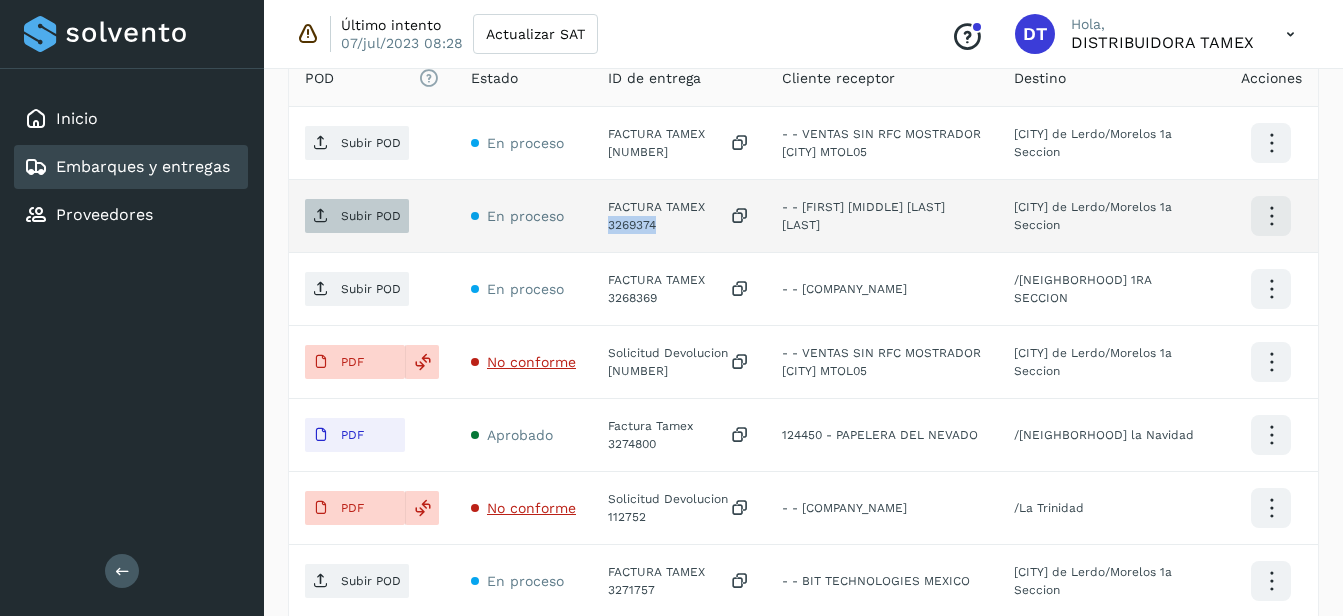 click on "Subir POD" at bounding box center (357, 216) 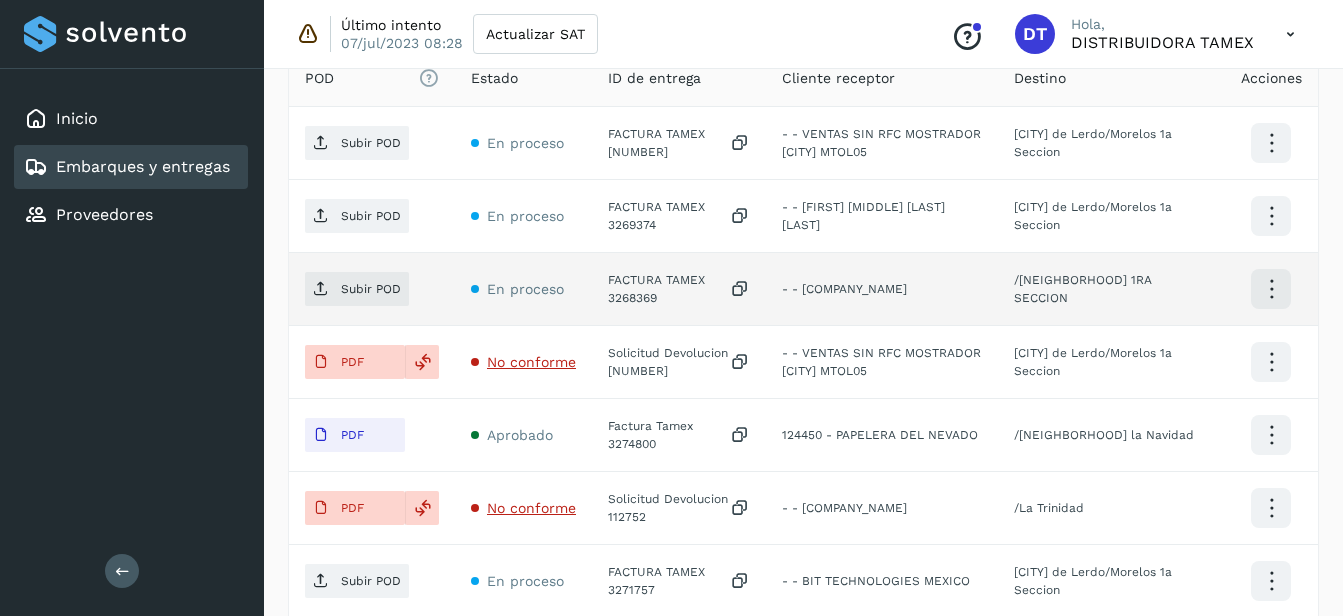 click on "FACTURA TAMEX 3268369" 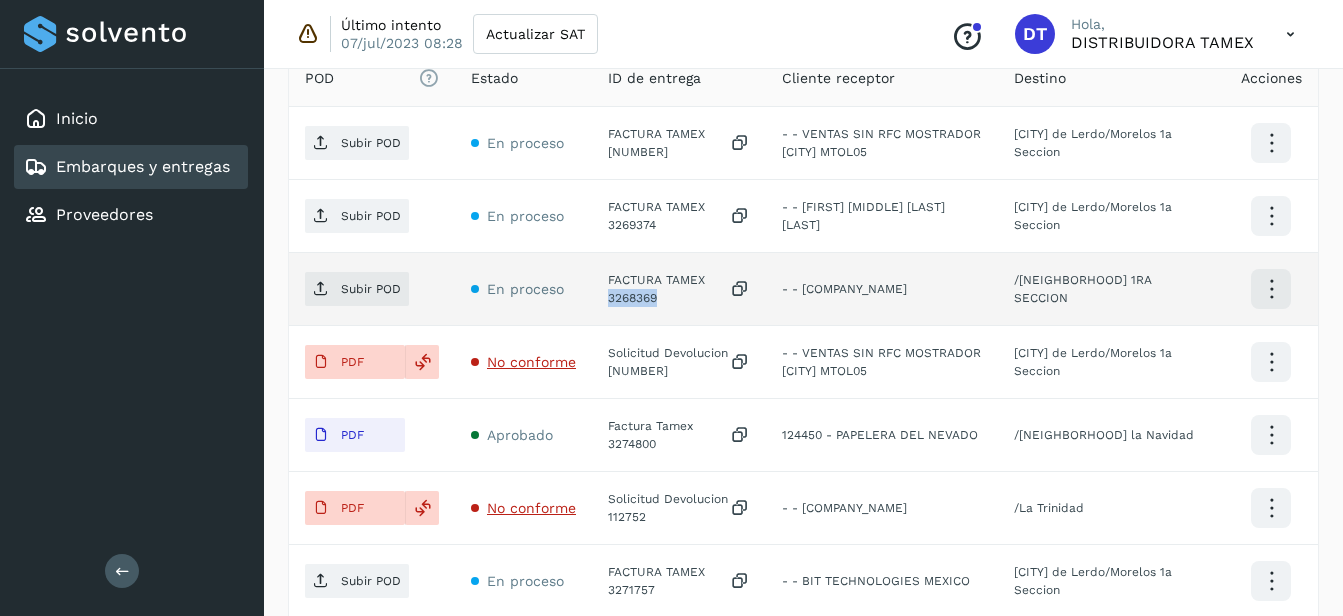click on "FACTURA TAMEX 3268369" 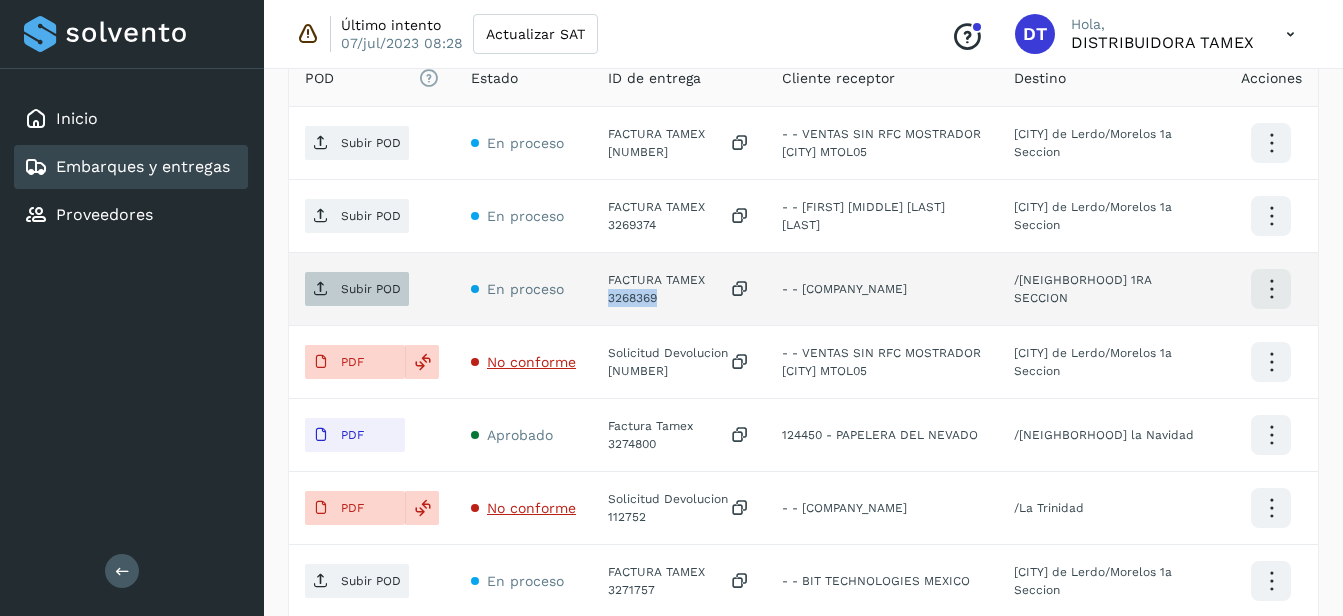 click on "Subir POD" at bounding box center (357, 289) 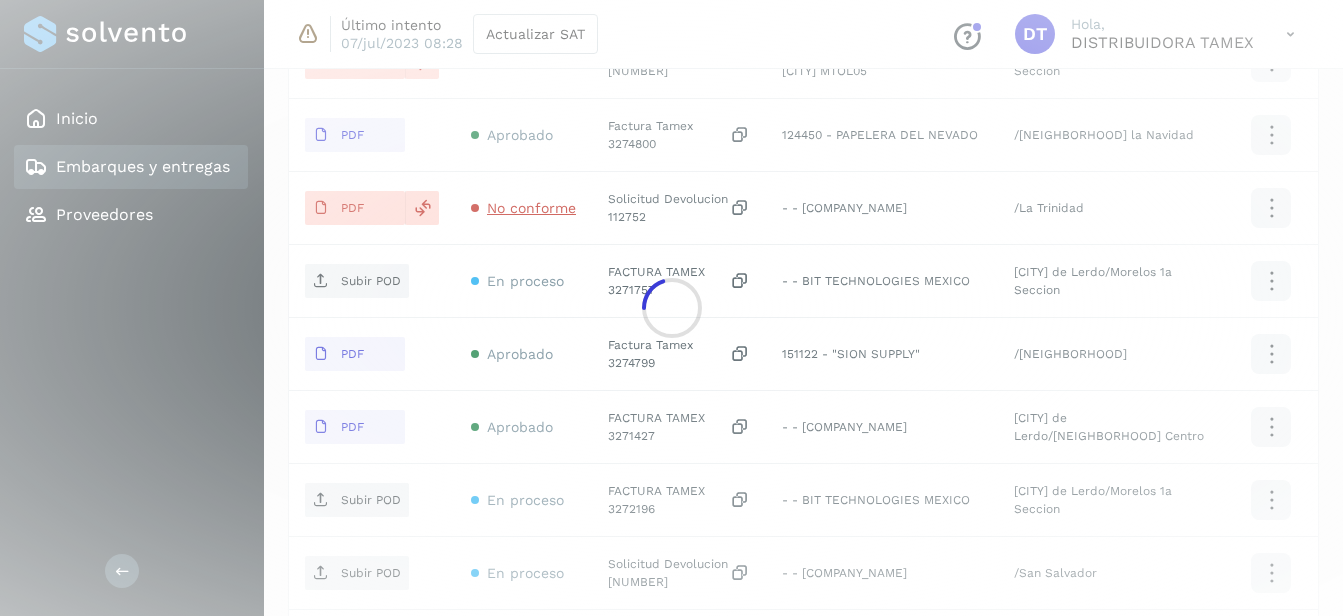 scroll, scrollTop: 980, scrollLeft: 0, axis: vertical 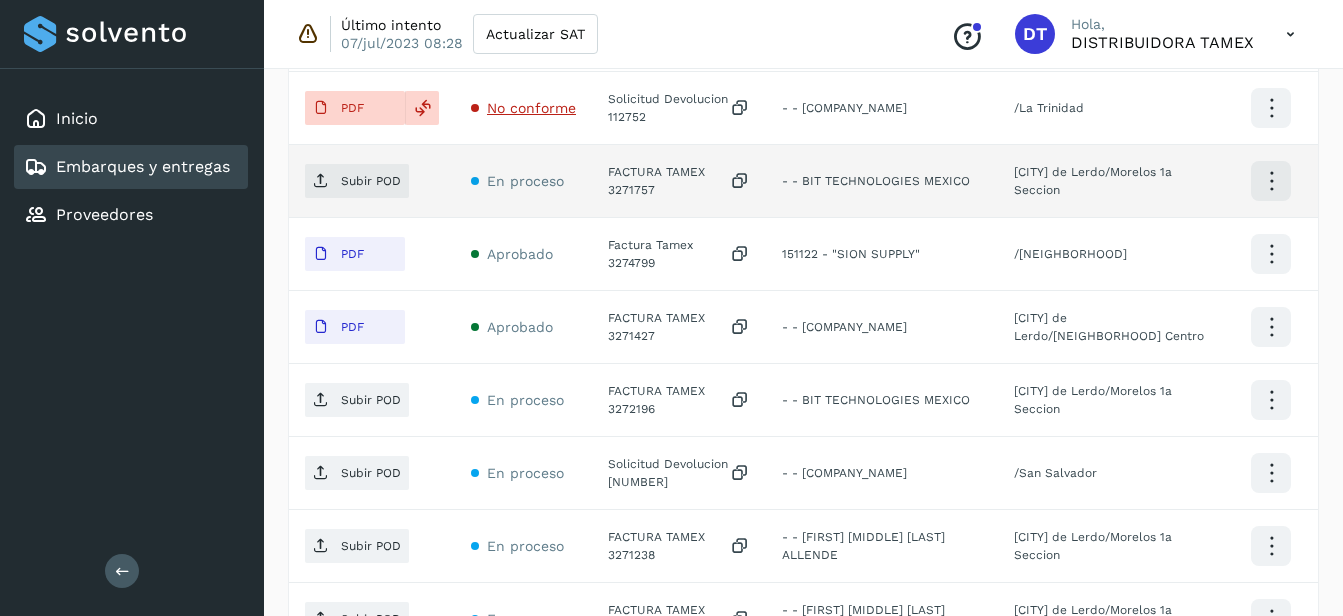 click on "FACTURA TAMEX 3271757" 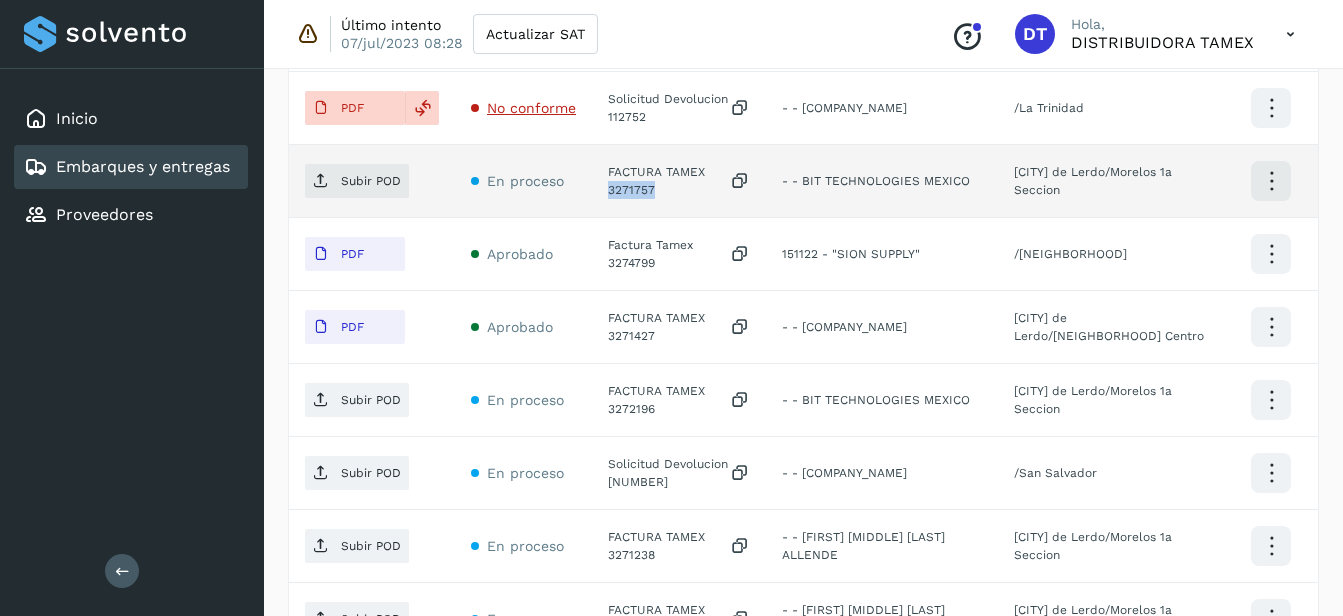 click on "FACTURA TAMEX 3271757" 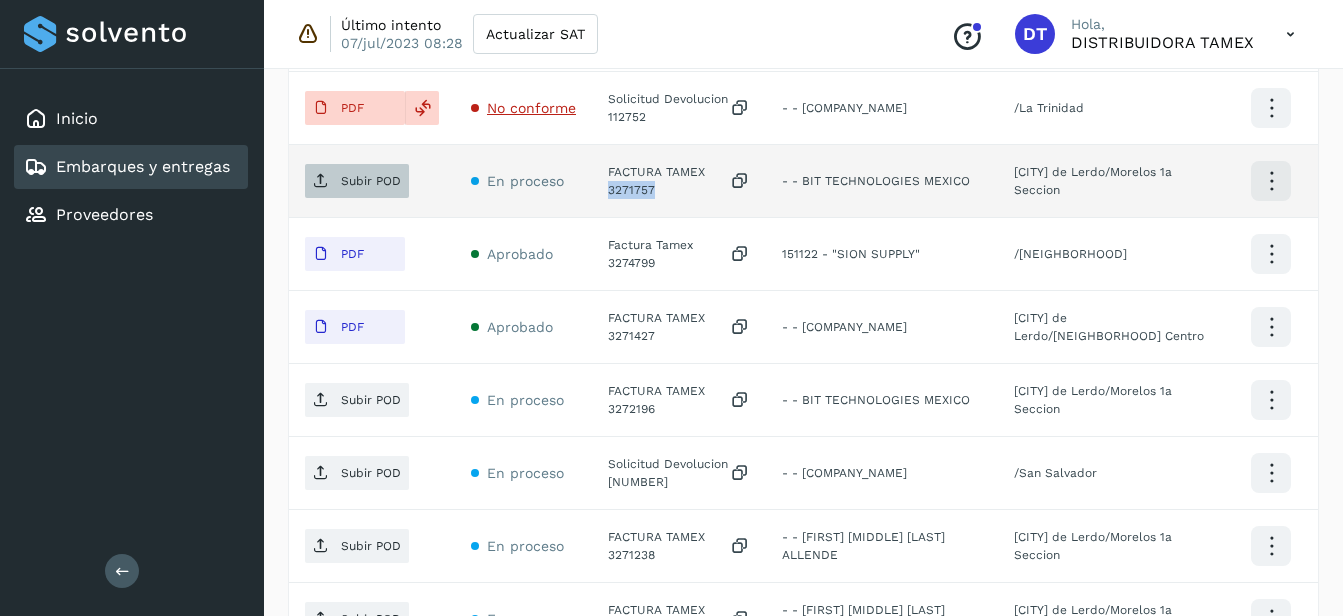 click at bounding box center [321, 181] 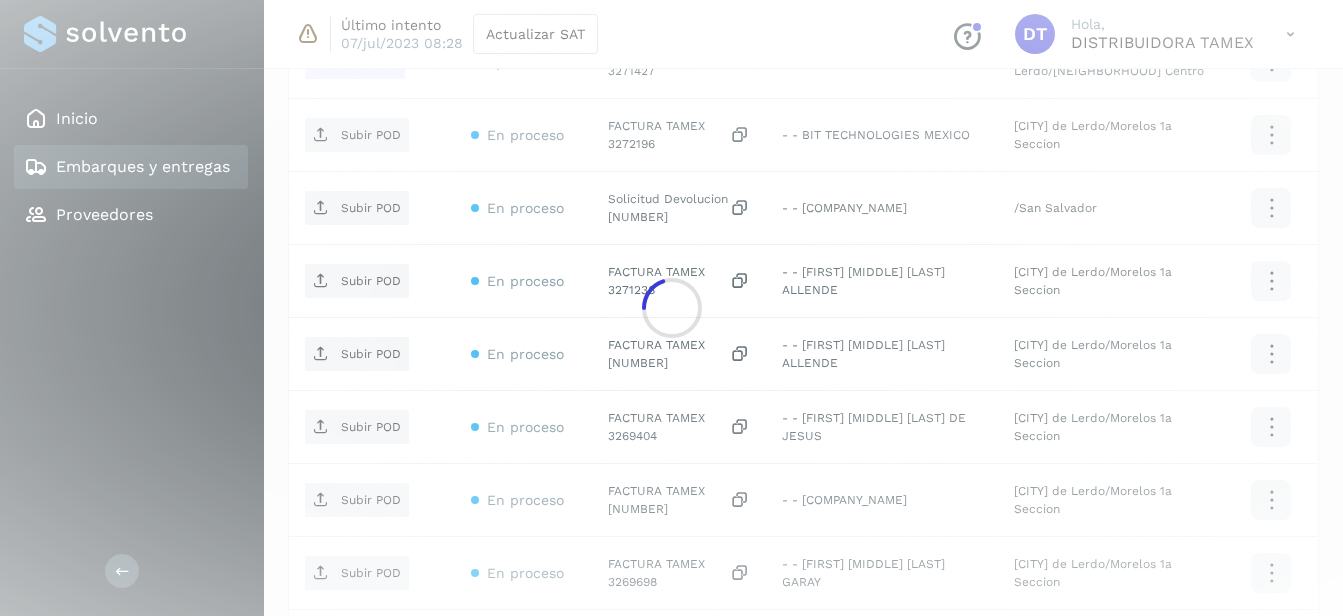 scroll, scrollTop: 1280, scrollLeft: 0, axis: vertical 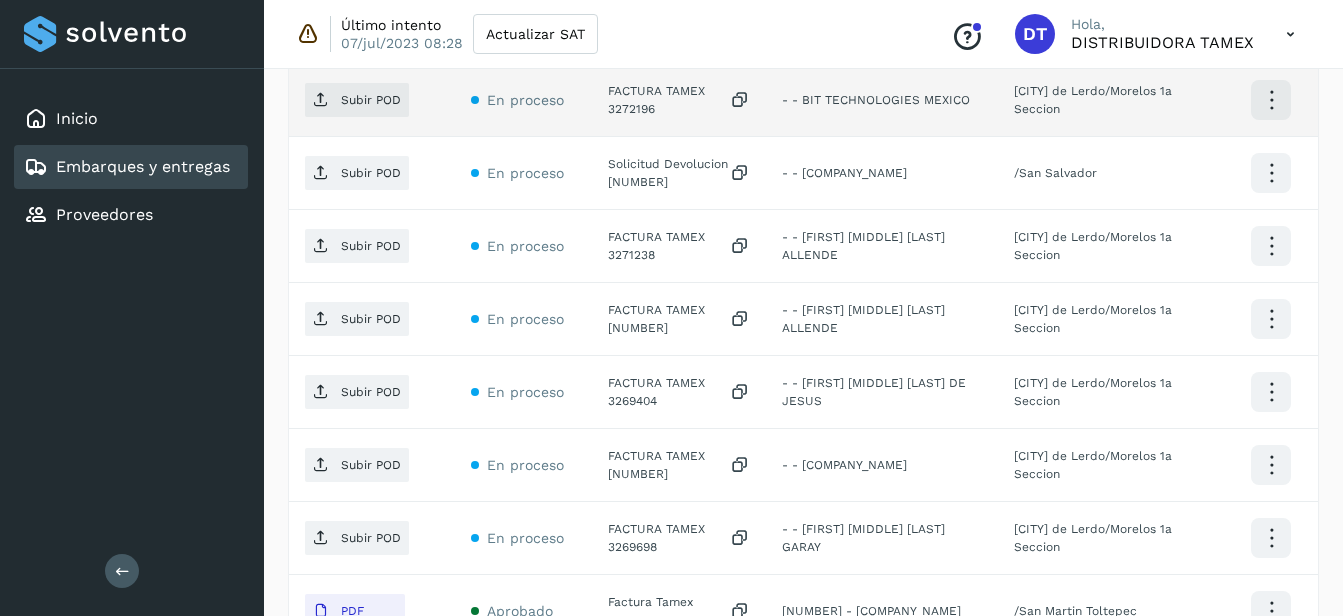 click on "FACTURA TAMEX 3272196" 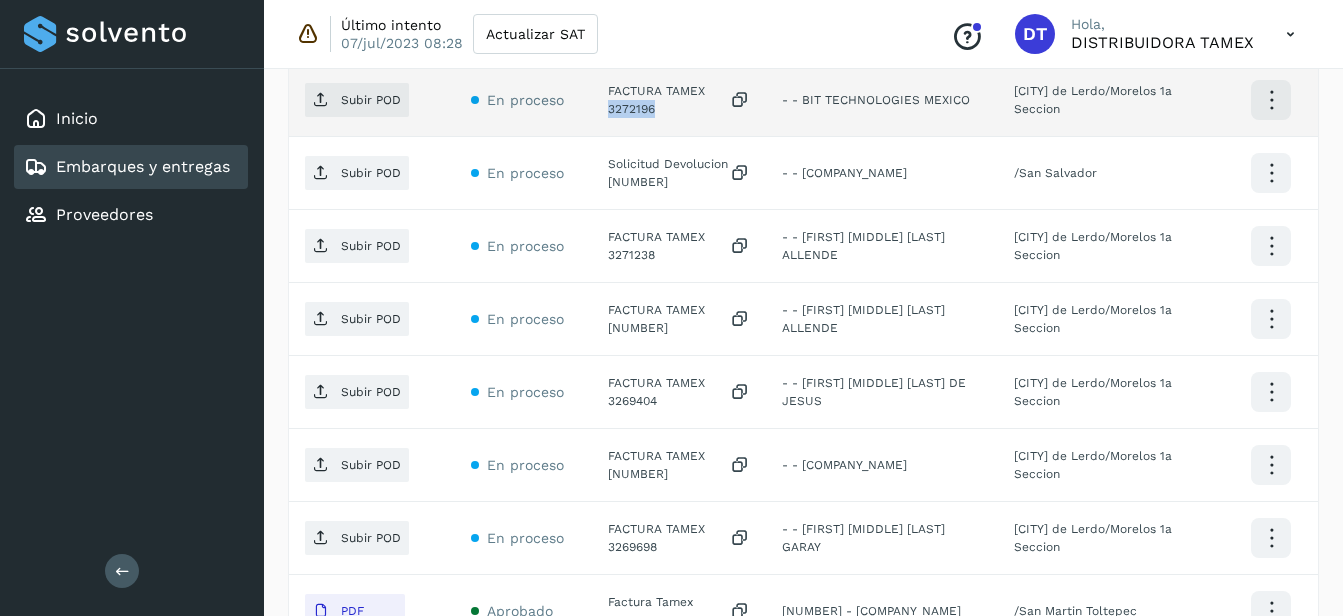 click on "FACTURA TAMEX 3272196" 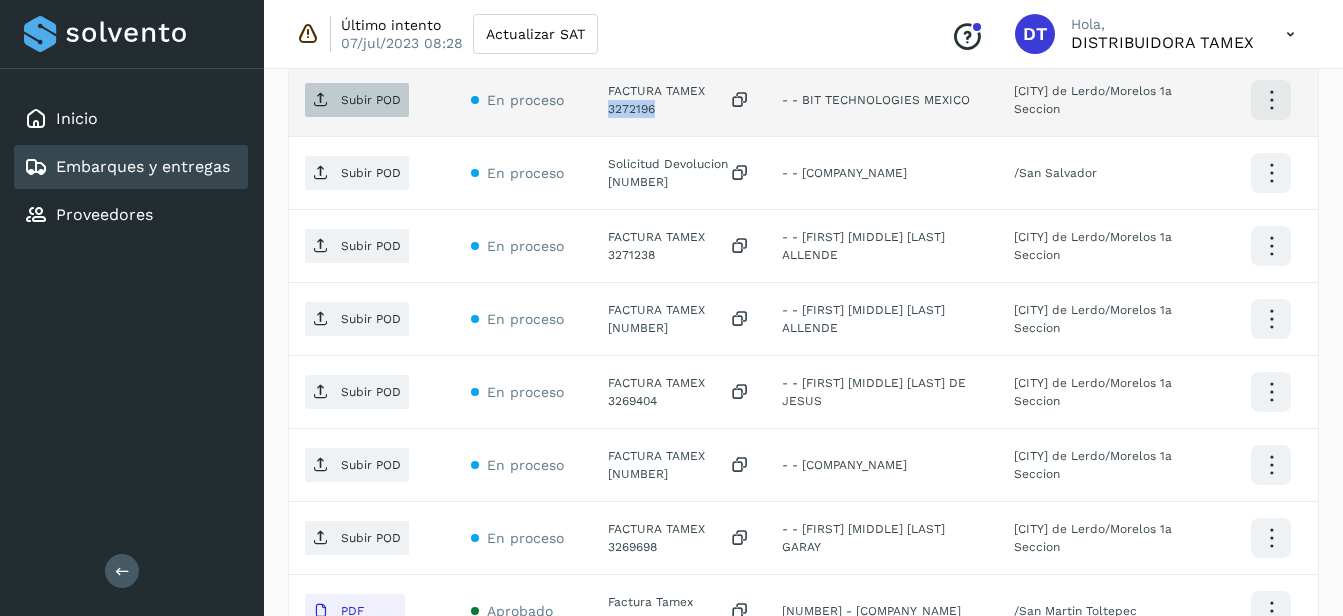 click on "Subir POD" at bounding box center [357, 100] 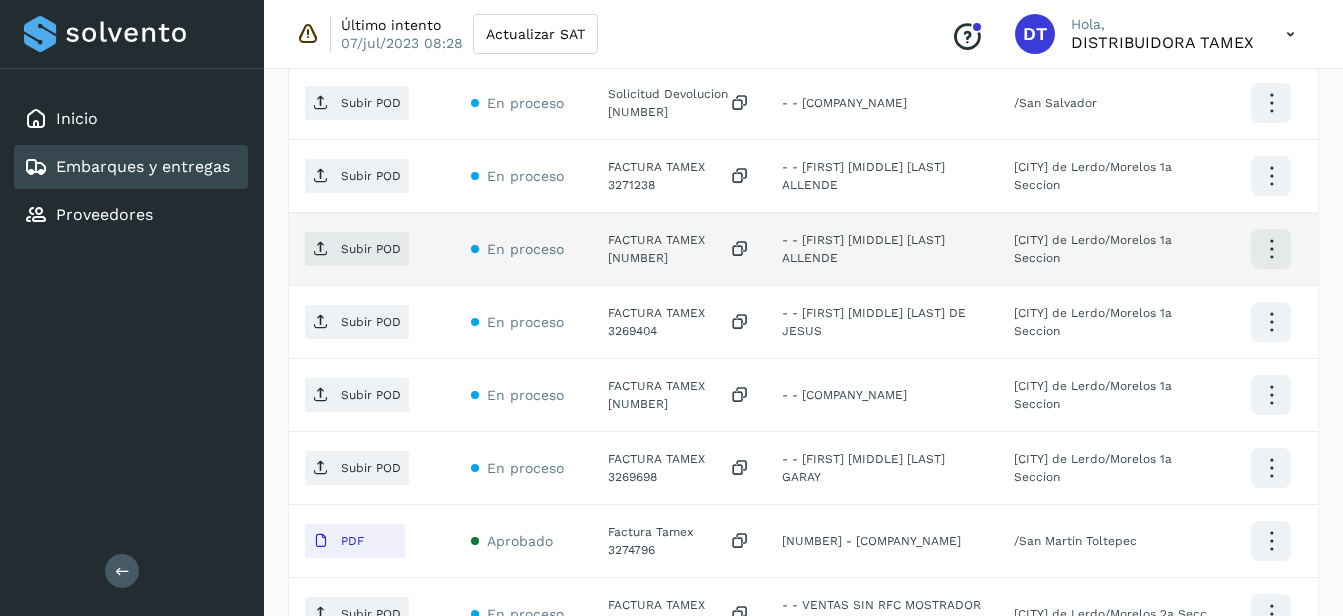scroll, scrollTop: 1380, scrollLeft: 0, axis: vertical 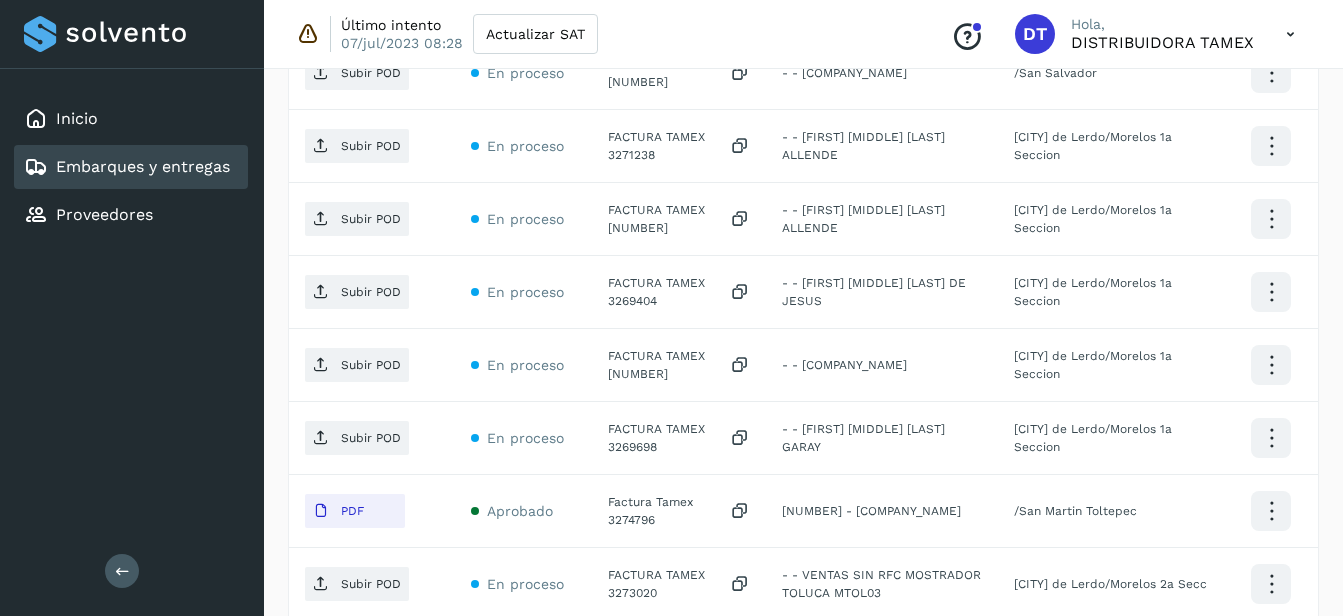 click on "FACTURA TAMEX 3271238" 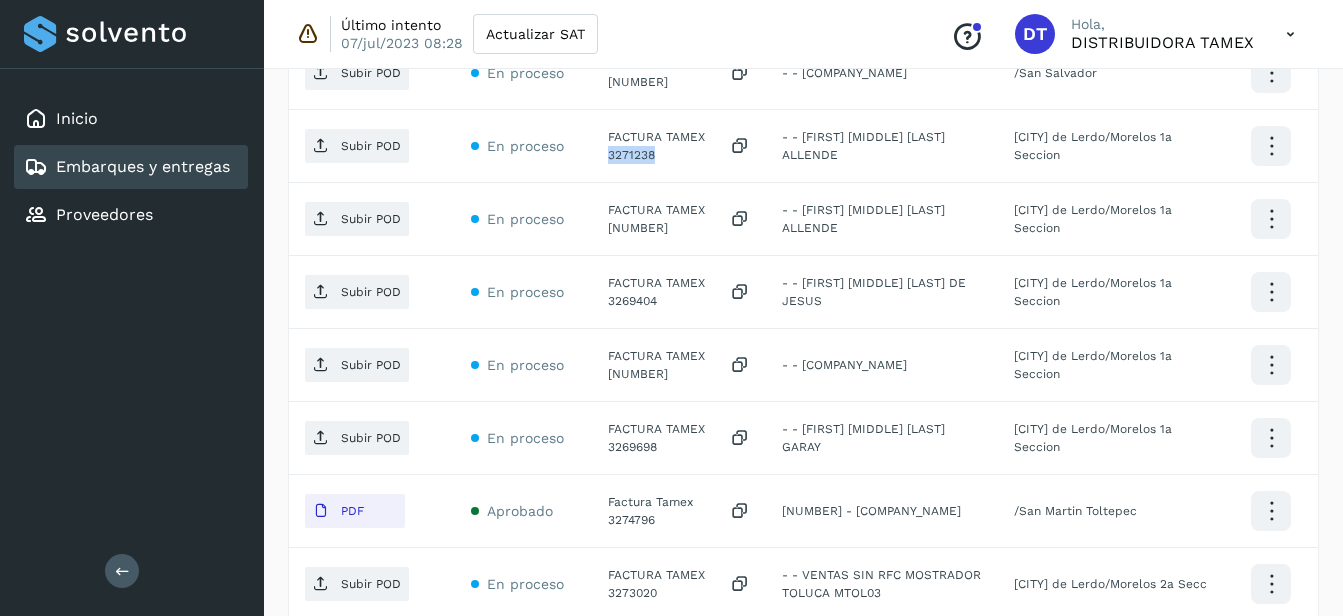 click on "FACTURA TAMEX 3271238" 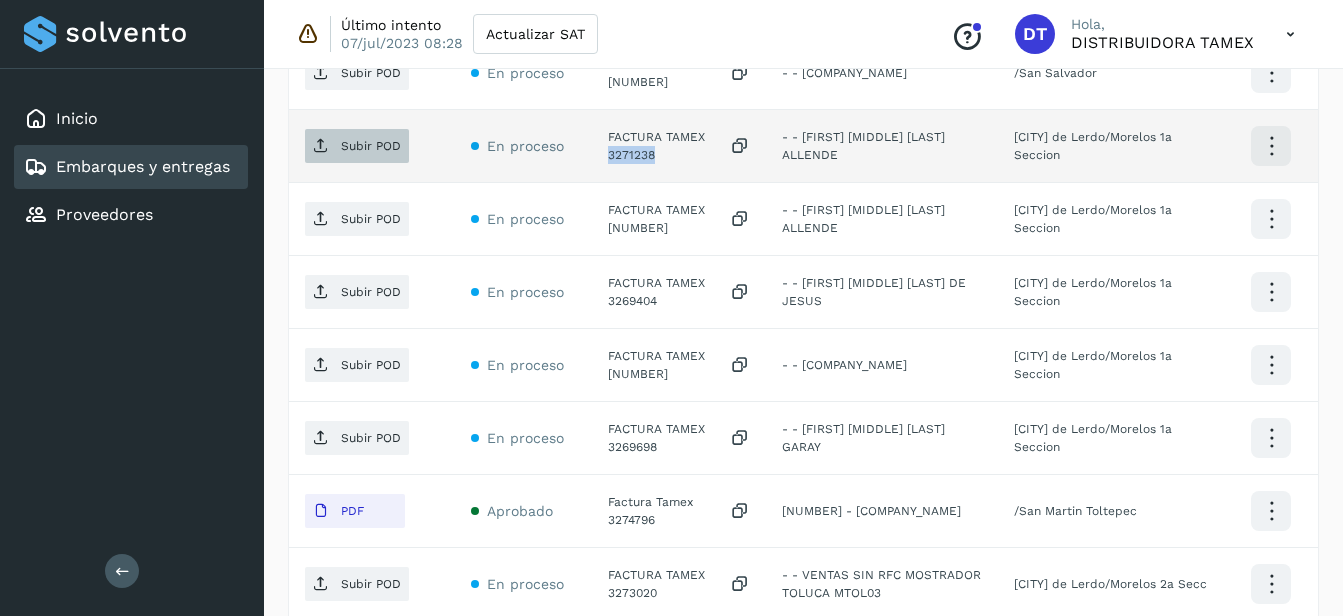 click on "Subir POD" at bounding box center [371, 146] 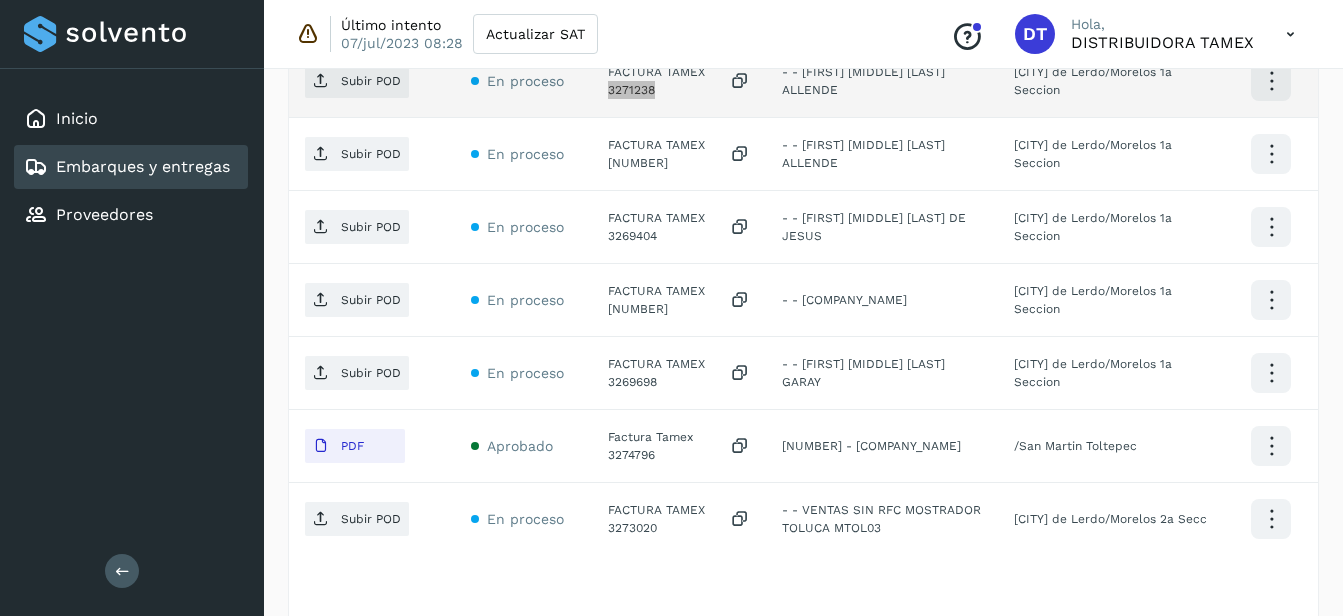 scroll, scrollTop: 1480, scrollLeft: 0, axis: vertical 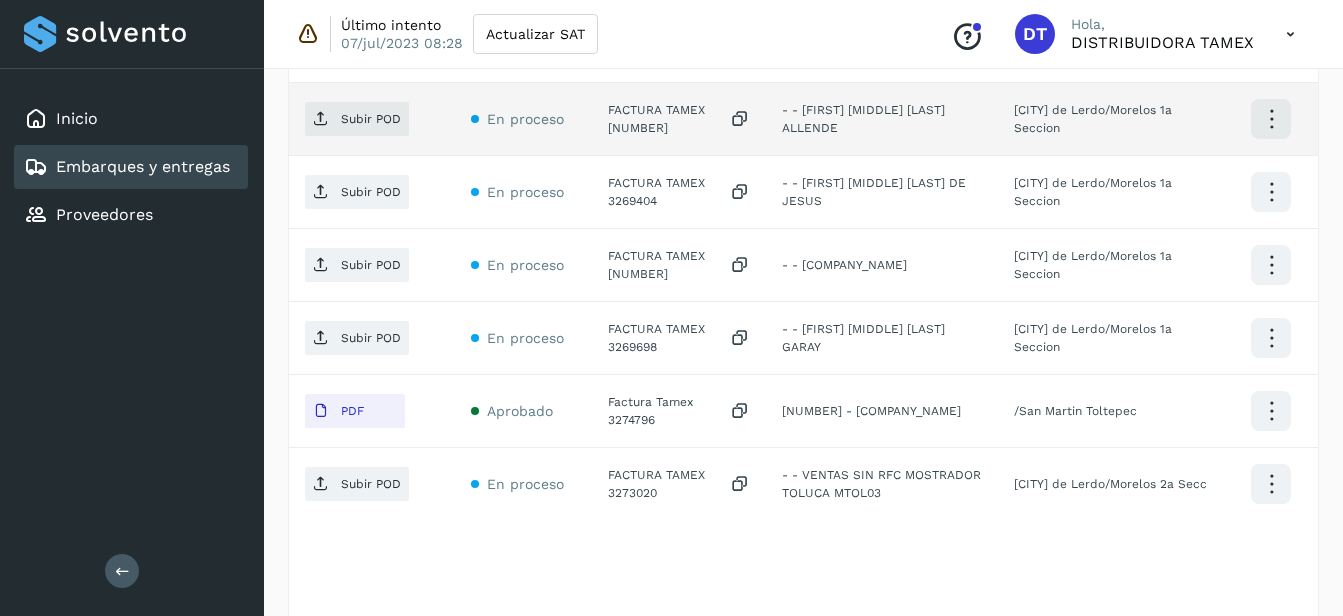 click on "FACTURA TAMEX [NUMBER]" 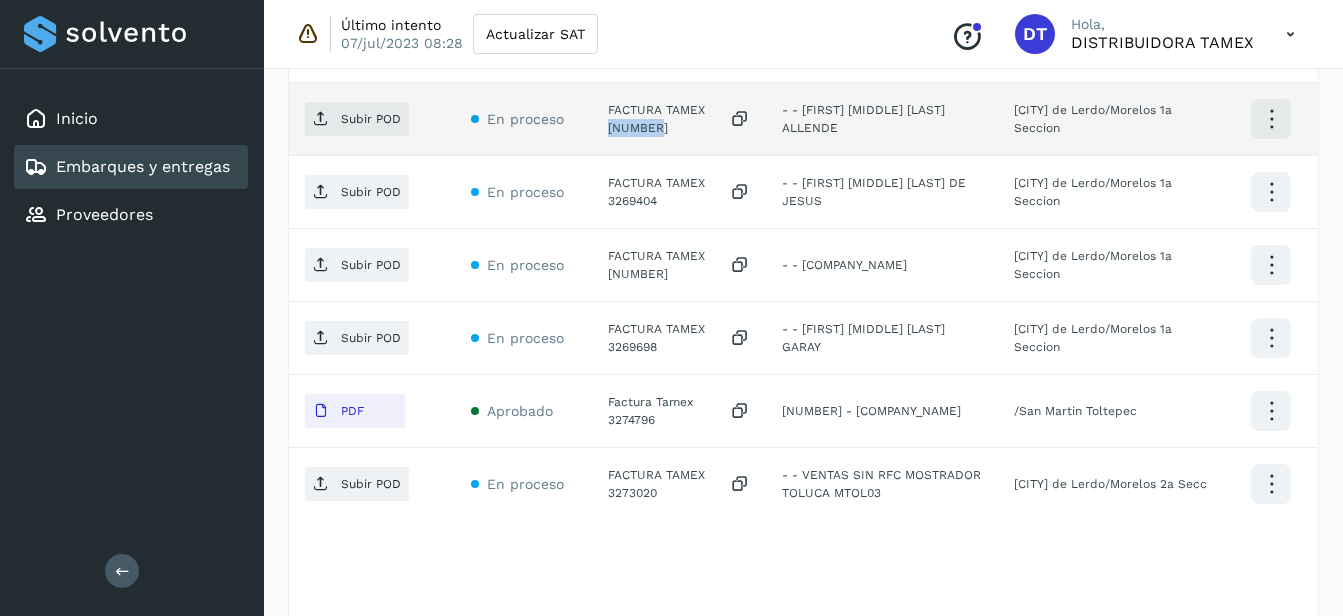 click on "FACTURA TAMEX [NUMBER]" 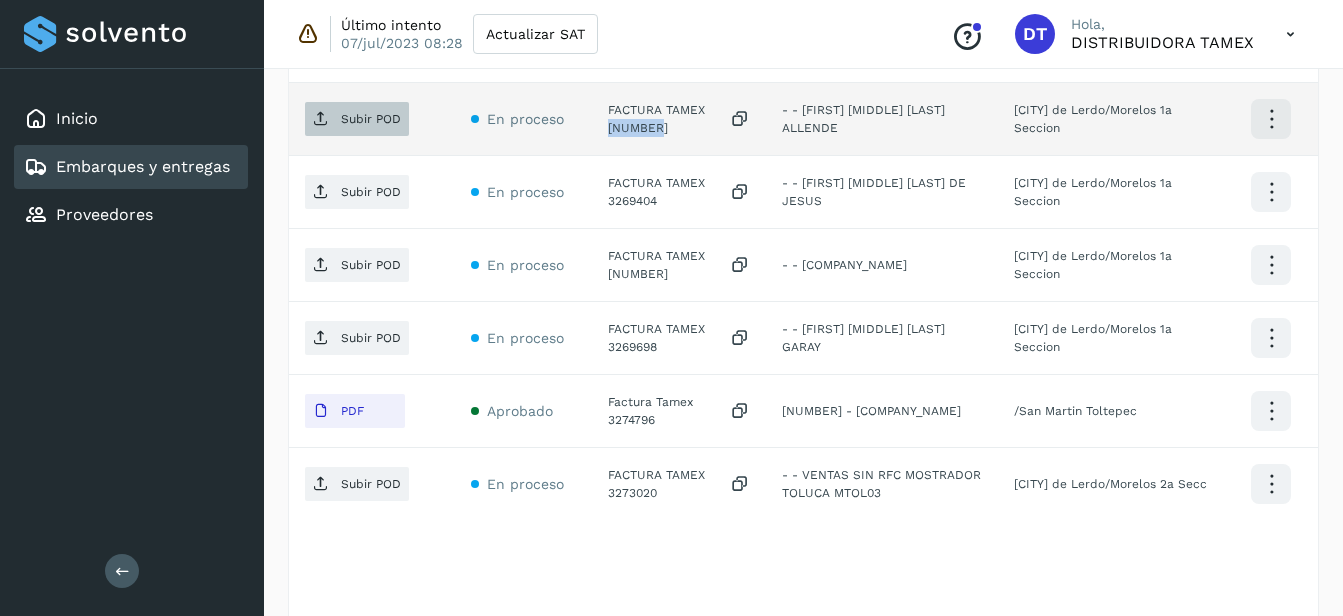 click on "Subir POD" at bounding box center (371, 119) 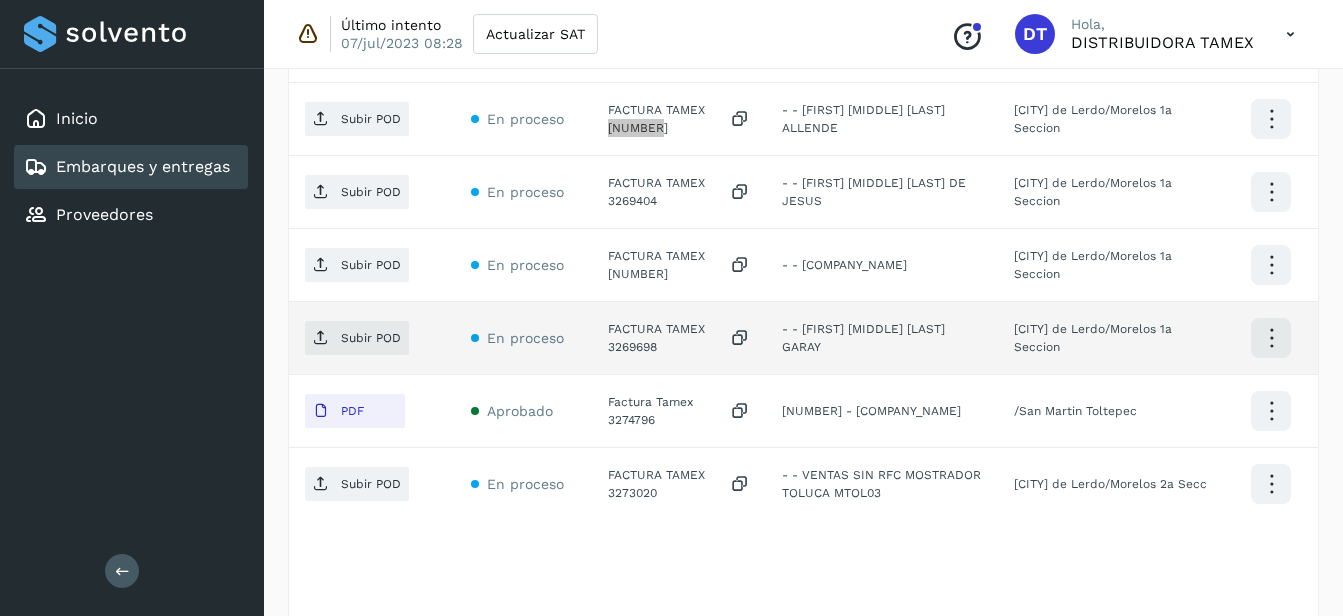 scroll, scrollTop: 1580, scrollLeft: 0, axis: vertical 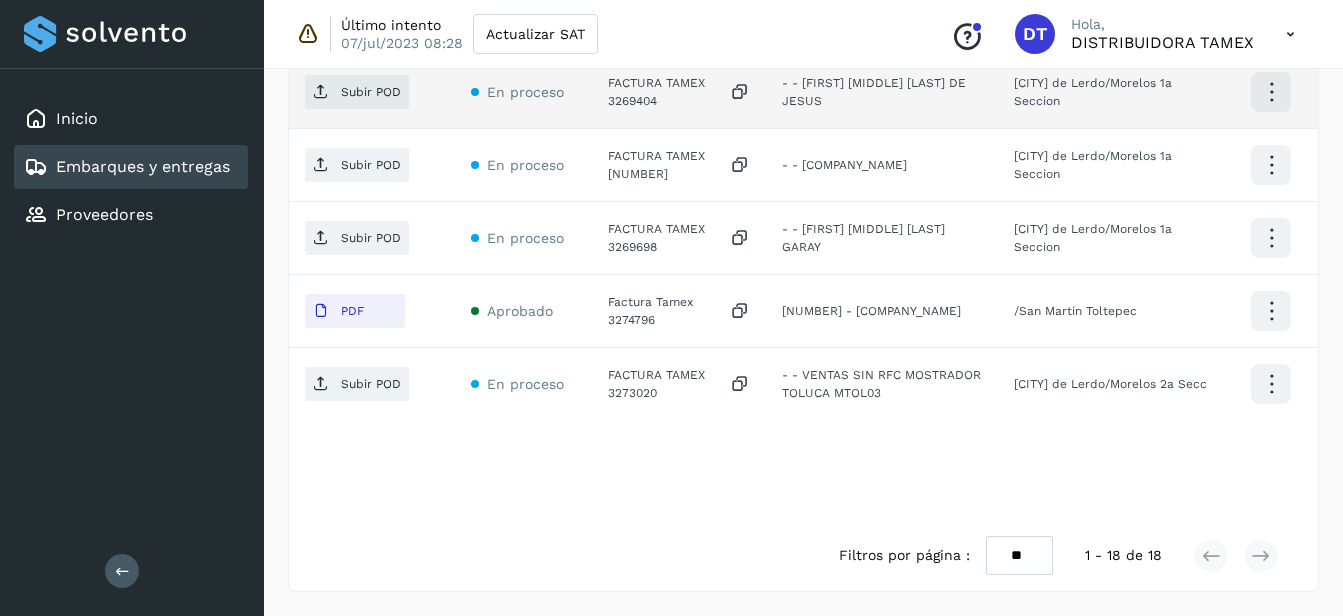 click on "FACTURA TAMEX 3269404" 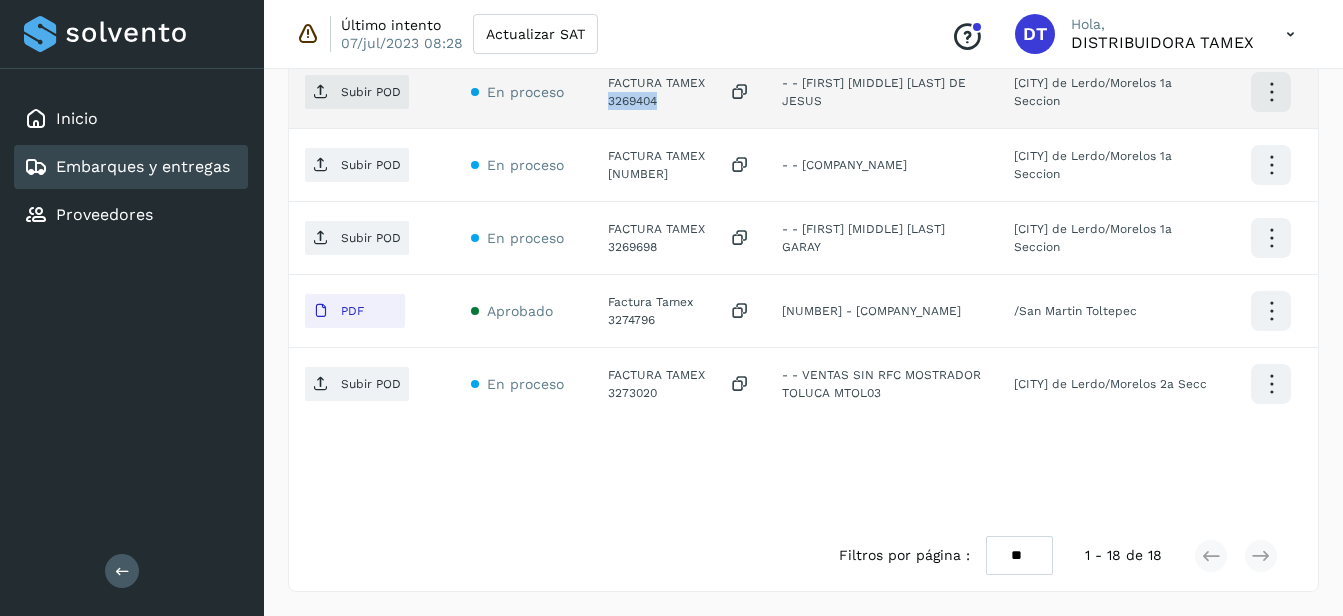 click on "FACTURA TAMEX 3269404" 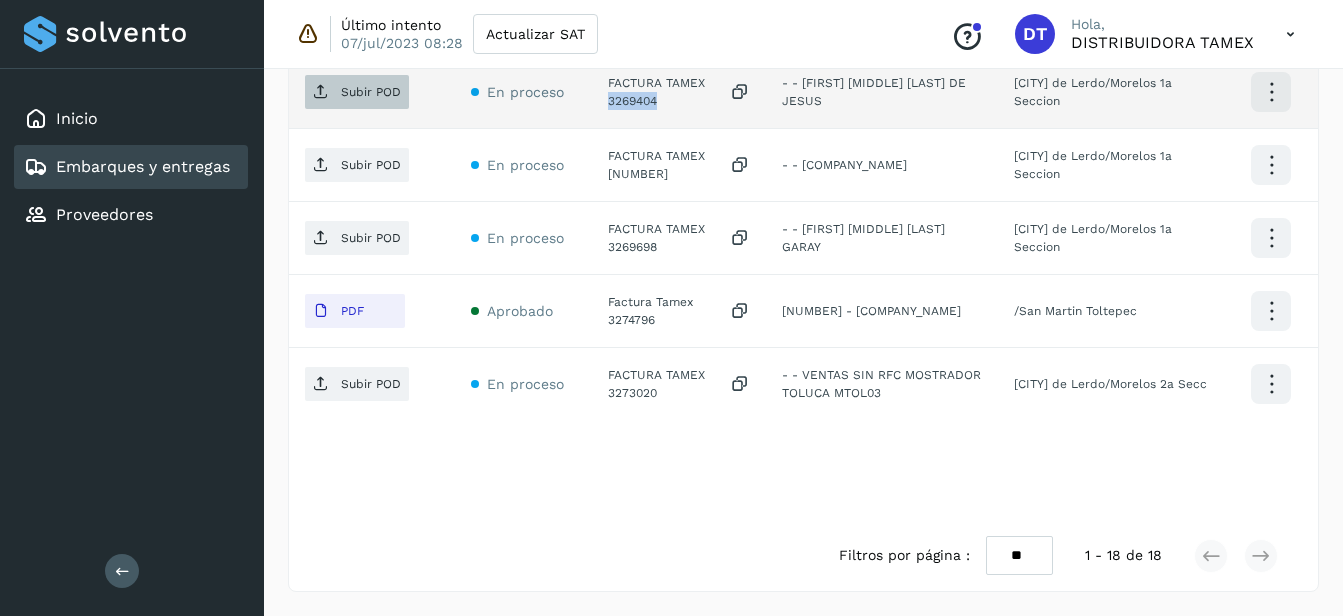 click on "Subir POD" at bounding box center (371, 92) 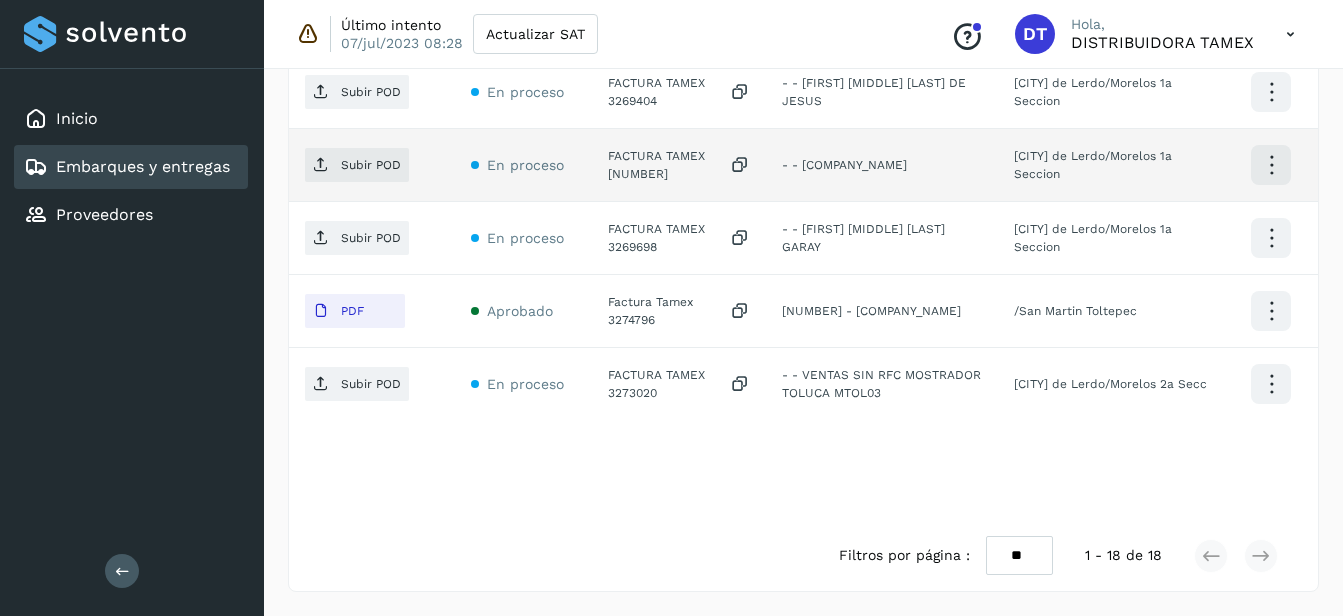 click on "FACTURA TAMEX [NUMBER]" 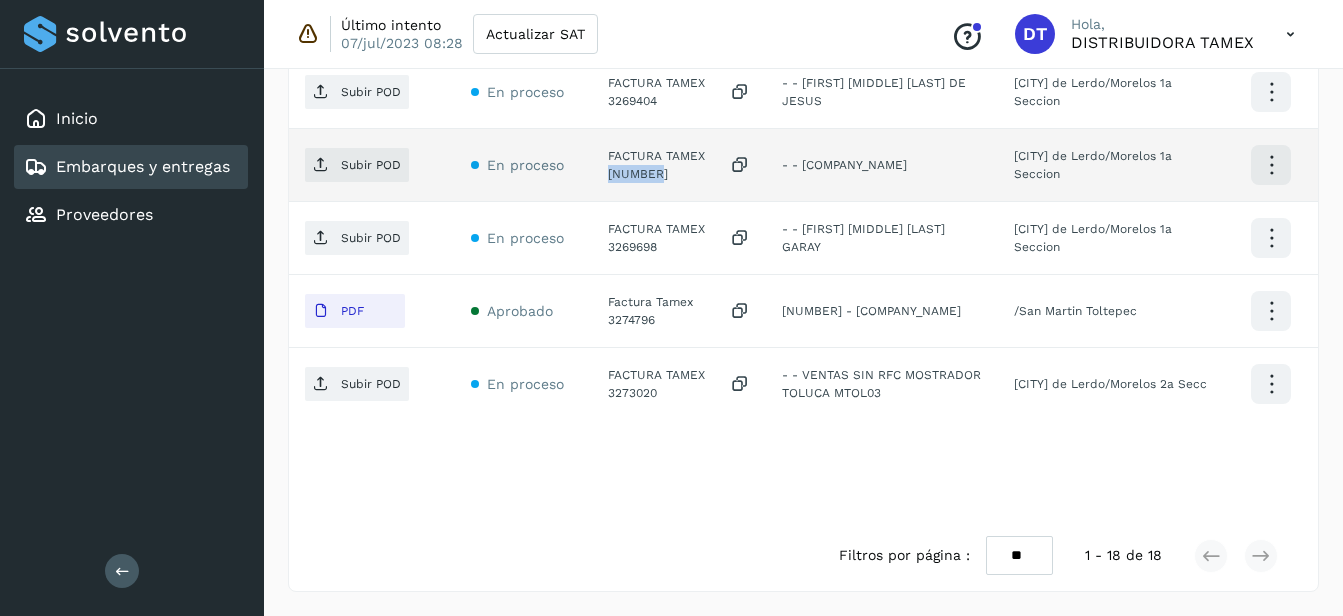 click on "FACTURA TAMEX [NUMBER]" 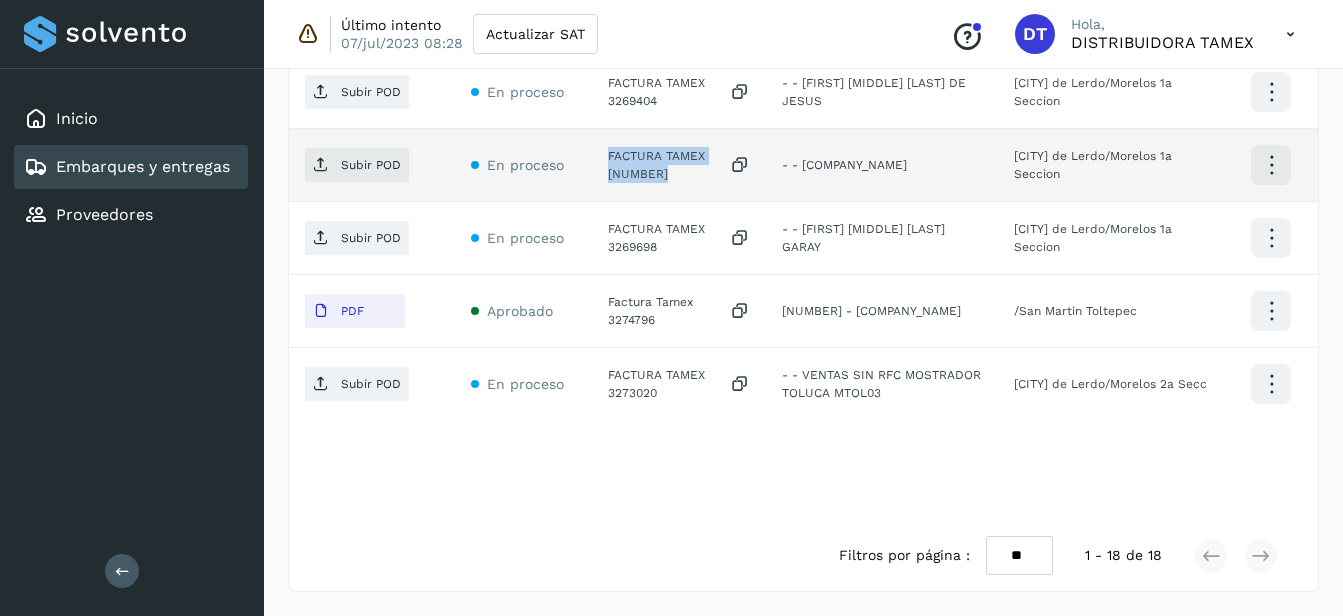 click on "FACTURA TAMEX [NUMBER]" 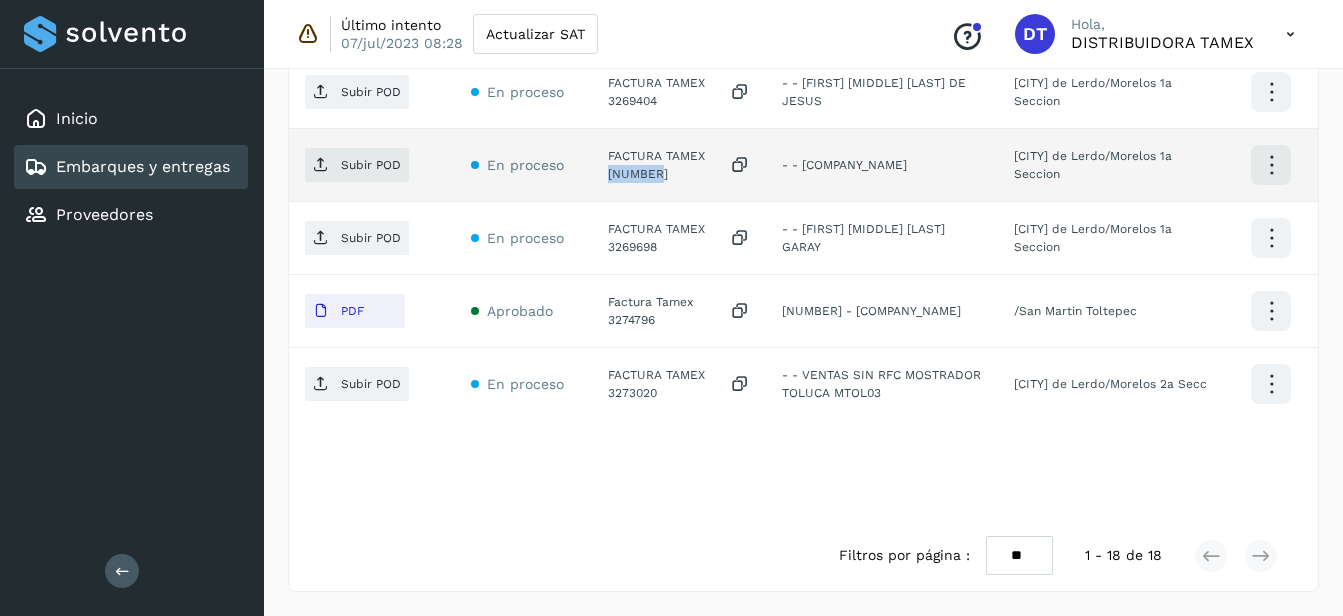 click on "FACTURA TAMEX [NUMBER]" 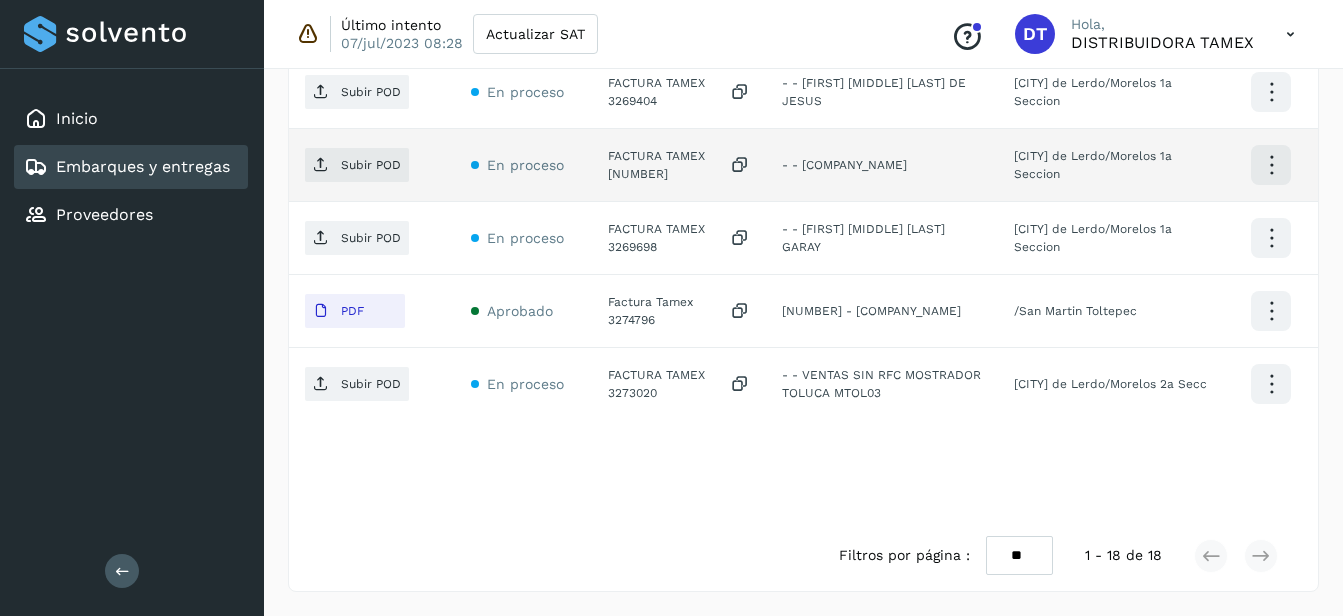 click on "Subir POD" 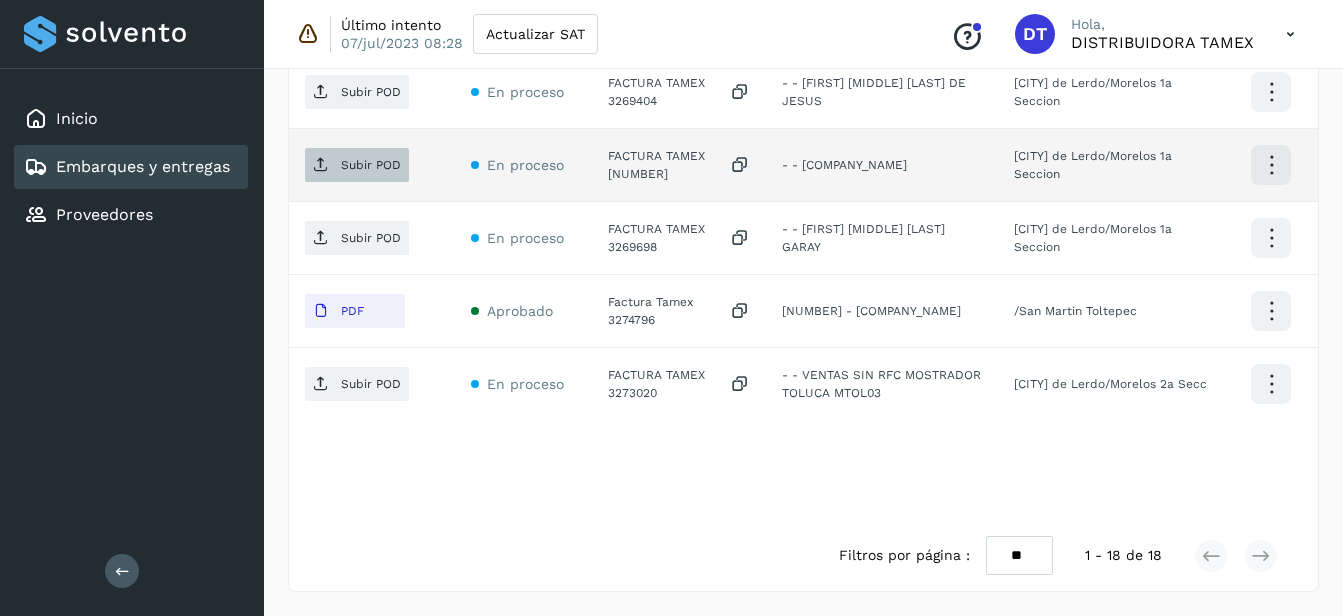 click at bounding box center [321, 165] 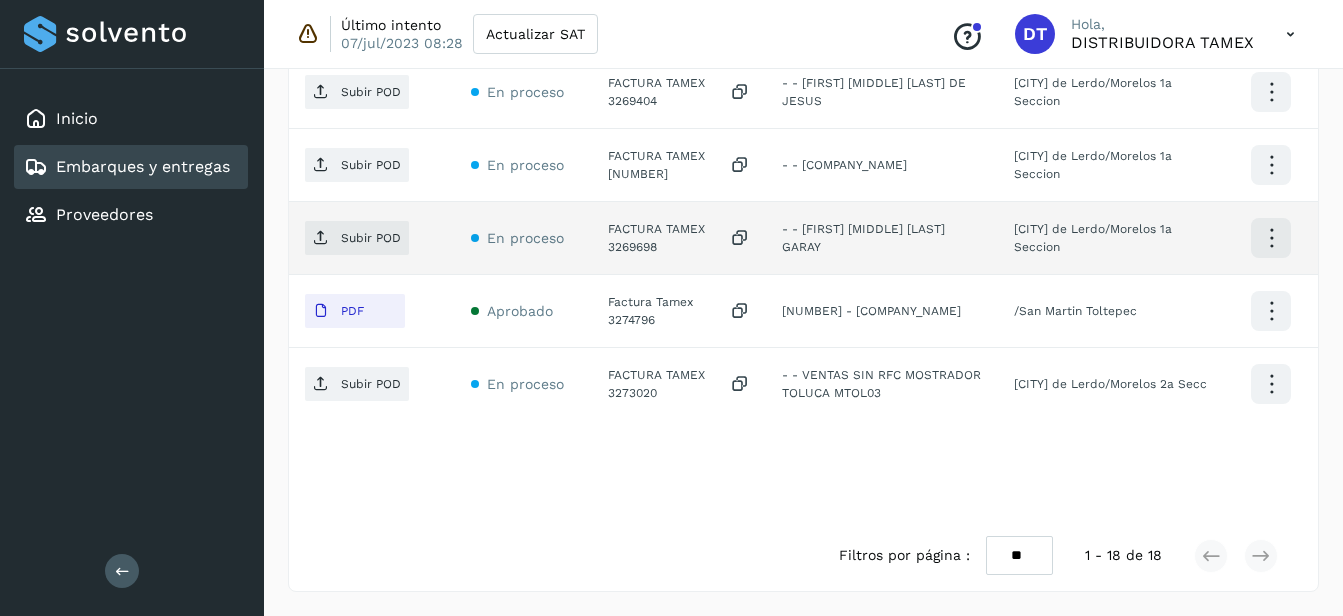 click on "FACTURA TAMEX 3269698" 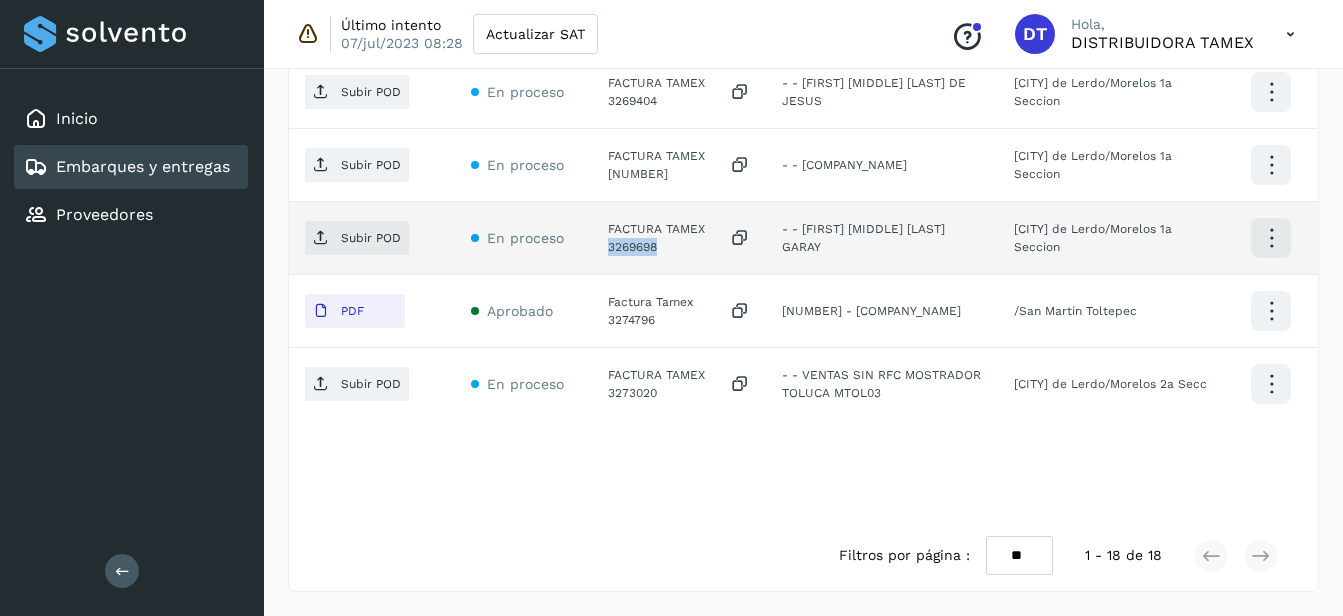 click on "FACTURA TAMEX 3269698" 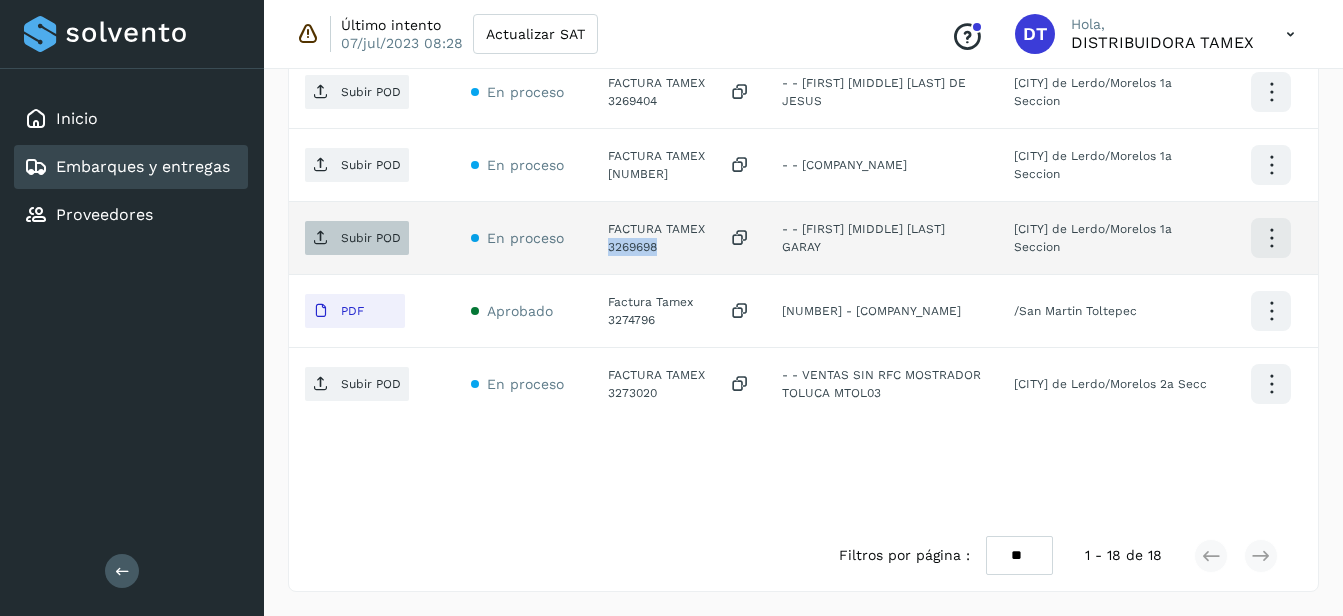 click on "Subir POD" at bounding box center [357, 238] 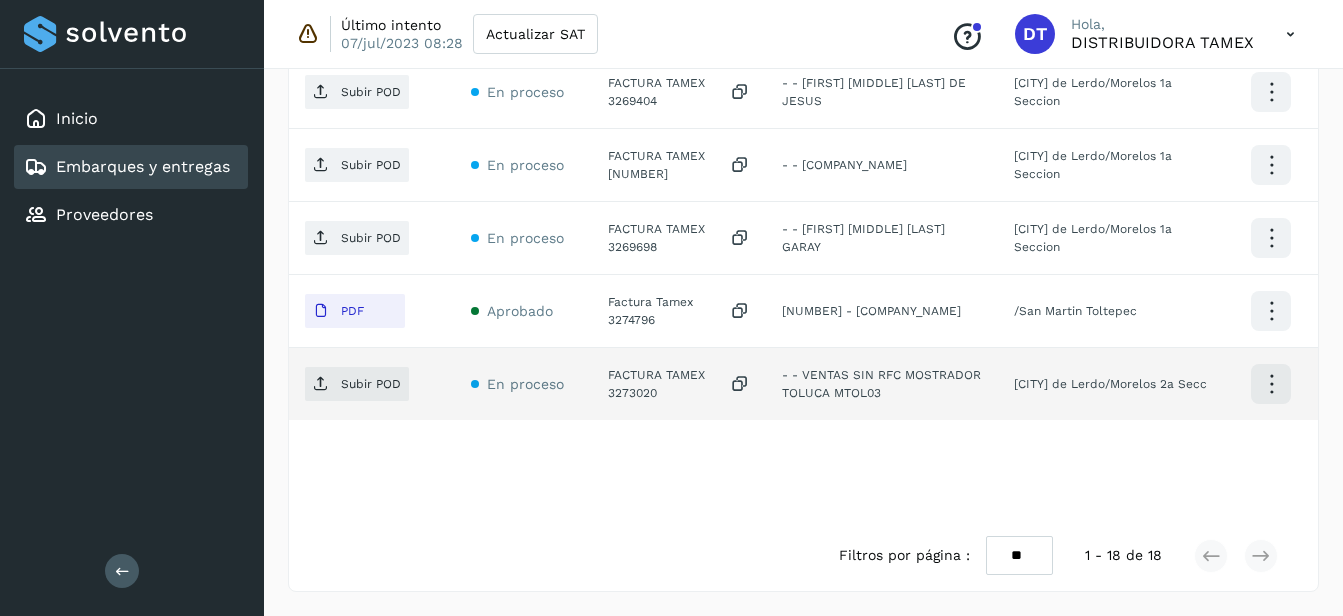 click on "FACTURA TAMEX 3273020" 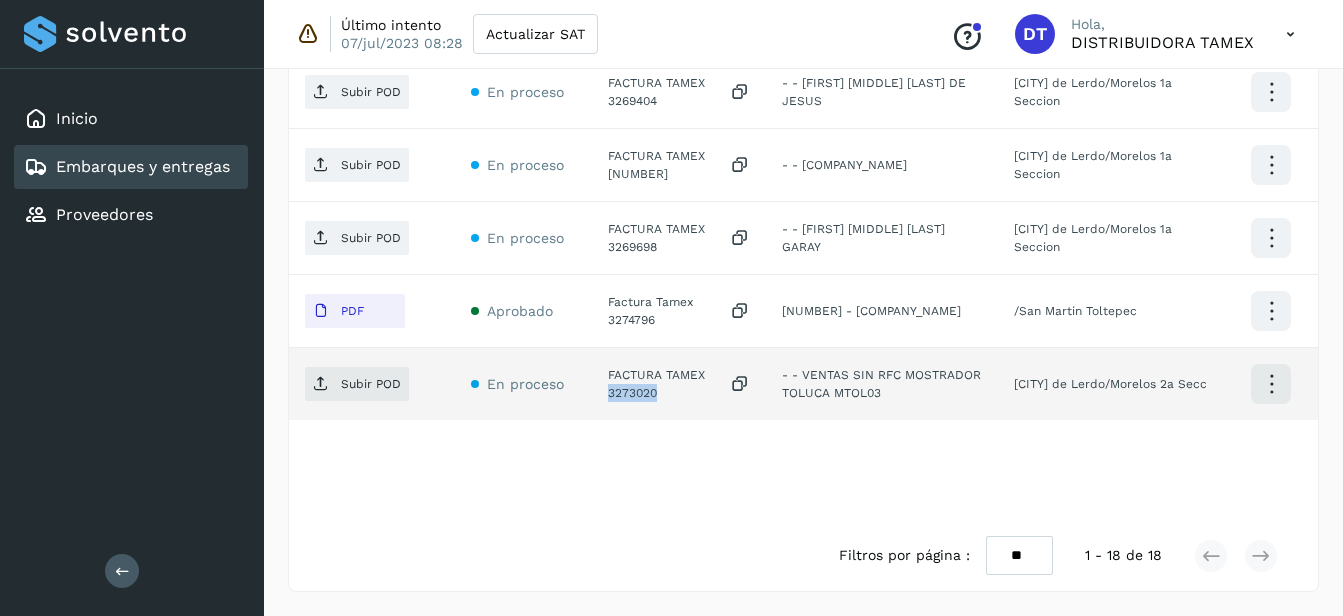 click on "FACTURA TAMEX 3273020" 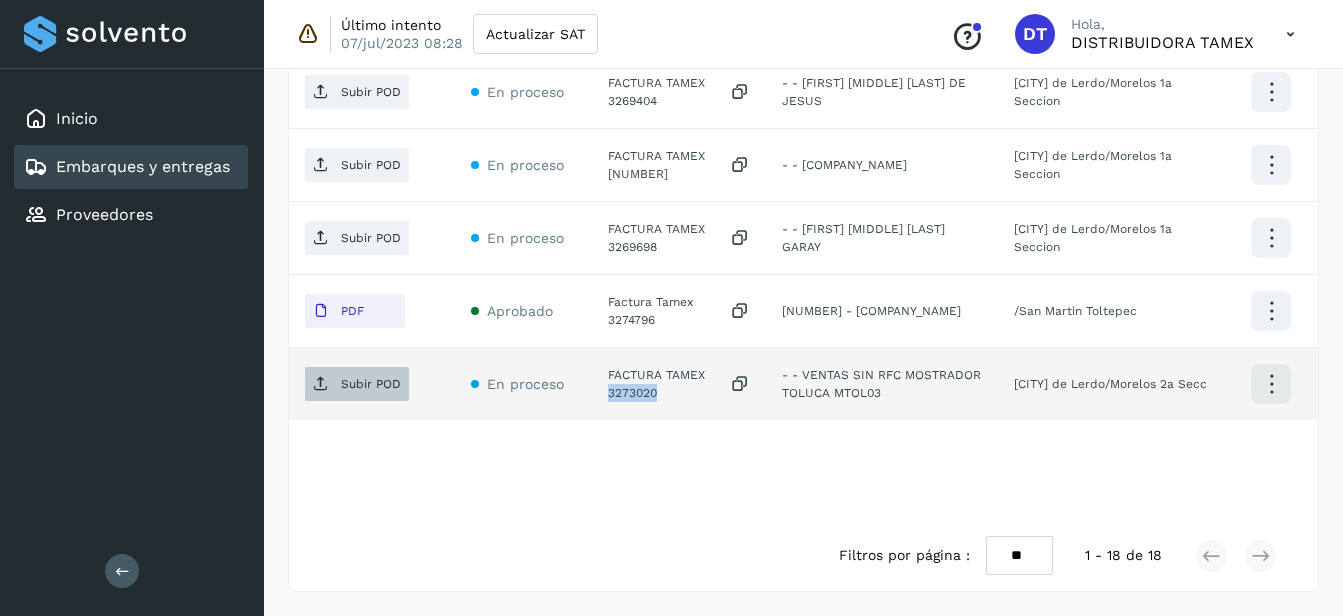 click on "Subir POD" at bounding box center [371, 384] 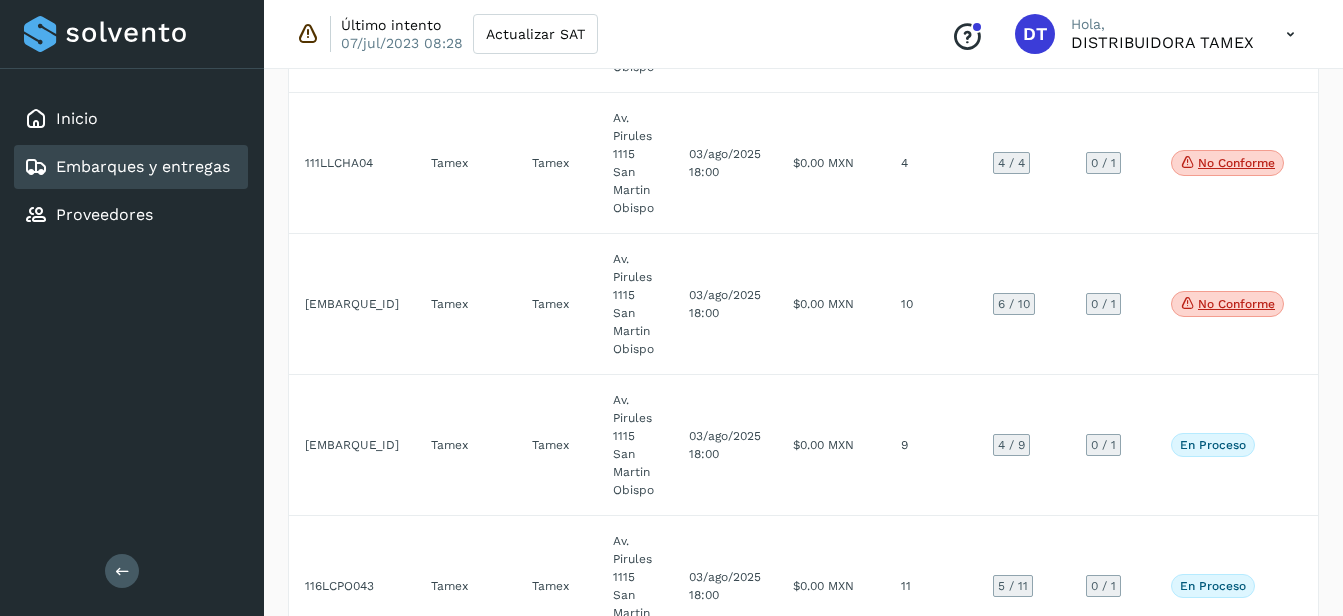 scroll, scrollTop: 700, scrollLeft: 0, axis: vertical 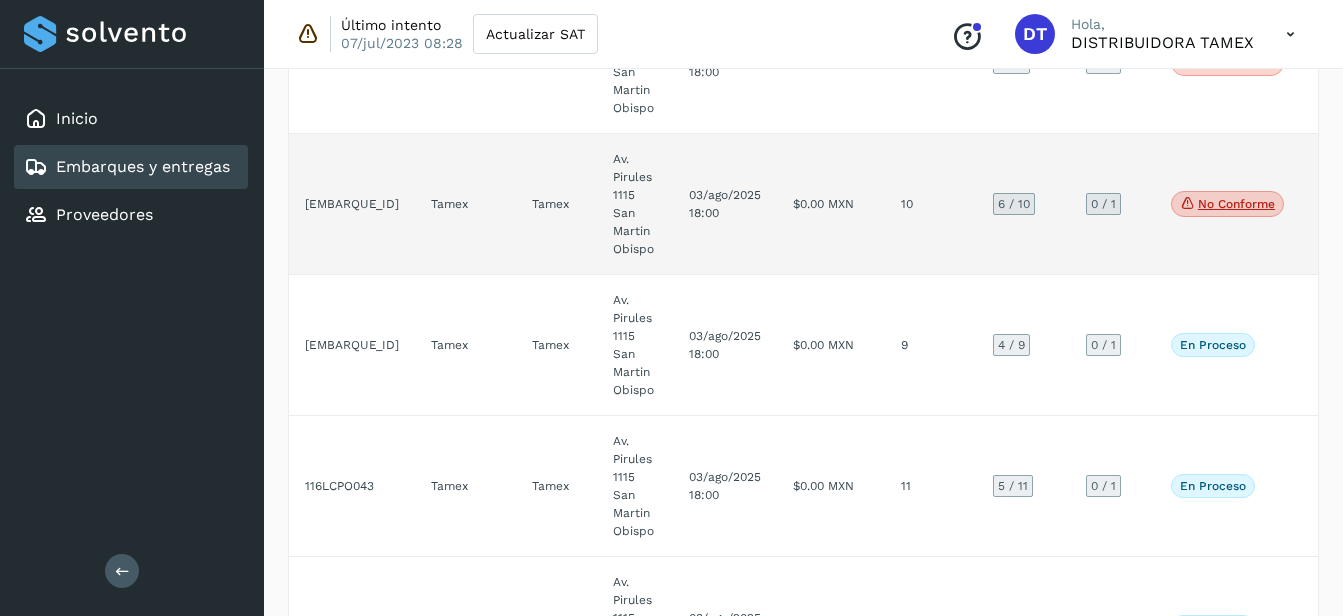 click on "03/ago/2025 18:00" 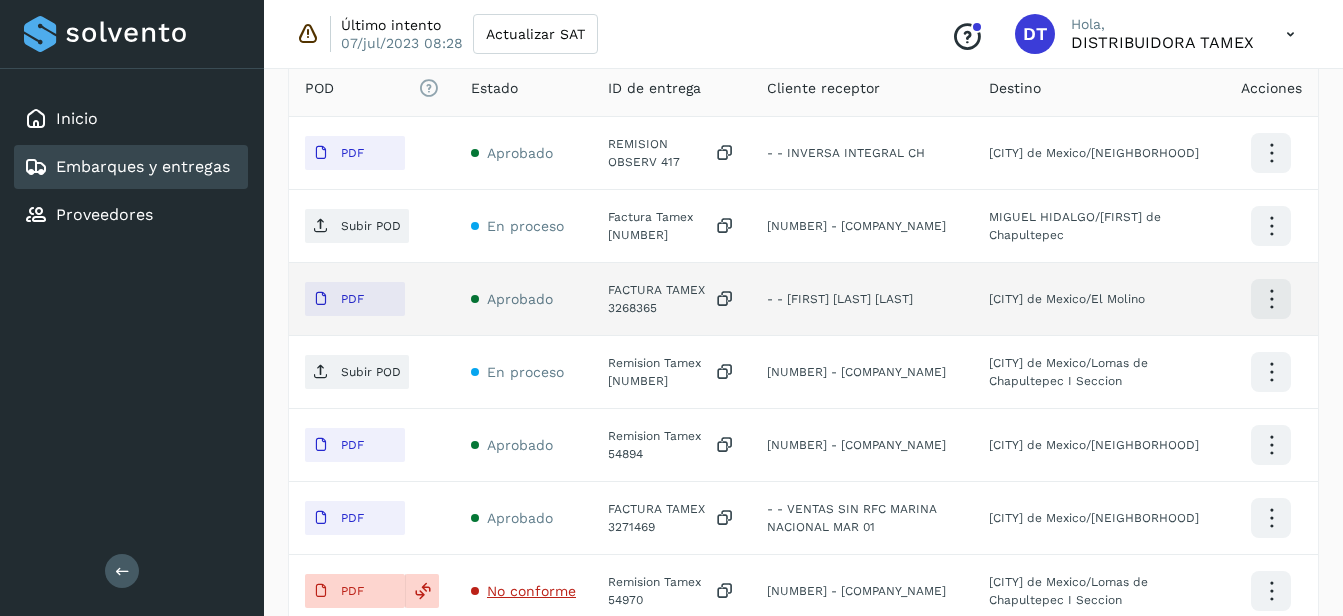 scroll, scrollTop: 601, scrollLeft: 0, axis: vertical 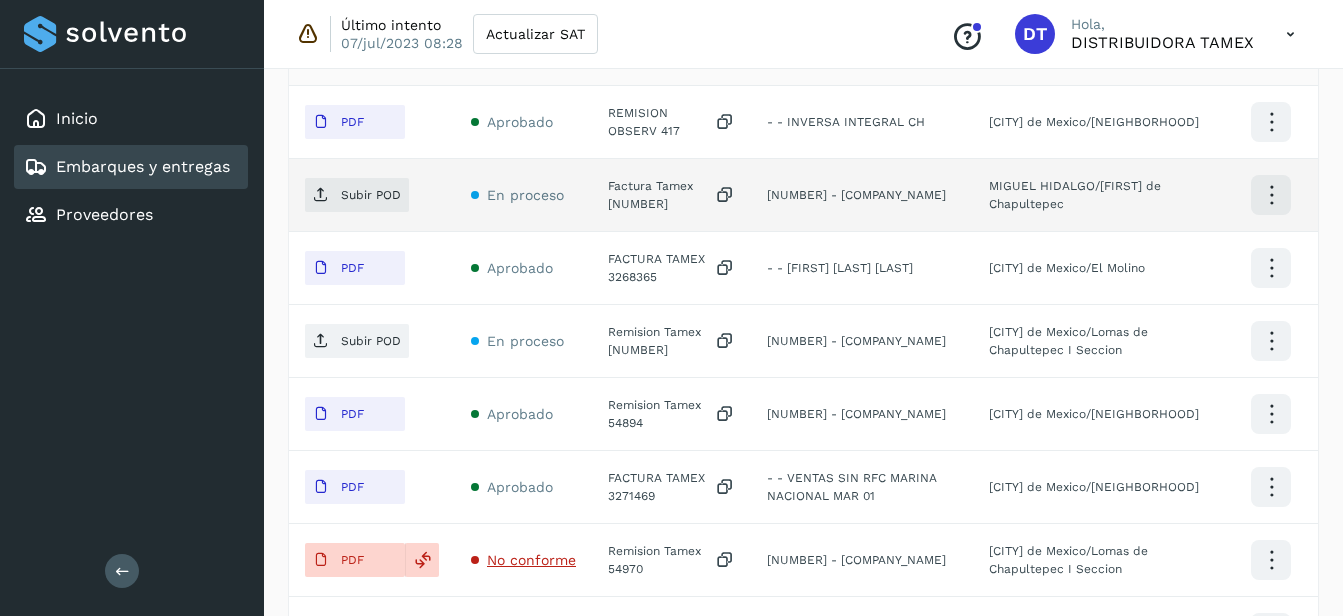 click on "Factura Tamex [NUMBER]" 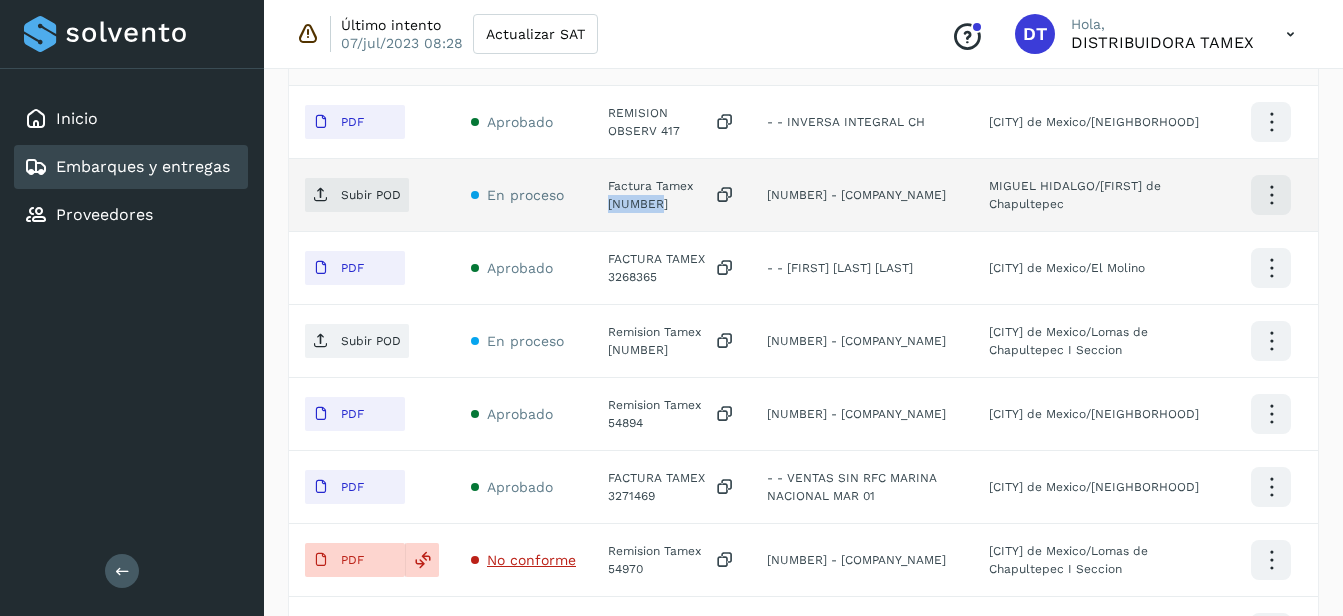 click on "Factura Tamex [NUMBER]" 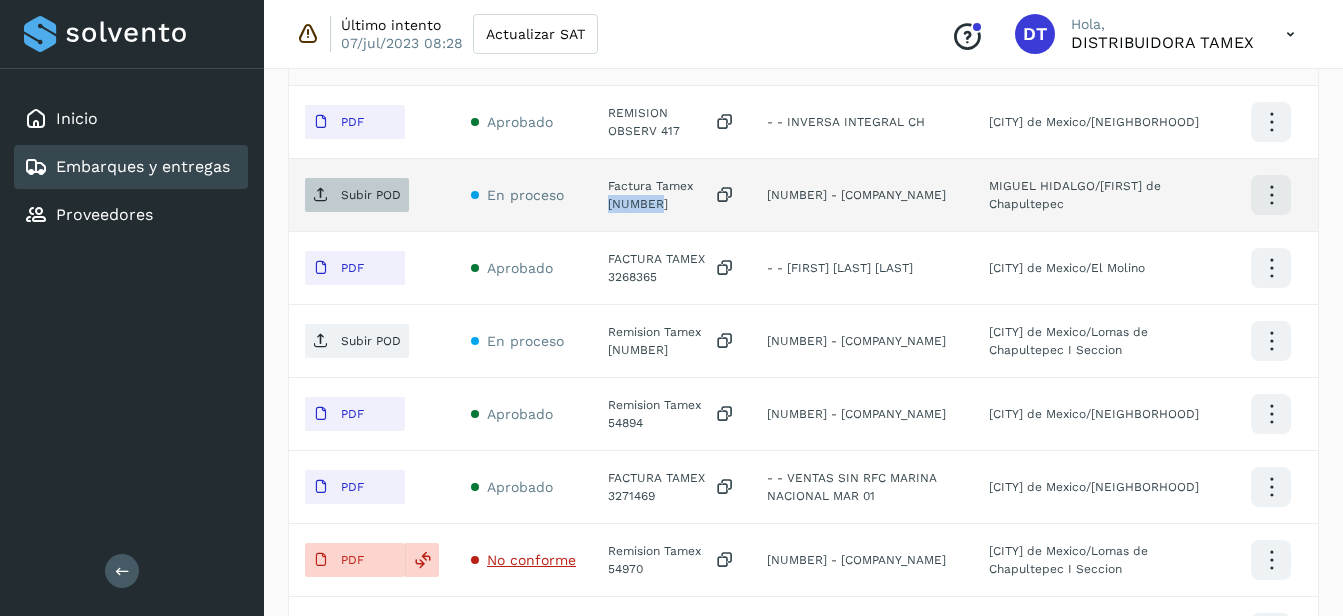 click on "Subir POD" at bounding box center [371, 195] 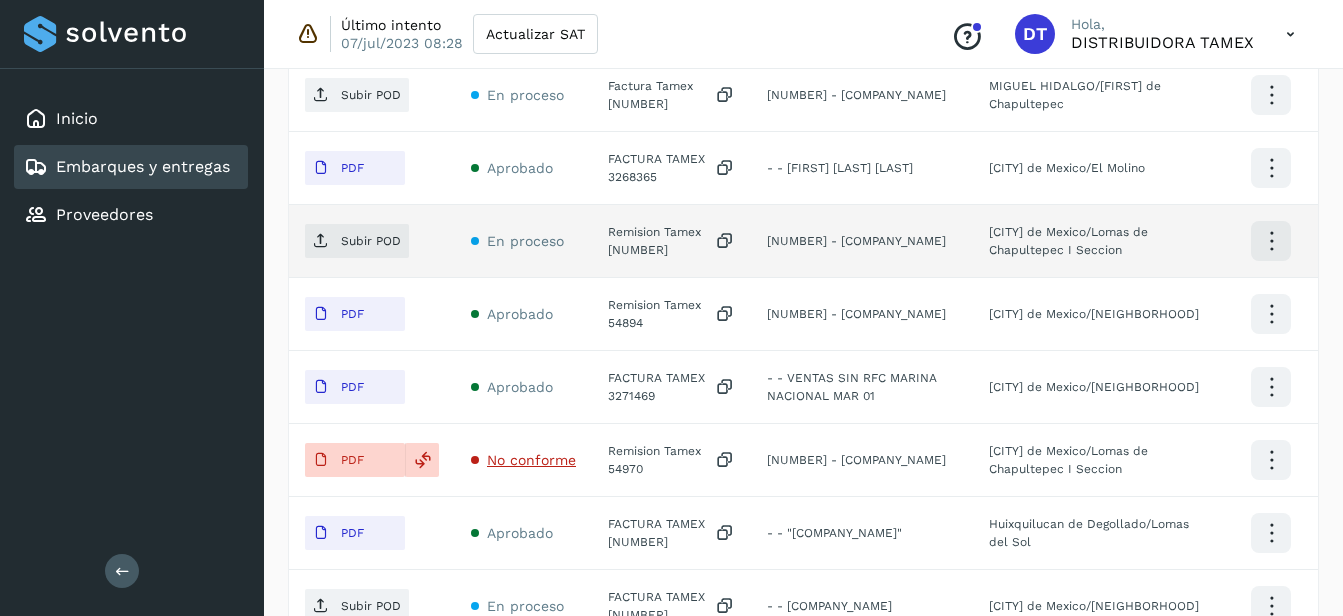 click on "Remision Tamex [NUMBER]" 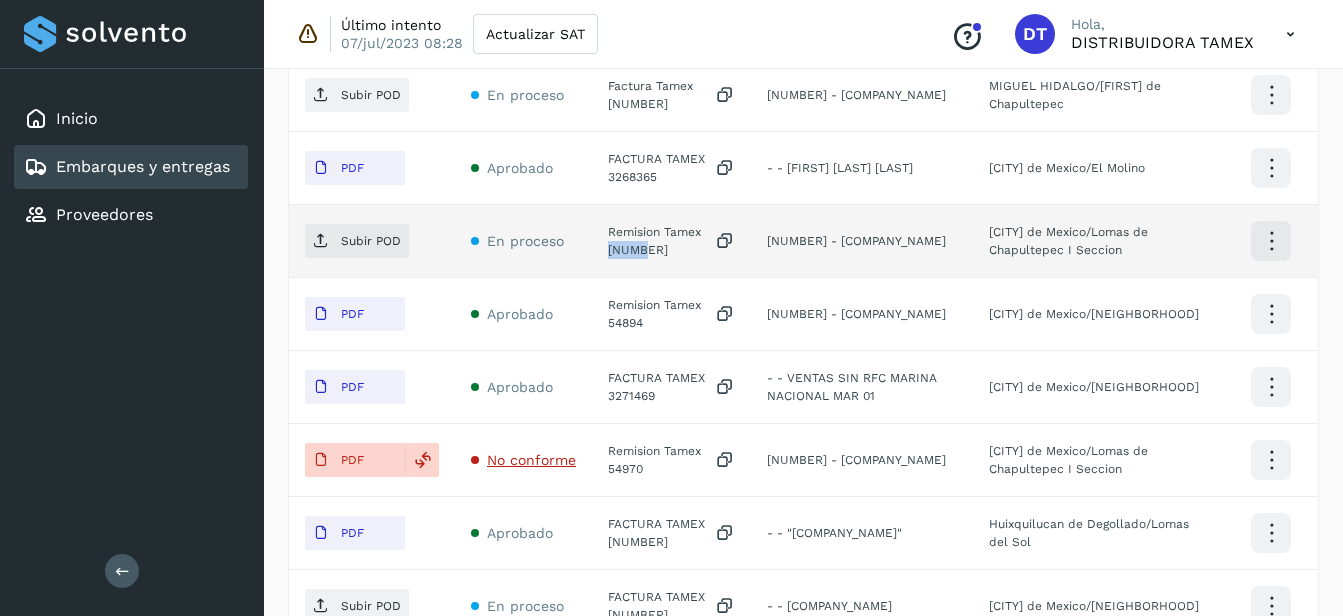 click on "Remision Tamex [NUMBER]" 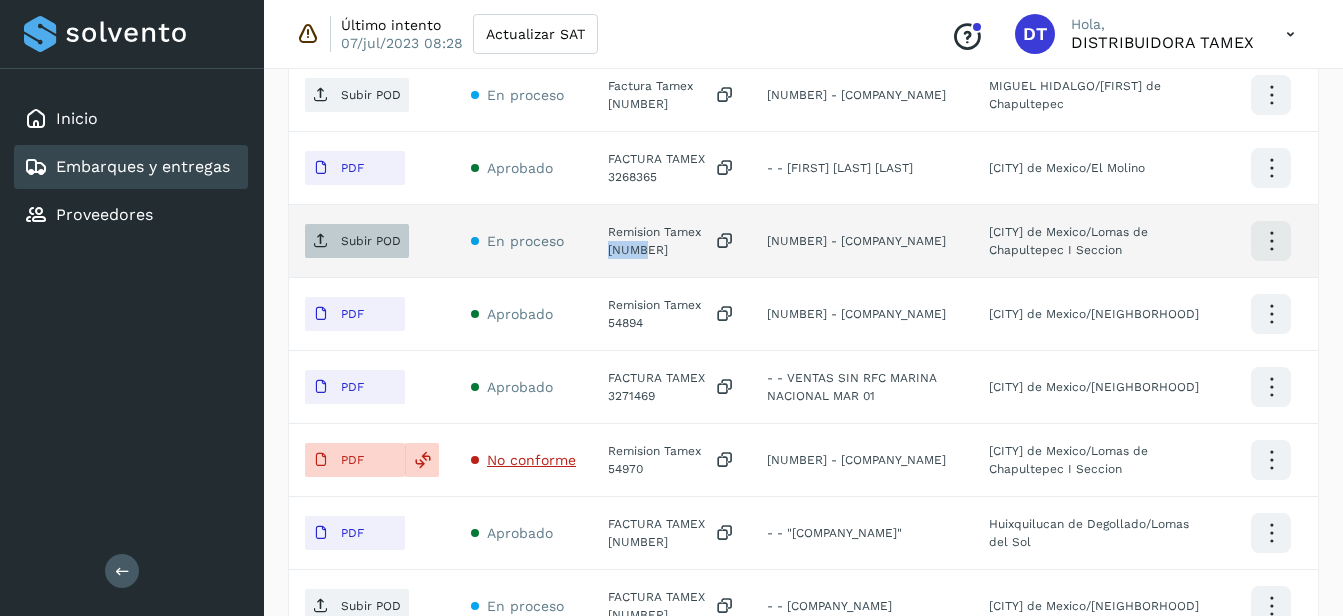 click on "Subir POD" at bounding box center (357, 241) 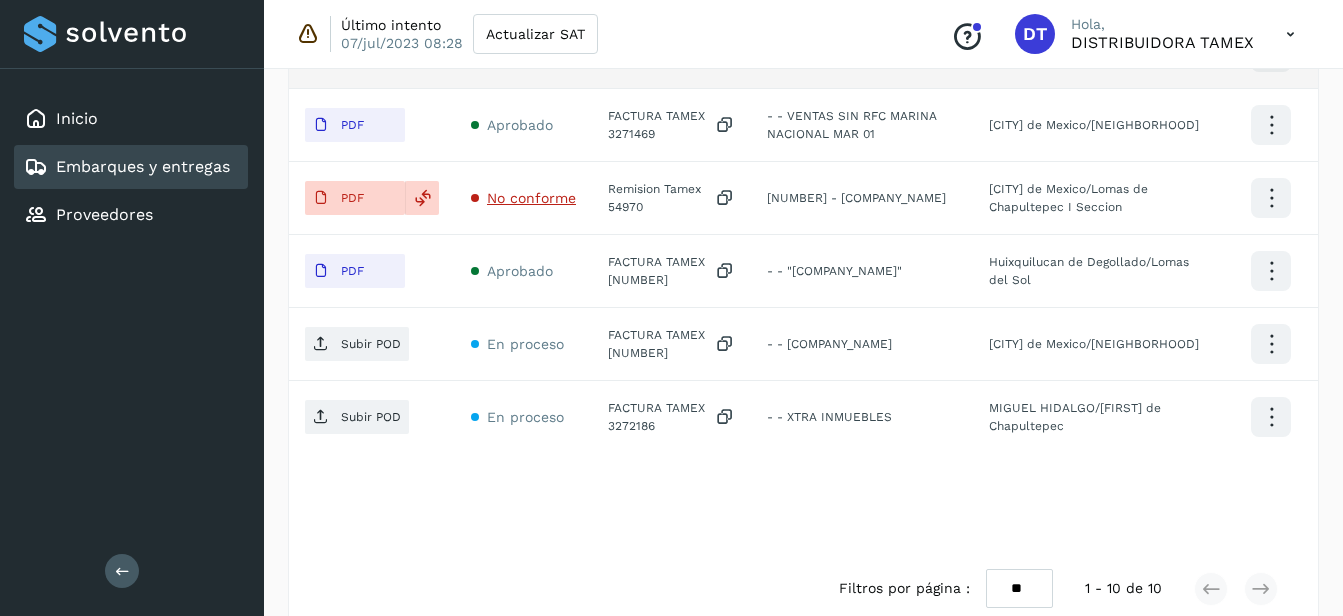 scroll, scrollTop: 996, scrollLeft: 0, axis: vertical 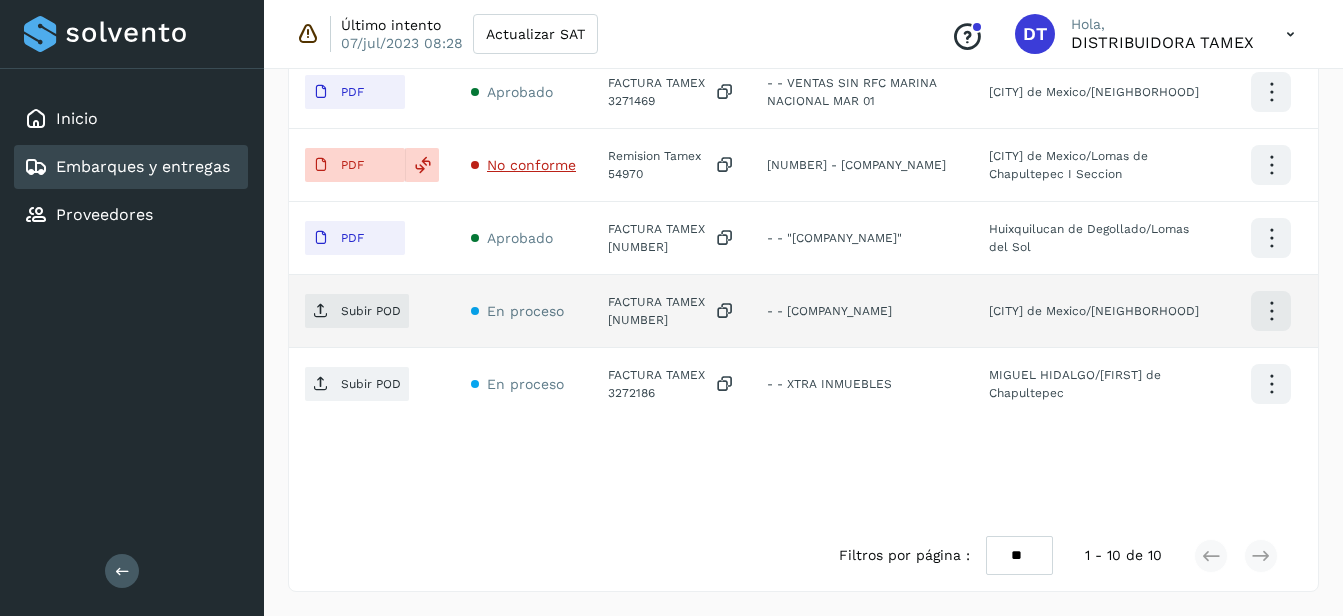 click on "FACTURA TAMEX [NUMBER]" 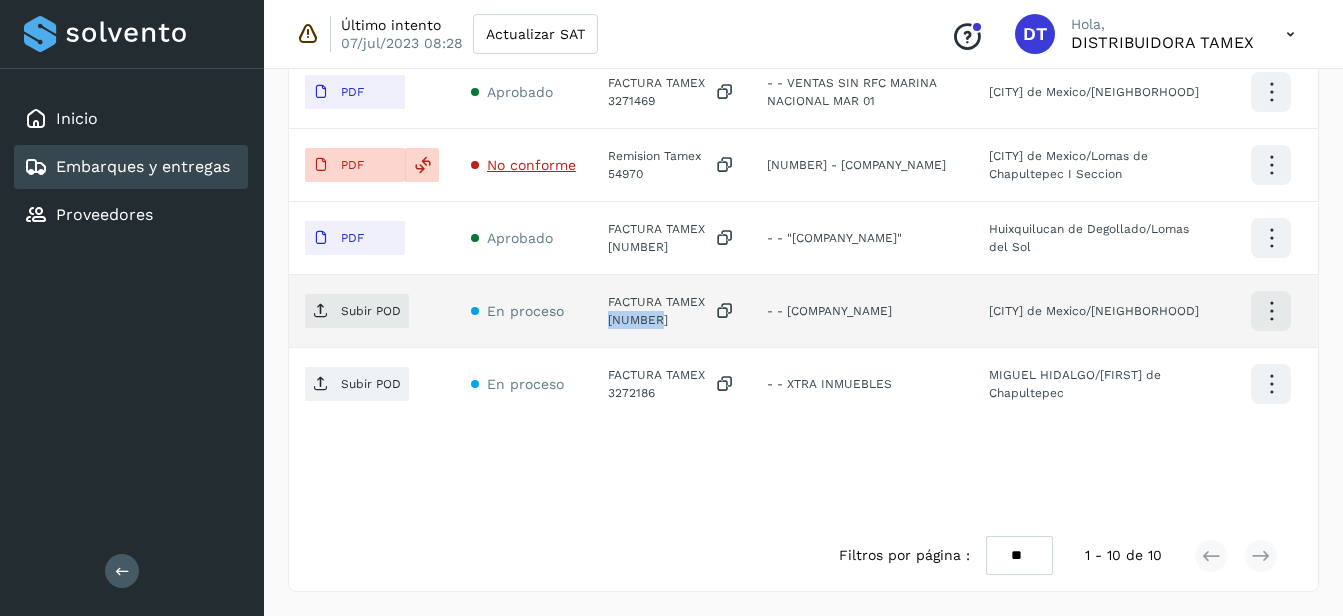 click on "FACTURA TAMEX [NUMBER]" 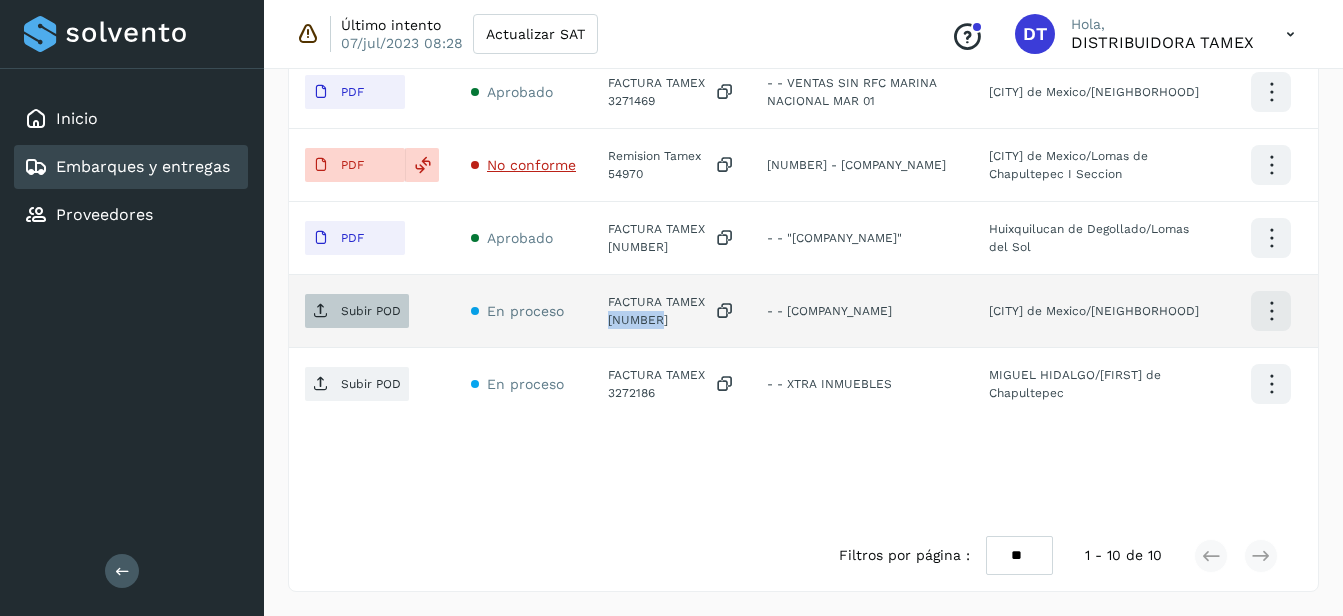 click on "Subir POD" at bounding box center (371, 311) 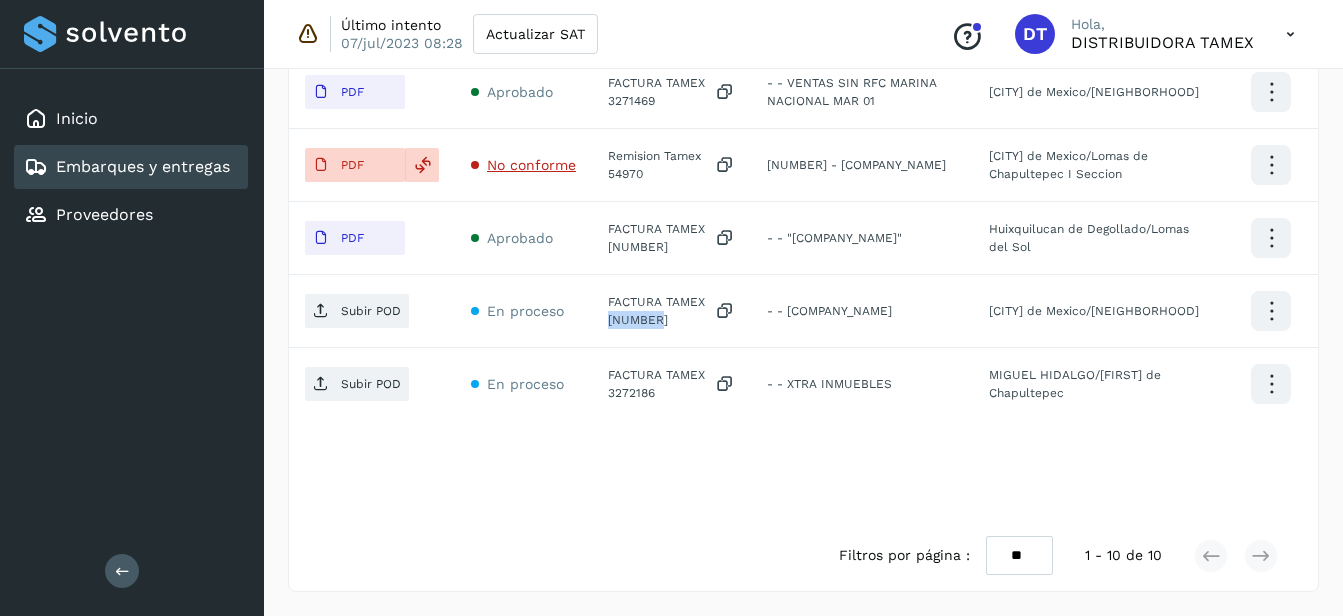 click on "FACTURA TAMEX 3272186" 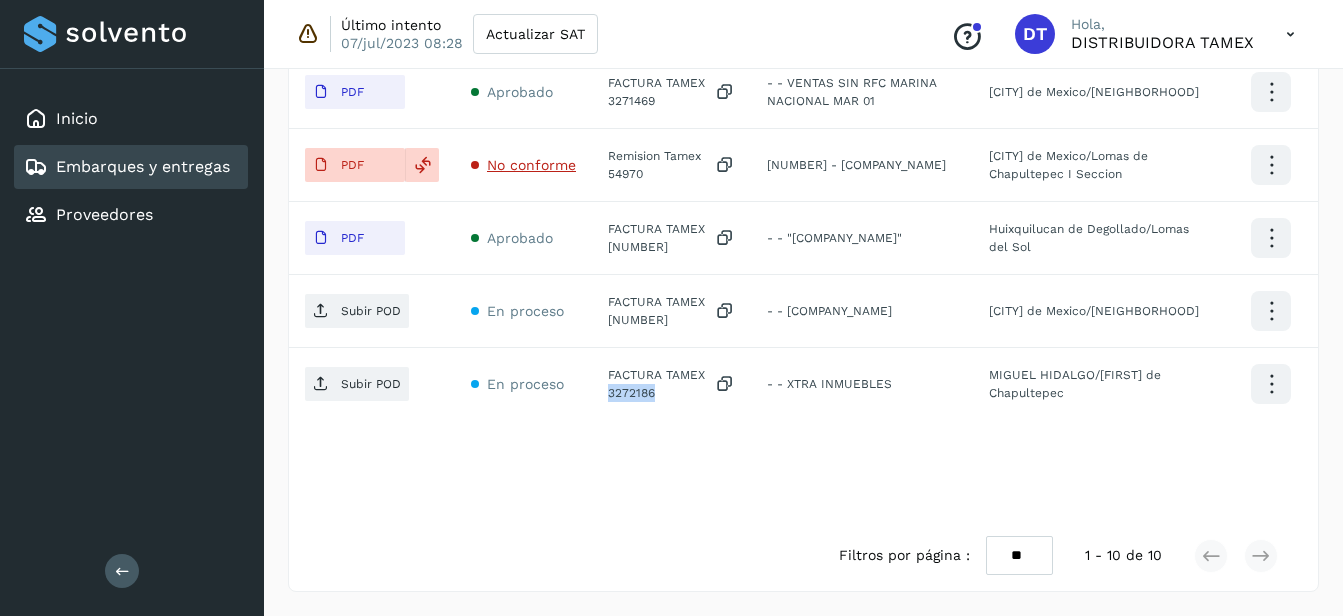 click on "FACTURA TAMEX 3272186" 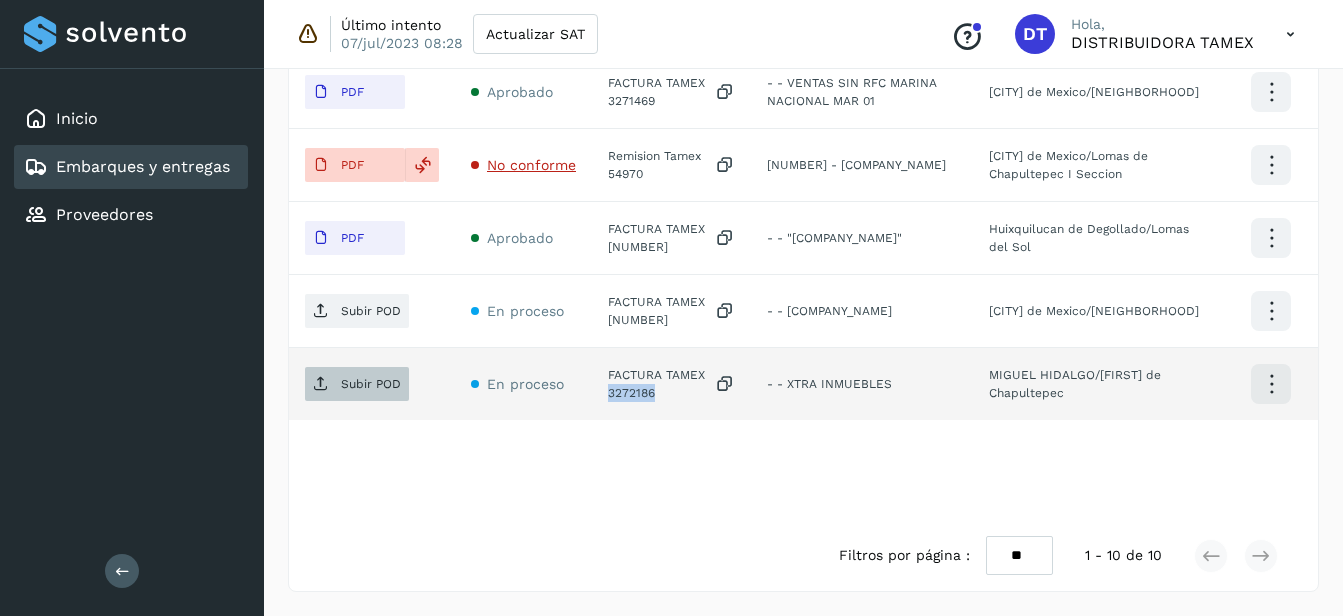 click on "Subir POD" at bounding box center (371, 384) 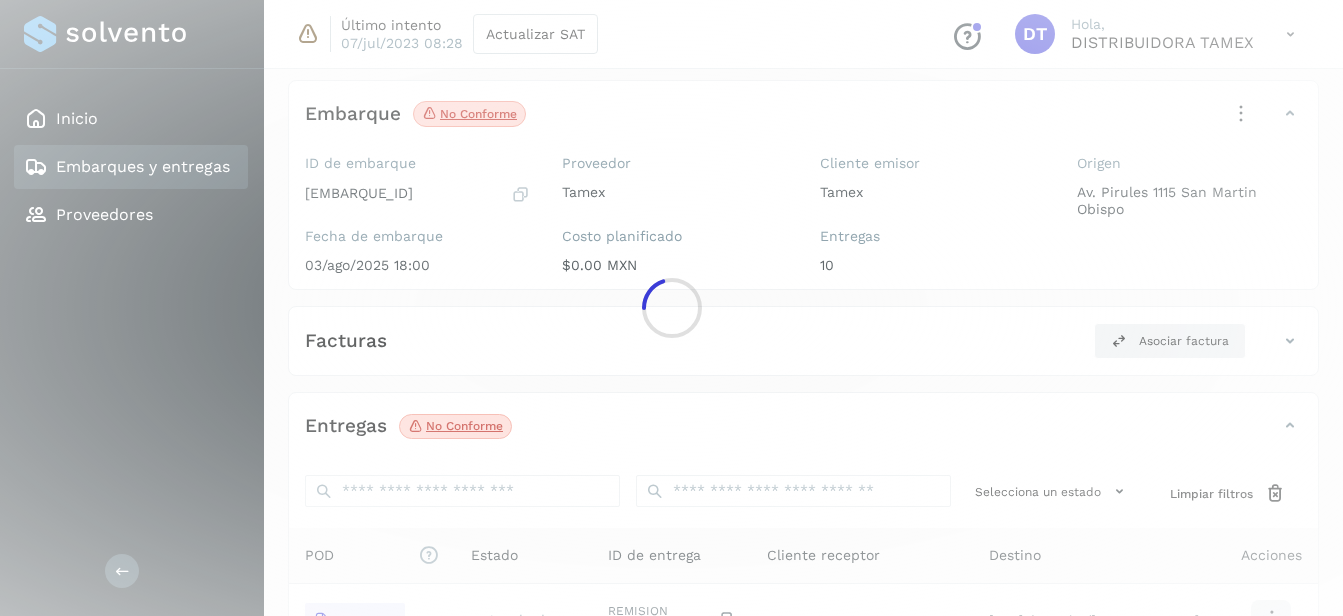 scroll, scrollTop: 0, scrollLeft: 0, axis: both 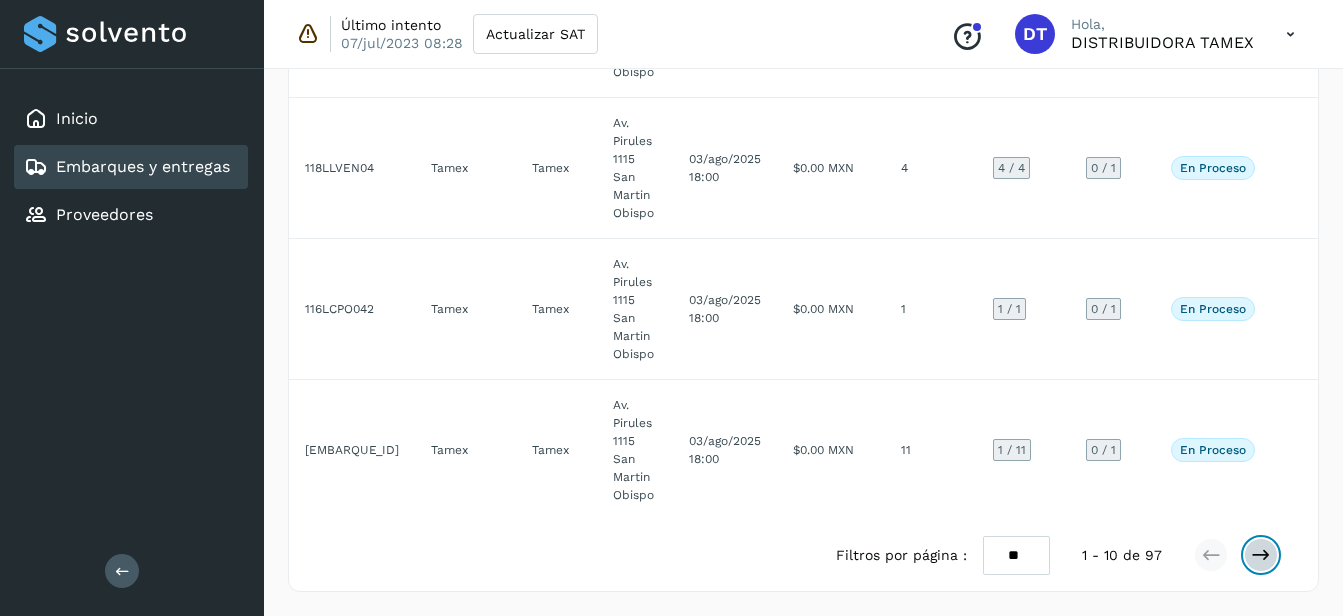 click at bounding box center (1261, 555) 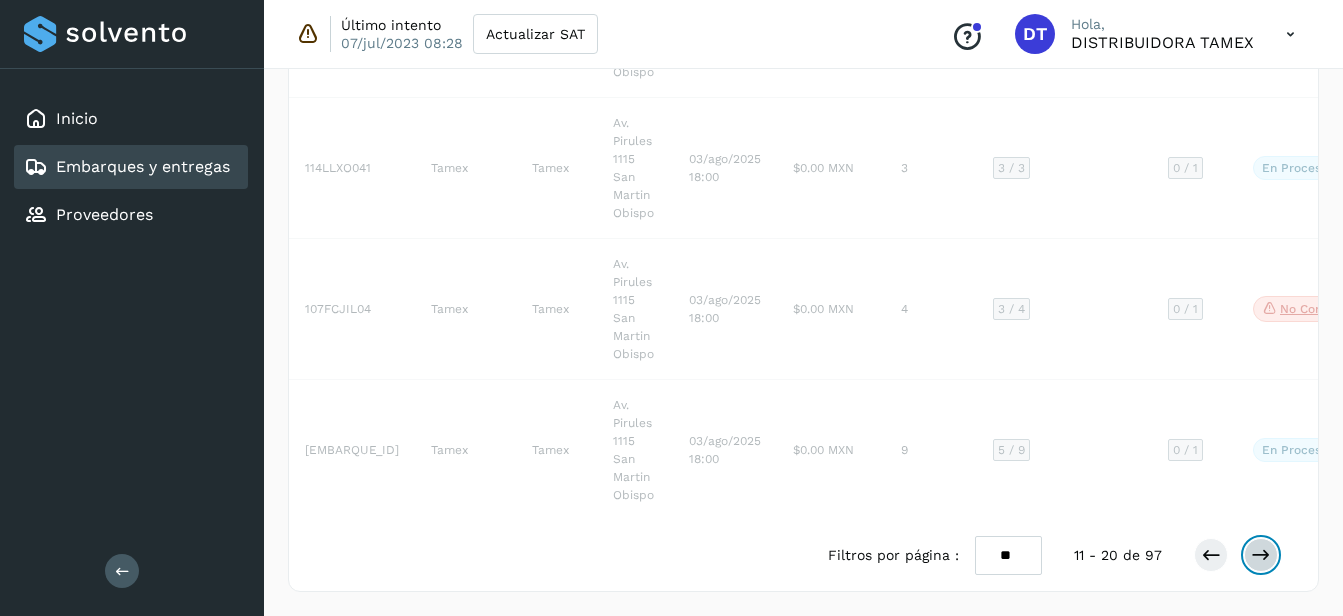 scroll, scrollTop: 1175, scrollLeft: 0, axis: vertical 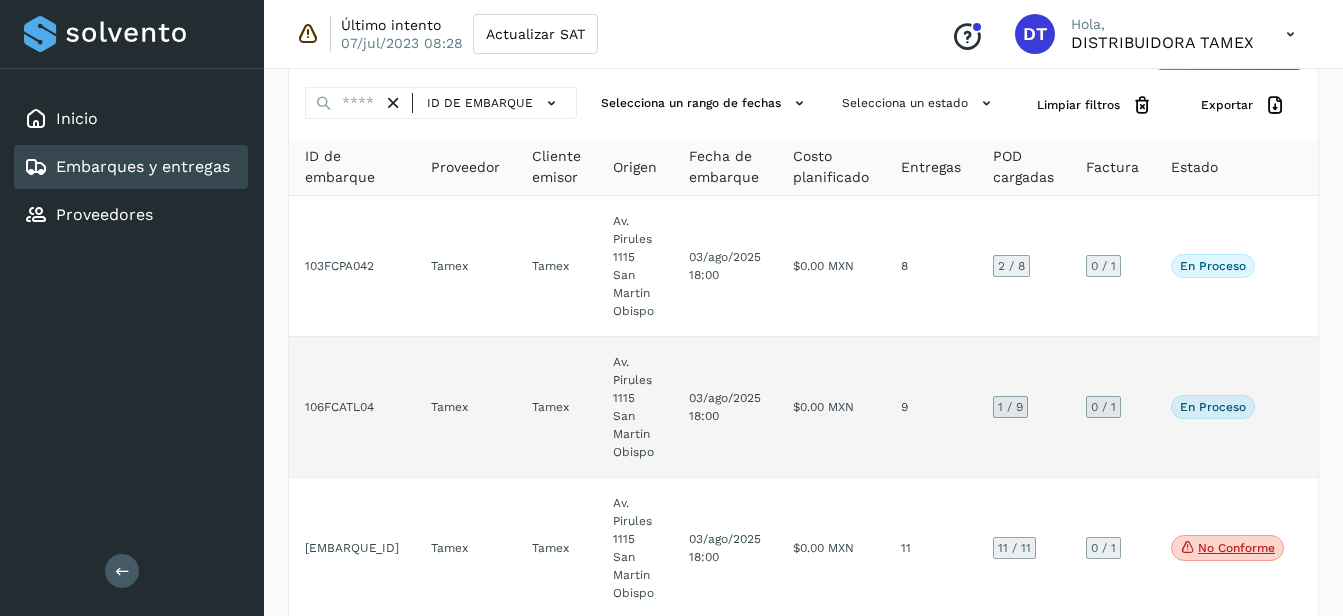 click on "$0.00 MXN" 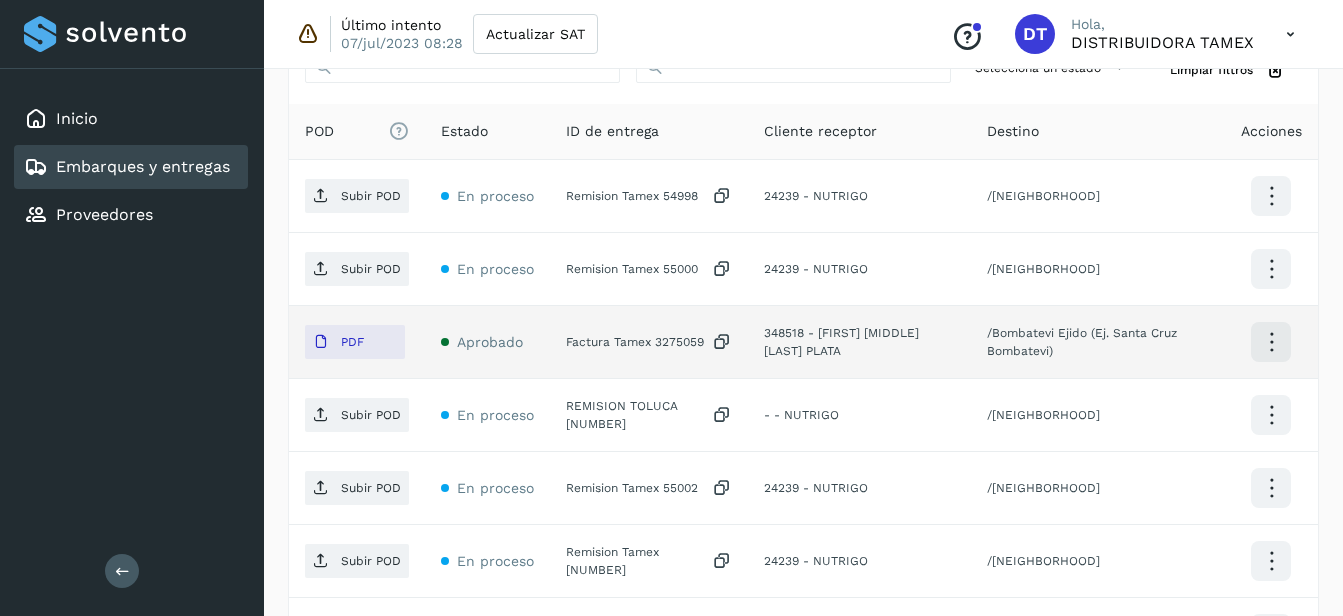 scroll, scrollTop: 574, scrollLeft: 0, axis: vertical 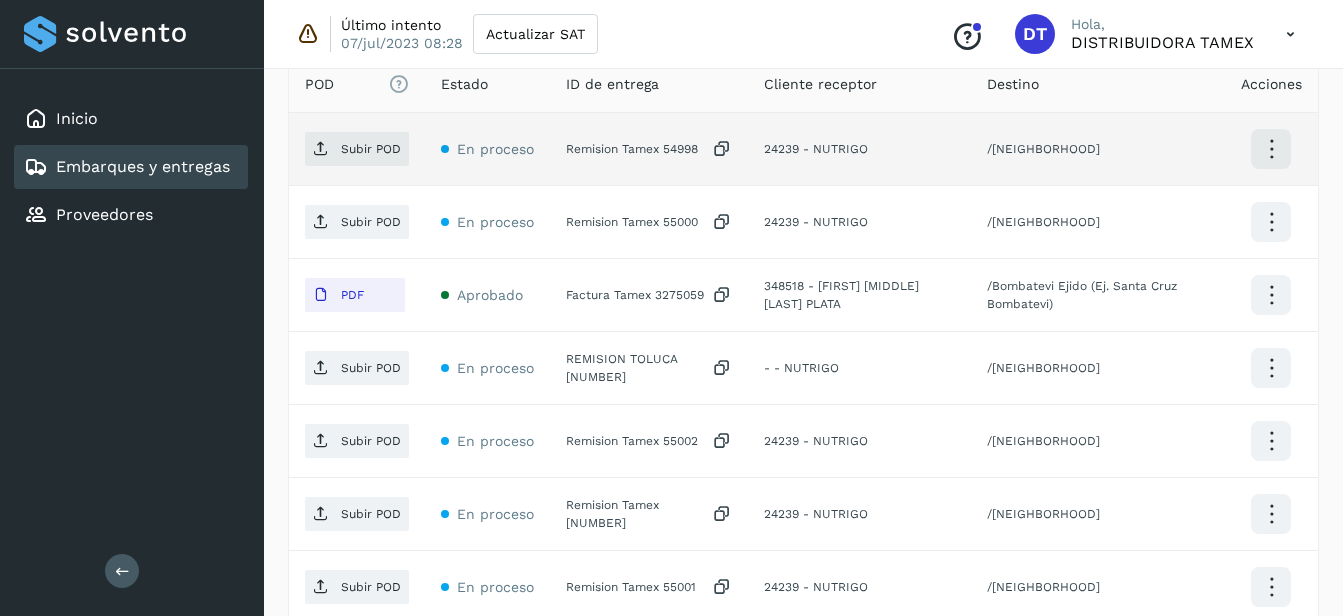 click on "Remision Tamex 54998" 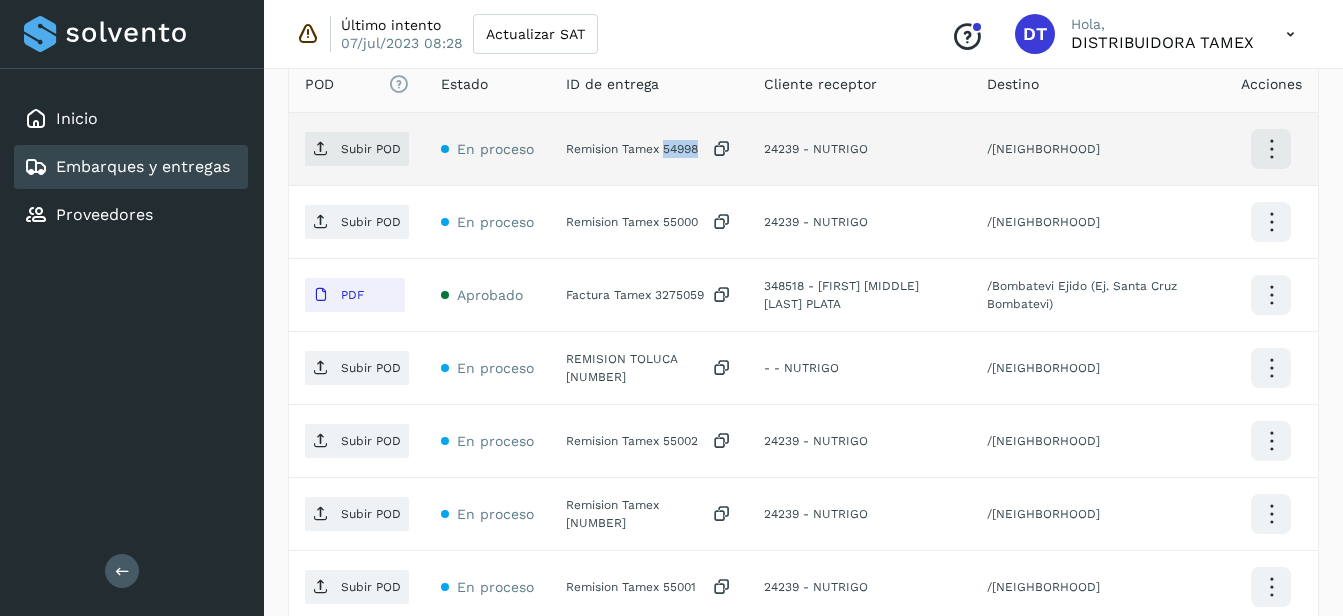 click on "Remision Tamex 54998" 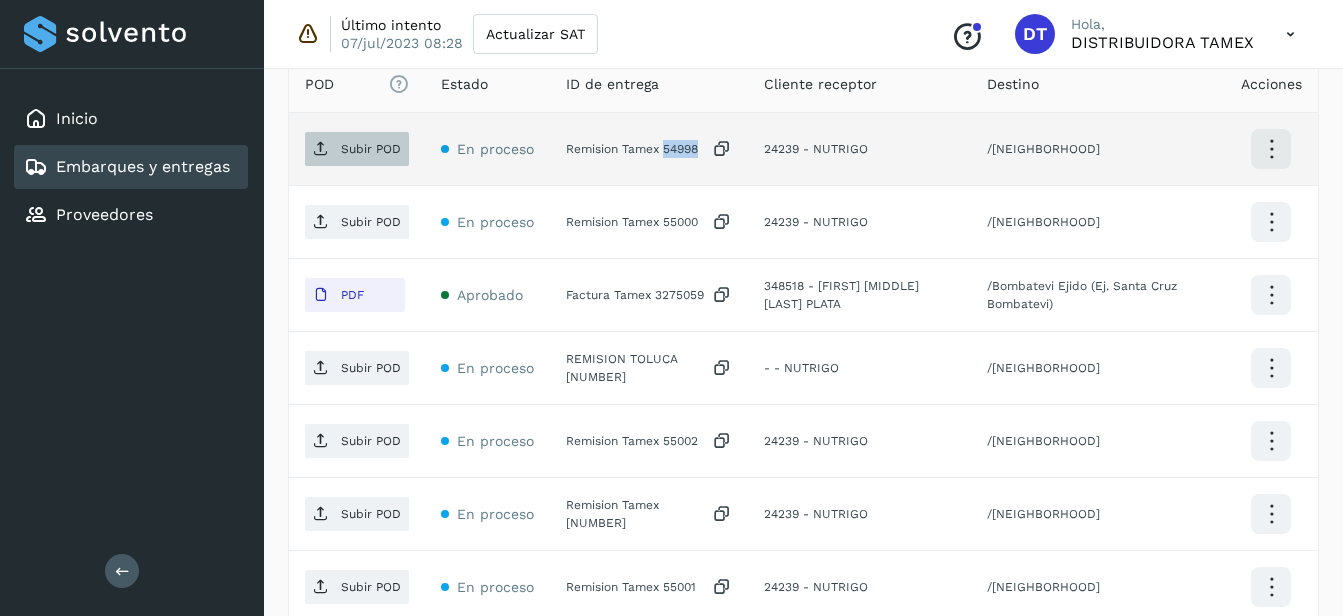 click on "Subir POD" at bounding box center (371, 149) 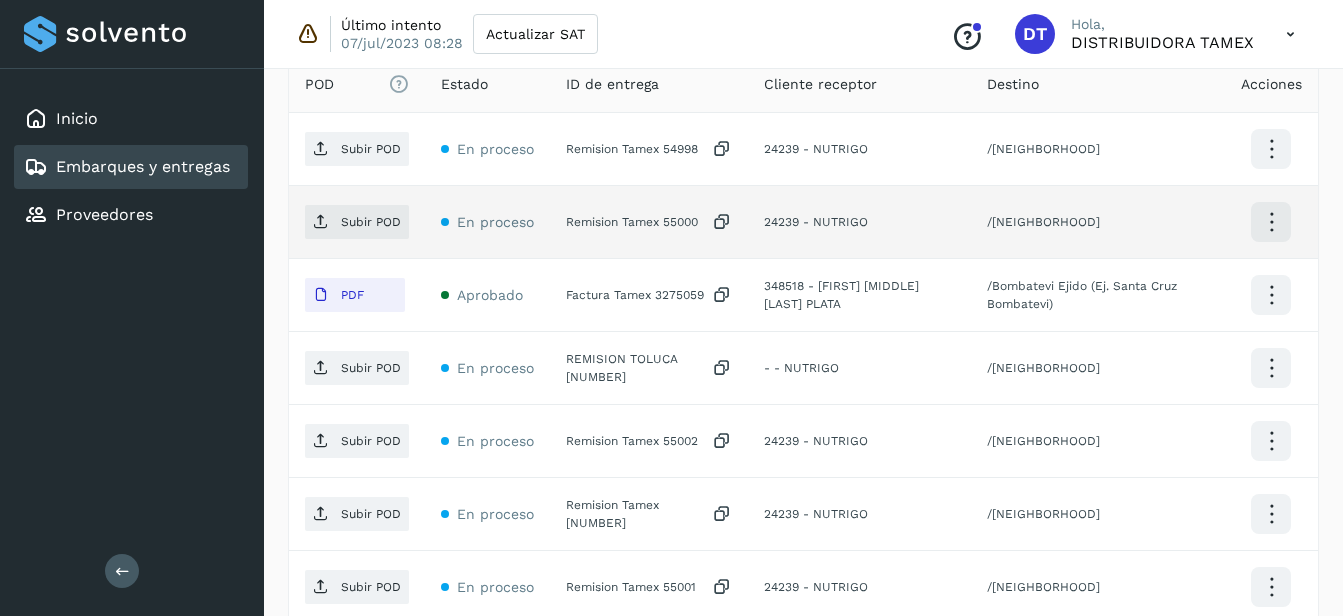 click on "Remision Tamex 55000" 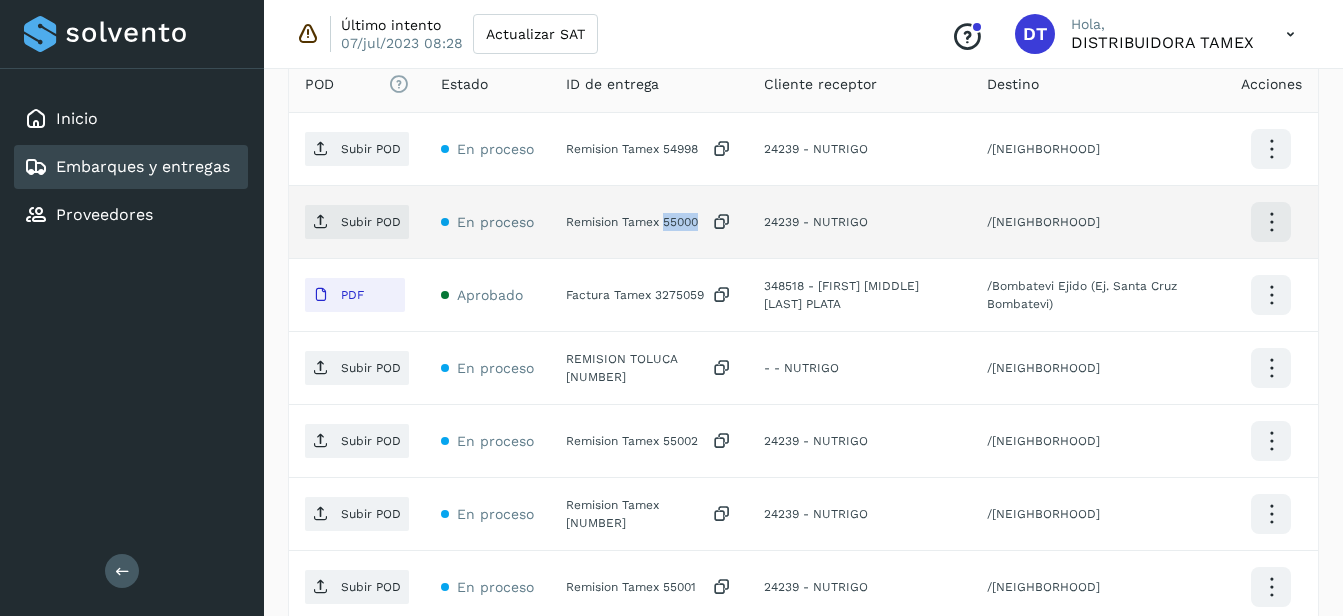 click on "Remision Tamex 55000" 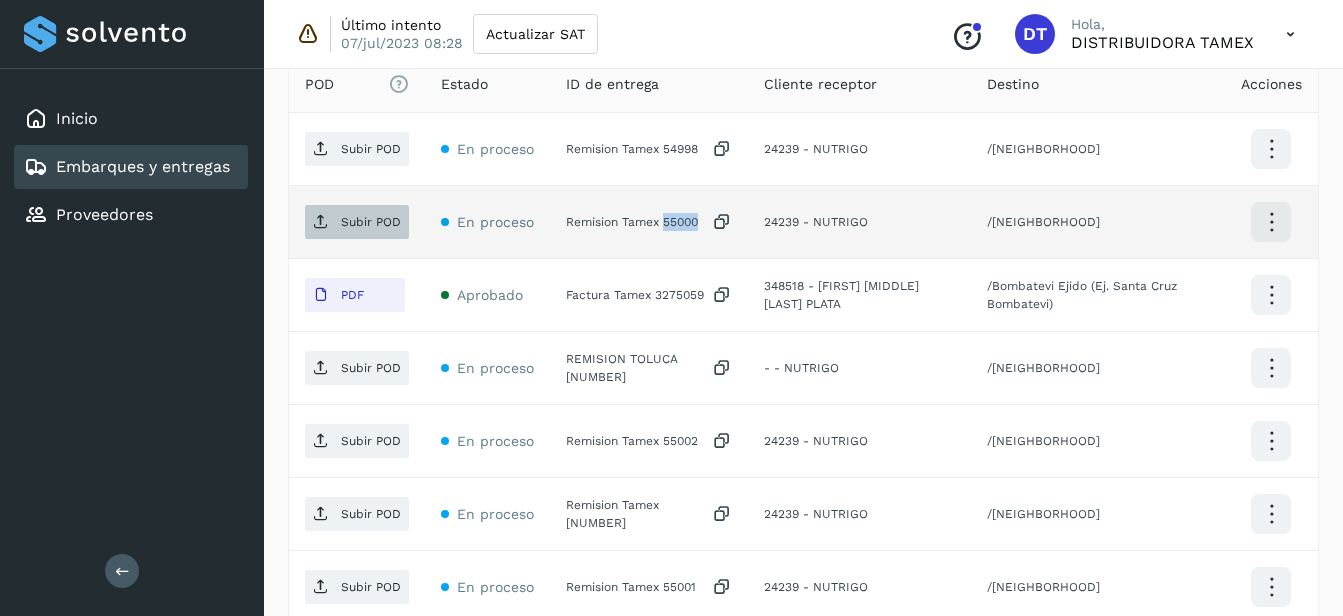 click on "Subir POD" at bounding box center [357, 222] 